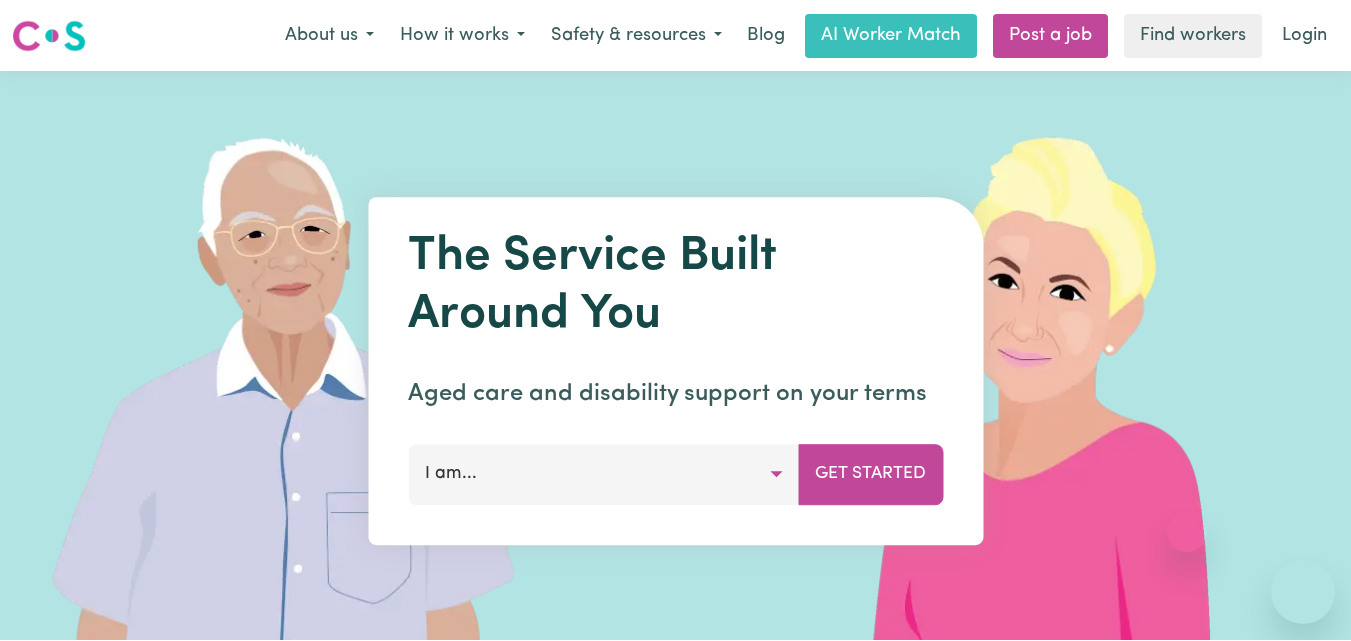 scroll, scrollTop: 0, scrollLeft: 0, axis: both 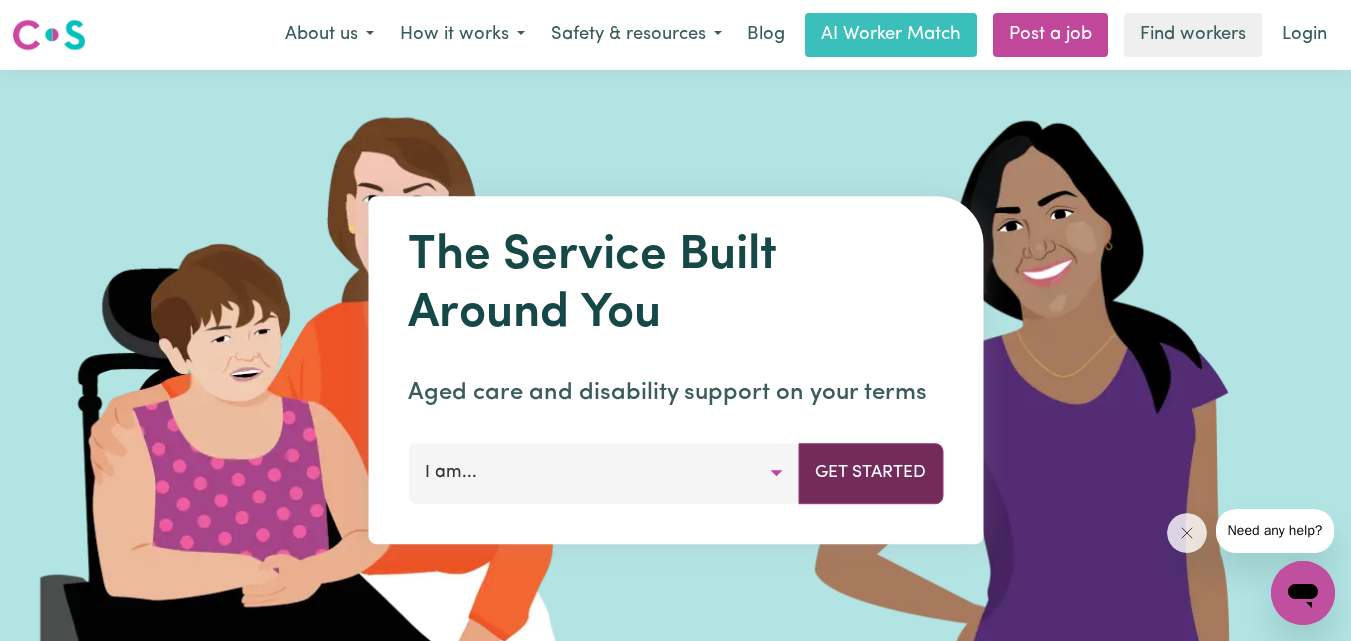click on "Get Started" at bounding box center (870, 473) 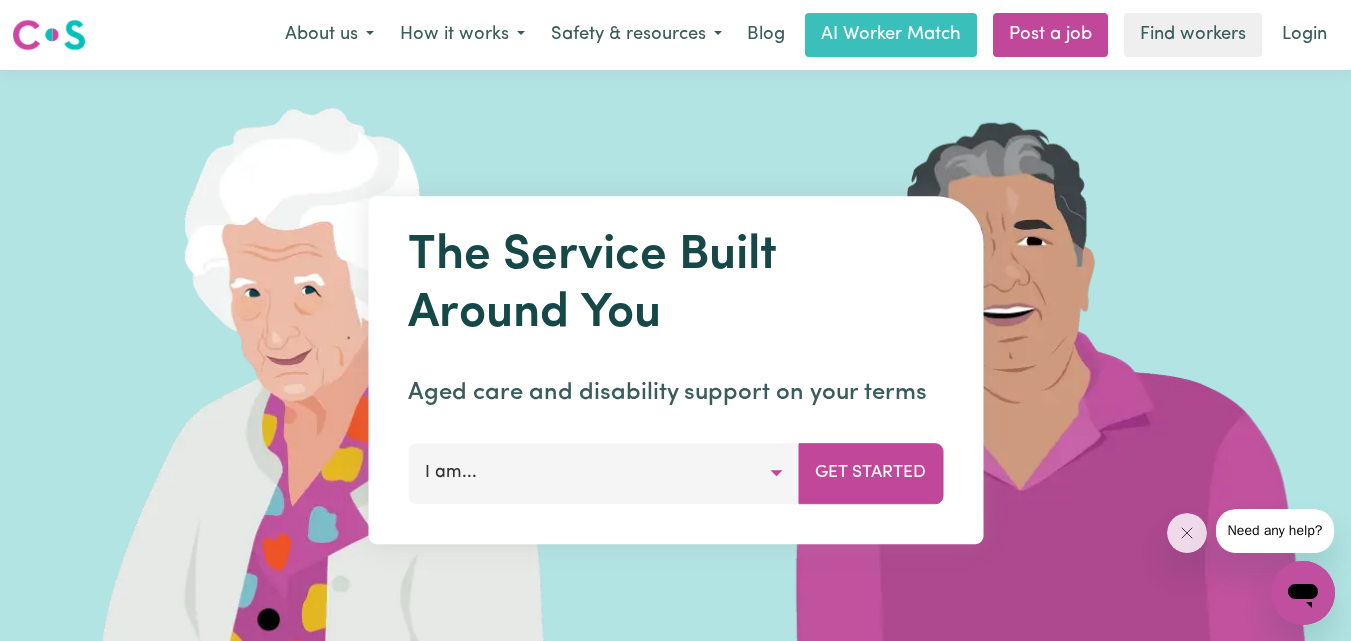 scroll, scrollTop: 2, scrollLeft: 0, axis: vertical 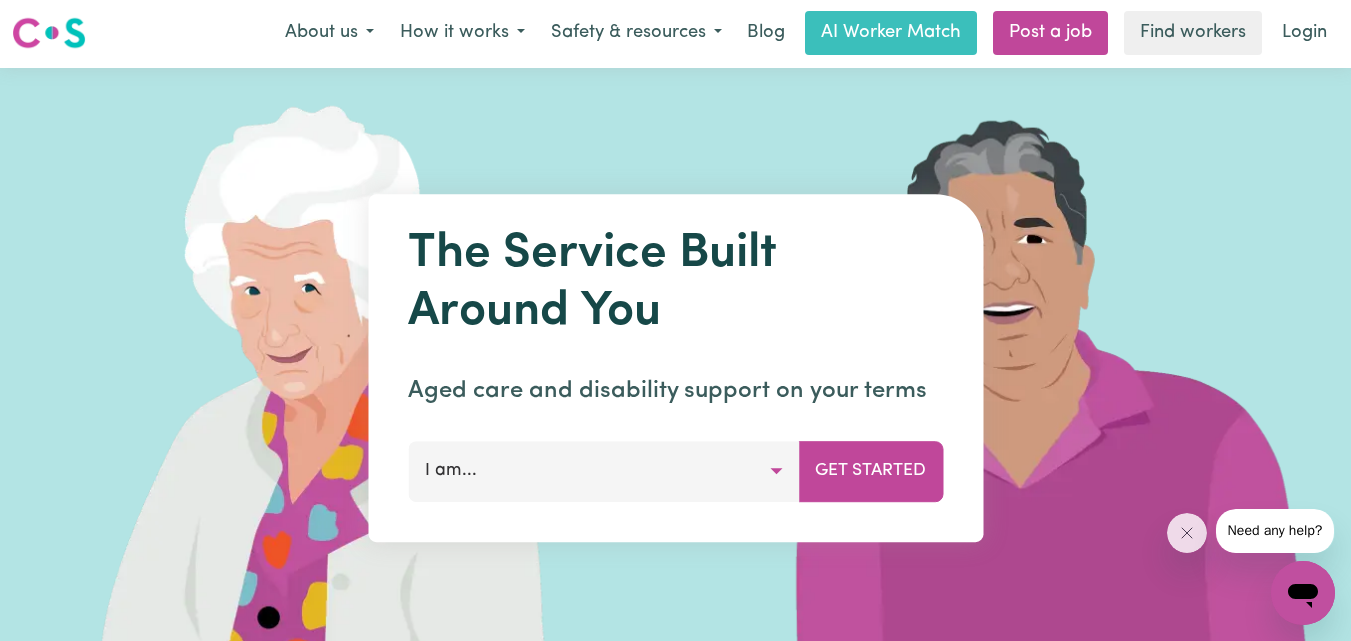 click on "I am..." at bounding box center [603, 471] 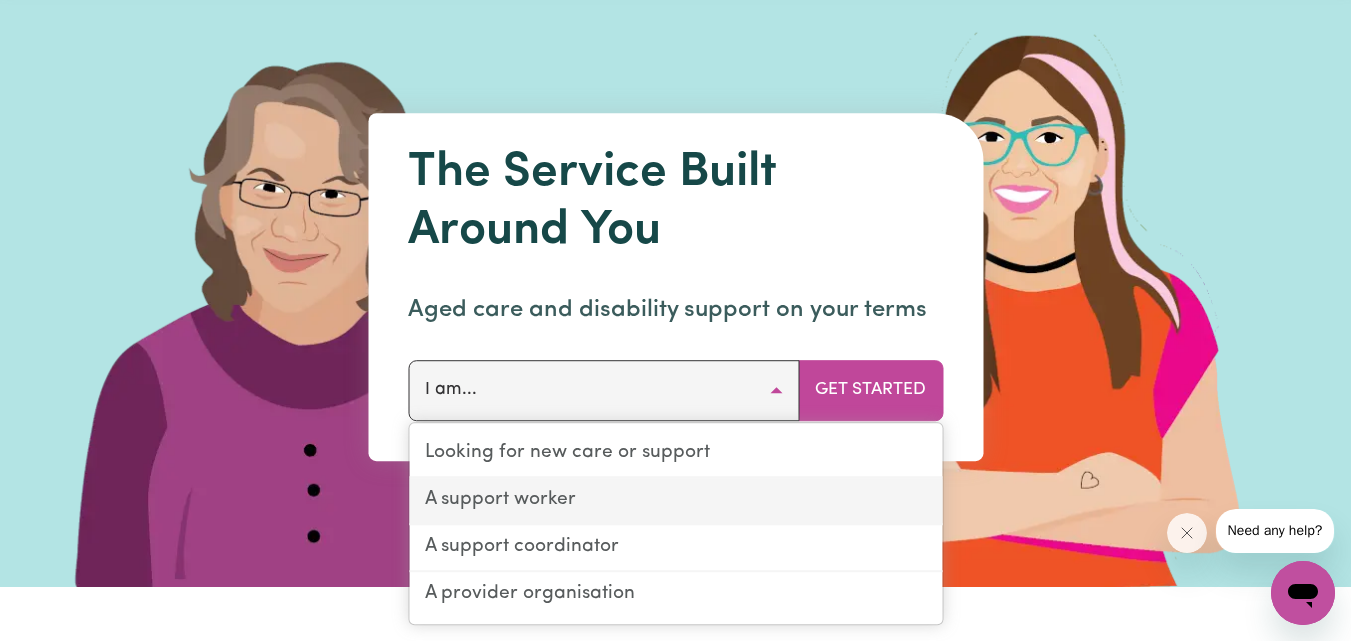 scroll, scrollTop: 84, scrollLeft: 0, axis: vertical 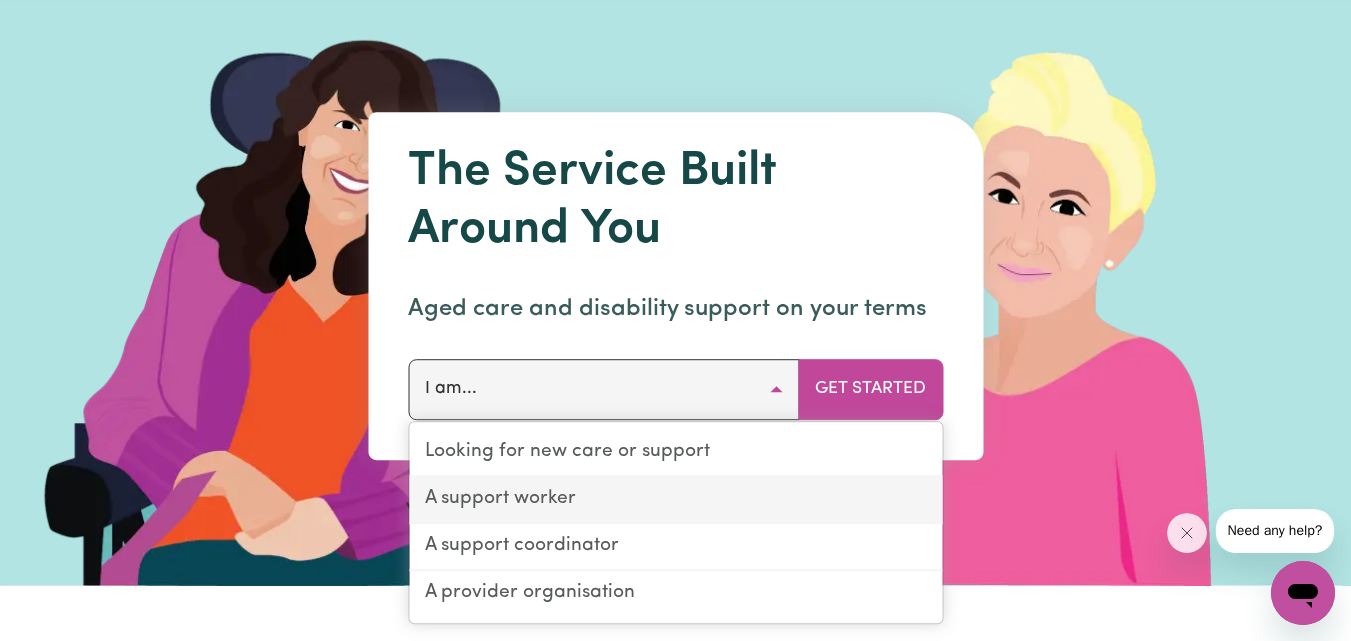 click on "A support worker" at bounding box center [675, 500] 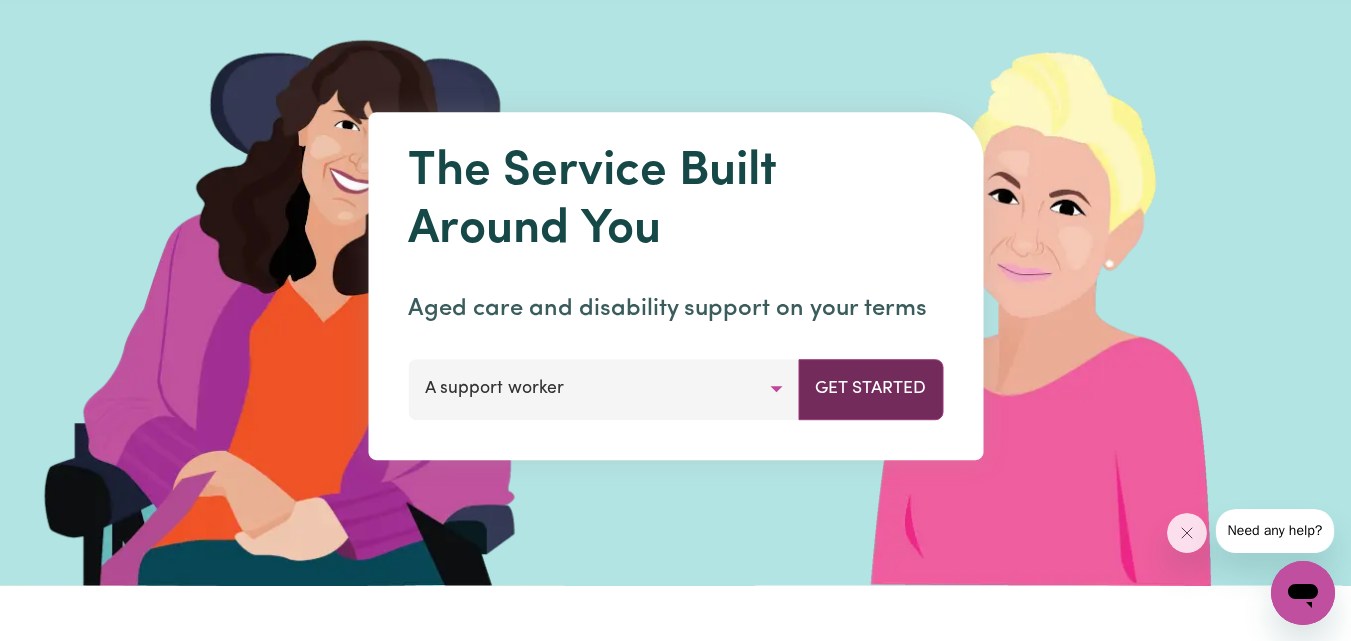 click on "Get Started" at bounding box center [870, 389] 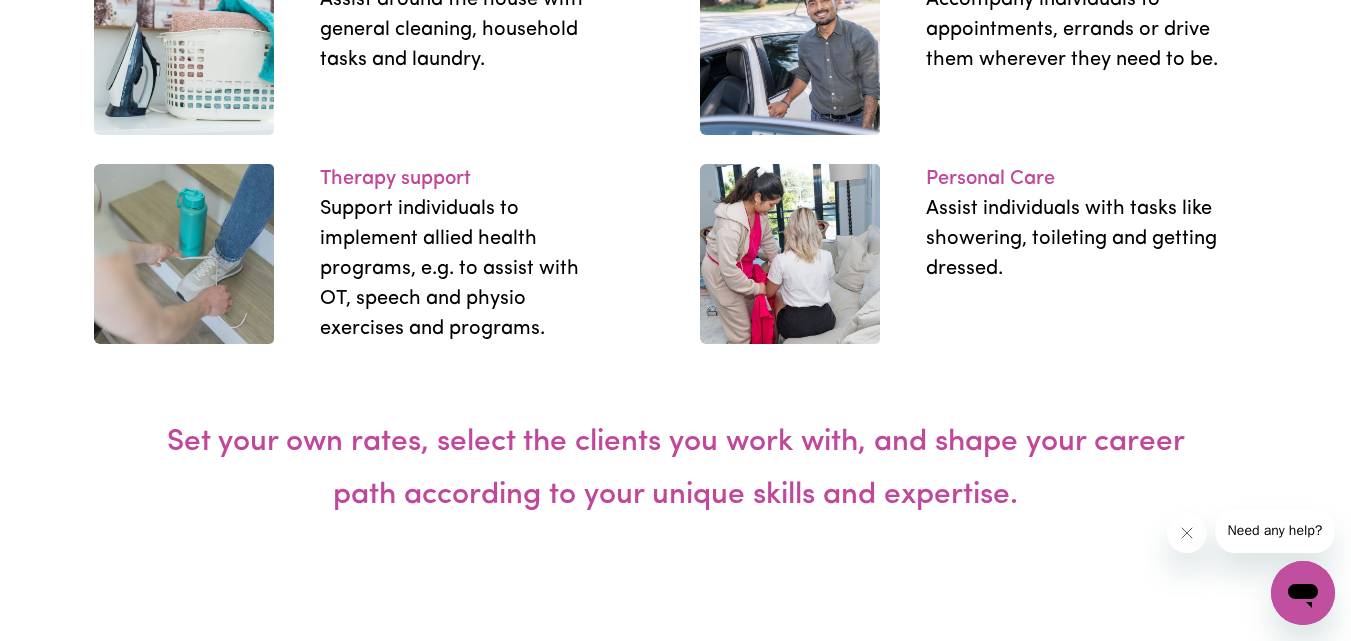 scroll, scrollTop: 3182, scrollLeft: 0, axis: vertical 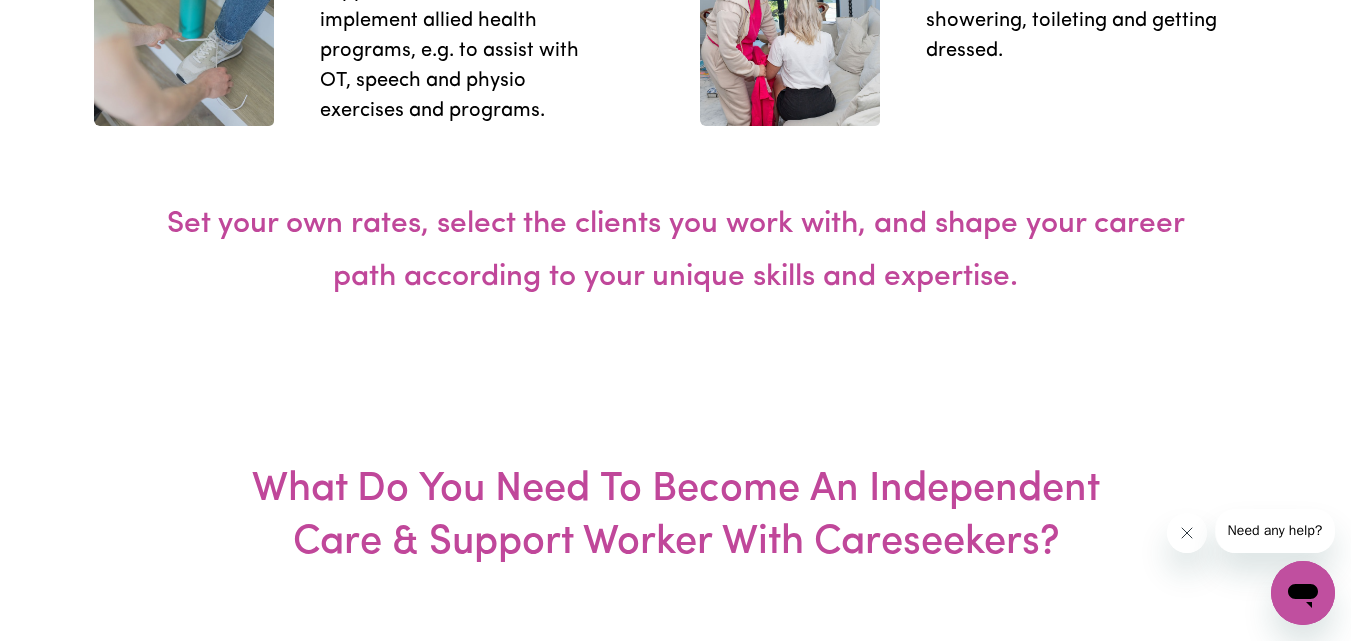 click 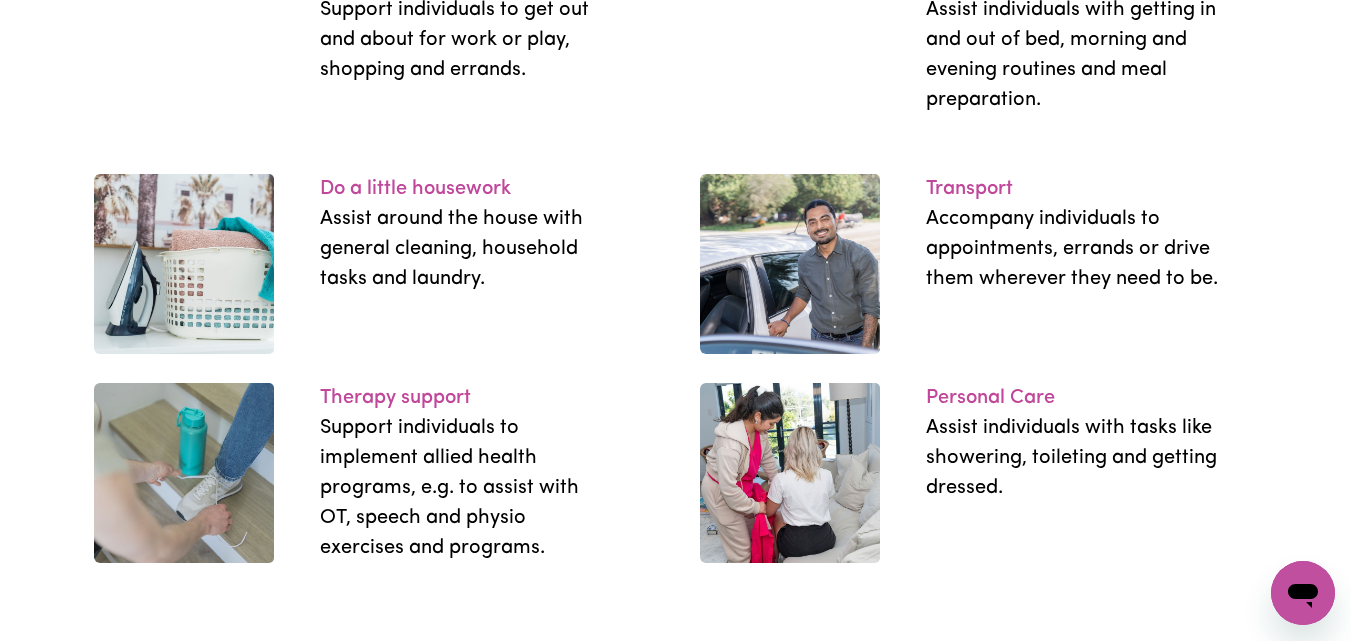scroll, scrollTop: 2747, scrollLeft: 0, axis: vertical 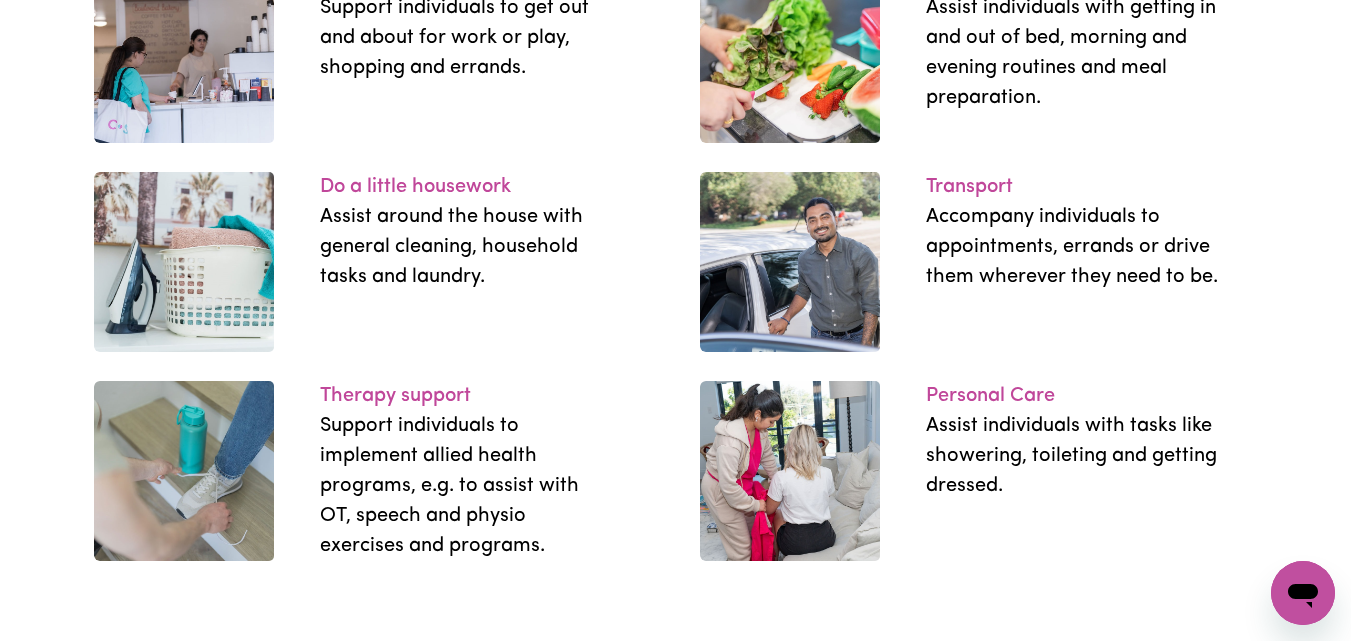 click on "Community access" at bounding box center [467, -22] 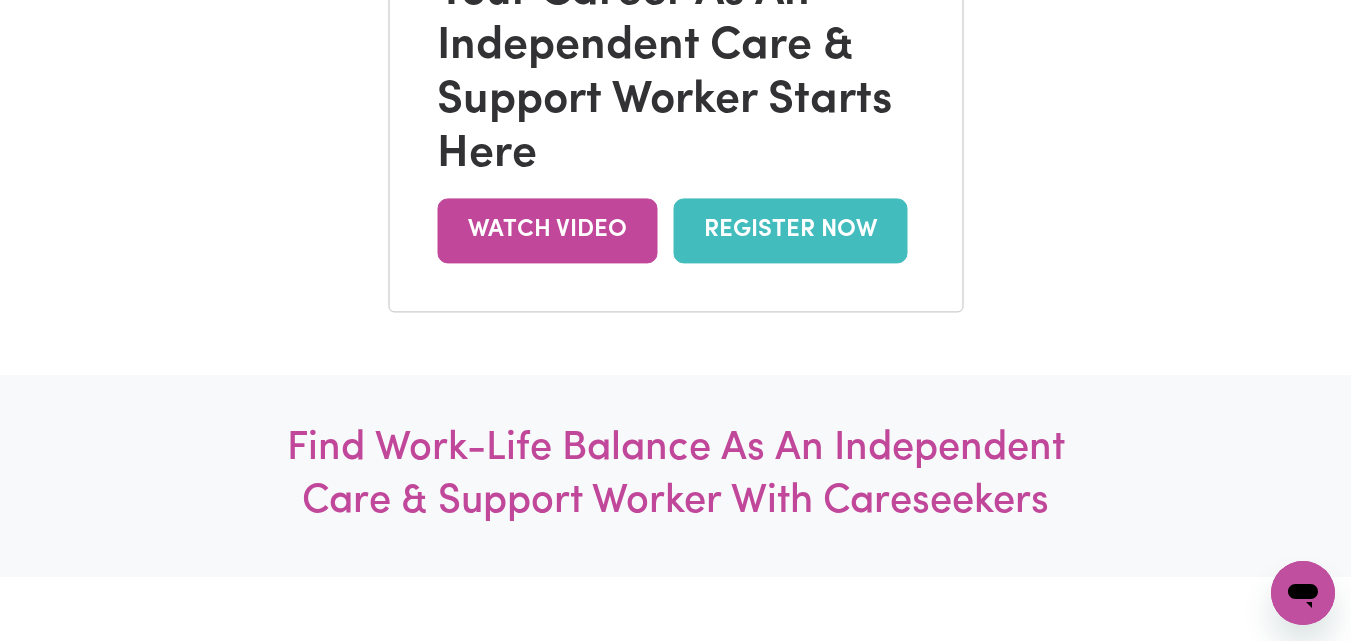 scroll, scrollTop: 335, scrollLeft: 0, axis: vertical 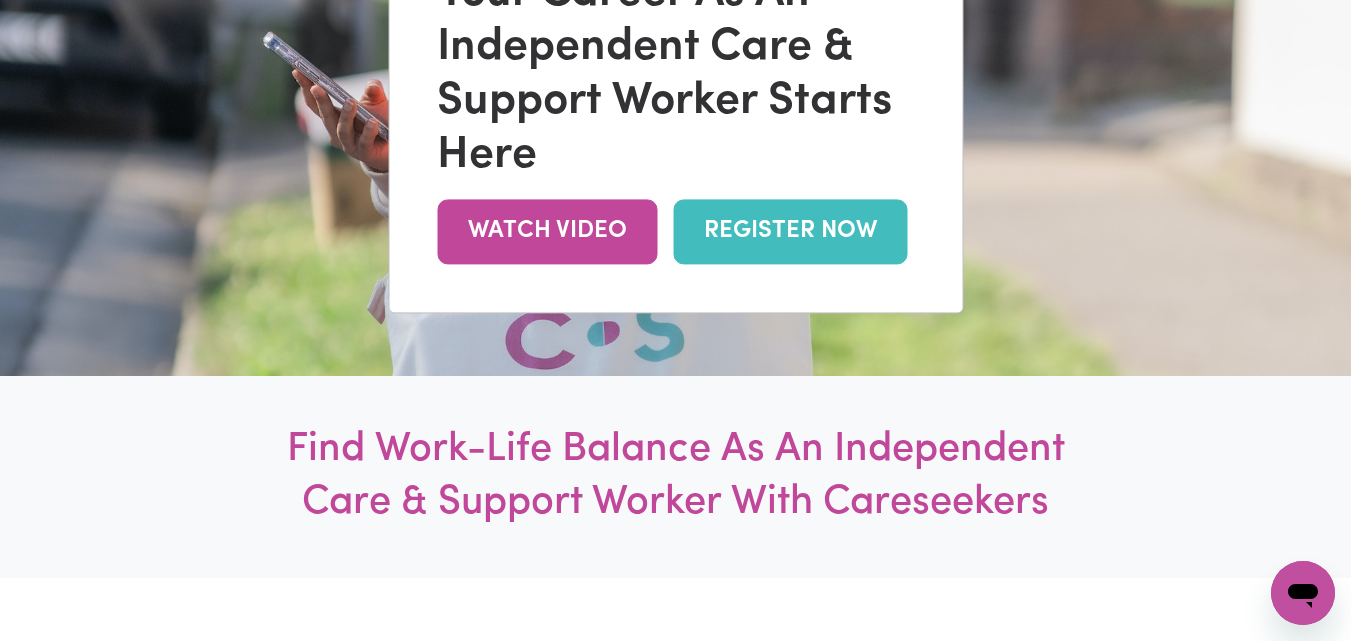 click on "REGISTER NOW" at bounding box center (790, 231) 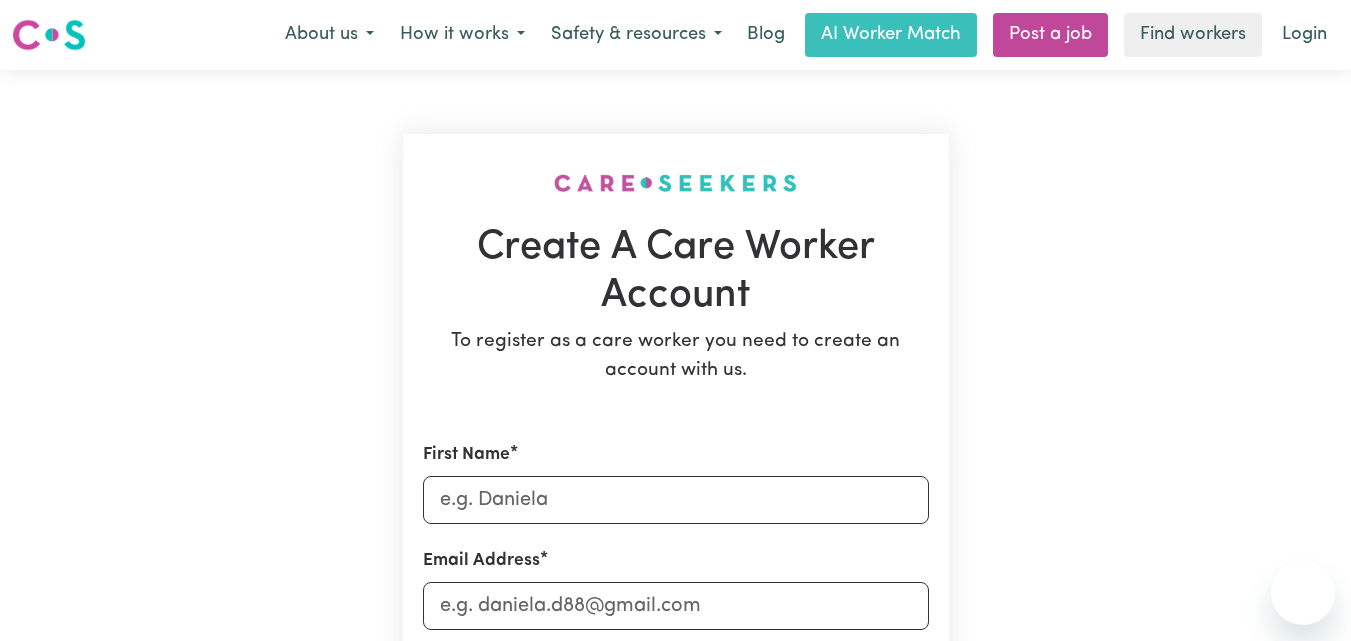 scroll, scrollTop: 0, scrollLeft: 0, axis: both 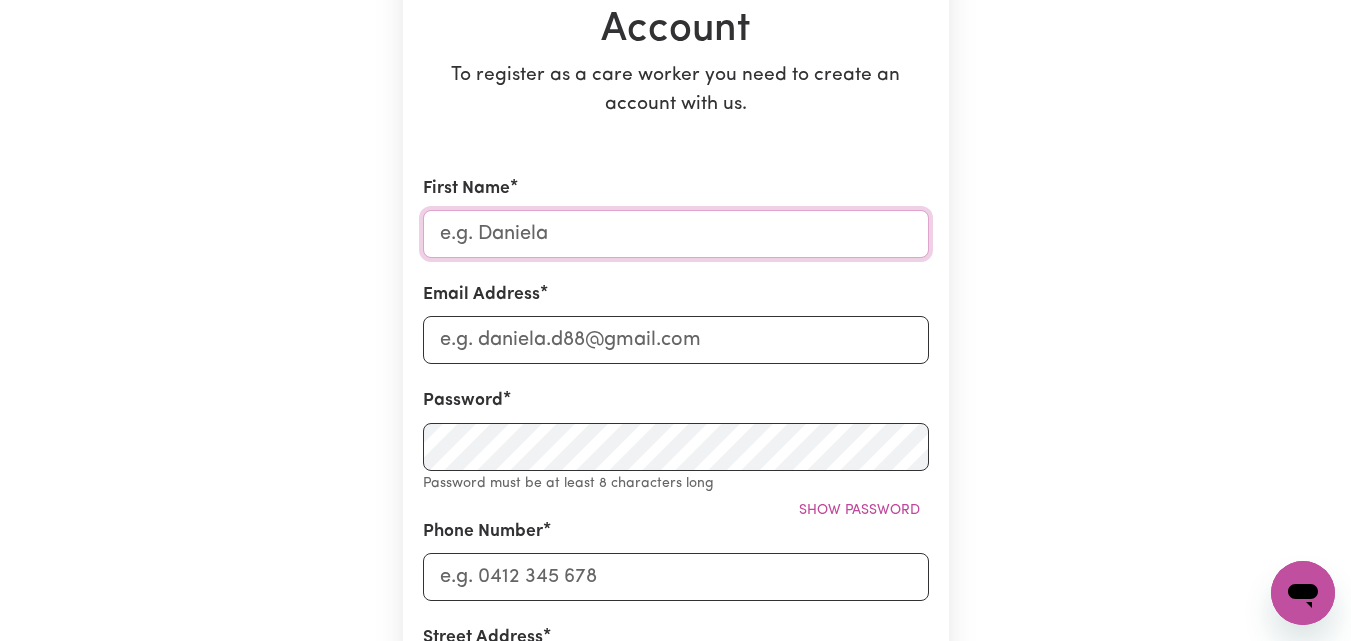 click on "First Name" at bounding box center (676, 234) 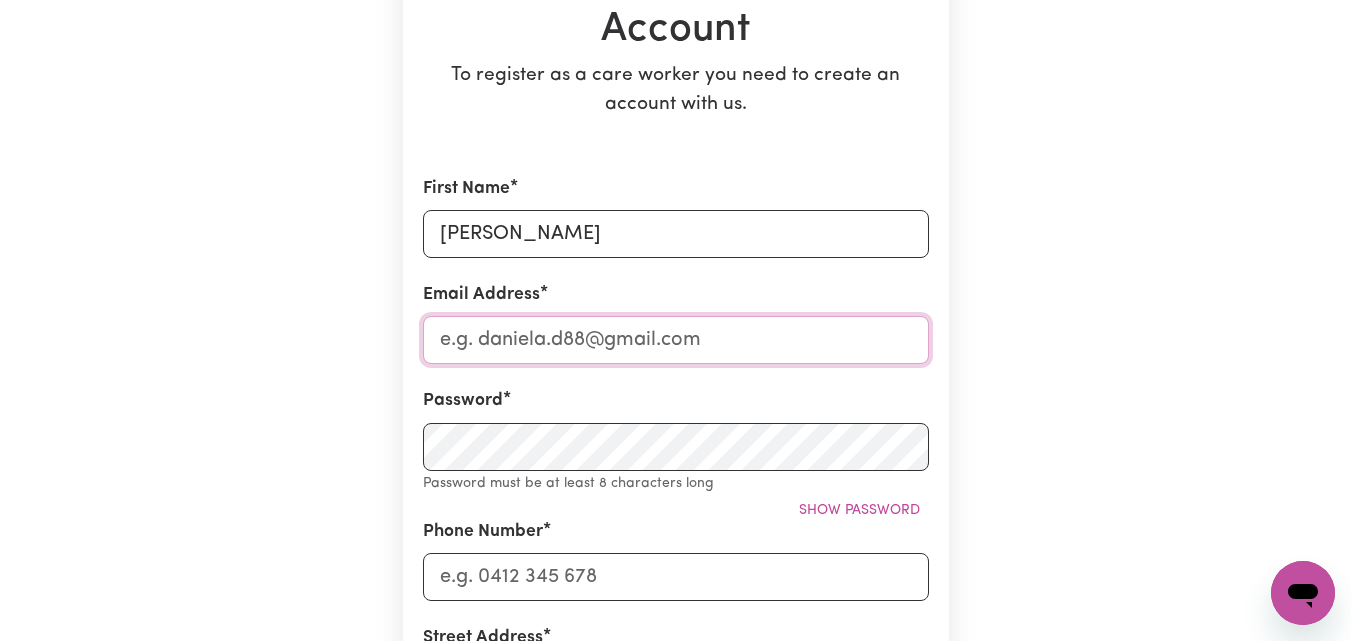 type on "nimishakunwar9841@gmail.com" 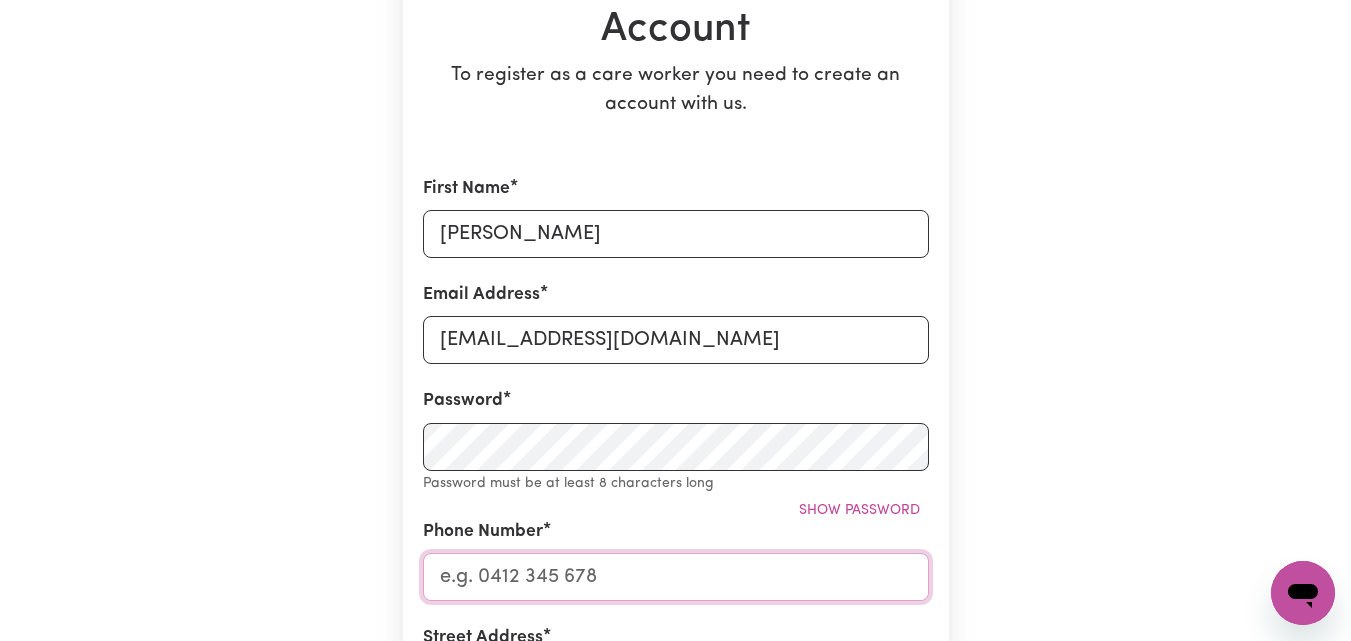 type on "0449918215" 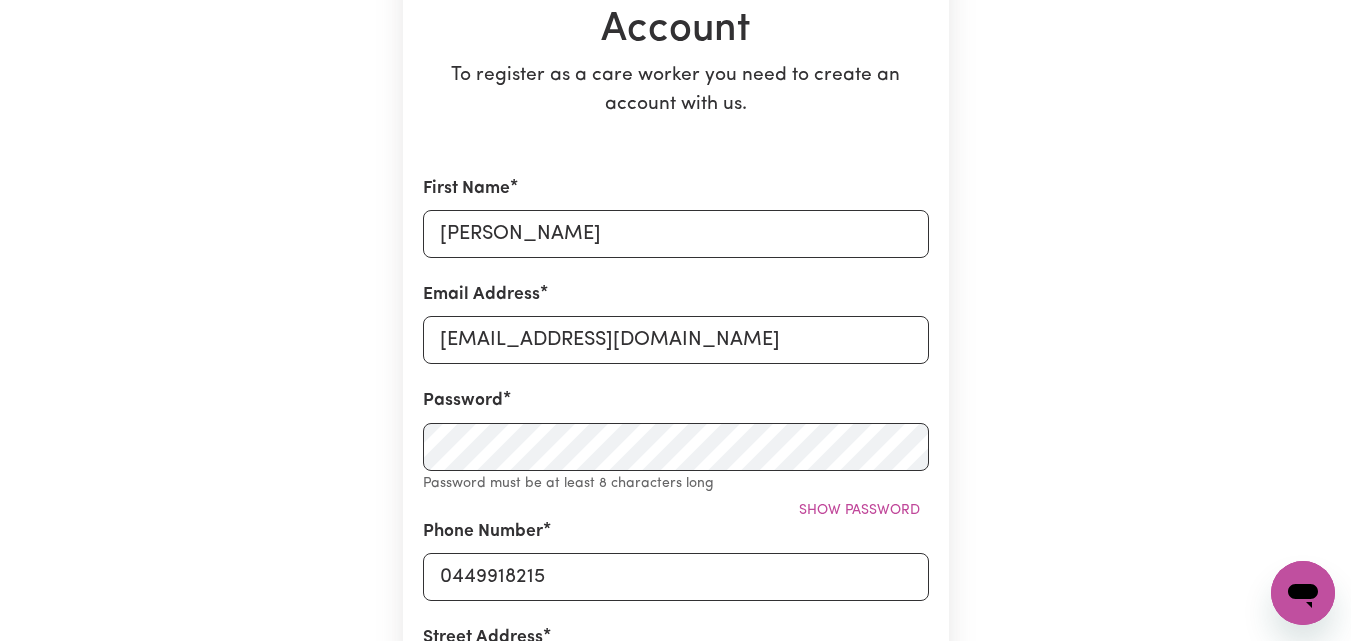 type on "55B BERWICK ST, -" 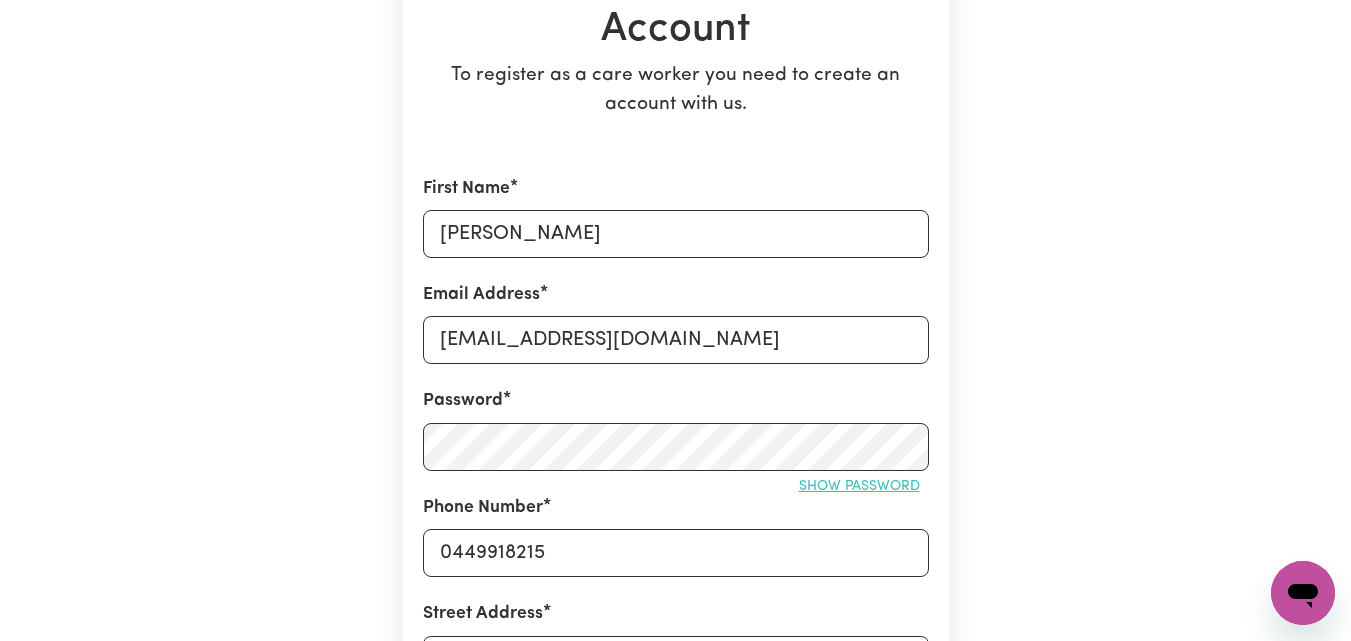 click on "Show password" at bounding box center (859, 486) 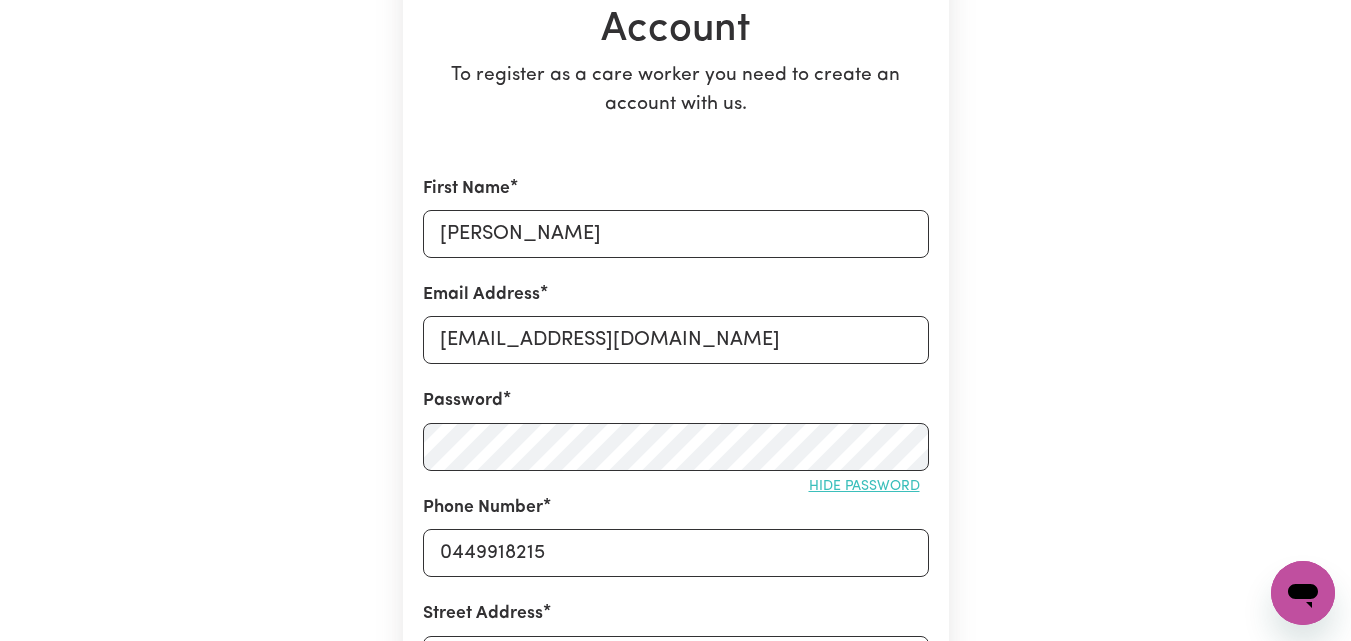 click on "Hide password" at bounding box center [864, 486] 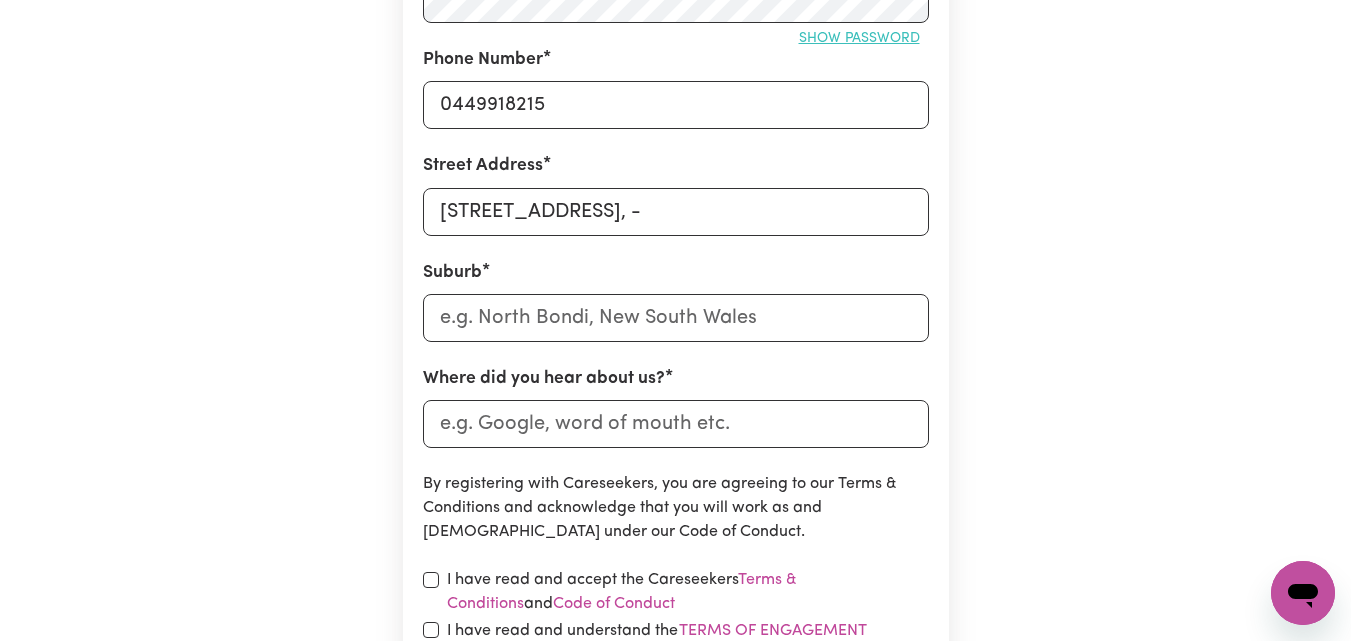 scroll, scrollTop: 717, scrollLeft: 0, axis: vertical 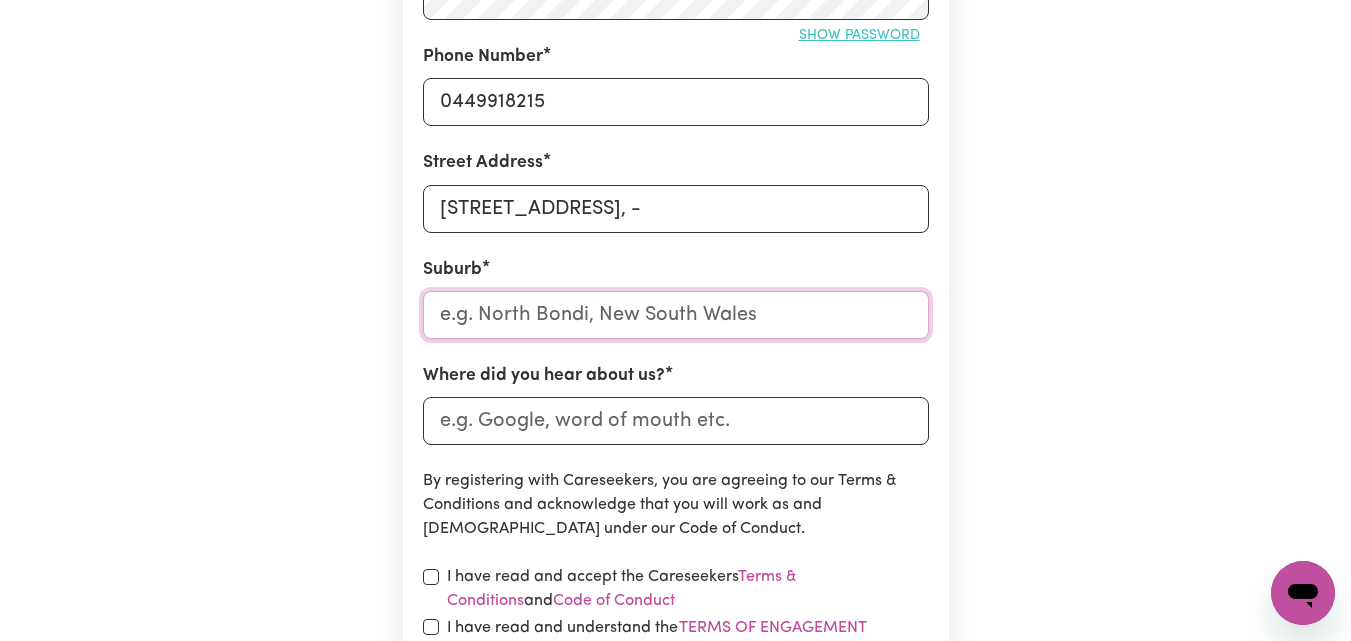 click at bounding box center [676, 315] 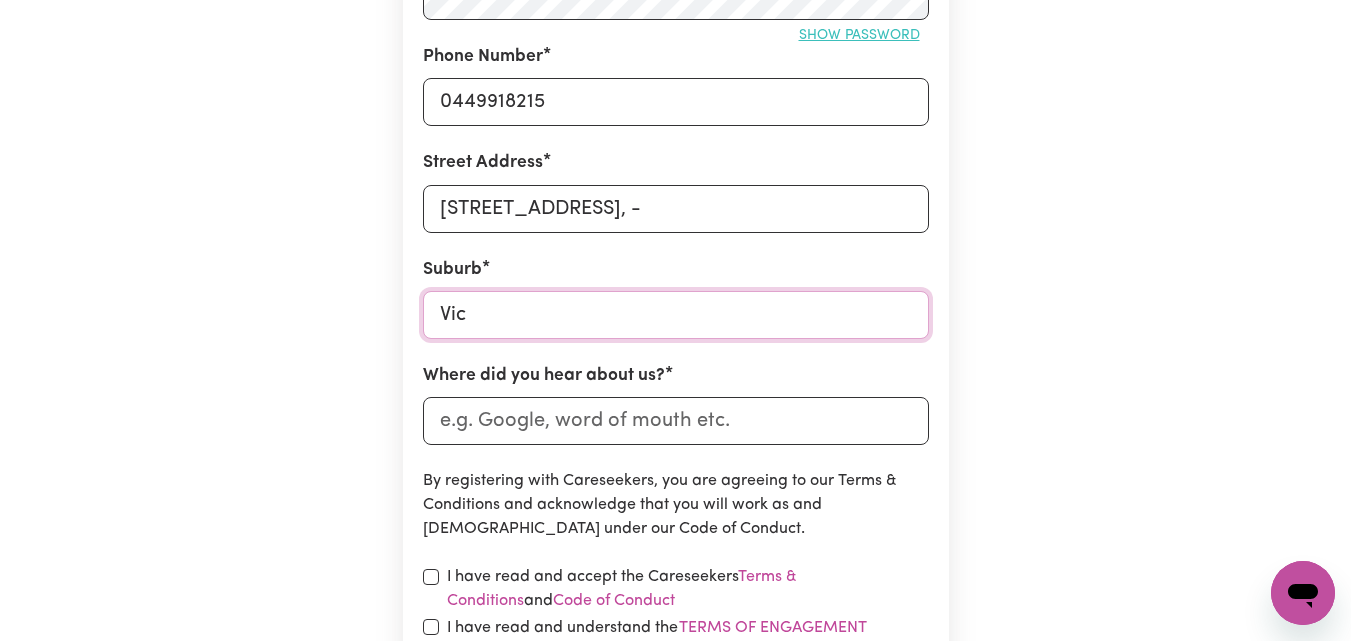 type on "Vict" 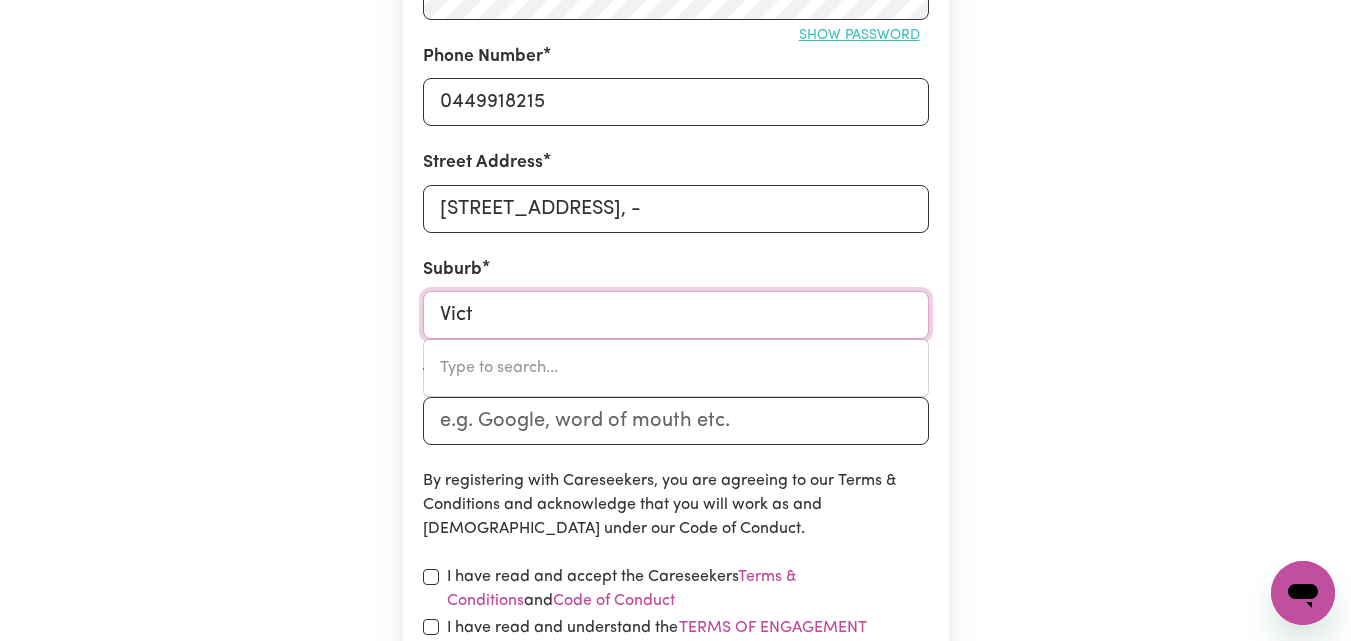 scroll, scrollTop: 946, scrollLeft: 0, axis: vertical 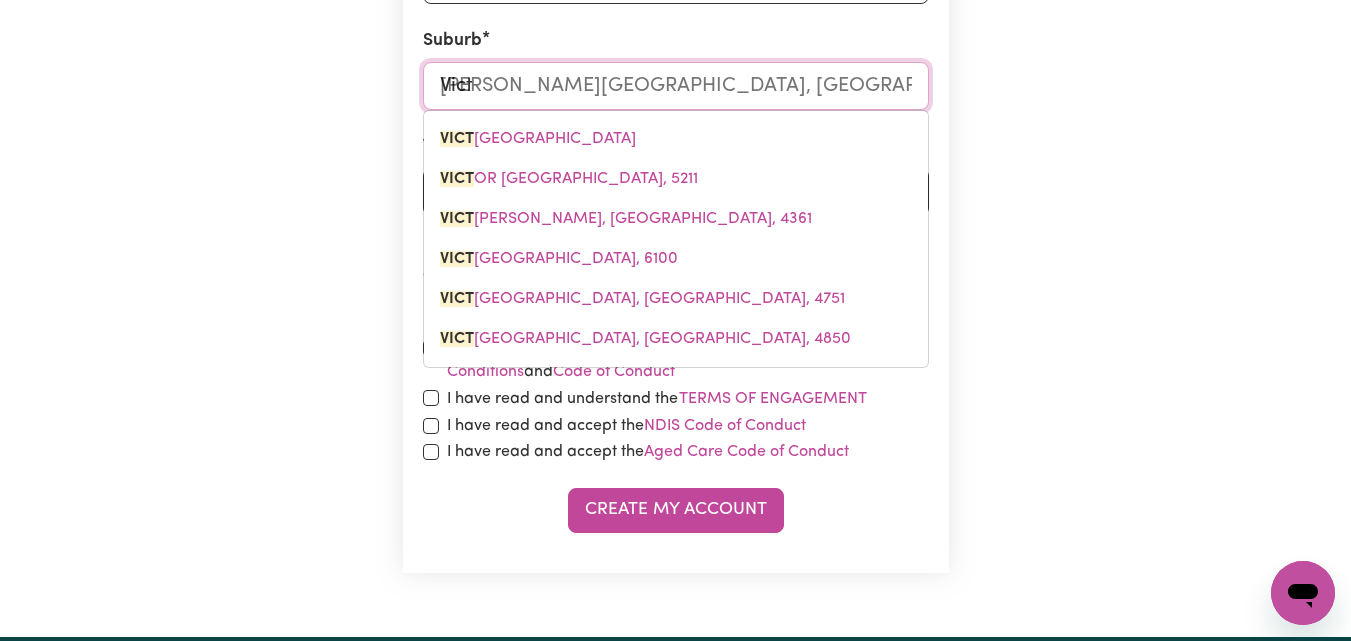 type on "VictOR HARBOR, South Australia, 5211" 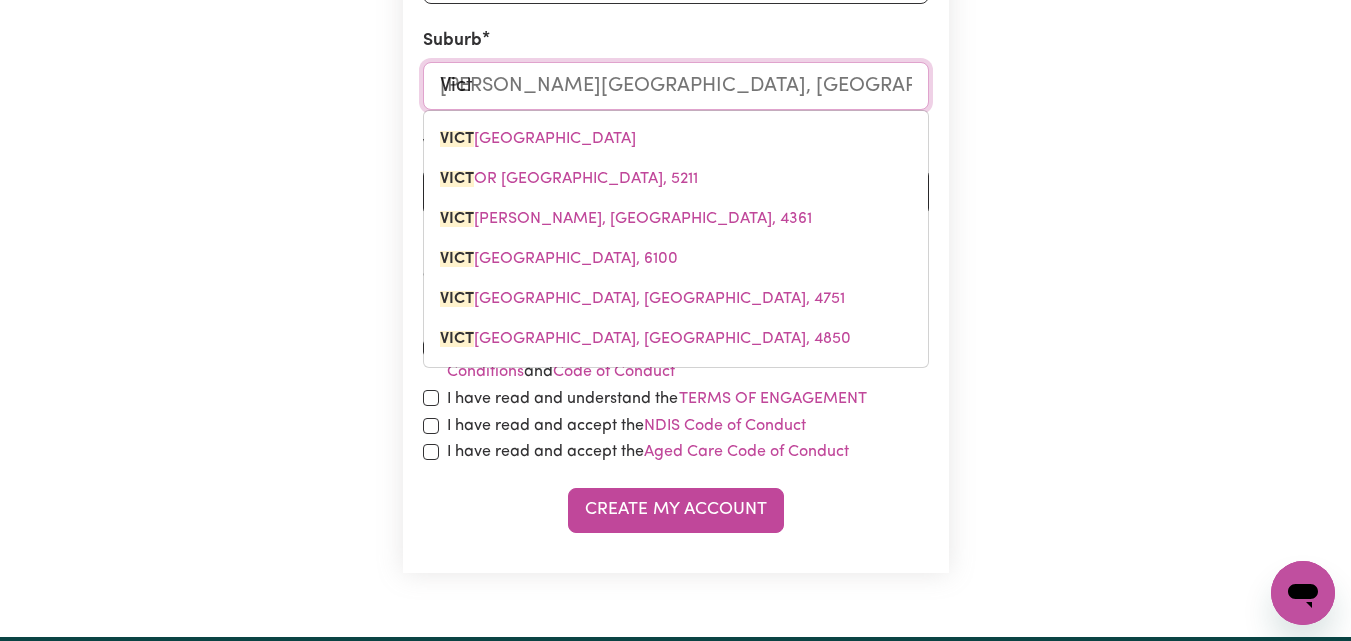 scroll, scrollTop: 958, scrollLeft: 0, axis: vertical 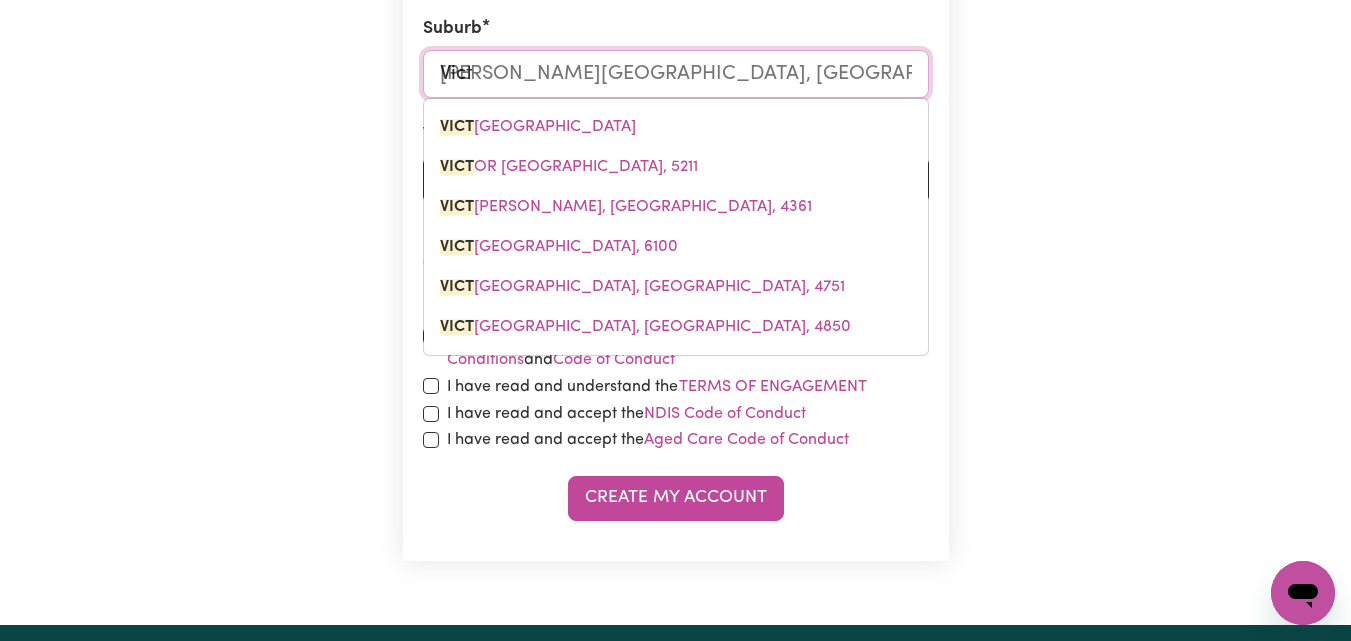 type on "Victo" 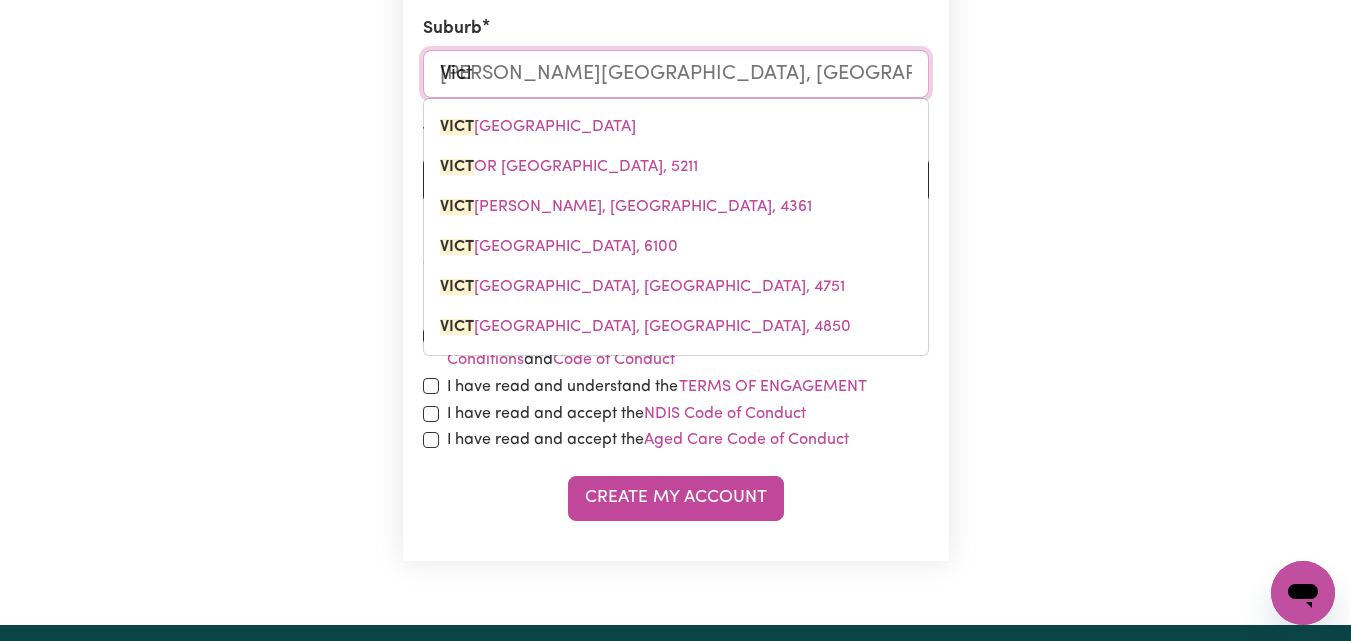 type on "VictoR HARBOR, South Australia, 5211" 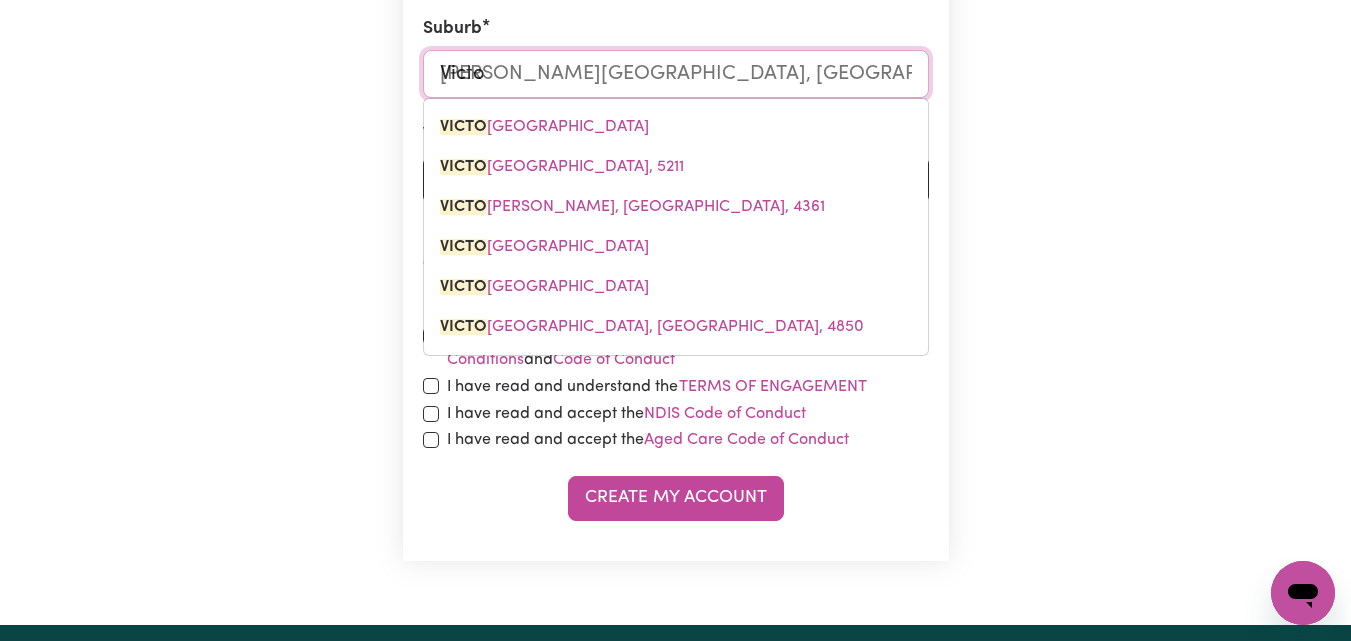 type on "Victor" 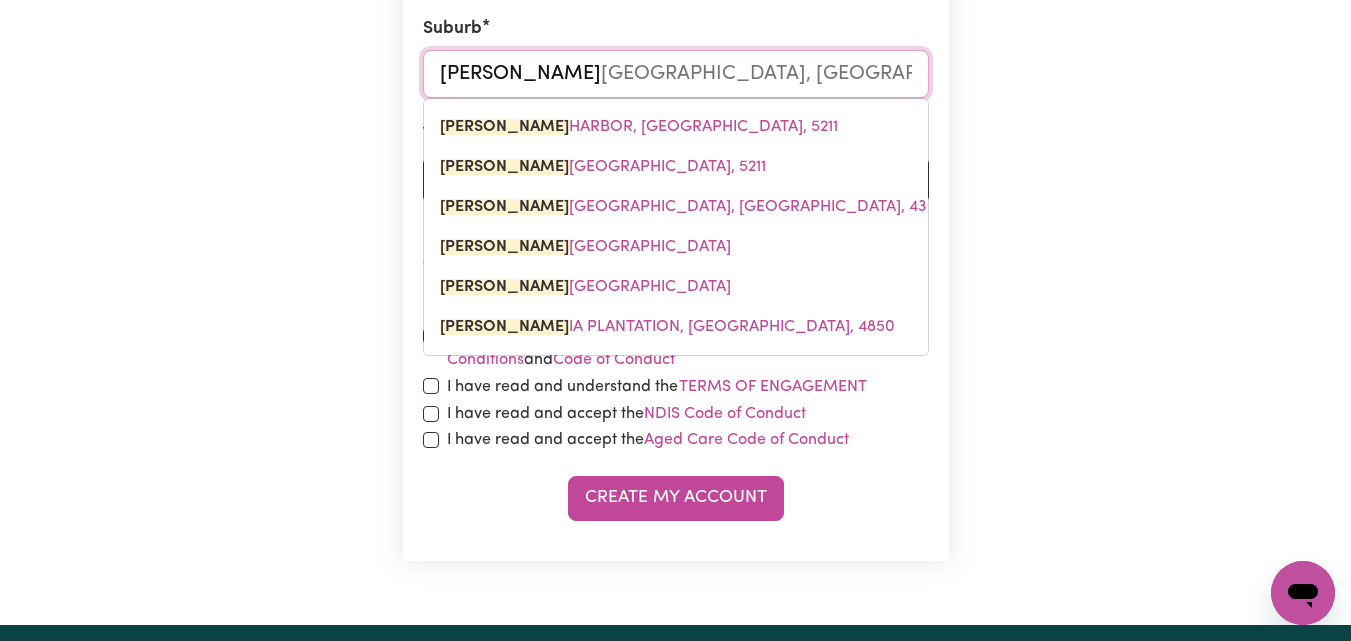 type on "Victori" 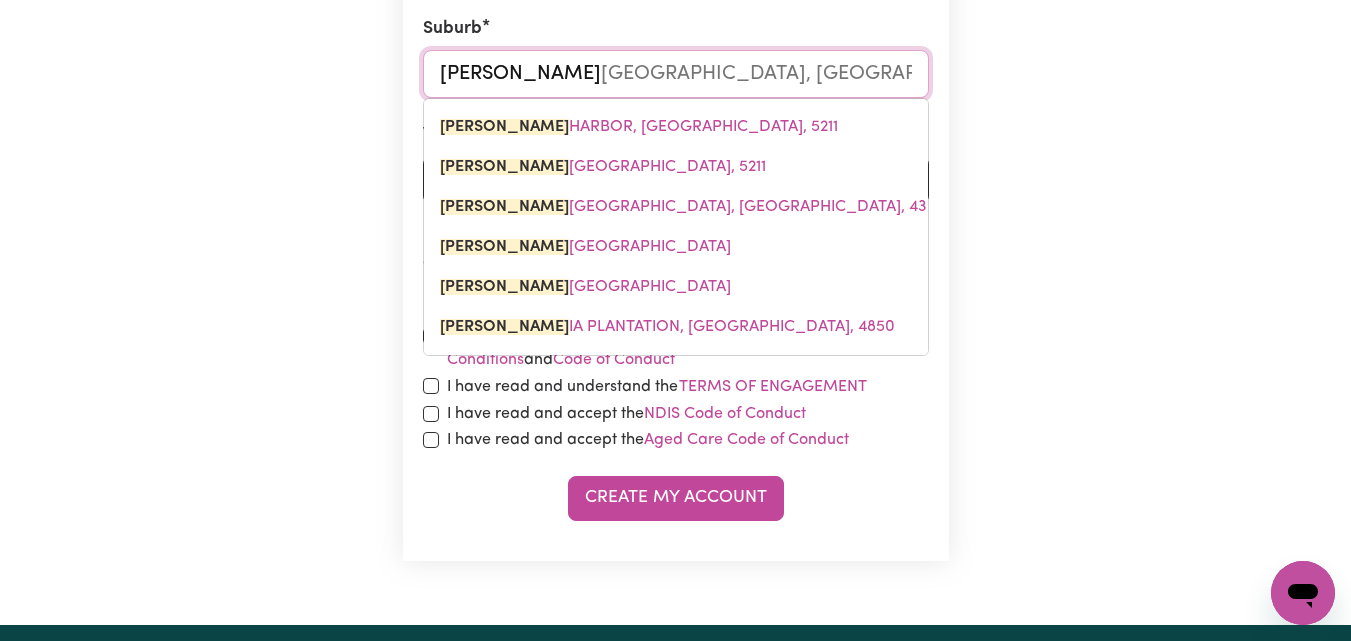 type 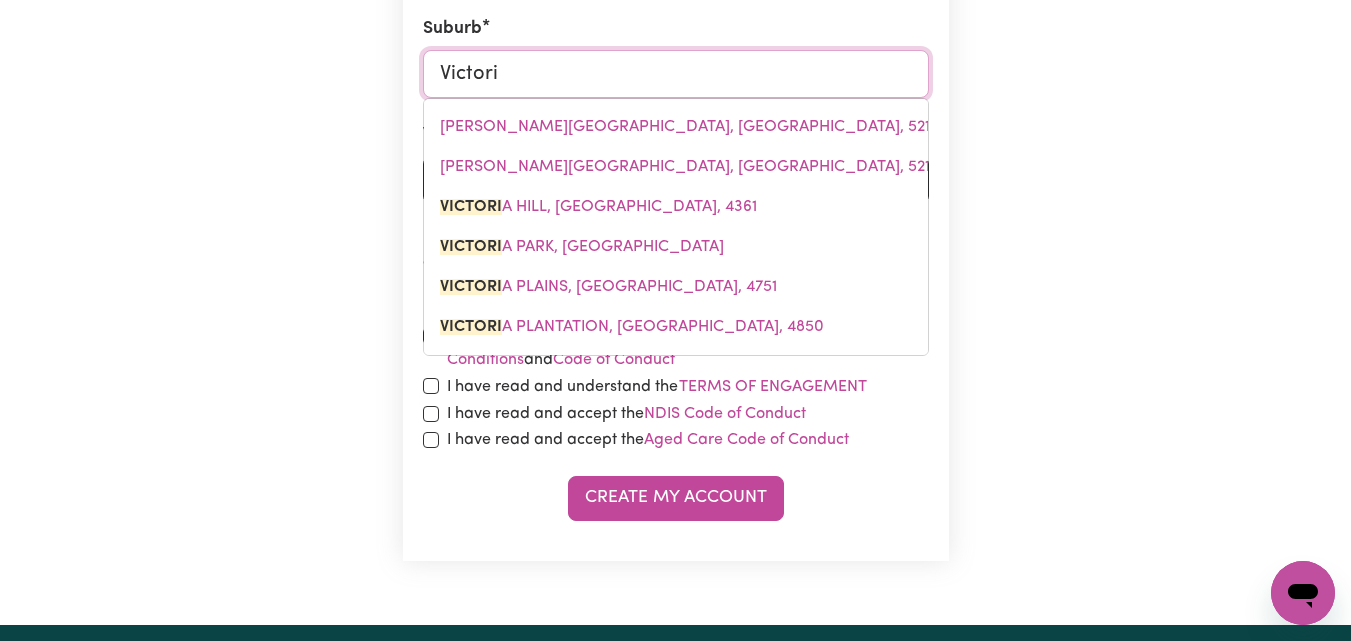 type on "Victoria" 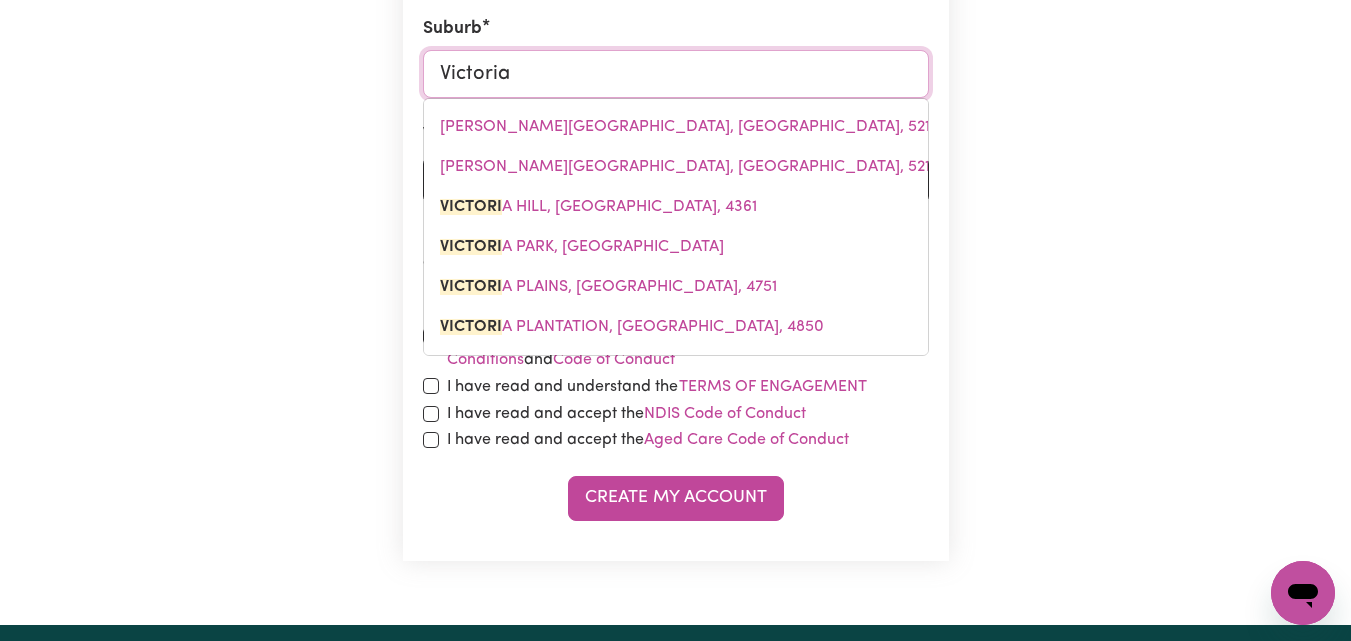 type on "Victoria HILL, Queensland, 4361" 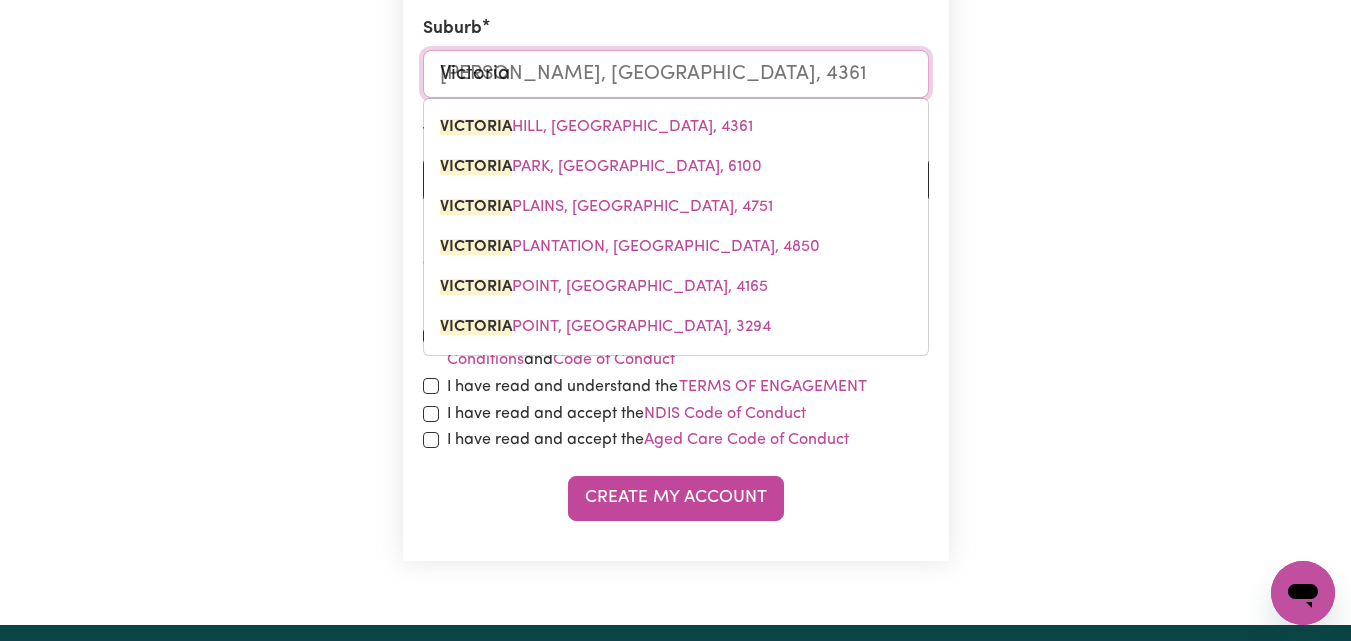 type on "Victoria p" 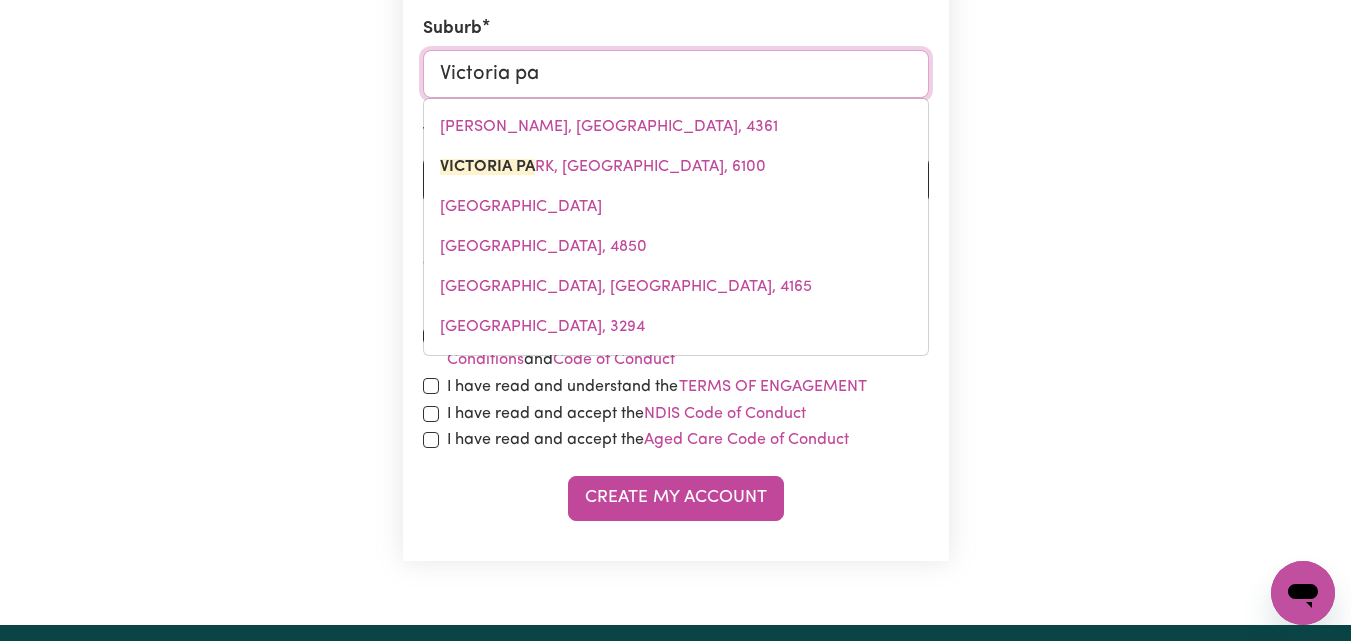 type on "Victoria par" 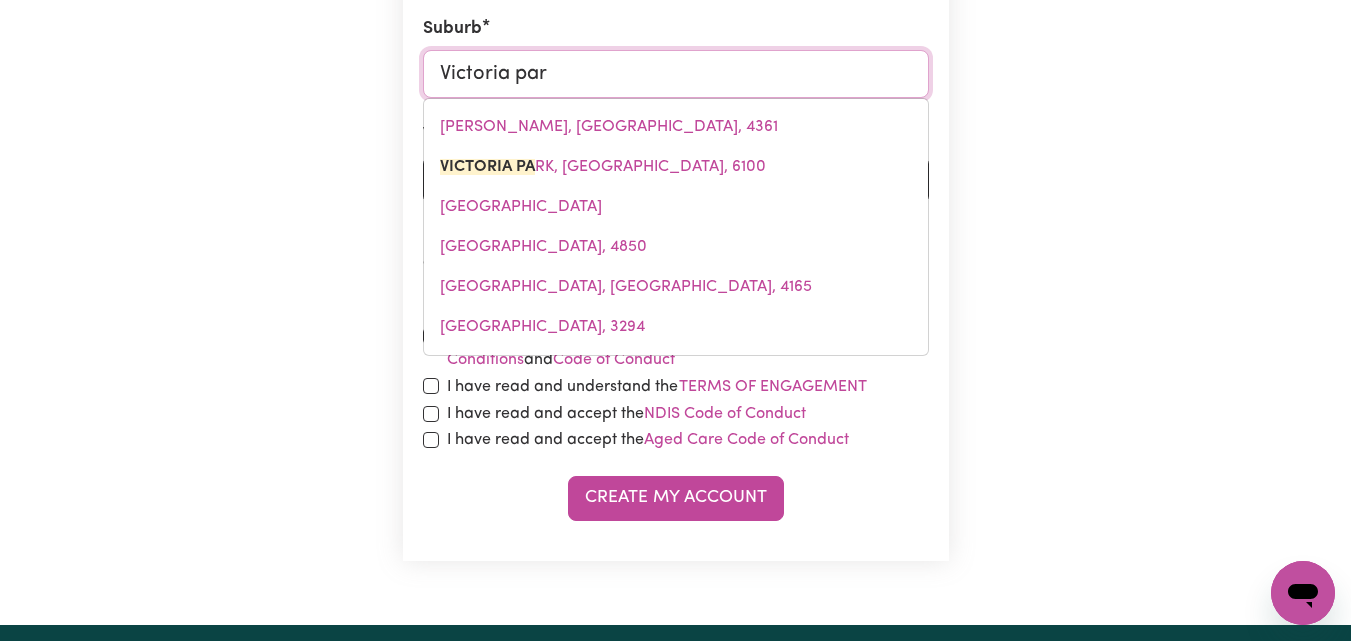 type on "Victoria parK, Western Australia, 6100" 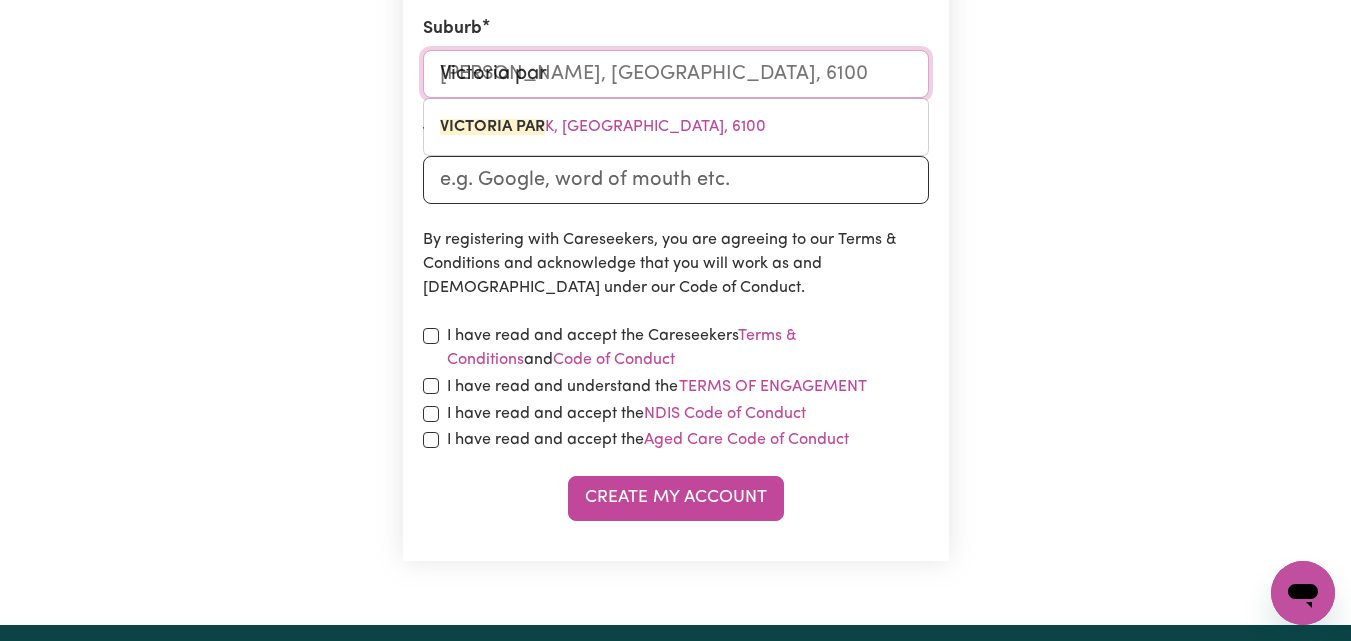 type on "Victoria park" 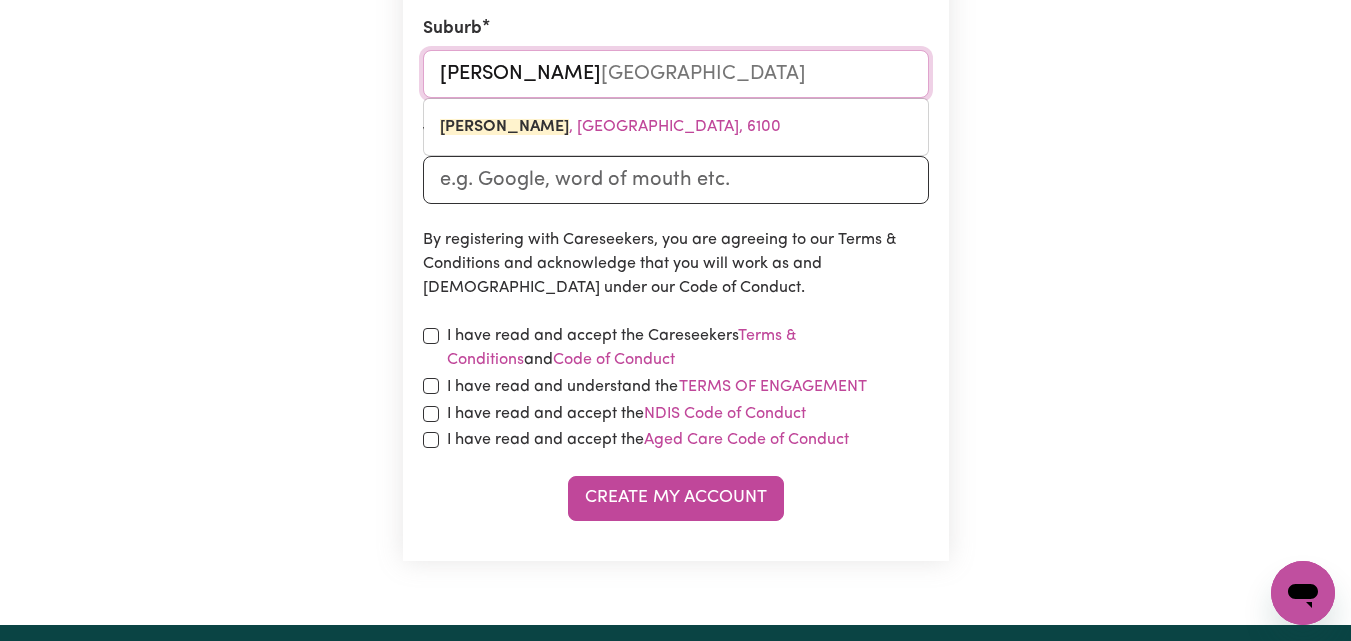 type on "Victoria park" 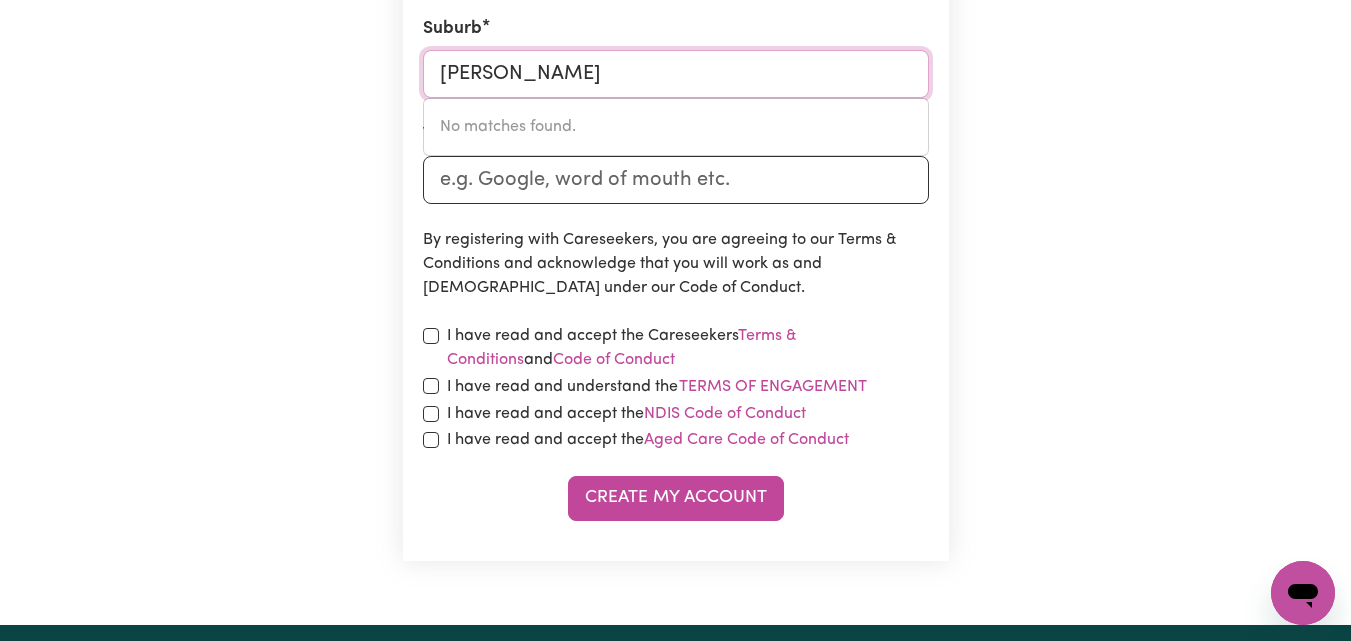 type on "Victoria park" 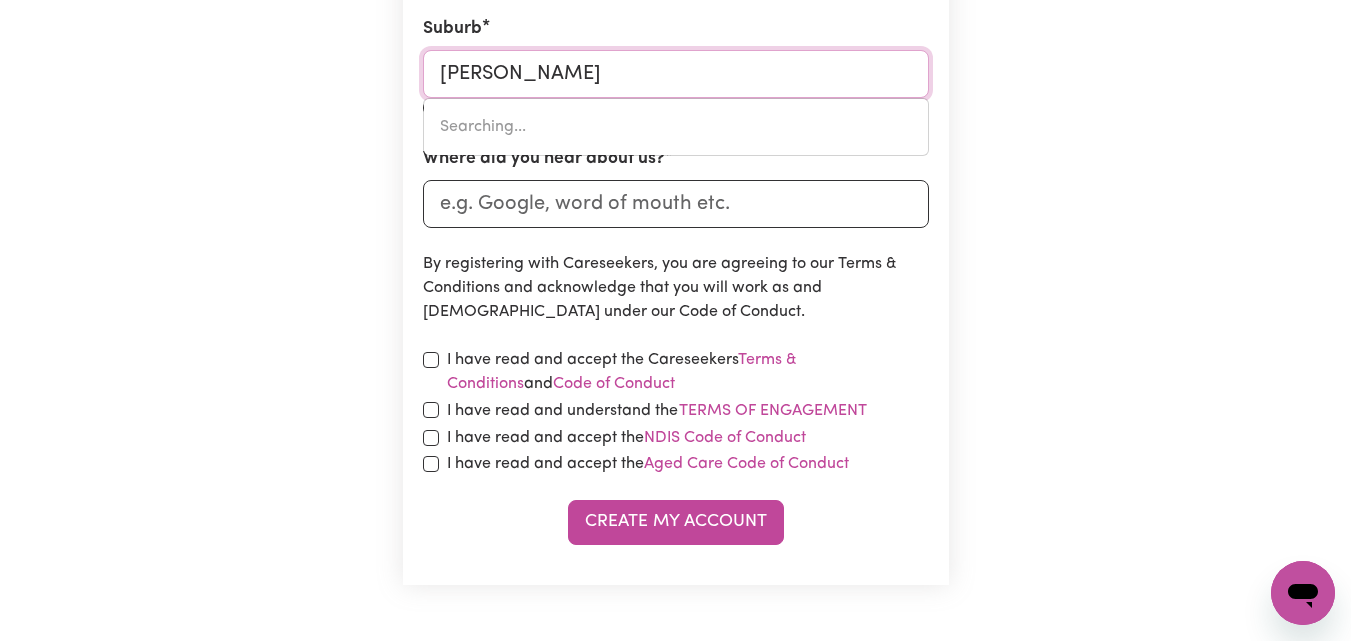 type on "Victoria park, Western Australia, 6100" 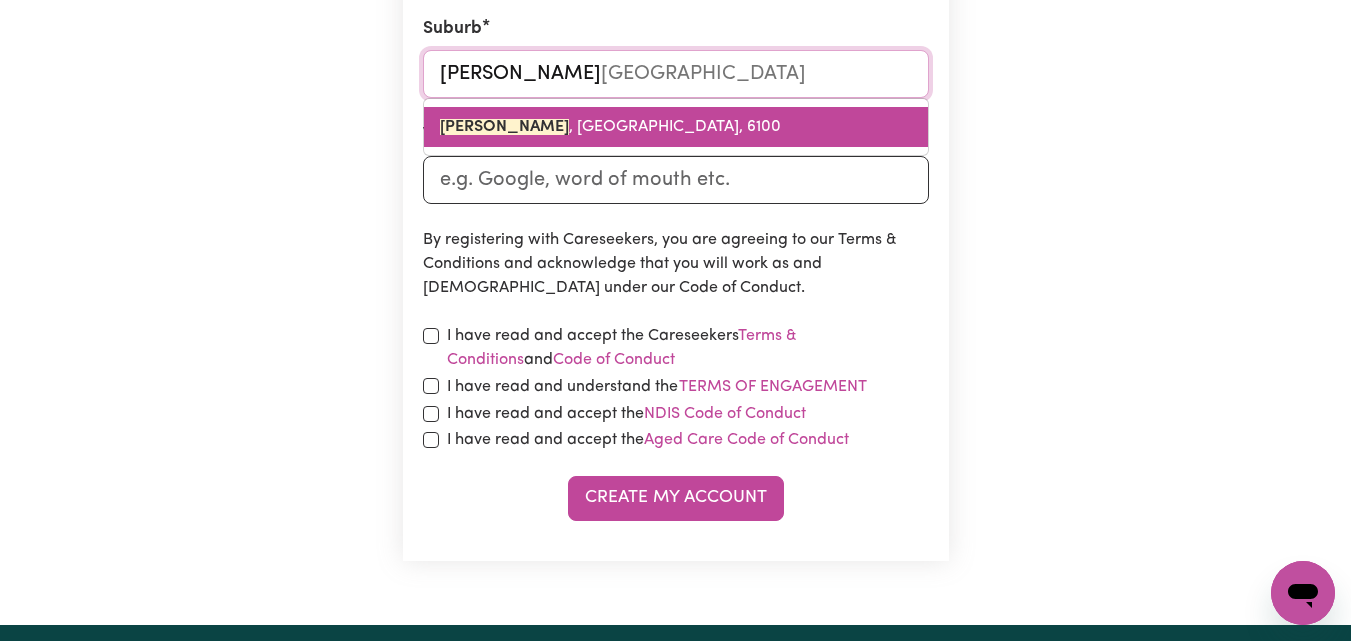 click on "VICTORIA PARK" at bounding box center (504, 127) 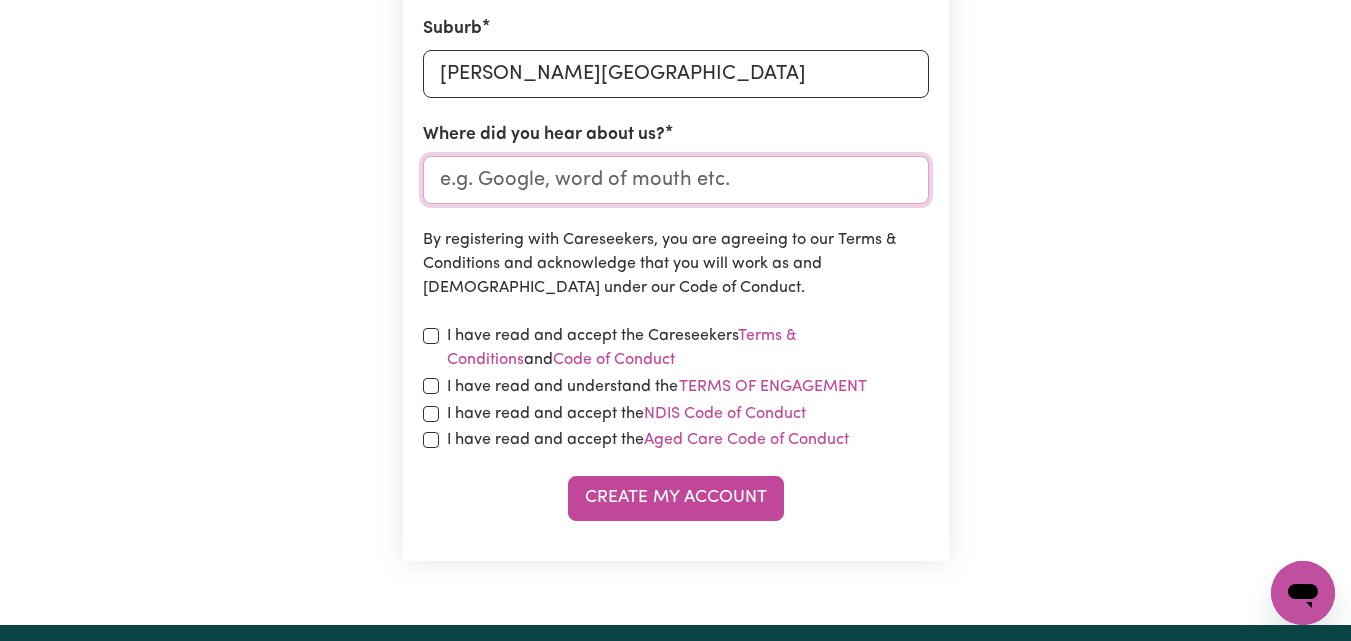 click on "Where did you hear about us?" at bounding box center [676, 180] 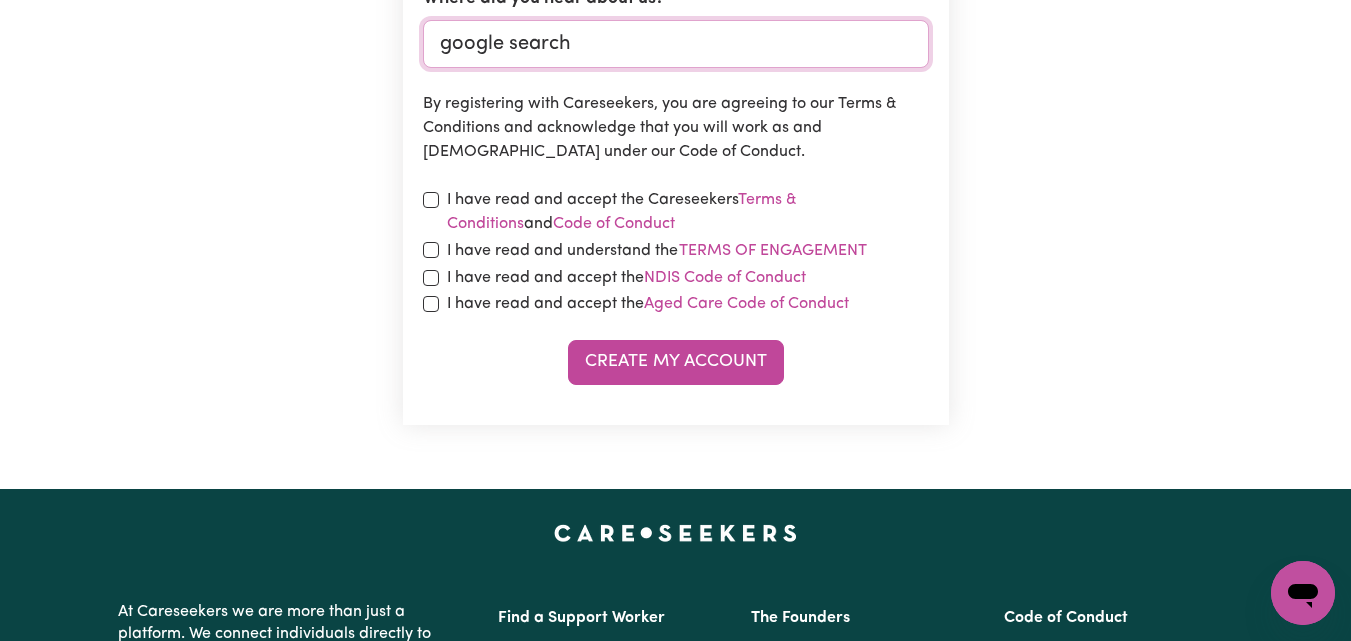 scroll, scrollTop: 1095, scrollLeft: 0, axis: vertical 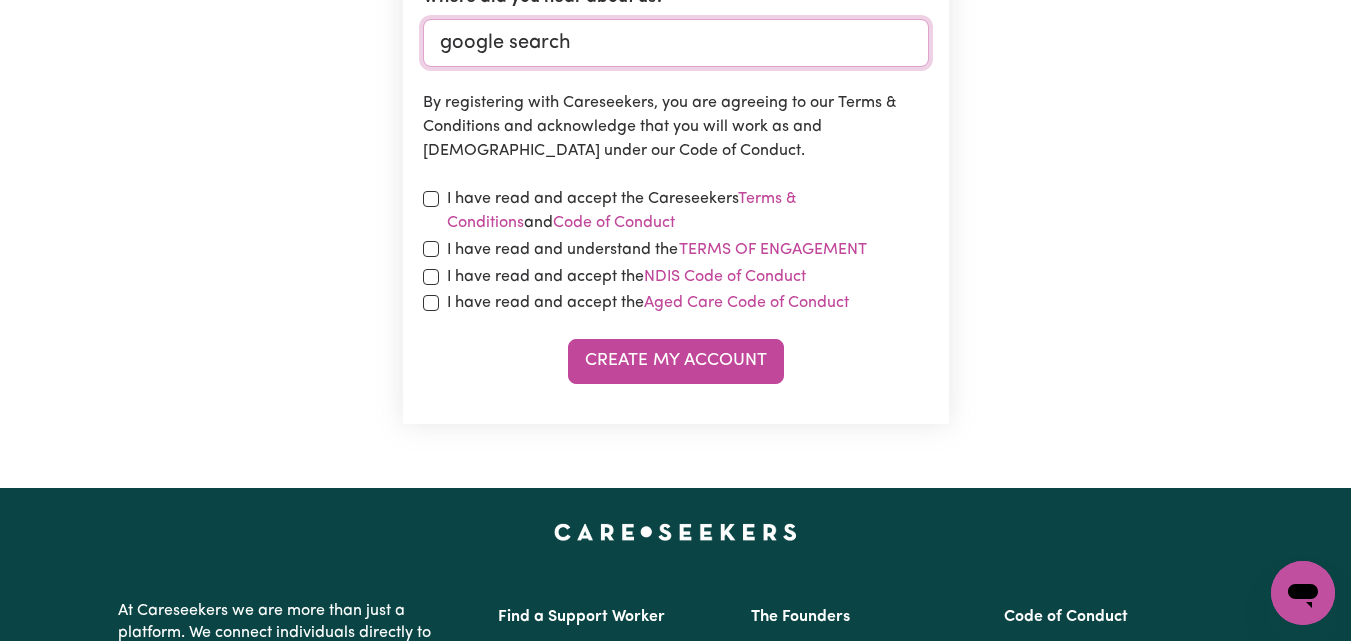 type on "google search" 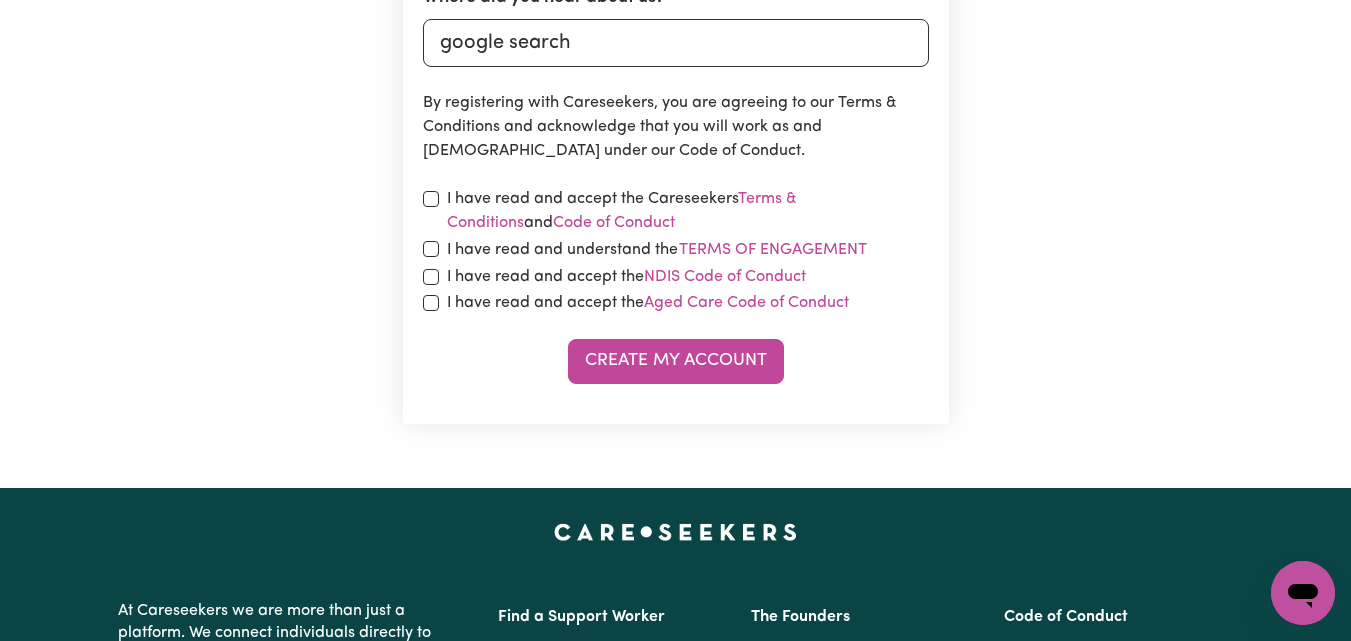click on "Create A Care Worker Account To register as a care worker you need to create an account with us. First Name Nimisha Email Address nimishakunwar9841@gmail.com Password Show password Phone Number 0449918215 Street Address 55B BERWICK ST, - Suburb VICTORIA PARK, Western Australia, 6100 Where did you hear about us? google search By registering with Careseekers, you are agreeing to our Terms & Conditions and acknowledge that you will work as and Independent Contractor under our Code of Conduct. I have read and accept the Careseekers  Terms & Conditions  and  Code of Conduct I have read and understand the  Terms of Engagement I have read and accept the  NDIS Code of Conduct I have read and accept the  Aged Care Code of Conduct Create My Account" at bounding box center [676, -269] 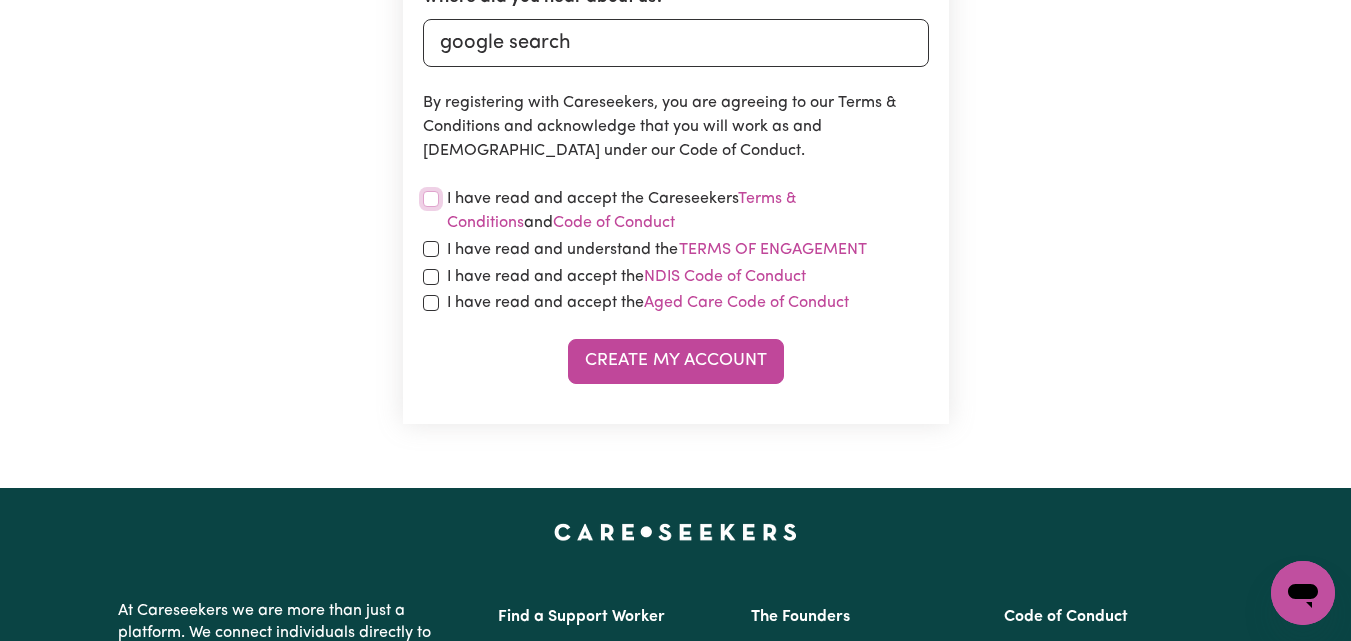 click at bounding box center [431, 199] 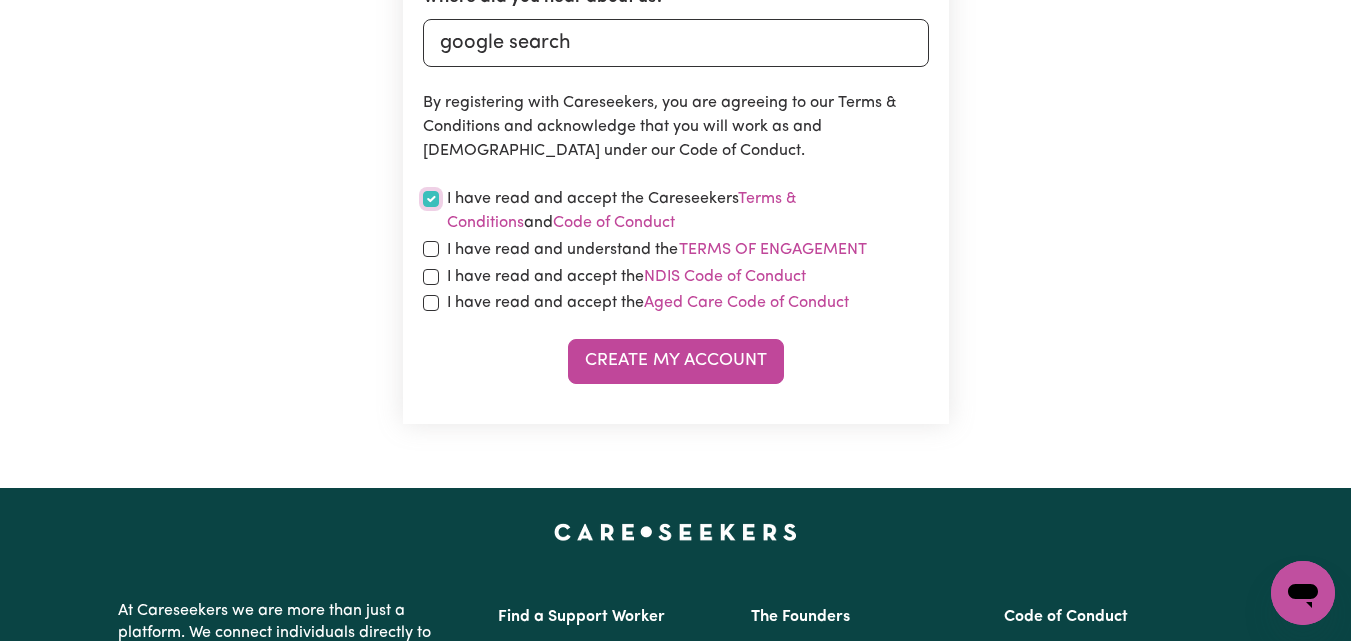 checkbox on "true" 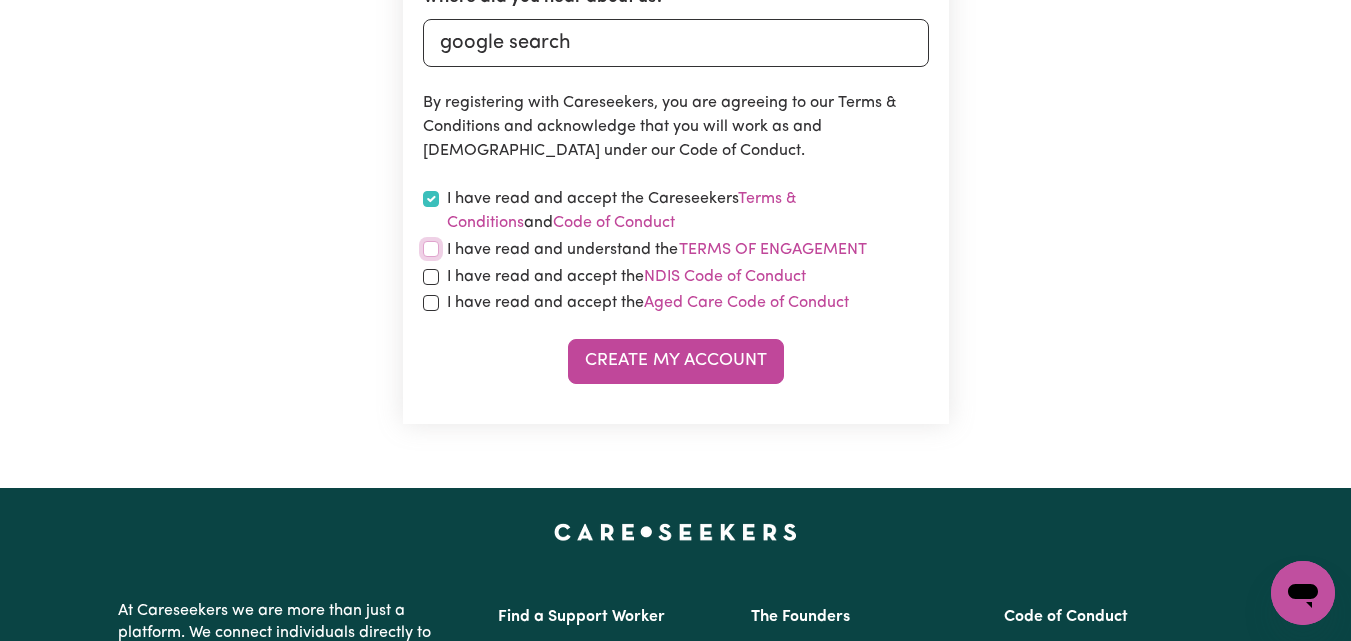 click at bounding box center [431, 249] 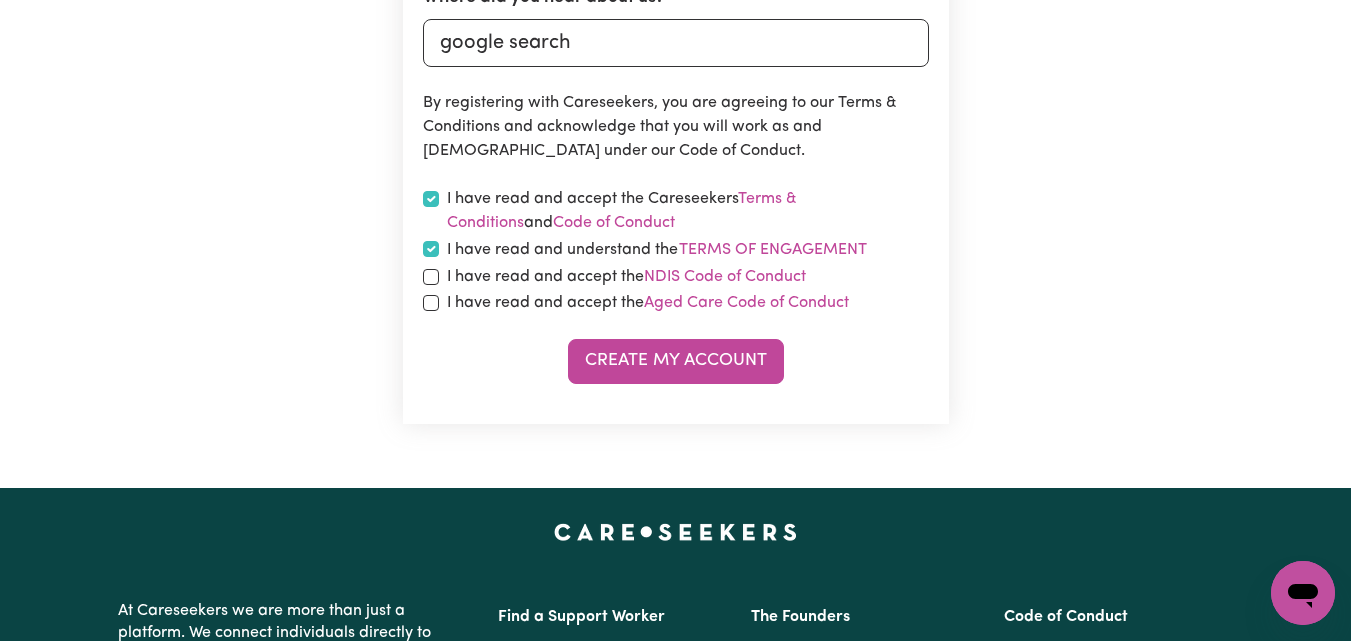 checkbox on "true" 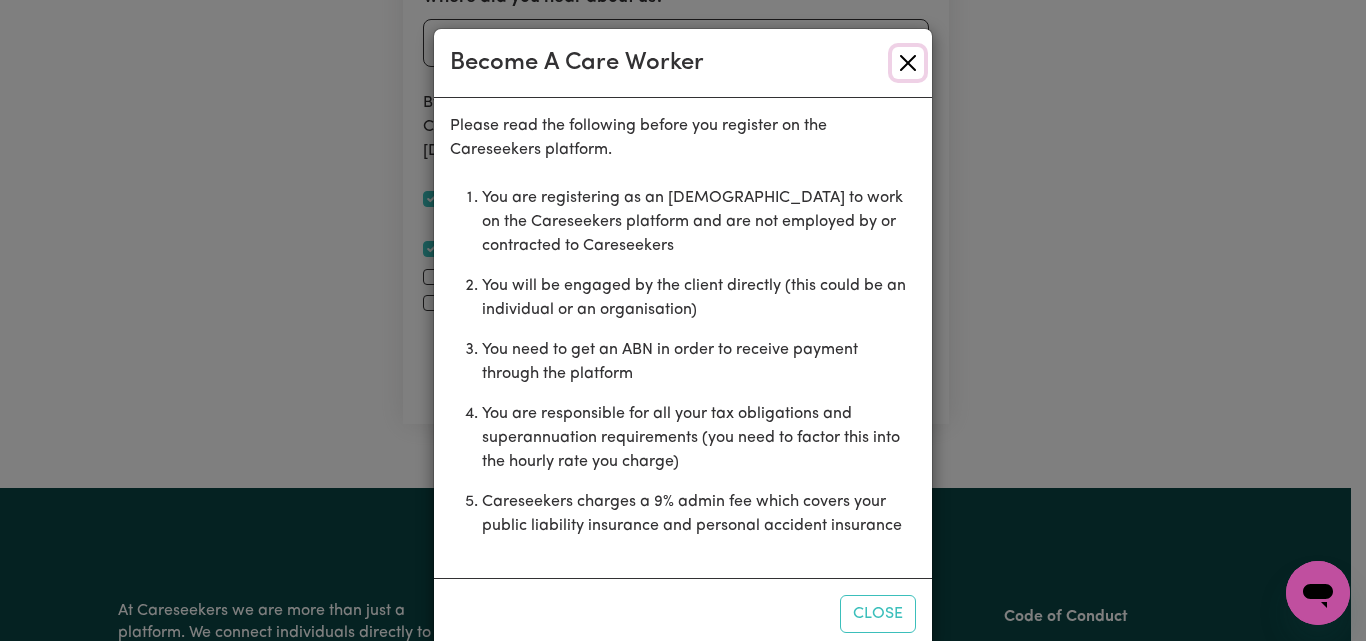 click at bounding box center [908, 63] 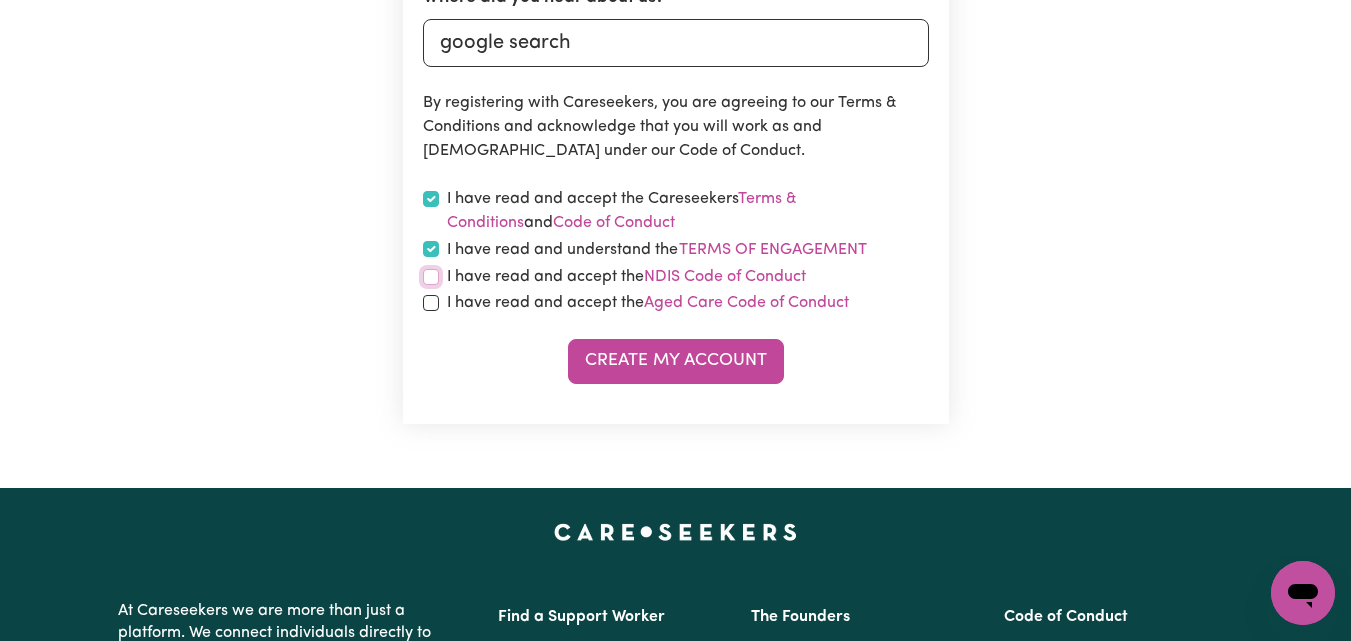 click at bounding box center (431, 277) 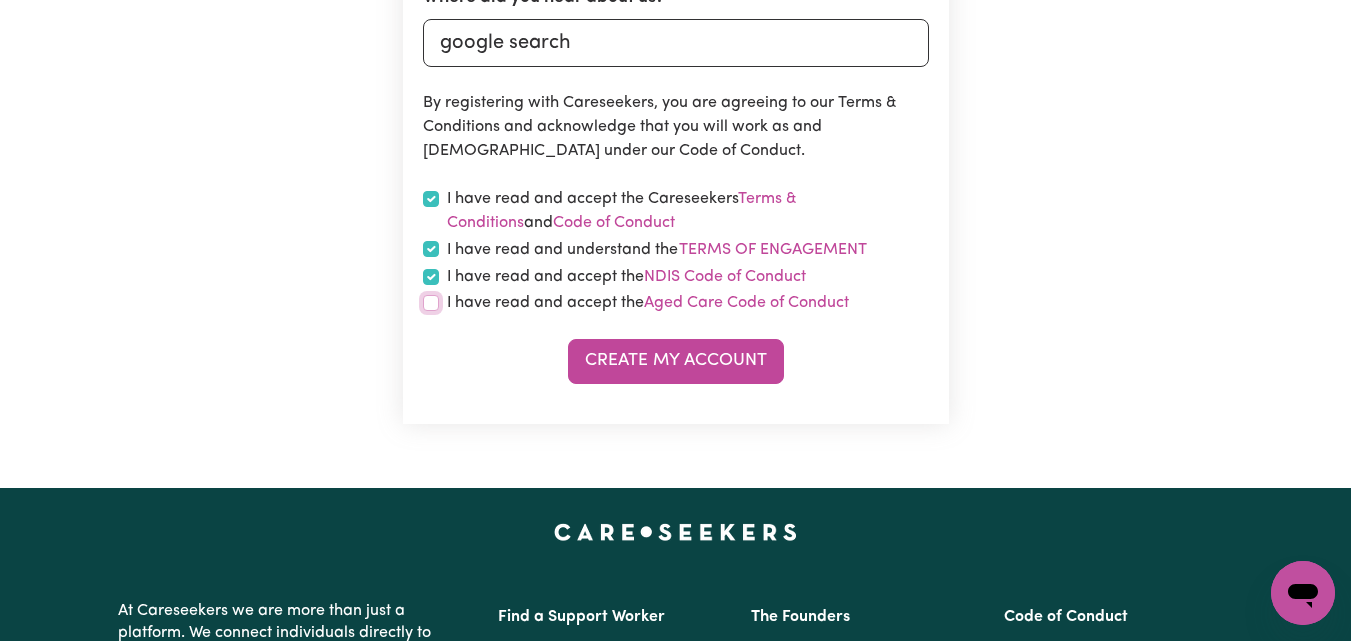 click at bounding box center (431, 303) 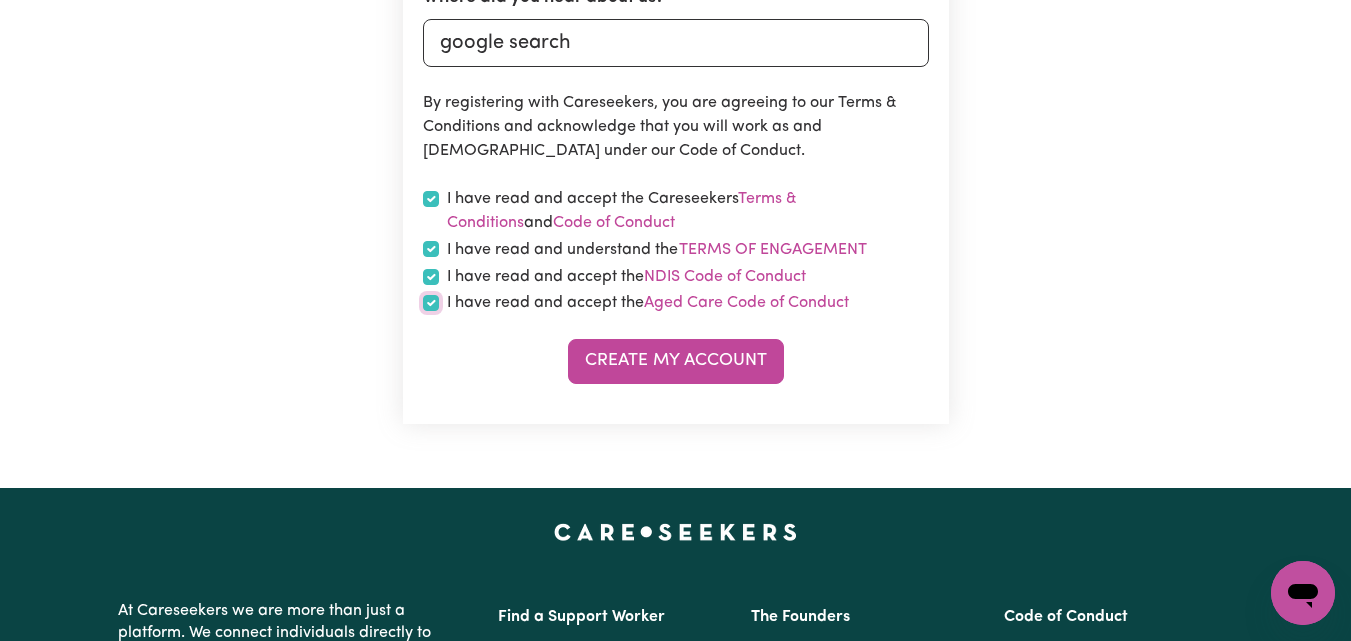 checkbox on "true" 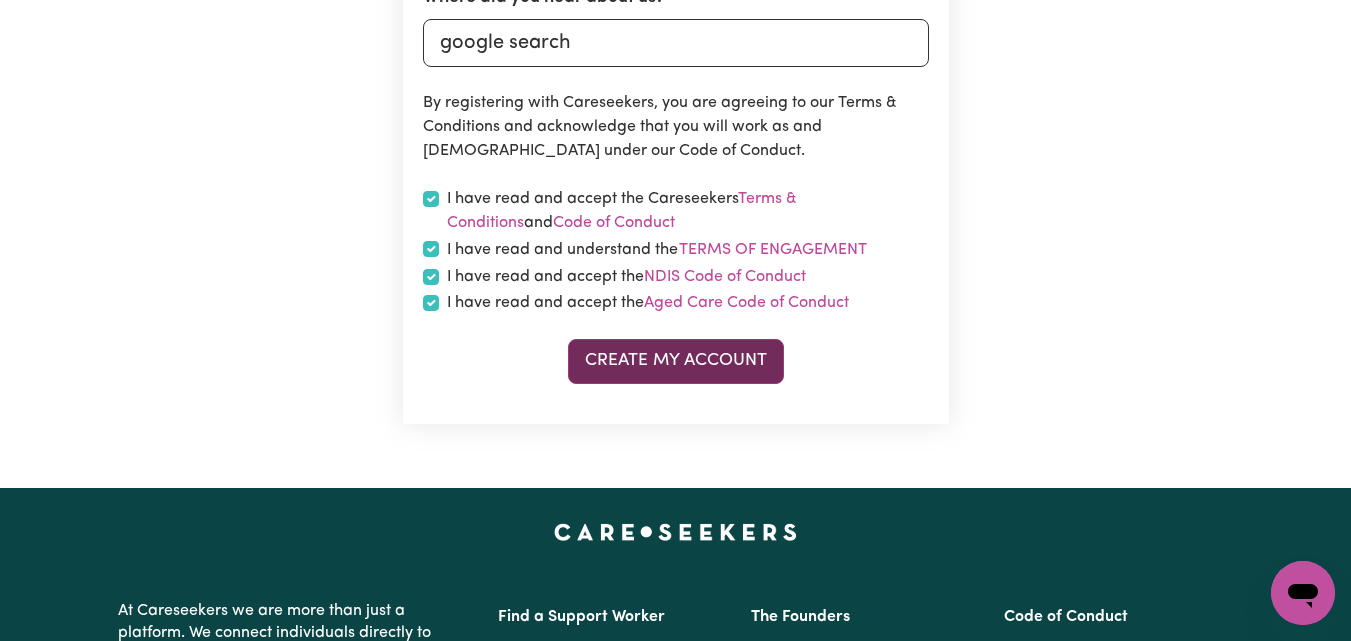 click on "Create My Account" at bounding box center [676, 361] 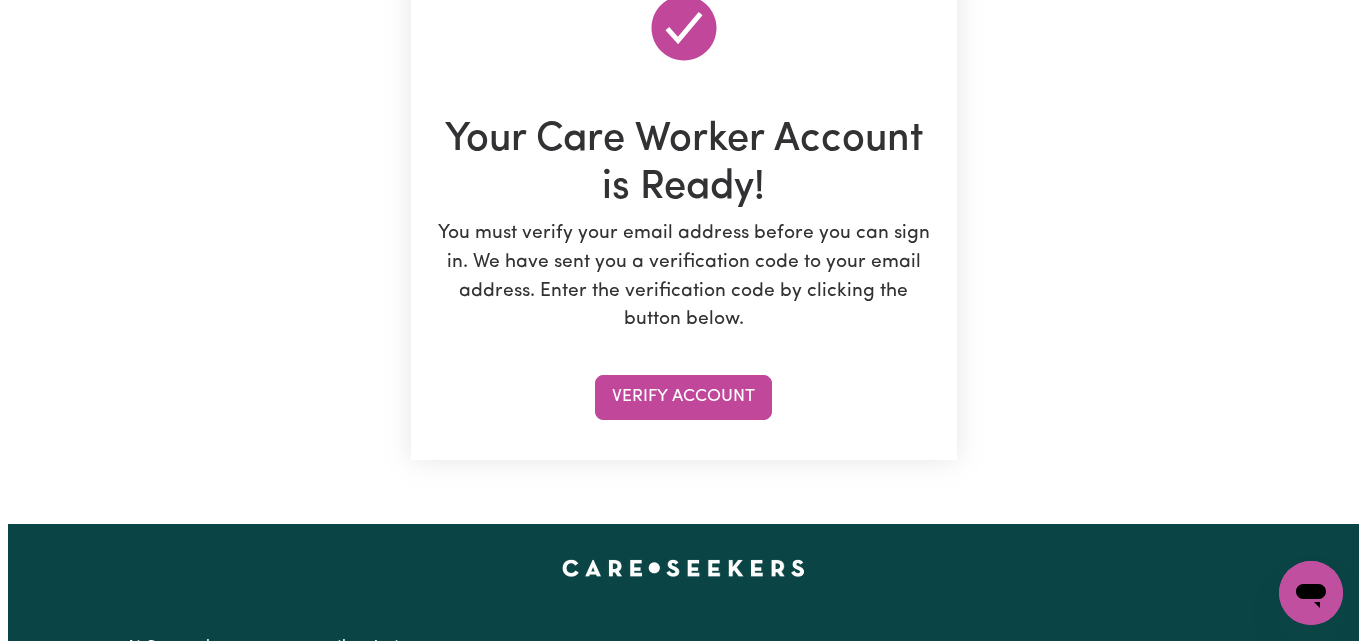 scroll, scrollTop: 237, scrollLeft: 0, axis: vertical 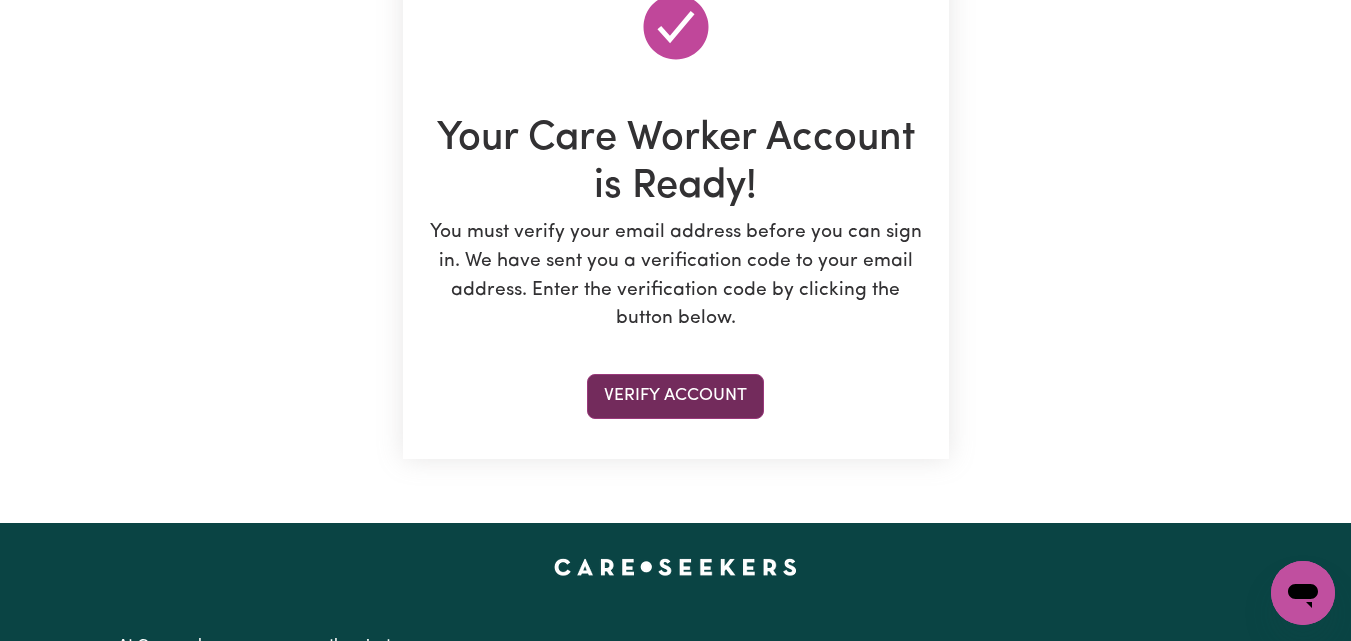 click on "Verify Account" at bounding box center [675, 396] 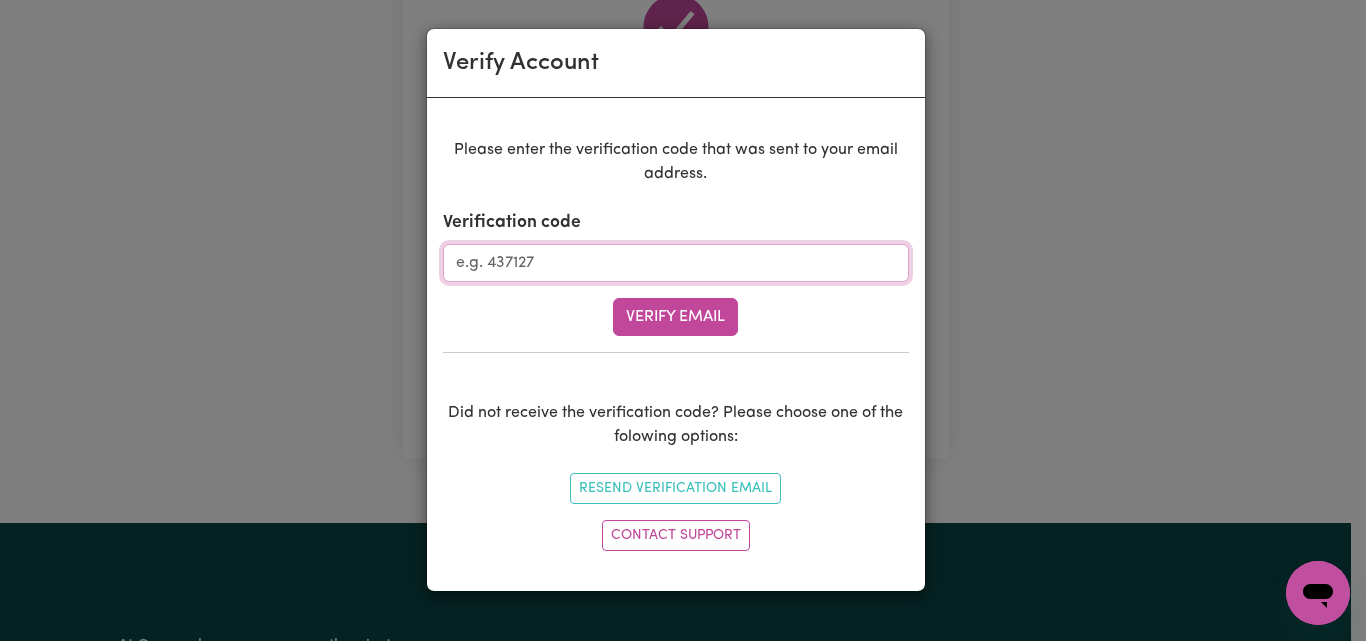 click on "Verification code" at bounding box center (676, 263) 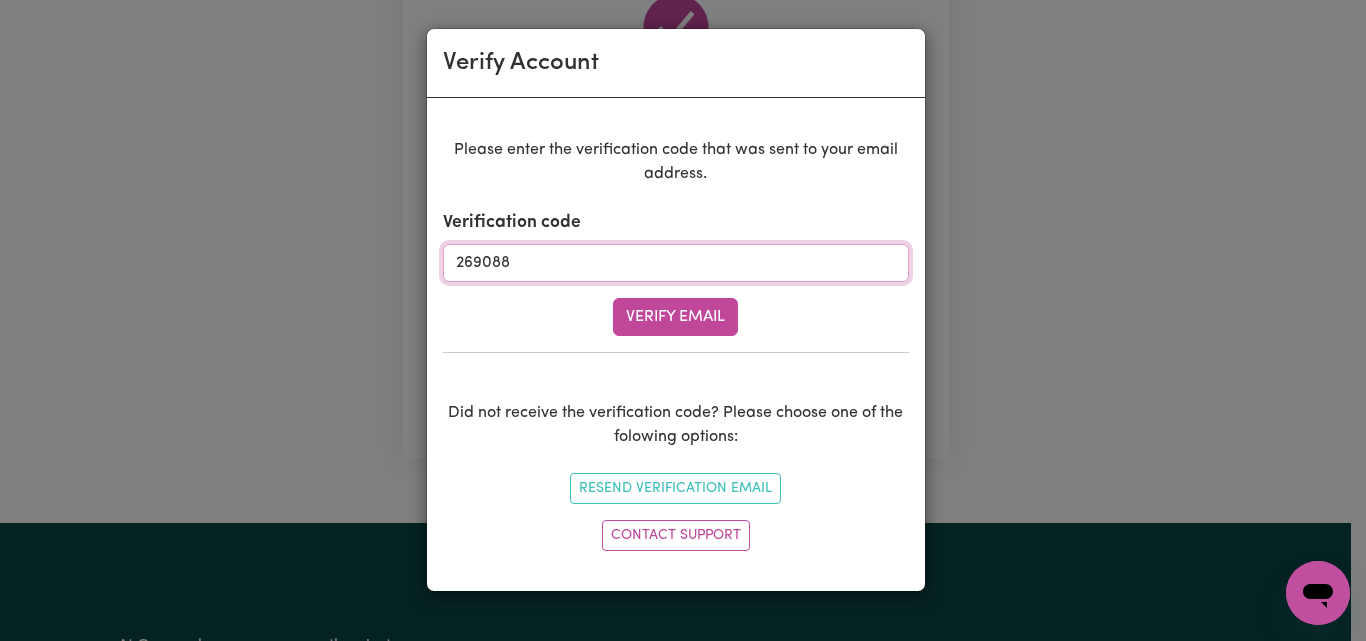 type on "269088" 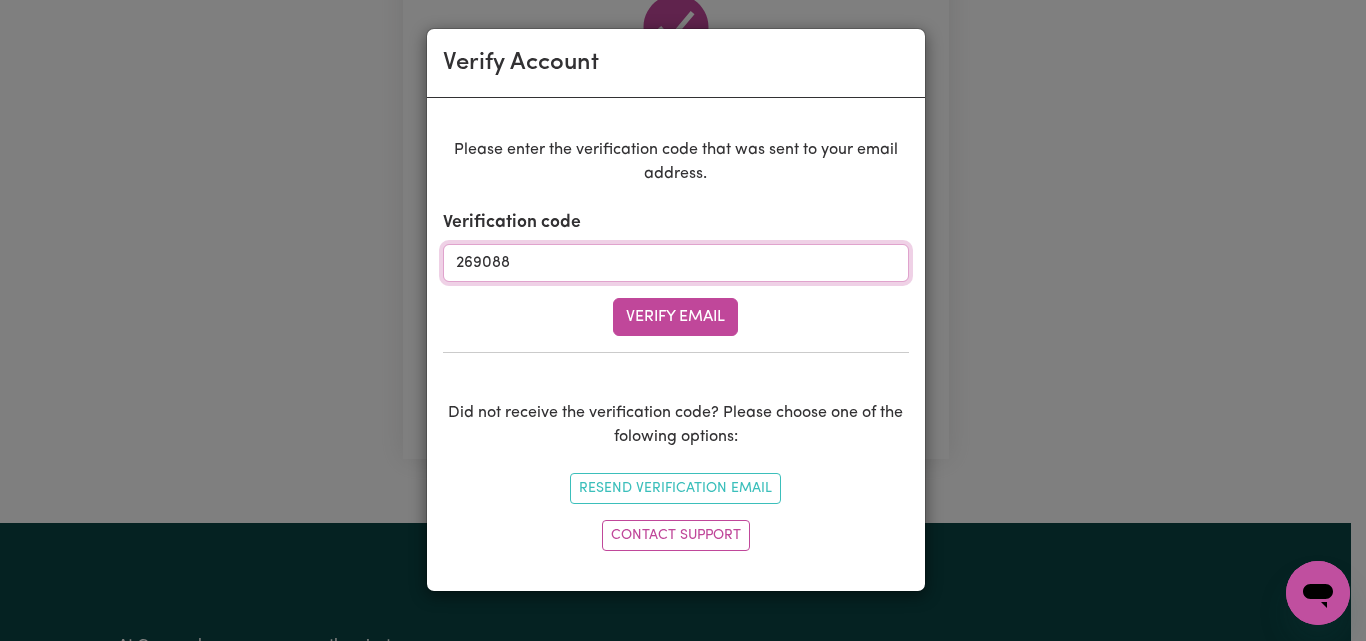 click on "Verify Email" at bounding box center [675, 317] 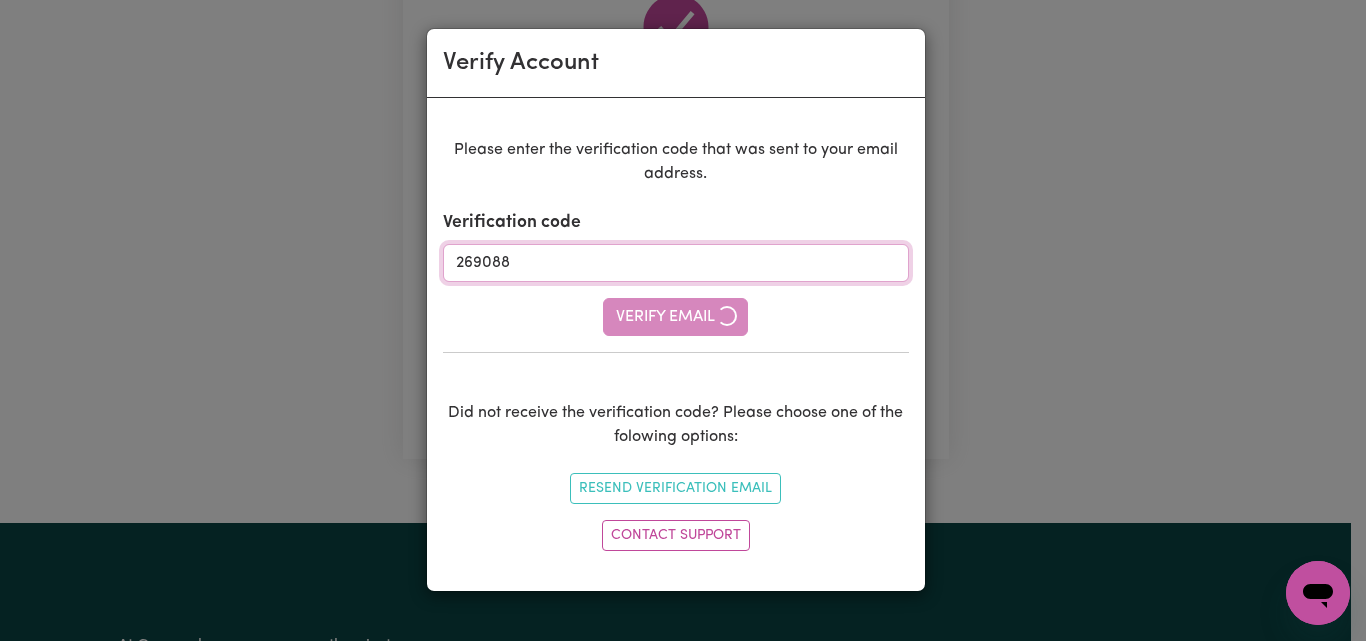 type 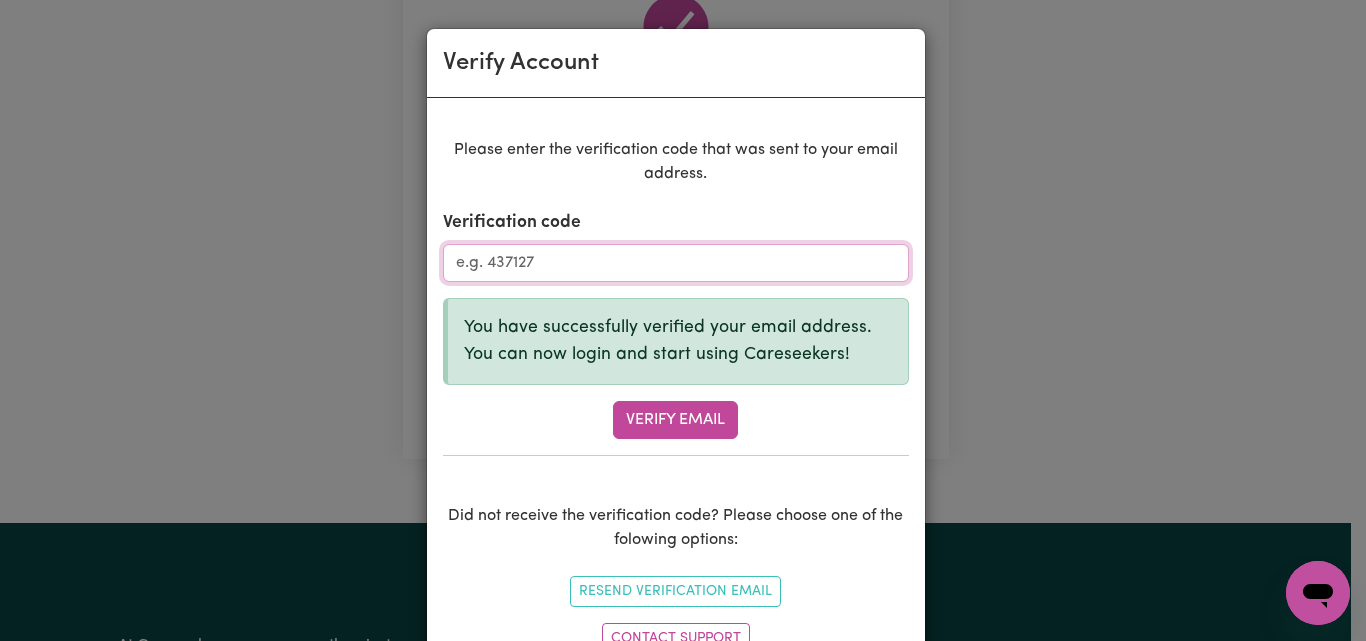 scroll, scrollTop: 82, scrollLeft: 0, axis: vertical 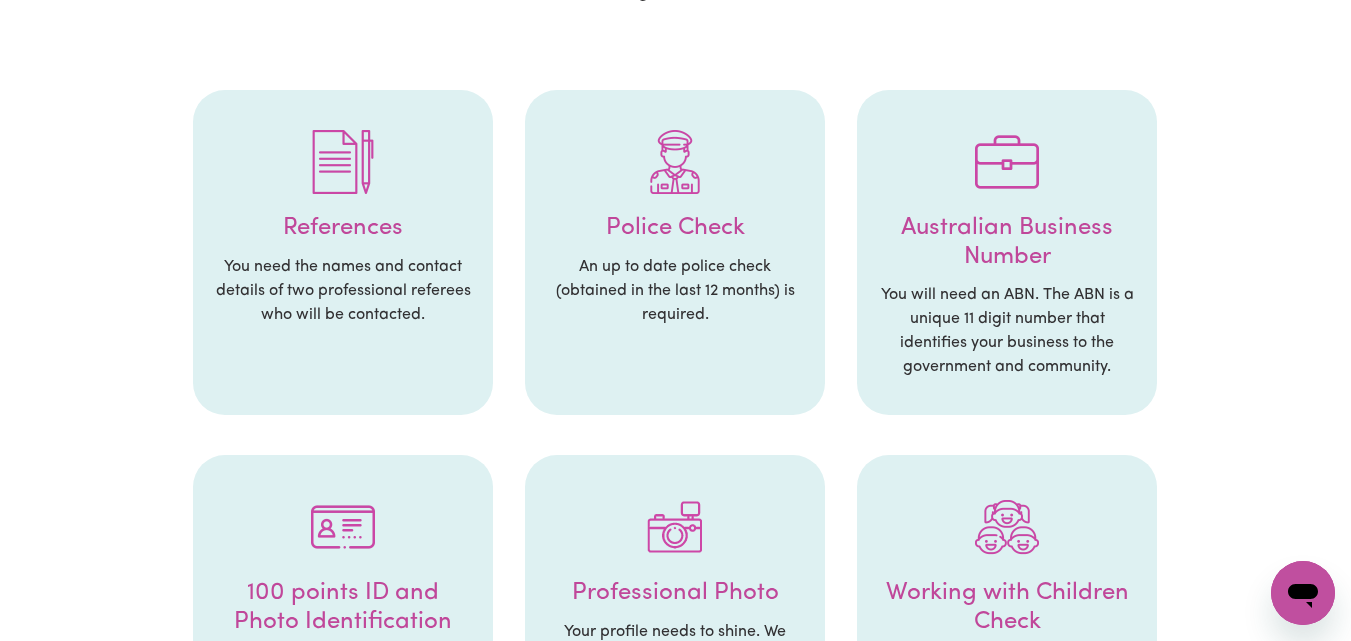 click at bounding box center [675, 162] 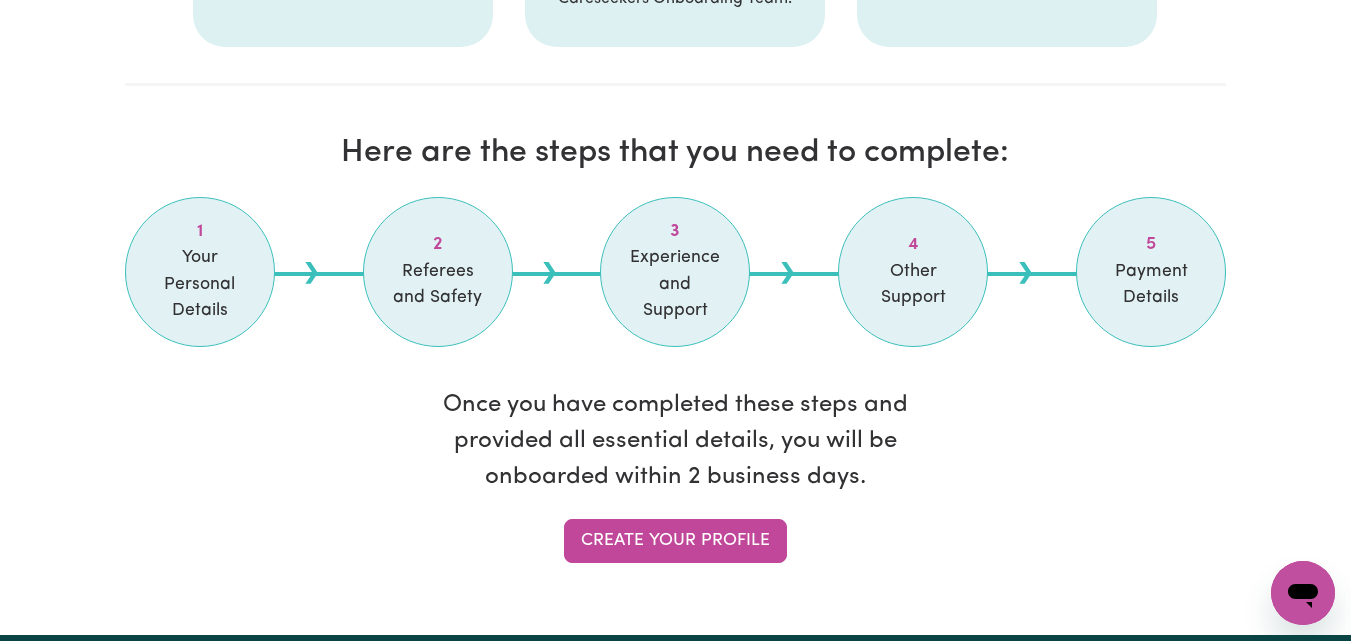 scroll, scrollTop: 1652, scrollLeft: 0, axis: vertical 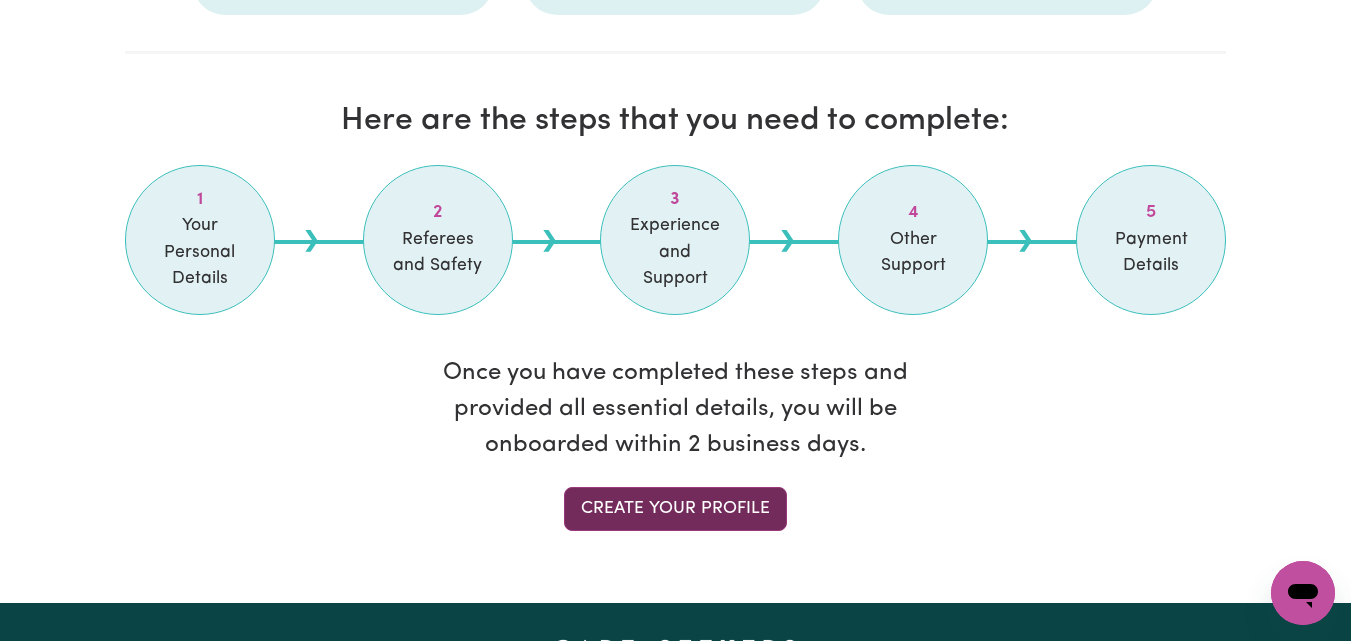 click on "Create your profile" at bounding box center (675, 509) 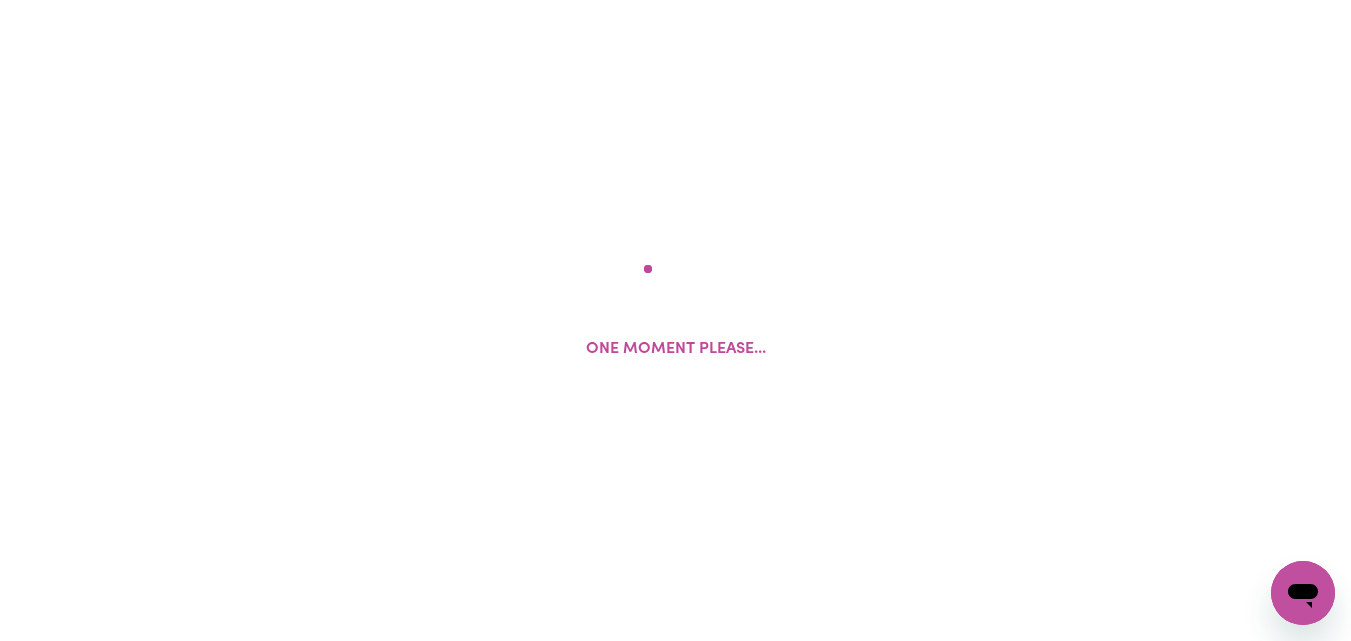 scroll, scrollTop: 0, scrollLeft: 0, axis: both 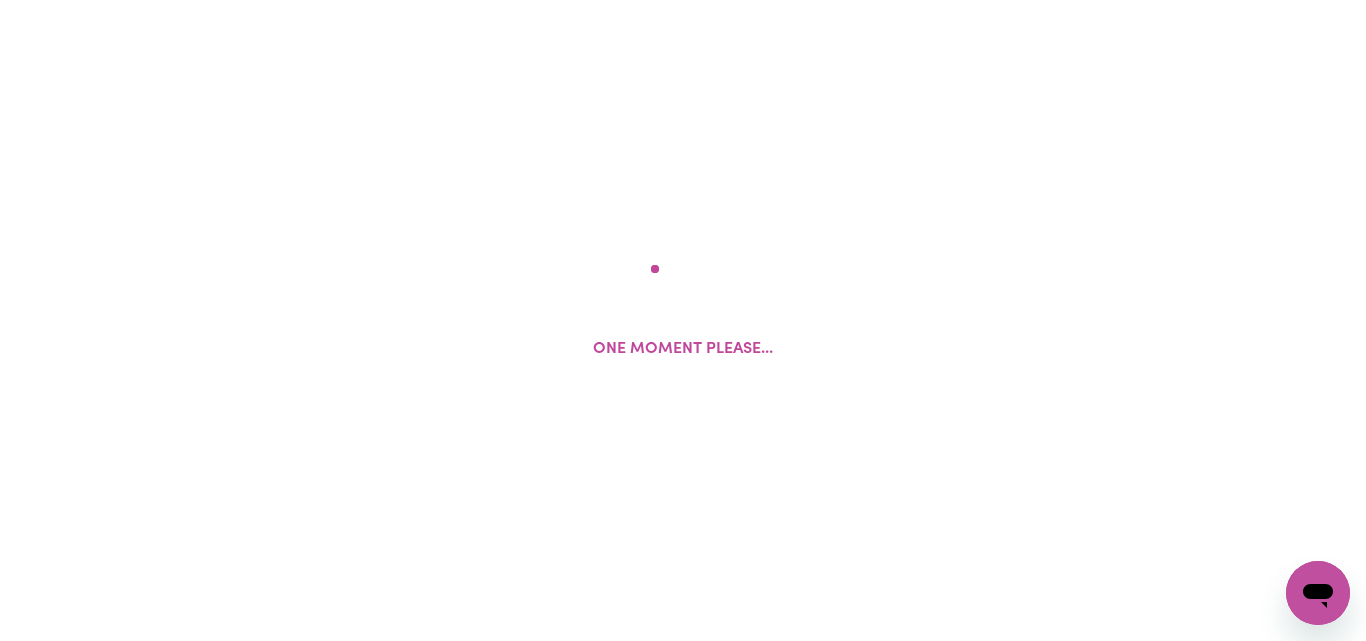 select on "Studying a healthcare related degree or qualification" 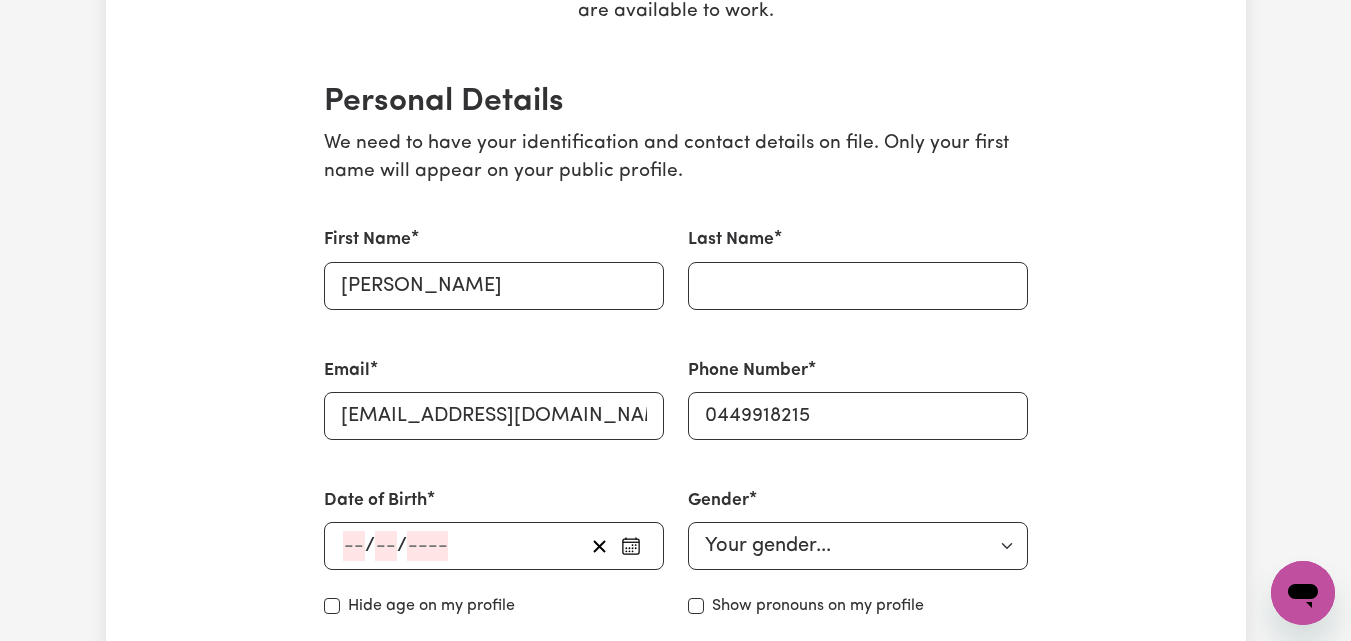 scroll, scrollTop: 565, scrollLeft: 0, axis: vertical 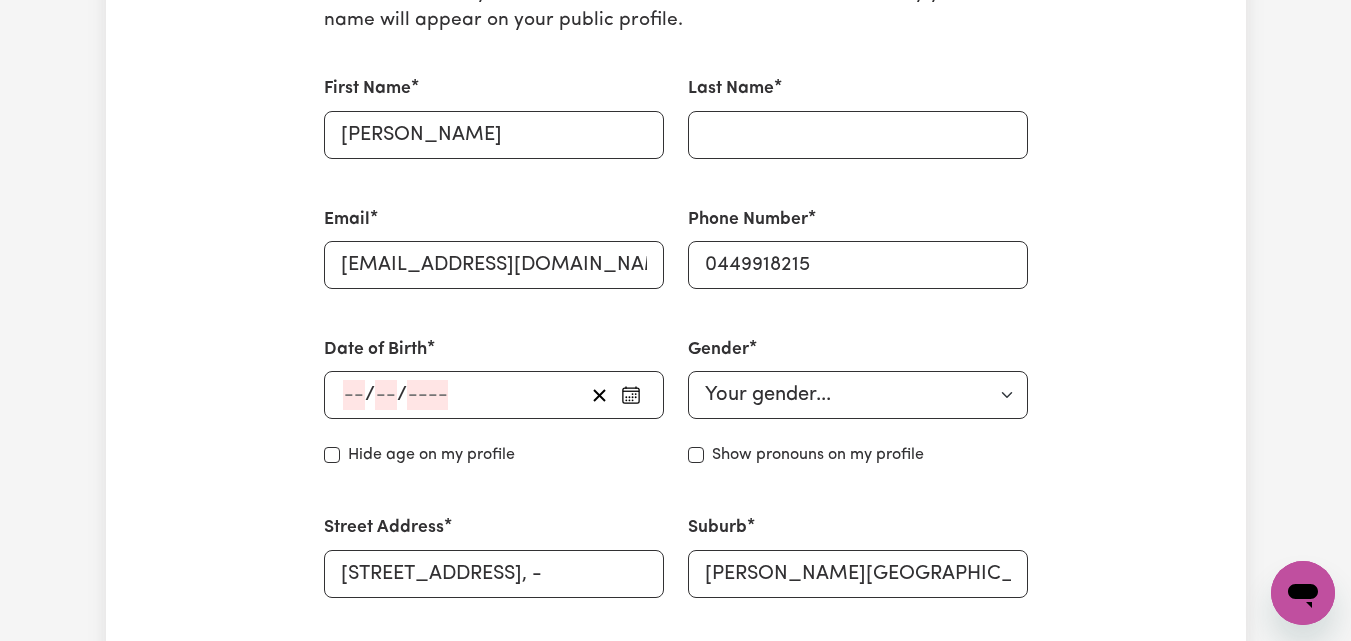 click 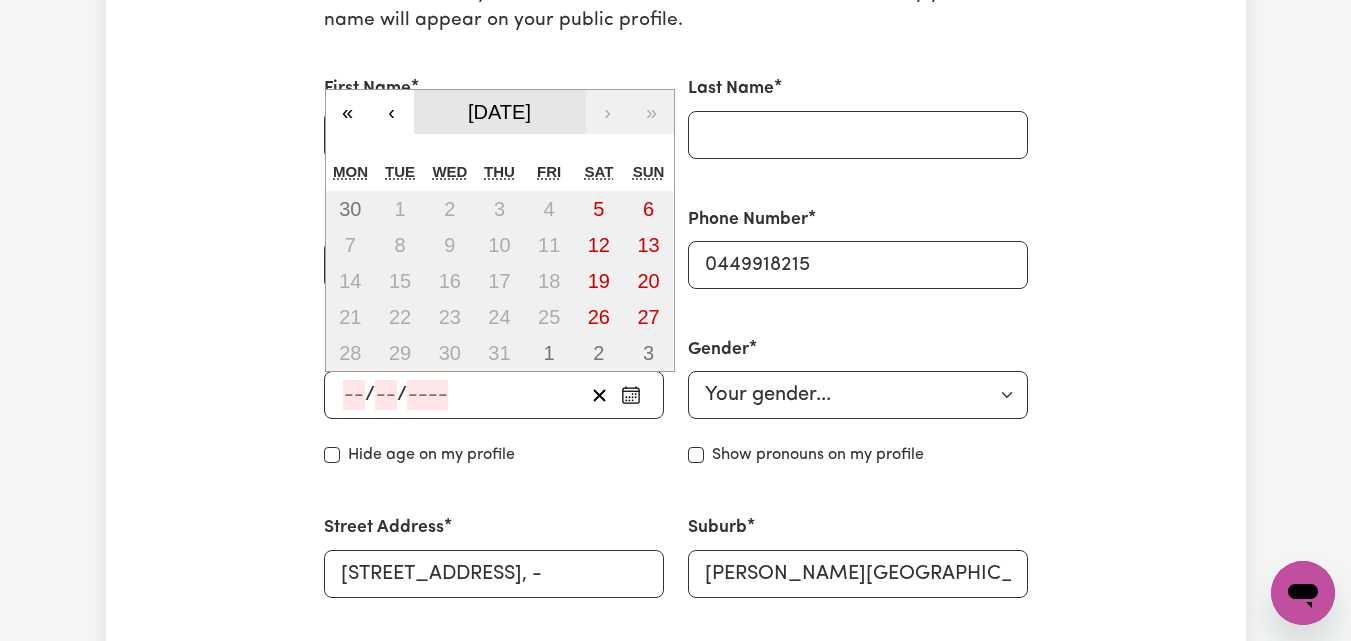 click on "July 2025" at bounding box center [499, 112] 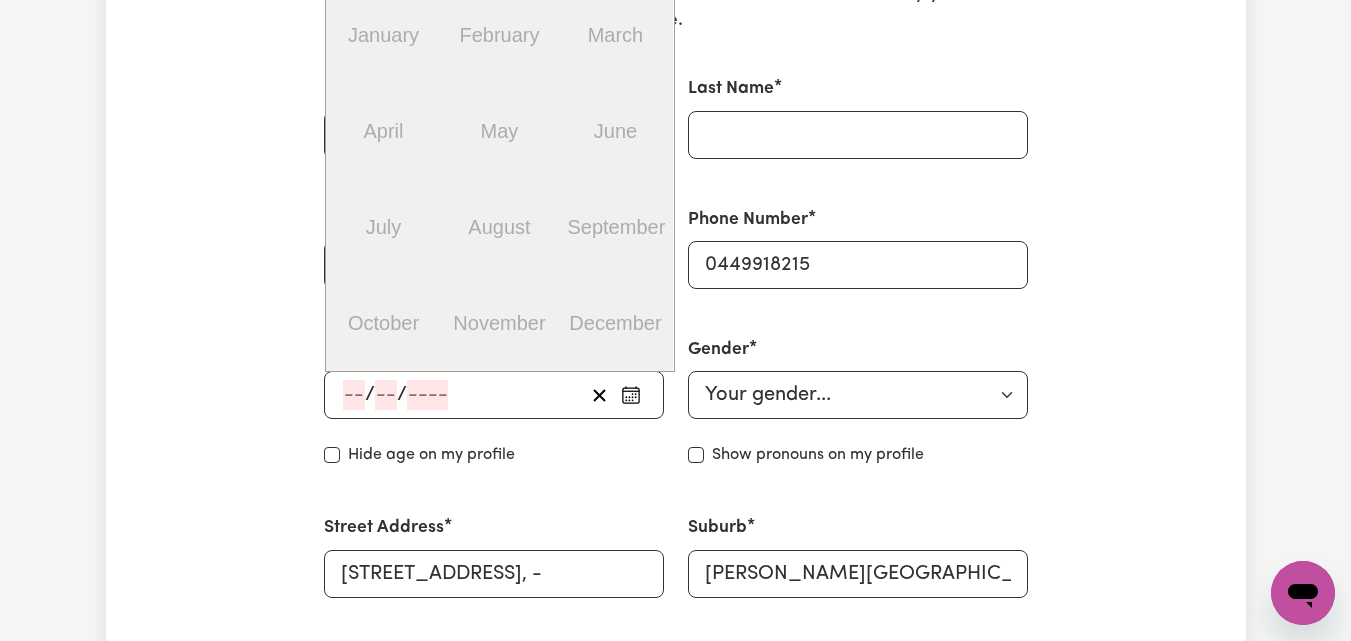 click on "/ /" at bounding box center [462, 395] 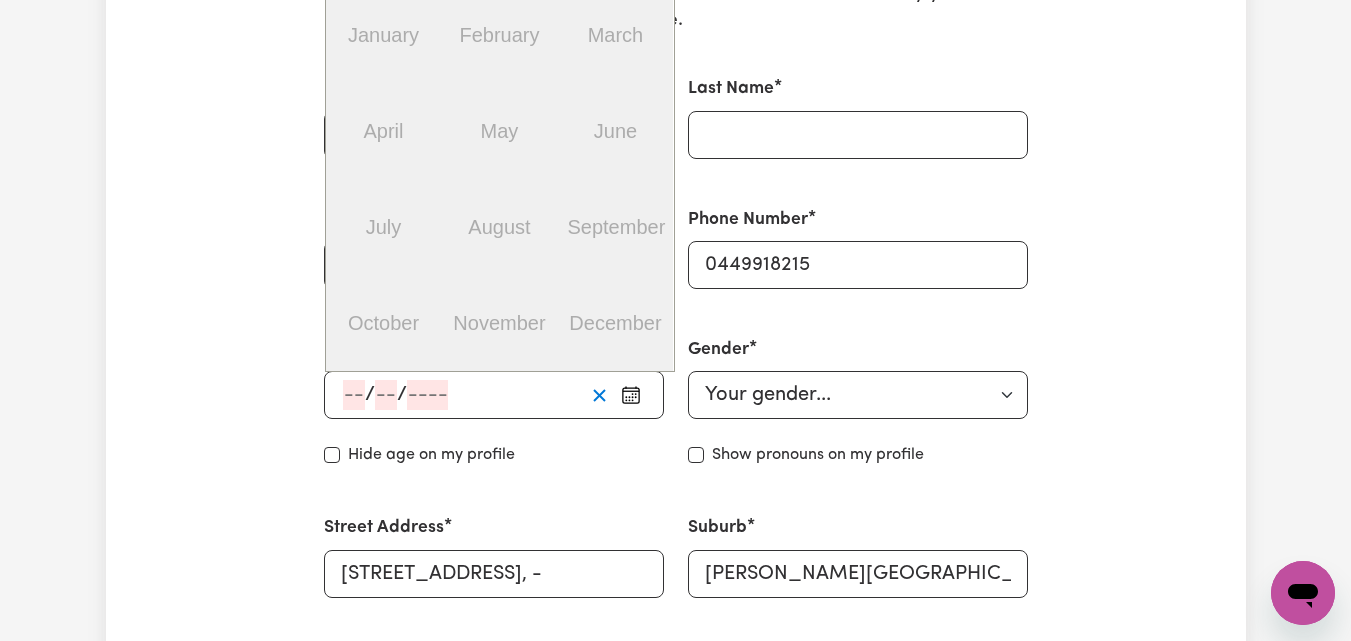 click at bounding box center (599, 395) 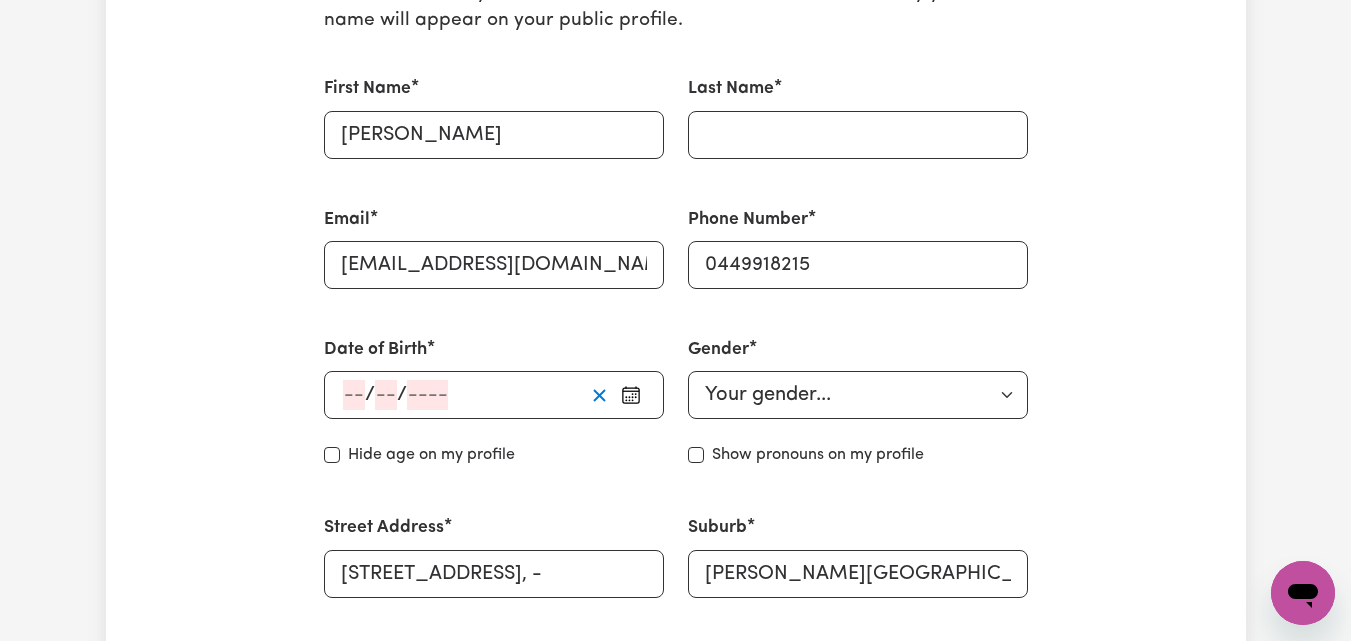 click 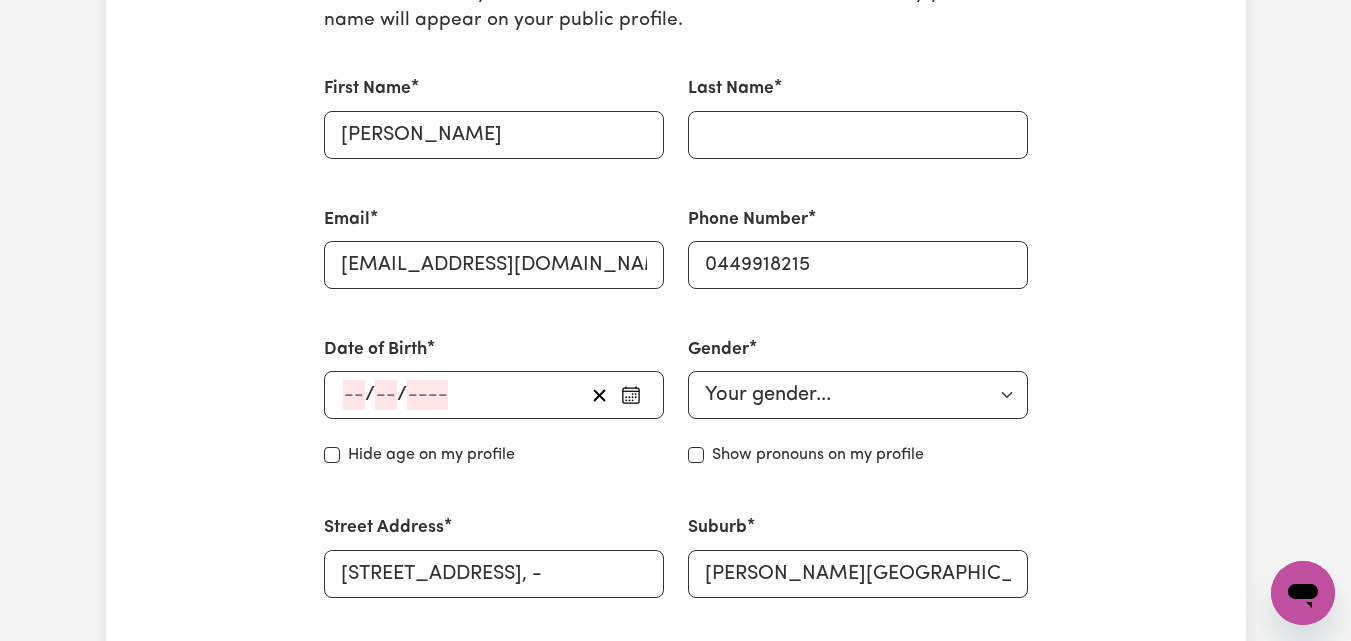 click 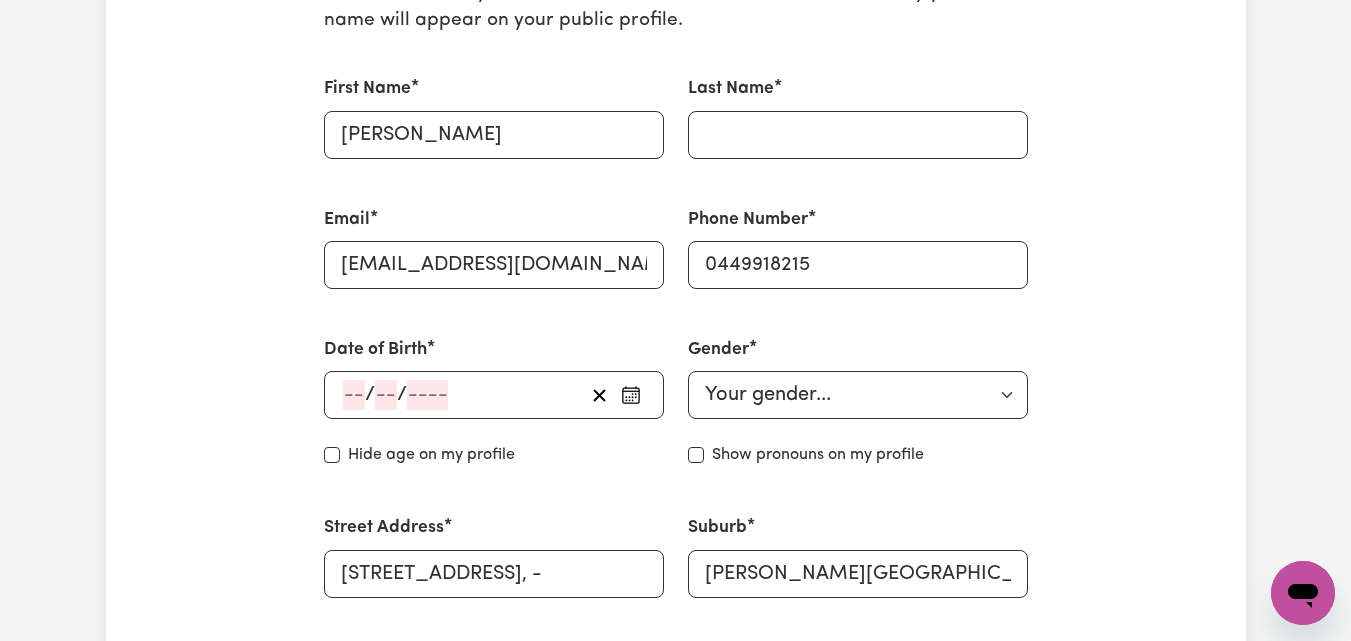click on "Personal Details We need to have your identification and contact details on file. Only your first name will appear on your public profile. First Name Nimisha Last Name Email nimishakunwar9841@gmail.com Phone Number 0449918215 Date of Birth / / « ‹ 2025 › » January February March April May June July August September October November December Hide age Hide age on my profile Gender Your gender... Female Male Non-binary Other Prefer not to say Show pronouns on my profile Show pronouns on my profile Street Address 55B BERWICK ST, - Suburb VICTORIA PARK, Western Australia, 6100 Residency Status Select your residency status... Australian citizen Australian PR Temporary Work Visa Student Visa Save and continue Save and Exit" at bounding box center [676, 388] 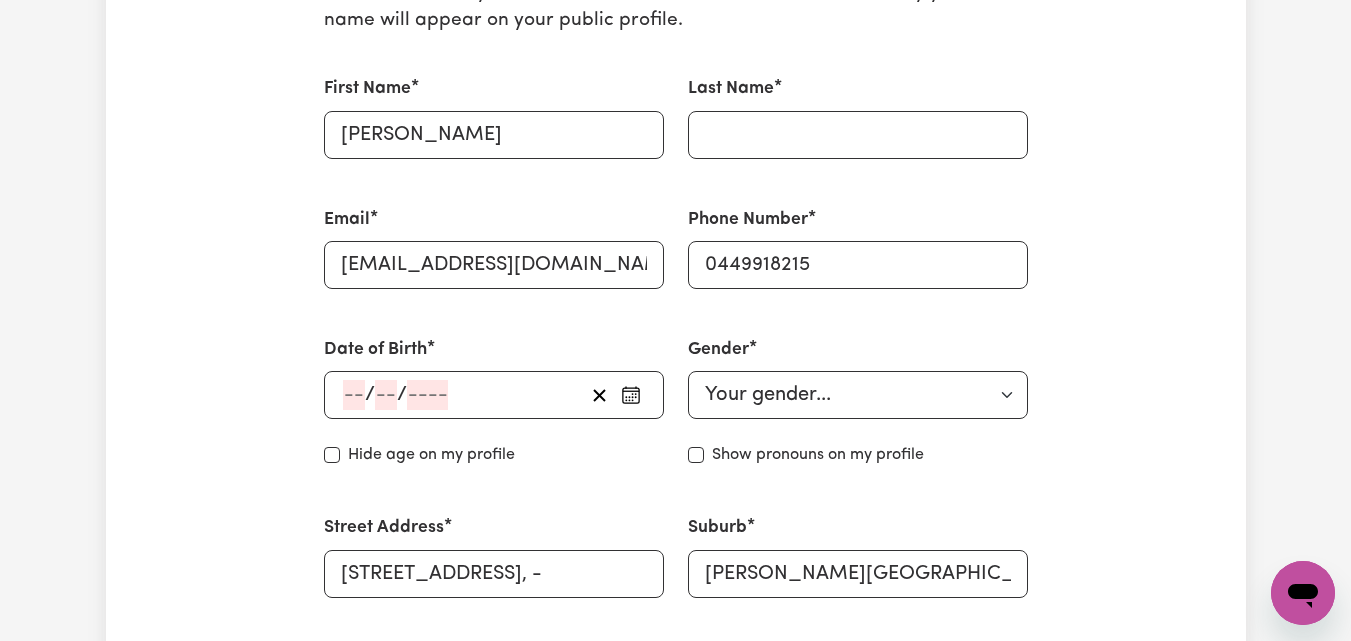click on "/ /" at bounding box center (462, 395) 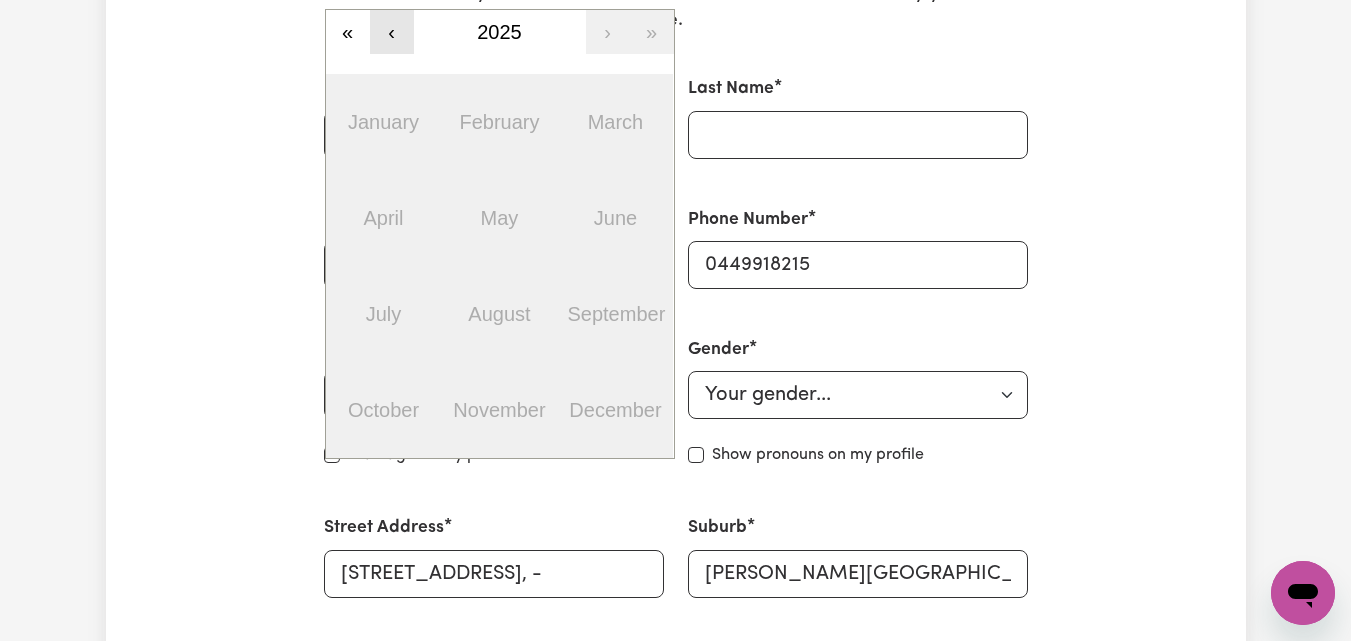 click on "‹" at bounding box center (392, 32) 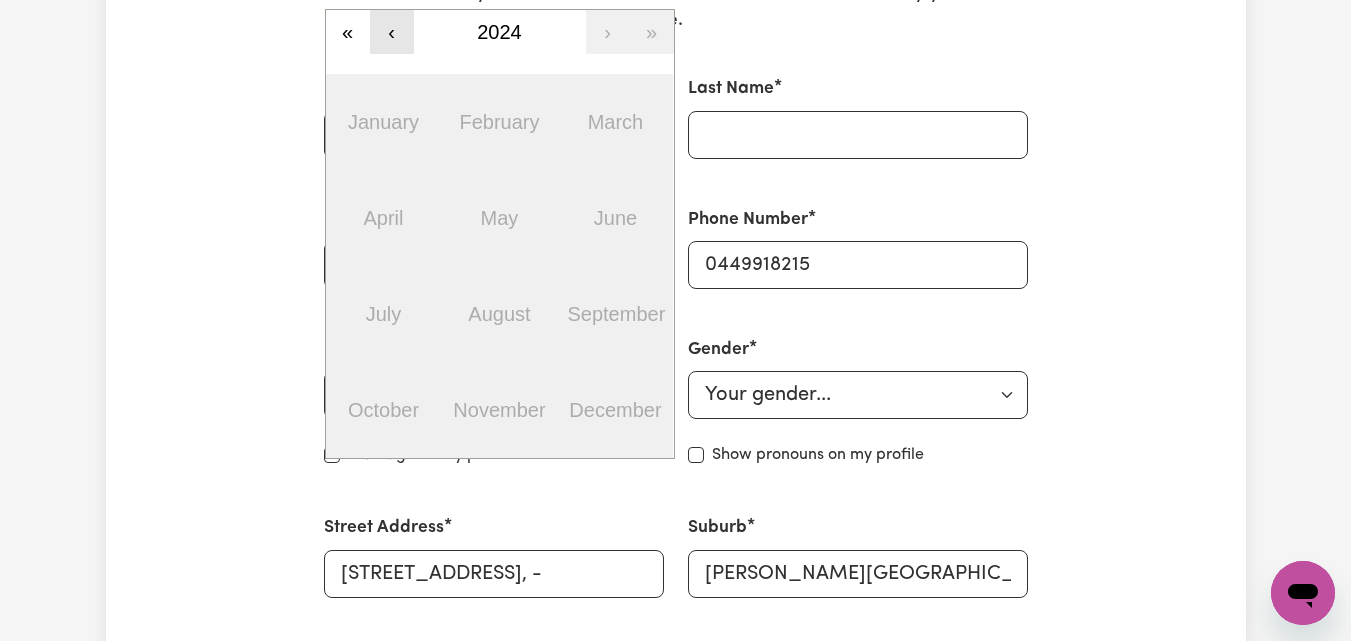 click on "‹" at bounding box center (392, 32) 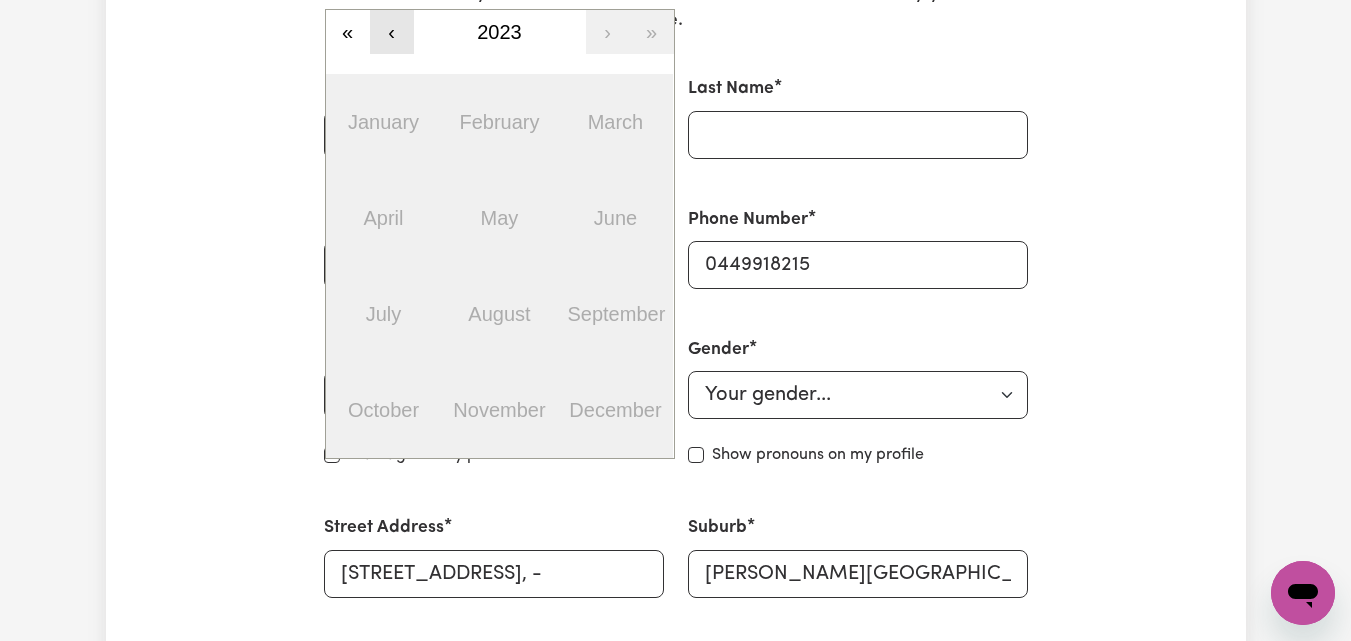 click on "‹" at bounding box center [392, 32] 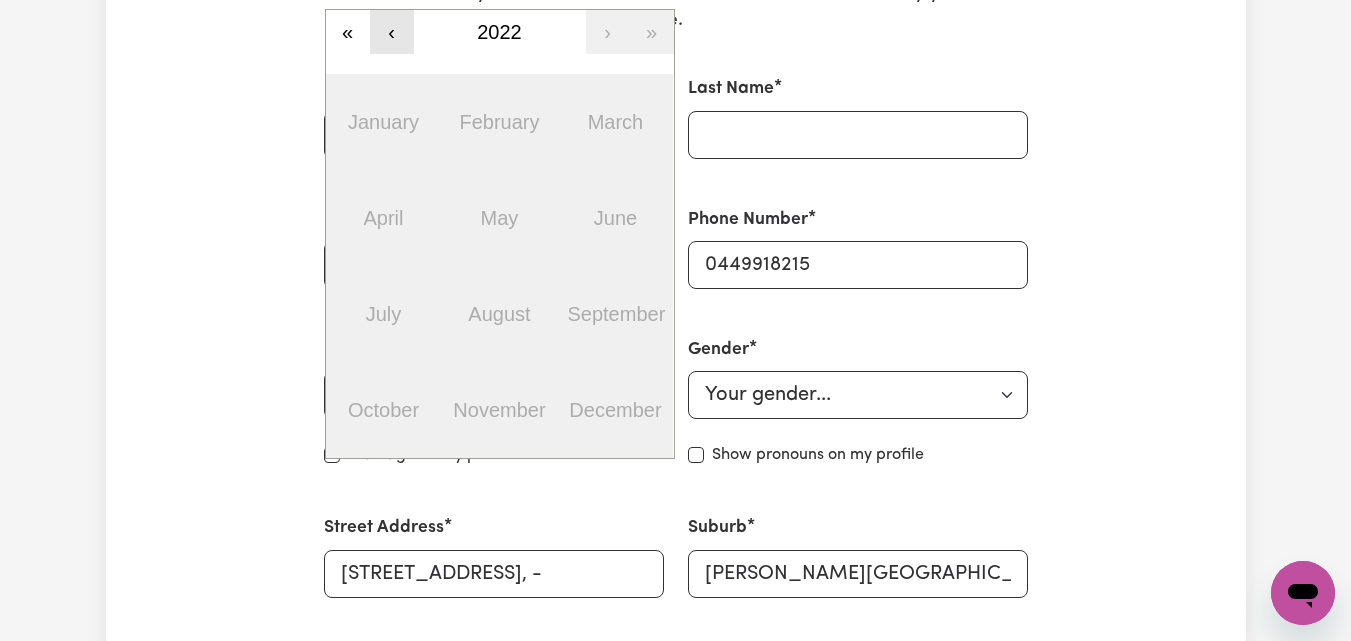 click on "‹" at bounding box center (392, 32) 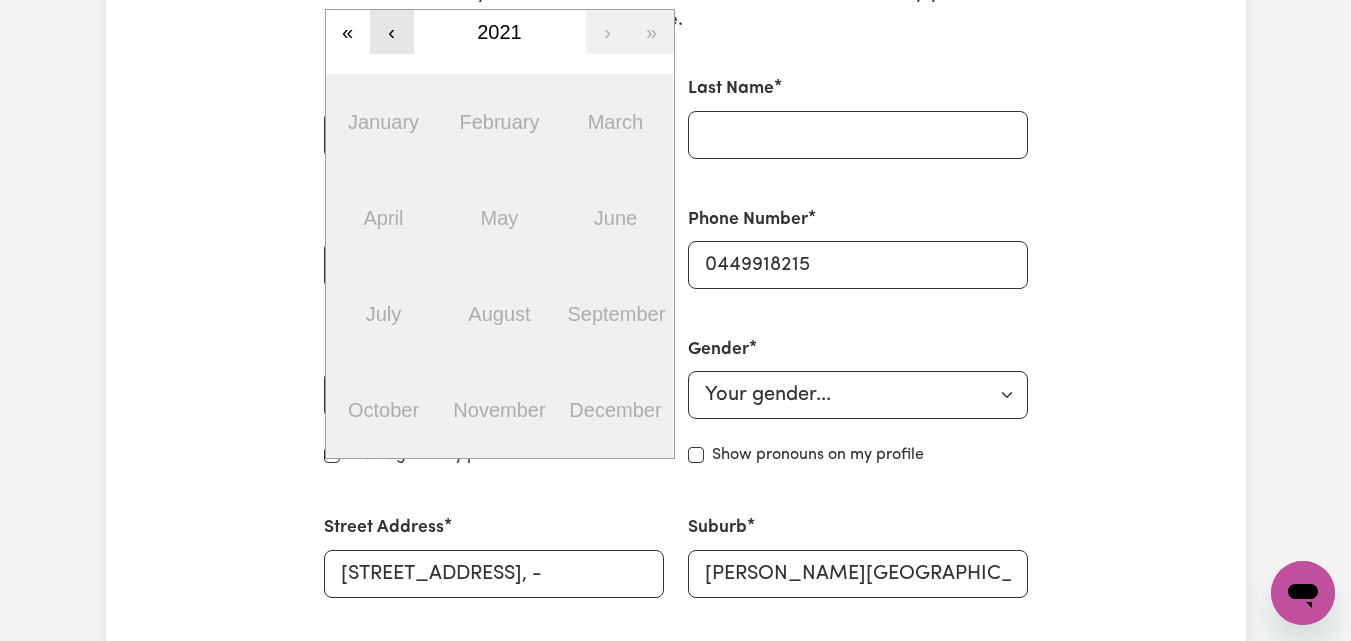 click on "‹" at bounding box center (392, 32) 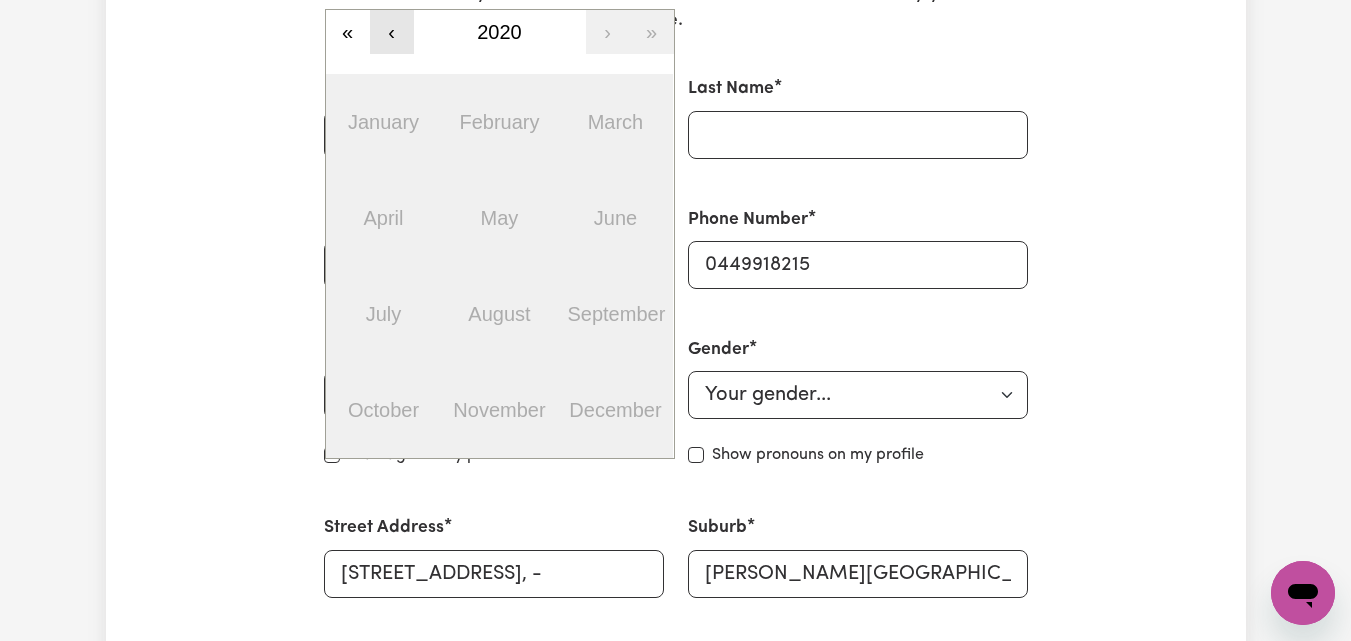 click on "‹" at bounding box center (392, 32) 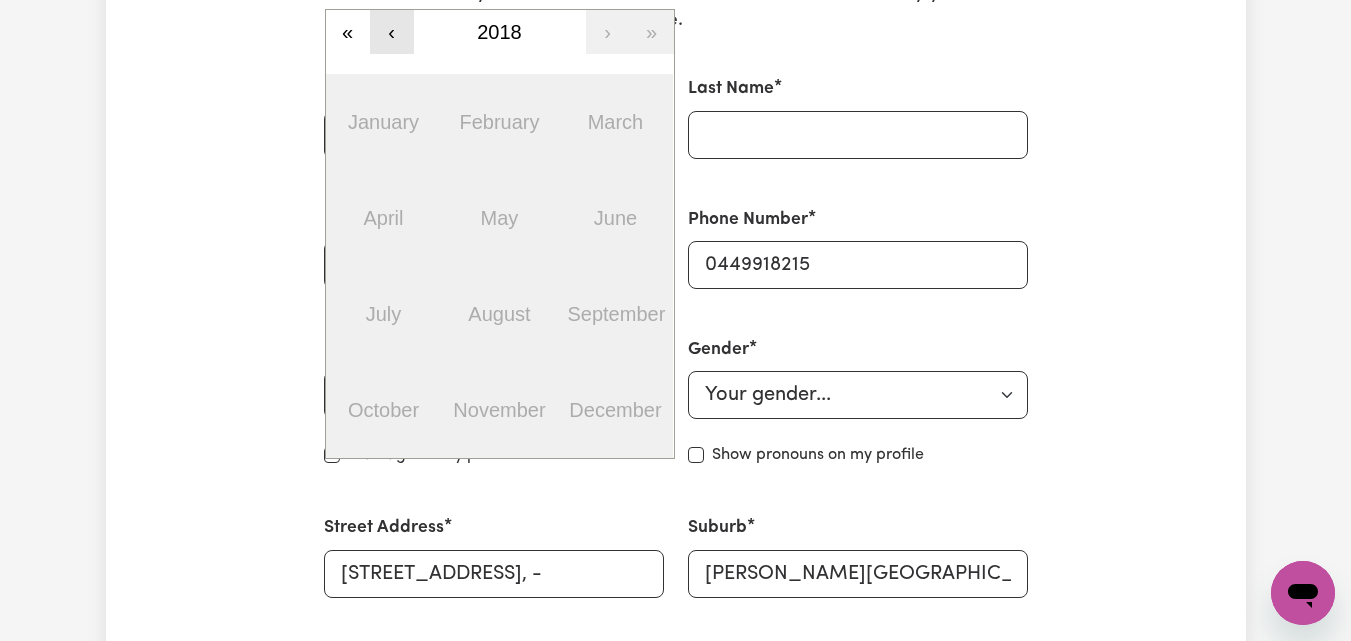 click on "‹" at bounding box center [392, 32] 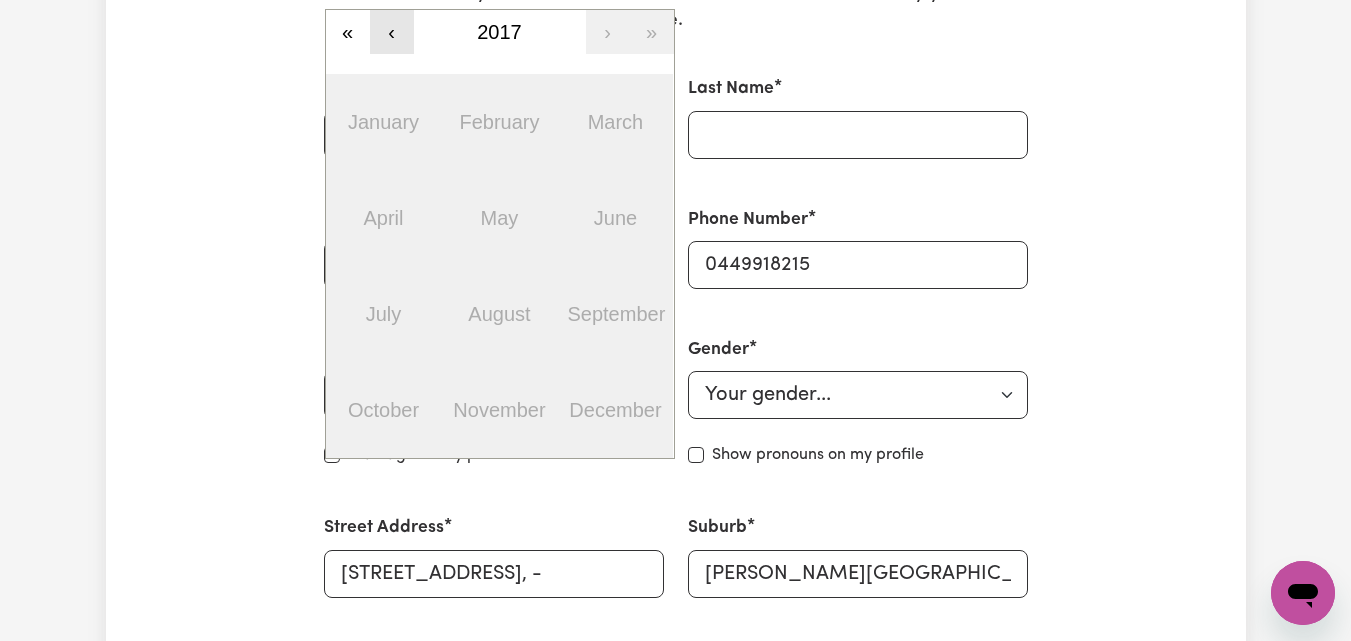 click on "‹" at bounding box center (392, 32) 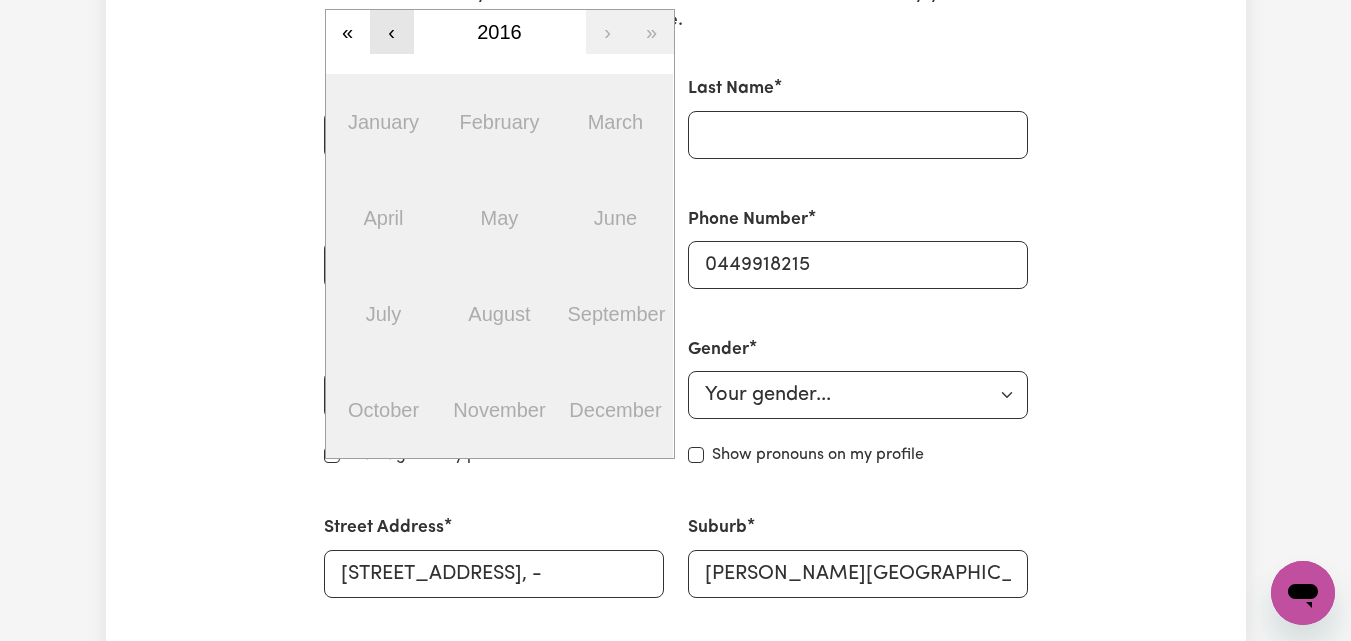 click on "‹" at bounding box center (392, 32) 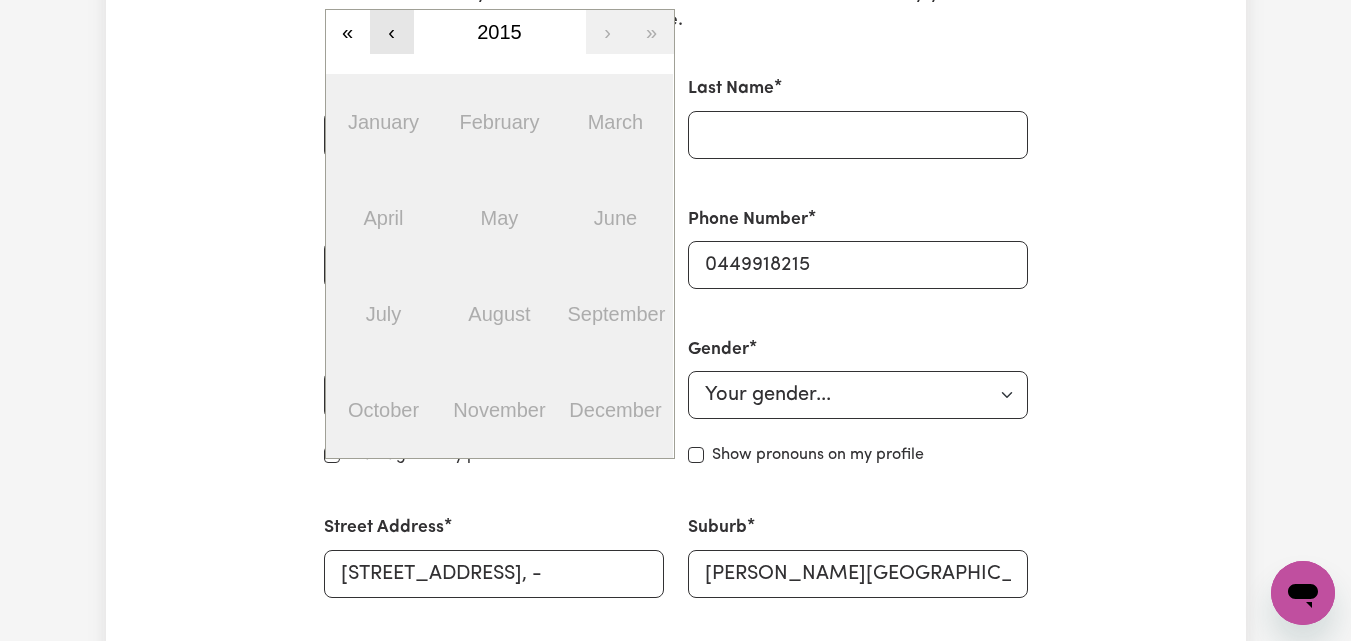 click on "‹" at bounding box center [392, 32] 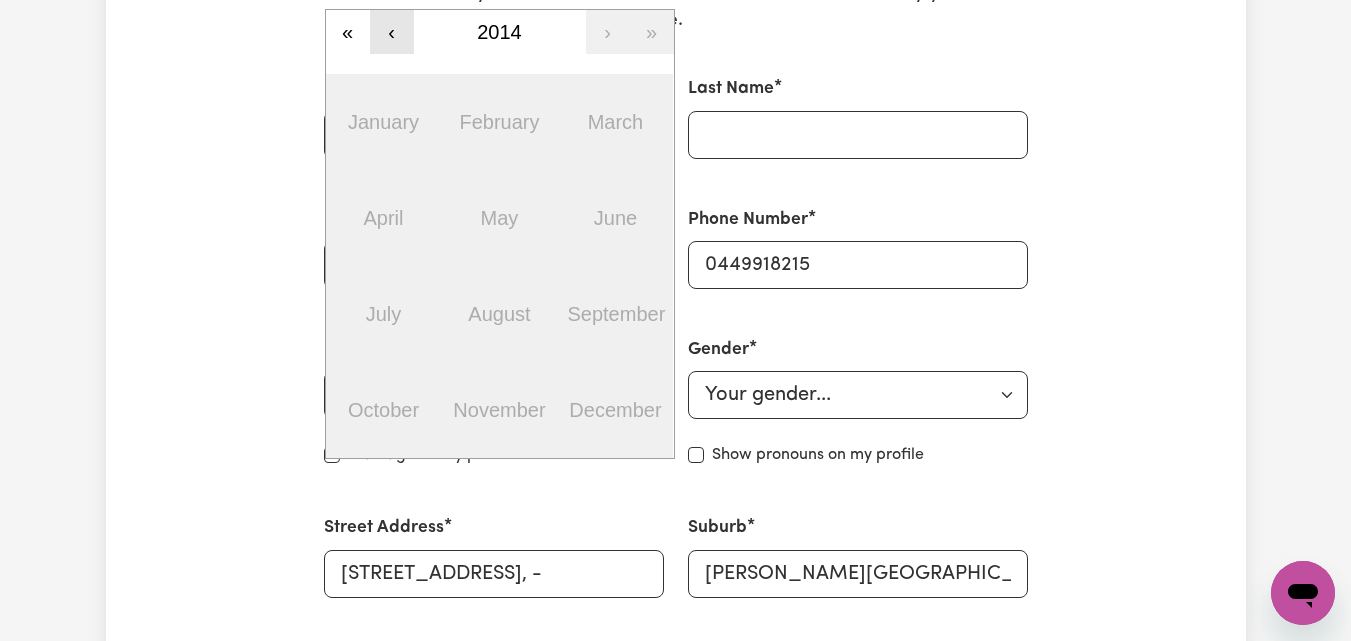 click on "‹" at bounding box center (392, 32) 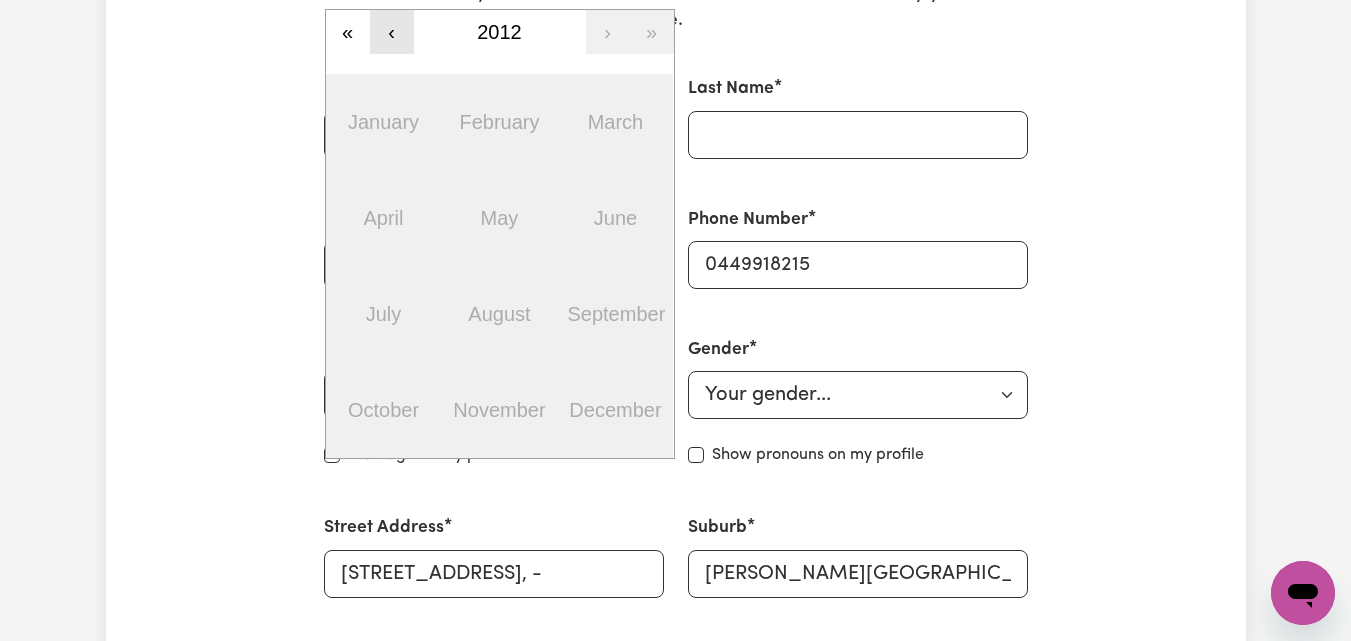 click on "‹" at bounding box center [392, 32] 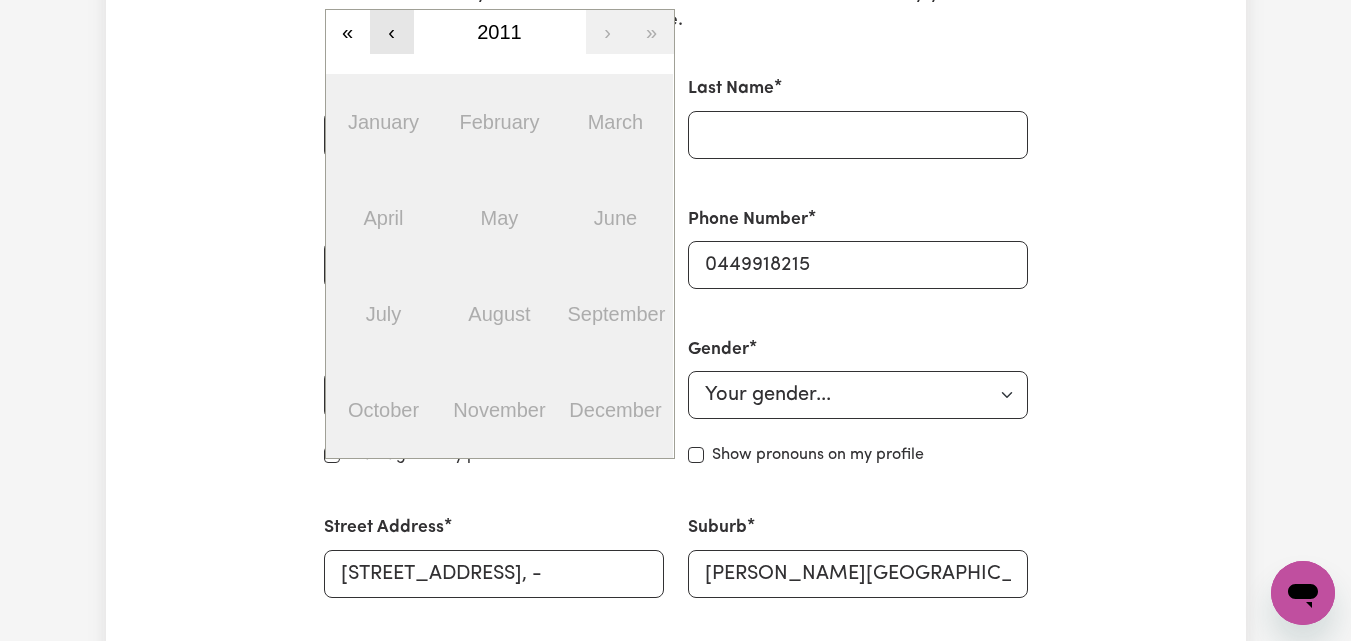 click on "‹" at bounding box center (392, 32) 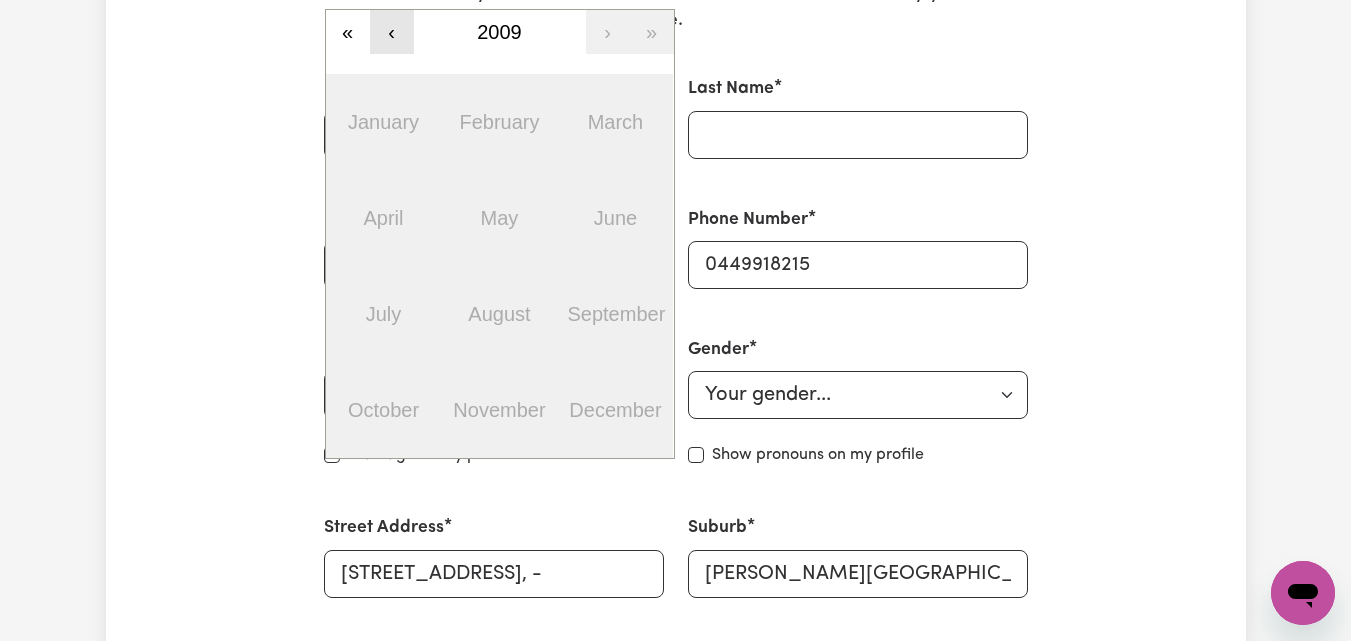 click on "‹" at bounding box center (392, 32) 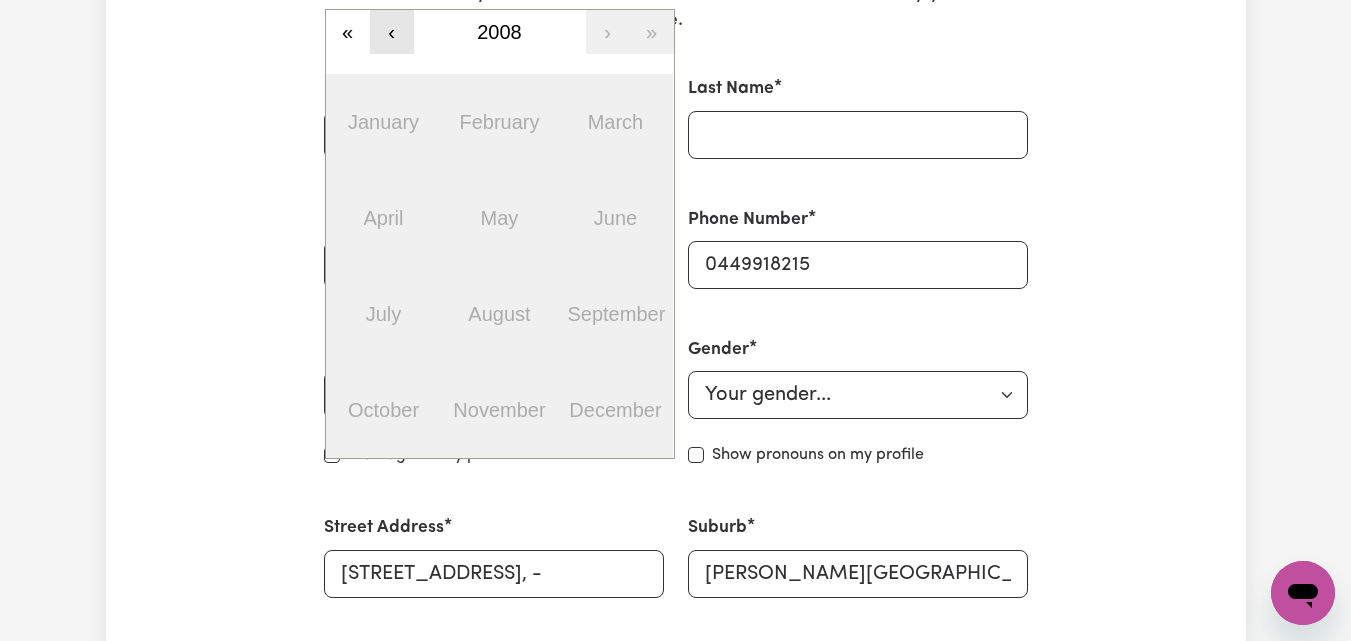 click on "‹" at bounding box center (392, 32) 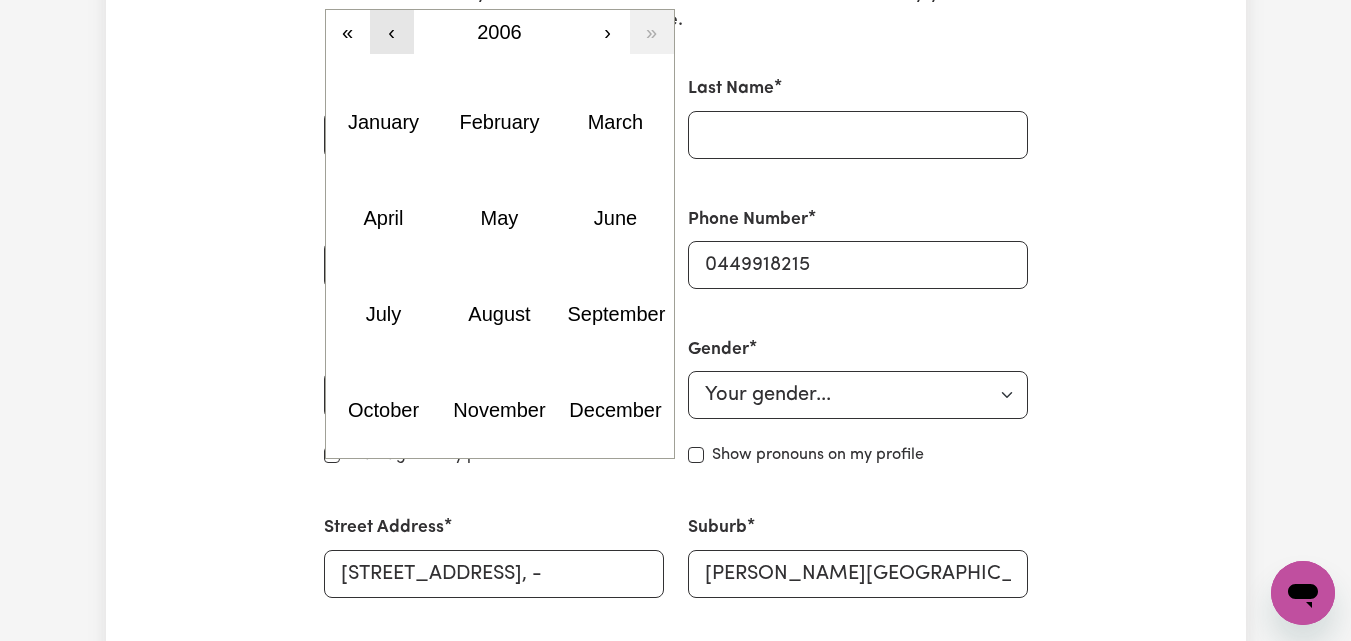 click on "‹" at bounding box center (392, 32) 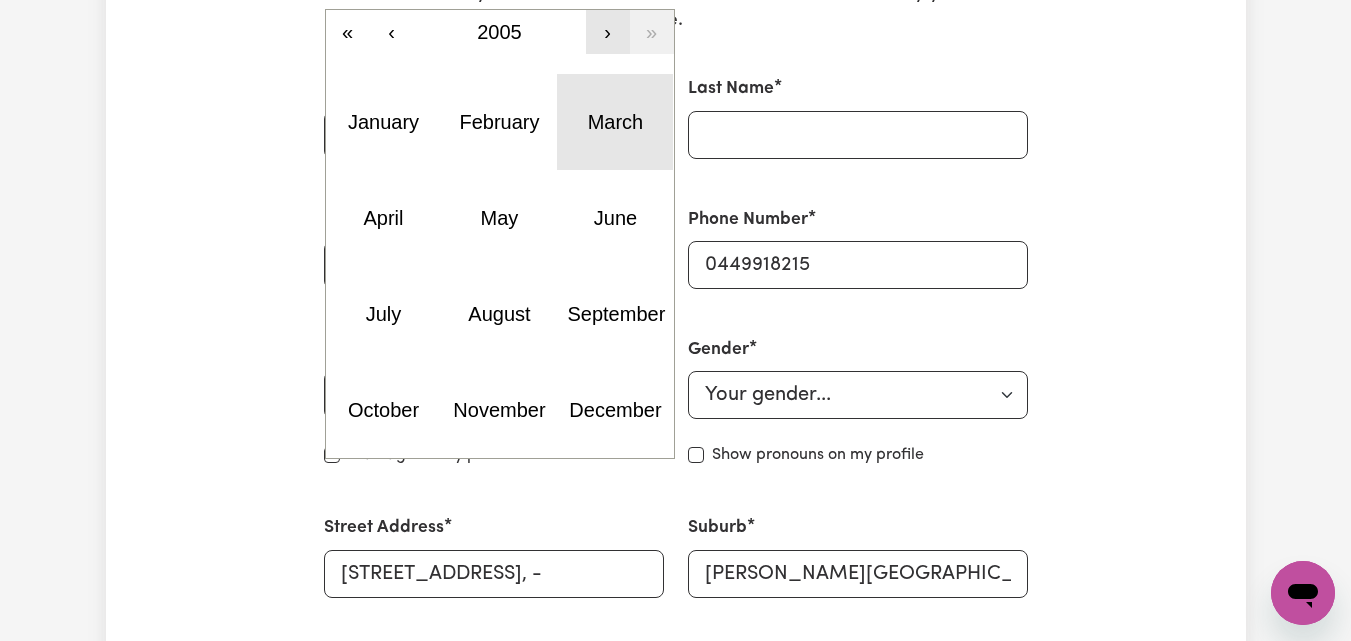 drag, startPoint x: 624, startPoint y: 130, endPoint x: 597, endPoint y: 17, distance: 116.18089 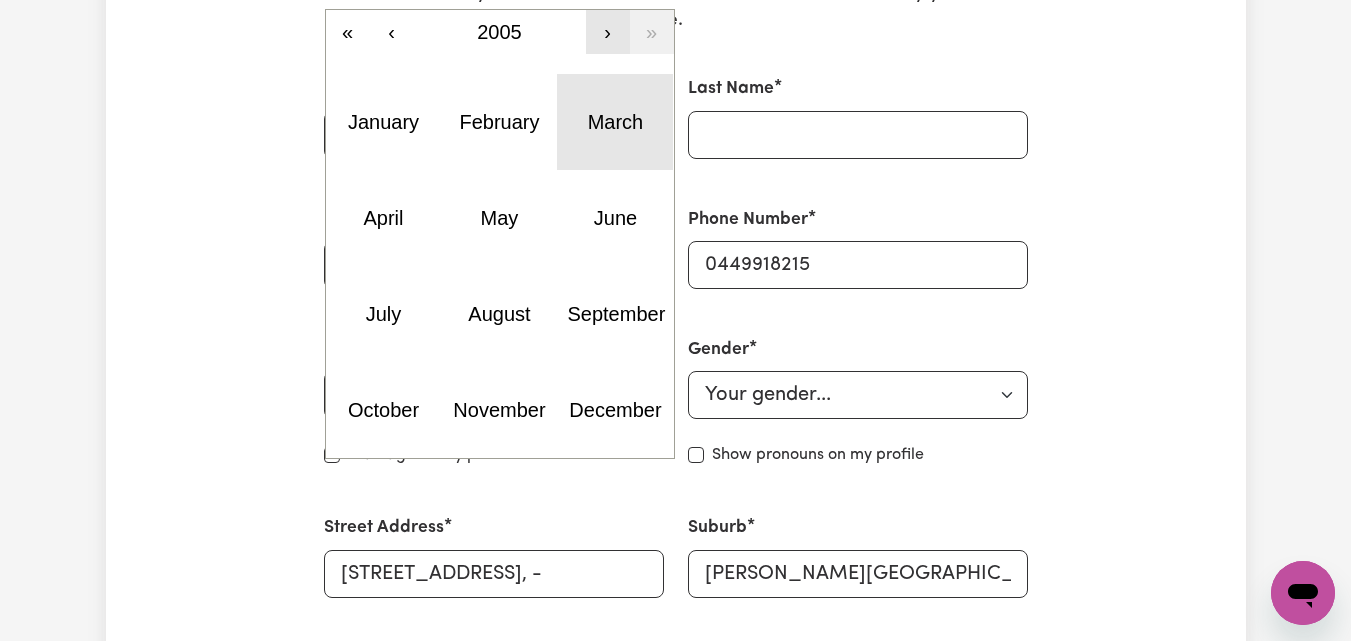click on "« ‹ 2005 › » January February March April May June July August September October November December" at bounding box center (500, 234) 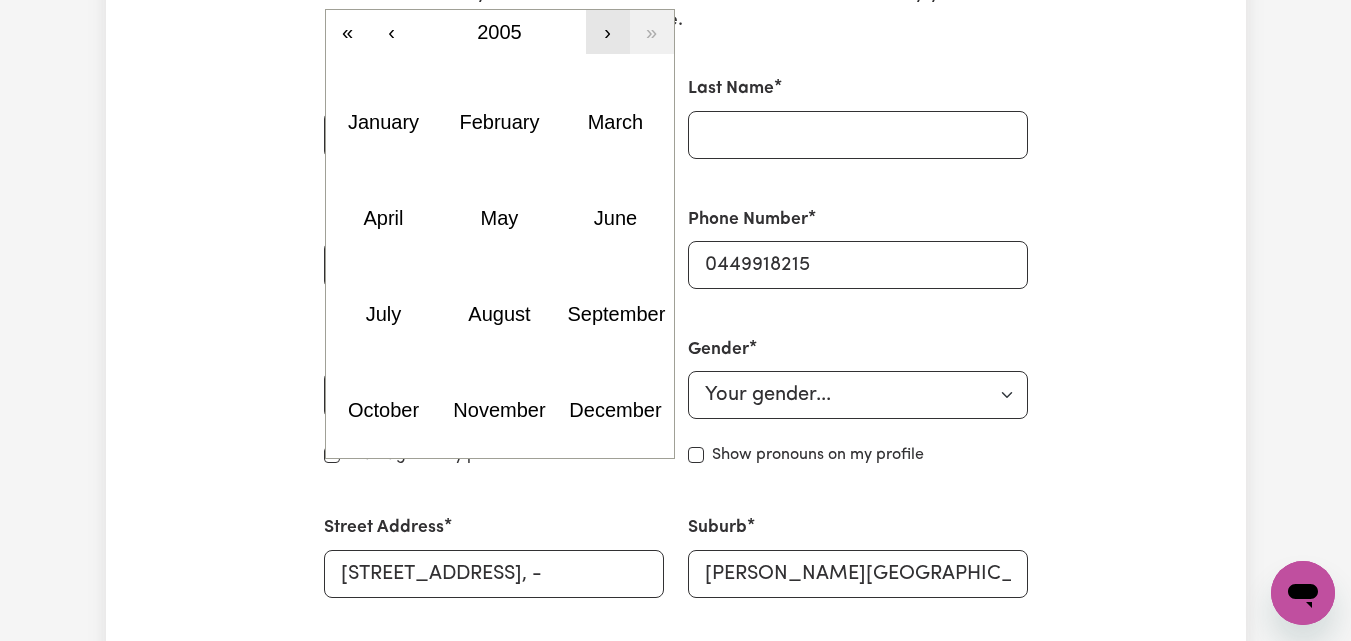click on "›" at bounding box center (608, 32) 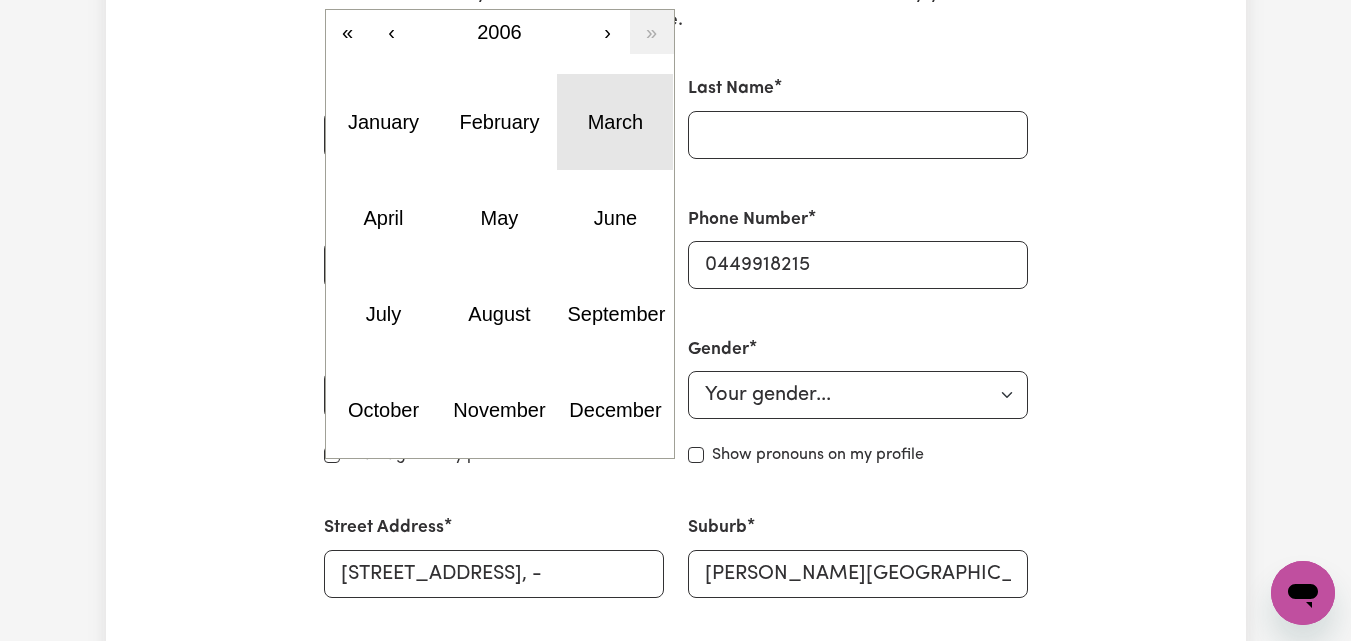 click on "March" at bounding box center [616, 122] 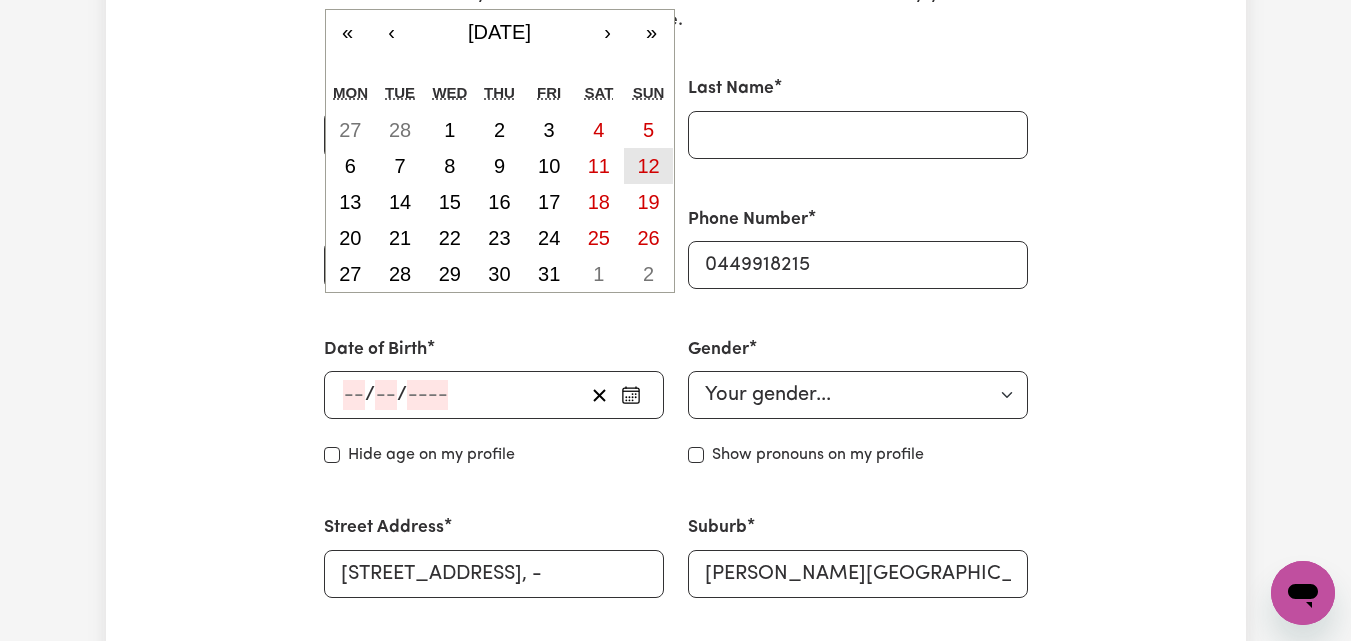 click on "12" at bounding box center [648, 166] 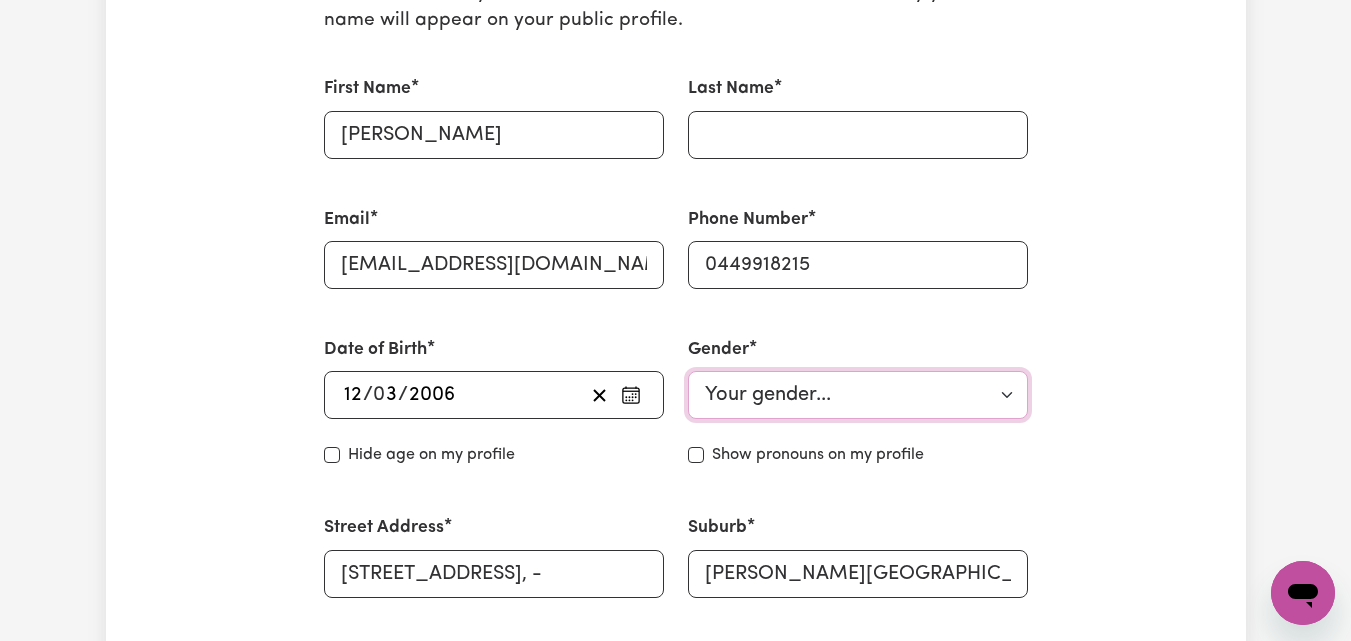 click on "Your gender... Female Male Non-binary Other Prefer not to say" at bounding box center [858, 395] 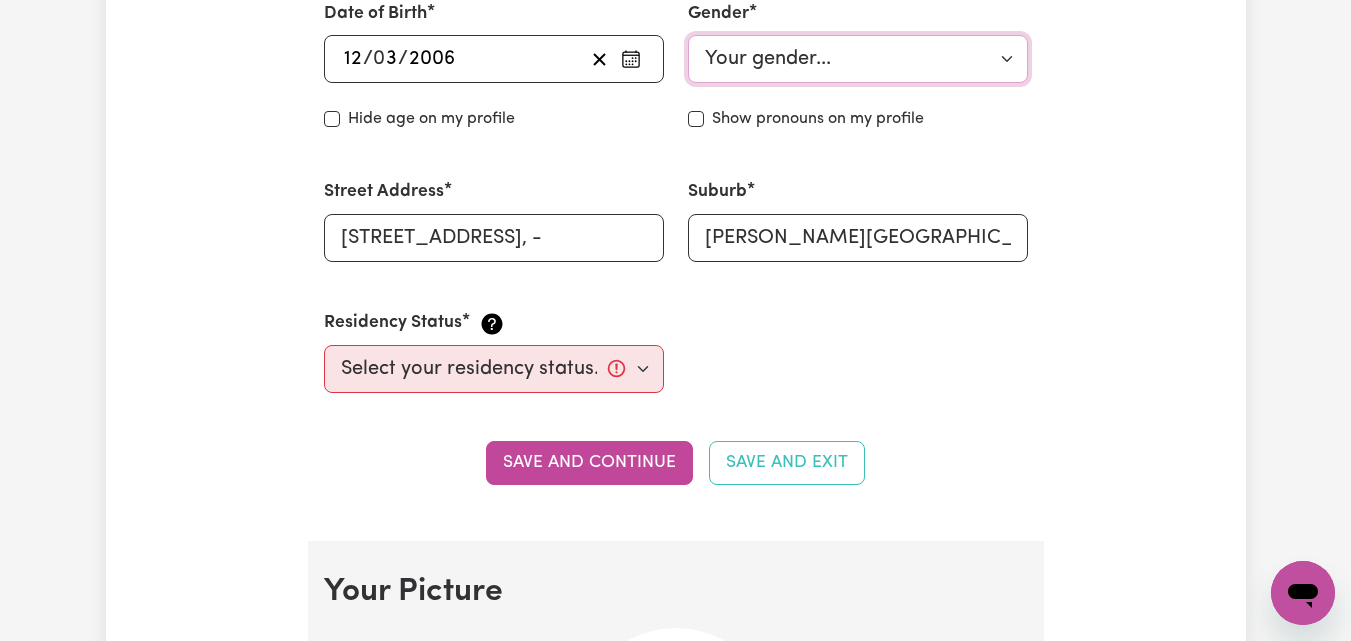 scroll, scrollTop: 902, scrollLeft: 0, axis: vertical 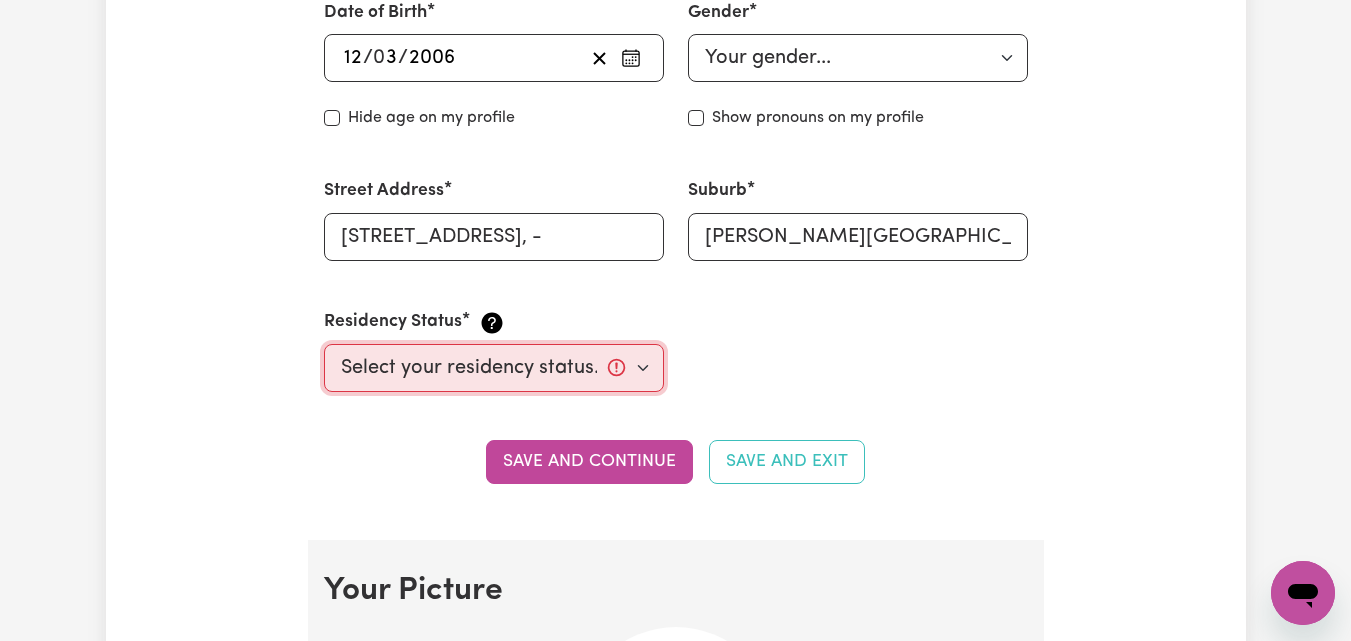 click on "Select your residency status... Australian citizen Australian PR Temporary Work Visa Student Visa" at bounding box center (494, 368) 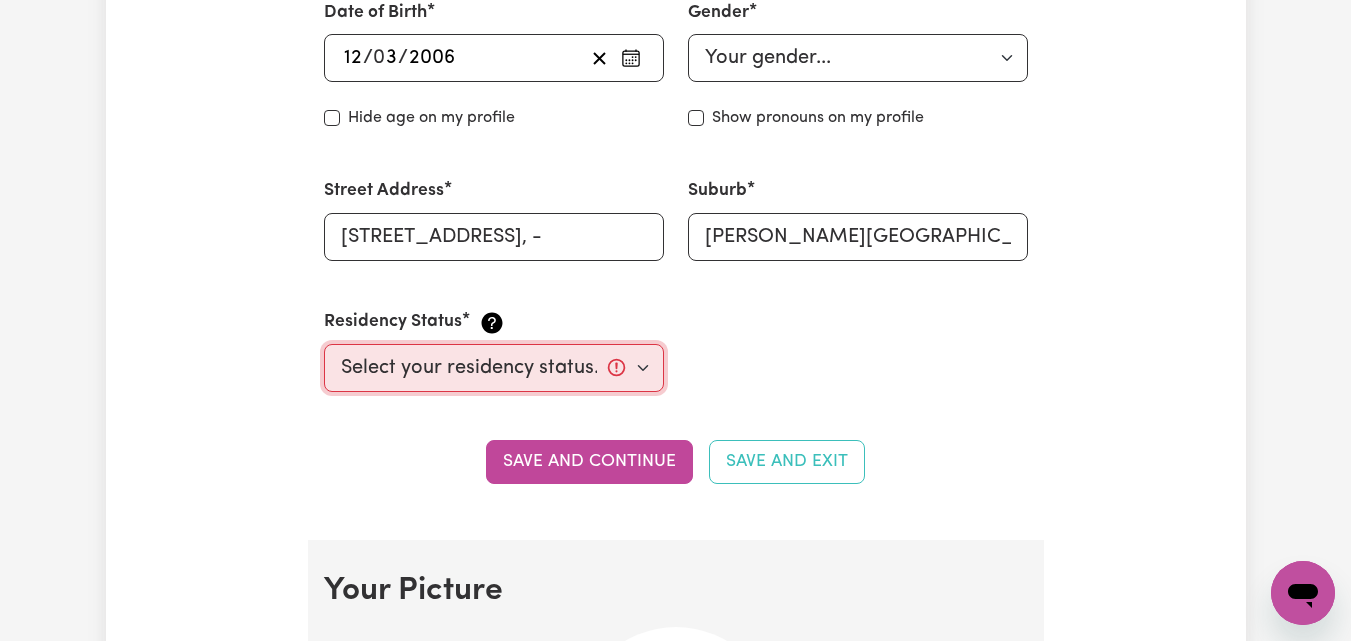 select on "Student Visa" 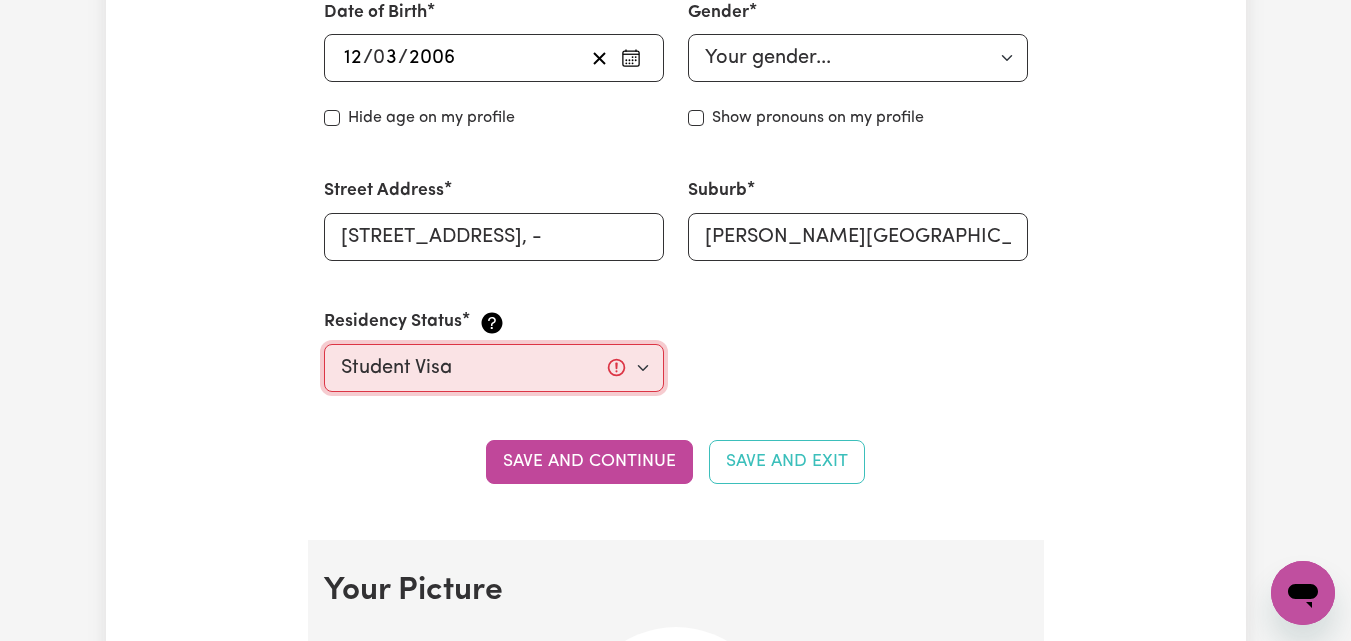 click on "Select your residency status... Australian citizen Australian PR Temporary Work Visa Student Visa" at bounding box center [494, 368] 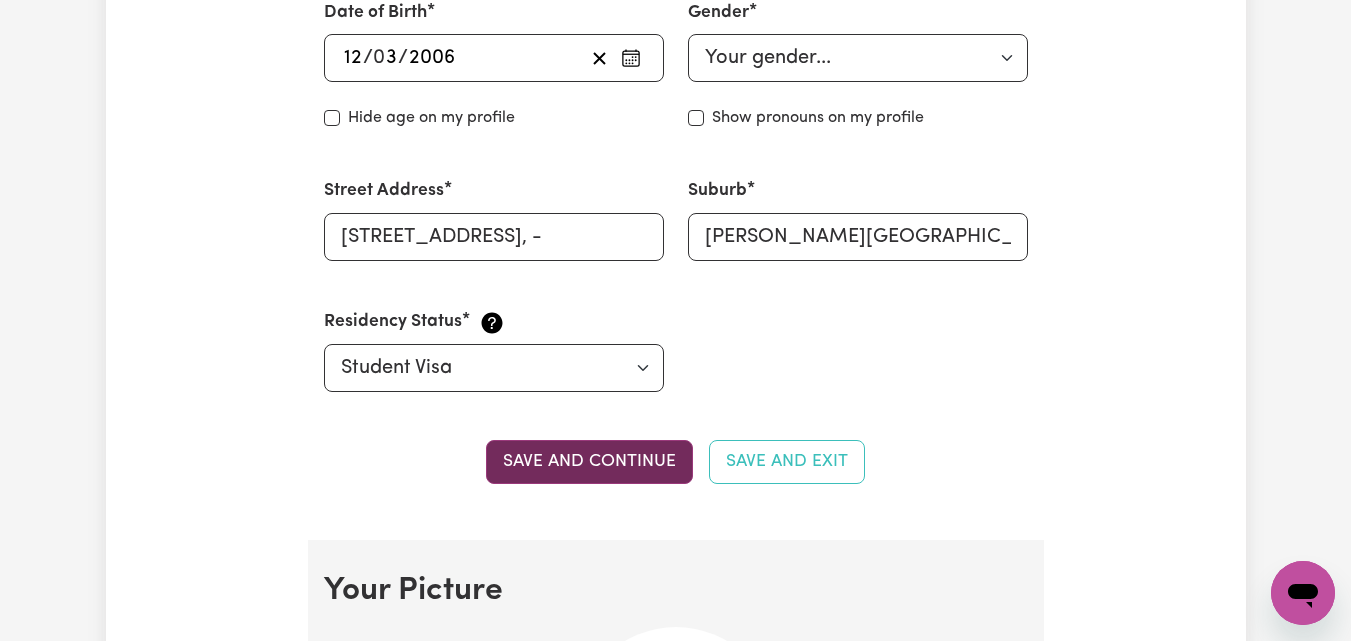 click on "Save and continue" at bounding box center [589, 462] 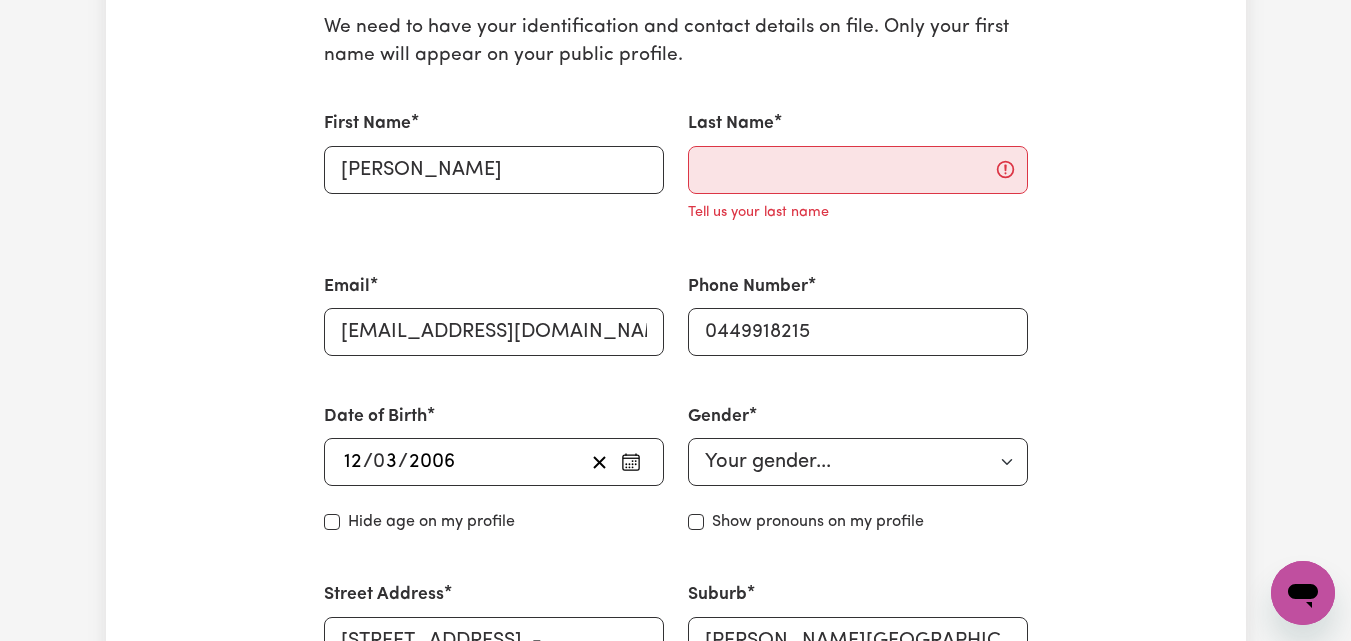 scroll, scrollTop: 522, scrollLeft: 0, axis: vertical 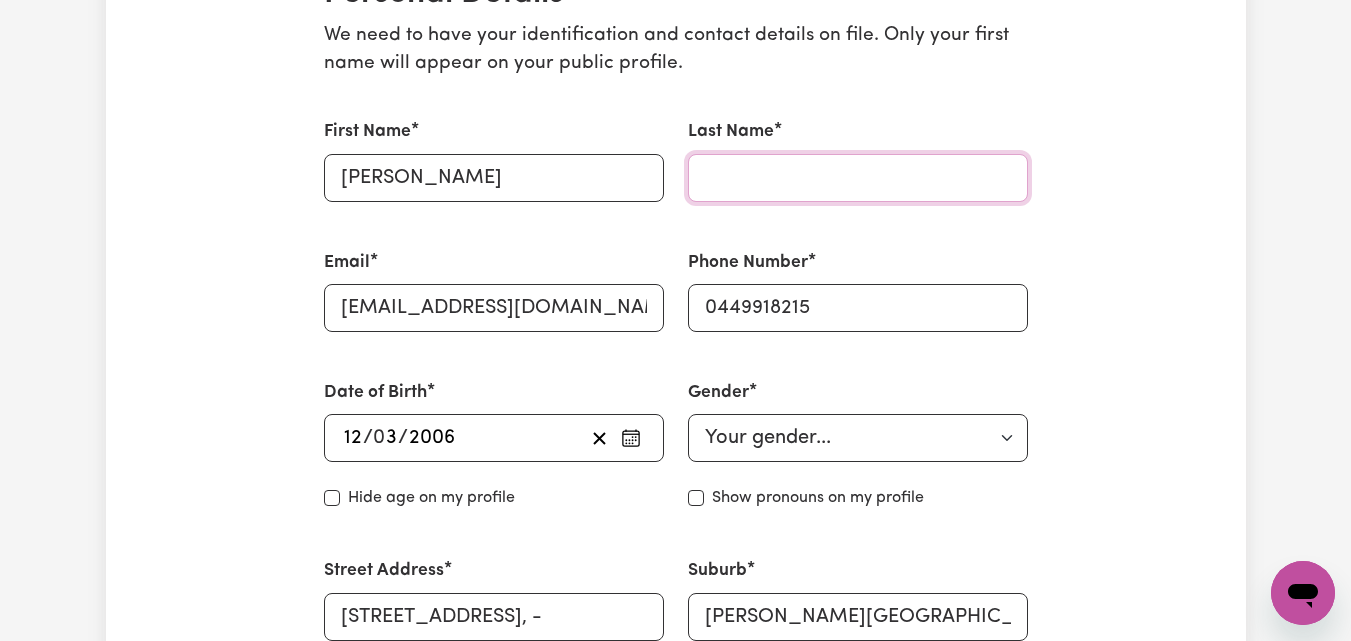 click on "Last Name" at bounding box center (858, 178) 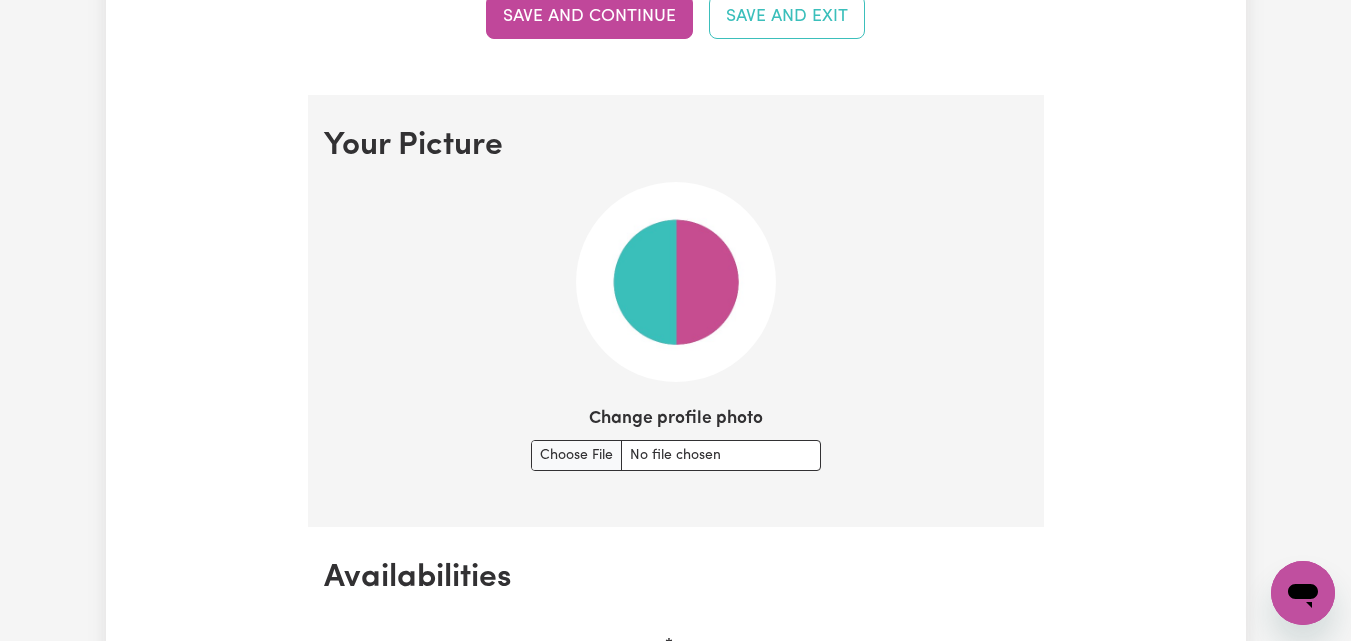 scroll, scrollTop: 1199, scrollLeft: 0, axis: vertical 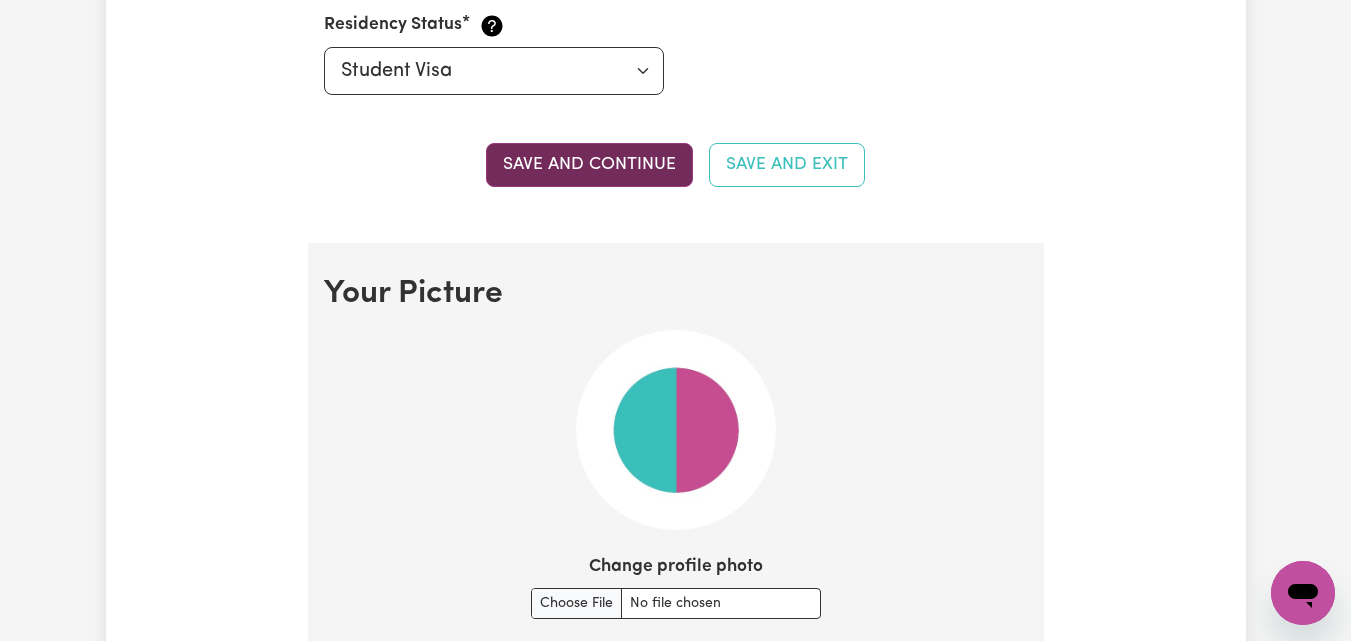 click on "Save and continue" at bounding box center [589, 165] 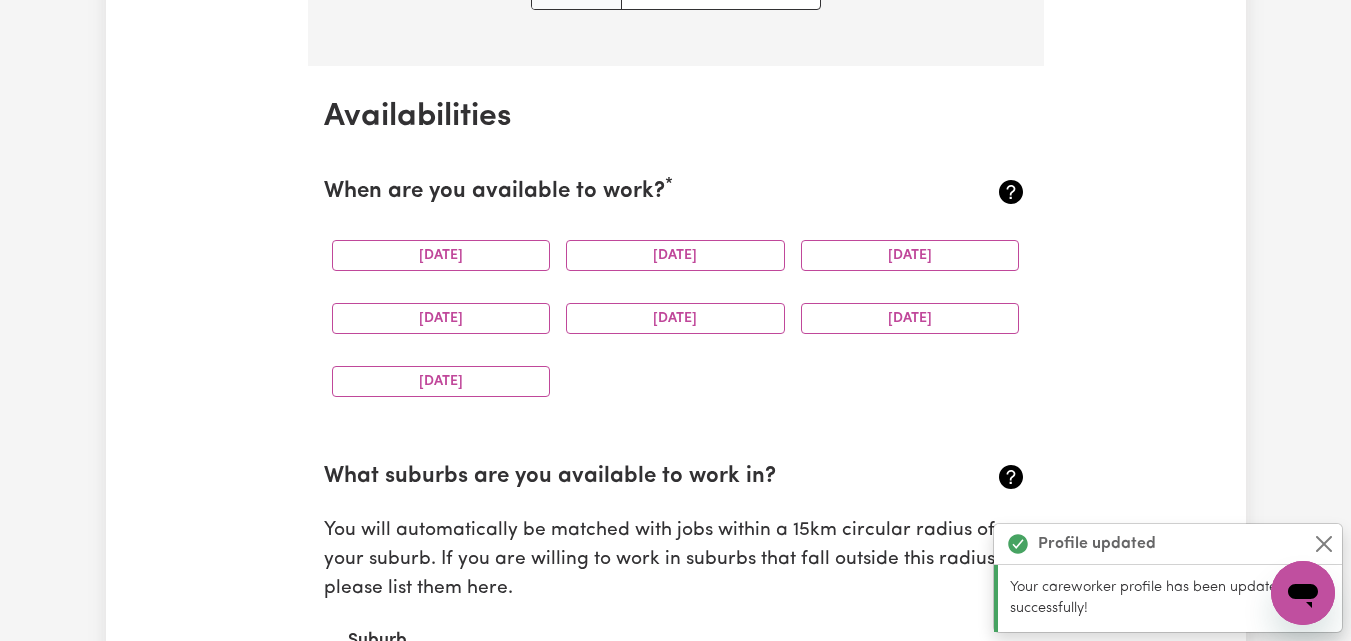 scroll, scrollTop: 1842, scrollLeft: 0, axis: vertical 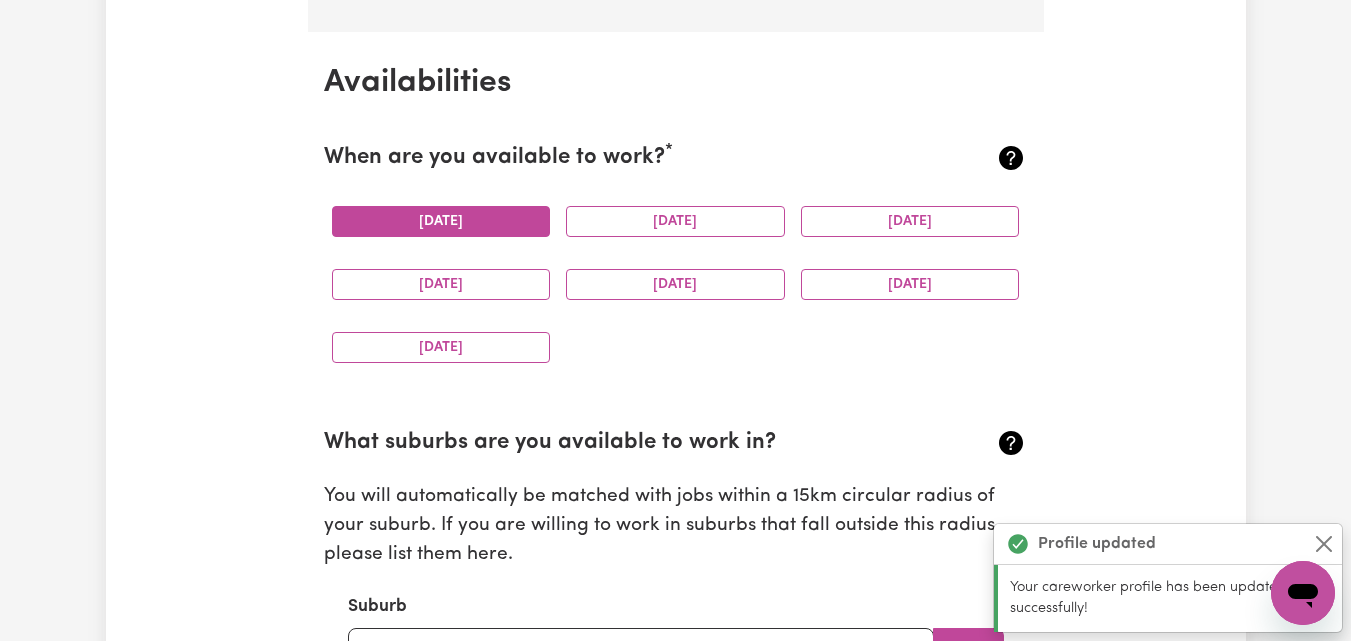 click on "Monday" at bounding box center [441, 221] 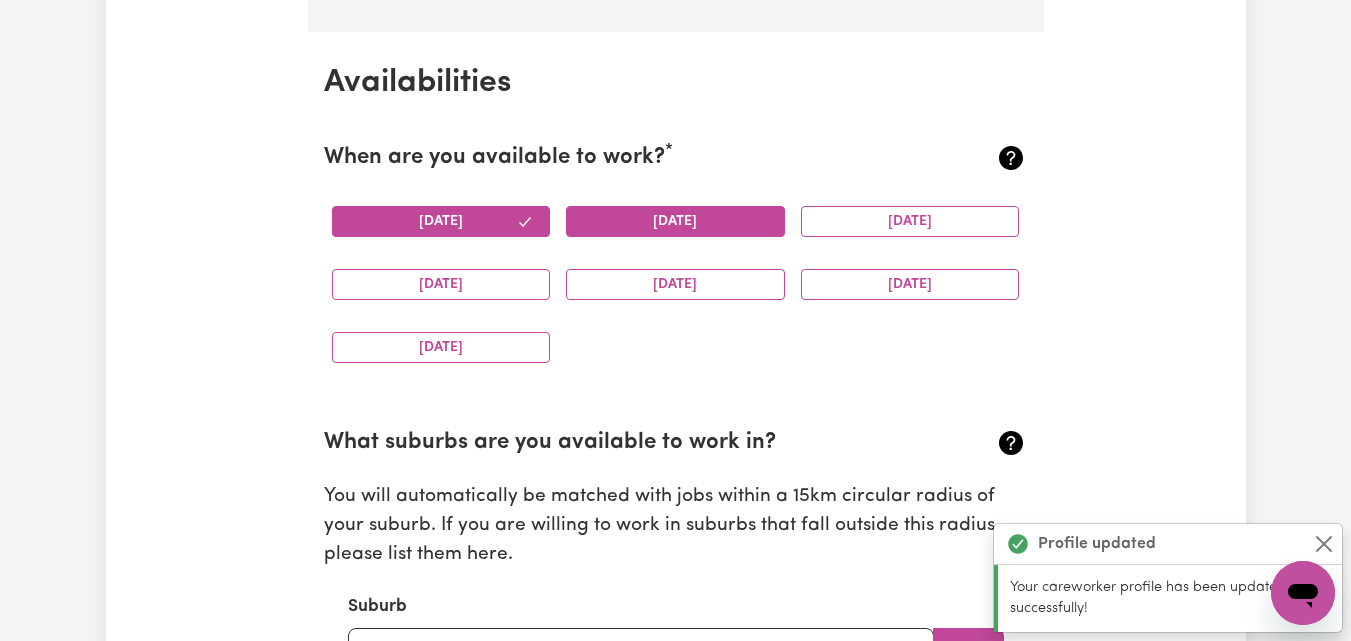 click on "Tuesday" at bounding box center (675, 221) 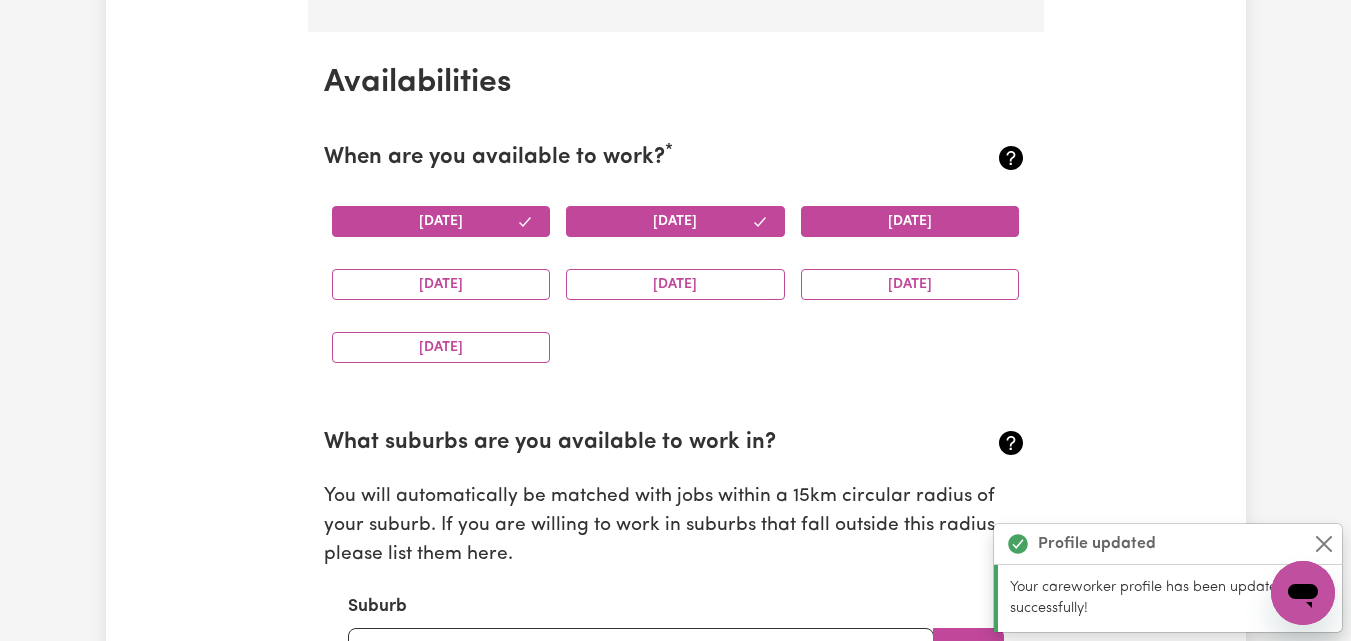 click on "Wednesday" at bounding box center (910, 221) 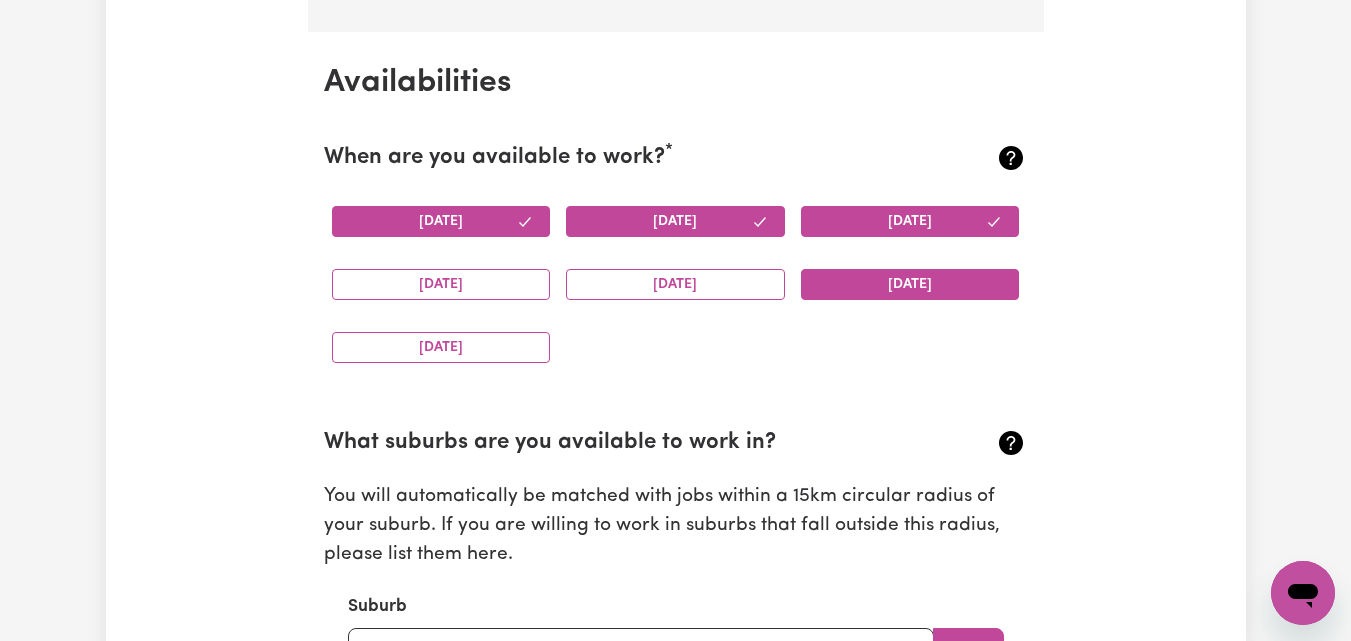 click on "Saturday" at bounding box center (910, 284) 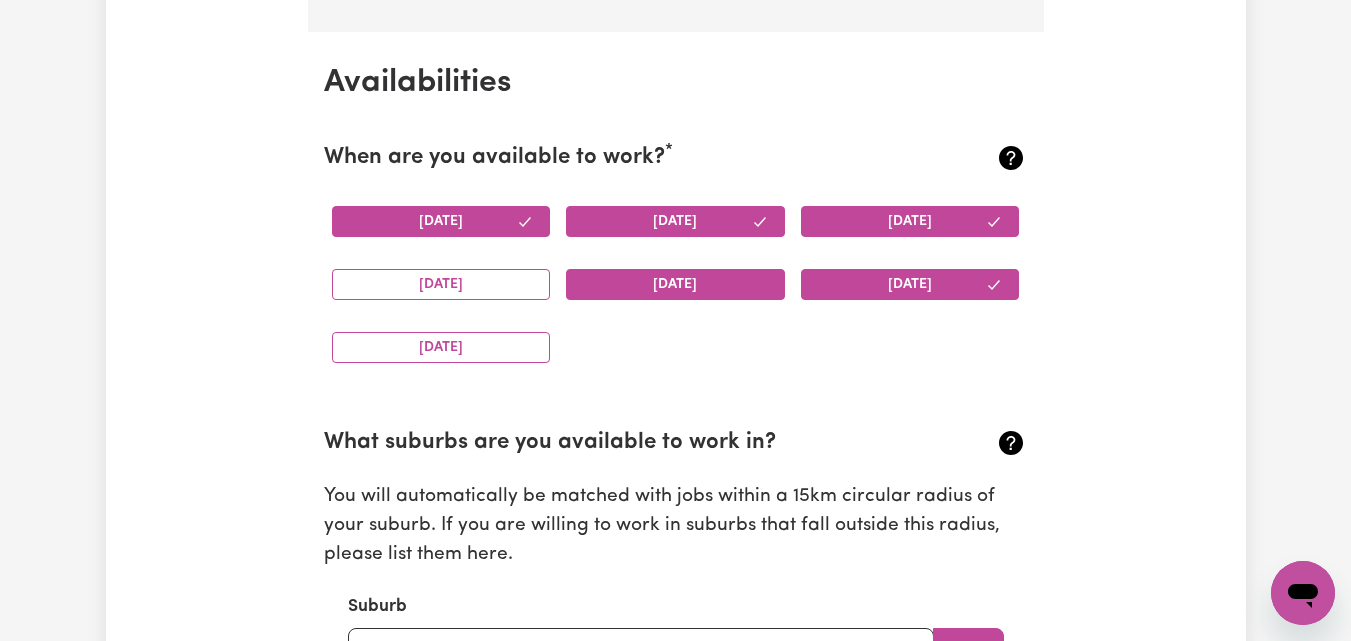click on "Friday" at bounding box center (675, 284) 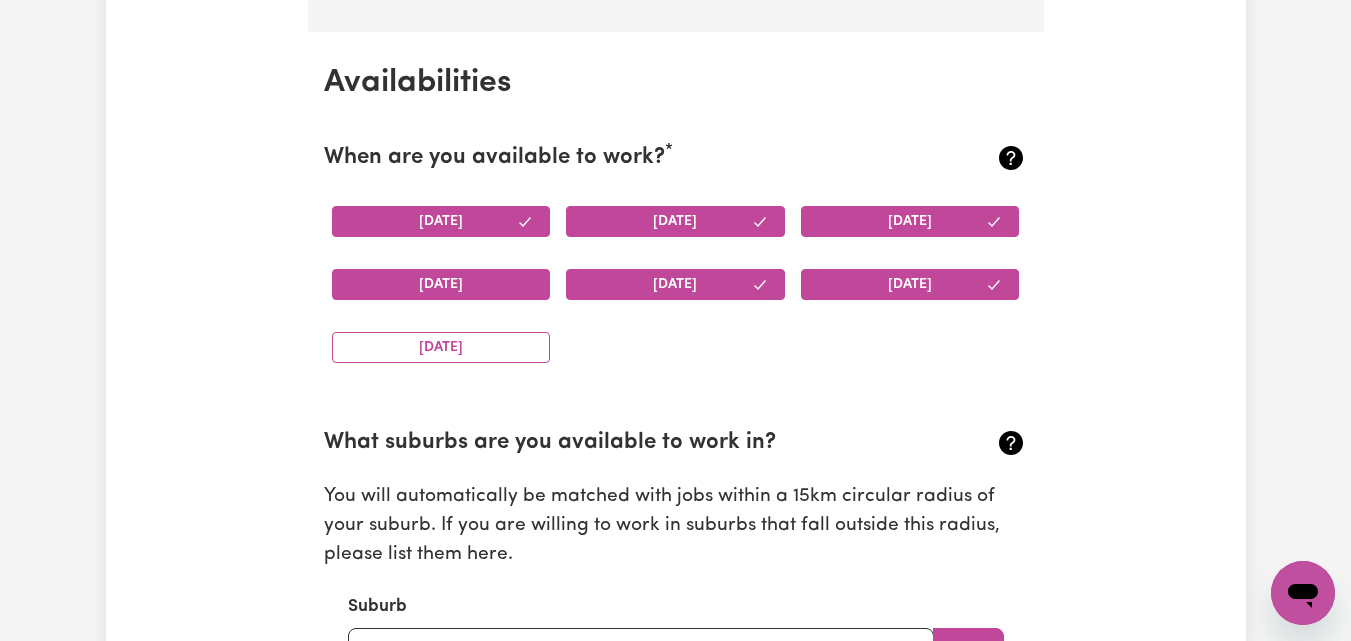 click on "Thursday" at bounding box center [441, 284] 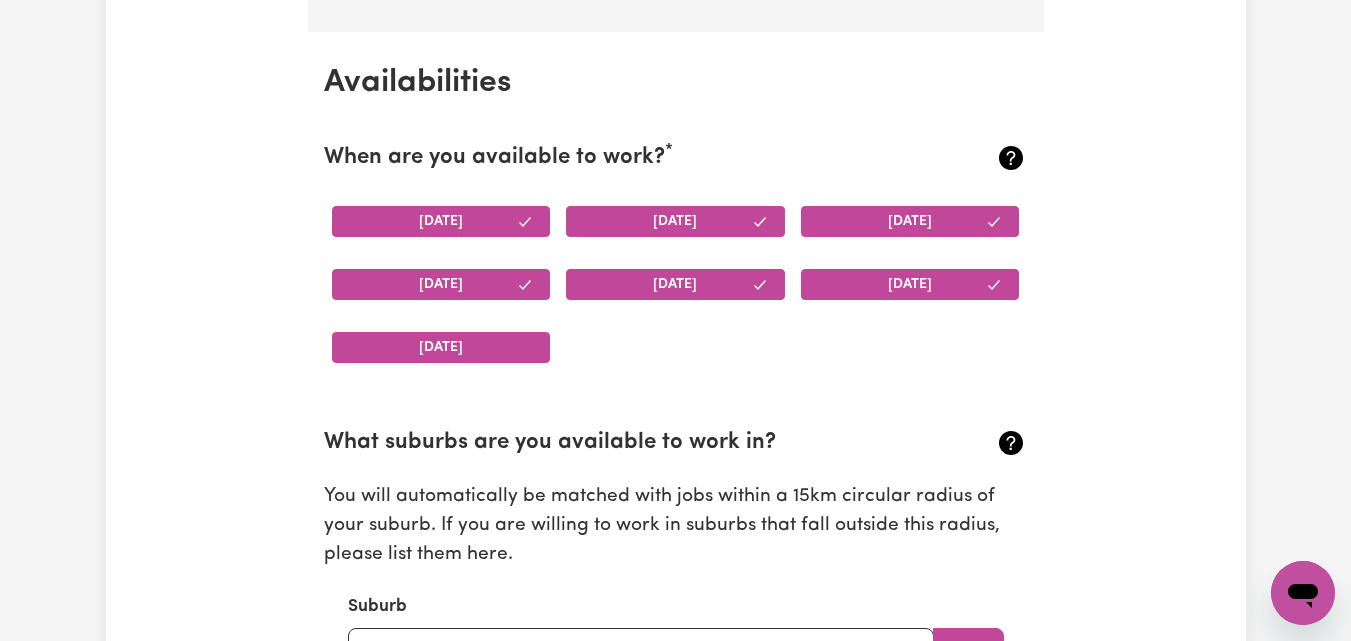 click on "Sunday" at bounding box center (441, 347) 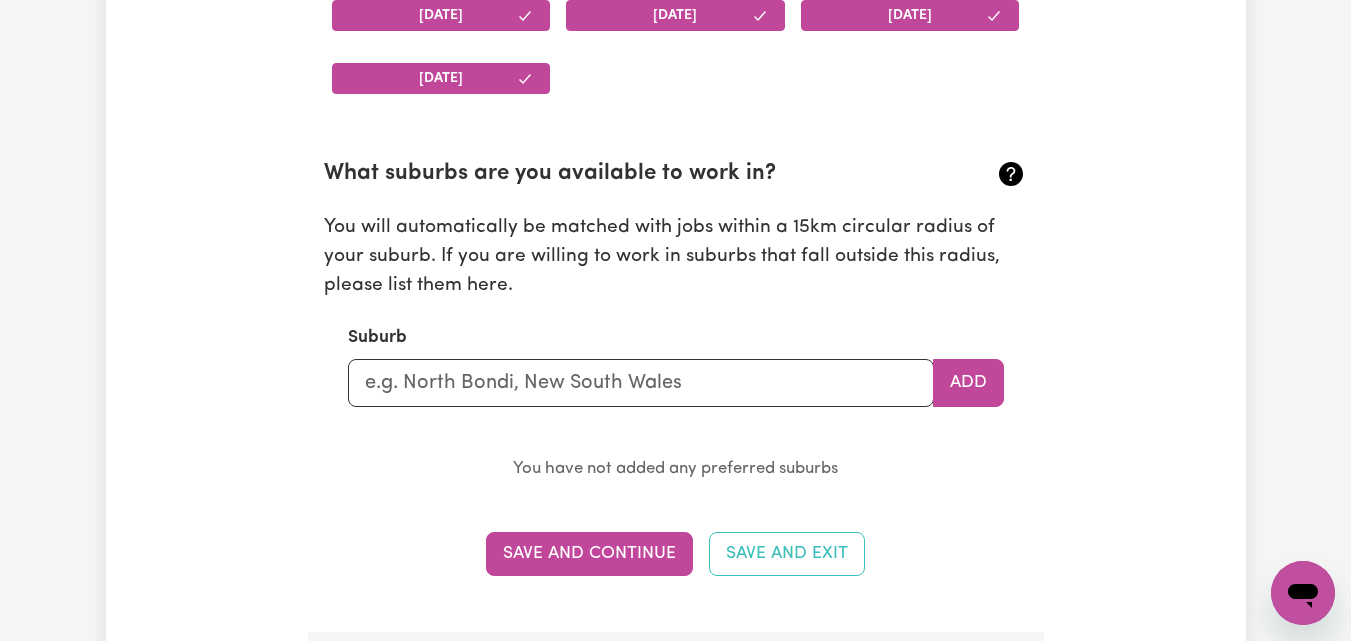 scroll, scrollTop: 2112, scrollLeft: 0, axis: vertical 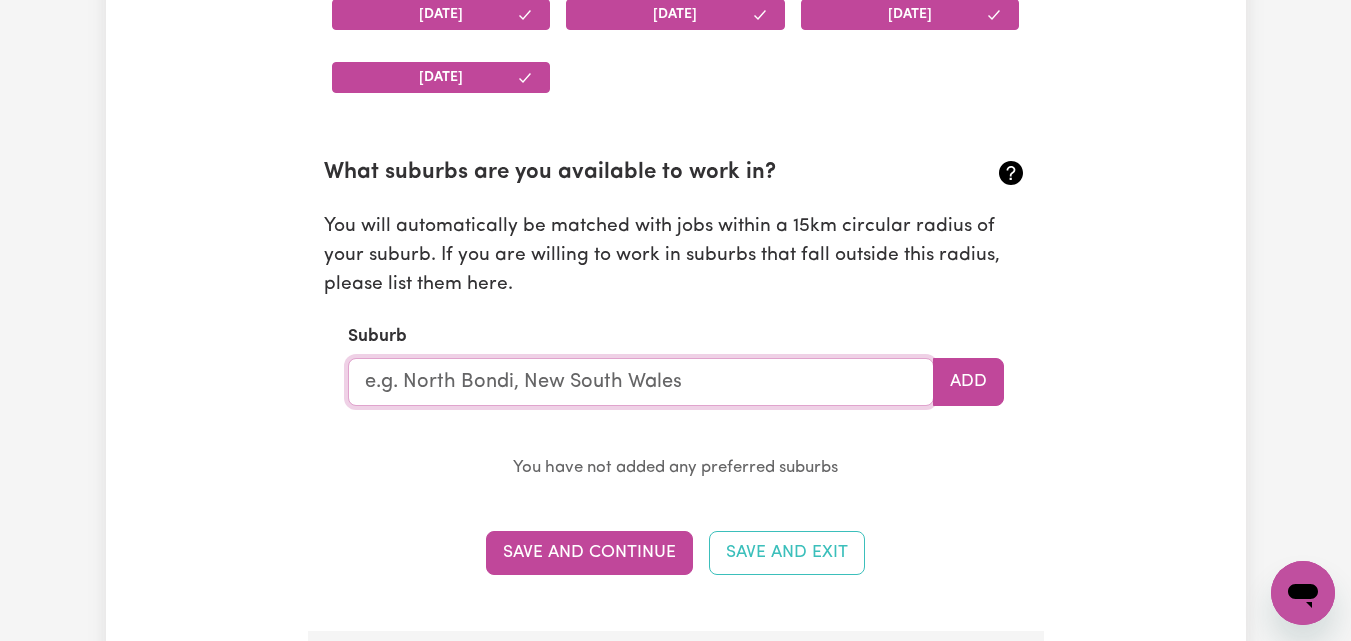 click at bounding box center [641, 382] 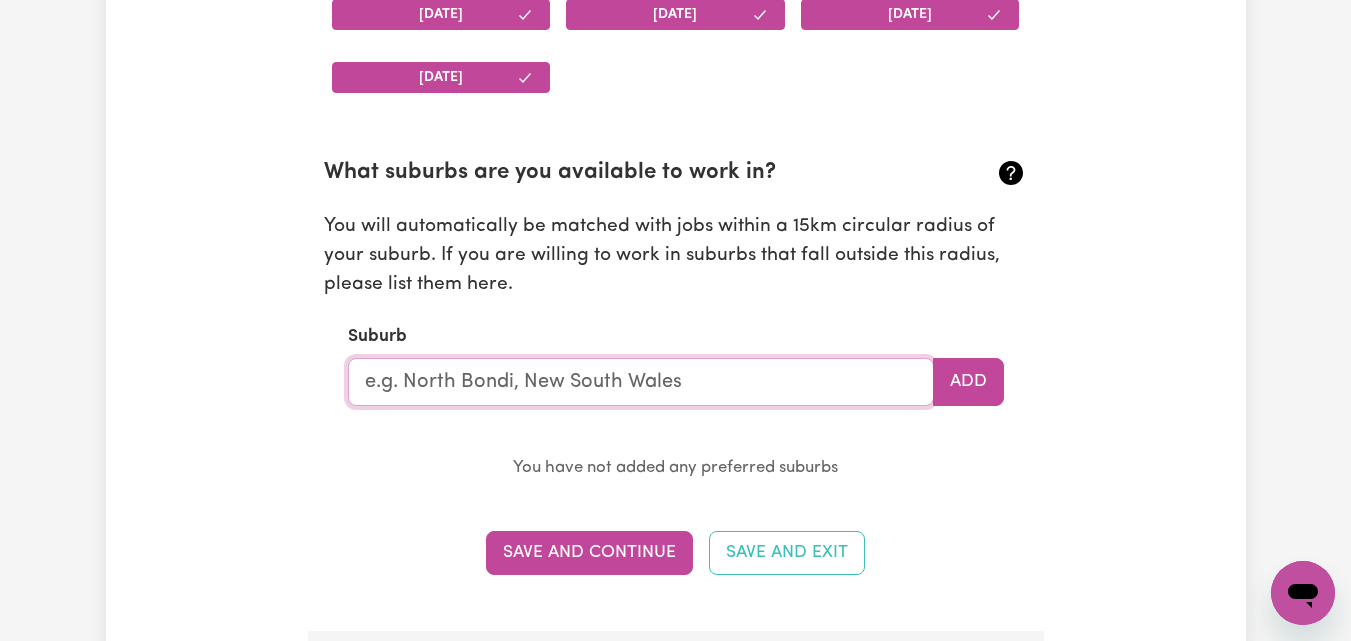 type on "VICTORIA PARK" 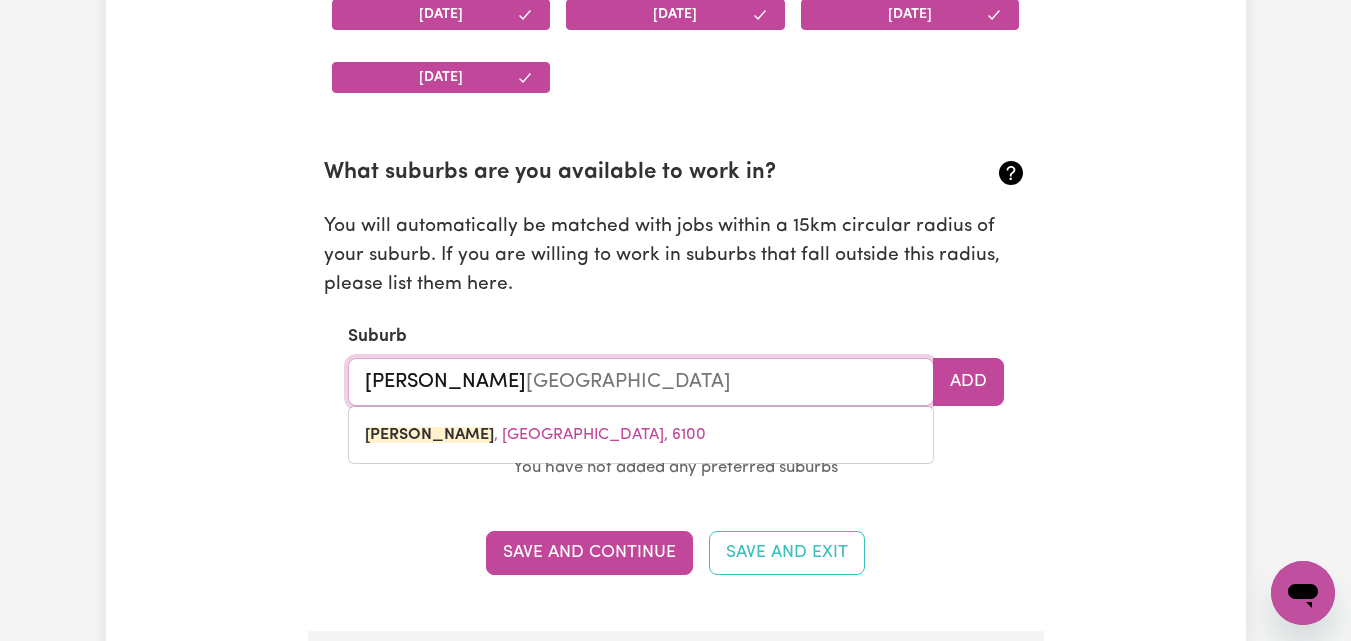 type on "VICTORIA PARK, Western Australia, 6100" 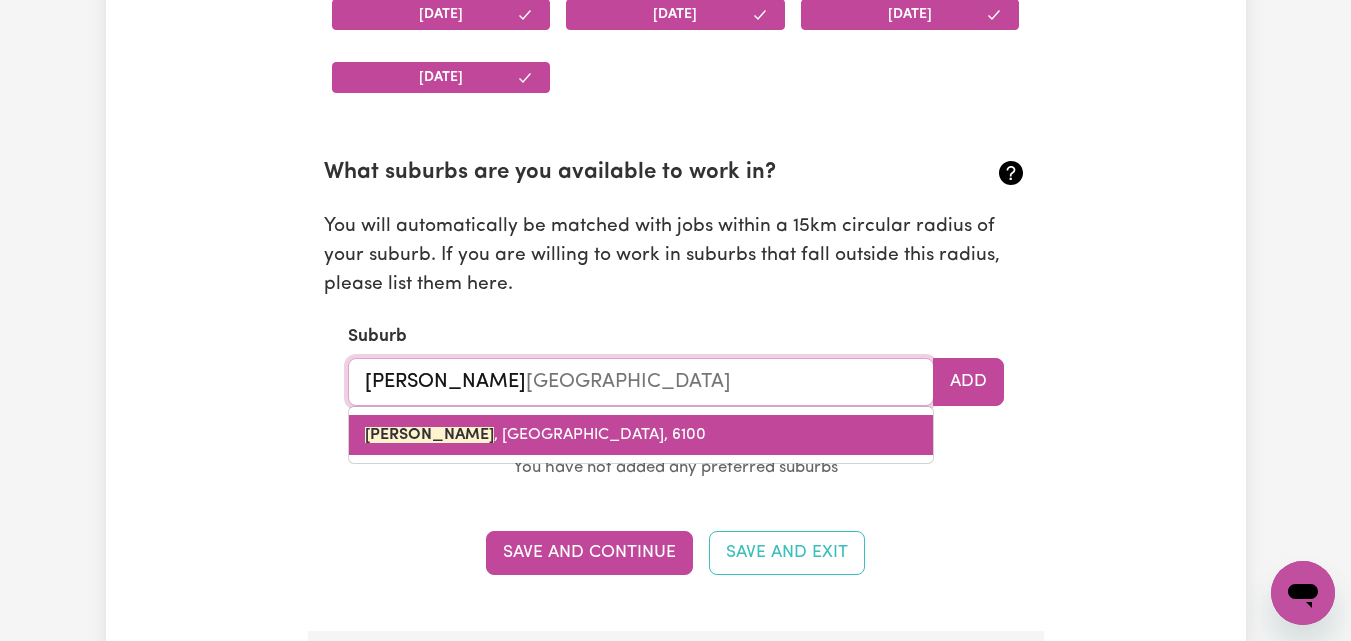 click on "VICTORIA PARK , Western Australia, 6100" at bounding box center (641, 435) 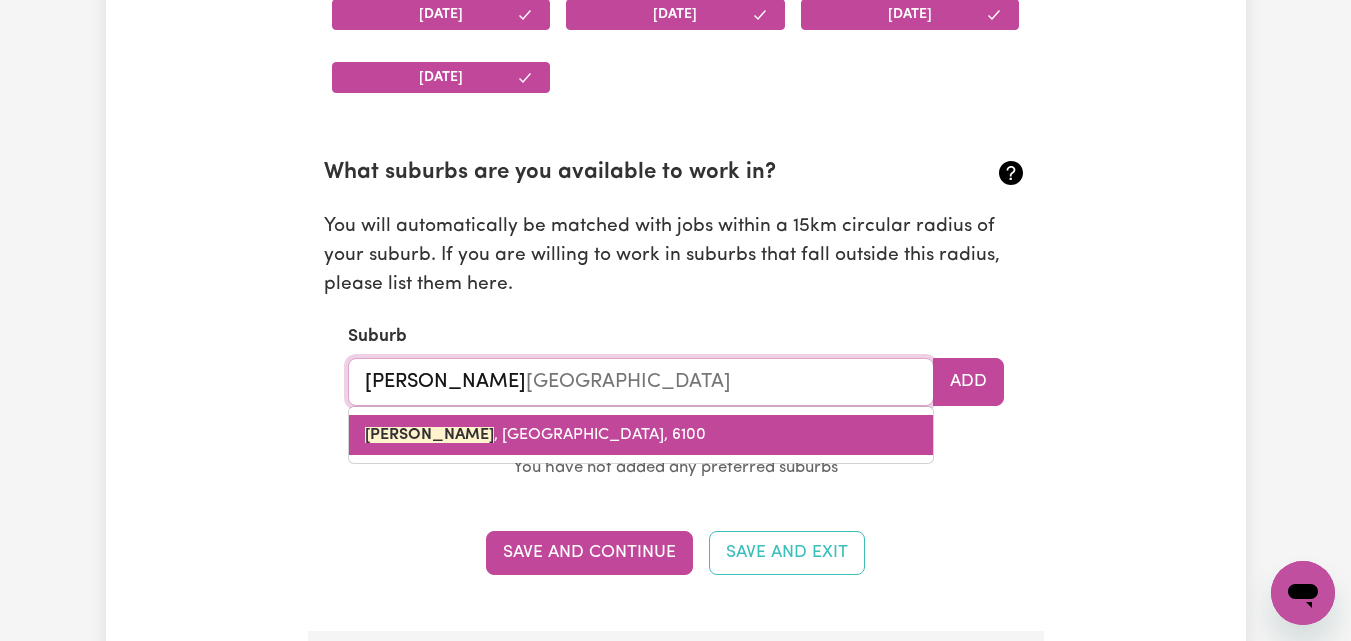 type on "VICTORIA PARK, Western Australia, 6100" 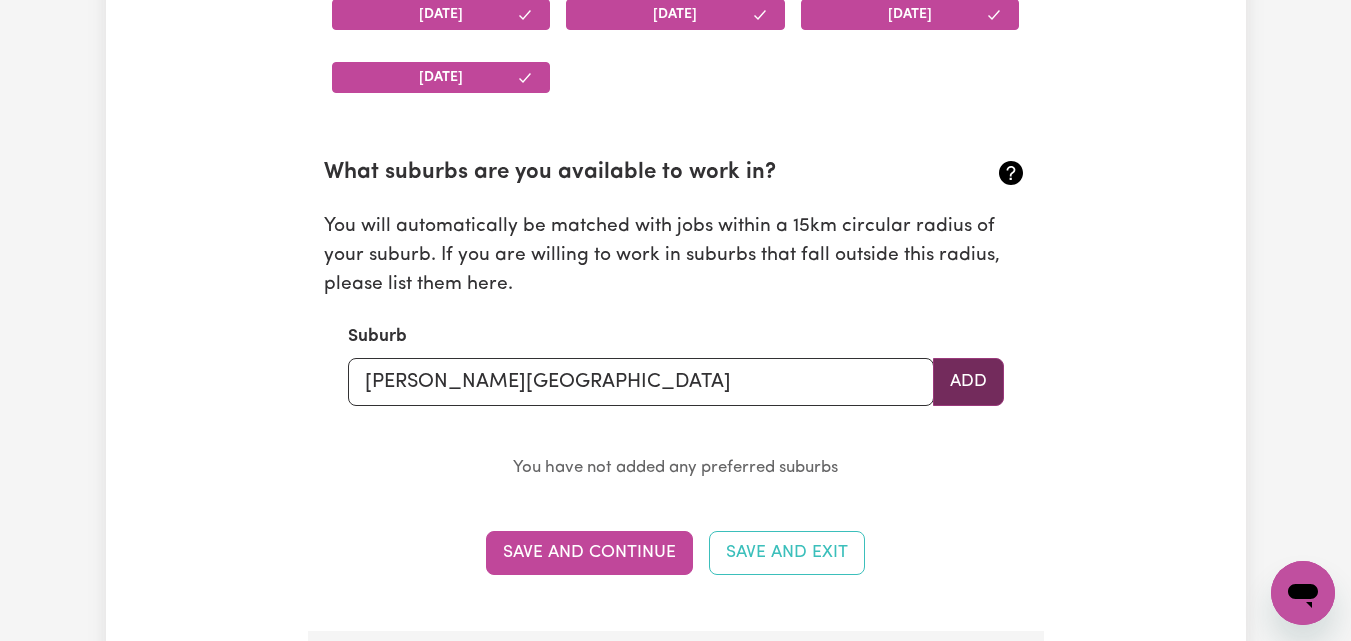 click on "Add" at bounding box center [968, 382] 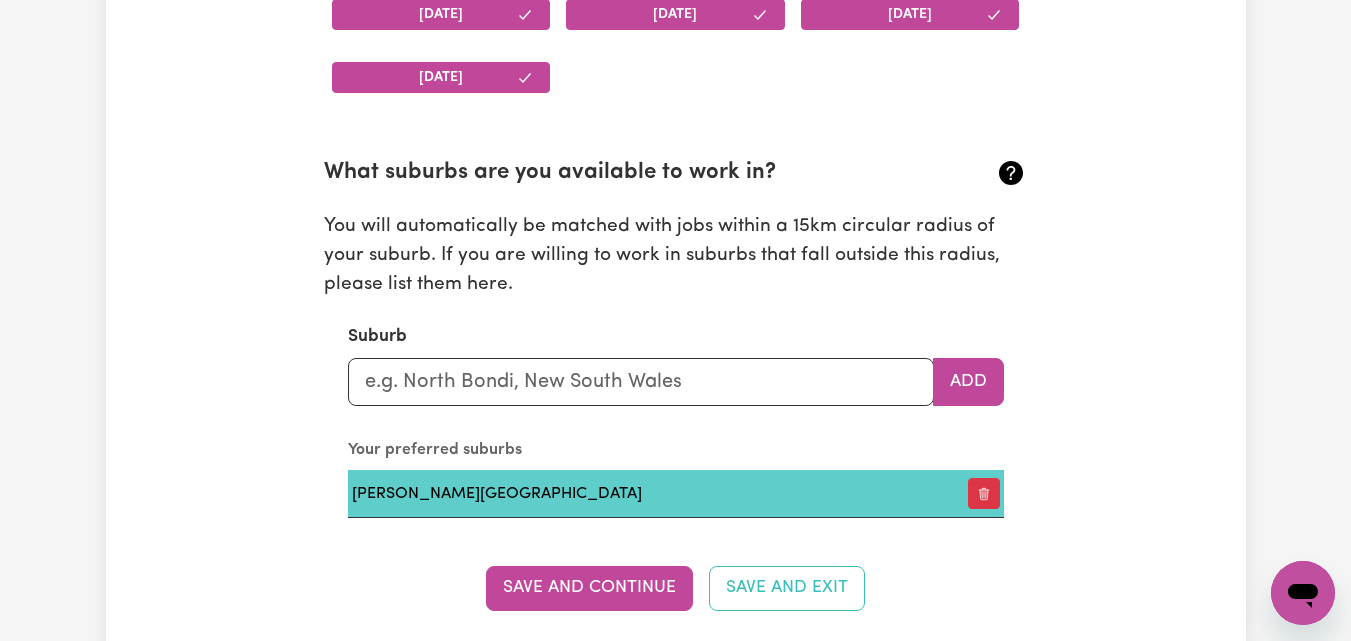 click on "VICTORIA PARK, Western Australia, 6100" at bounding box center [637, 494] 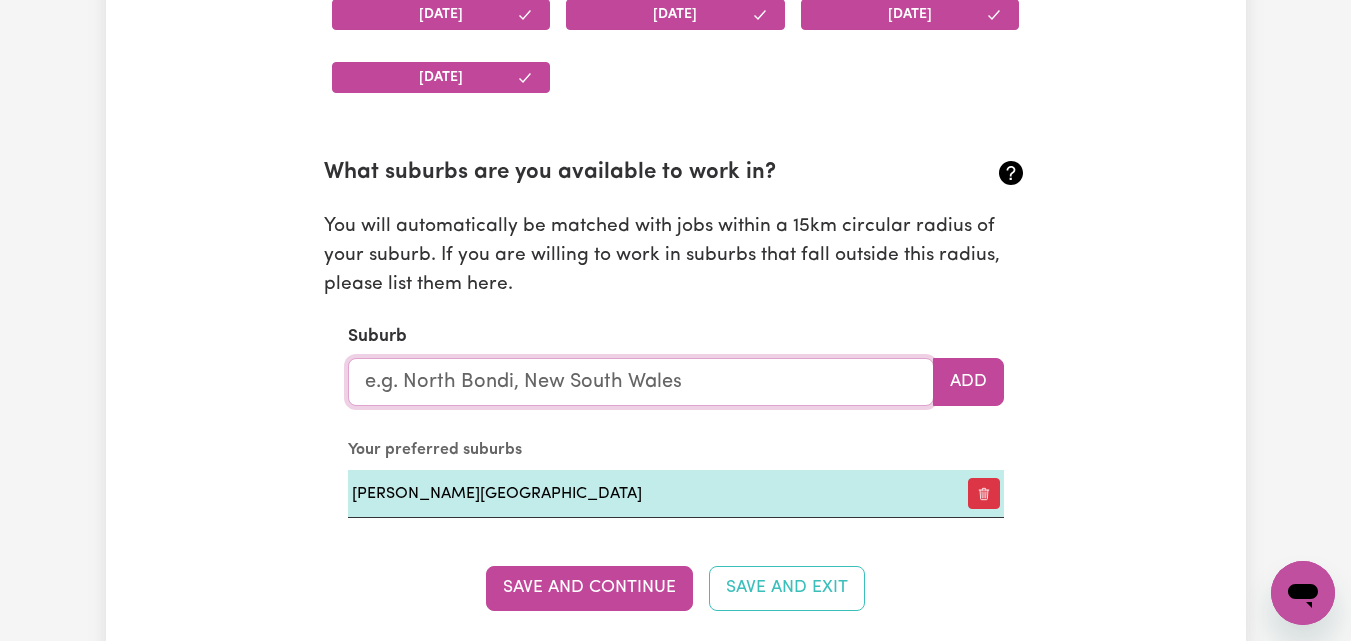 click at bounding box center [641, 382] 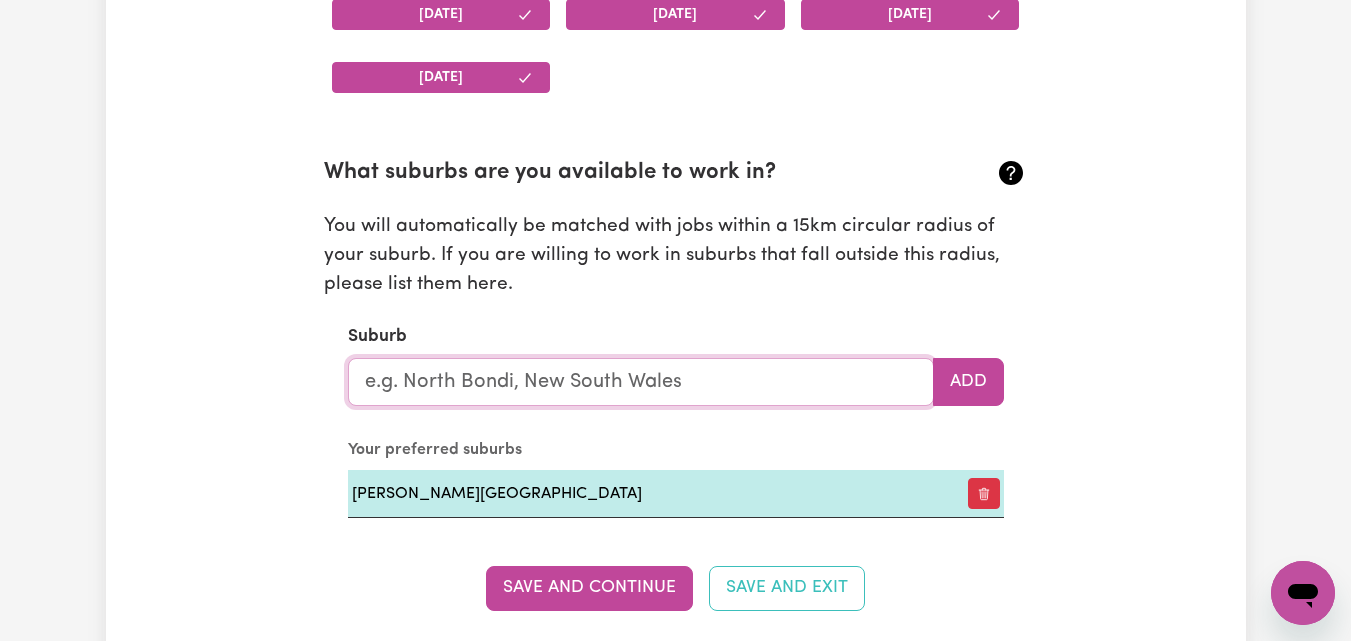 click at bounding box center (641, 382) 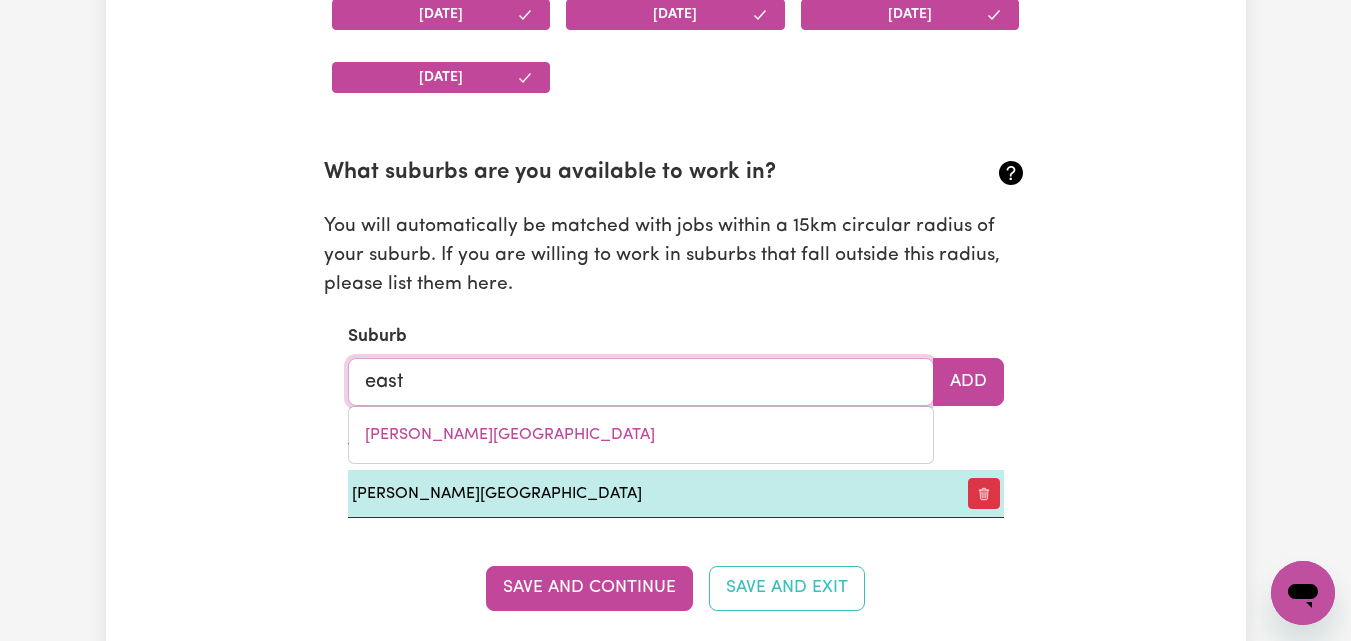type on "east" 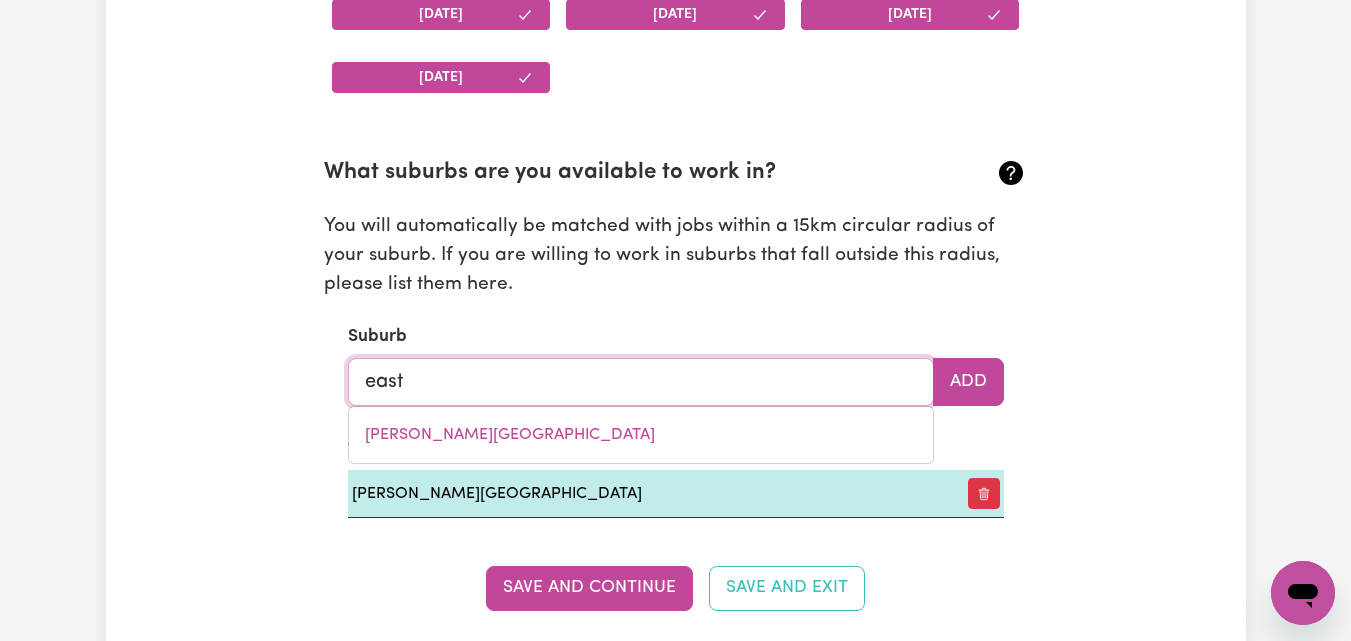type on "east ALBURY, New South Wales, 2640" 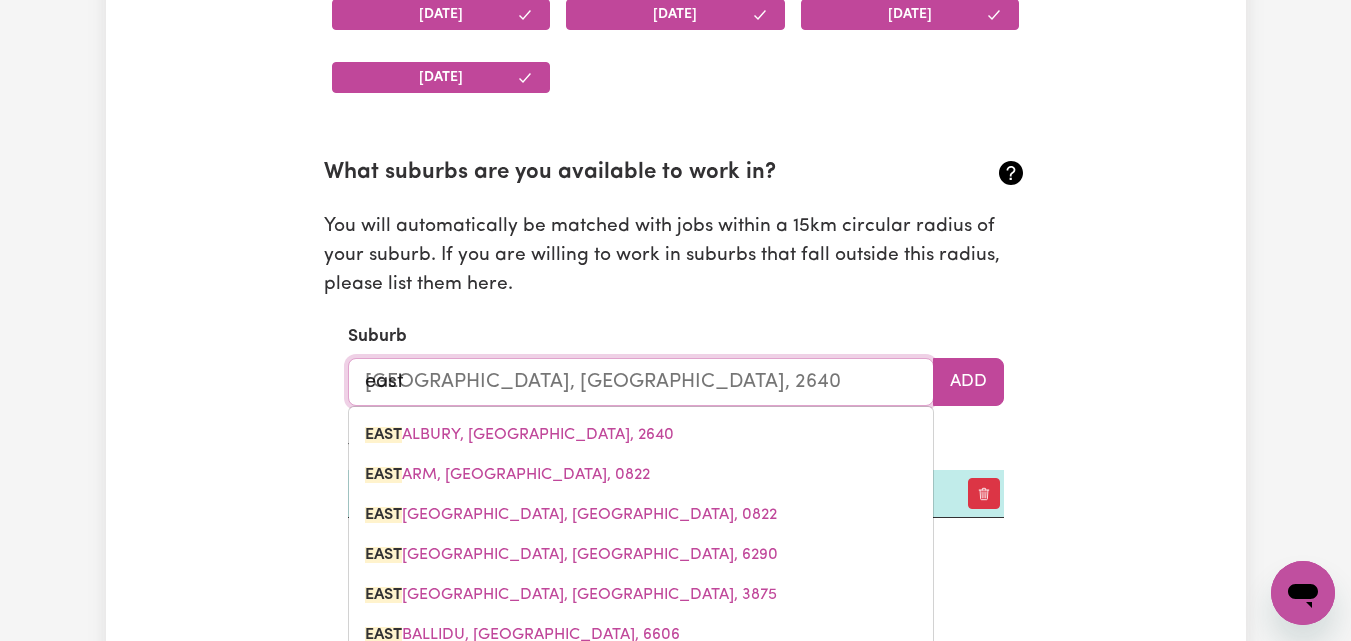 type on "east v" 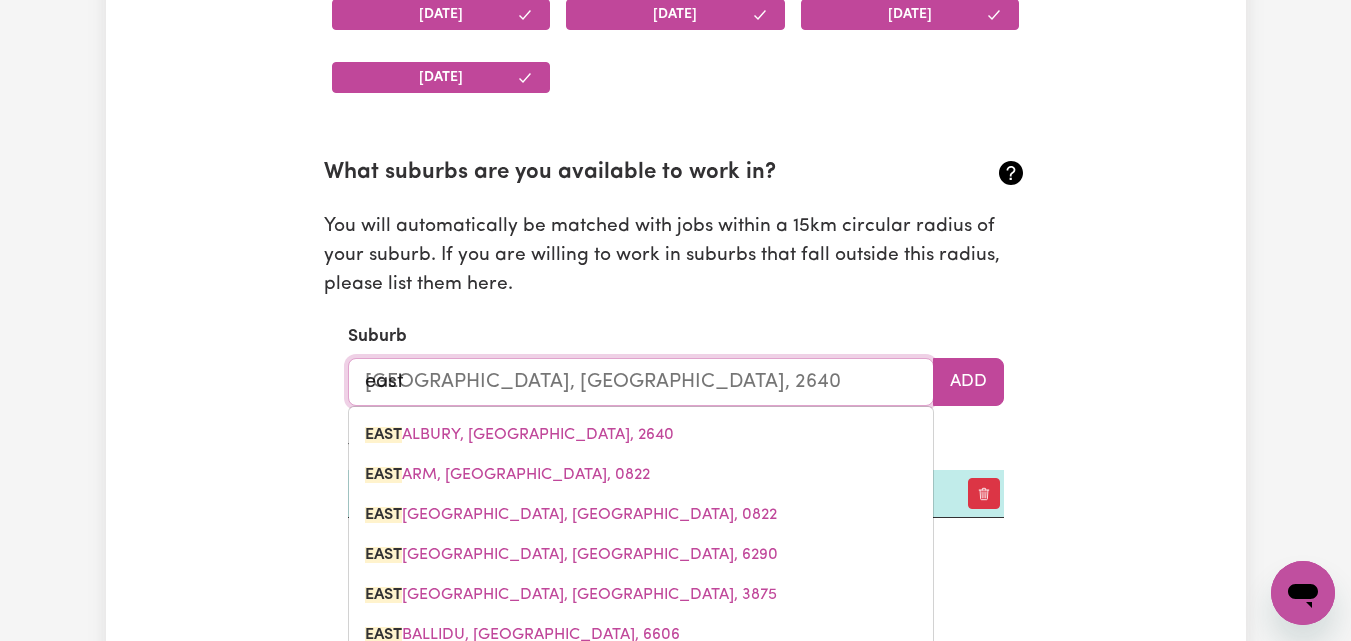 type 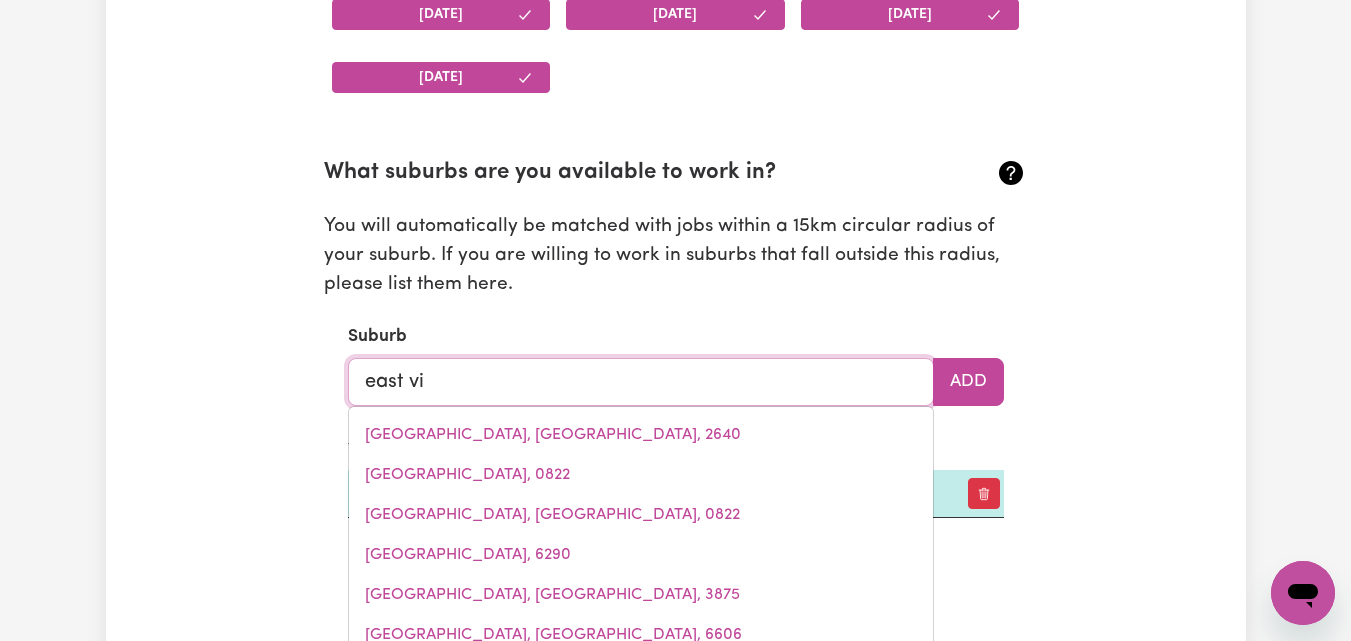 type on "east vic" 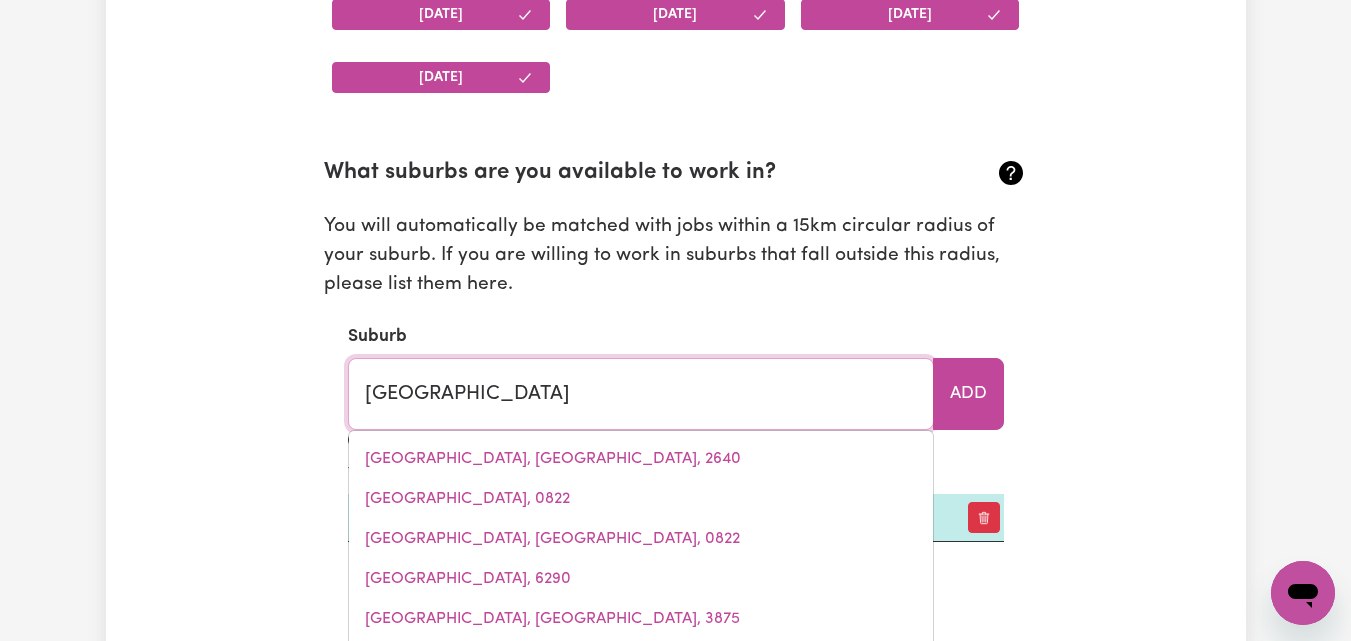type on "east vicTORIA PARK, Western Australia, 6101" 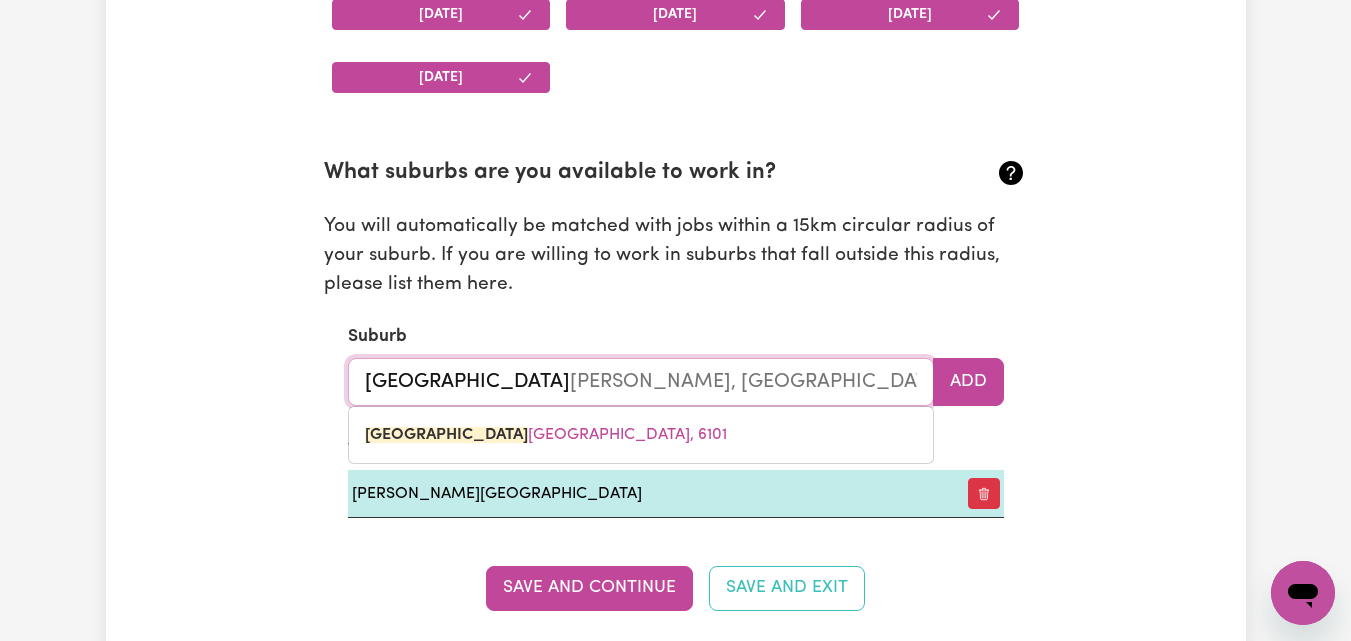 type on "east vict" 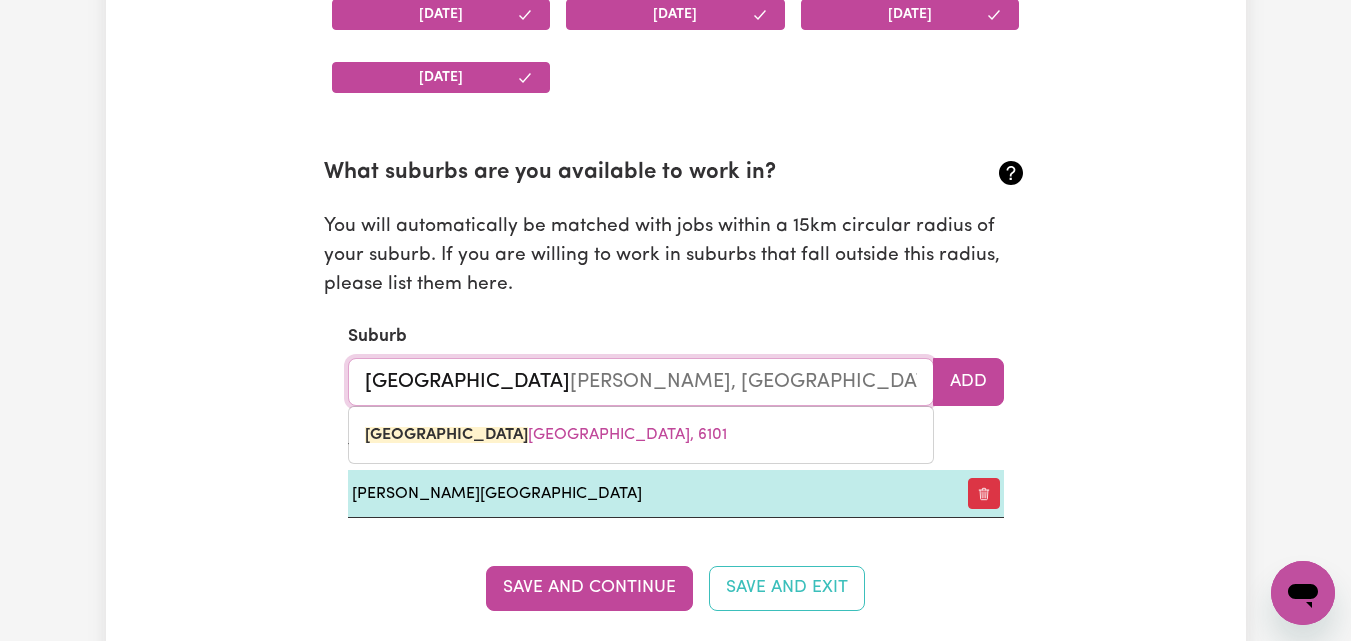 type on "east victORIA PARK, Western Australia, 6101" 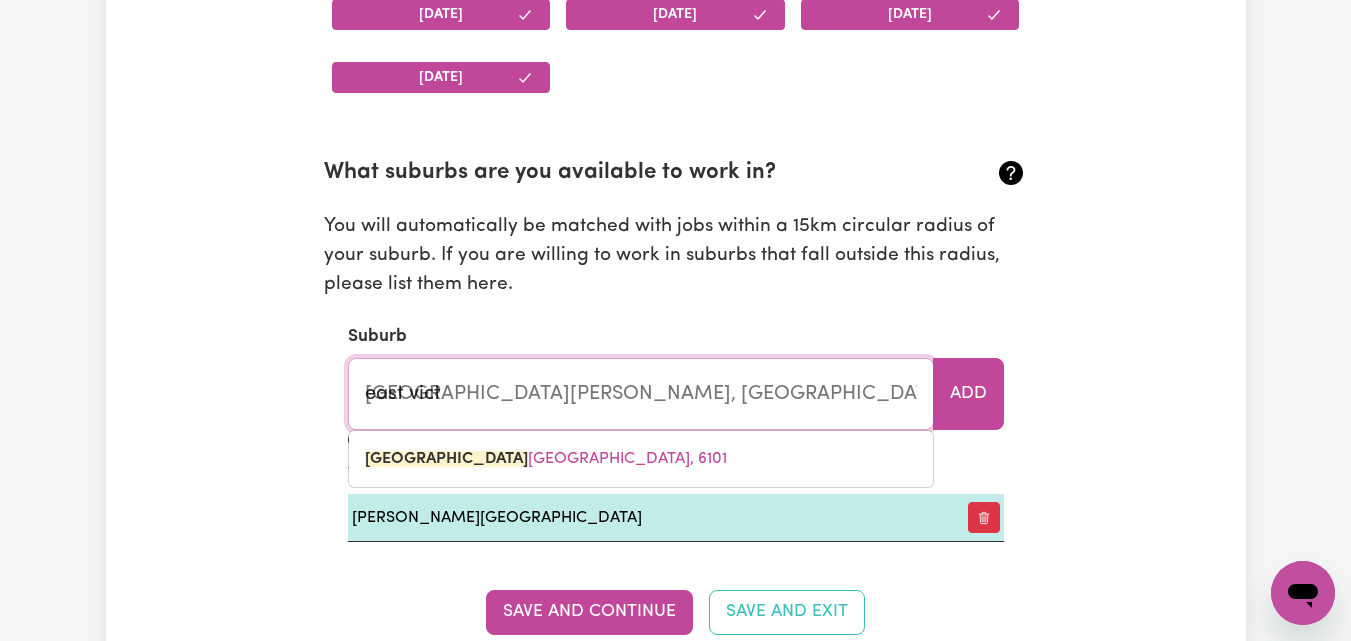 type on "east victo" 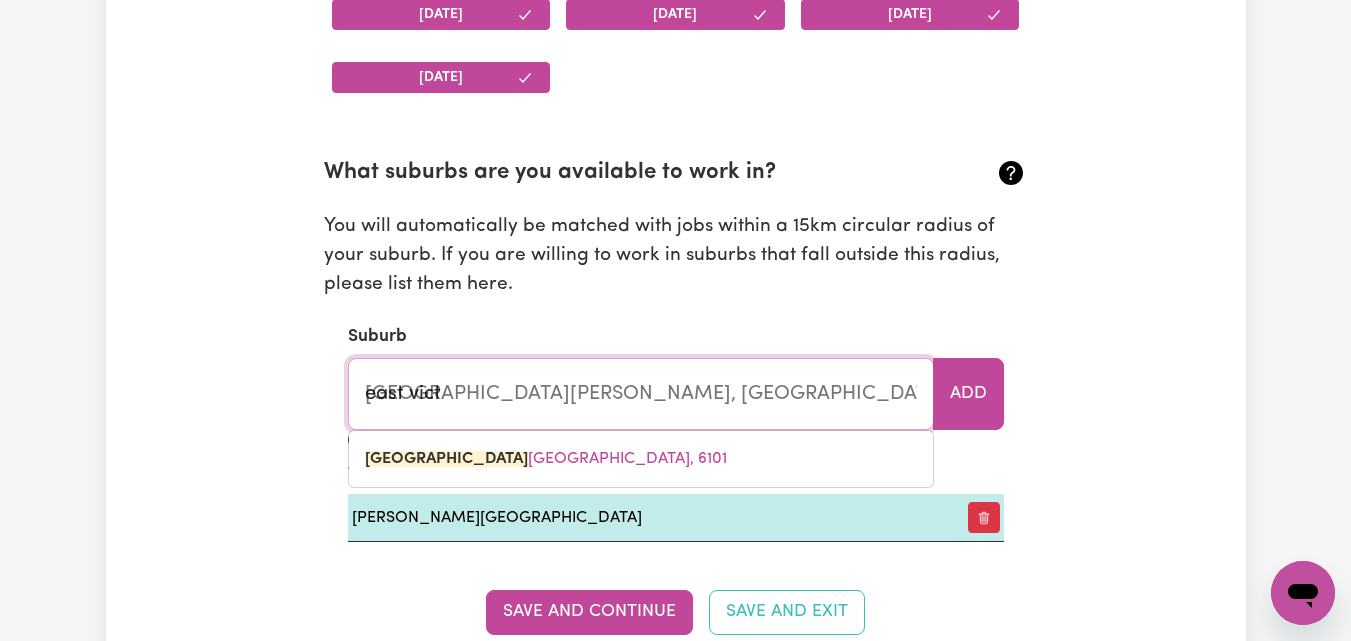 type on "east victoRIA PARK, Western Australia, 6101" 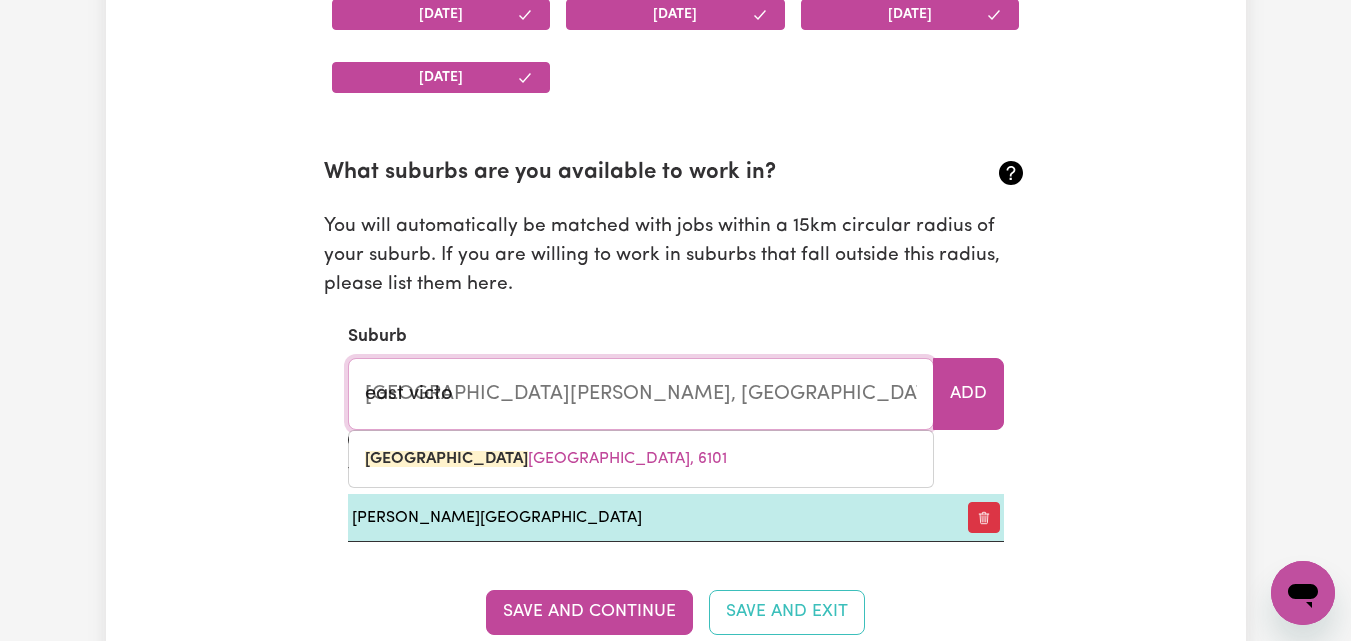 type on "east victor" 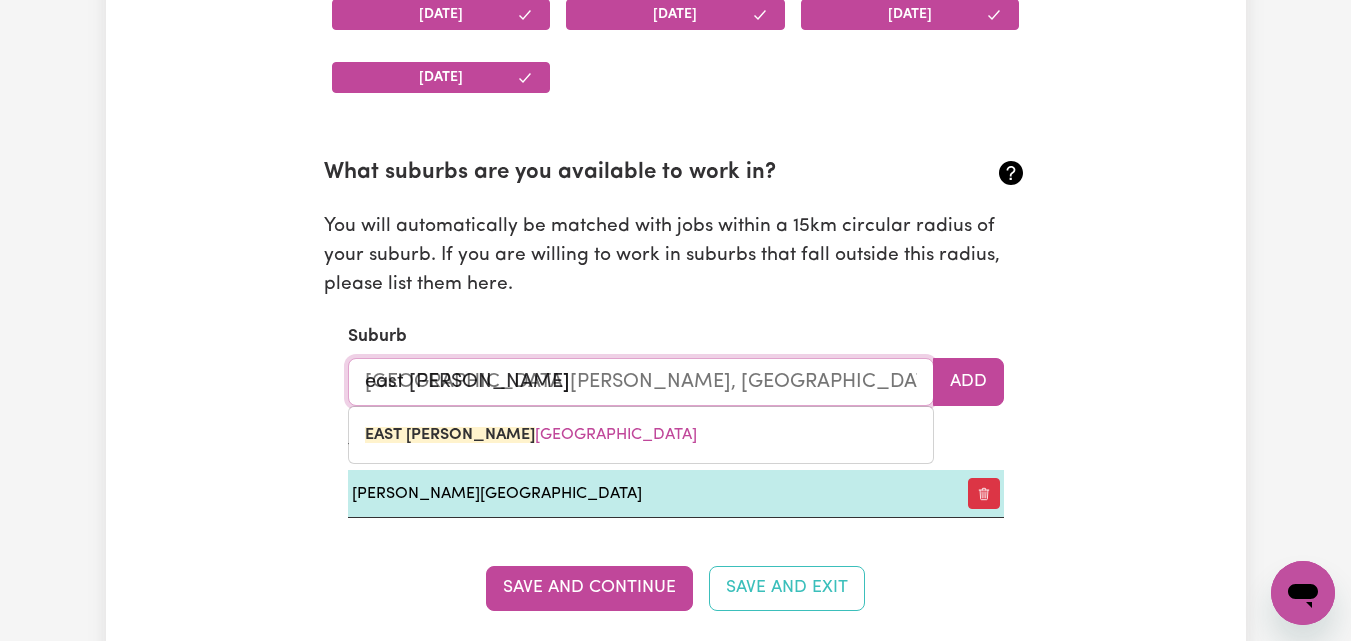 type on "east victori" 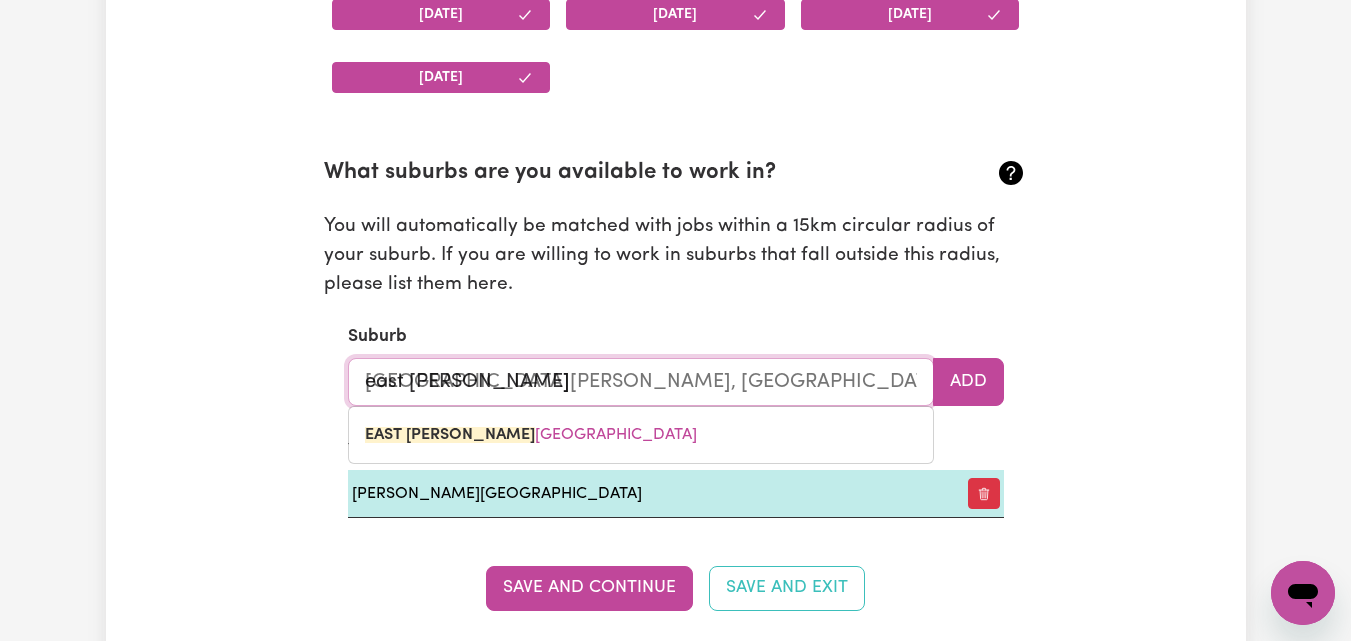 type on "east victoriA PARK, Western Australia, 6101" 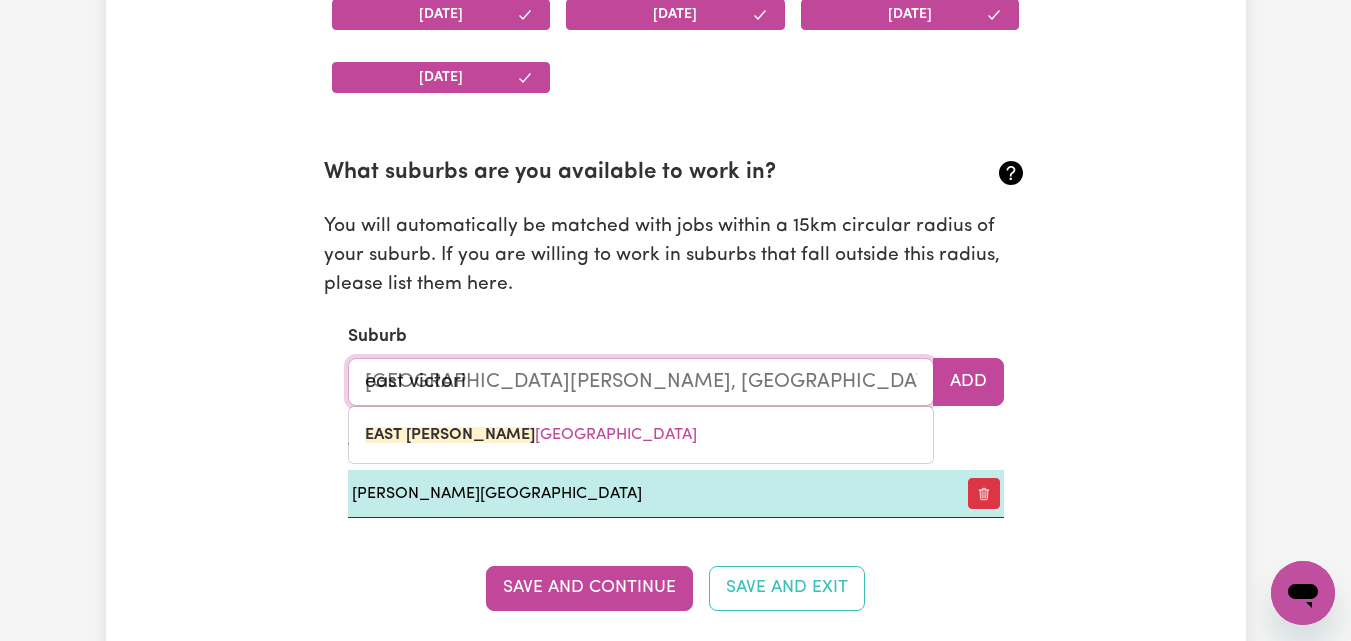 type on "east victoria" 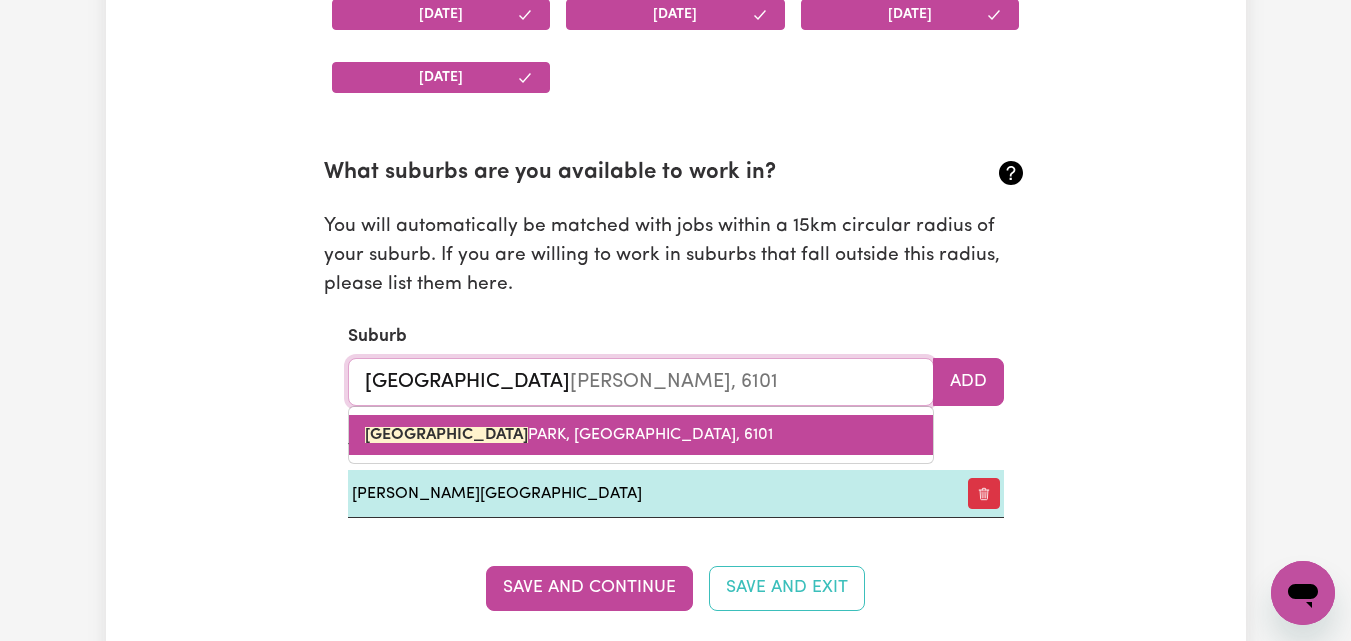 click on "EAST VICTORIA  PARK, Western Australia, 6101" at bounding box center [569, 435] 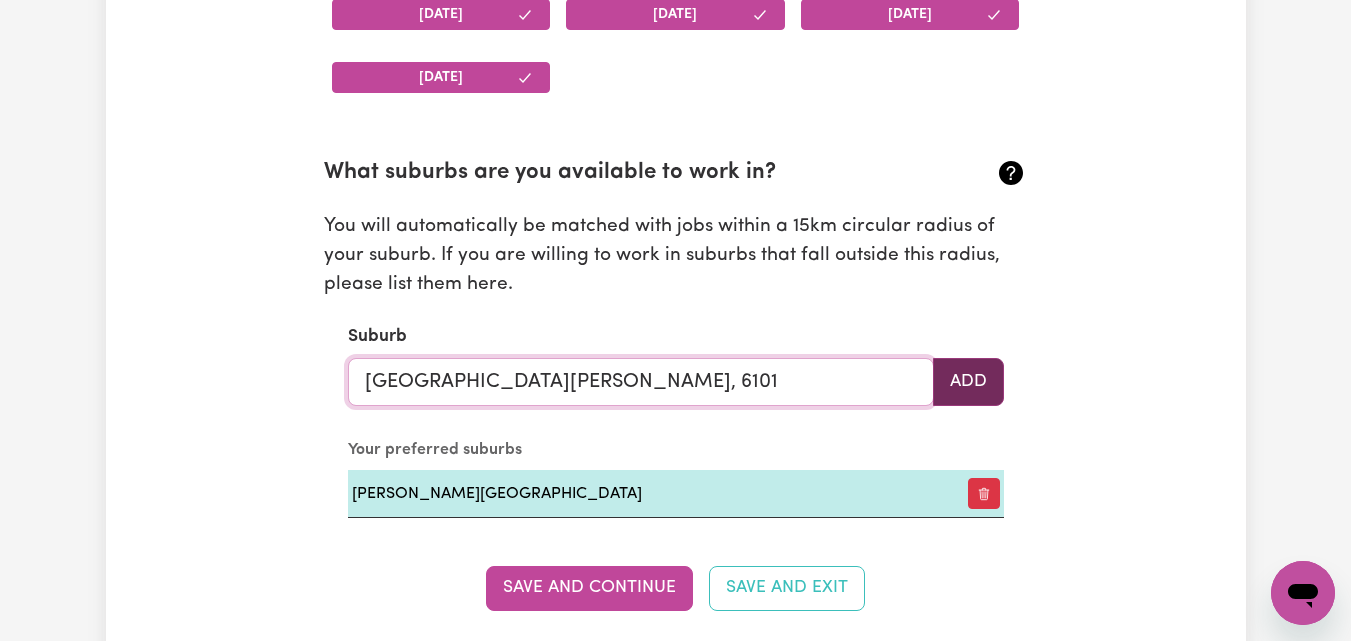 type on "EAST VICTORIA PARK, Western Australia, 6101" 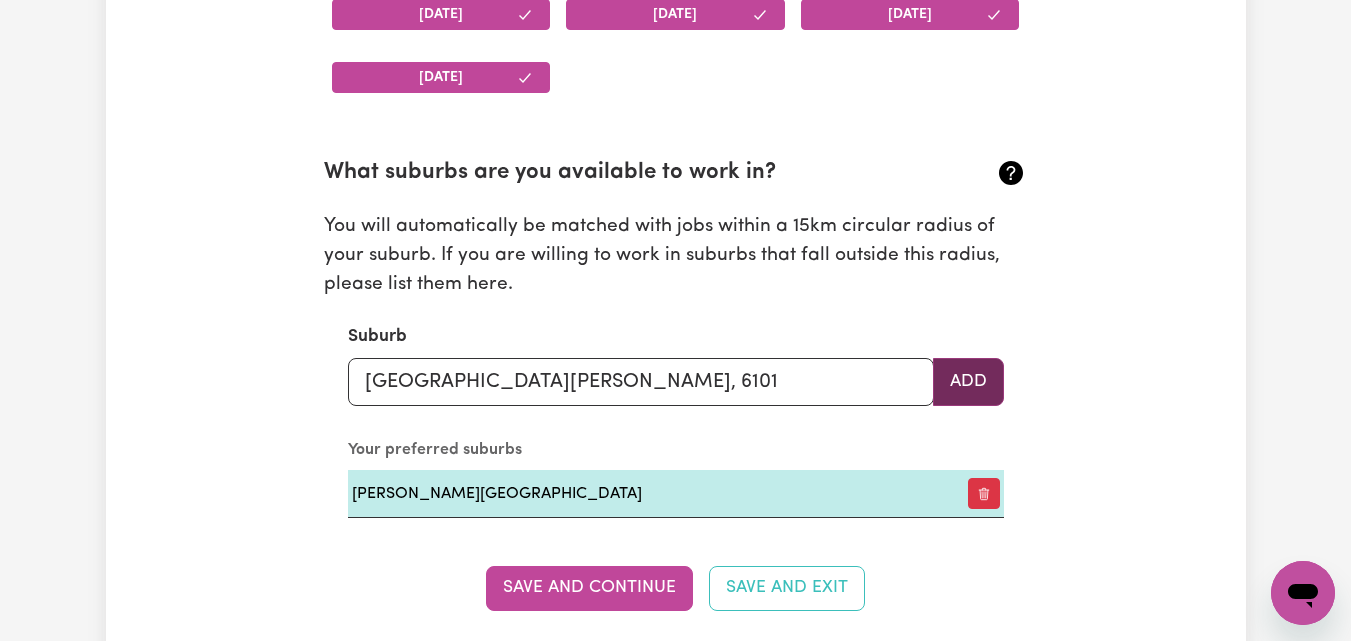 click on "Add" at bounding box center [968, 382] 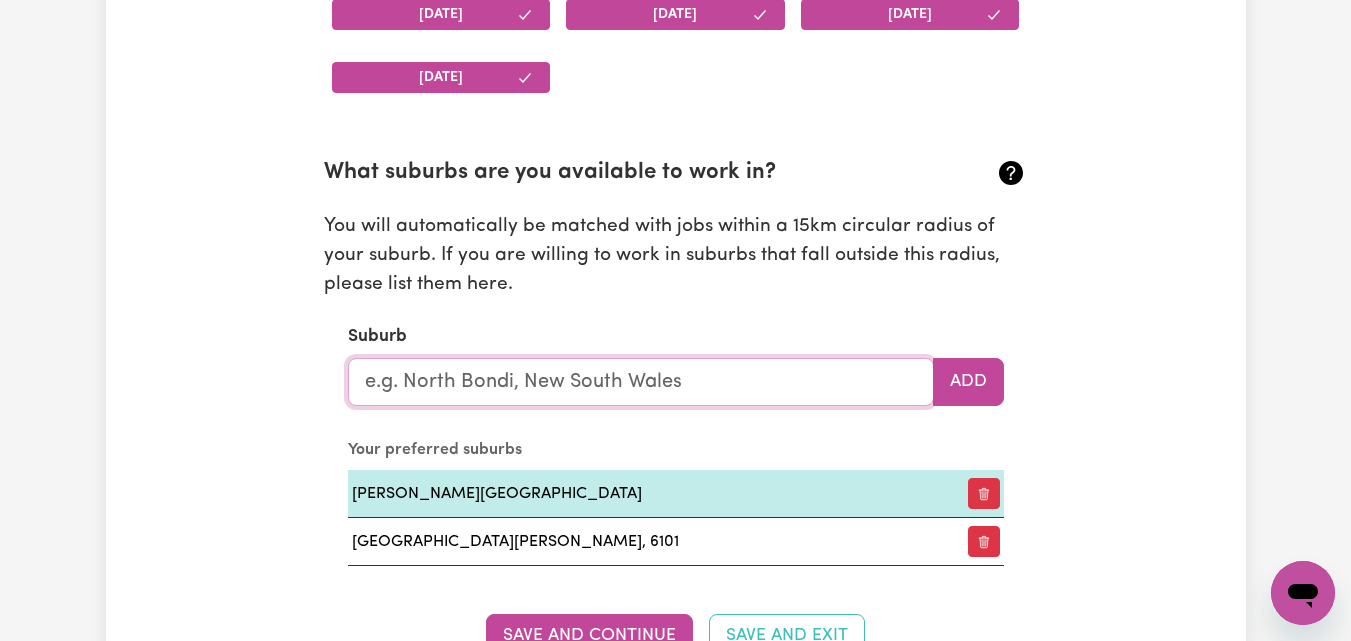 click at bounding box center (641, 382) 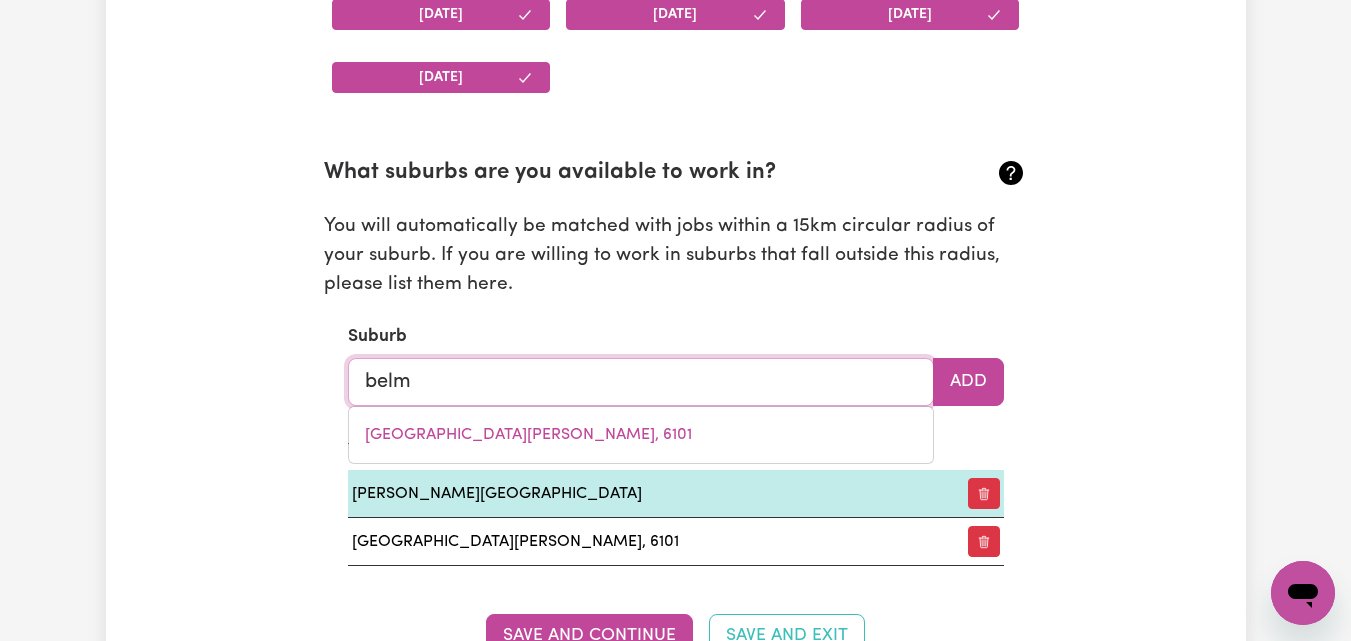 type on "belmo" 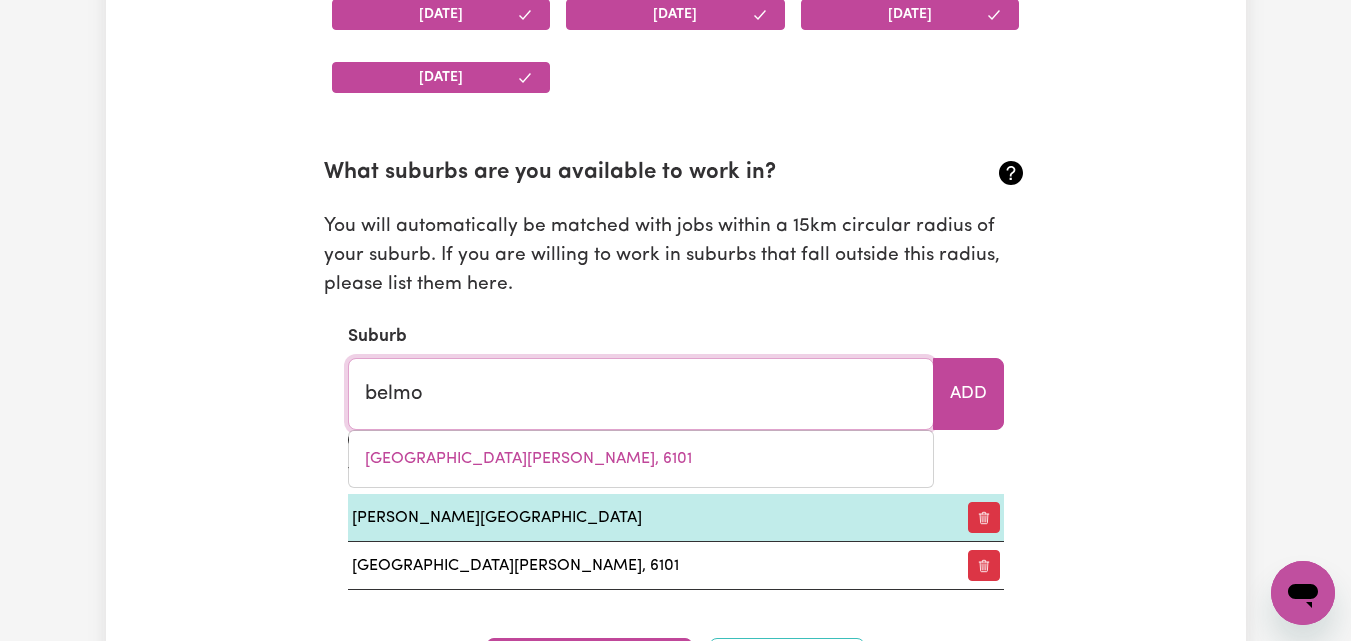 type on "belmoNT, New South Wales, 2280" 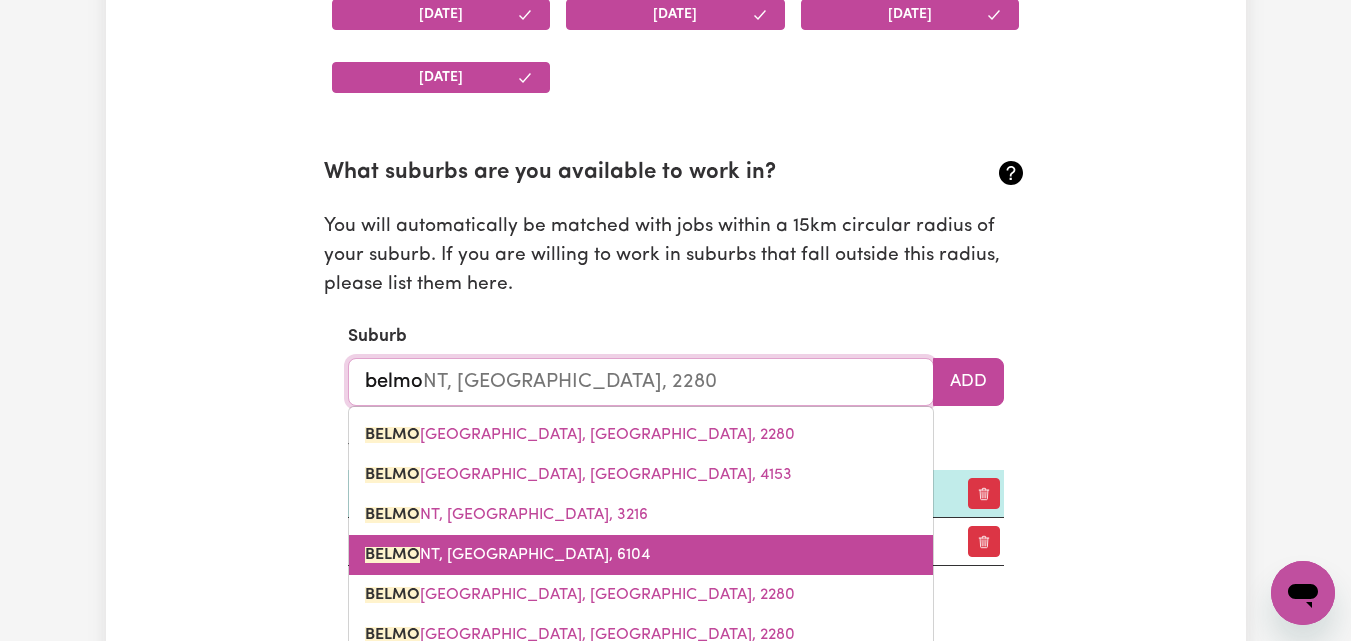 click on "BELMO NT, Western Australia, 6104" at bounding box center [641, 555] 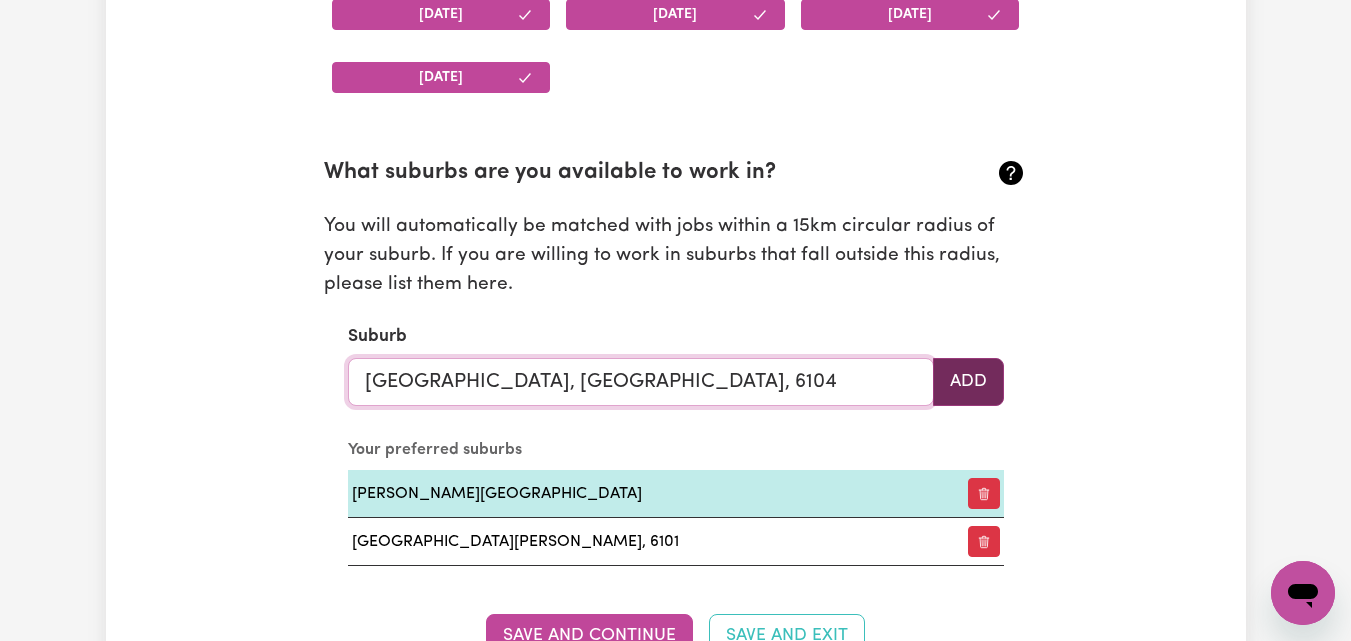 type on "BELMONT, Western Australia, 6104" 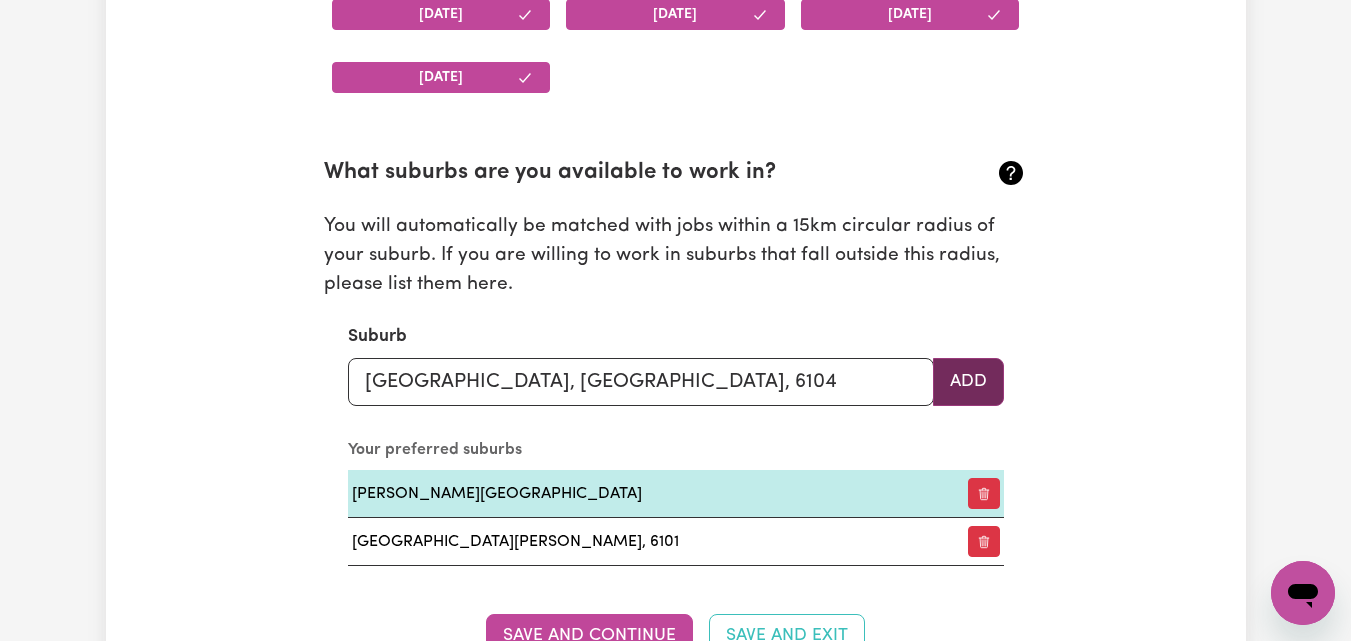 click on "Add" at bounding box center [968, 382] 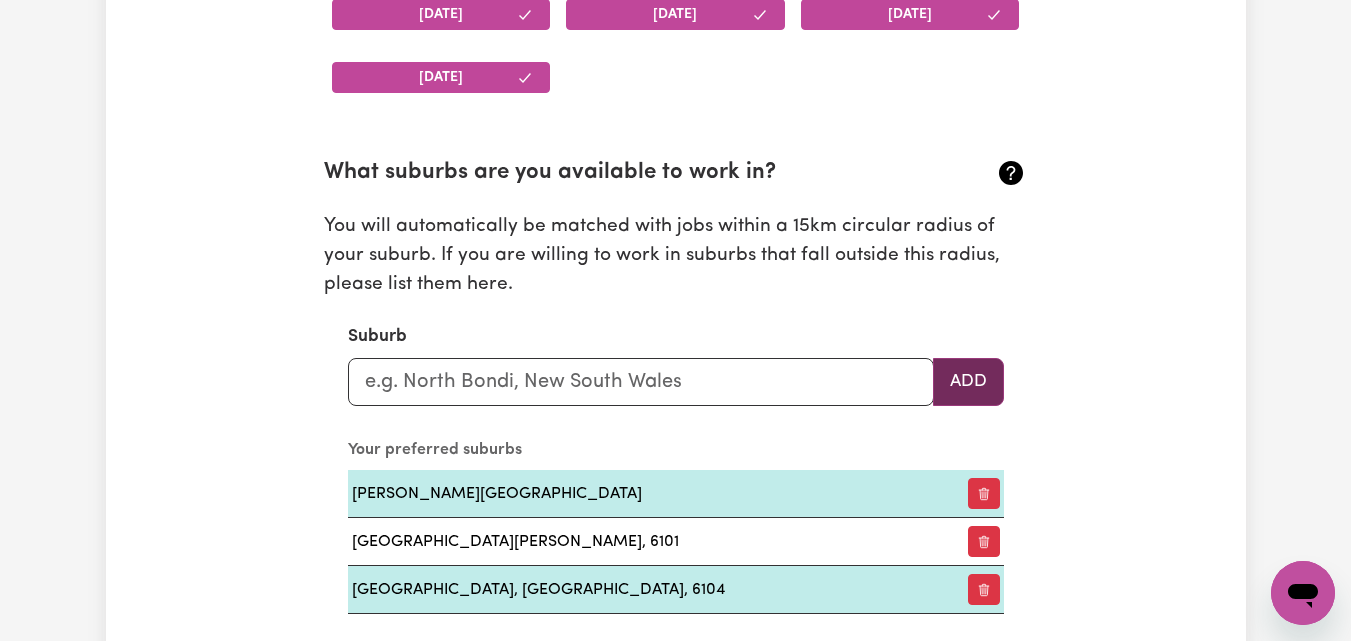 type 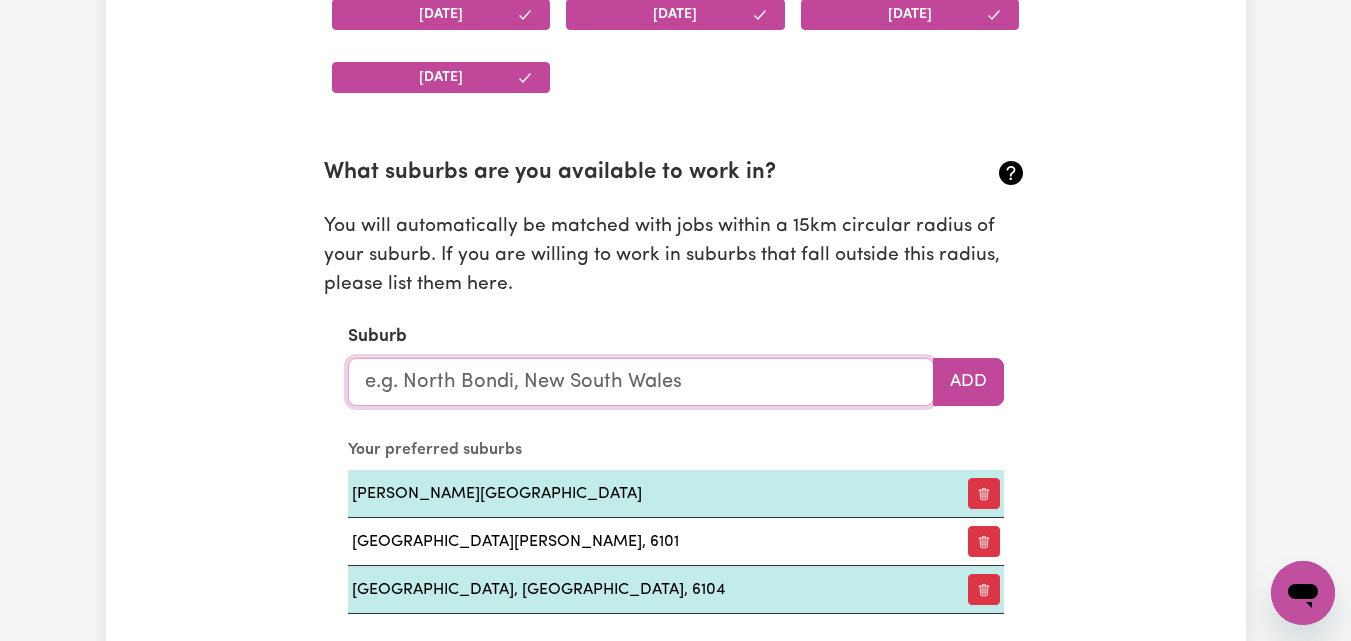 click at bounding box center [641, 382] 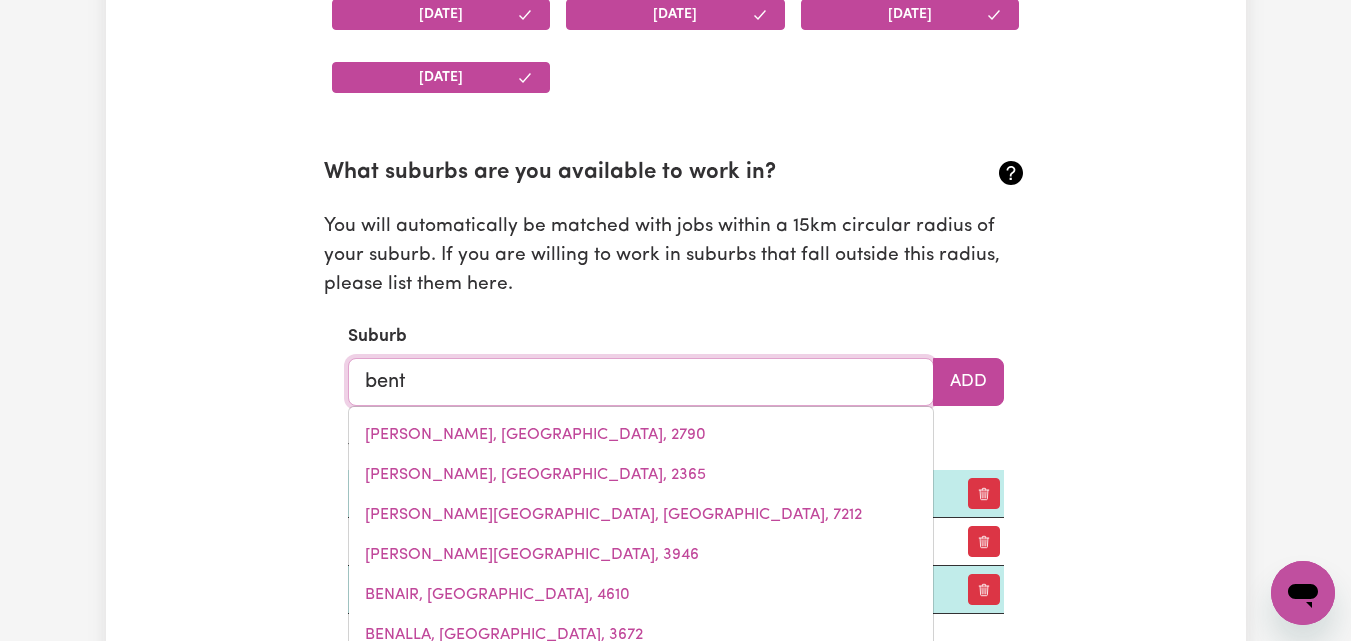 type on "bentl" 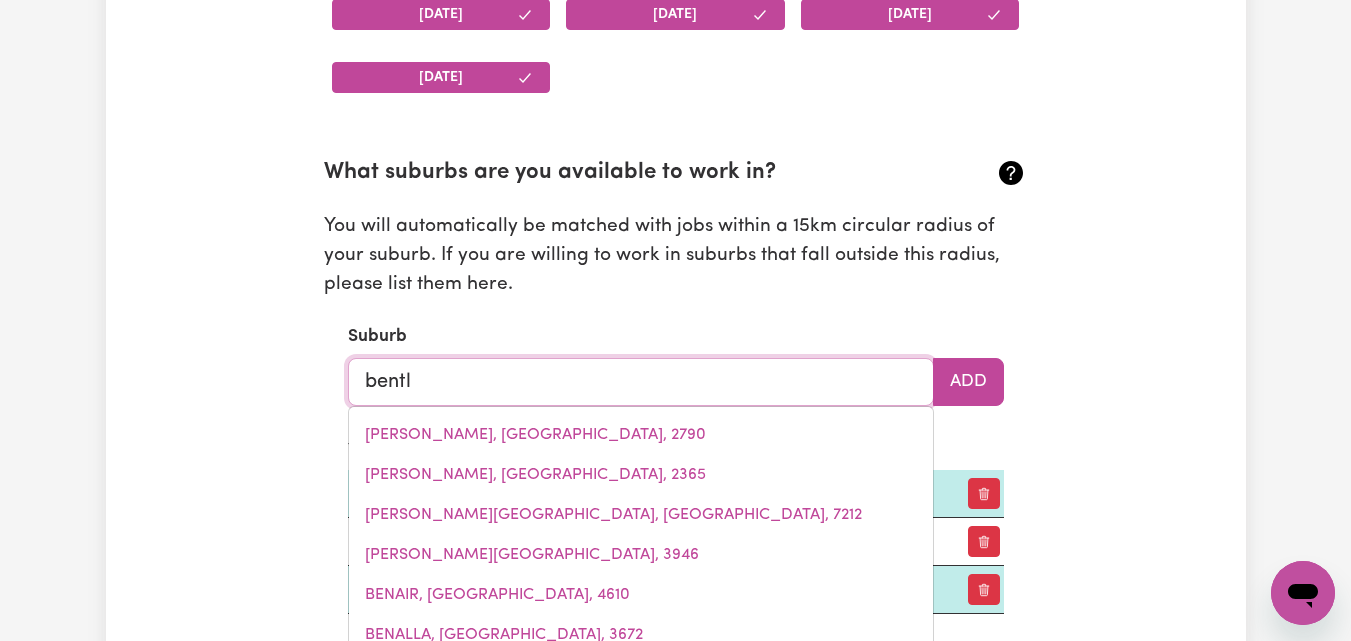 type on "bentlEIGH, Victoria, 3204" 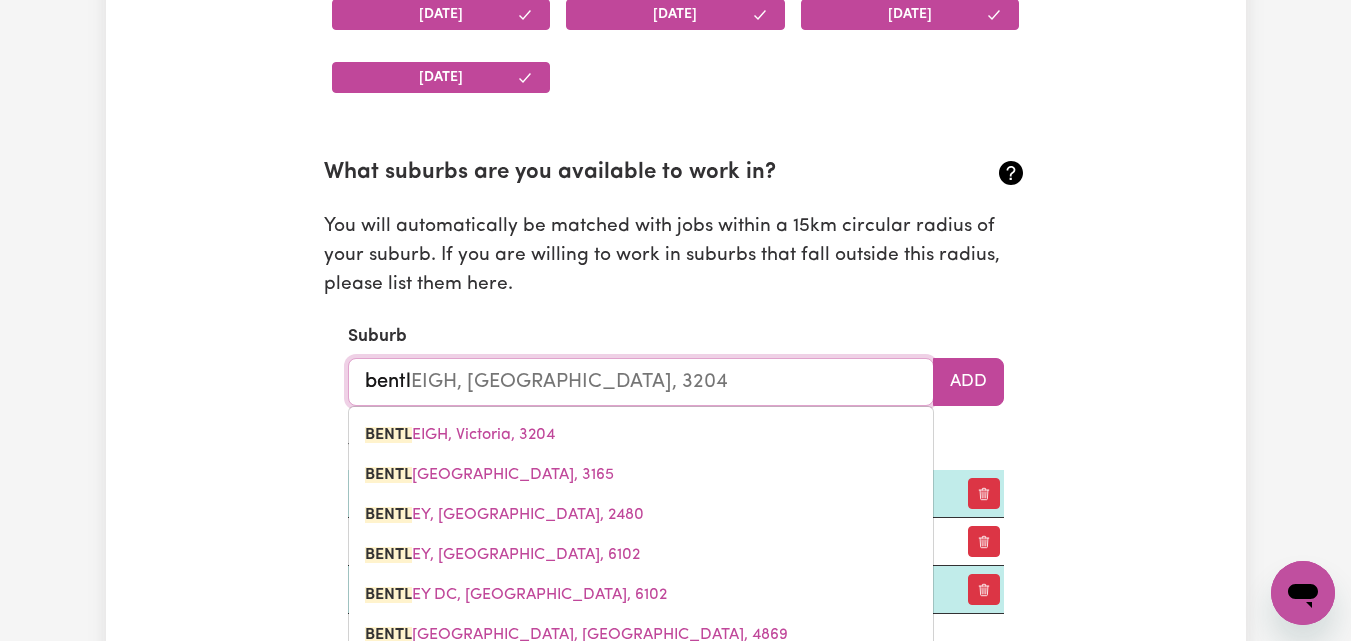 type on "bently" 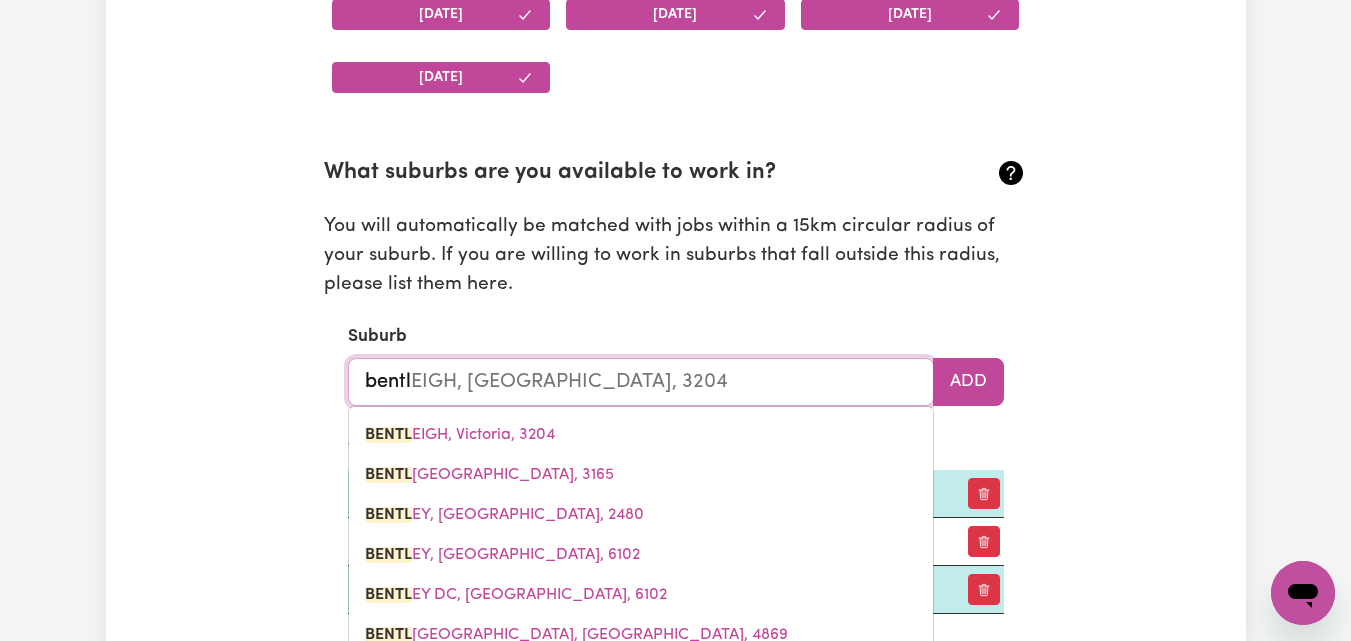 type 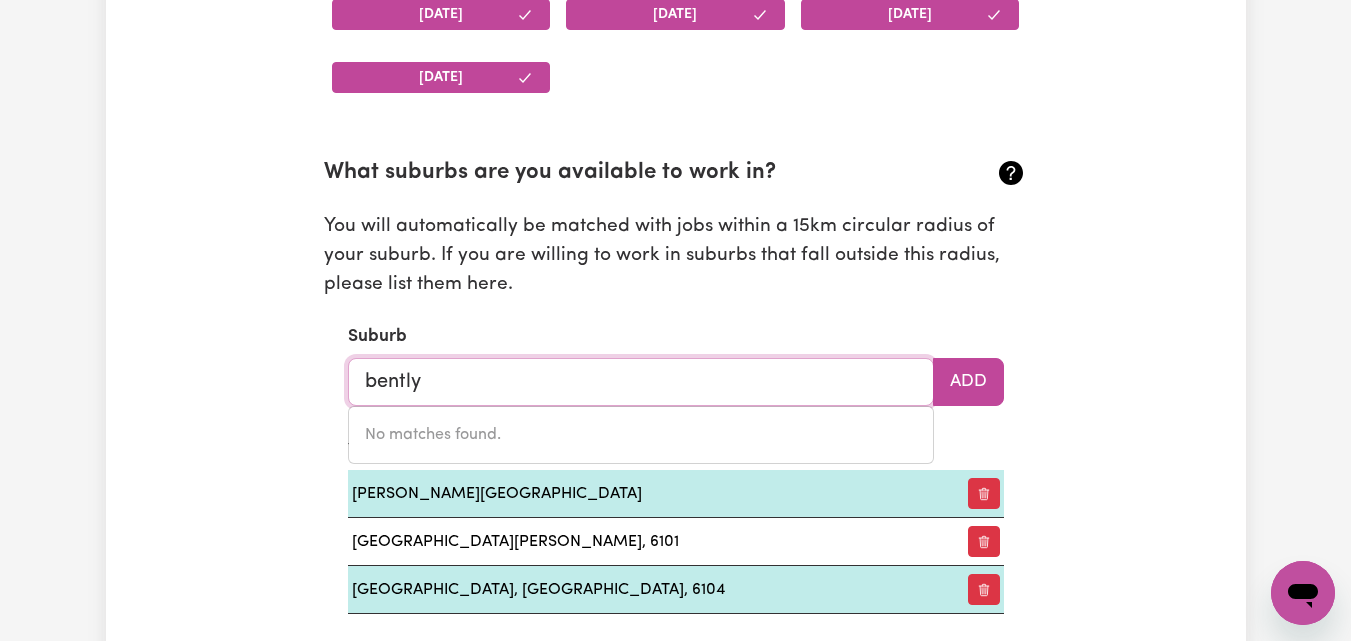 type on "bentl" 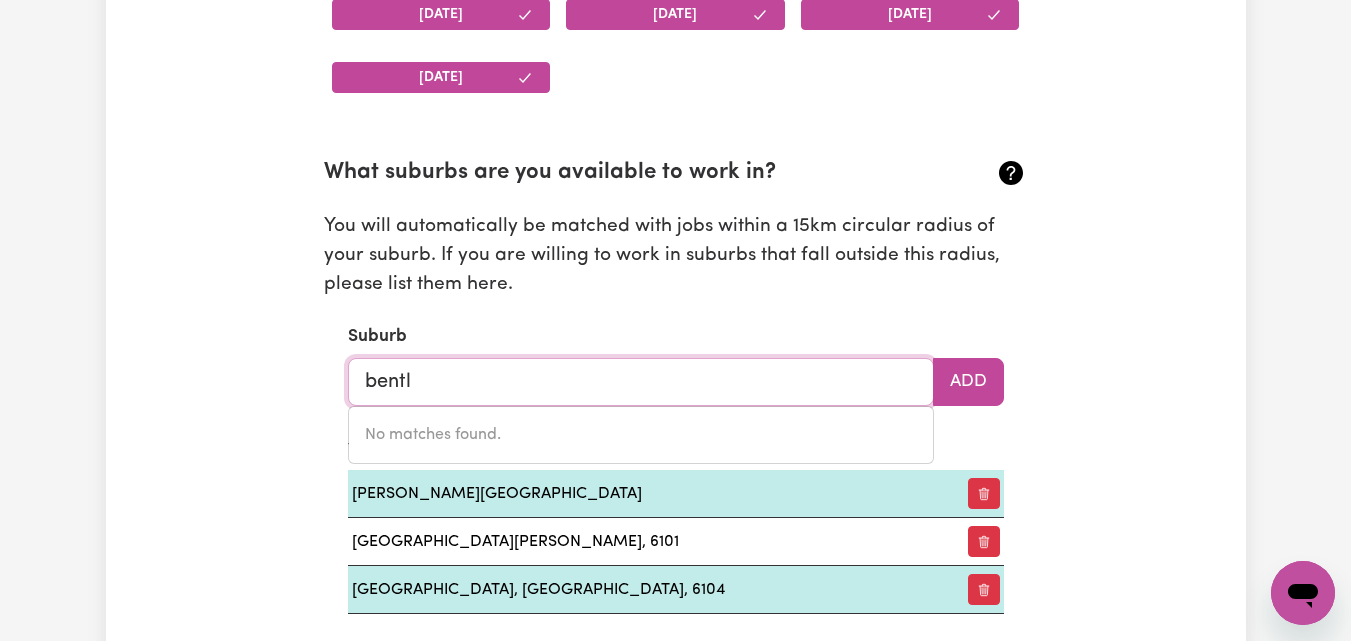 type on "bentlEIGH, Victoria, 3204" 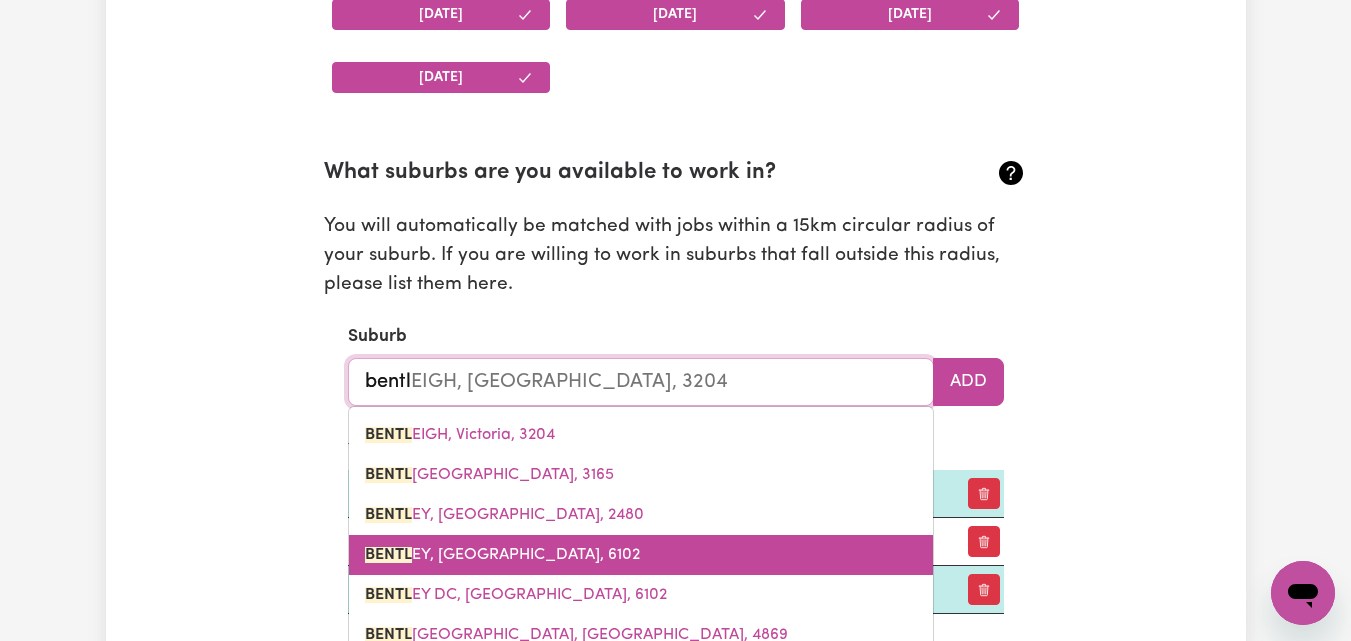 click on "BENTL EY, Western Australia, 6102" at bounding box center [641, 555] 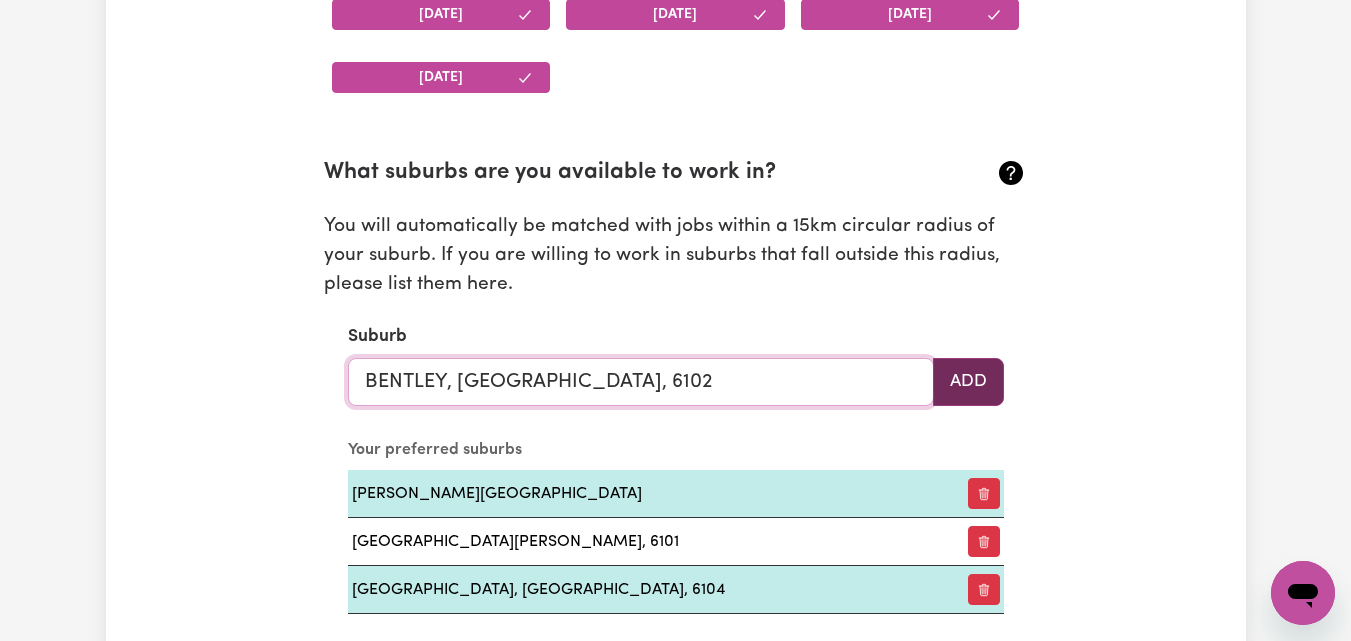 type on "BENTLEY, Western Australia, 6102" 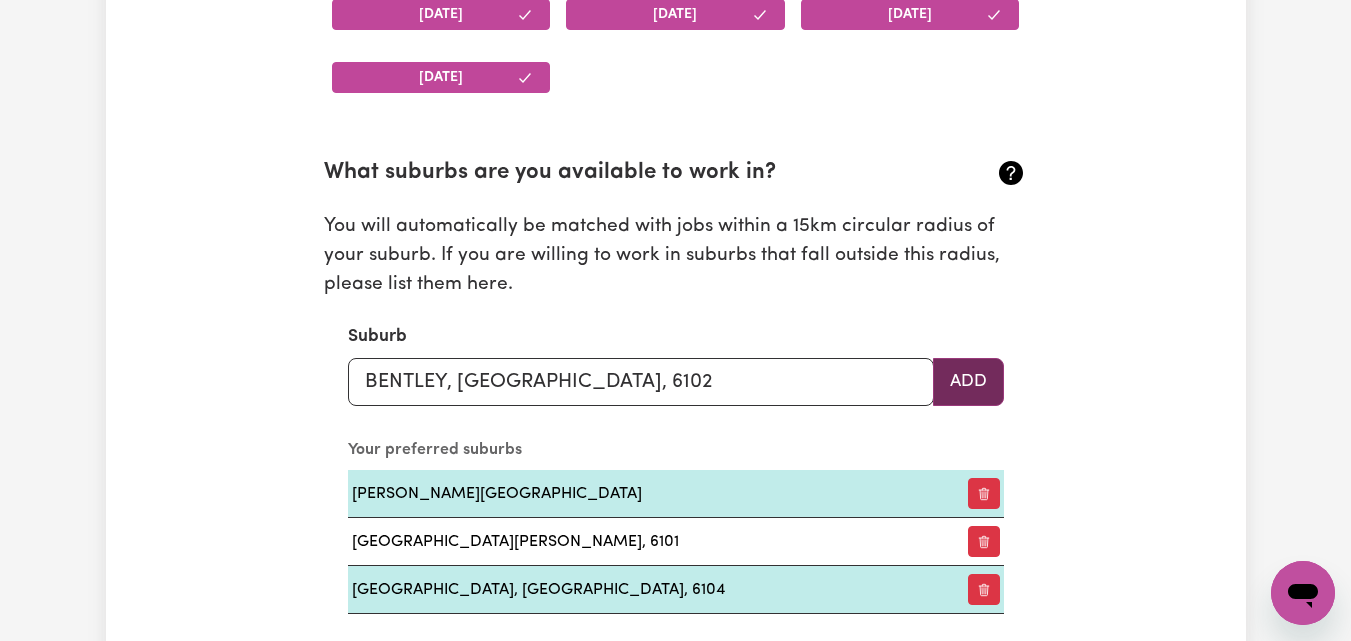 click on "Add" at bounding box center [968, 382] 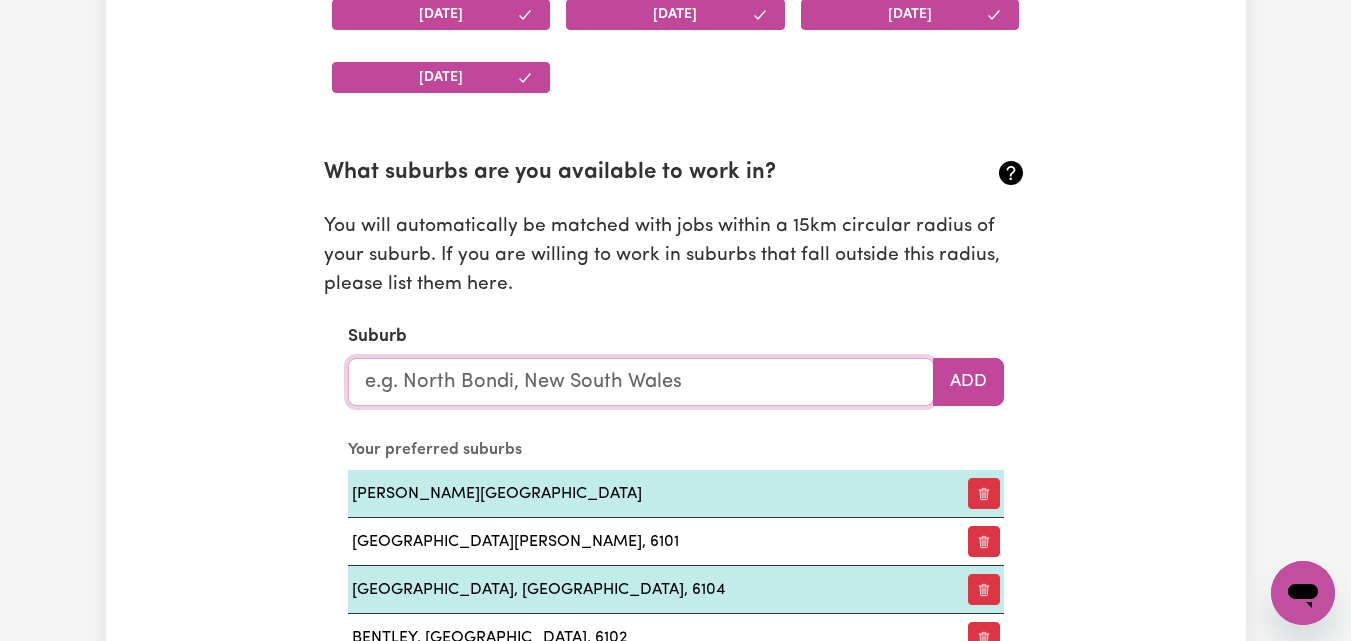 click at bounding box center (641, 382) 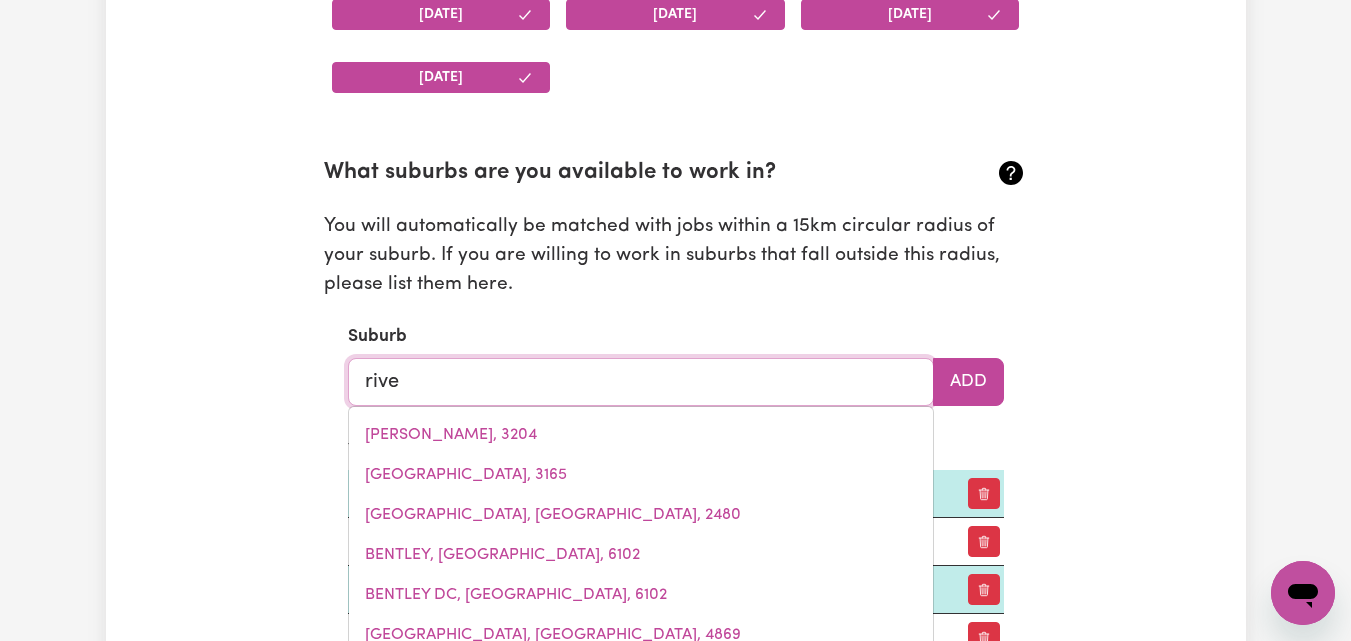 type on "river" 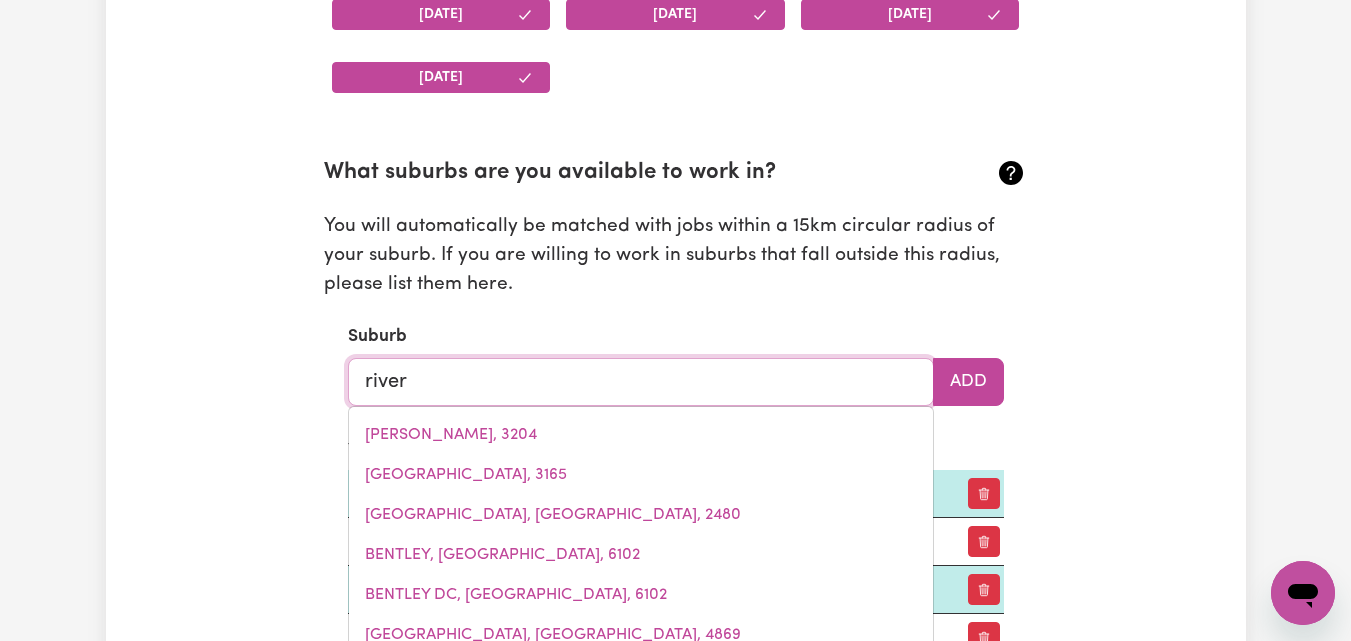 type on "river HEADS, Queensland, 4655" 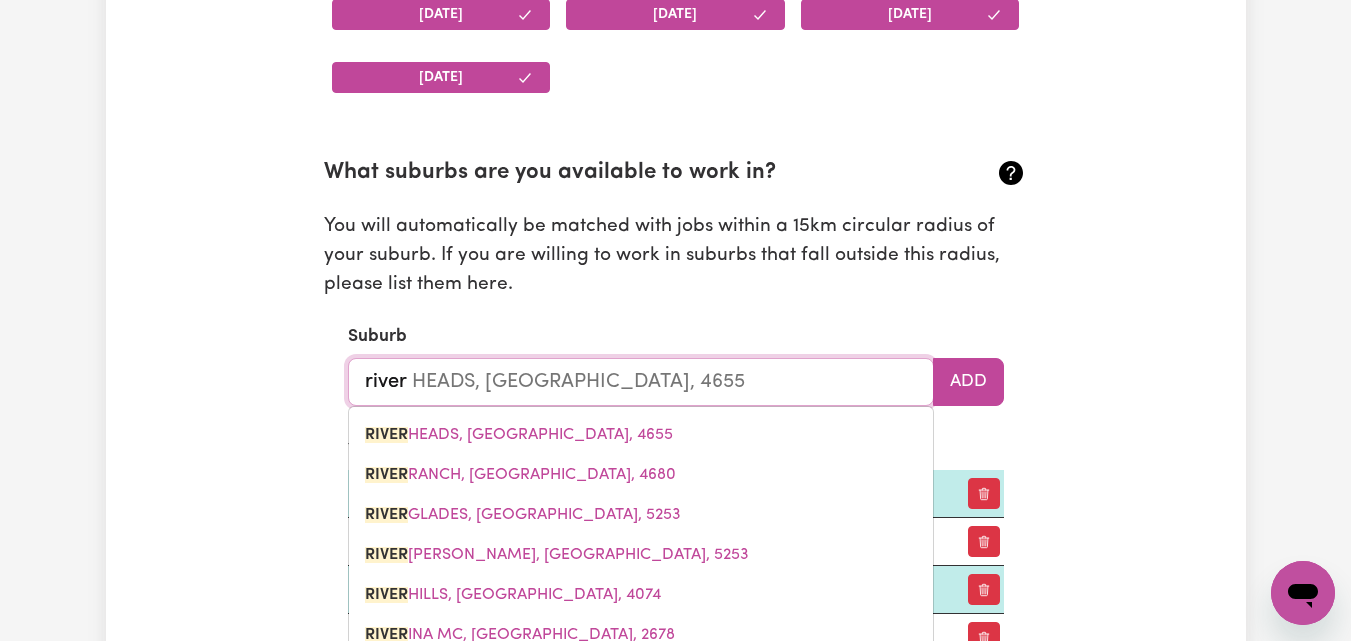 type on "riverv" 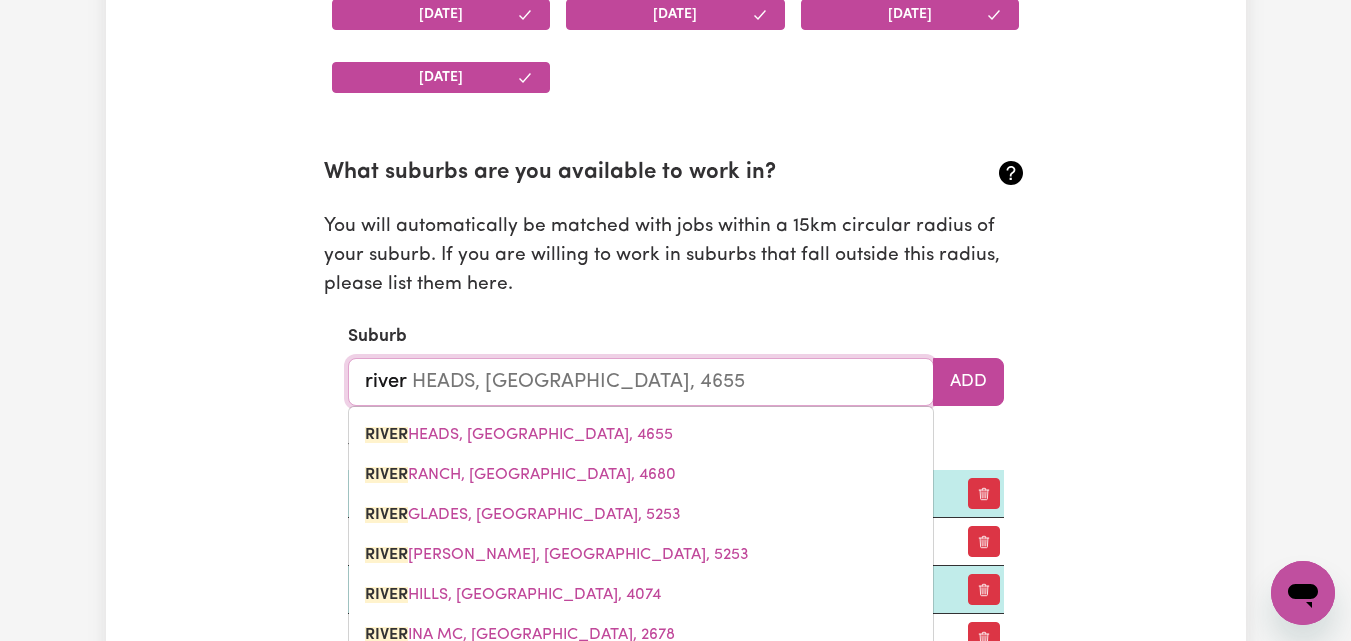 type 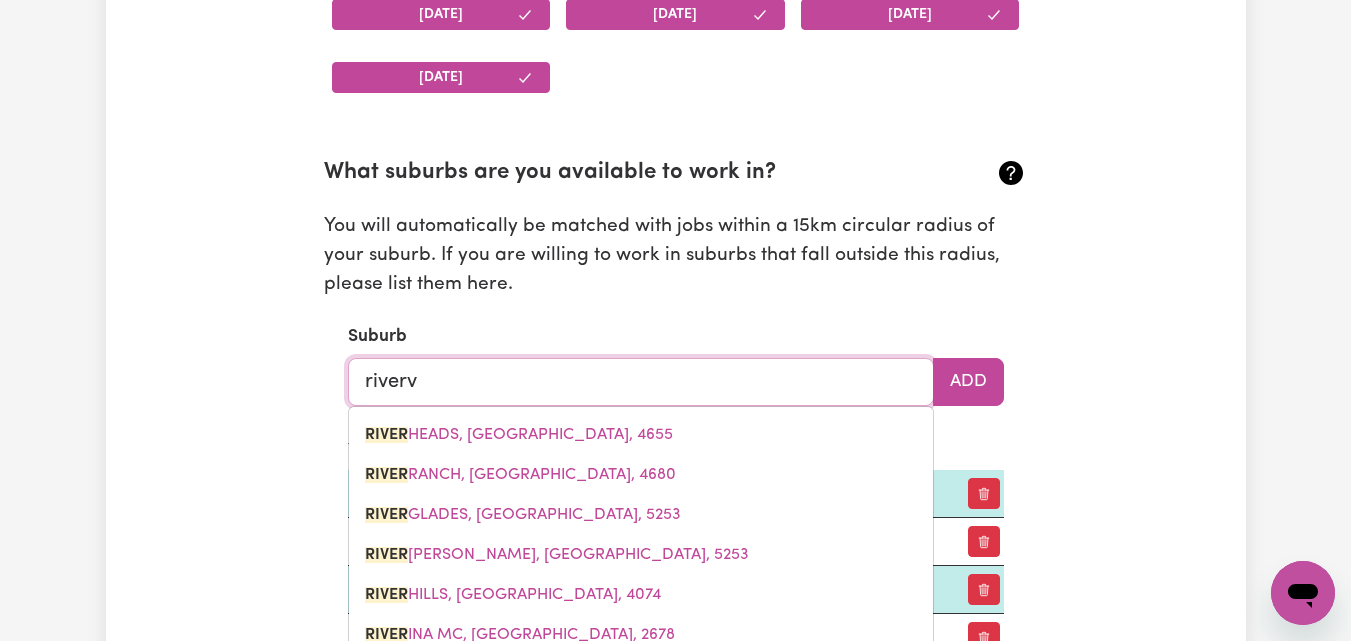 type on "riverva" 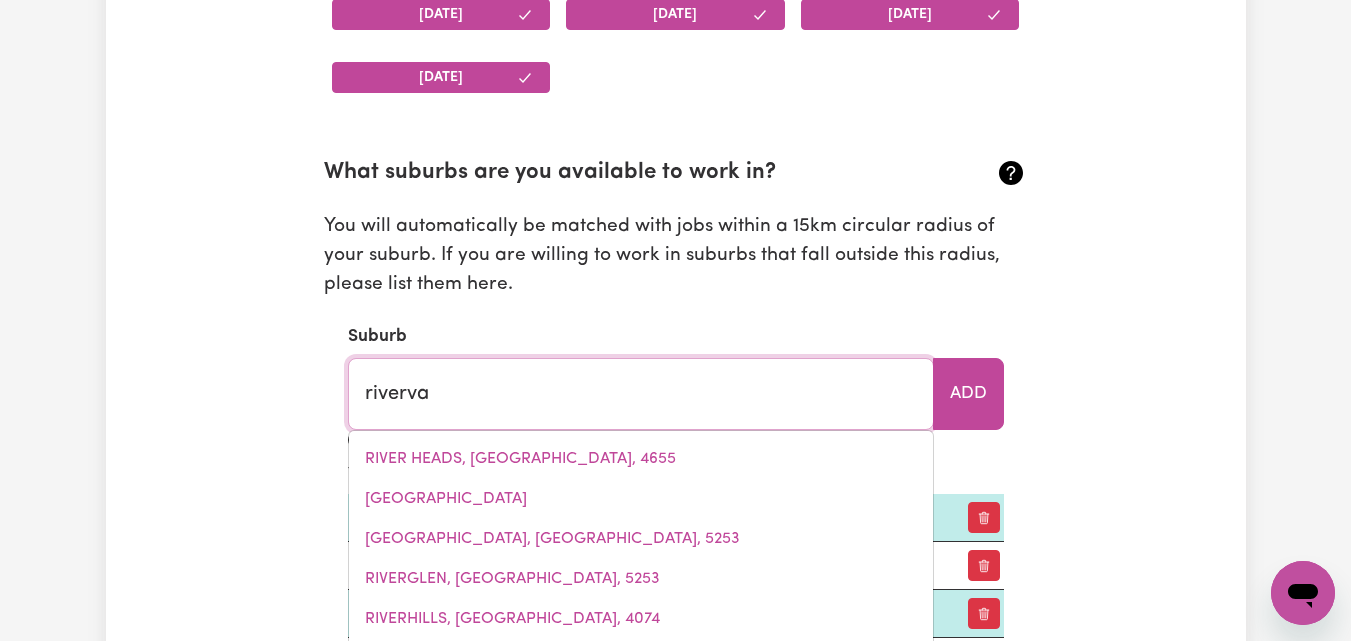 type on "rivervaLE, Western Australia, 6103" 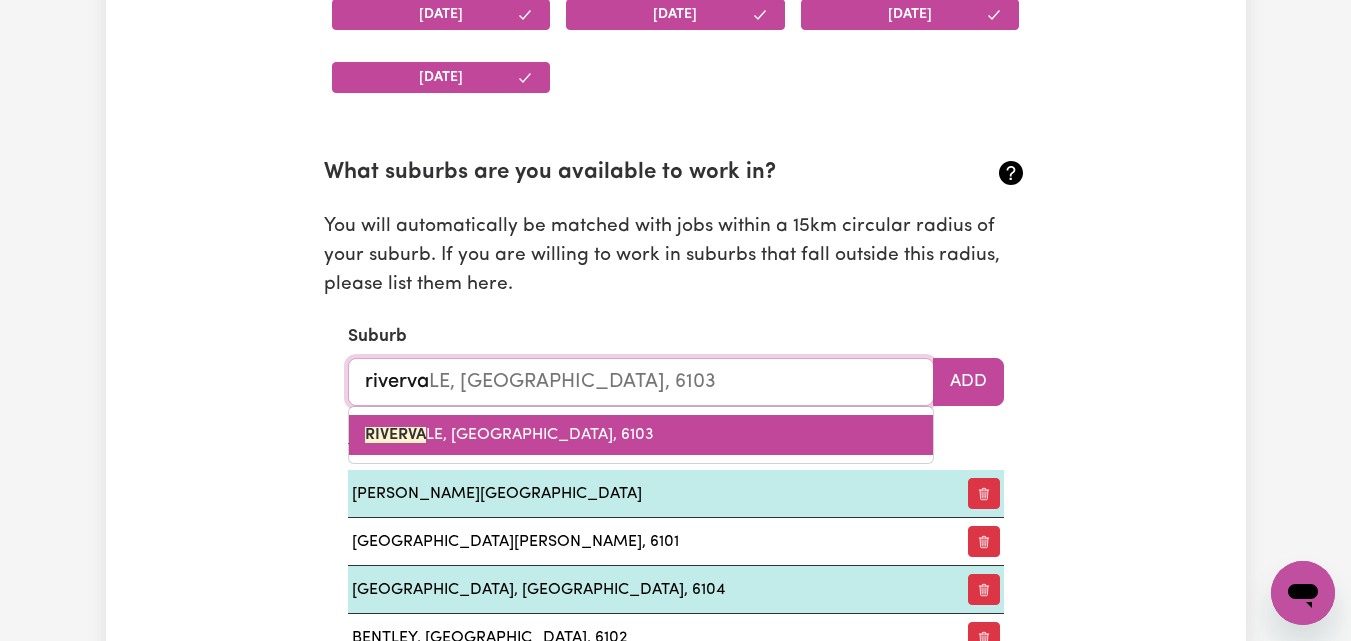 click on "RIVERVA LE, Western Australia, 6103" at bounding box center (509, 435) 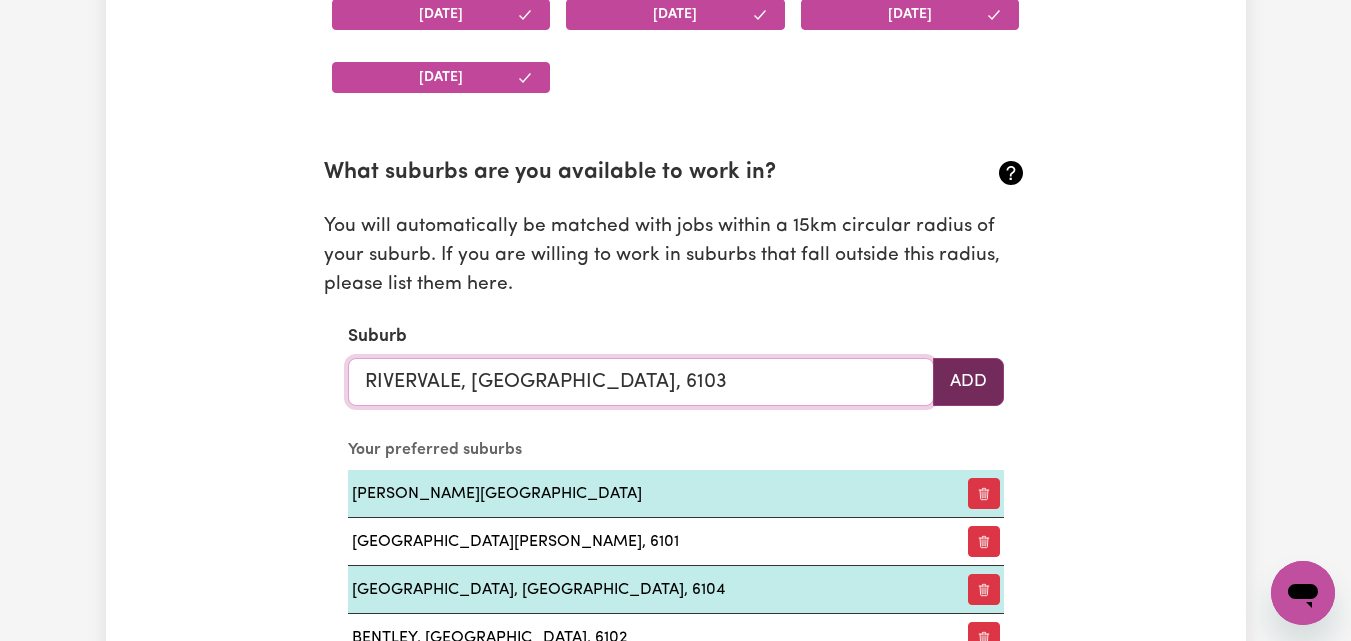 type on "RIVERVALE, Western Australia, 6103" 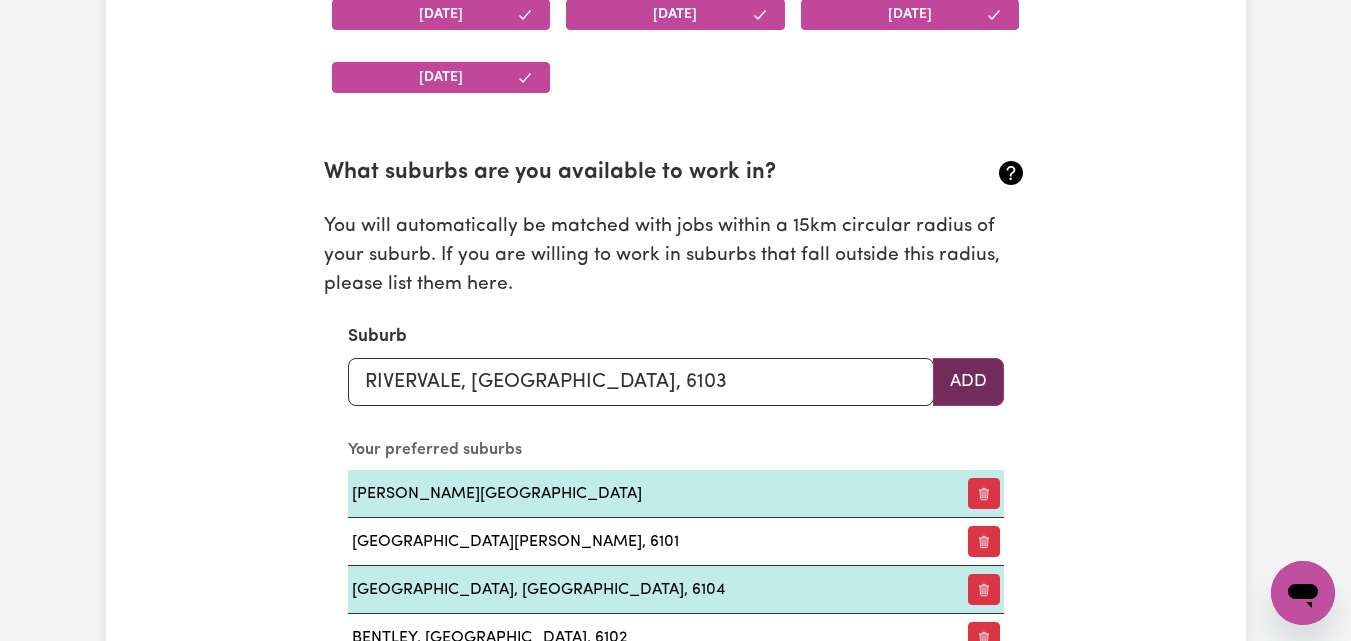 click on "Add" at bounding box center [968, 382] 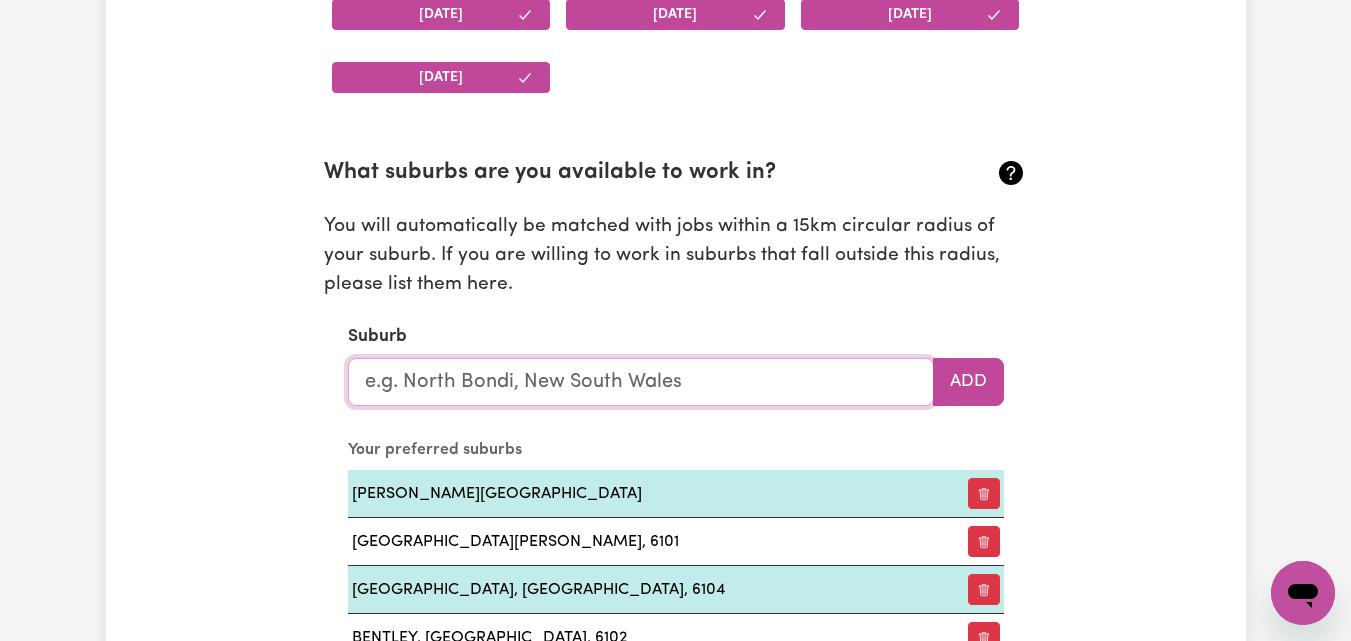click at bounding box center (641, 382) 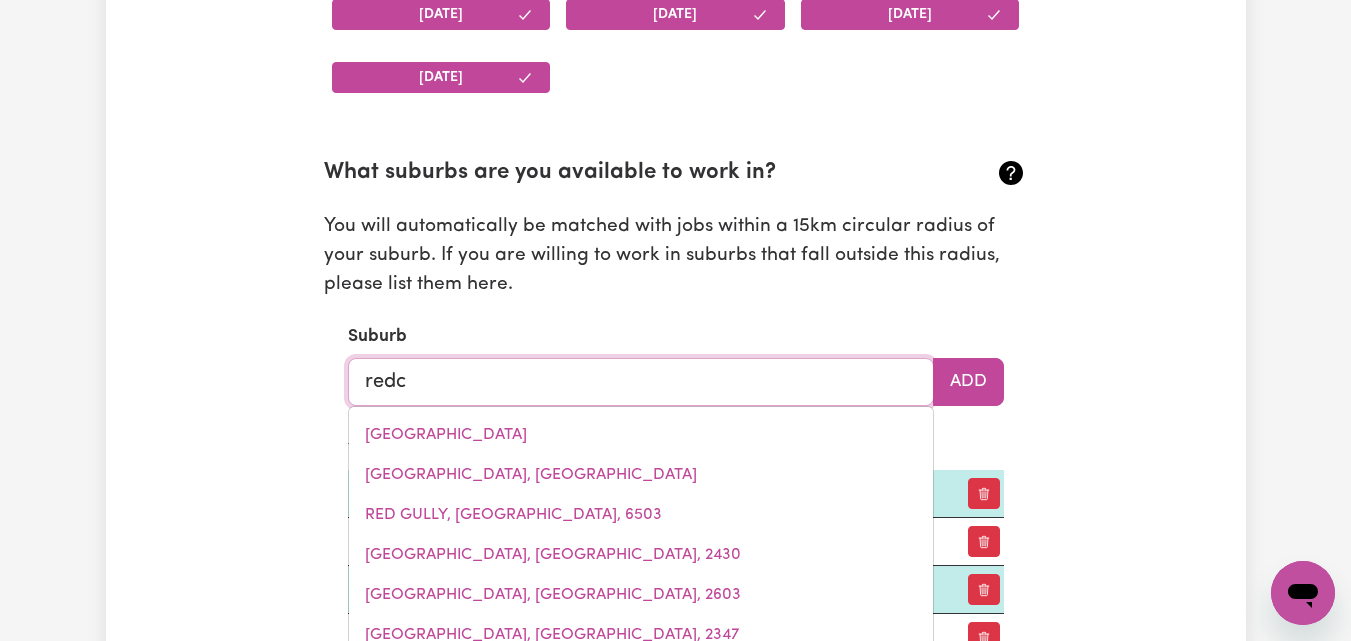 type on "redcl" 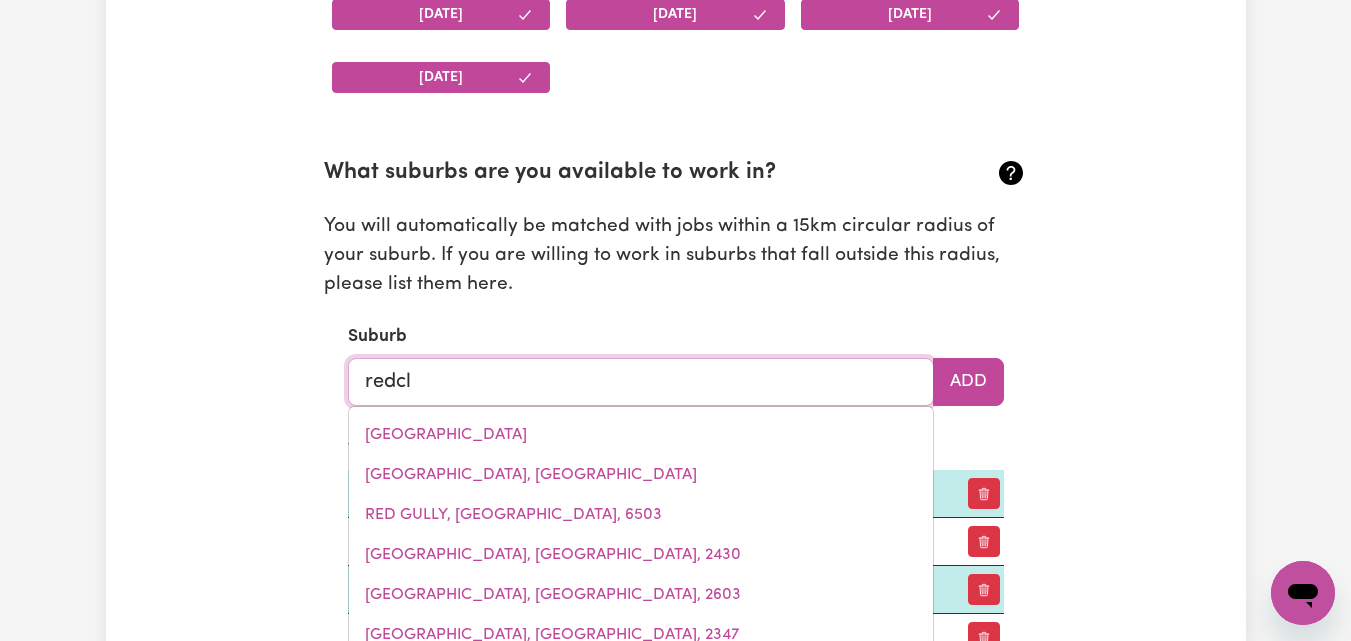 type on "redclIFFE, Queensland, 4020" 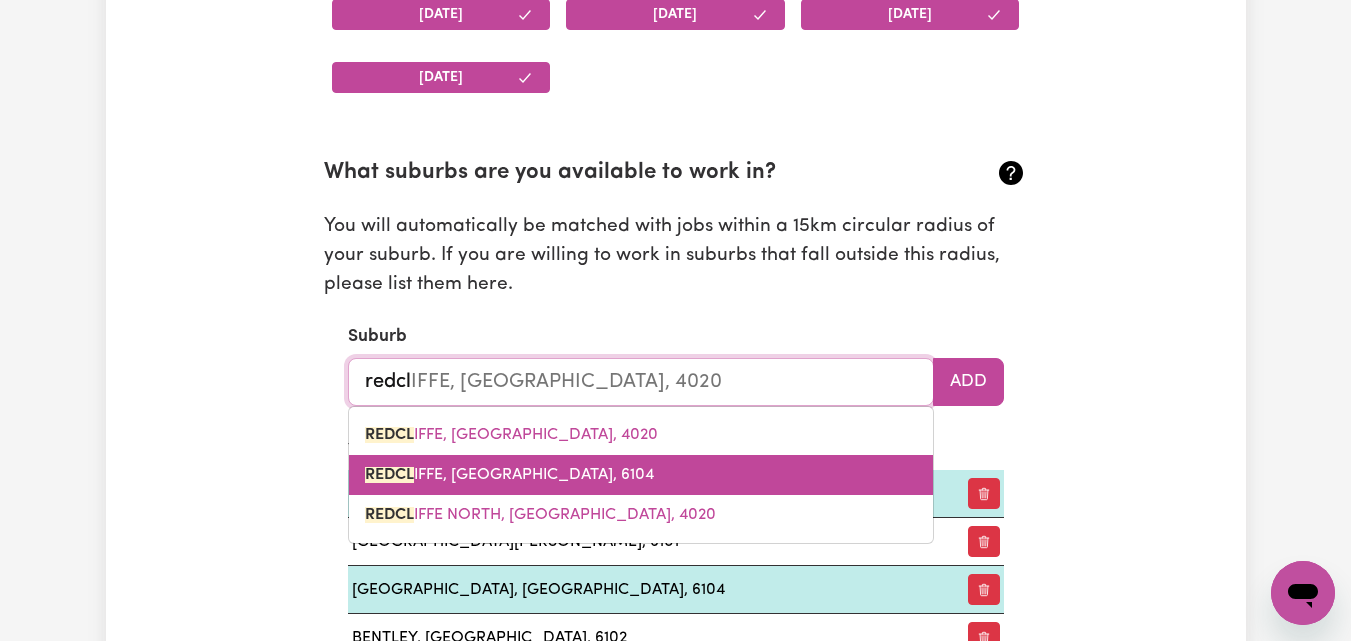 click on "REDCL IFFE, Western Australia, 6104" at bounding box center (641, 475) 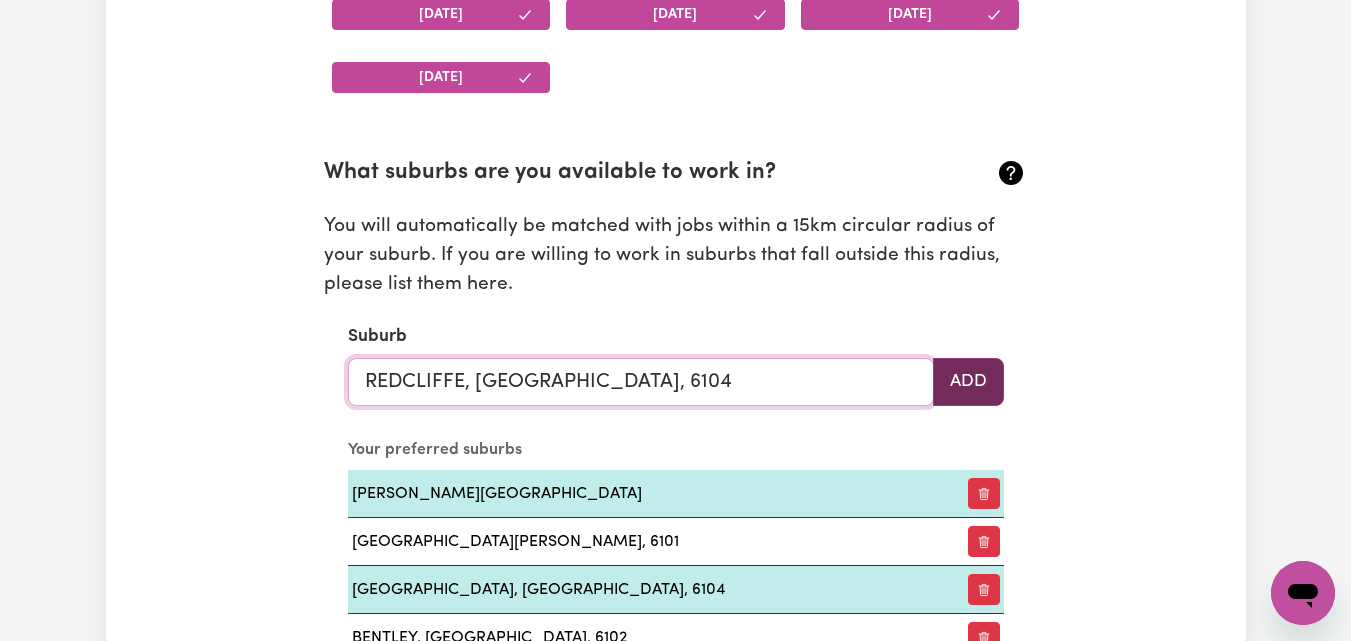 type on "REDCLIFFE, Western Australia, 6104" 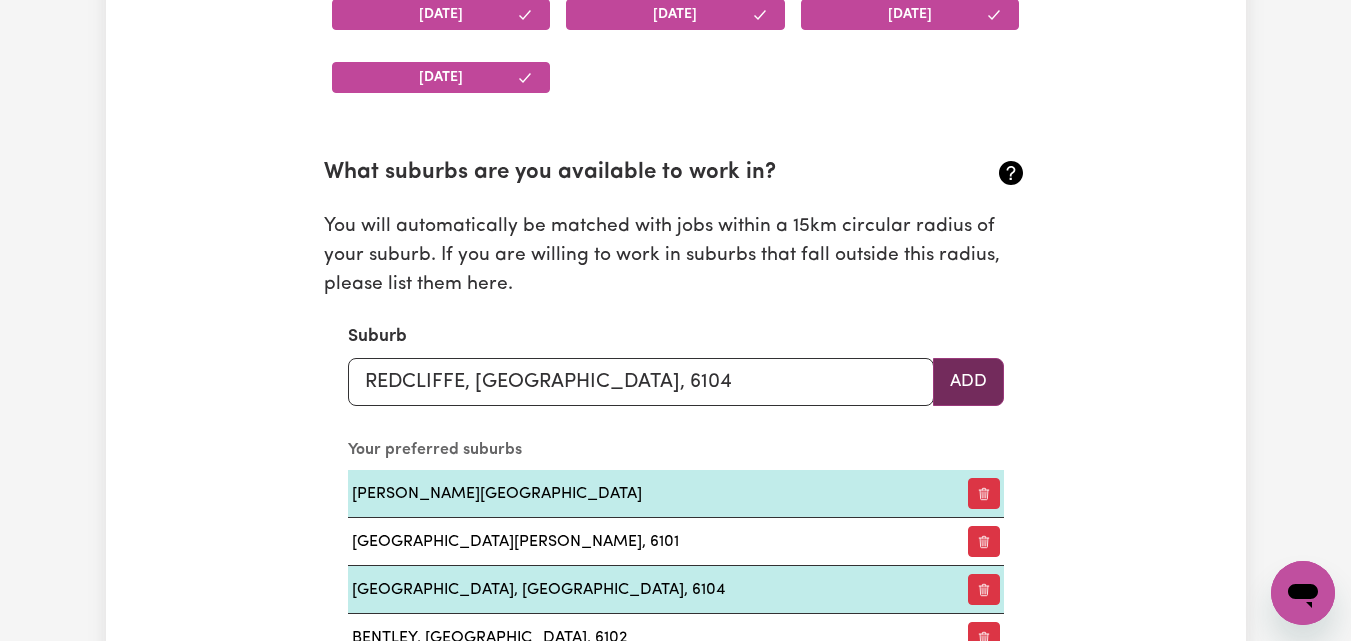 click on "Add" at bounding box center (968, 382) 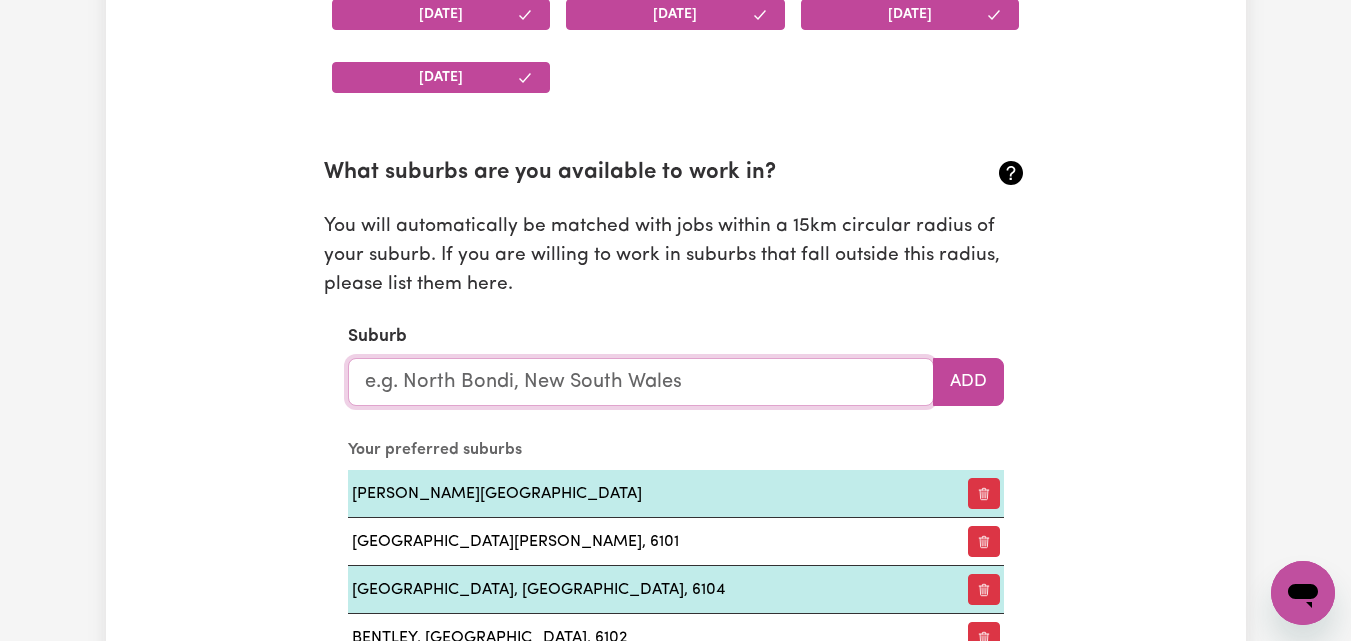 click at bounding box center (641, 382) 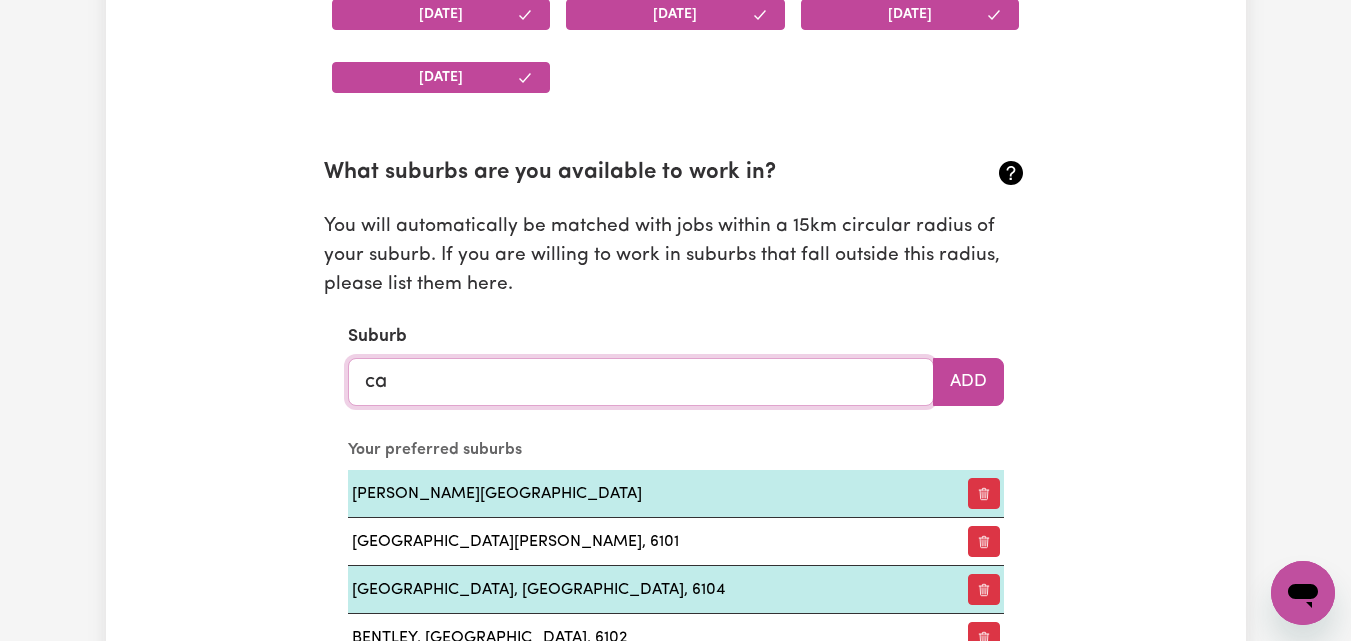 type on "can" 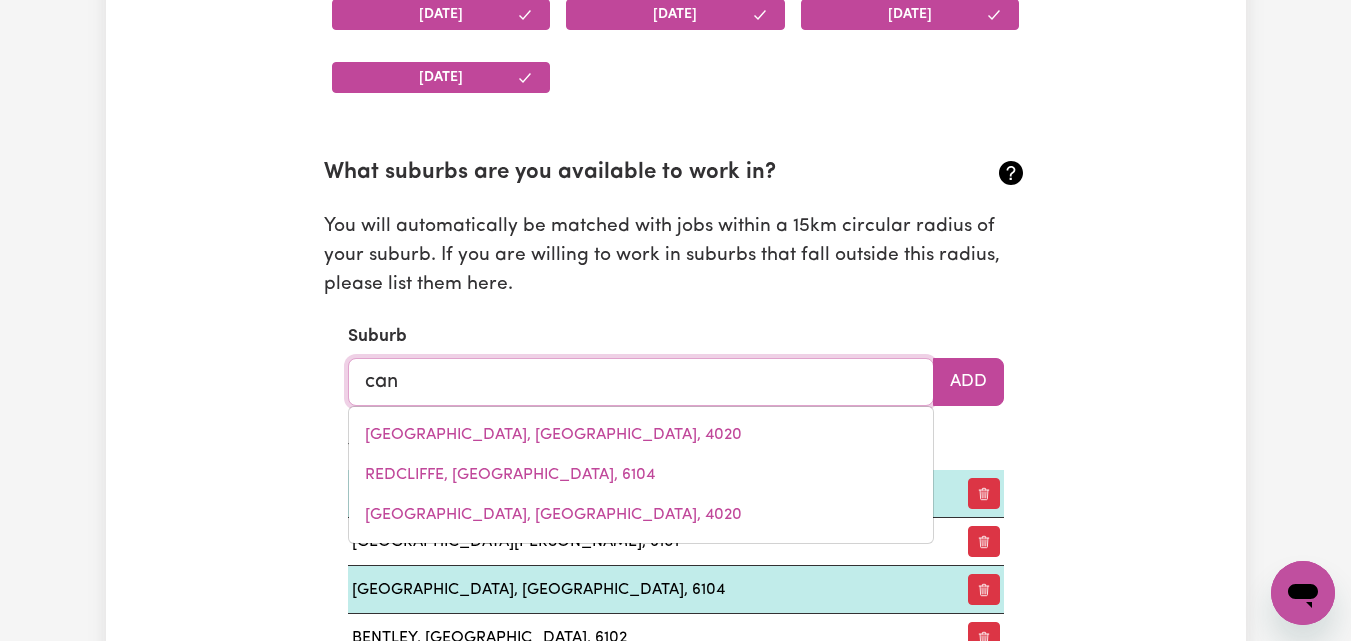 type on "canADA BAY, New South Wales, 2046" 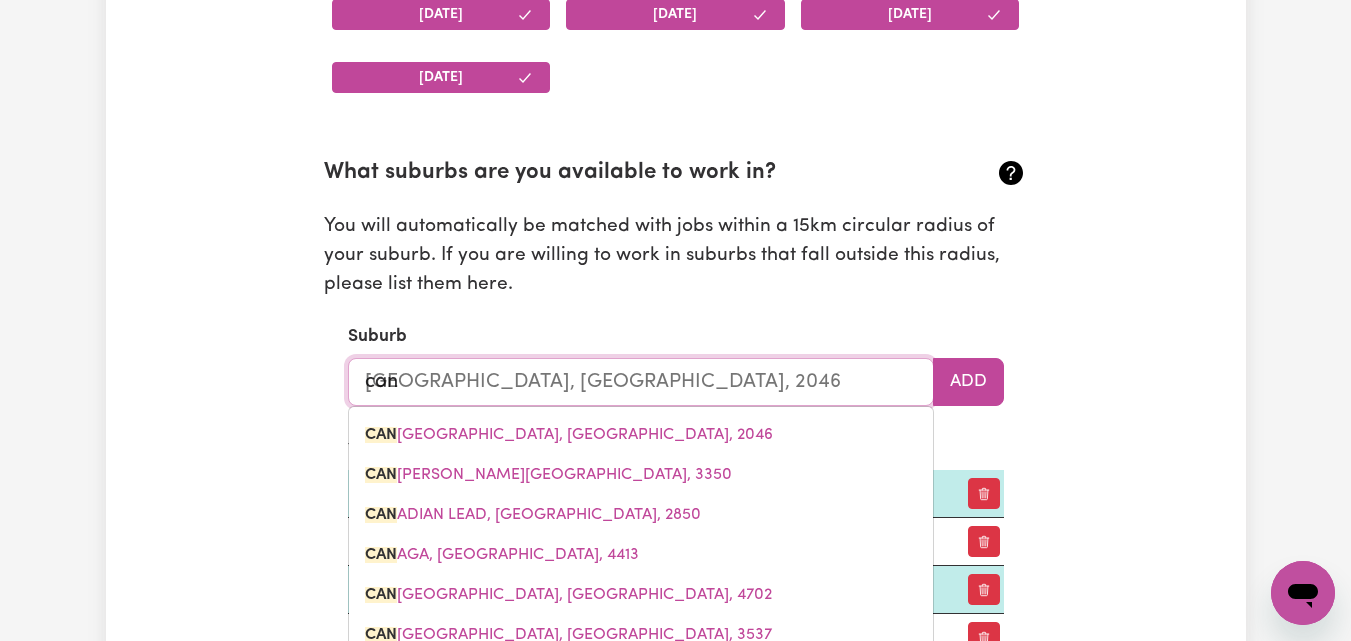 type on "cani" 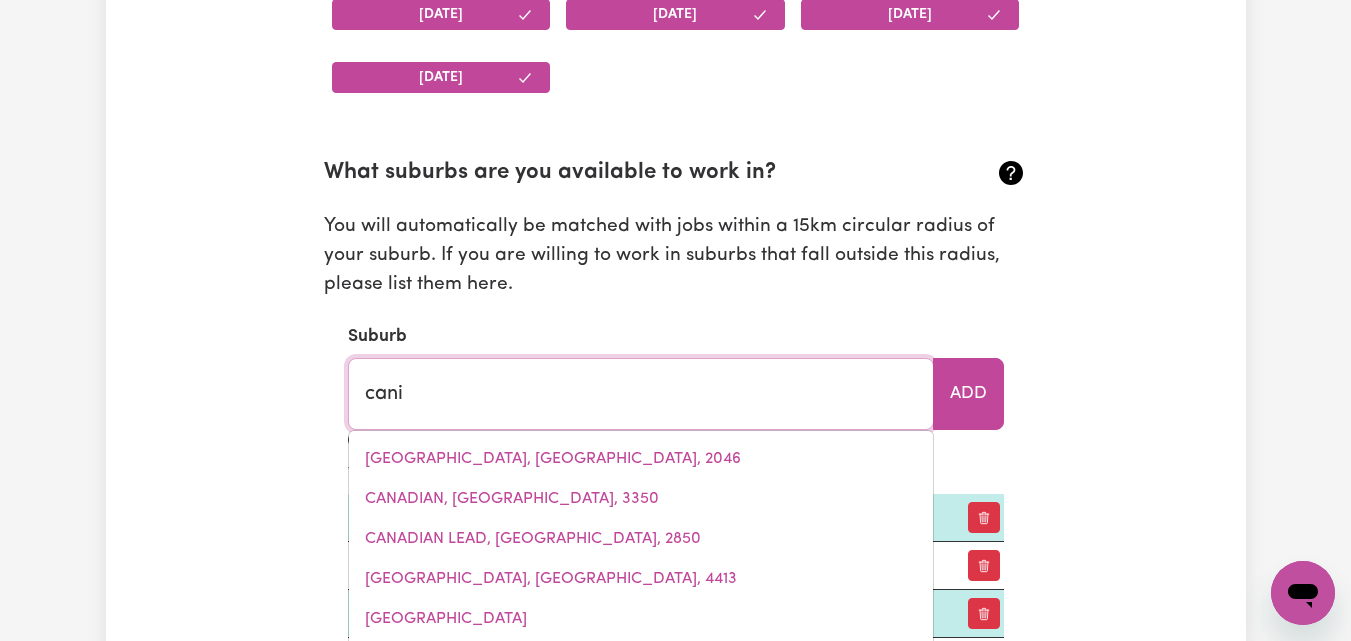 type on "caniA, Queensland, 4630" 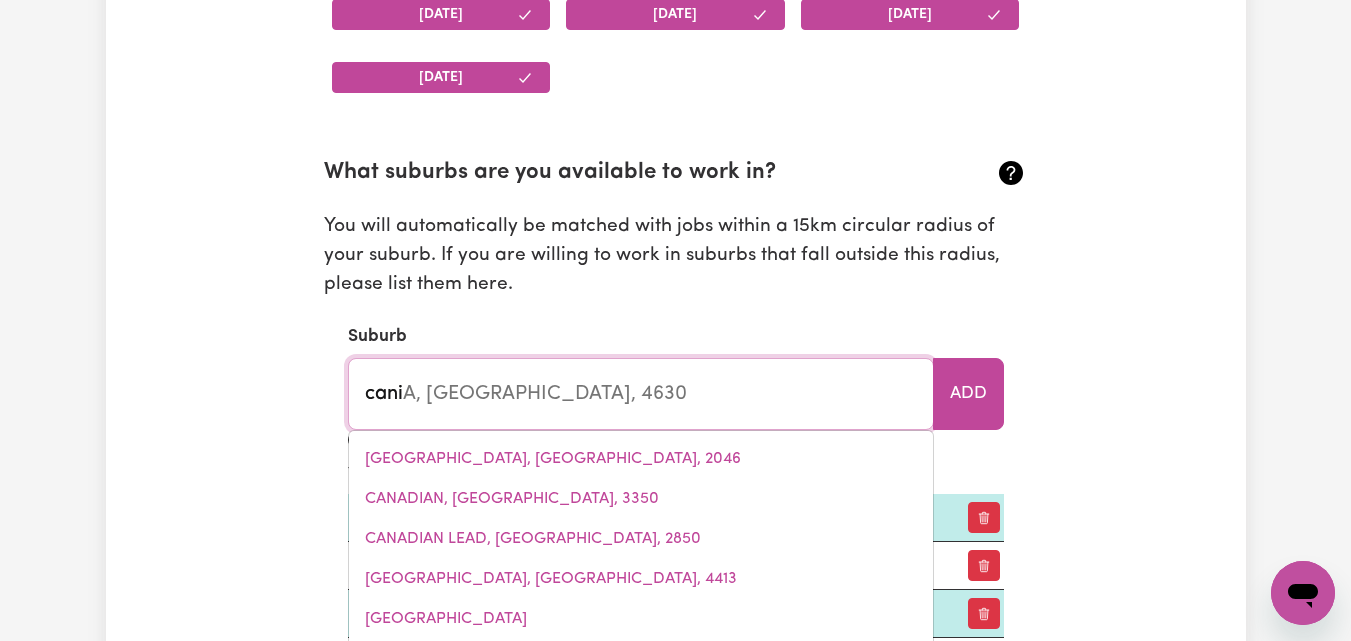 type on "canin" 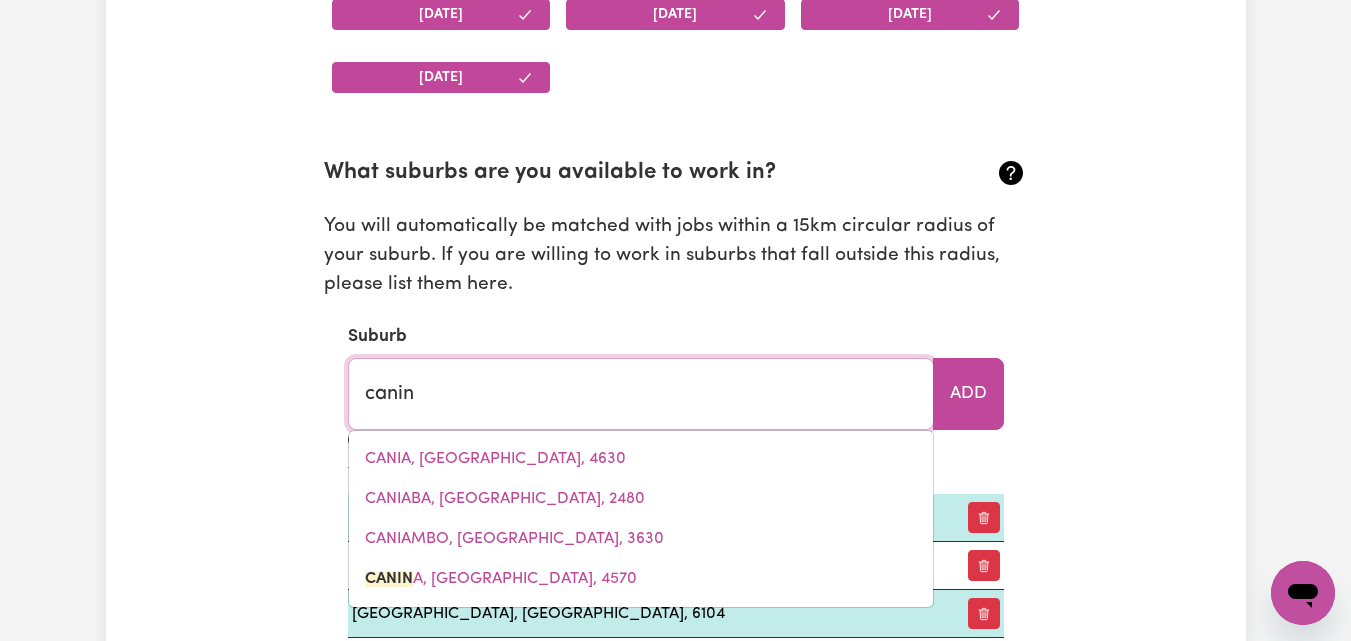 type on "caninA, Queensland, 4570" 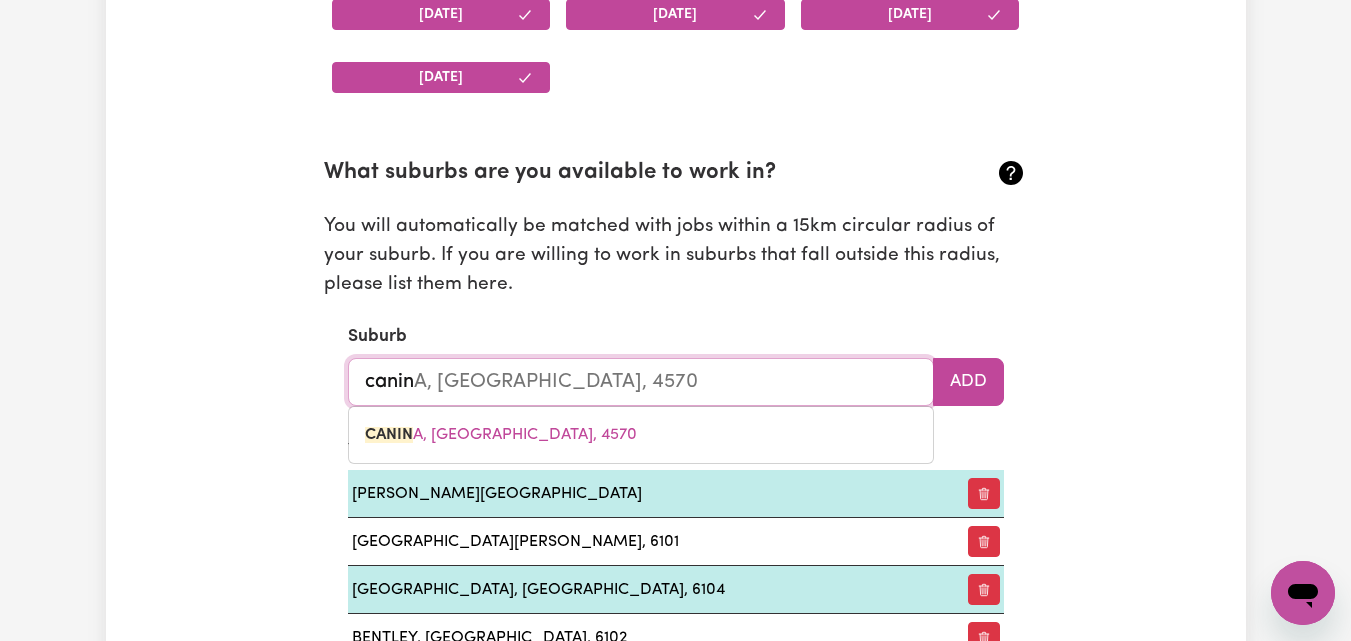 type on "canini" 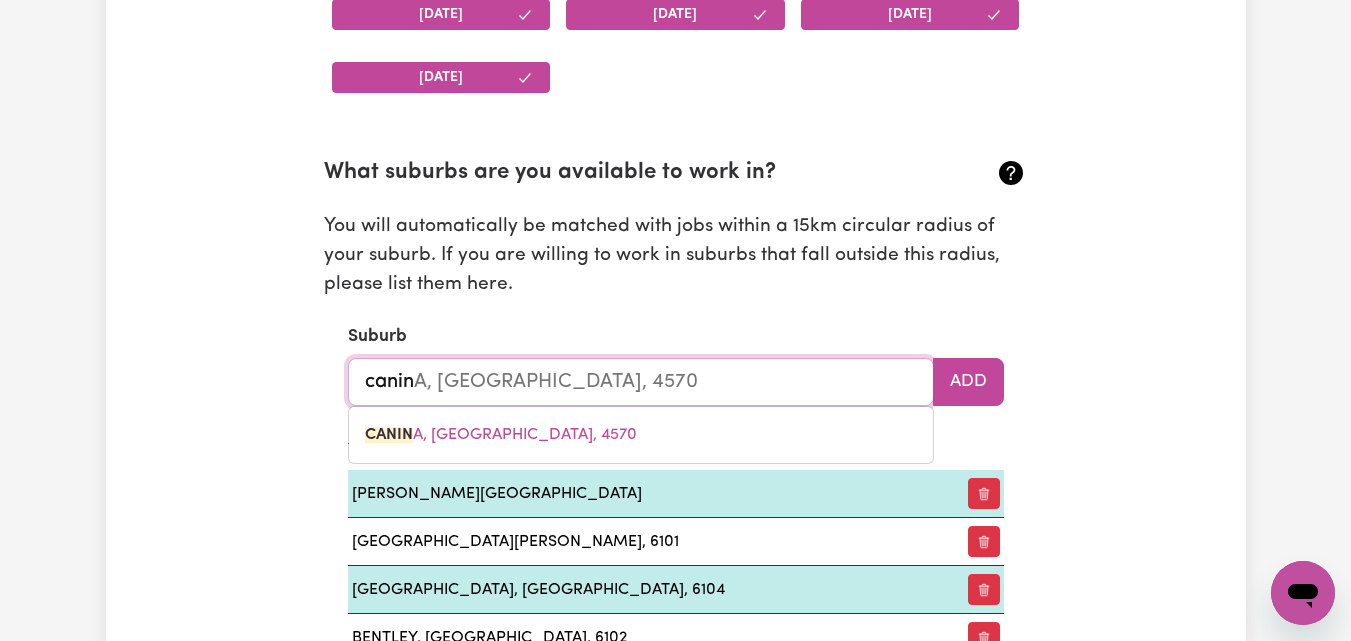 type 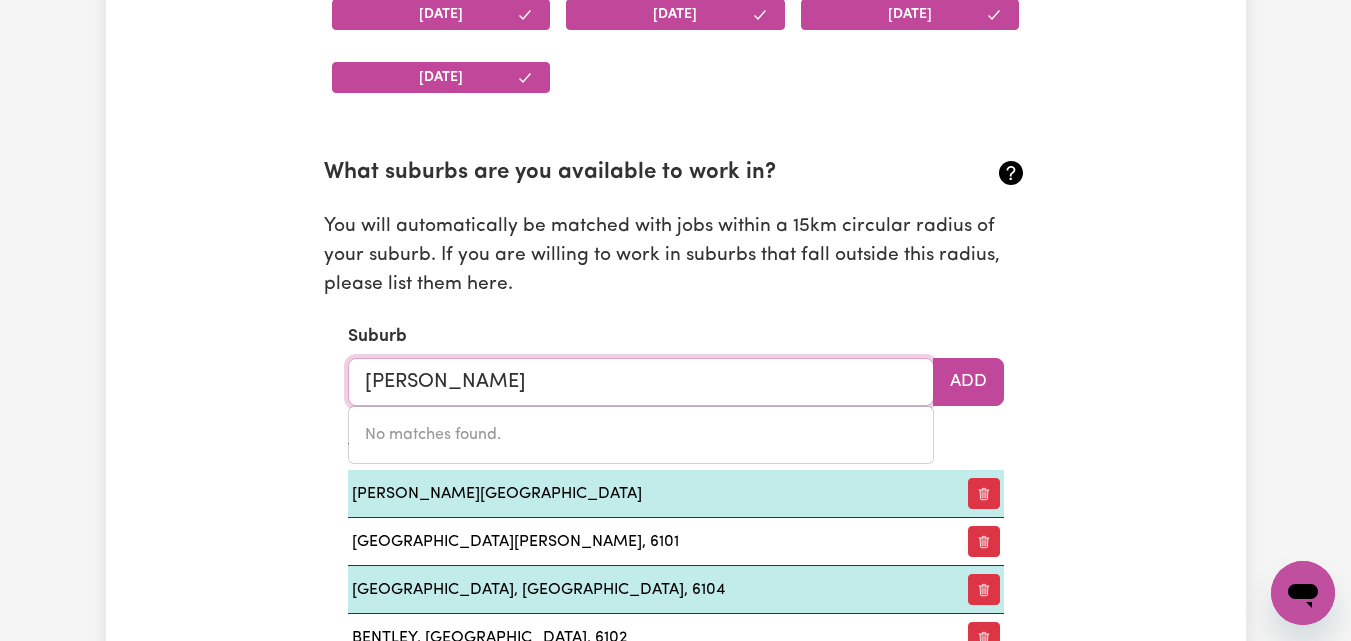 type on "canin" 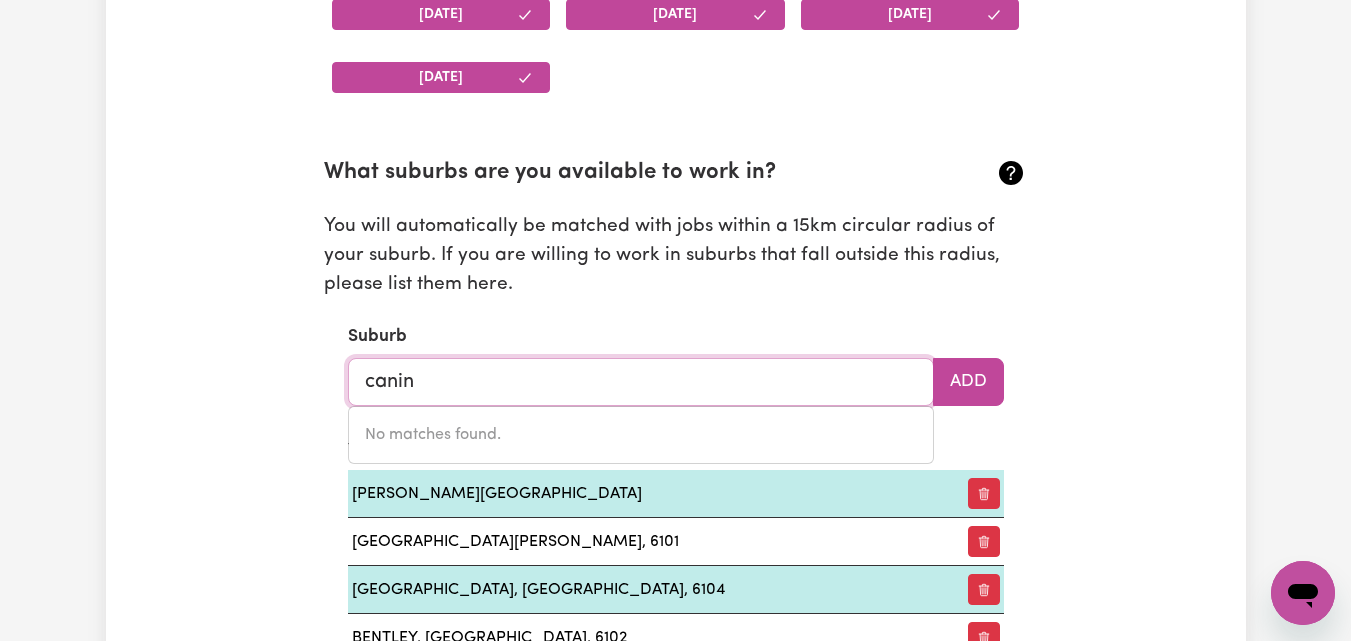 type on "caninA, Queensland, 4570" 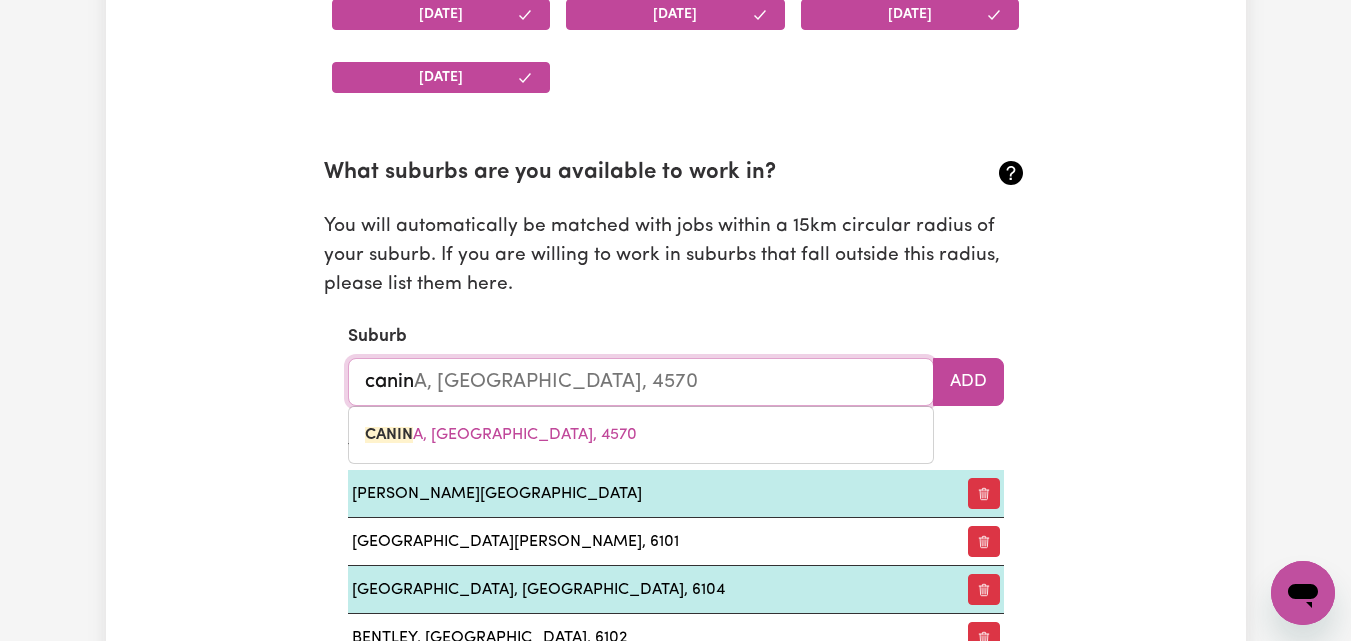 type on "caning" 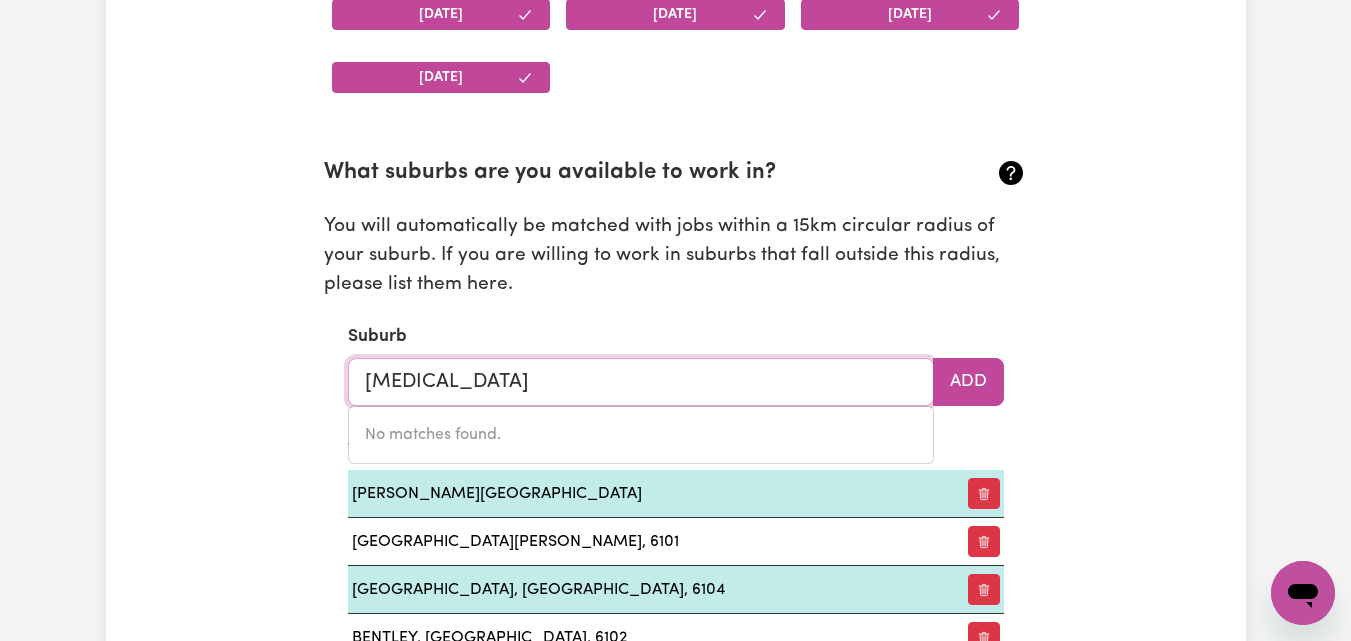 type on "canin" 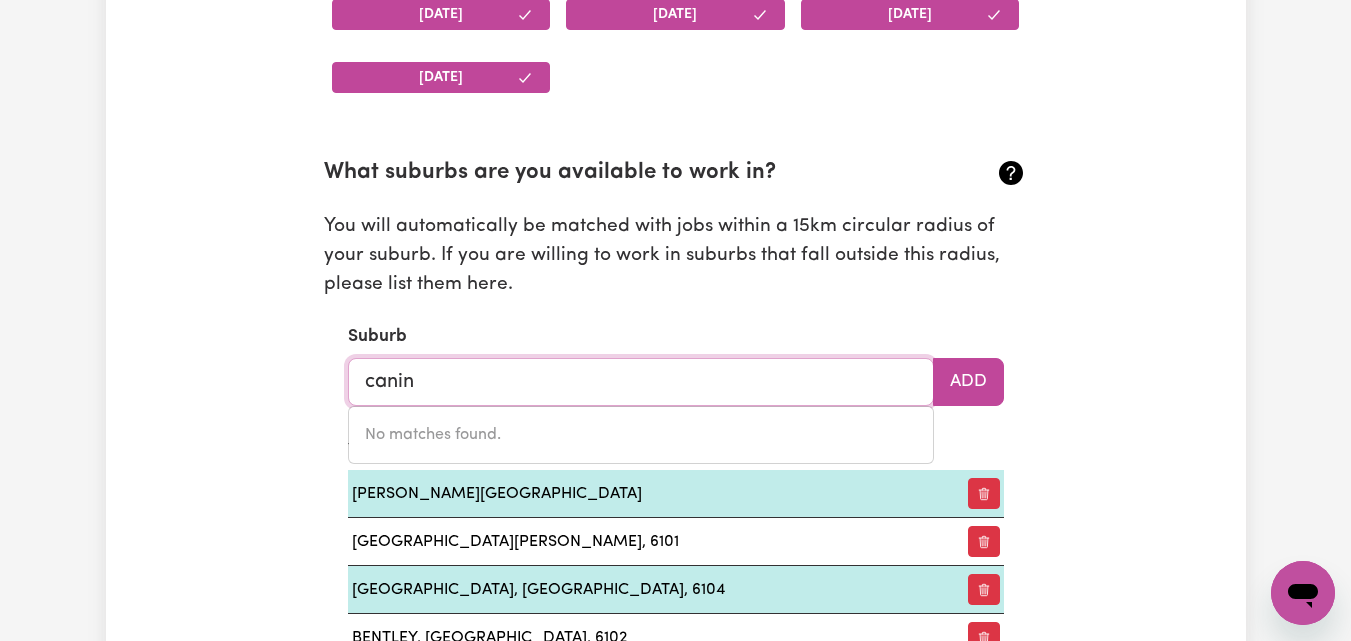 type on "caninA, Queensland, 4570" 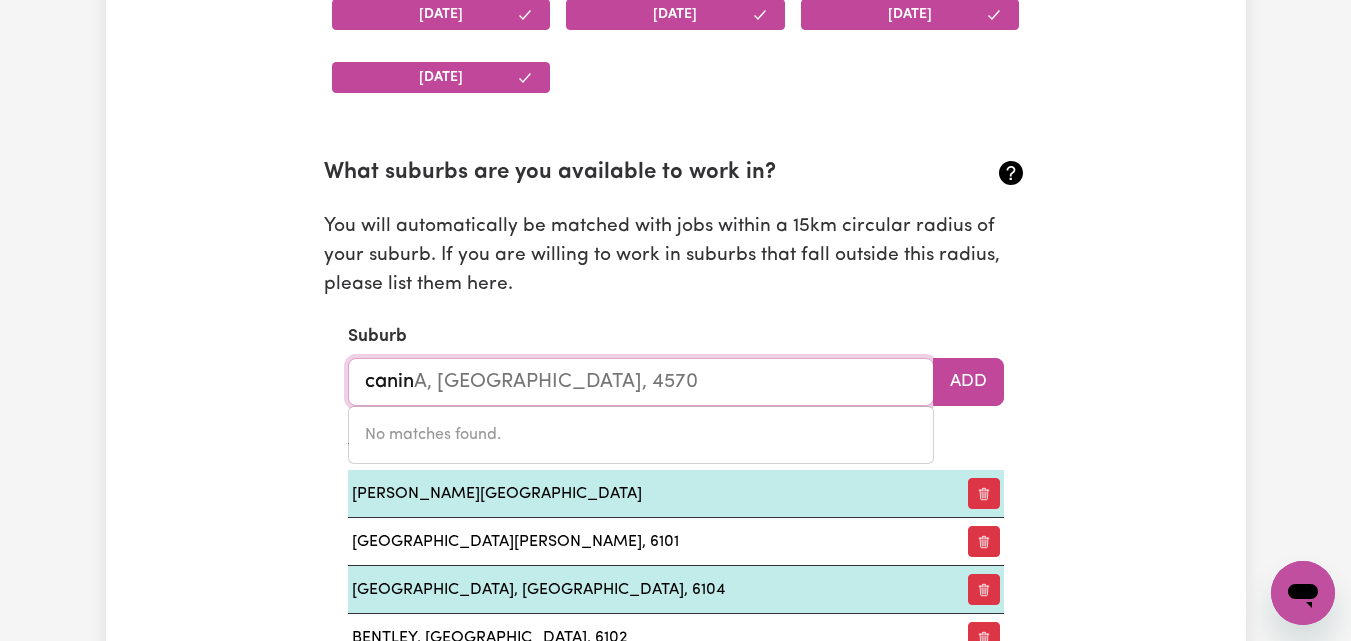 type on "cani" 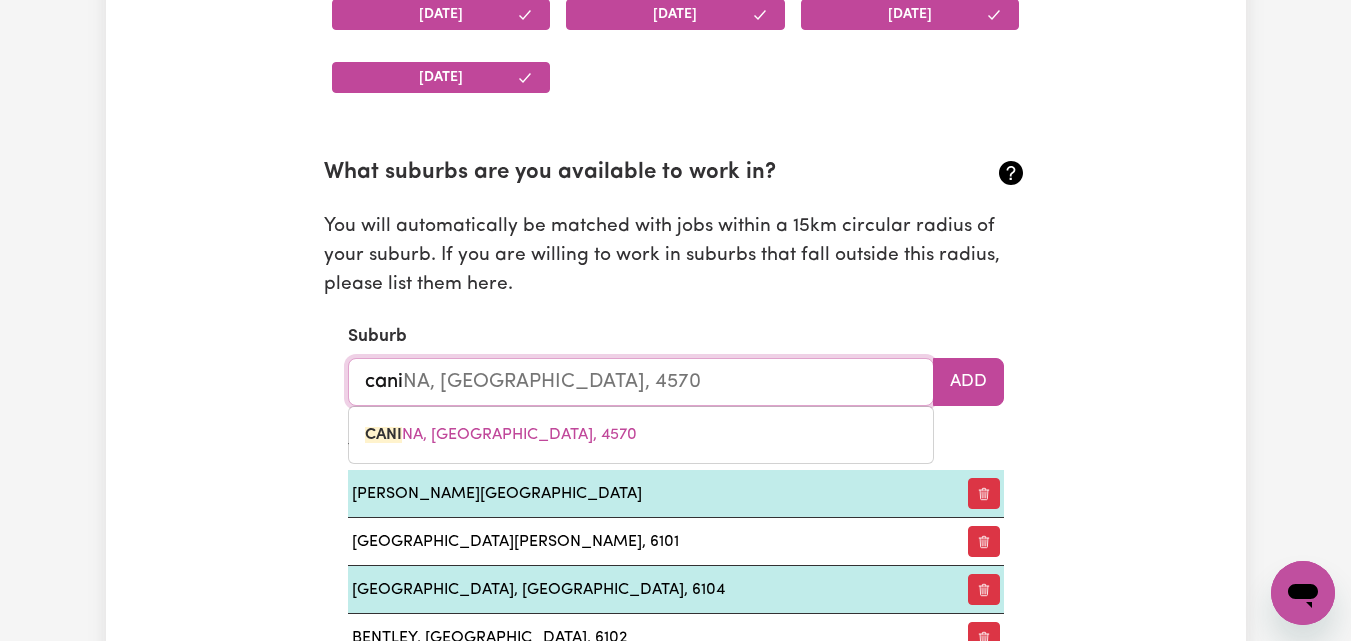 type on "caniA, Queensland, 4630" 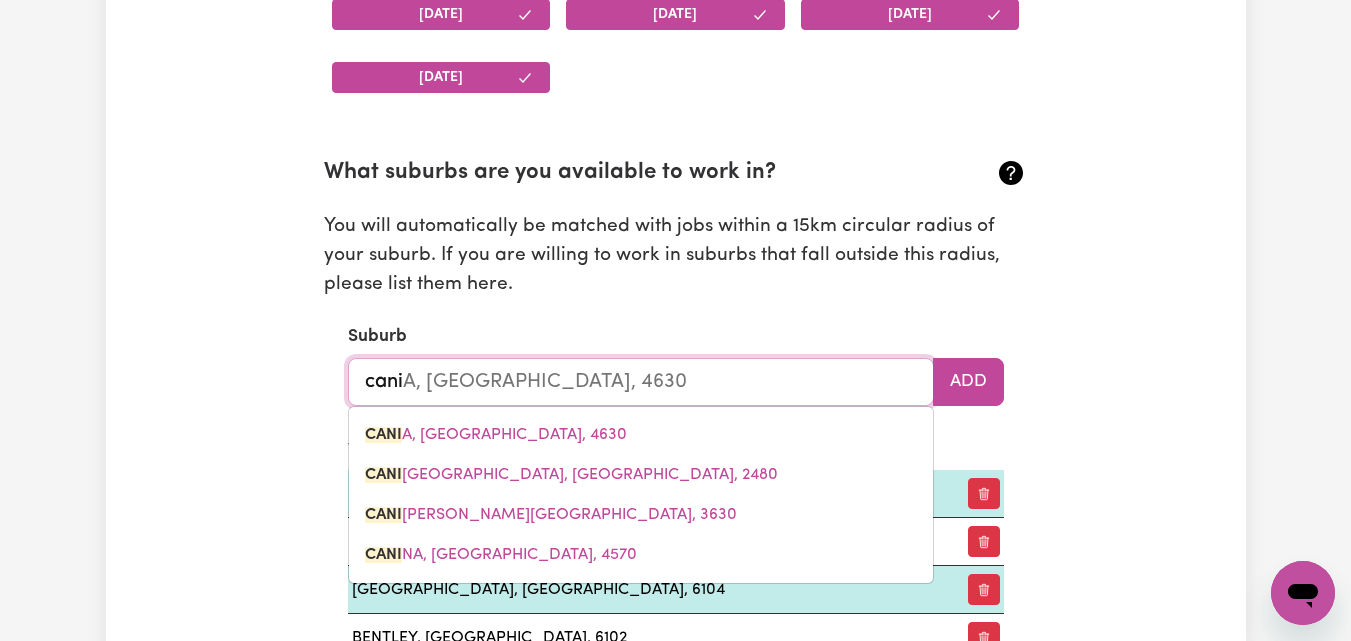 type on "can" 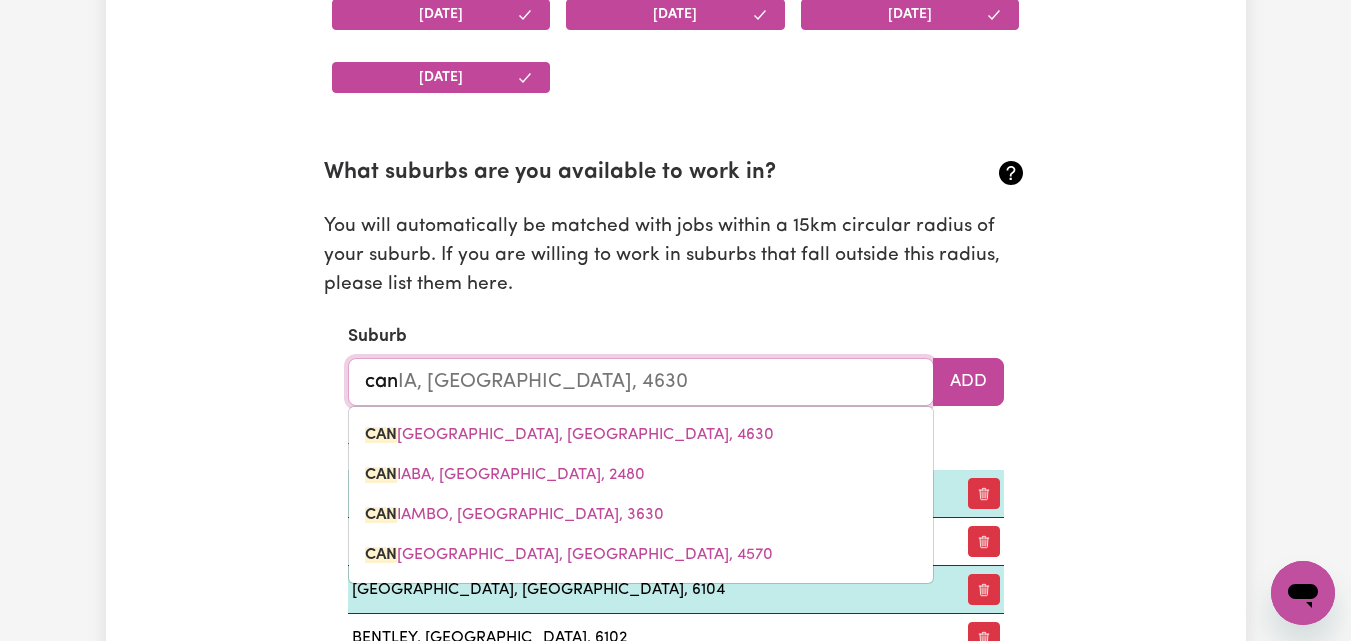 type on "canADA BAY, New South Wales, 2046" 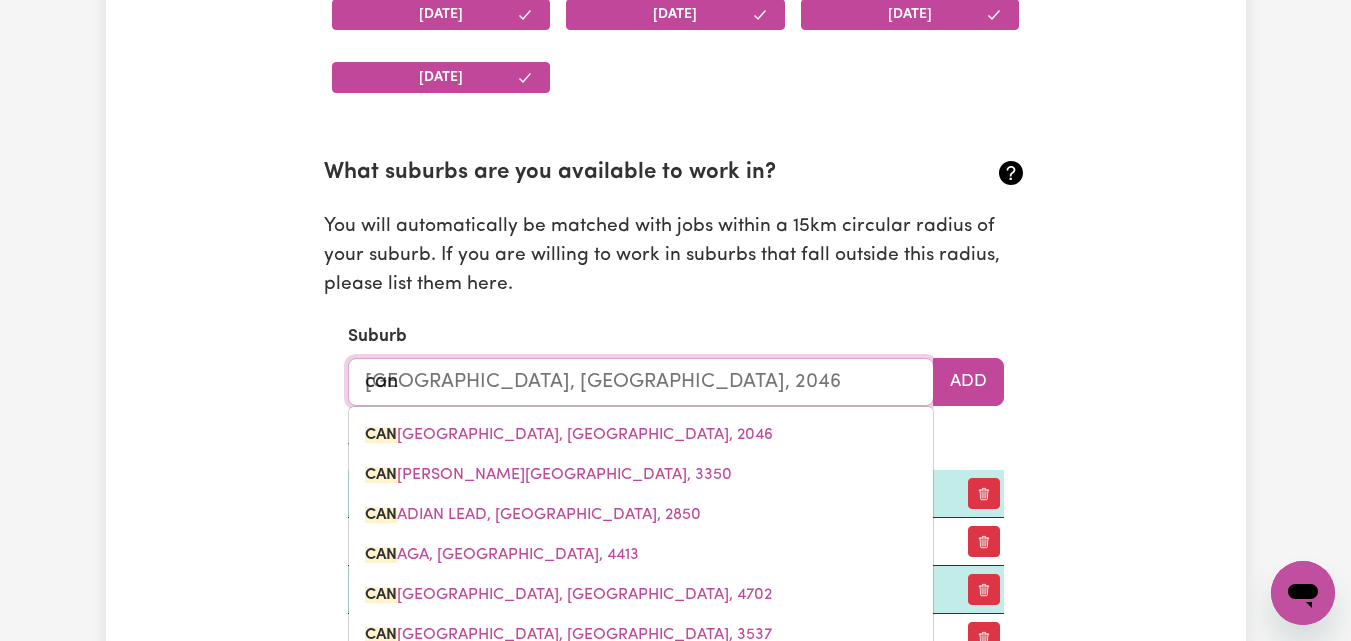 type on "ca" 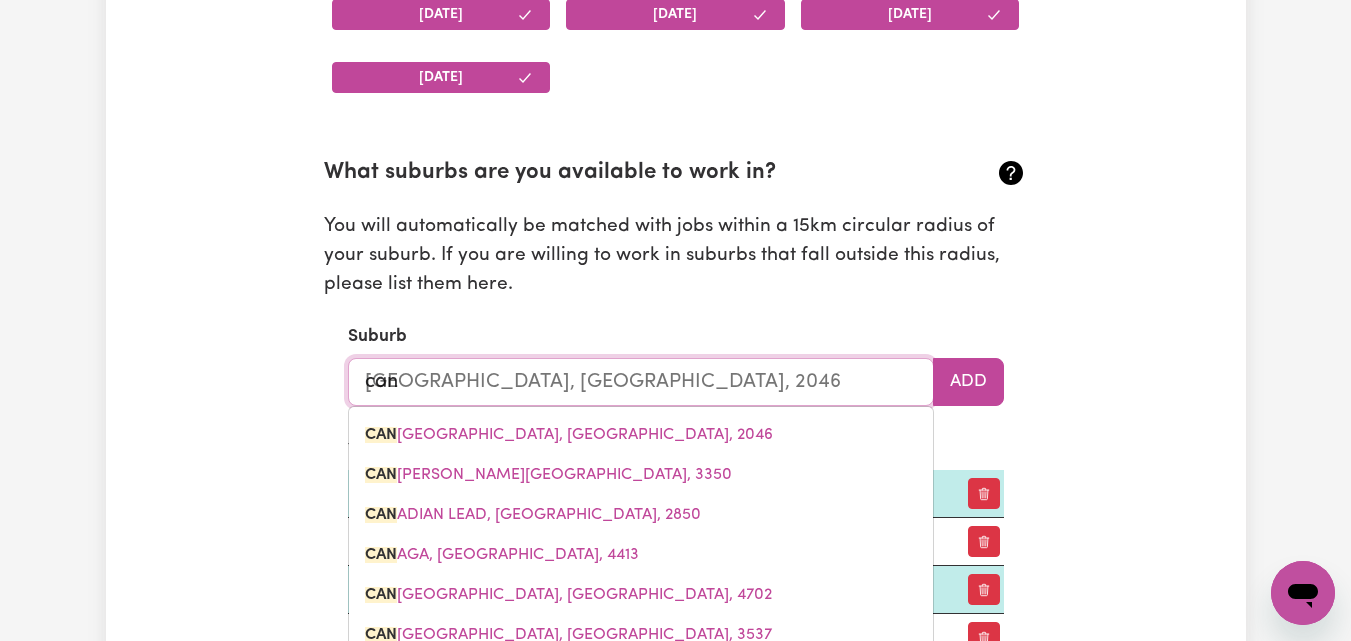 type 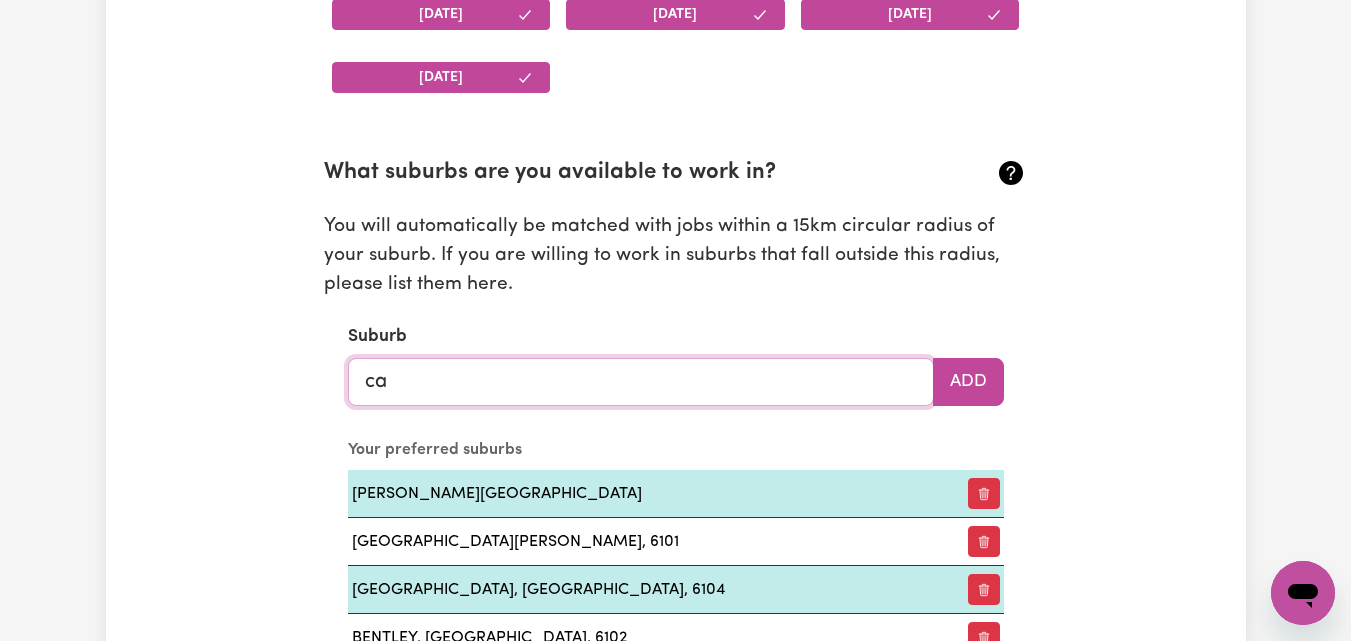 type on "c" 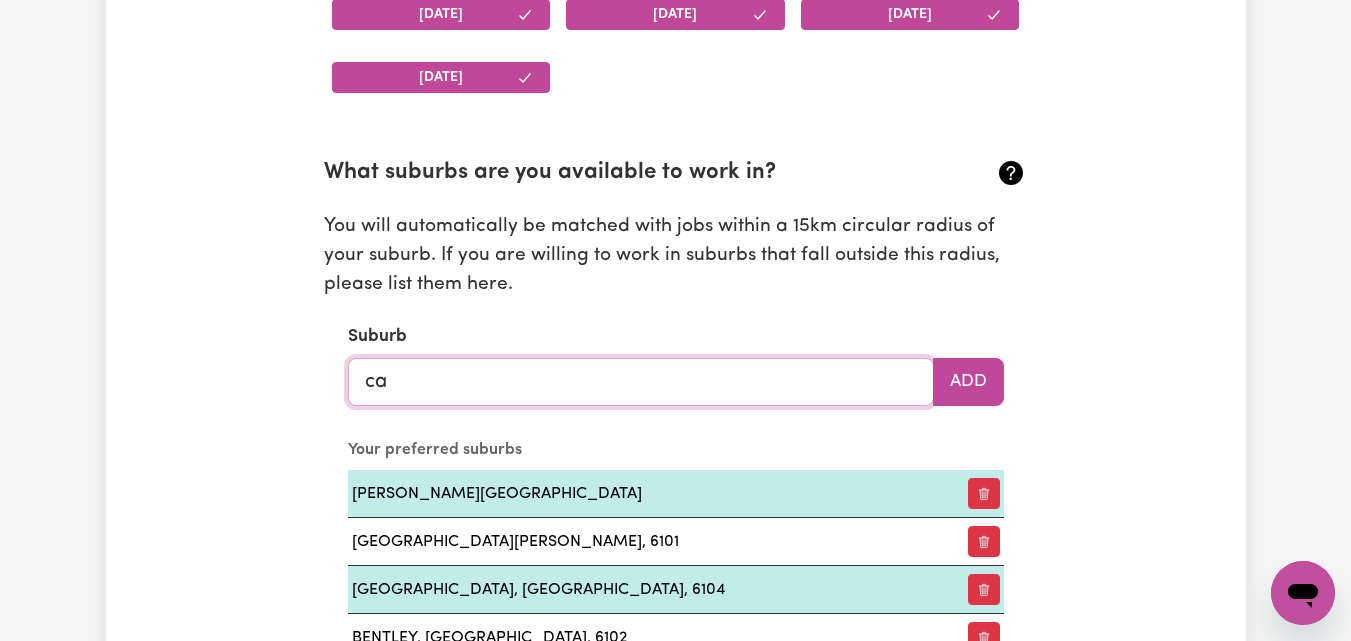 type on "can" 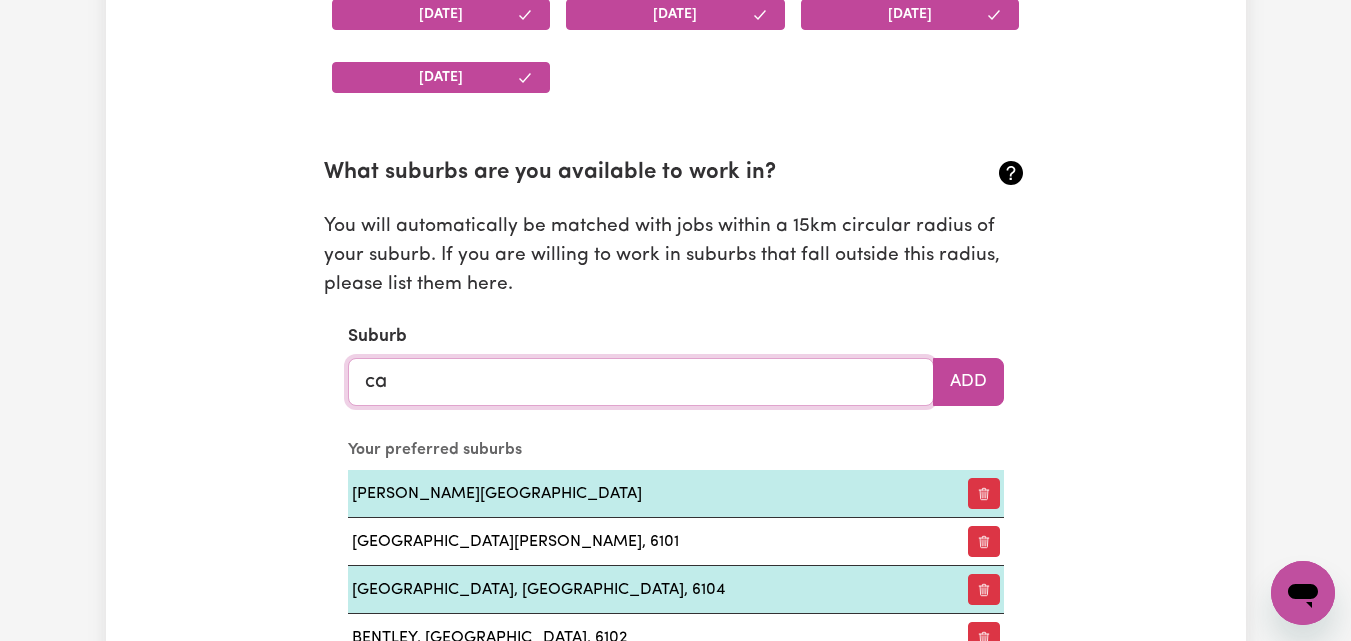 type on "canADA BAY, New South Wales, 2046" 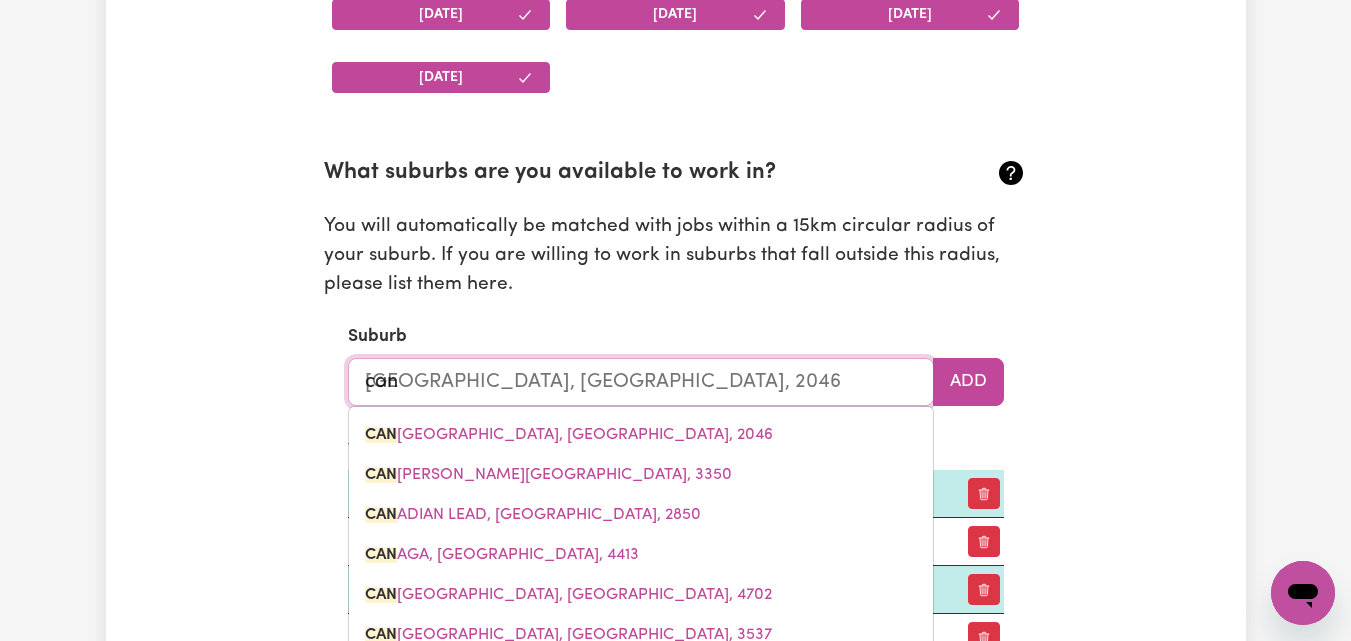 type on "cani" 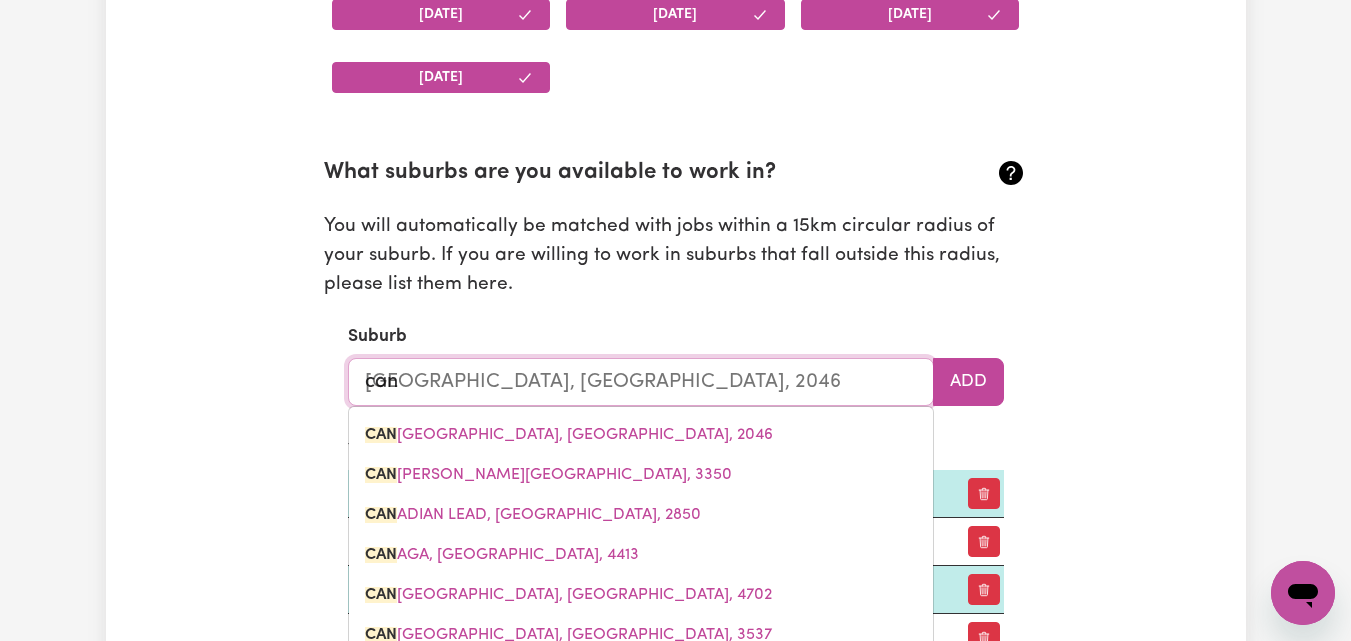 type 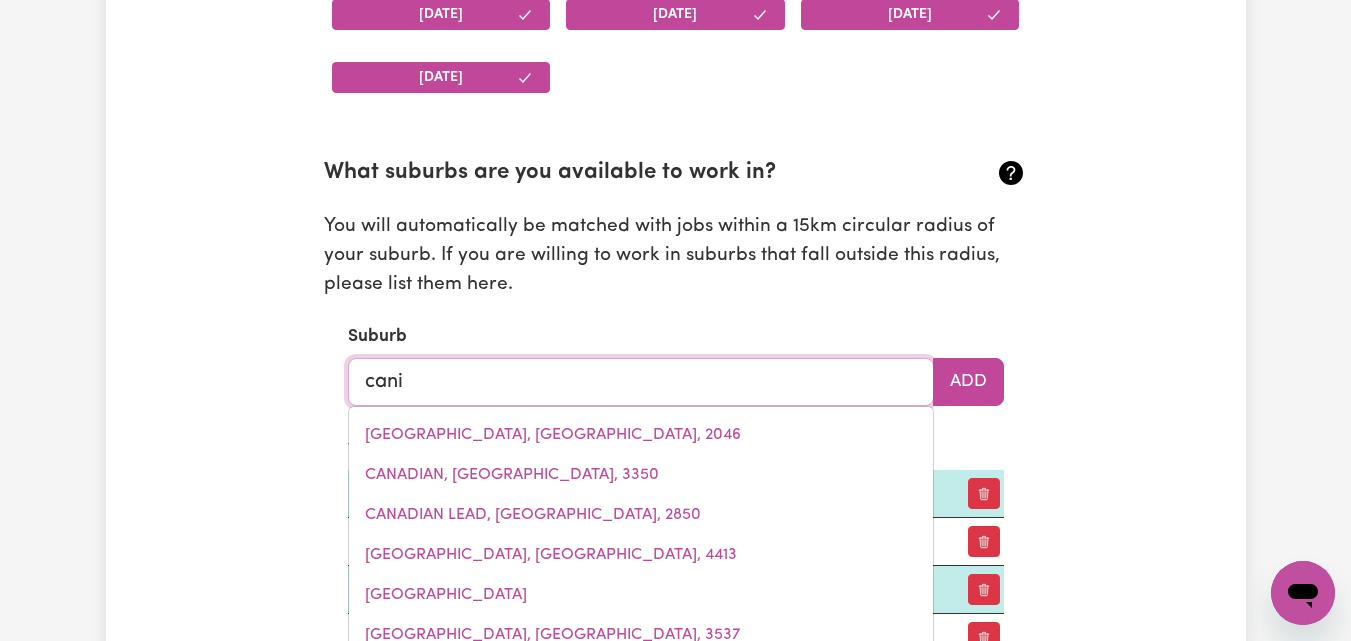type on "canin" 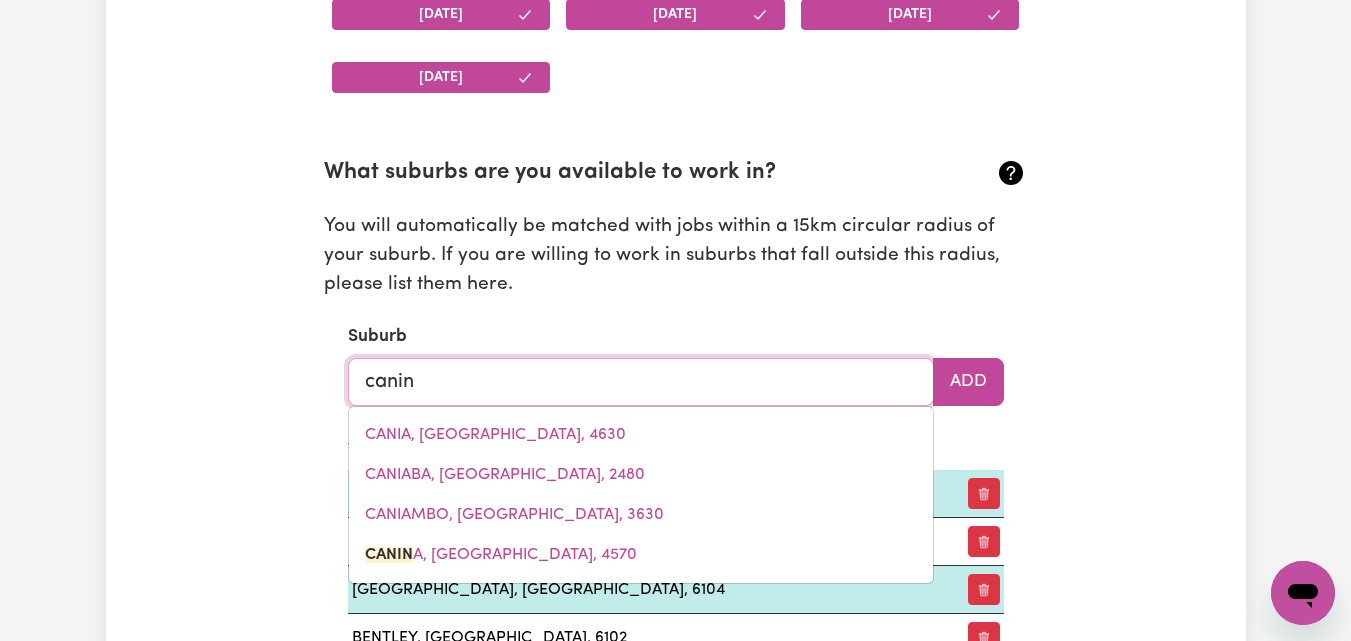 type on "caninA, Queensland, 4570" 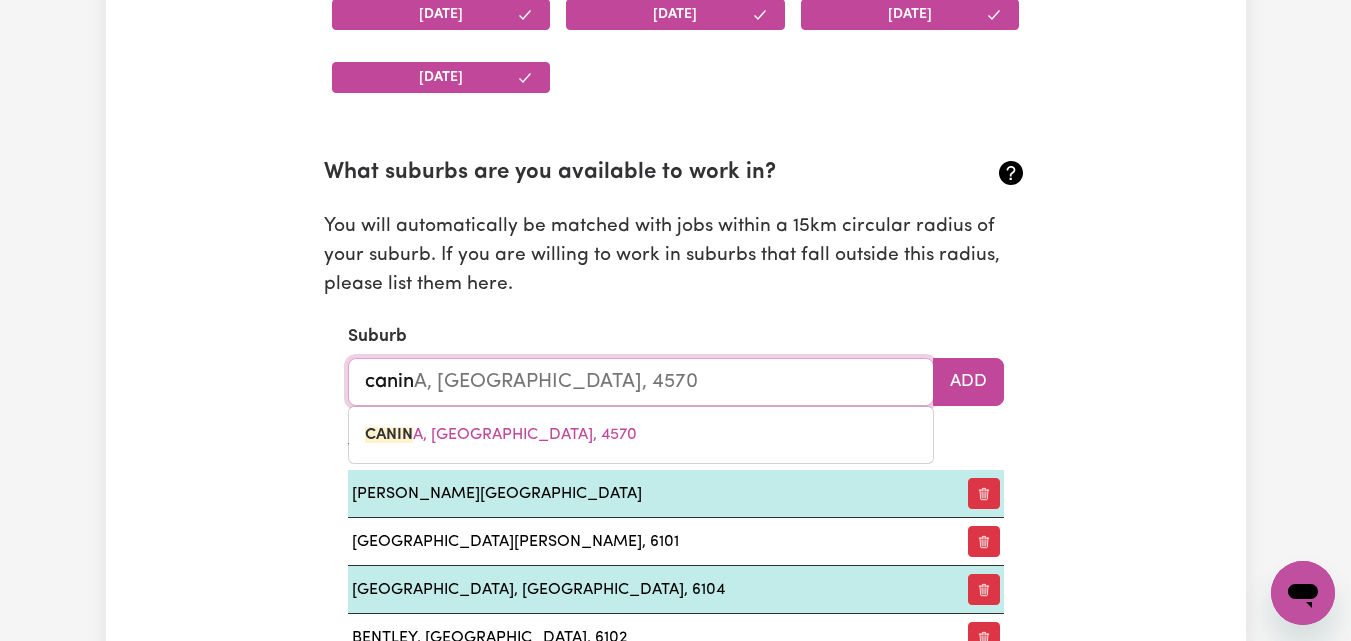 type on "caning" 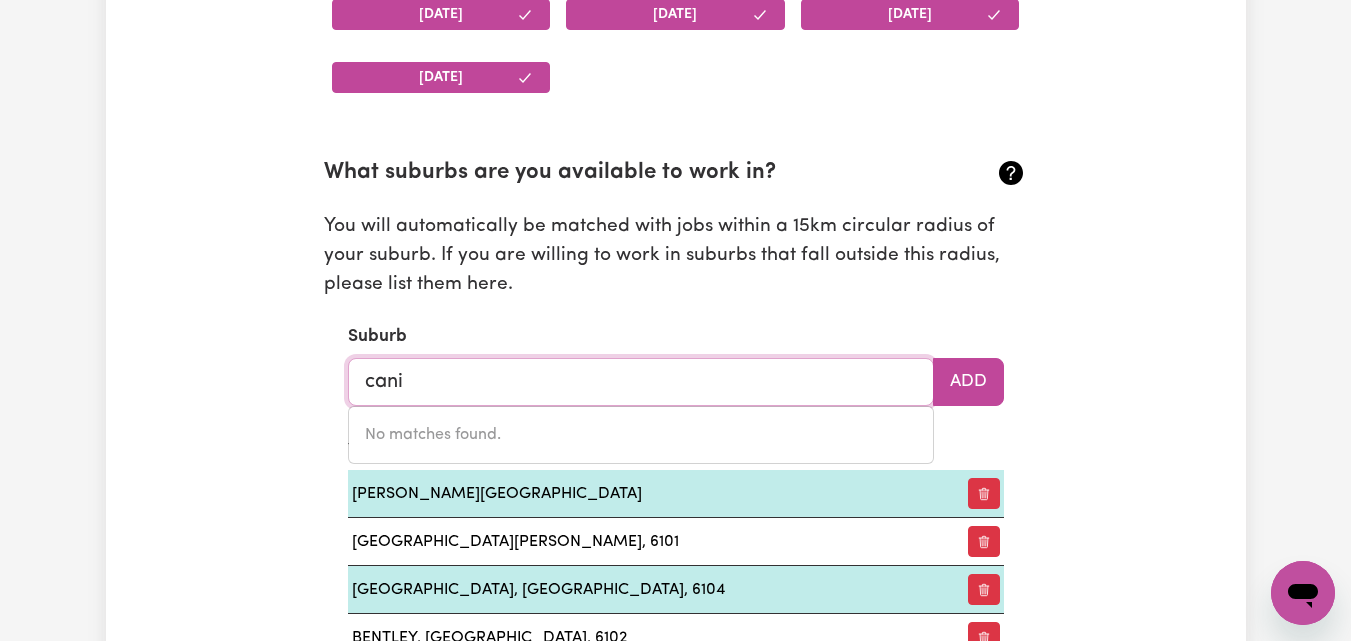 type on "can" 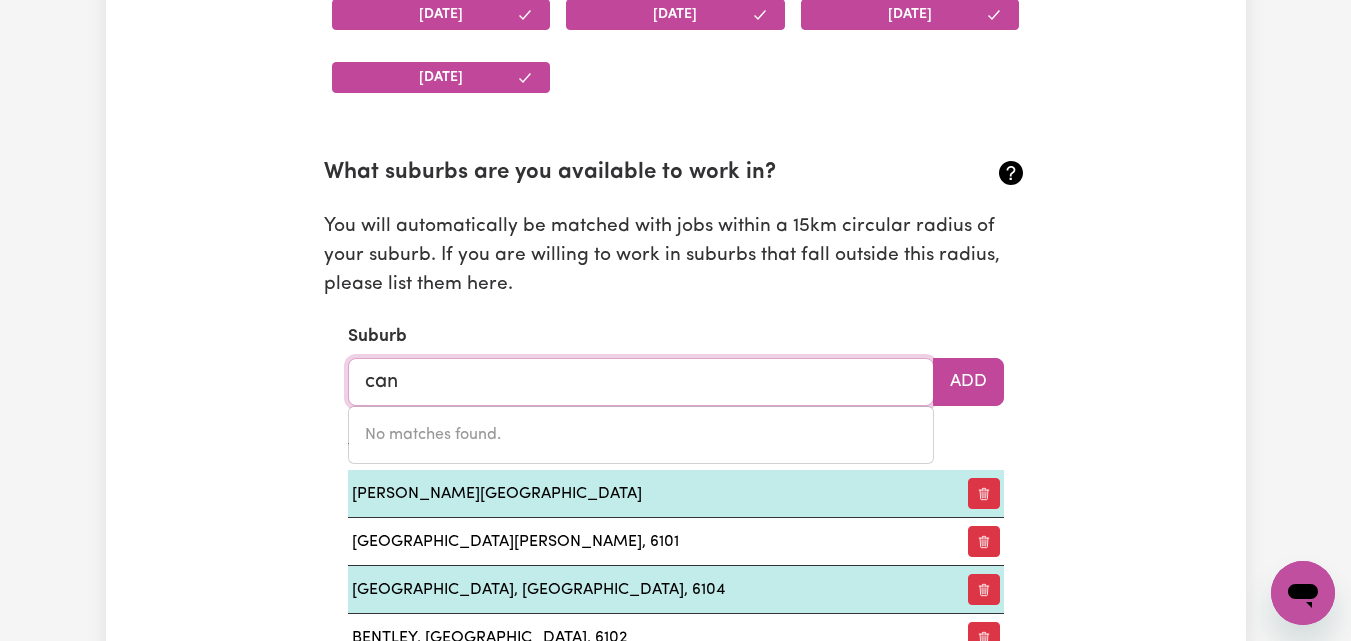 type on "canADA BAY, New South Wales, 2046" 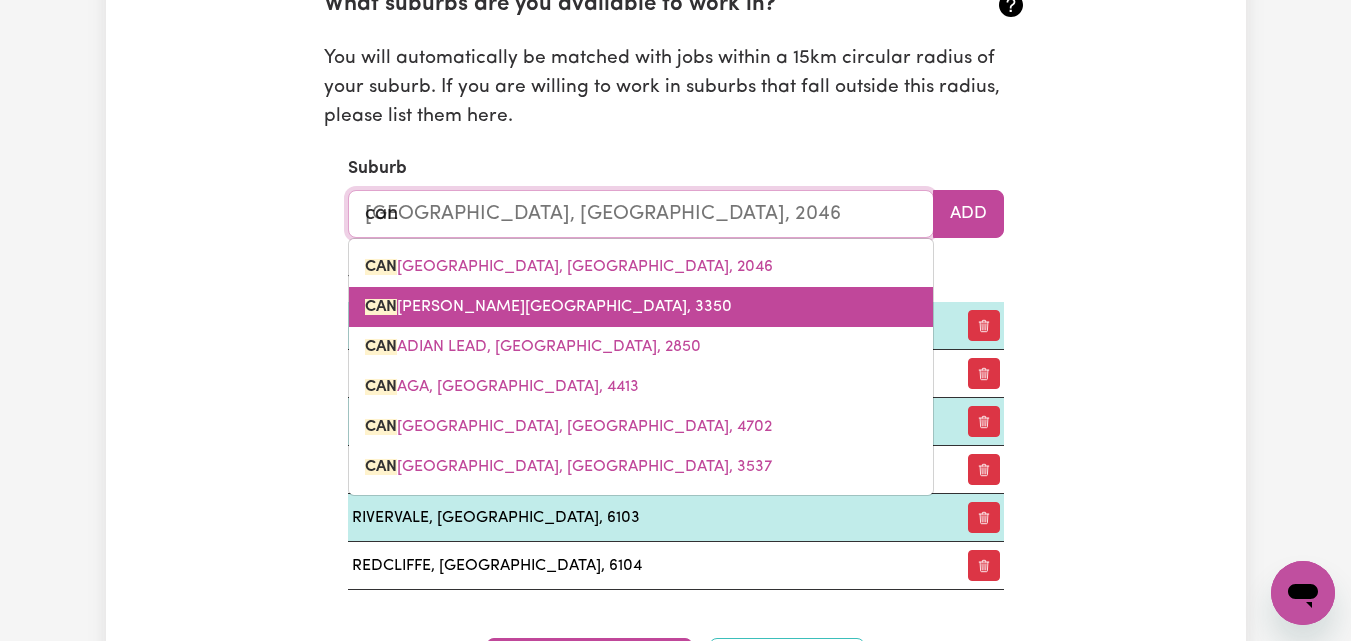 scroll, scrollTop: 2279, scrollLeft: 0, axis: vertical 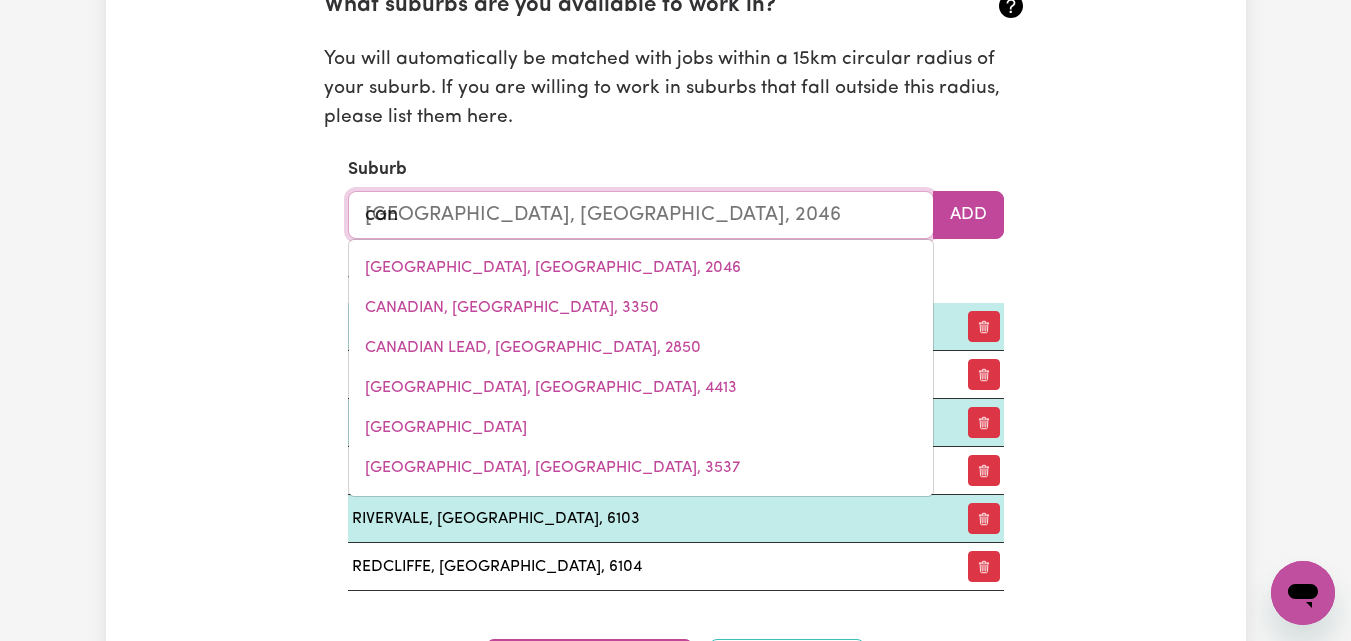 type on "cani" 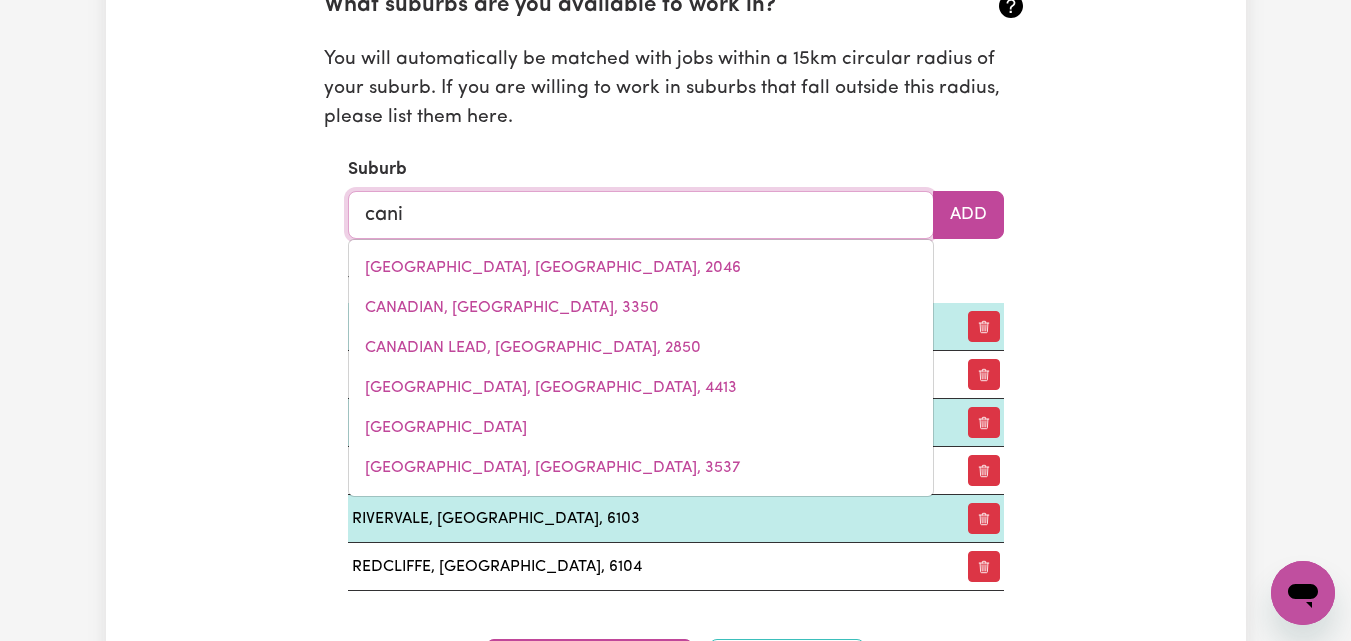 type on "caniA, Queensland, 4630" 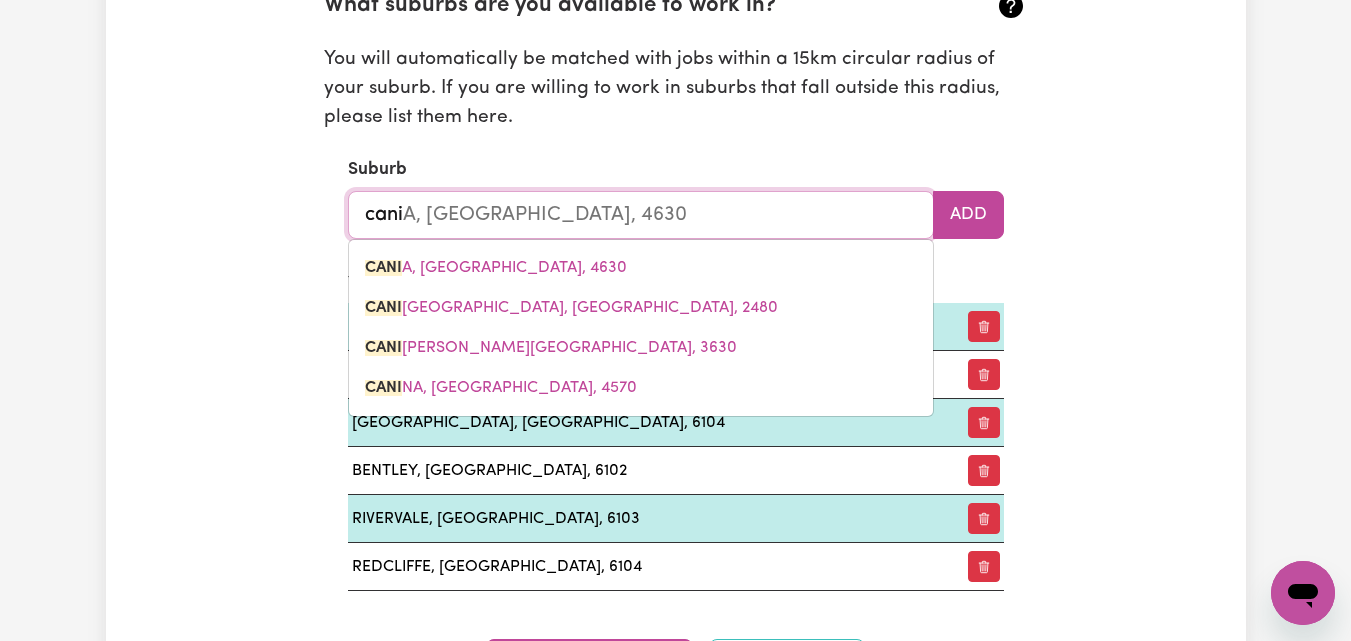 type on "can" 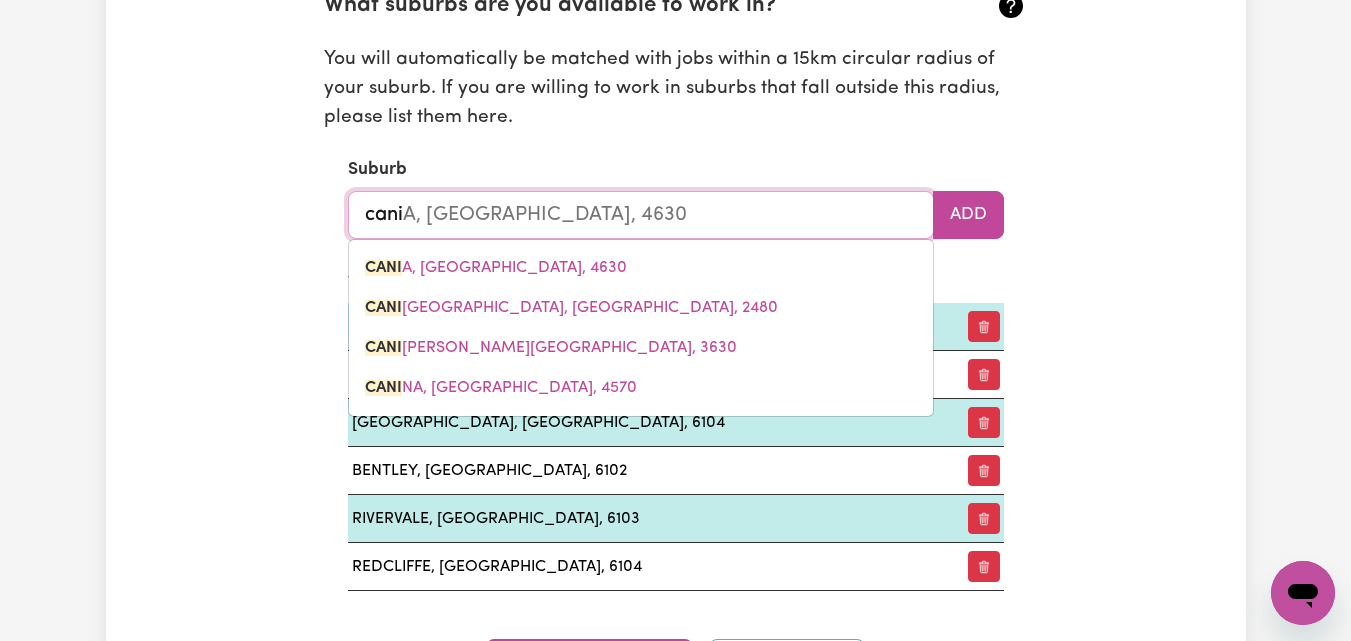 type on "canIA, Queensland, 4630" 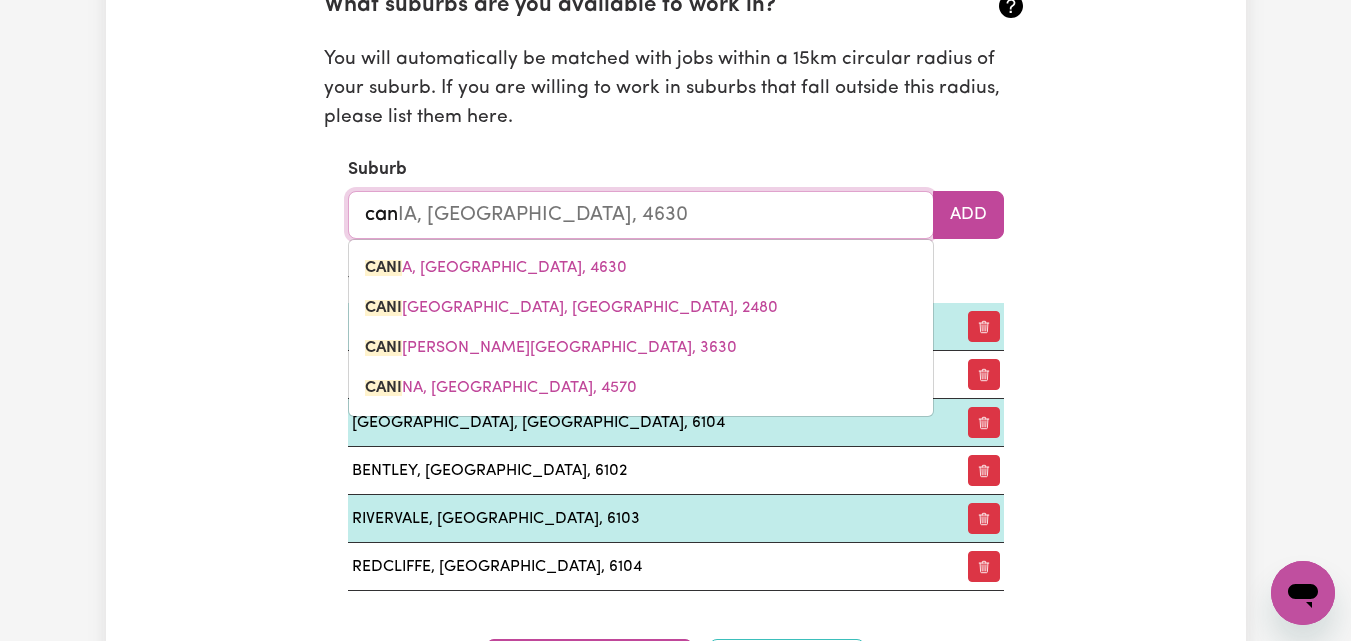 type on "ca" 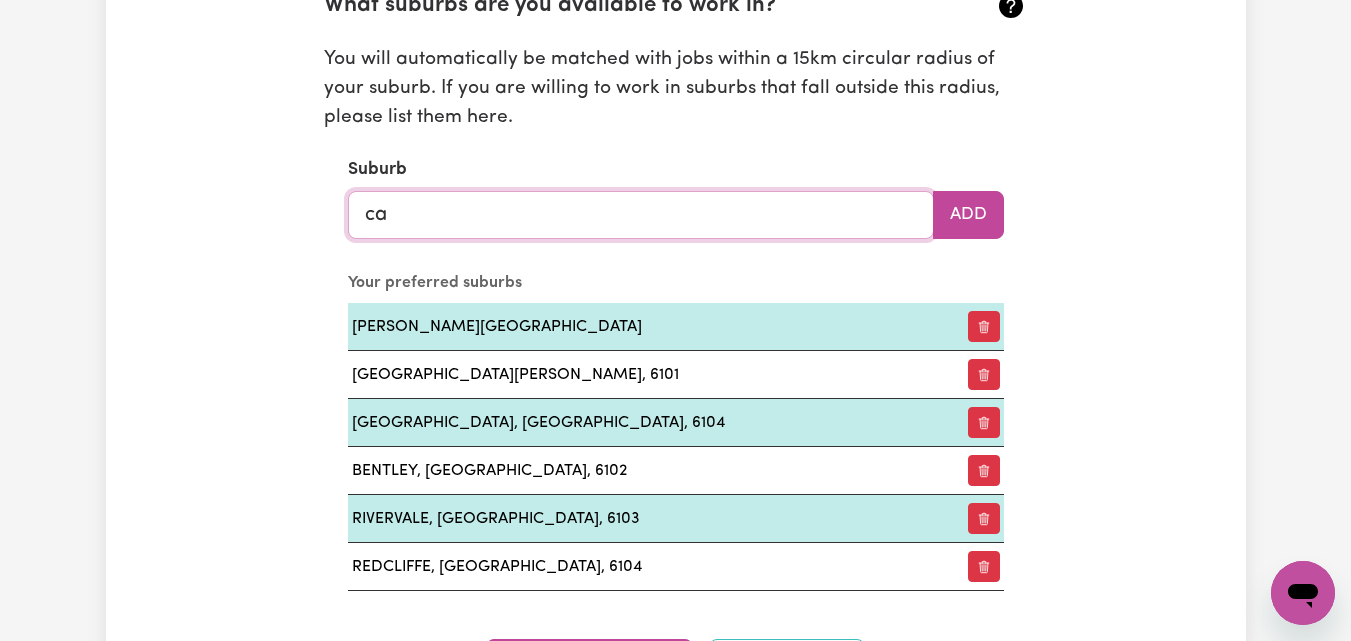 type on "c" 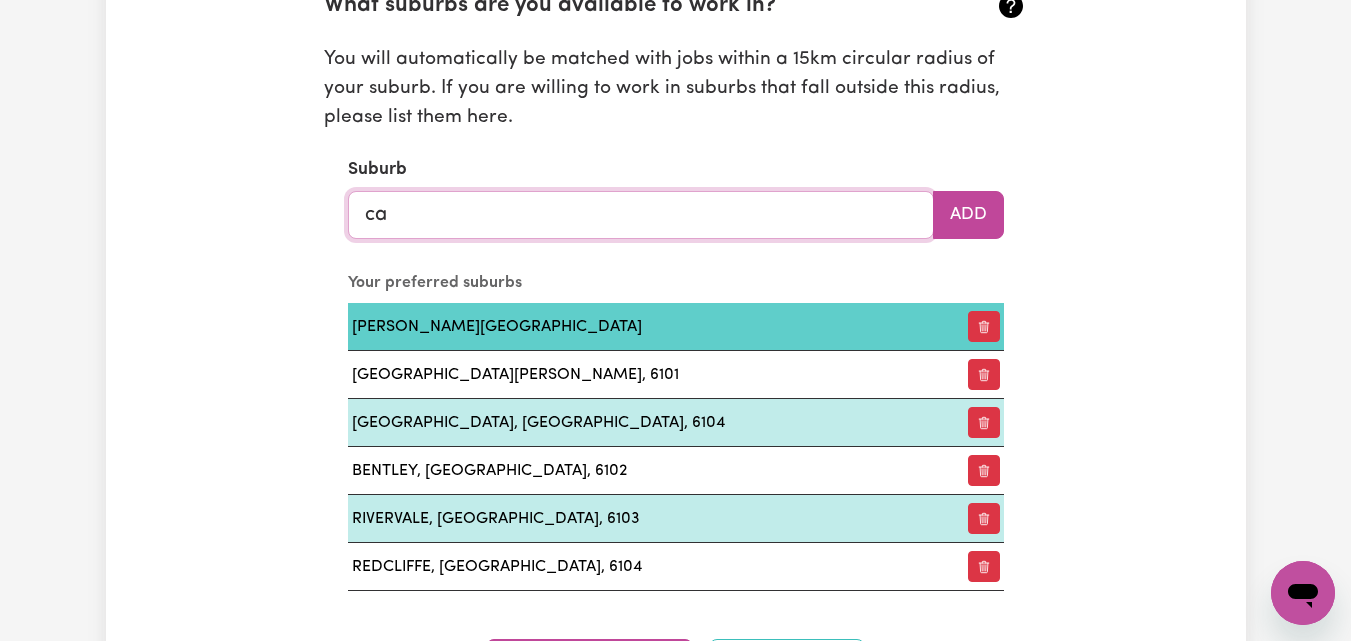 type on "can" 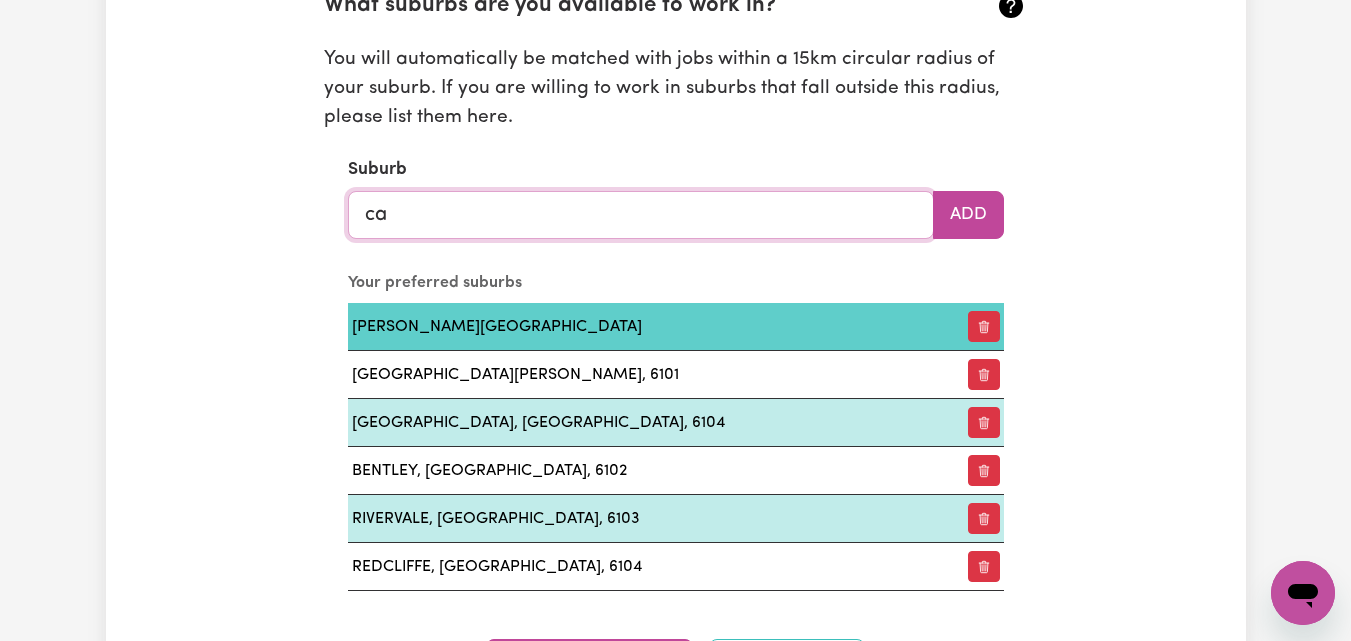 type on "canIA, Queensland, 4630" 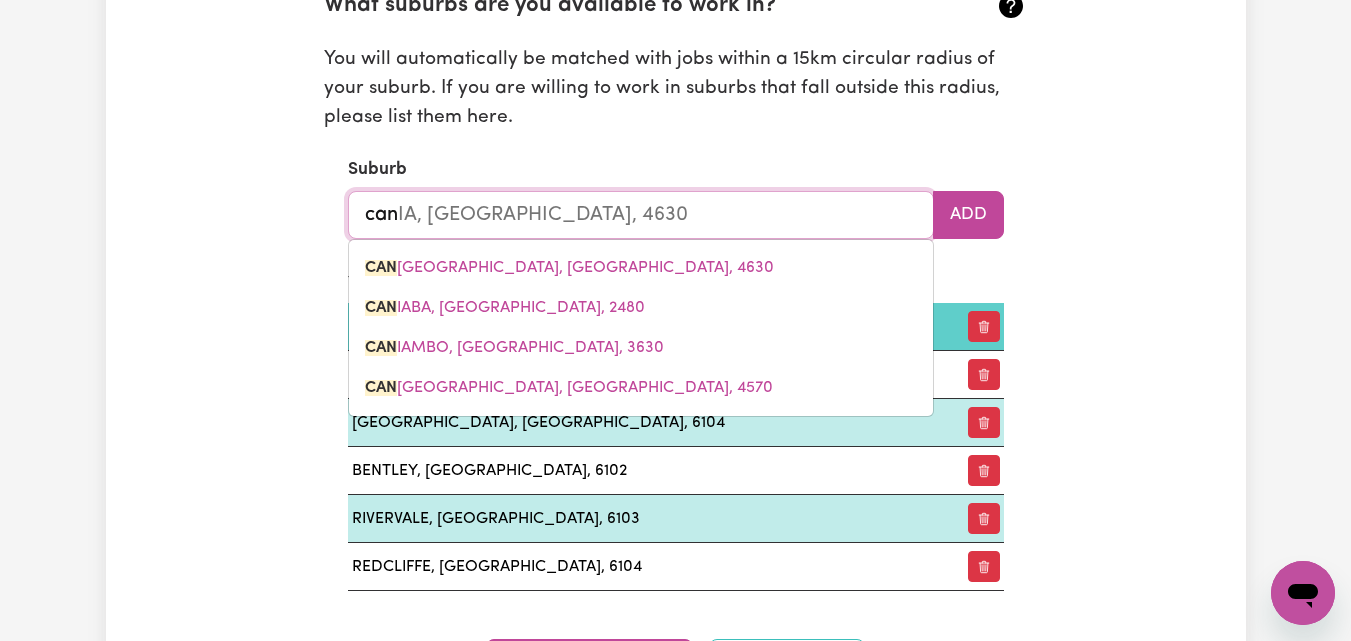 type on "cann" 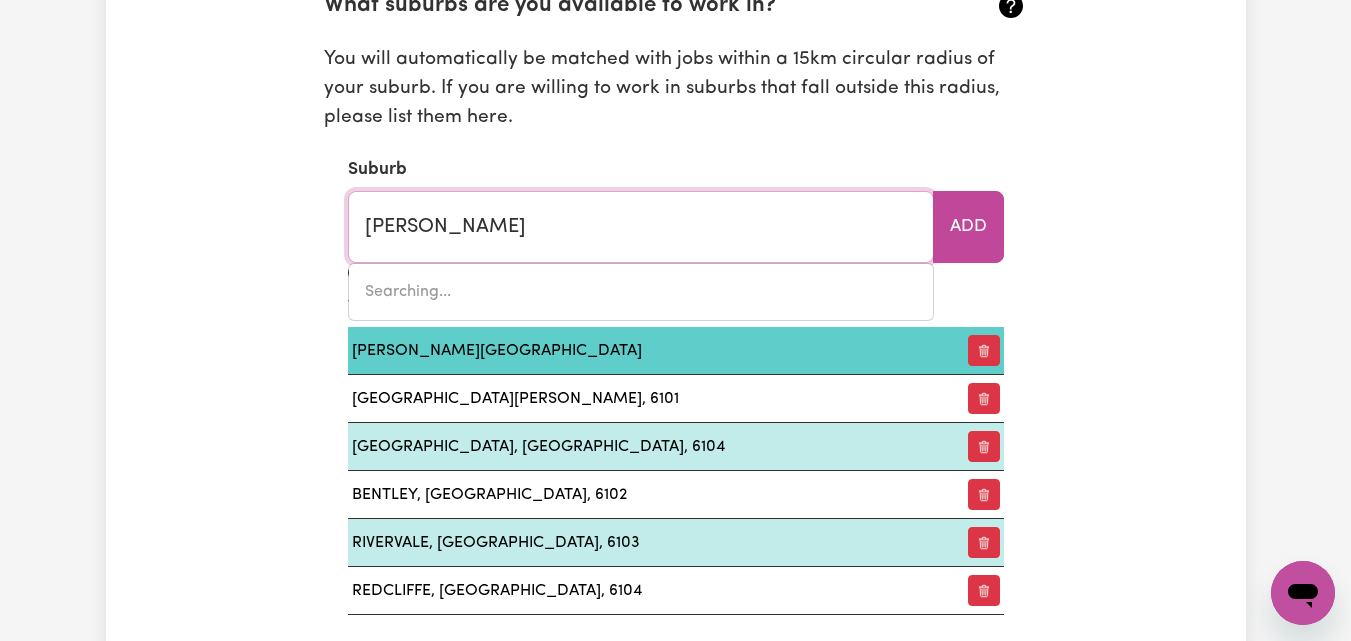 type on "cann RIVER, Victoria, 3890" 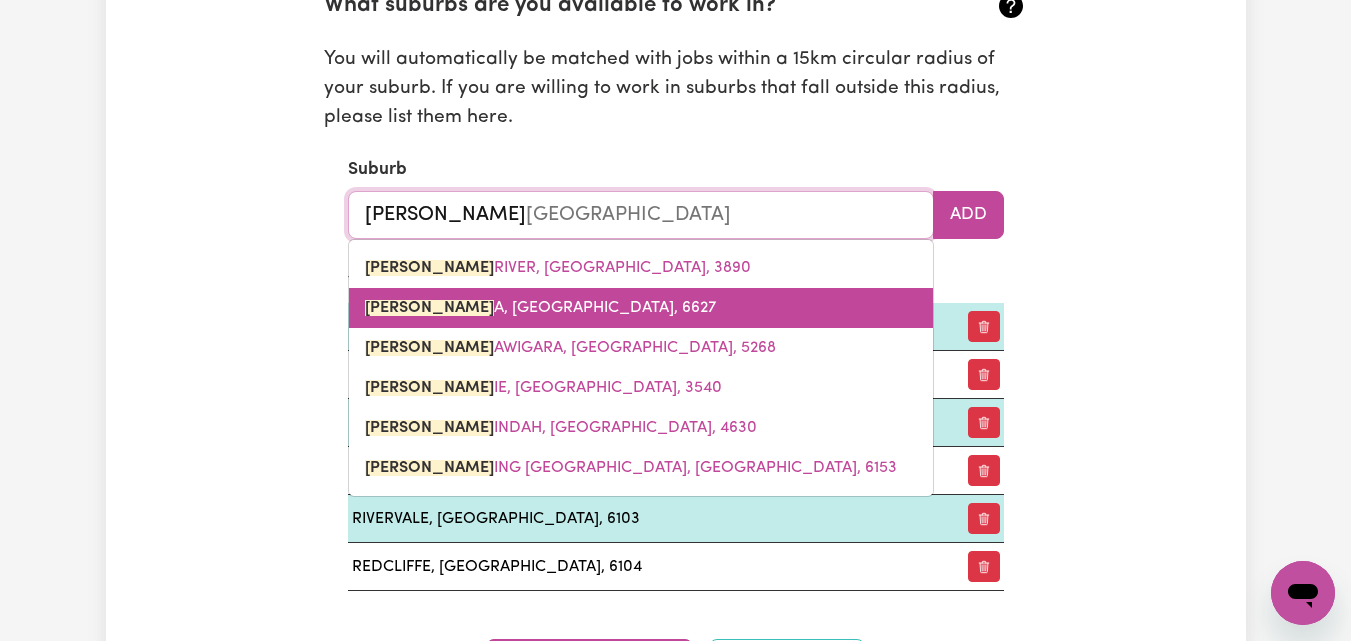 type on "canni" 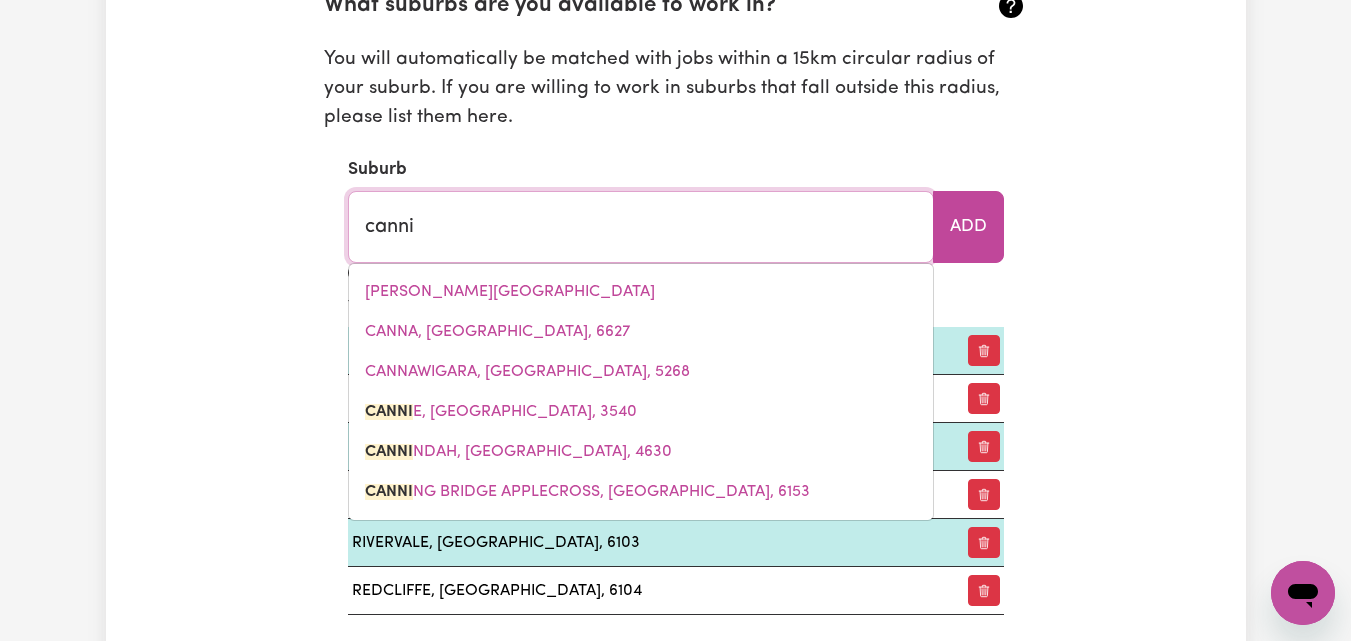type on "canniE, Victoria, 3540" 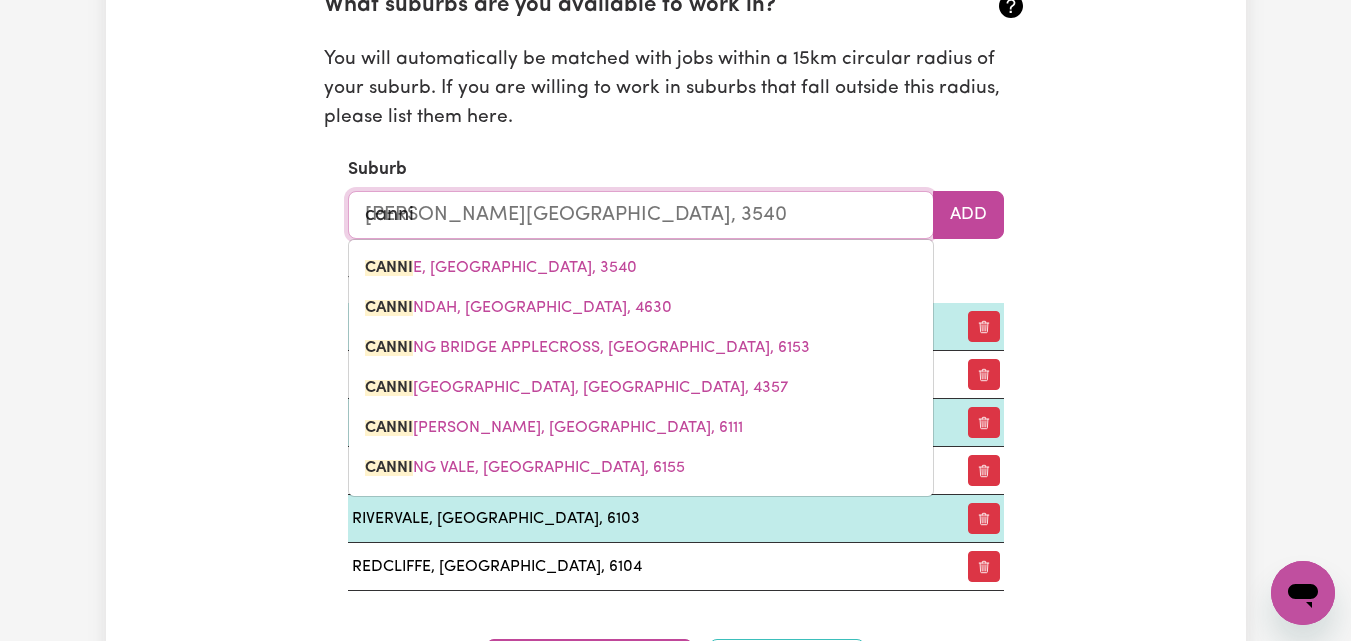 type on "cannin" 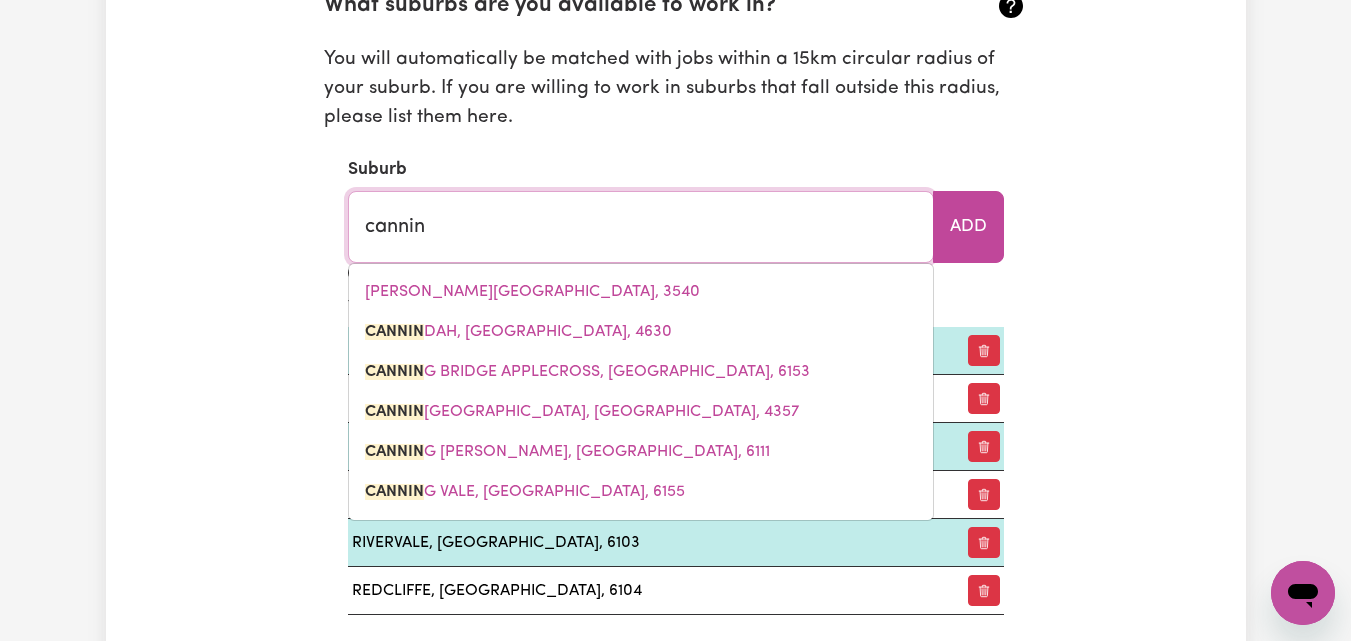 type on "canninDAH, Queensland, 4630" 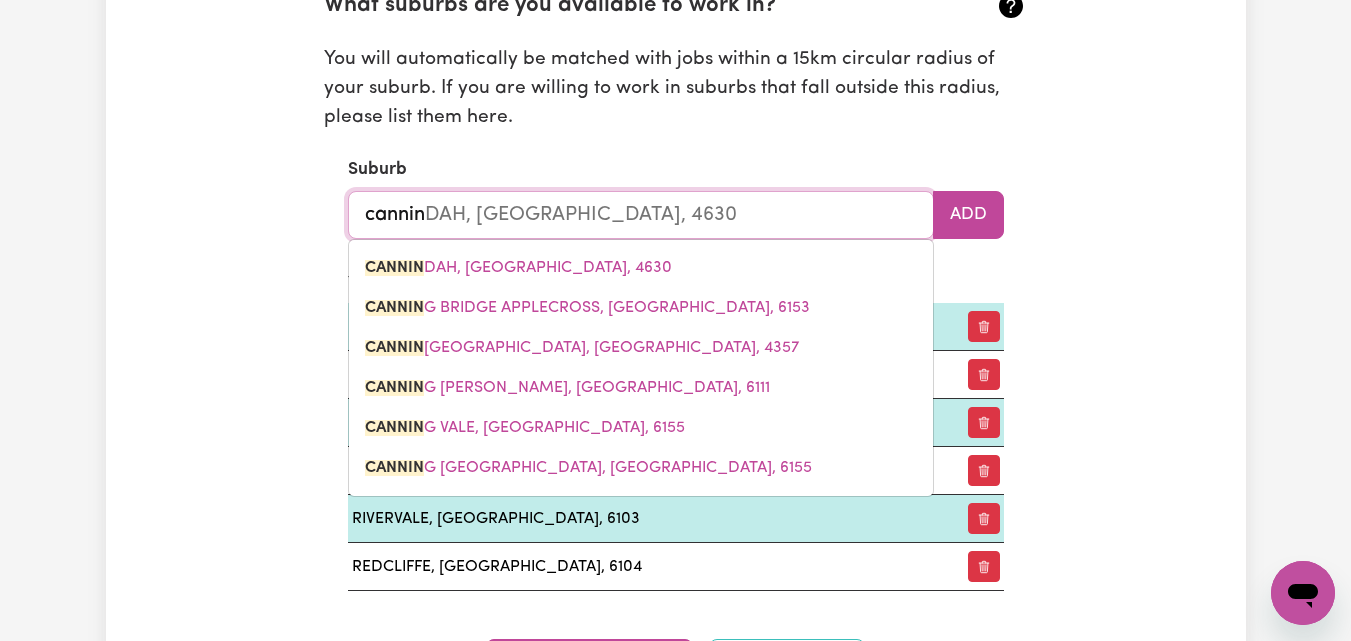 type on "canning" 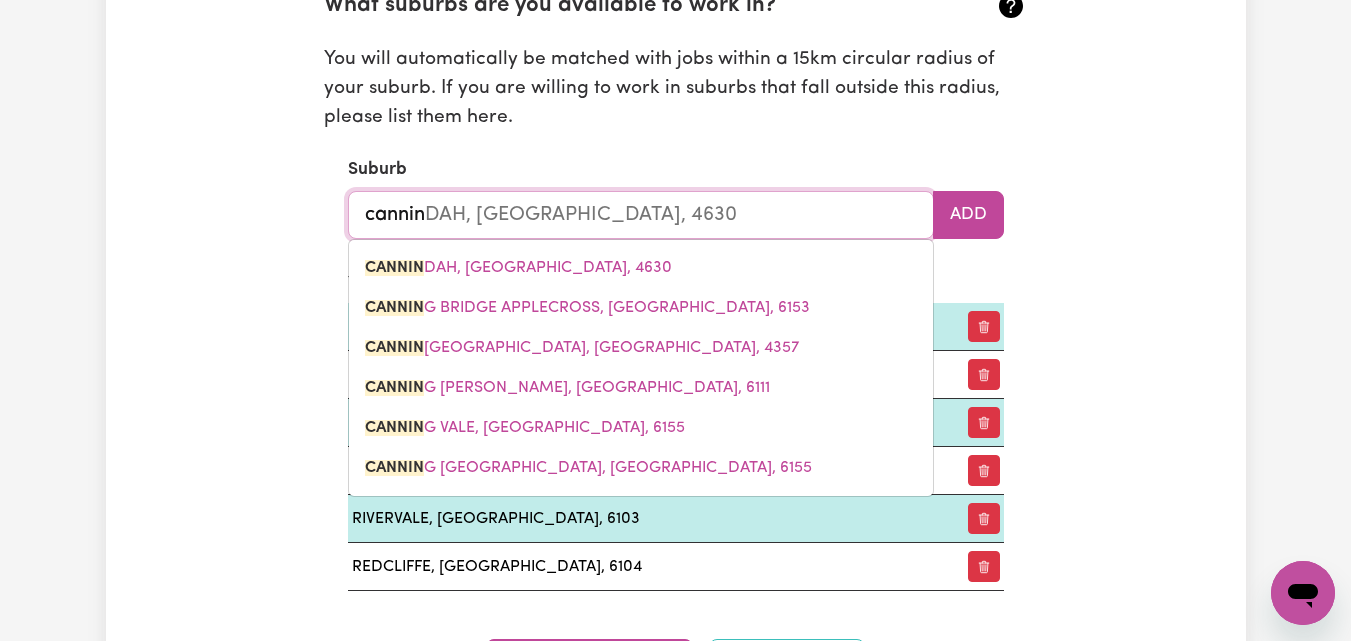 type 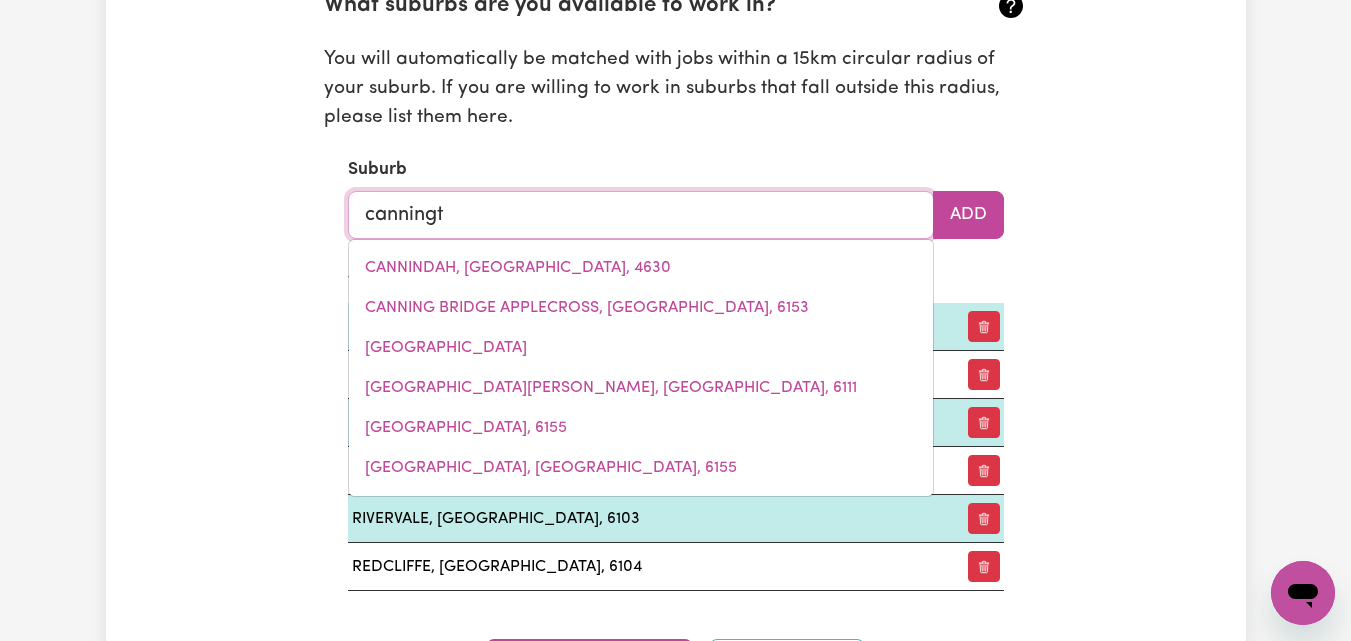 type on "canningto" 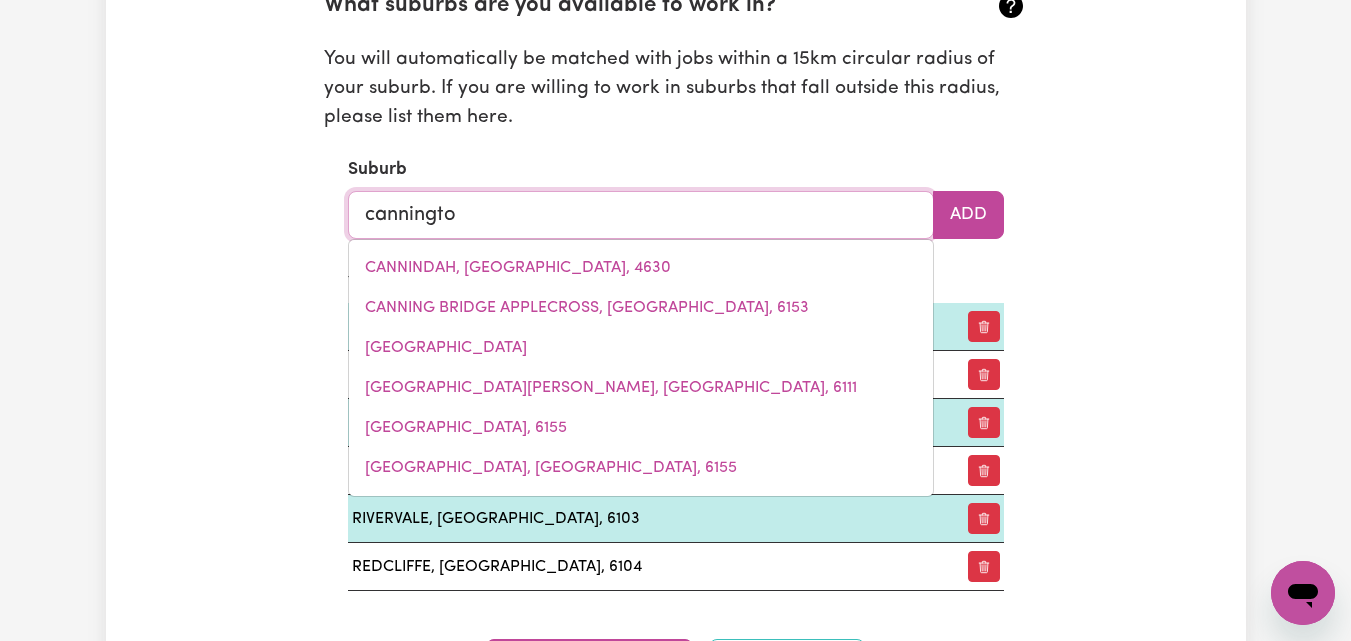 type on "canningtoN, Western Australia, 6107" 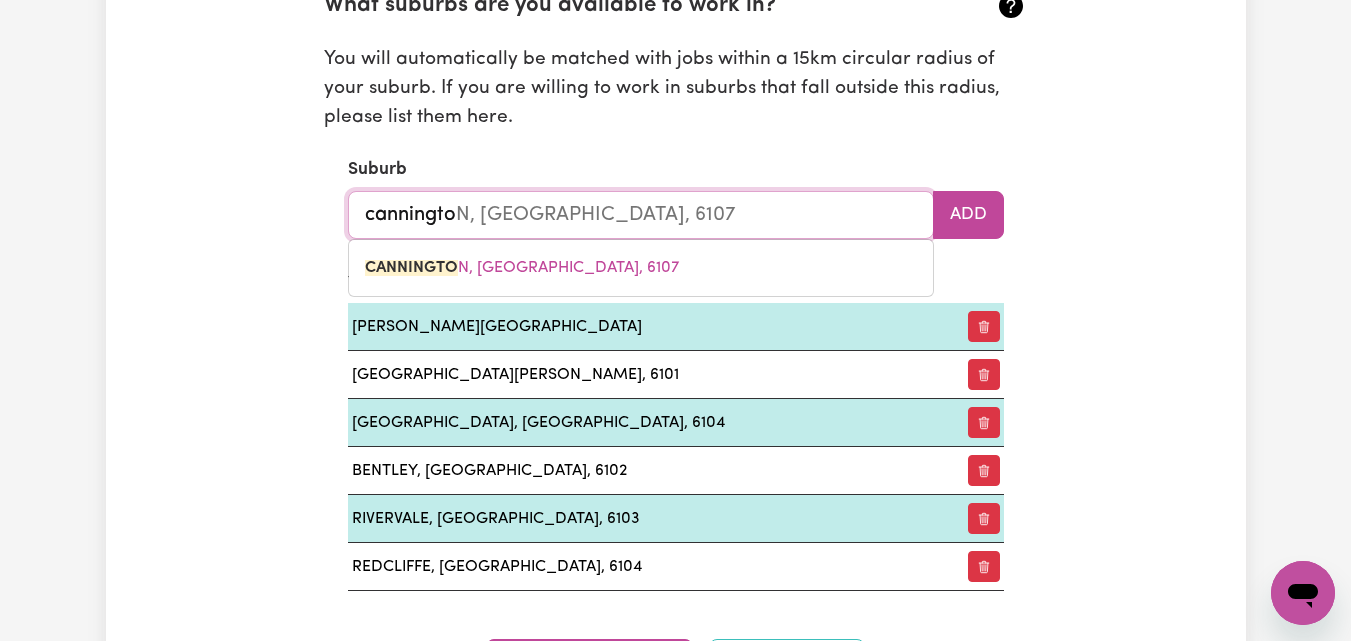 type on "cannington" 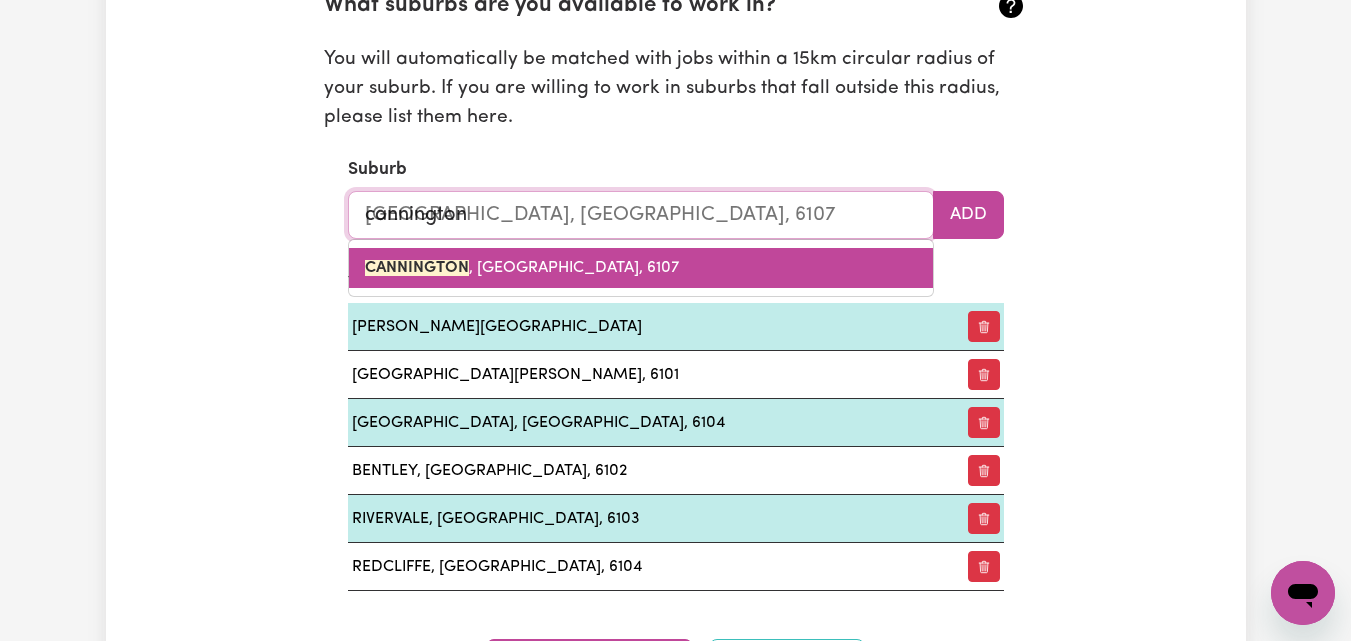 click on "CANNINGTON , Western Australia, 6107" at bounding box center (641, 268) 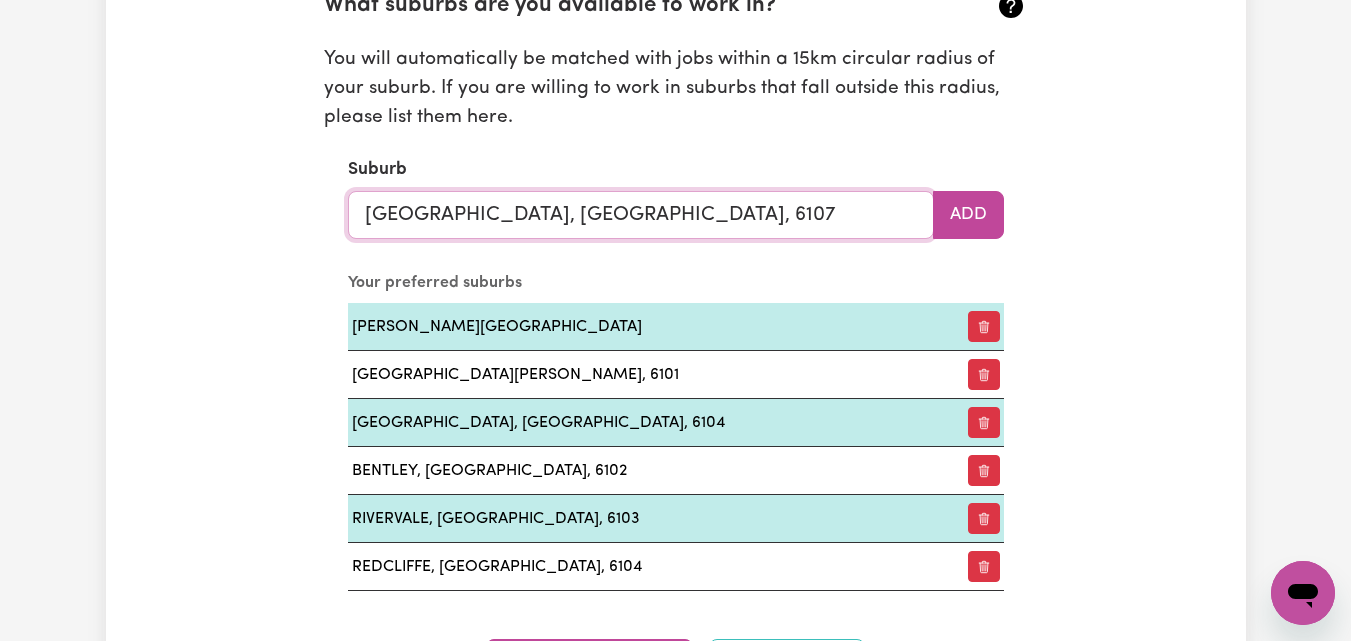 type on "CANNINGTON, Western Australia, 6107" 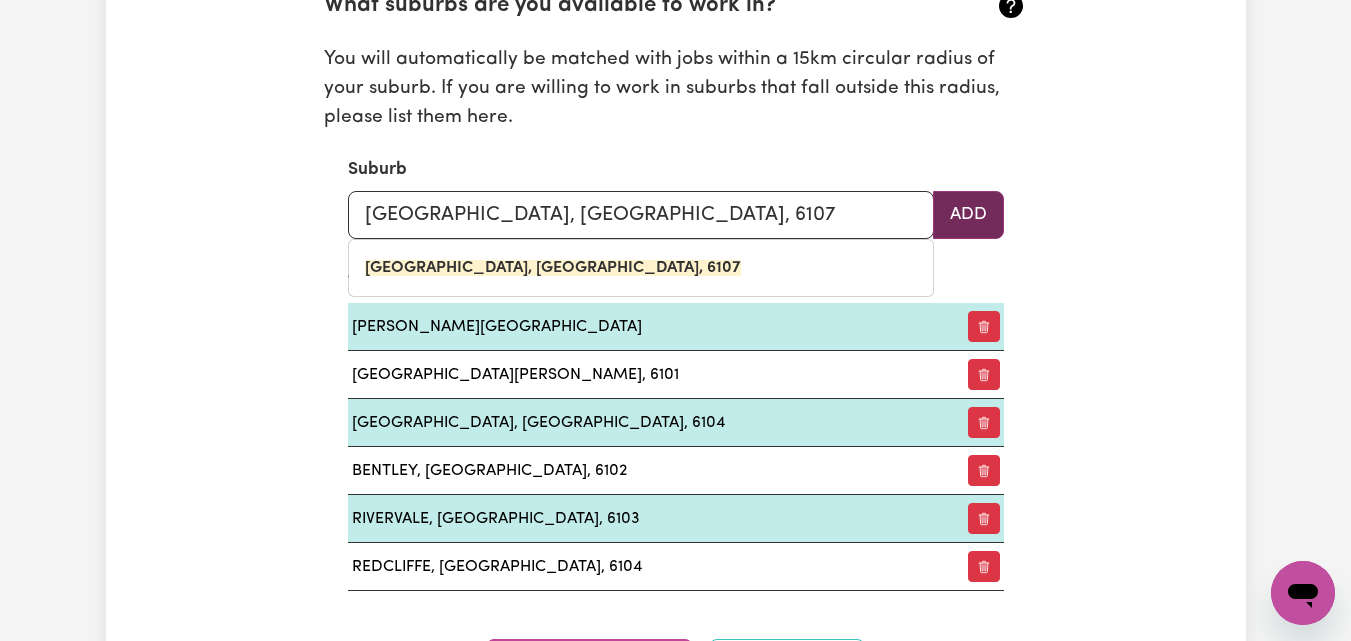 click on "Add" at bounding box center (968, 215) 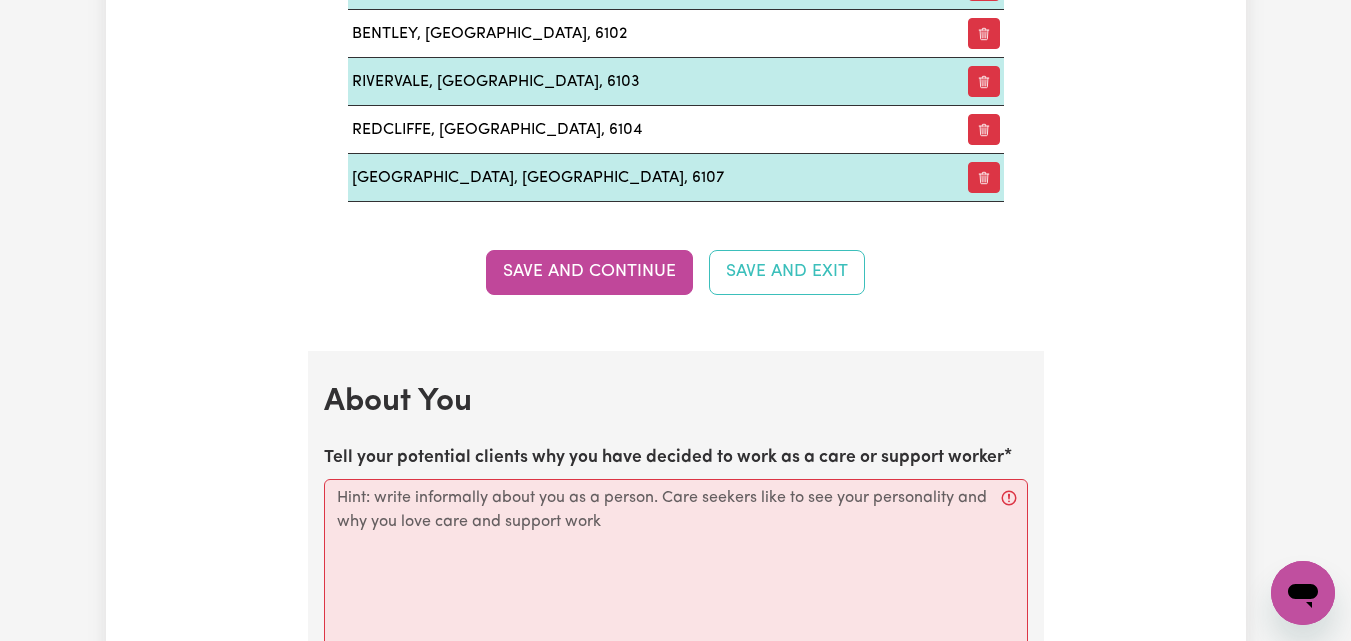scroll, scrollTop: 2719, scrollLeft: 0, axis: vertical 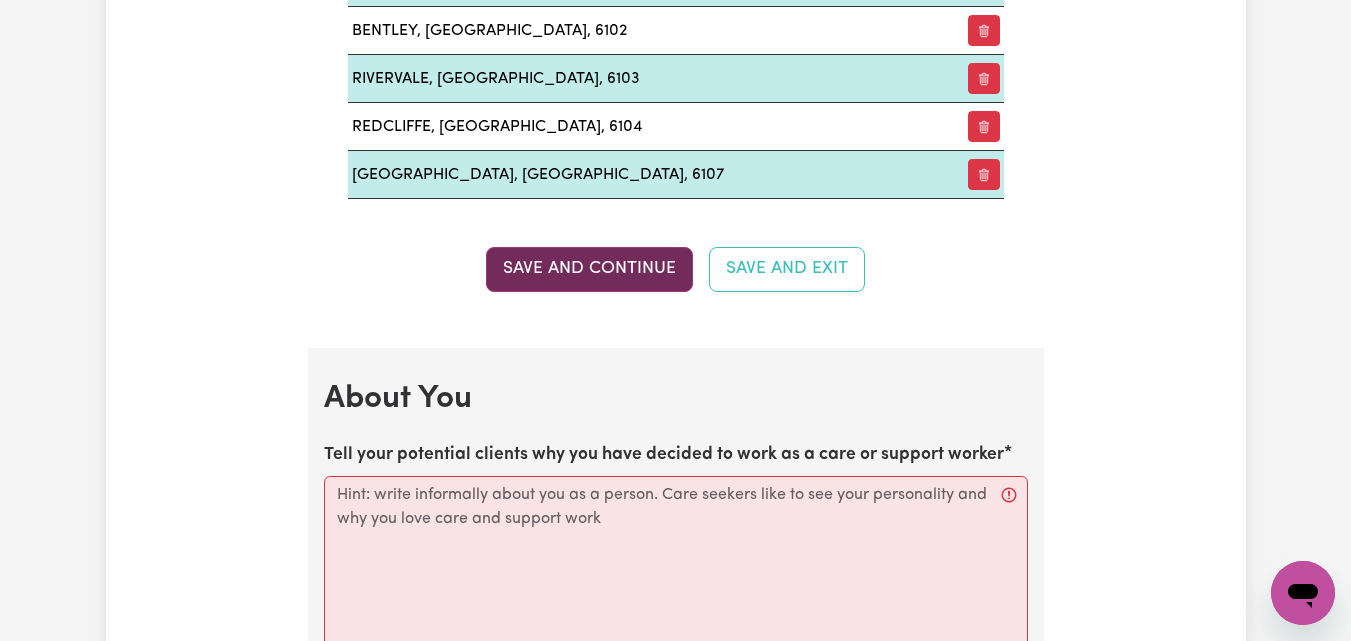 click on "Save and Continue" at bounding box center [589, 269] 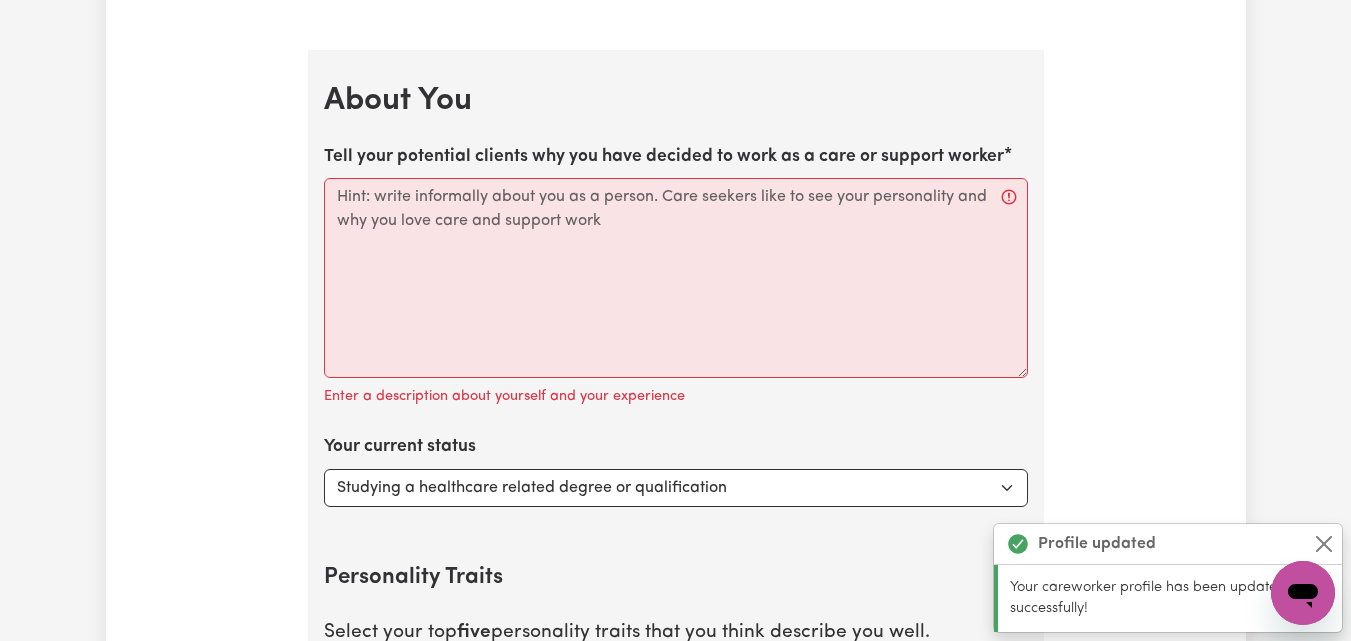scroll, scrollTop: 3066, scrollLeft: 0, axis: vertical 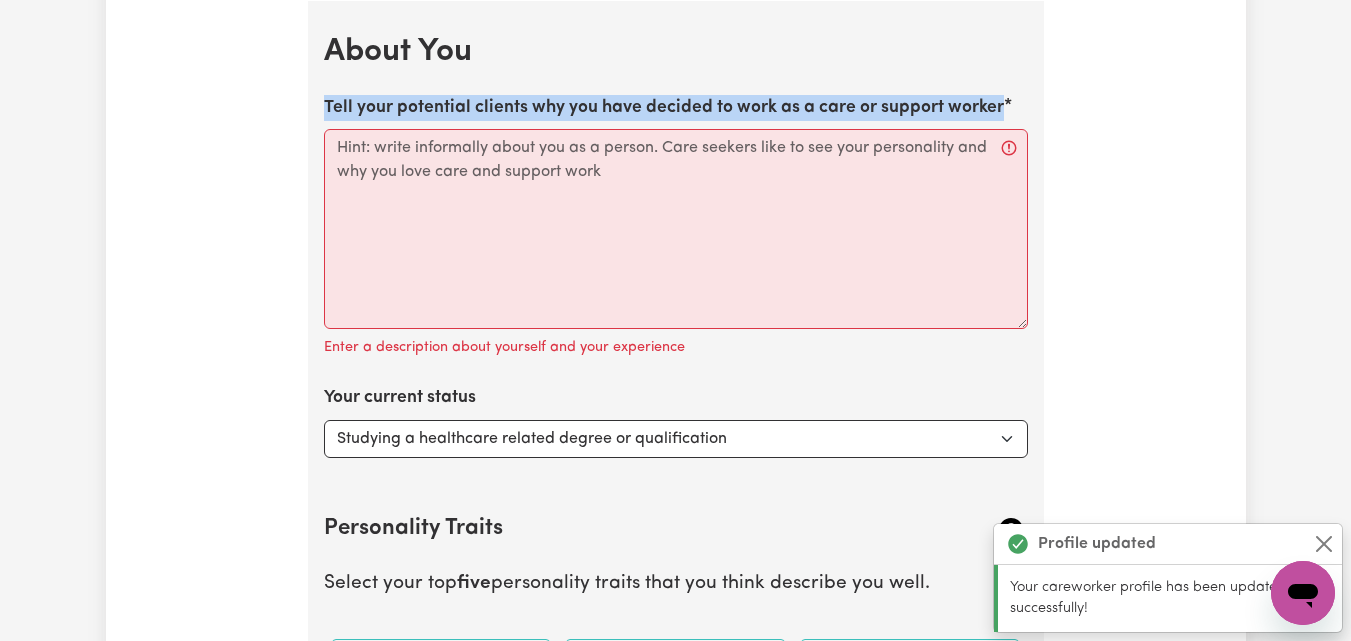 drag, startPoint x: 326, startPoint y: 105, endPoint x: 1014, endPoint y: 95, distance: 688.0727 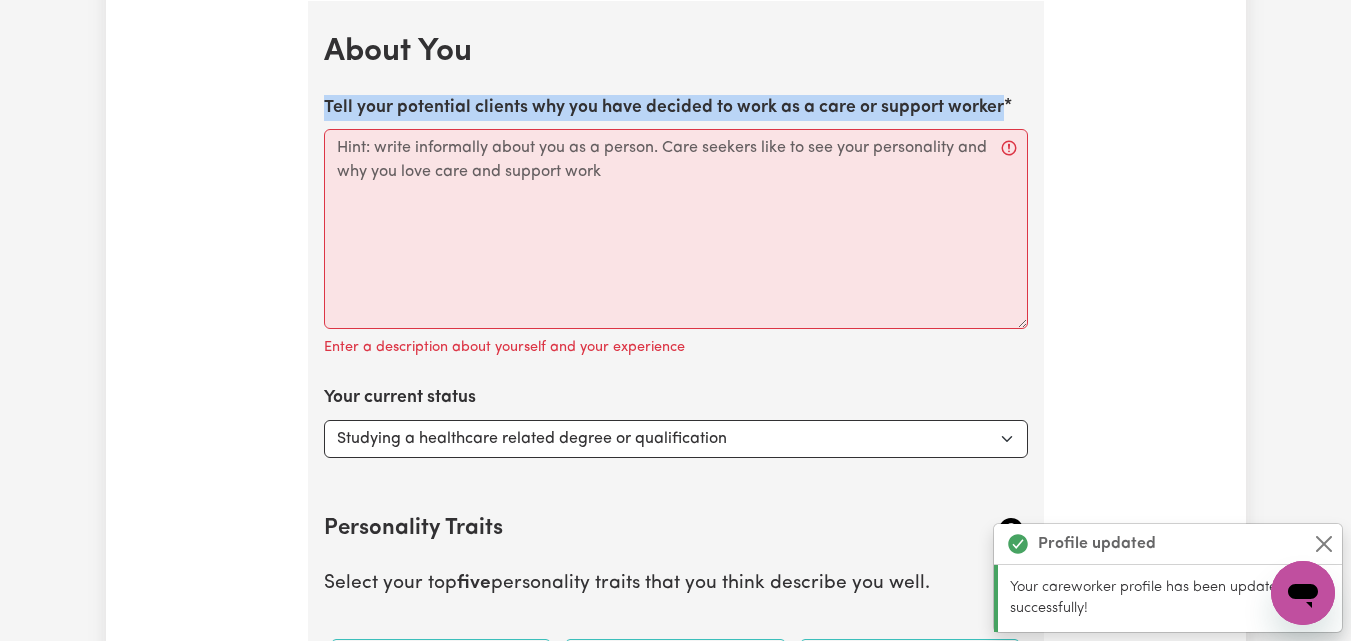 click on "Tell your potential clients why you have decided to work as a care or support worker Enter a description about yourself and your experience" at bounding box center (676, 228) 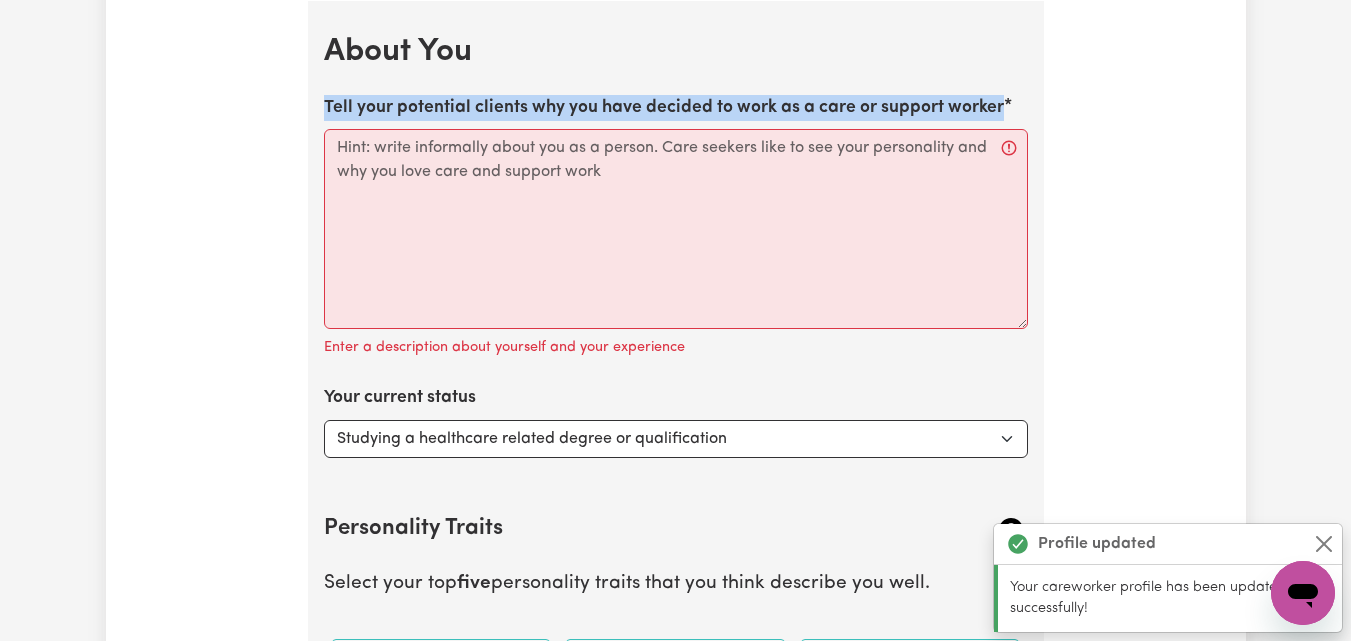 copy on "Tell your potential clients why you have decided to work as a care or support worker" 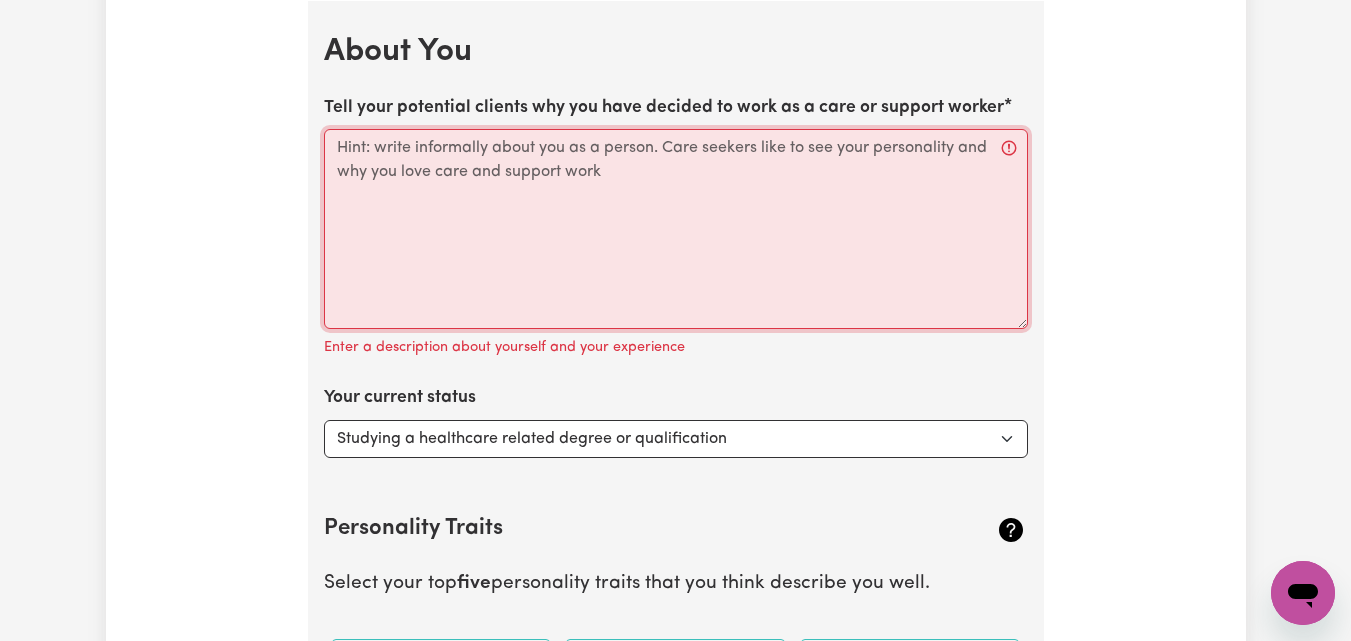 click on "Tell your potential clients why you have decided to work as a care or support worker" at bounding box center [676, 229] 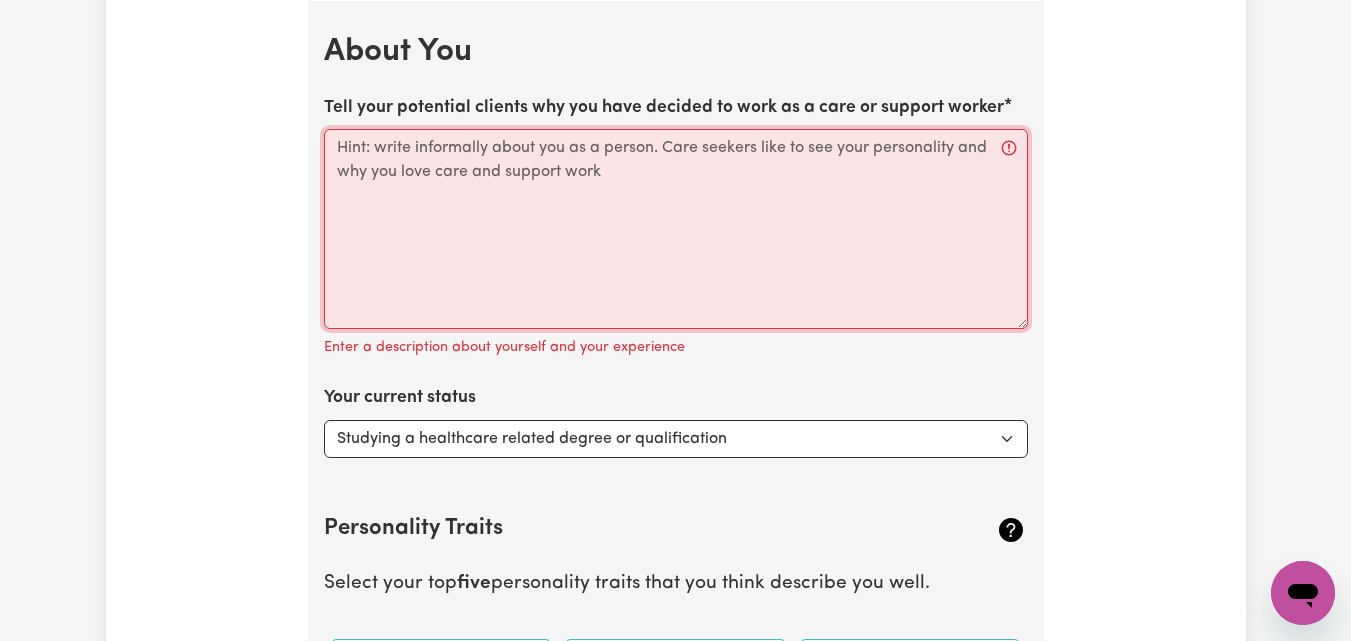 paste on "For me, working as a care or support worker isn’t just a job—it’s something I feel deeply connected to. I’ve always been the kind of person who naturally cares for others, whether it was helping my grandparents back in Nepal, guiding children with their studies, or supporting people during my placement and volunteering at Alpha Care.
When I spent time with clients in aged care and disability homes, I realised how important it is for someone to just be there—to listen, to help, and to treat them with kindness and respect. I saw how even small actions—like helping someone get ready for the day or just sitting and chatting—can mean the world to them. That really touched my heart.
What inspires me the most is seeing the difference I can make in someone’s daily life. I love making people feel supported, safe, and heard. It brings me joy to help them live more independently and happily.
I chose this career because I want to be that person who brings not only care, but warmth, dignity, and companionship into s..." 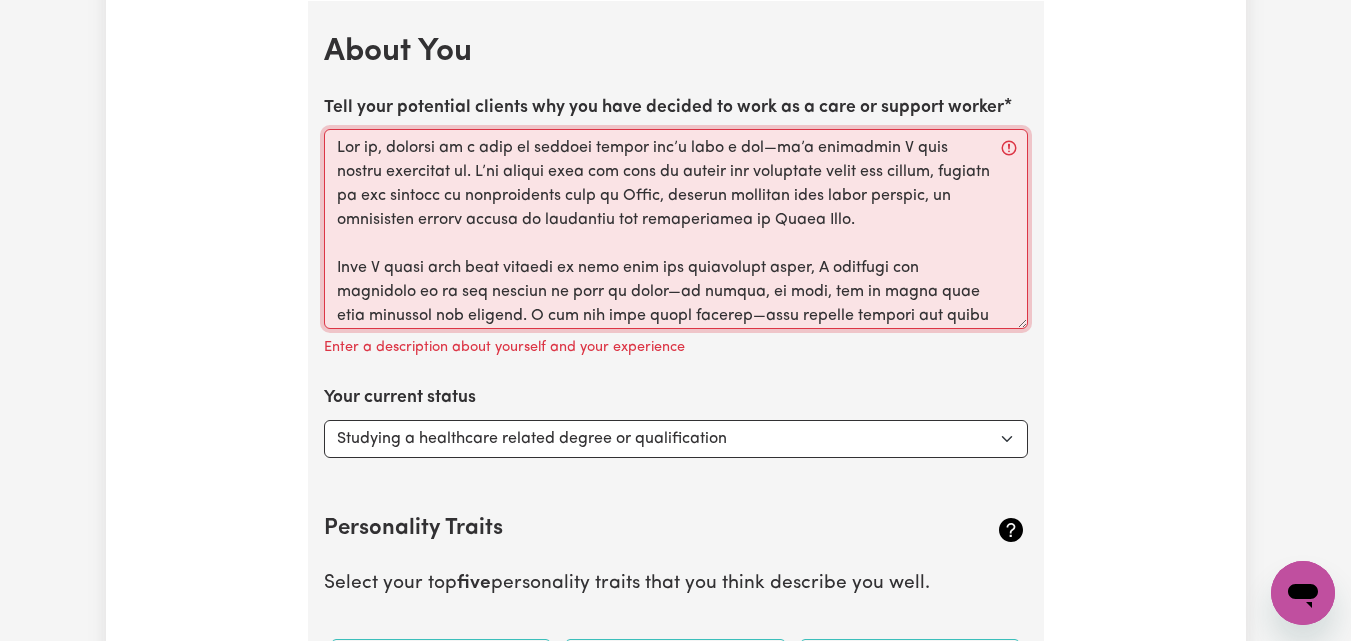 scroll, scrollTop: 286, scrollLeft: 0, axis: vertical 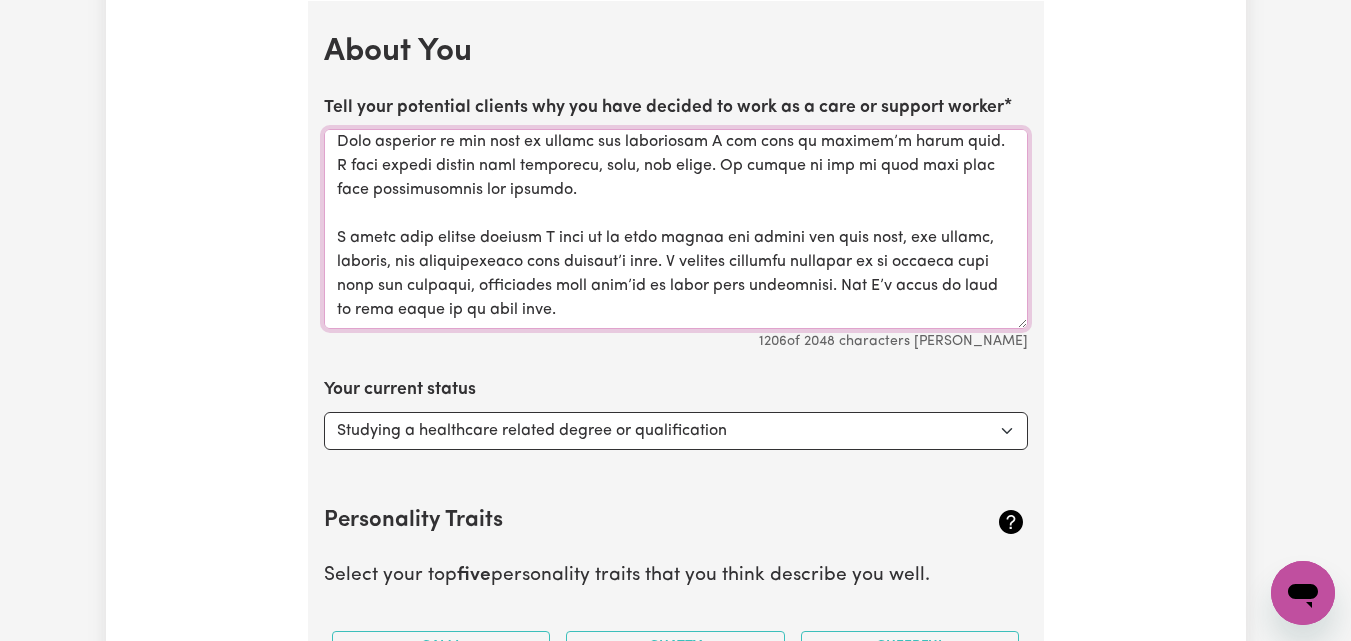 click on "Tell your potential clients why you have decided to work as a care or support worker" at bounding box center (676, 229) 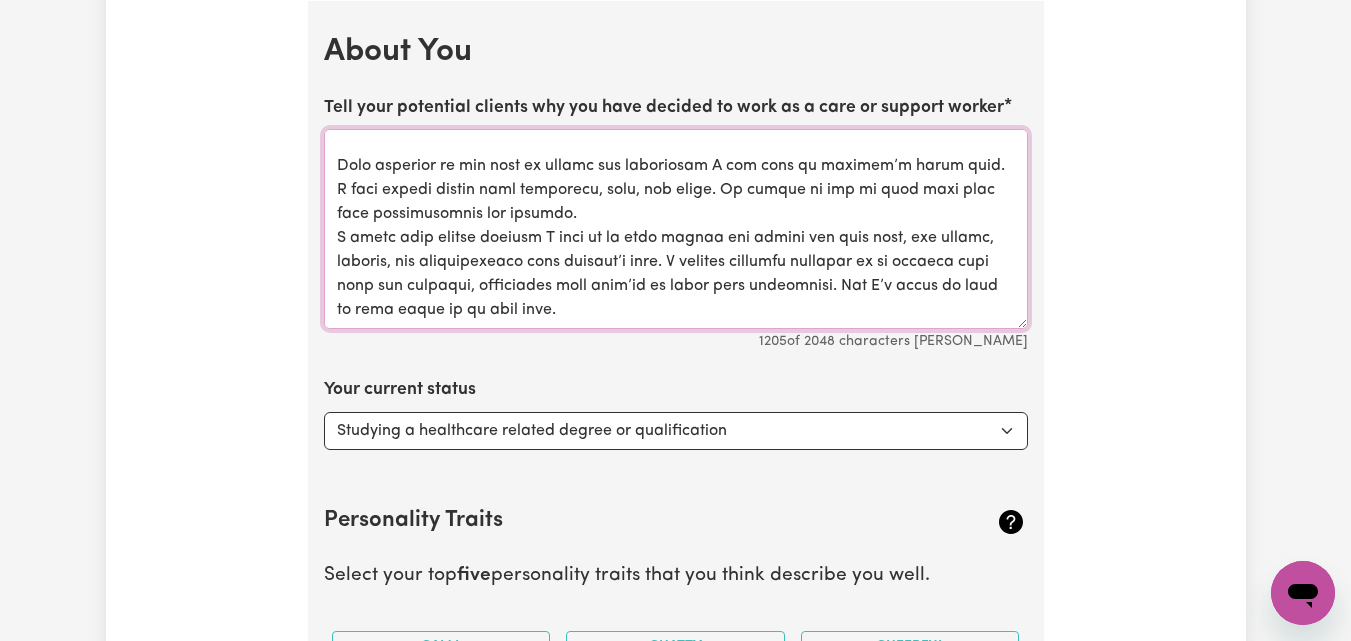 scroll, scrollTop: 259, scrollLeft: 0, axis: vertical 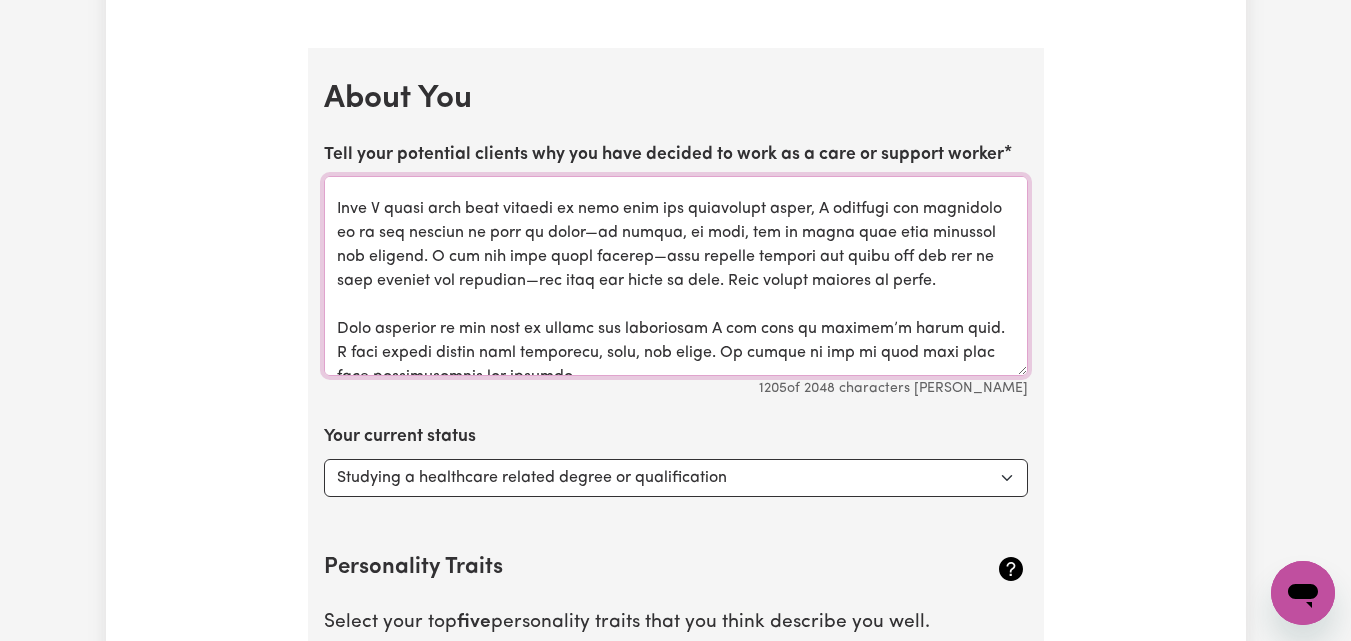 click on "Tell your potential clients why you have decided to work as a care or support worker" at bounding box center (676, 276) 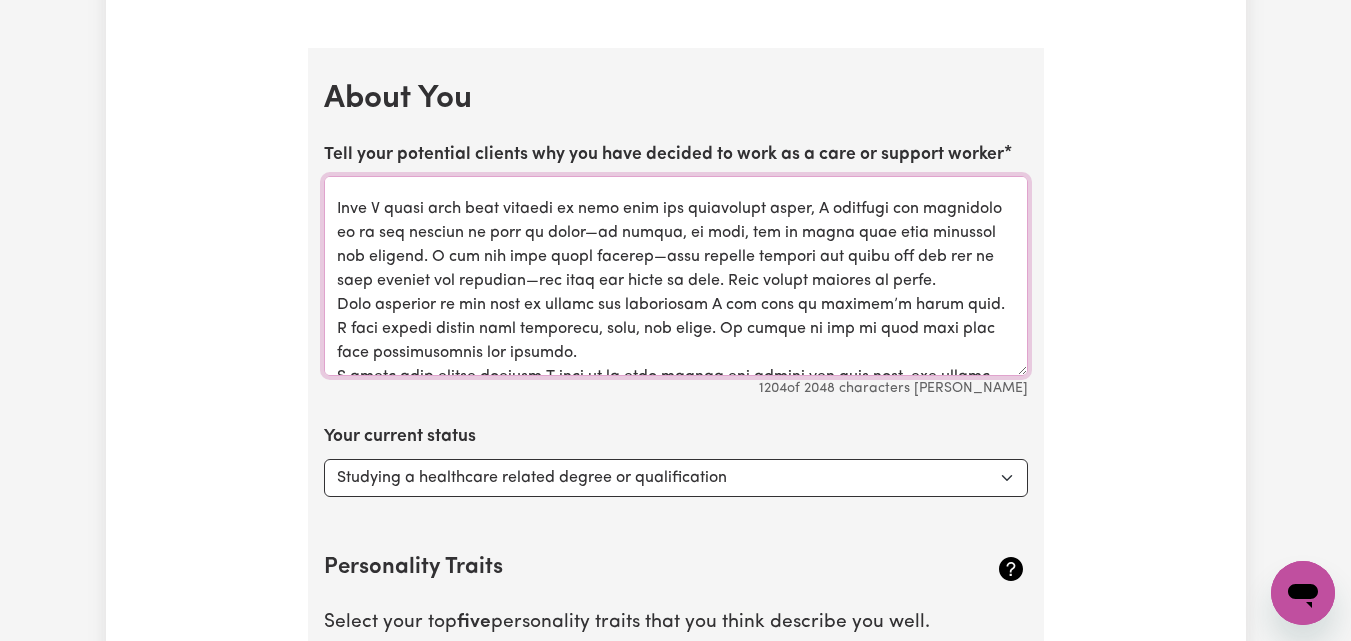 scroll, scrollTop: 0, scrollLeft: 0, axis: both 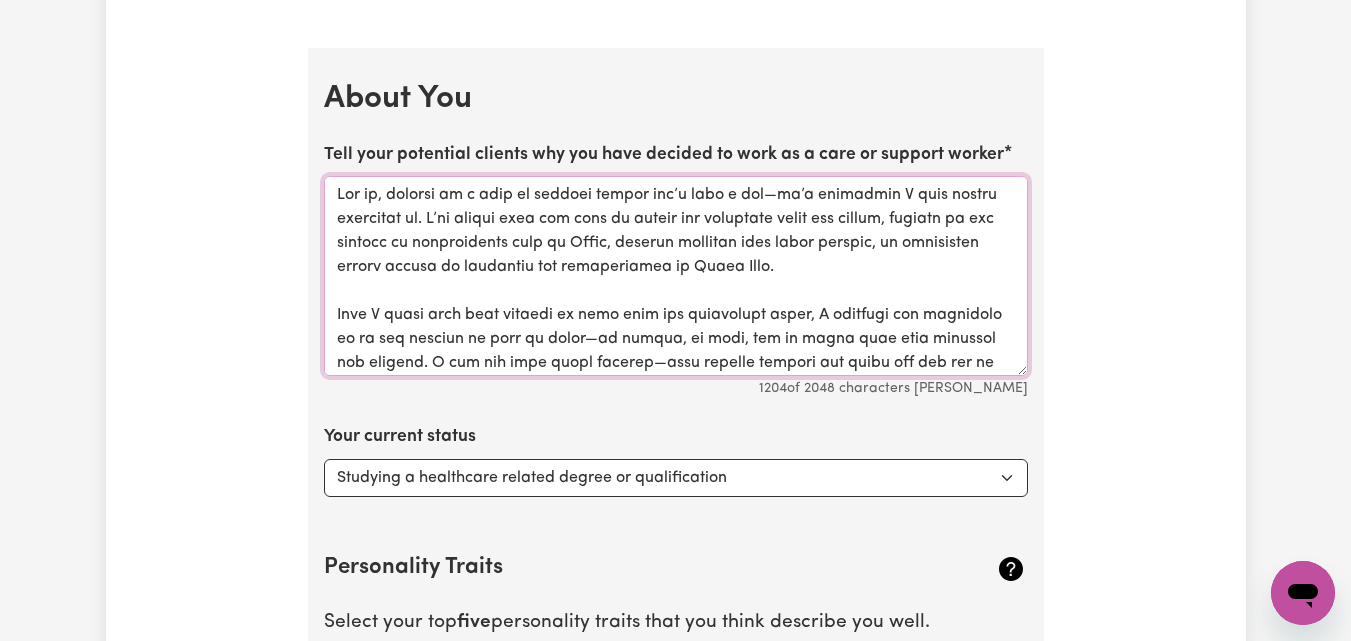 click on "Tell your potential clients why you have decided to work as a care or support worker" at bounding box center [676, 276] 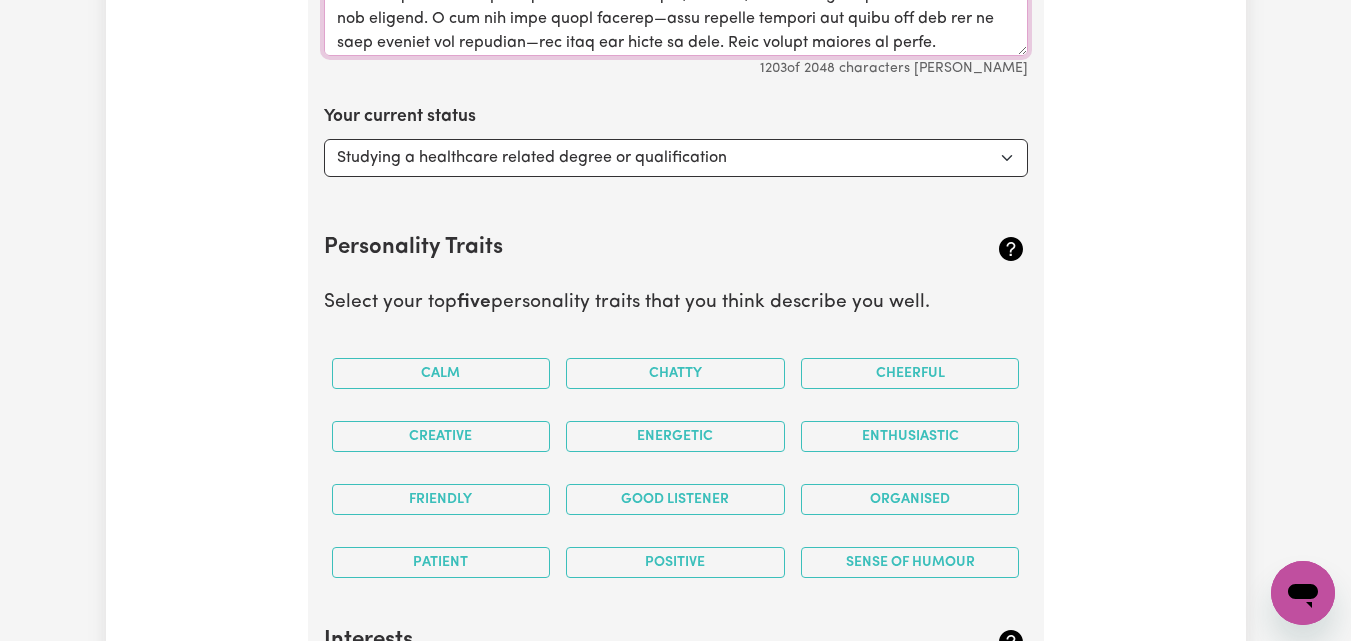 scroll, scrollTop: 3338, scrollLeft: 0, axis: vertical 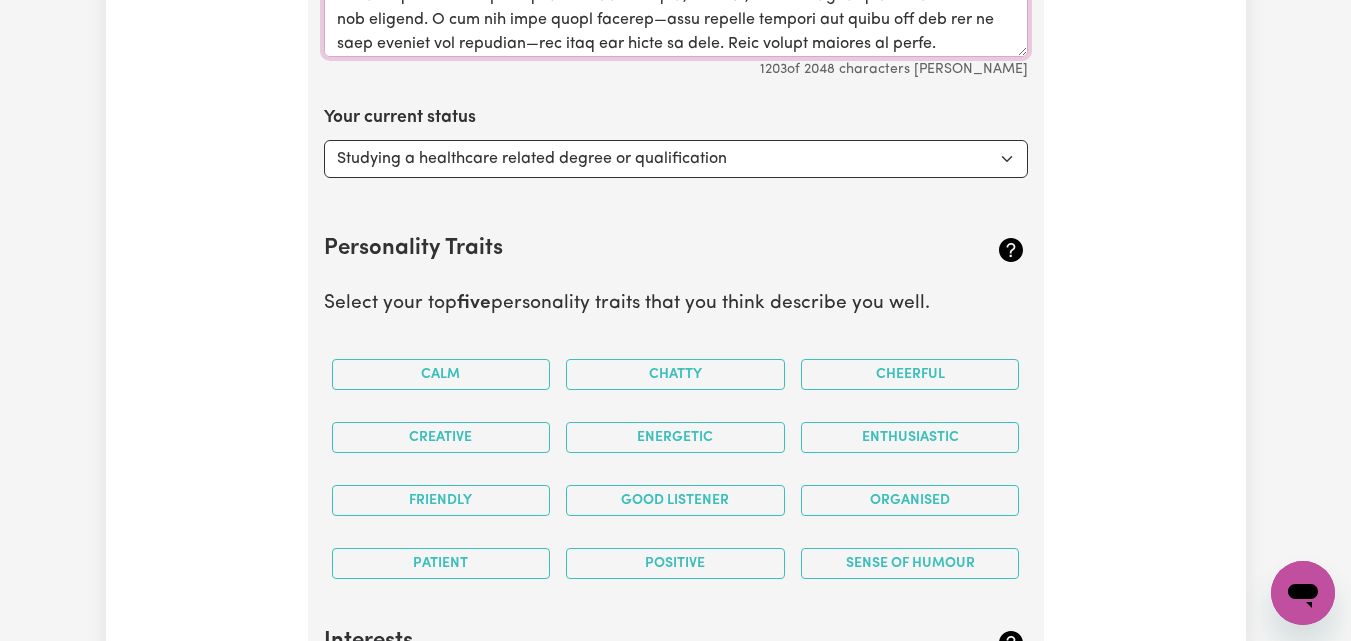 type on "For me, working as a care or support worker isn’t just a job—it’s something I feel deeply connected to. I’ve always been the kind of person who naturally cares for others, whether it was helping my grandparents back in Nepal, guiding children with their studies, or supporting people during my placement and volunteering at Alpha Care.
When I spent time with clients in aged care and disability homes, I realised how important it is for someone to just be there—to listen, to help, and to treat them with kindness and respect. I saw how even small actions—like helping someone get ready for the day or just sitting and chatting—can mean the world to them. That really touched my heart.
What inspires me the most is seeing the difference I can make in someone’s daily life. I love making people feel supported, safe, and heard. It brings me joy to help them live more independently and happily.
I chose this career because I want to be that person who brings not only care, but warmth, dignity, and companionship into some..." 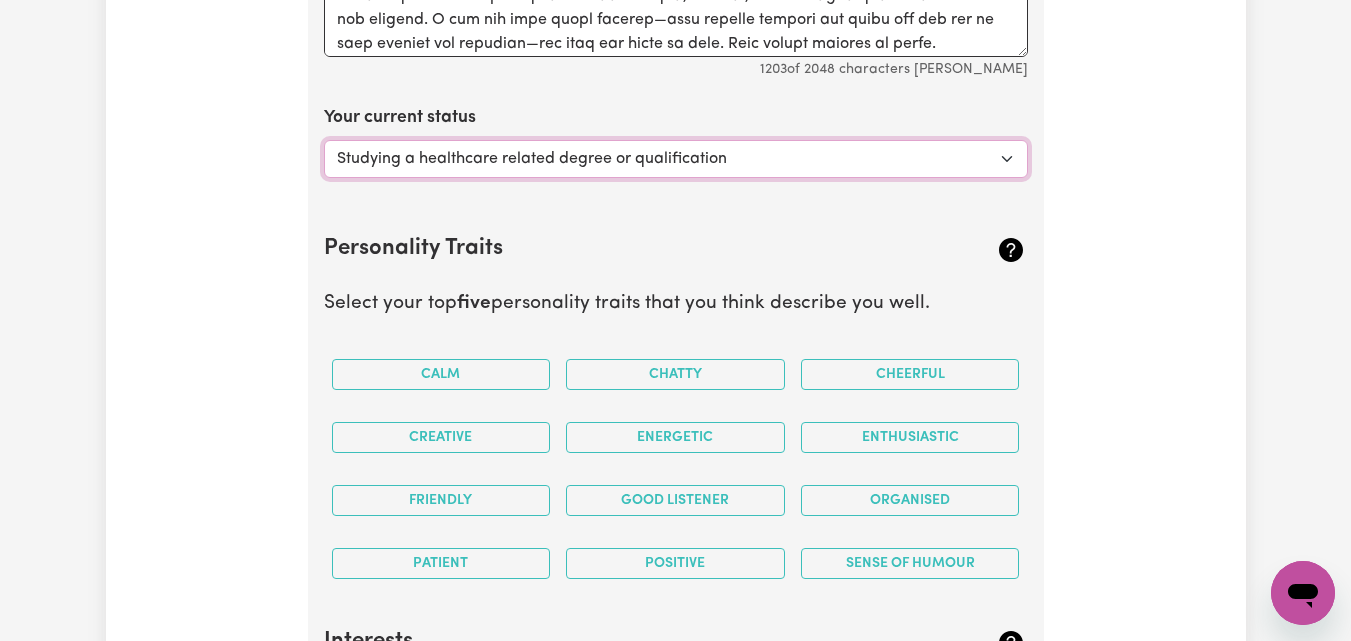 click on "Select... Studying a healthcare related degree or qualification Studying a non-healthcare related degree or qualification Looking for work - I just graduated Looking for extra work to fill my week and/or weekends Embarking on a career change into the care industry" at bounding box center (676, 159) 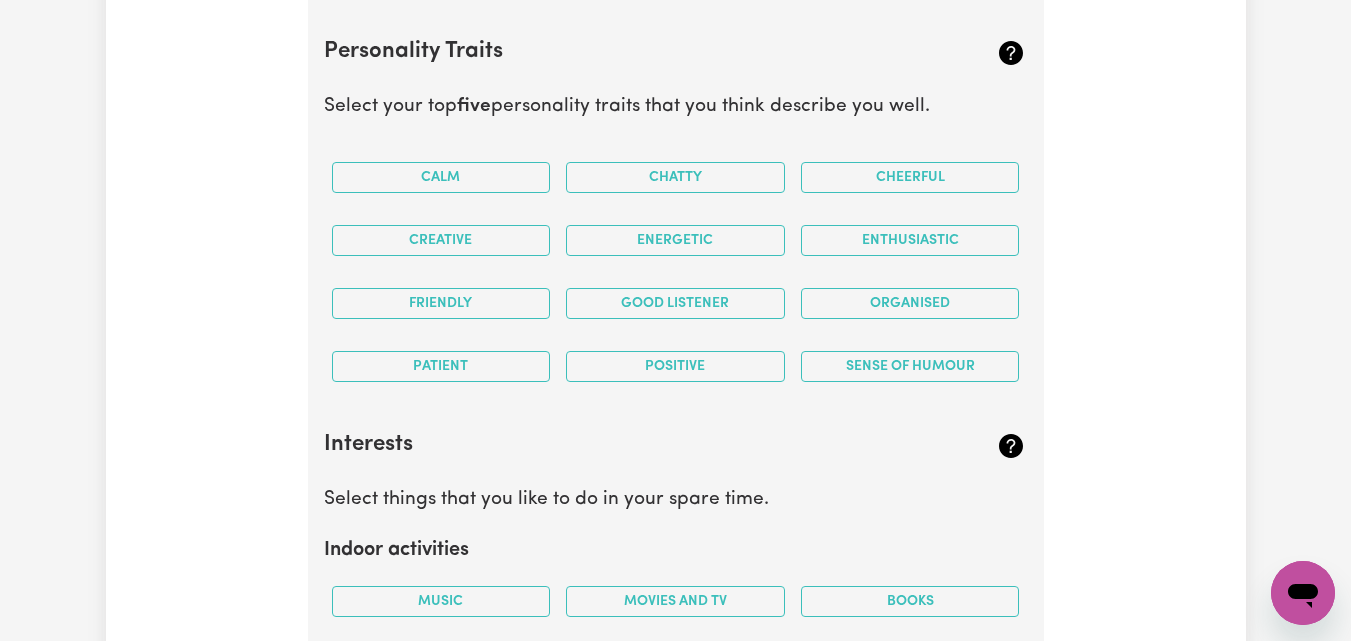 scroll, scrollTop: 3534, scrollLeft: 0, axis: vertical 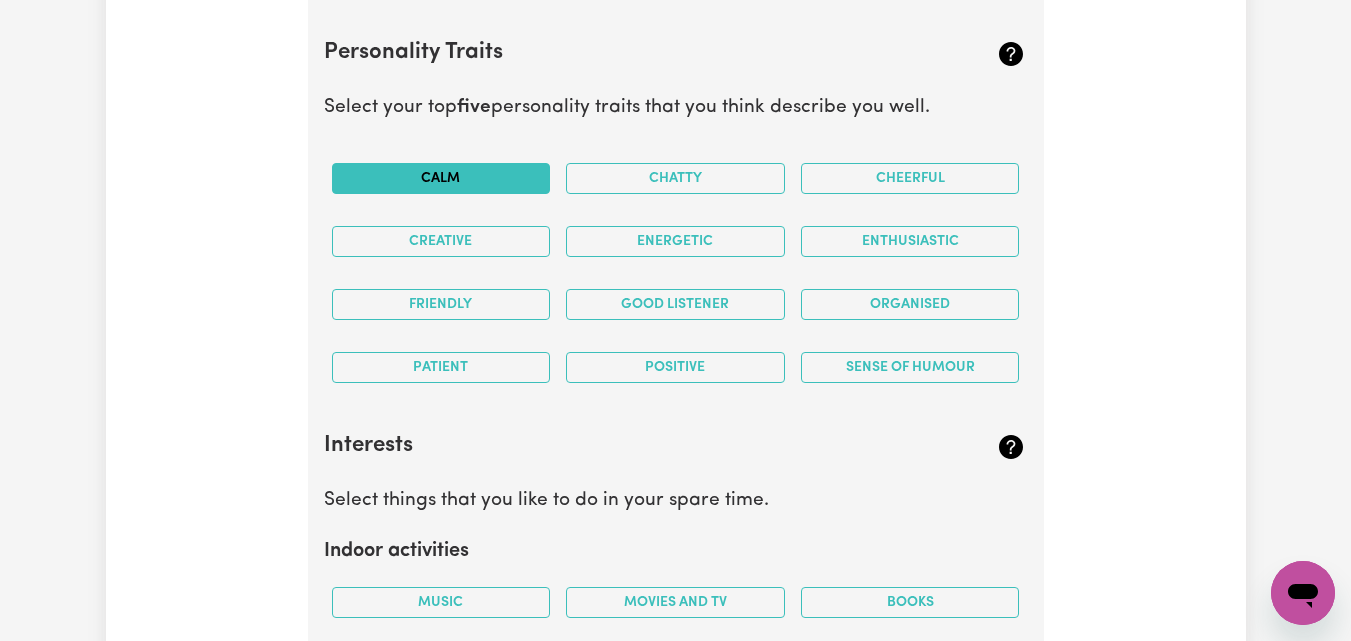 click on "Calm" at bounding box center (441, 178) 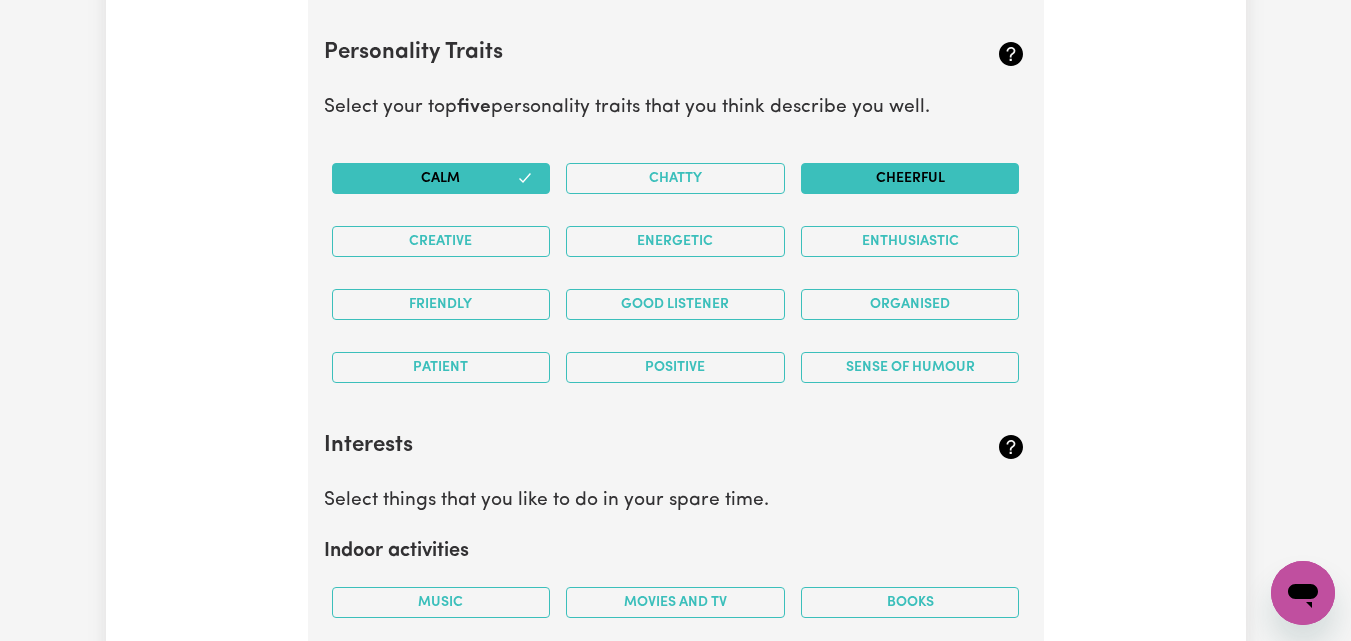 click on "Cheerful" at bounding box center [910, 178] 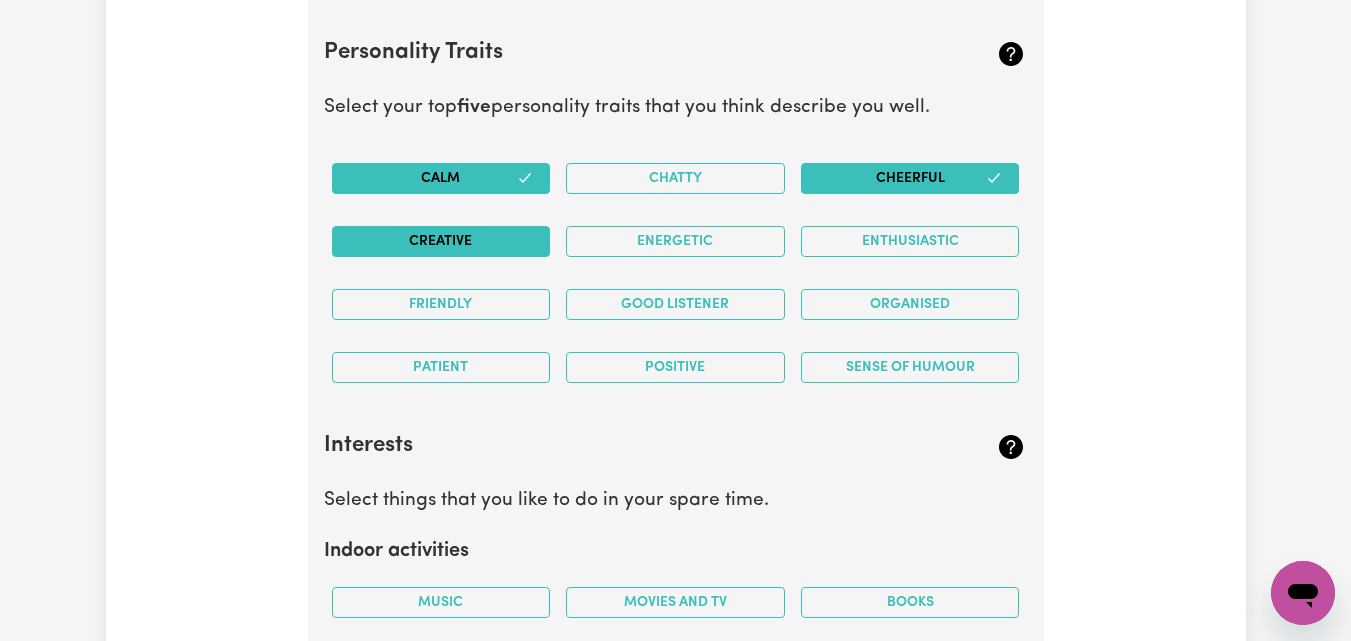 click on "Creative" at bounding box center (441, 241) 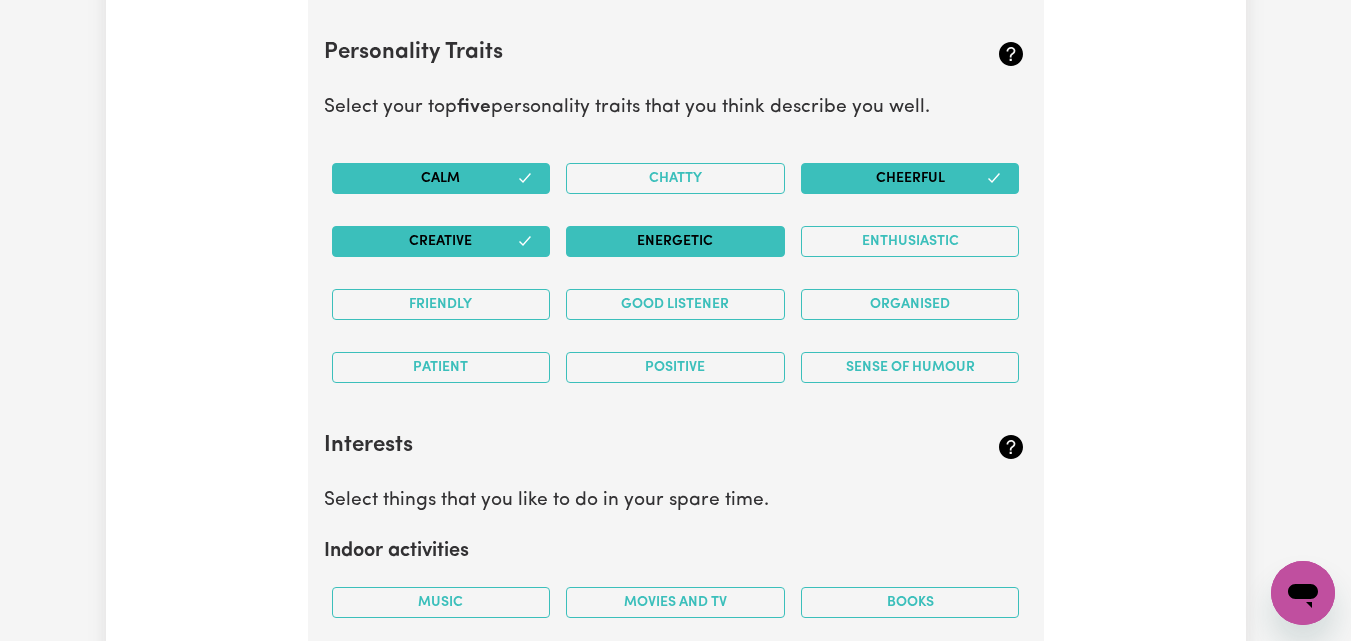 click on "Energetic" at bounding box center [675, 241] 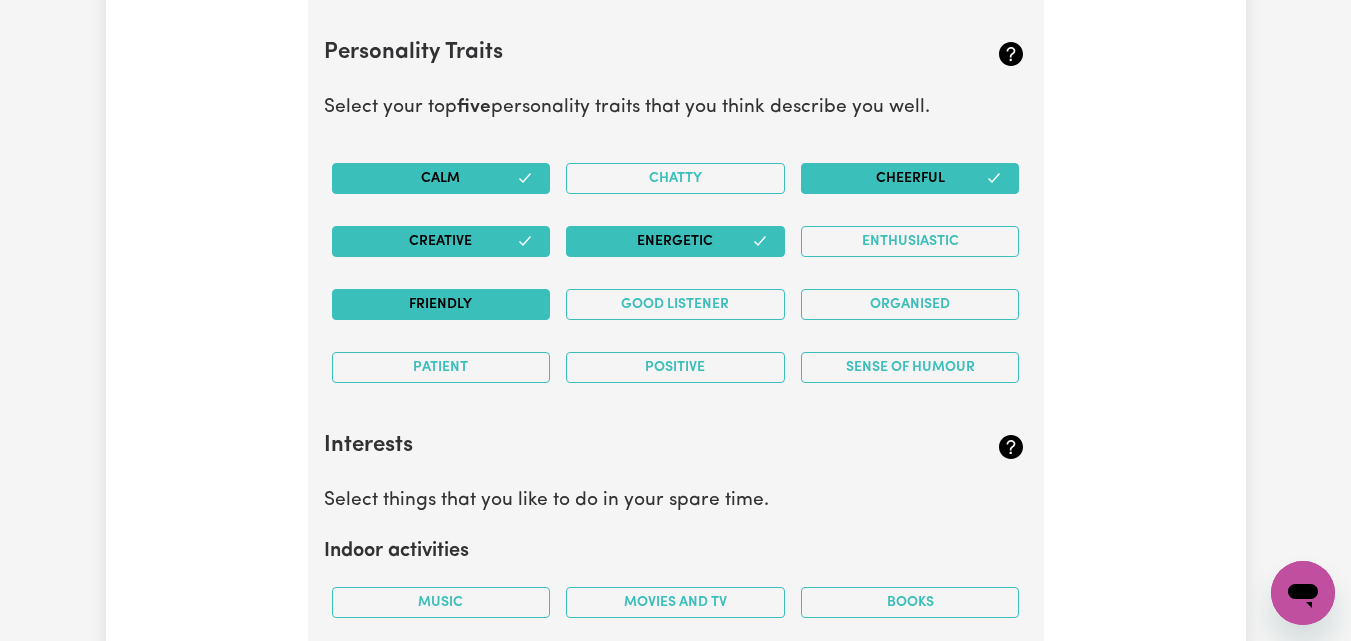 click on "Friendly" at bounding box center [441, 304] 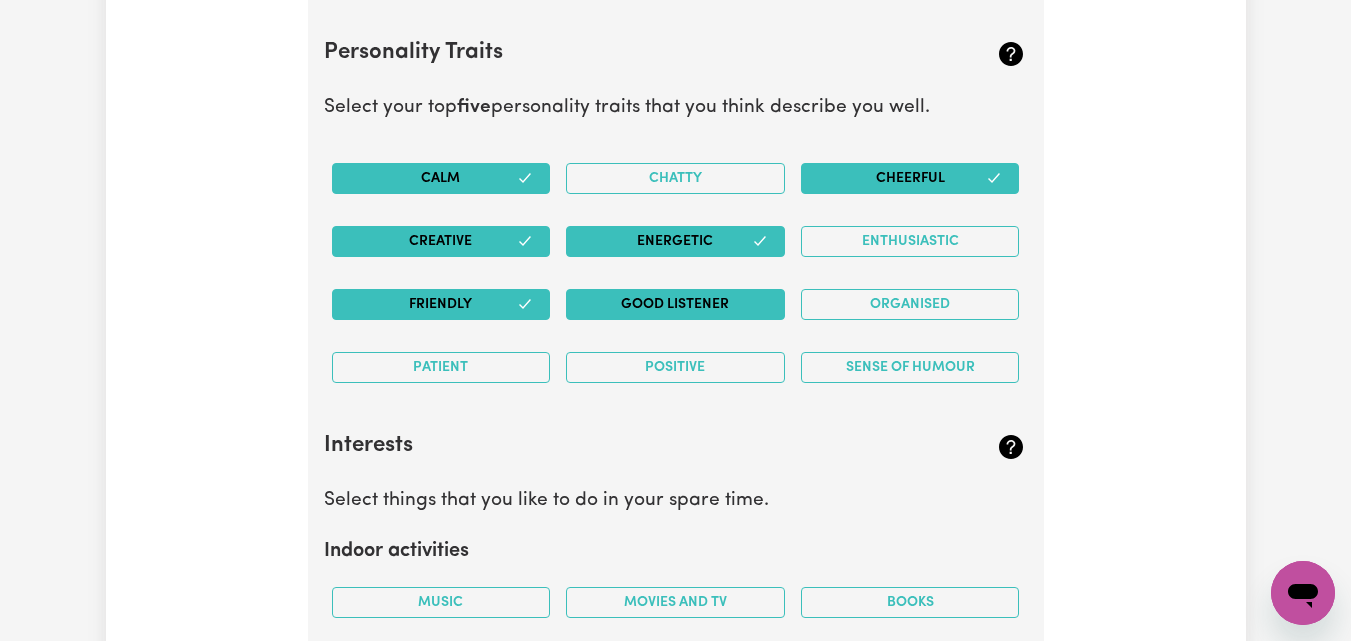 click on "Good Listener" at bounding box center [675, 304] 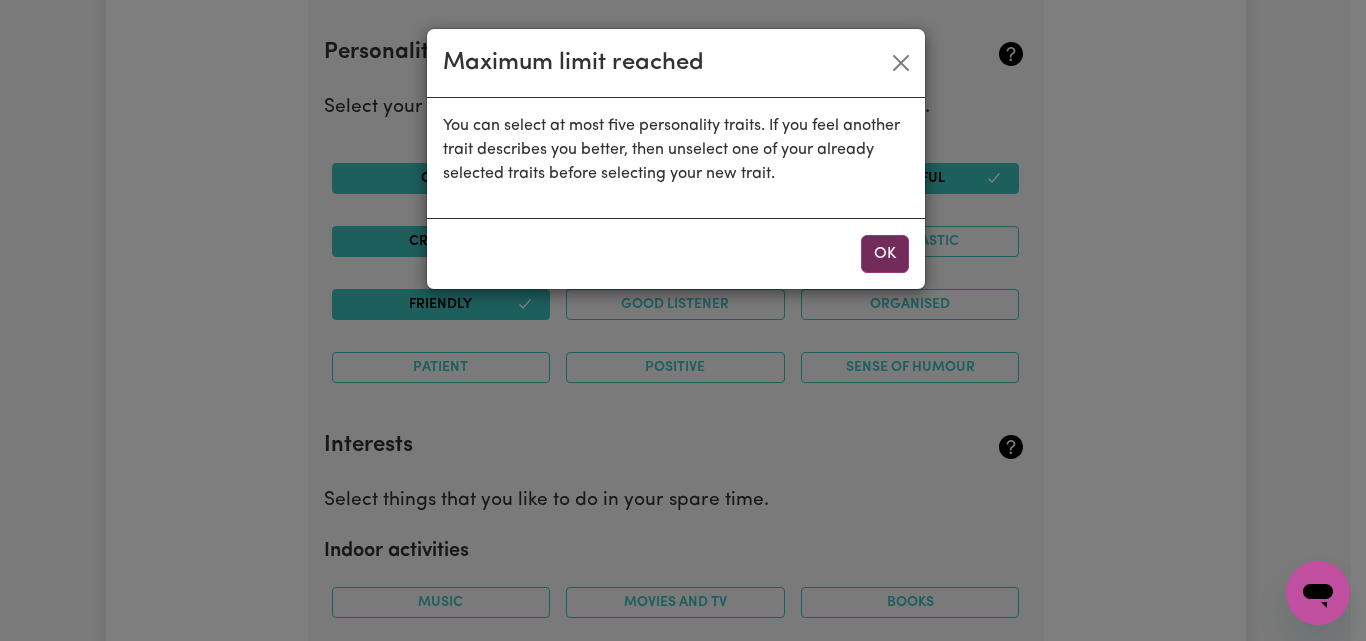 click on "OK" at bounding box center [885, 254] 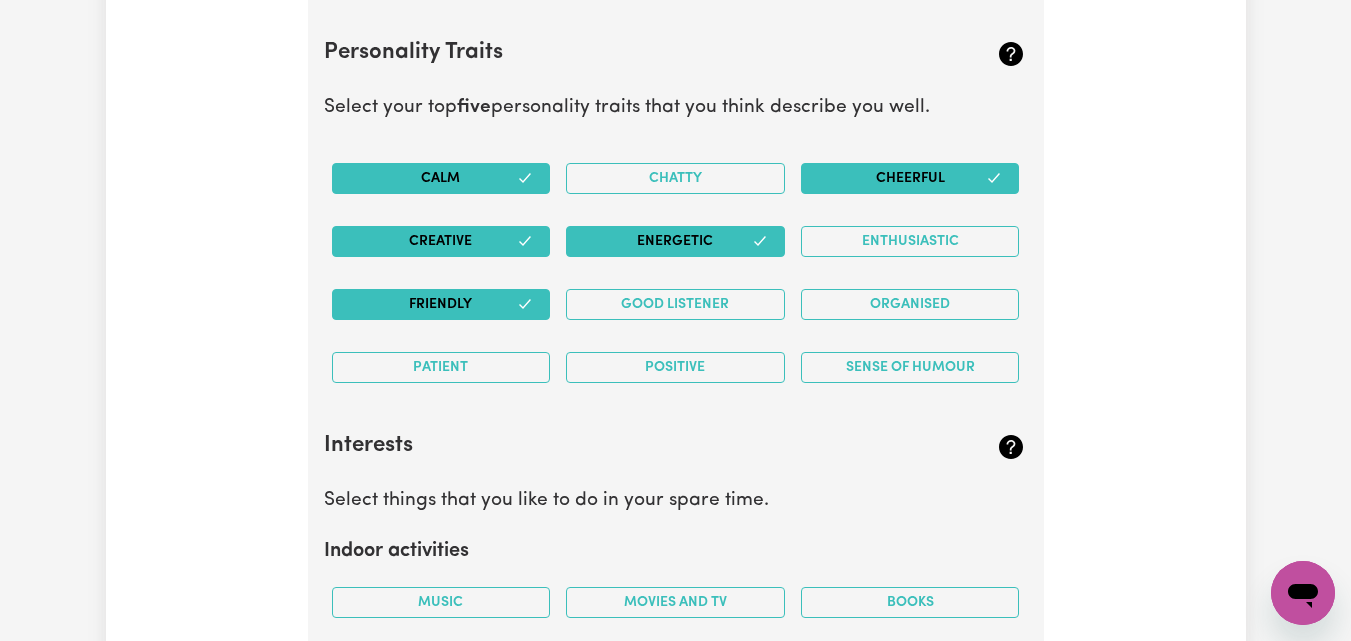 click on "Friendly" at bounding box center [441, 304] 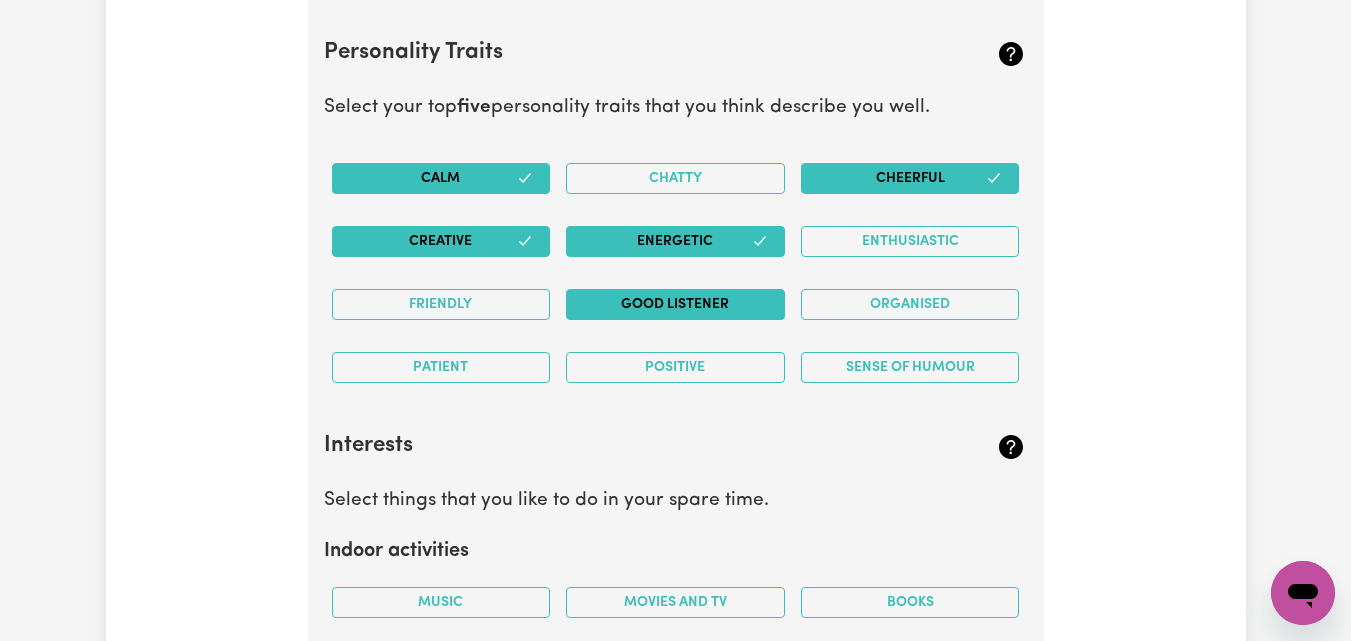 click on "Good Listener" at bounding box center [675, 304] 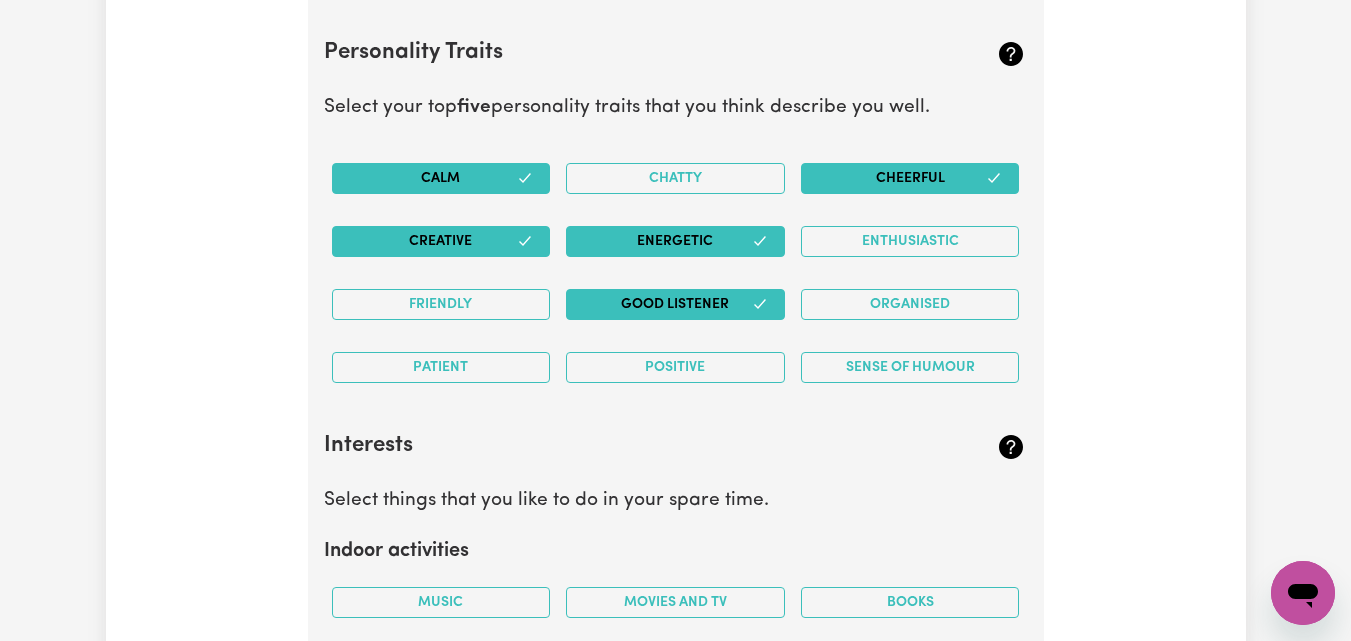 click on "Cheerful" at bounding box center [910, 178] 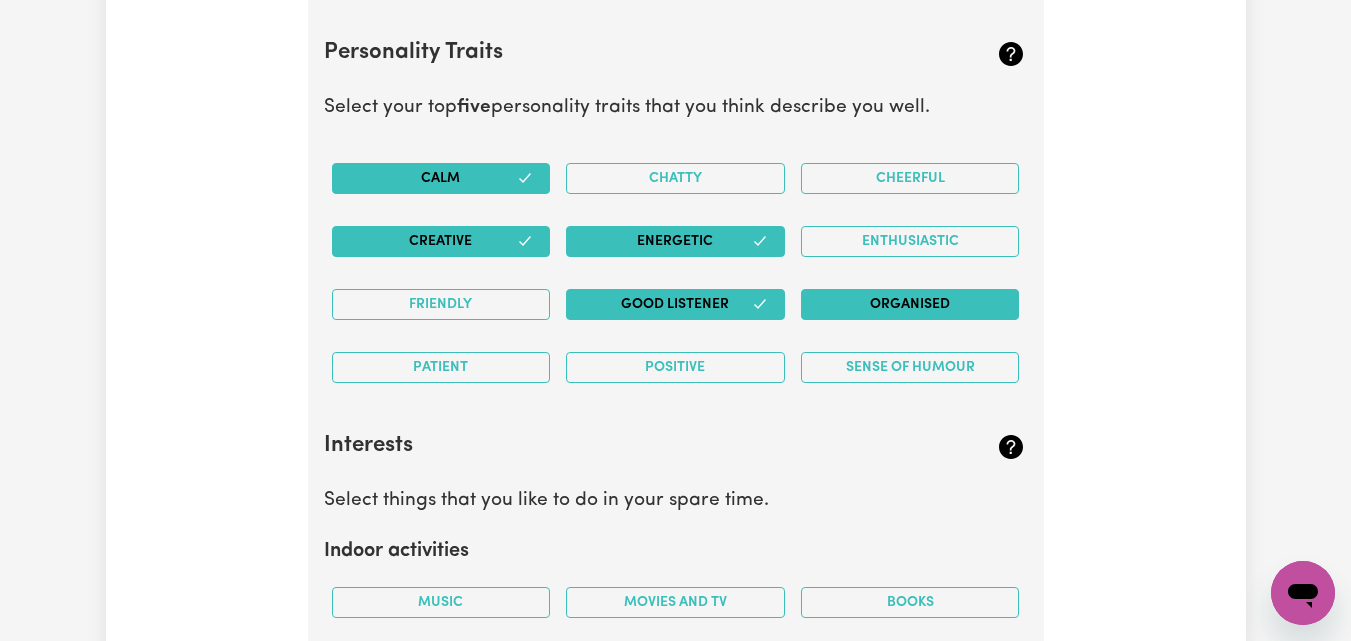 click on "Organised" at bounding box center [910, 304] 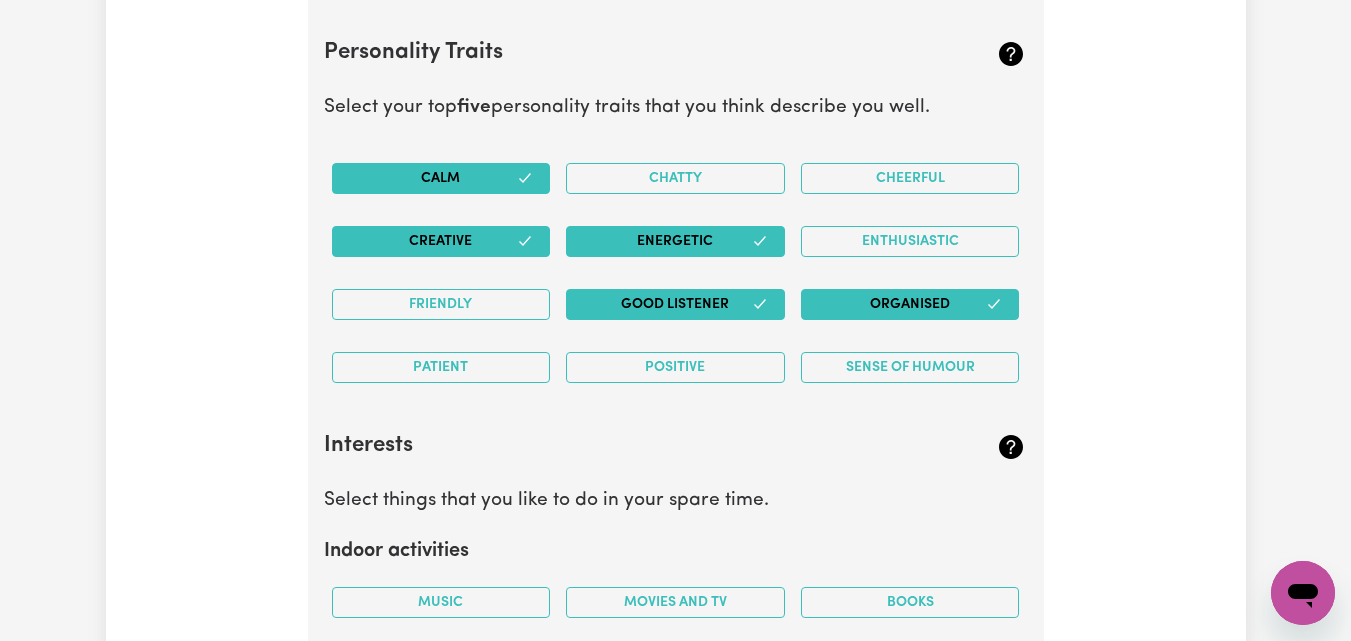 click on "Organised" at bounding box center [910, 304] 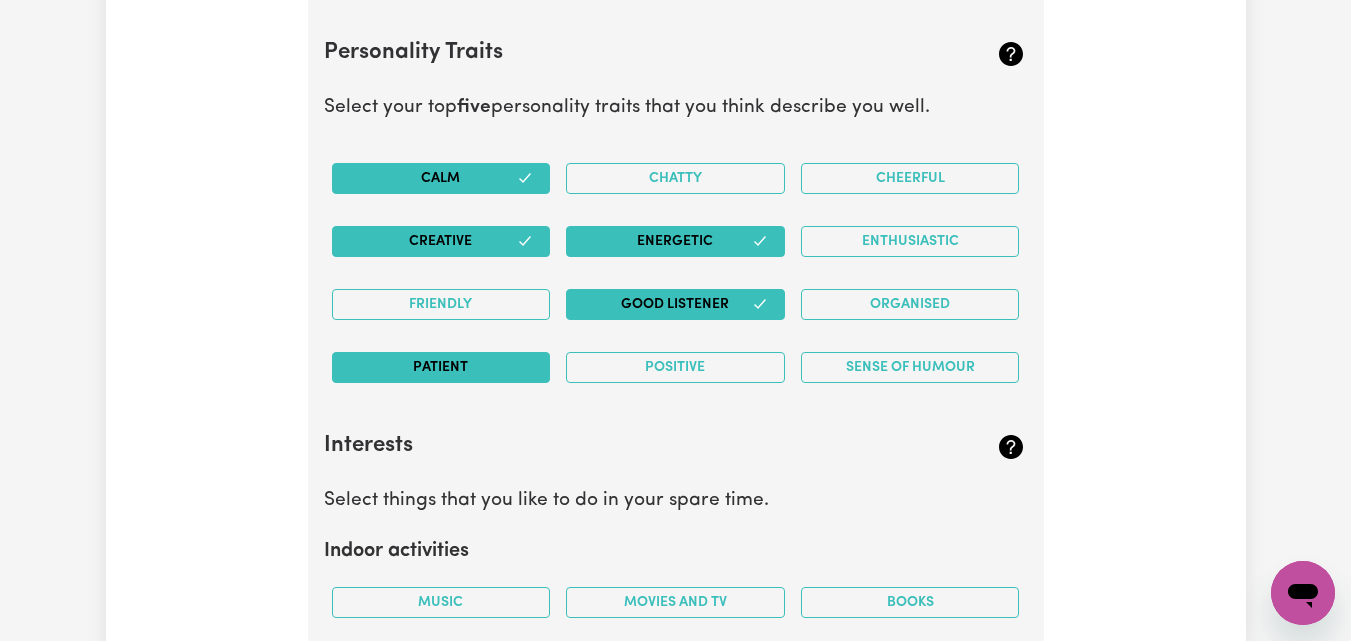click on "Patient" at bounding box center (441, 367) 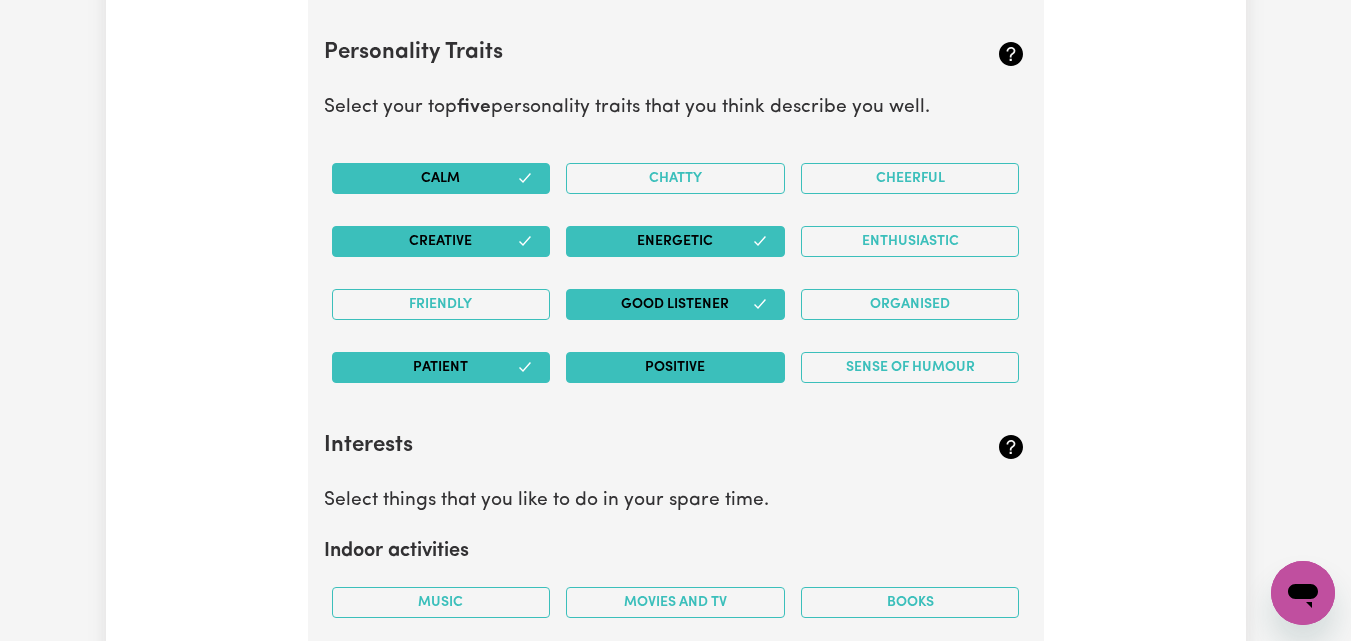 click on "Positive" at bounding box center [675, 367] 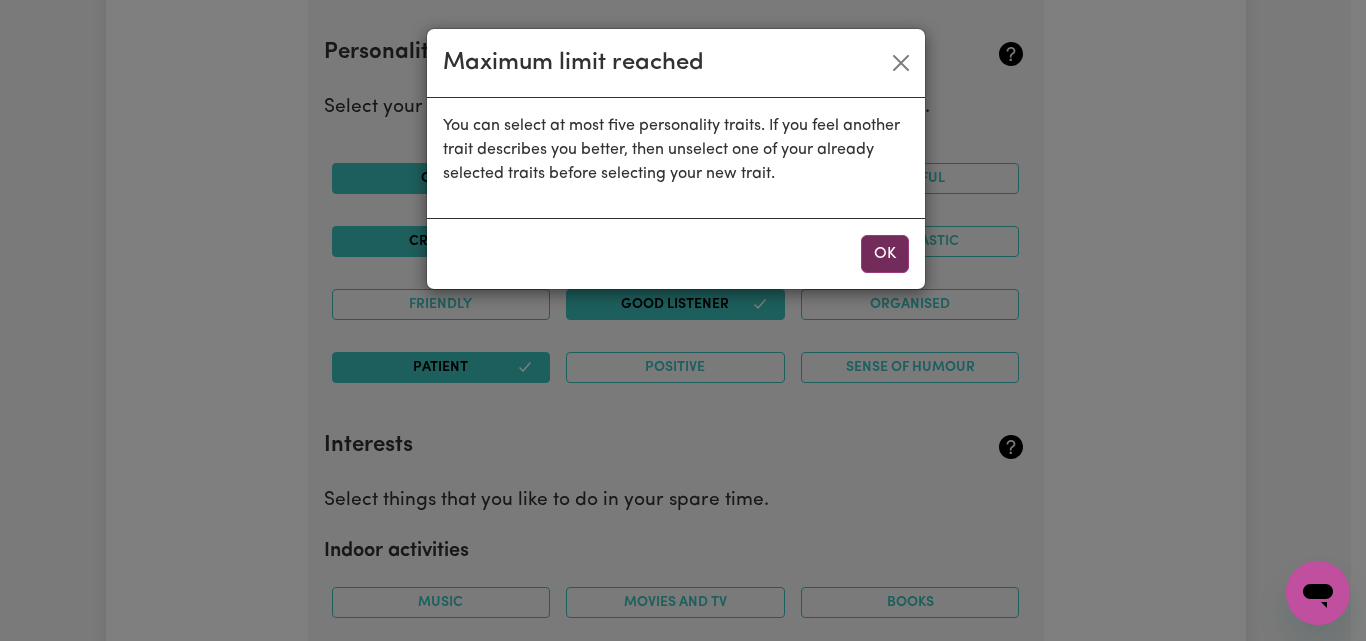 click on "OK" at bounding box center [885, 254] 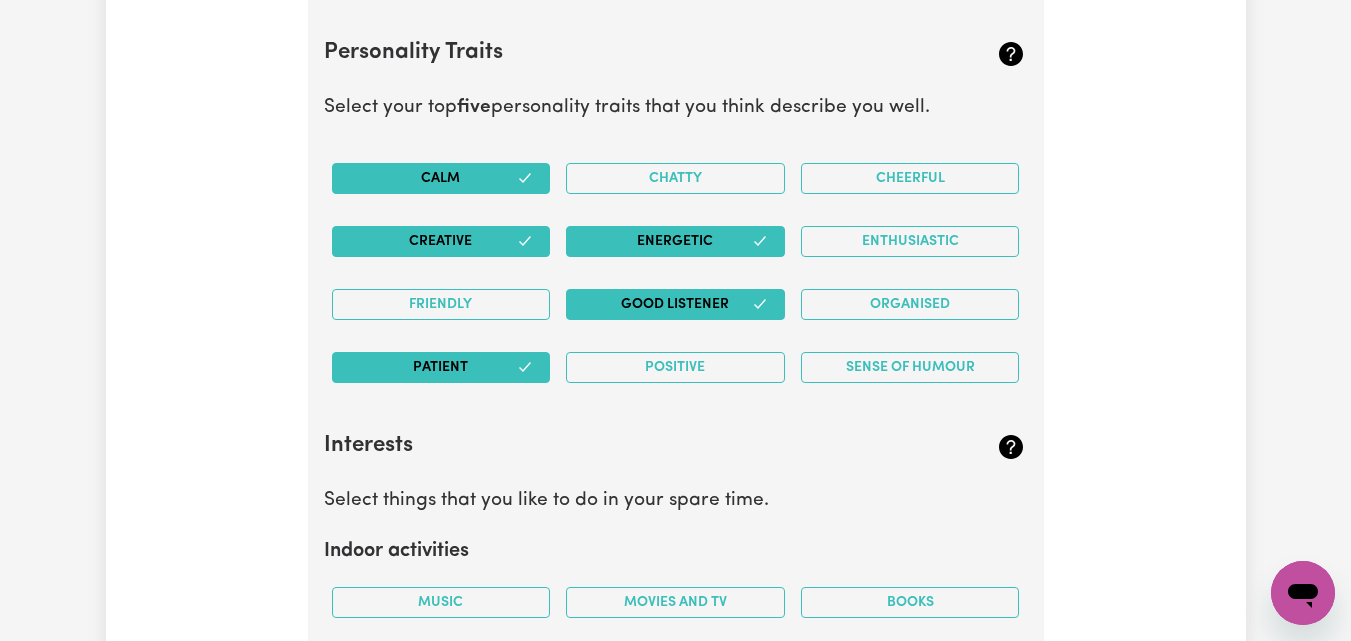 click on "Calm" at bounding box center [441, 178] 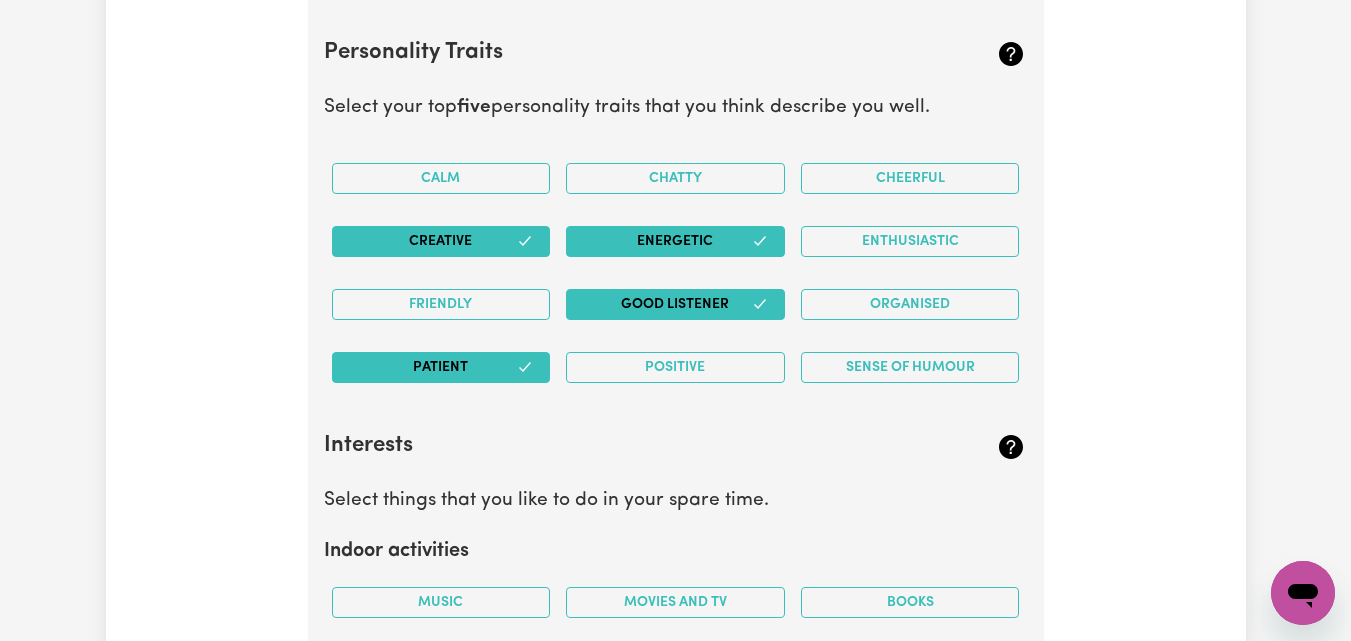 click on "Creative" at bounding box center [441, 241] 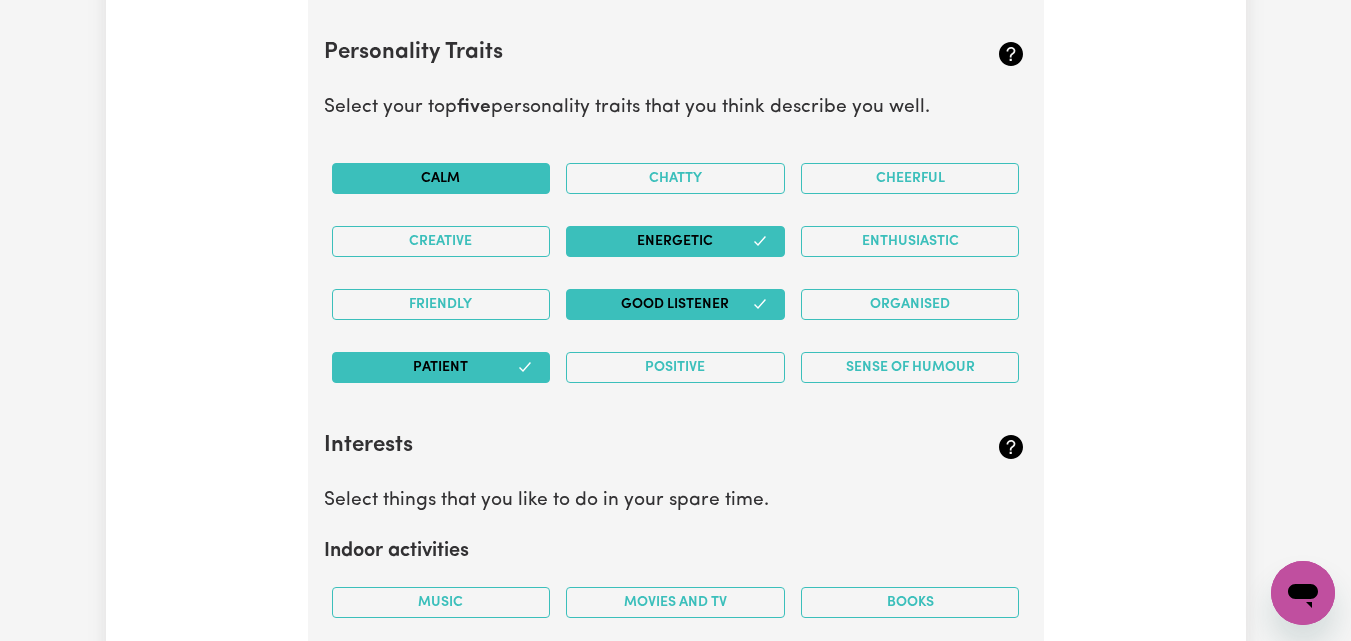 click on "Calm" at bounding box center (441, 178) 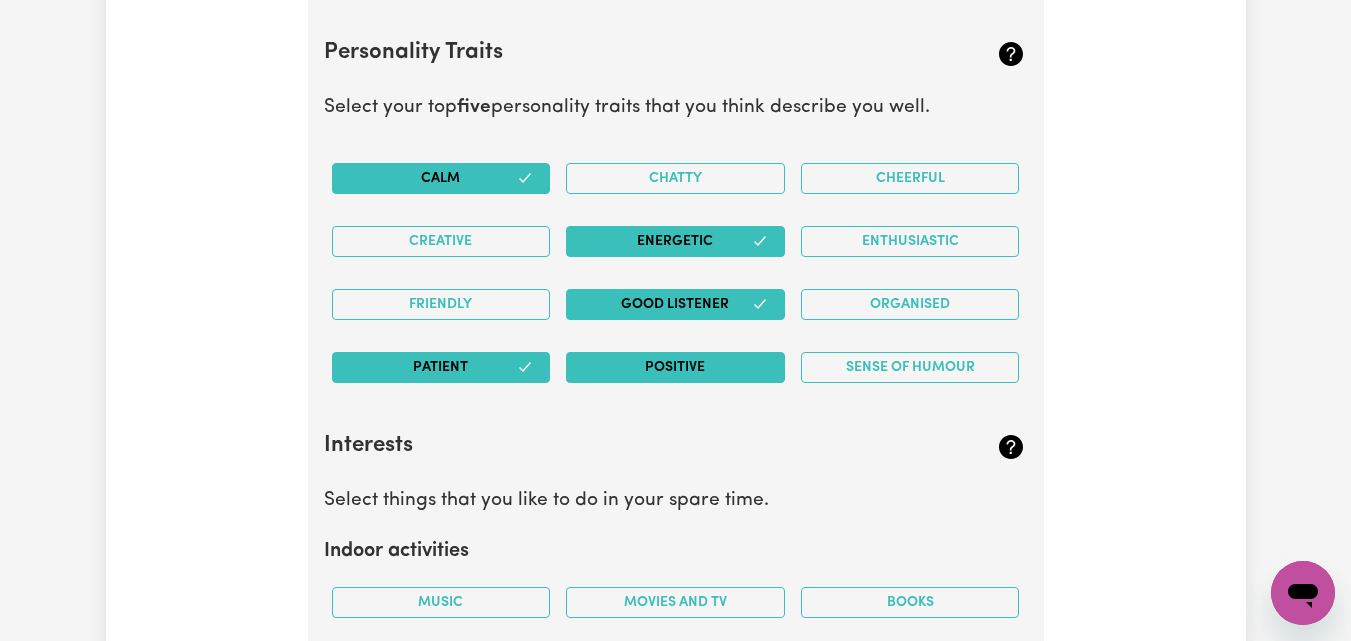 click on "Positive" at bounding box center (675, 367) 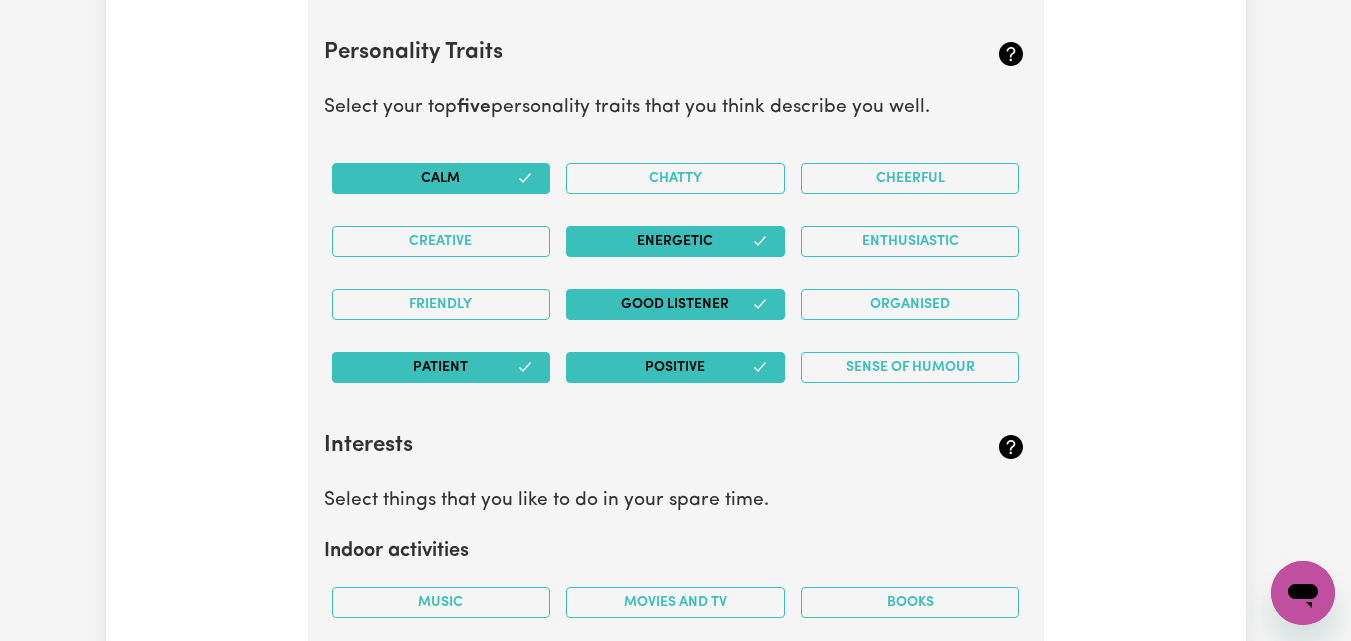 click on "Energetic" at bounding box center (675, 241) 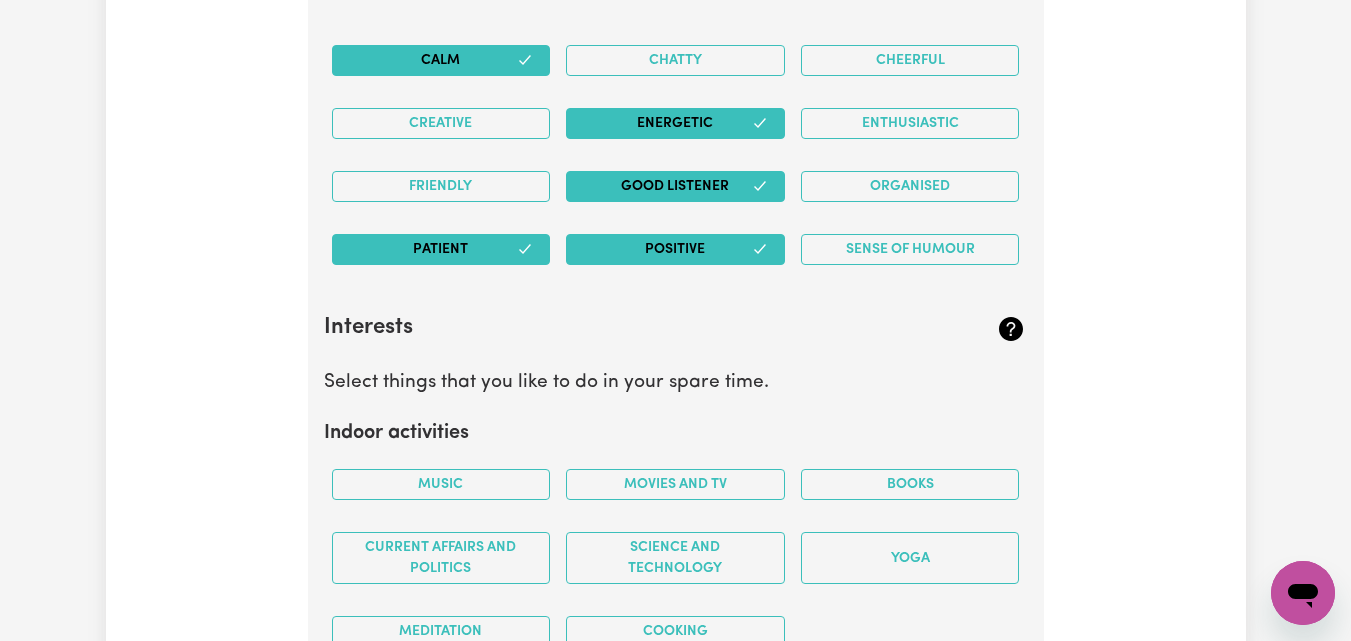scroll, scrollTop: 3650, scrollLeft: 0, axis: vertical 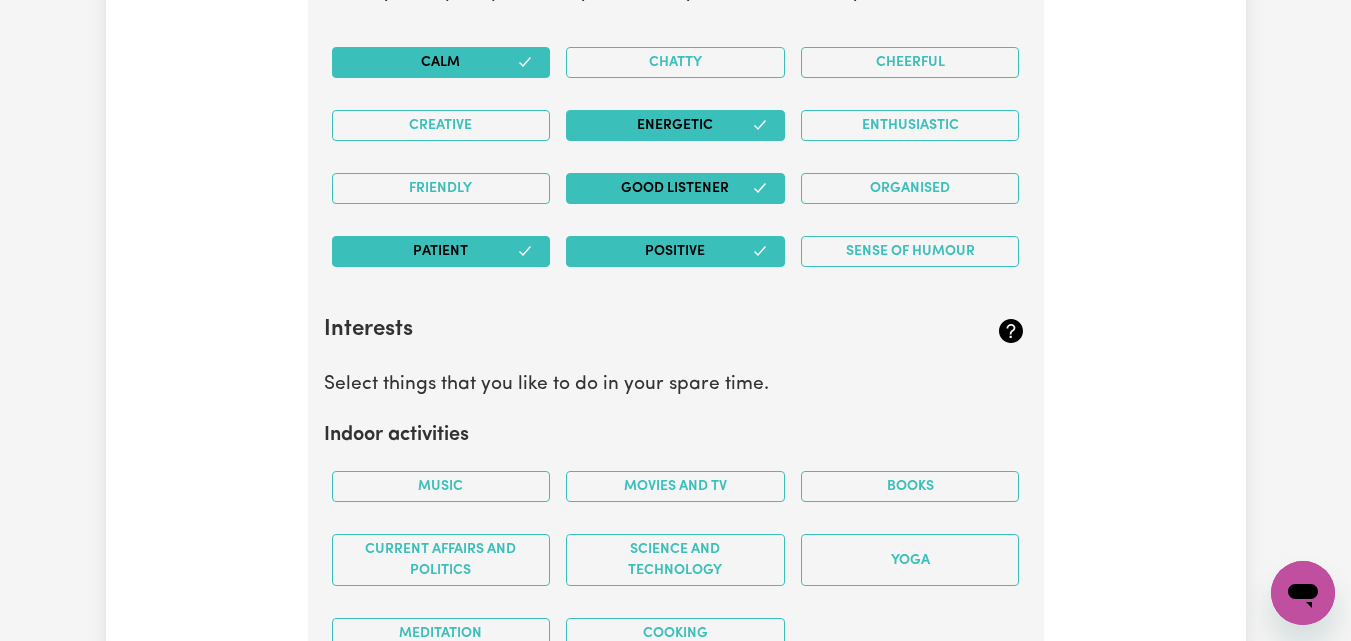 click on "Energetic" at bounding box center [675, 125] 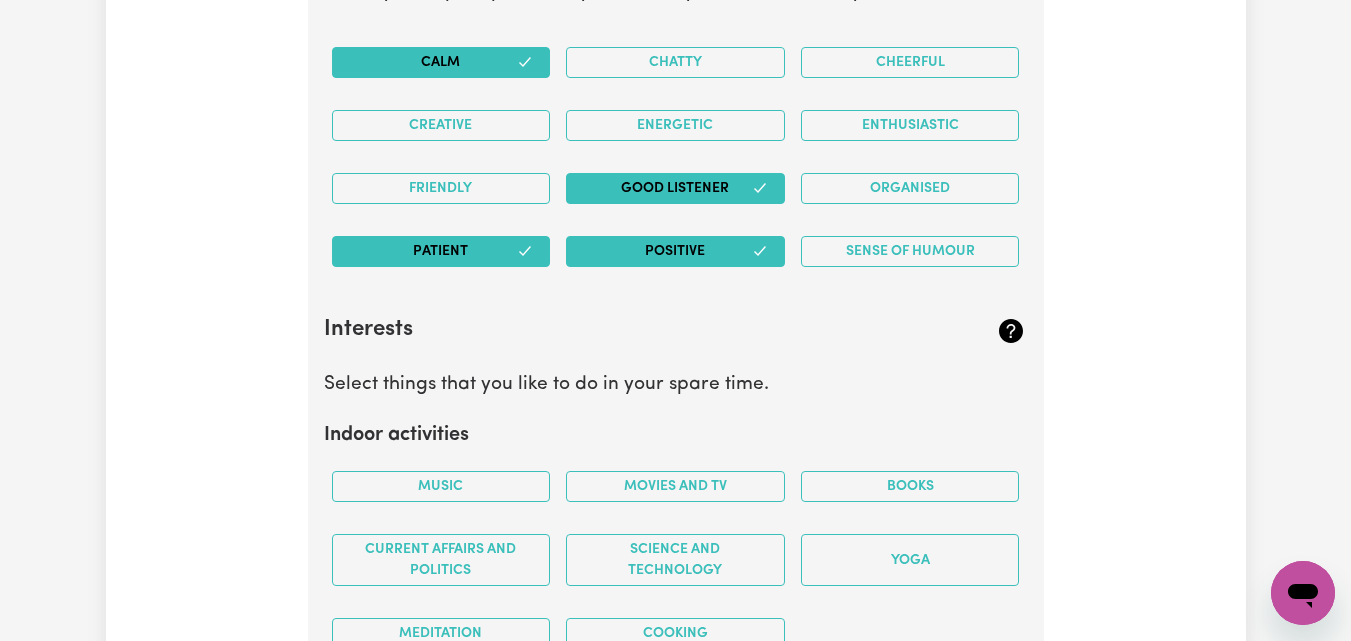 scroll, scrollTop: 3699, scrollLeft: 0, axis: vertical 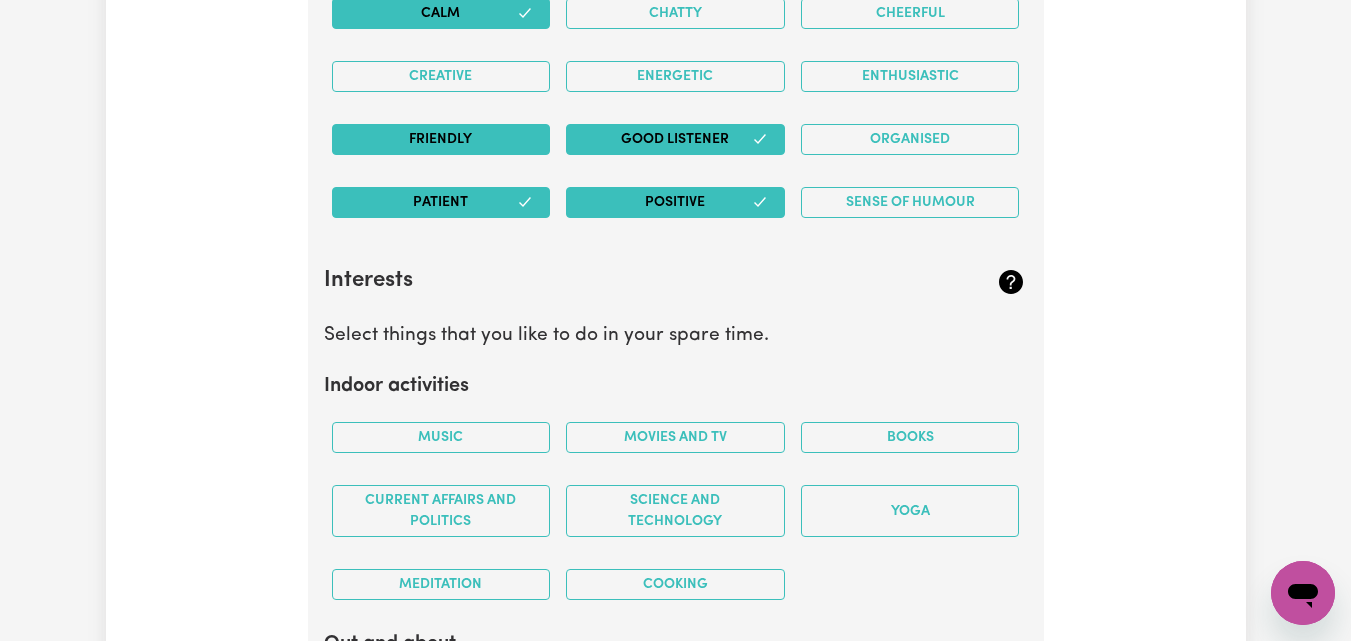 click on "Friendly" at bounding box center [441, 139] 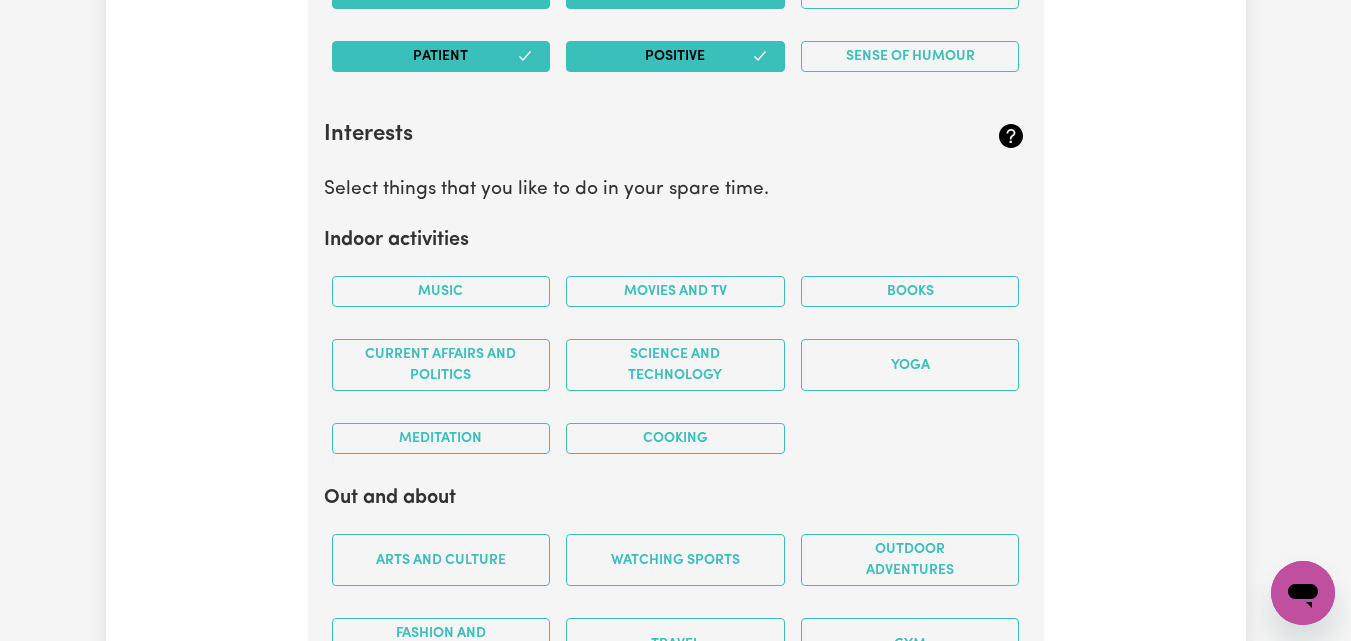 scroll, scrollTop: 3873, scrollLeft: 0, axis: vertical 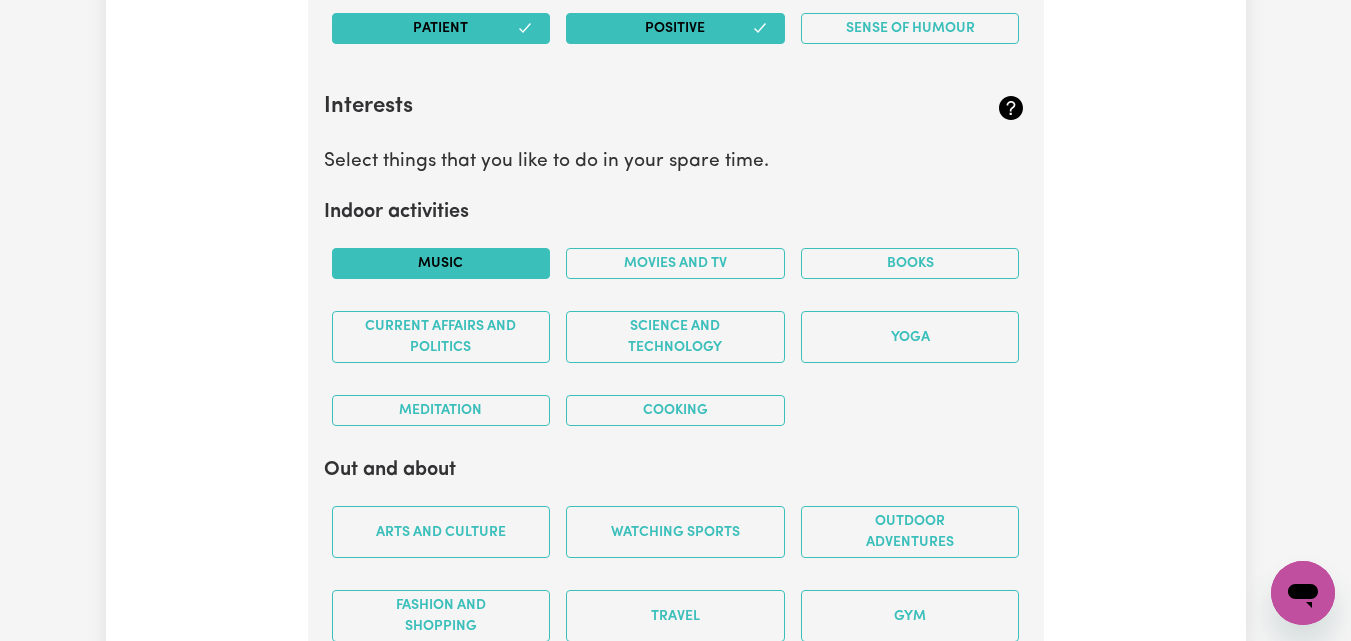 click on "Music" at bounding box center (441, 263) 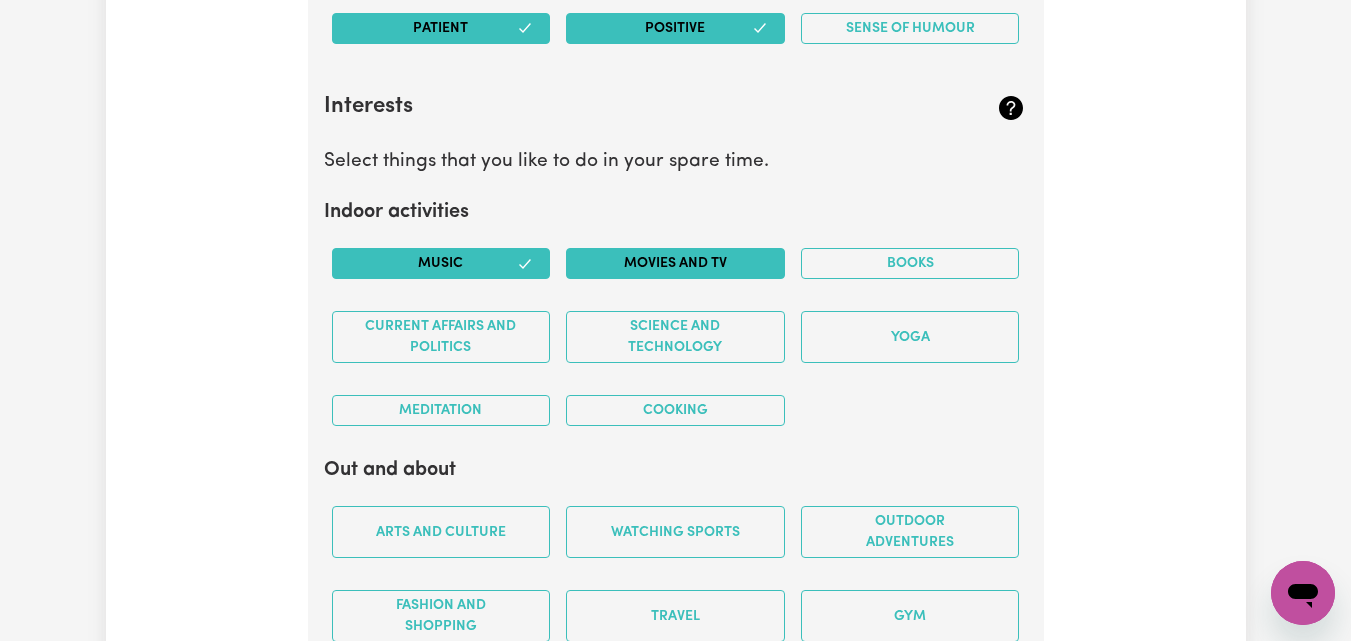 click on "Movies and TV" at bounding box center (675, 263) 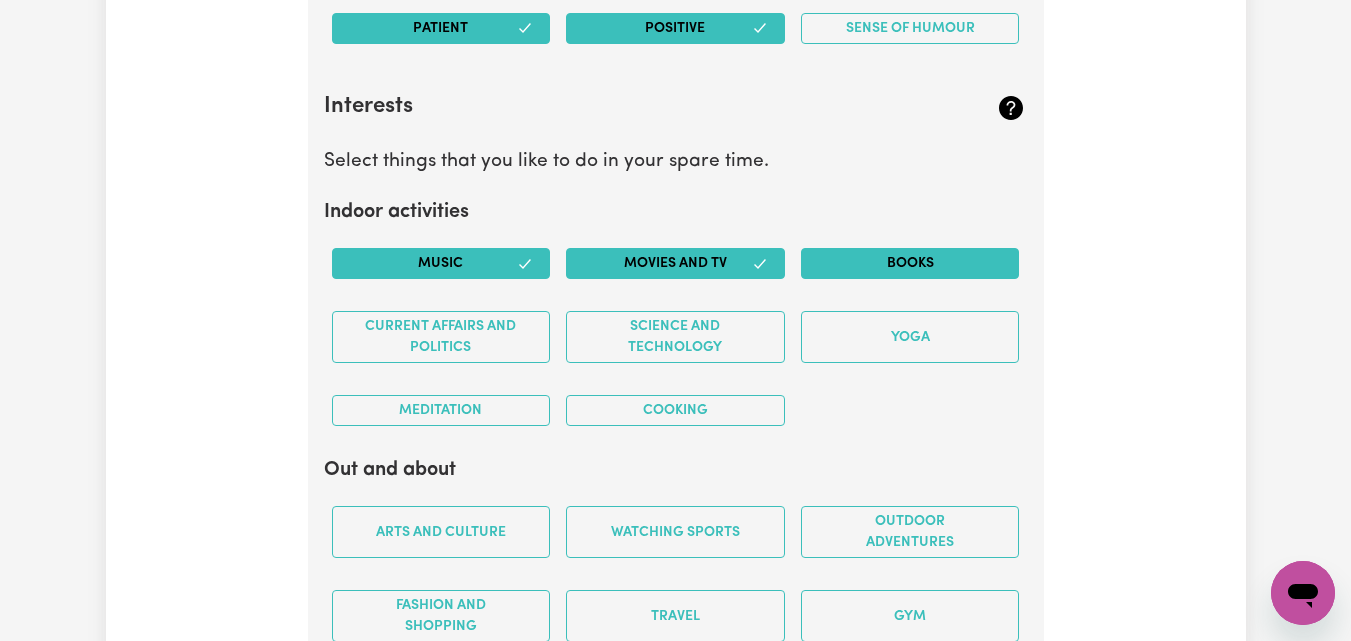 click on "Books" at bounding box center (910, 263) 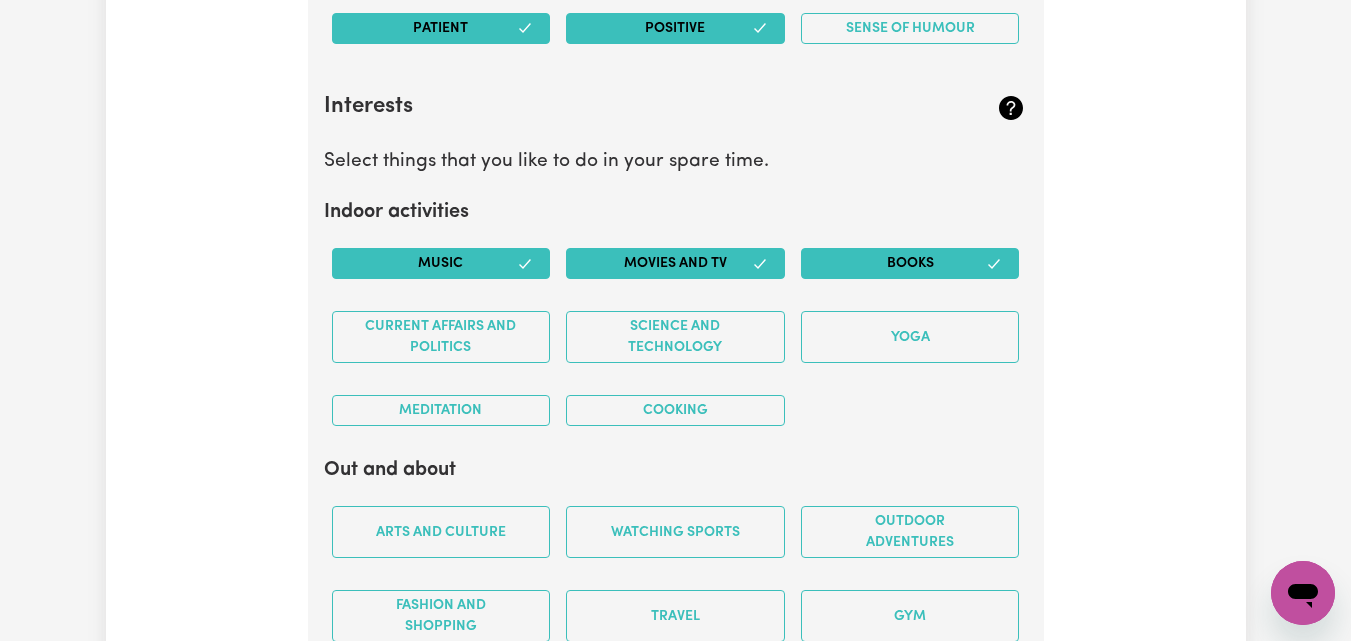 click on "Yoga" at bounding box center (910, 337) 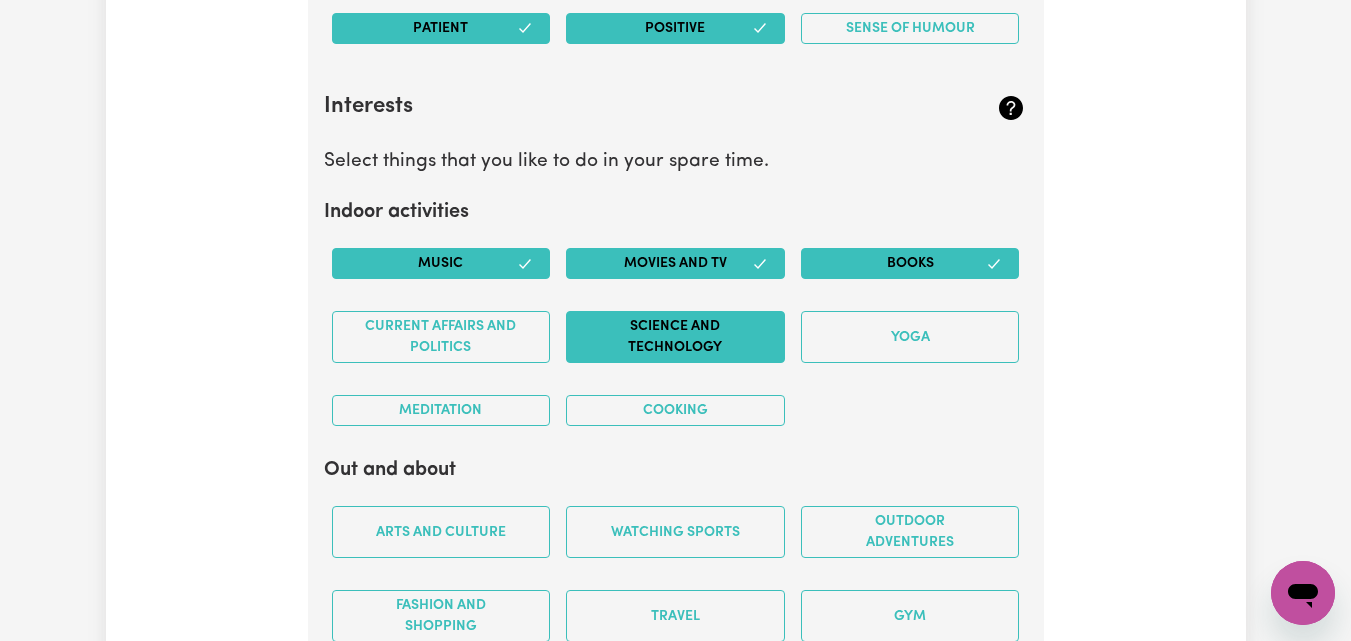 click on "Science and Technology" at bounding box center [675, 337] 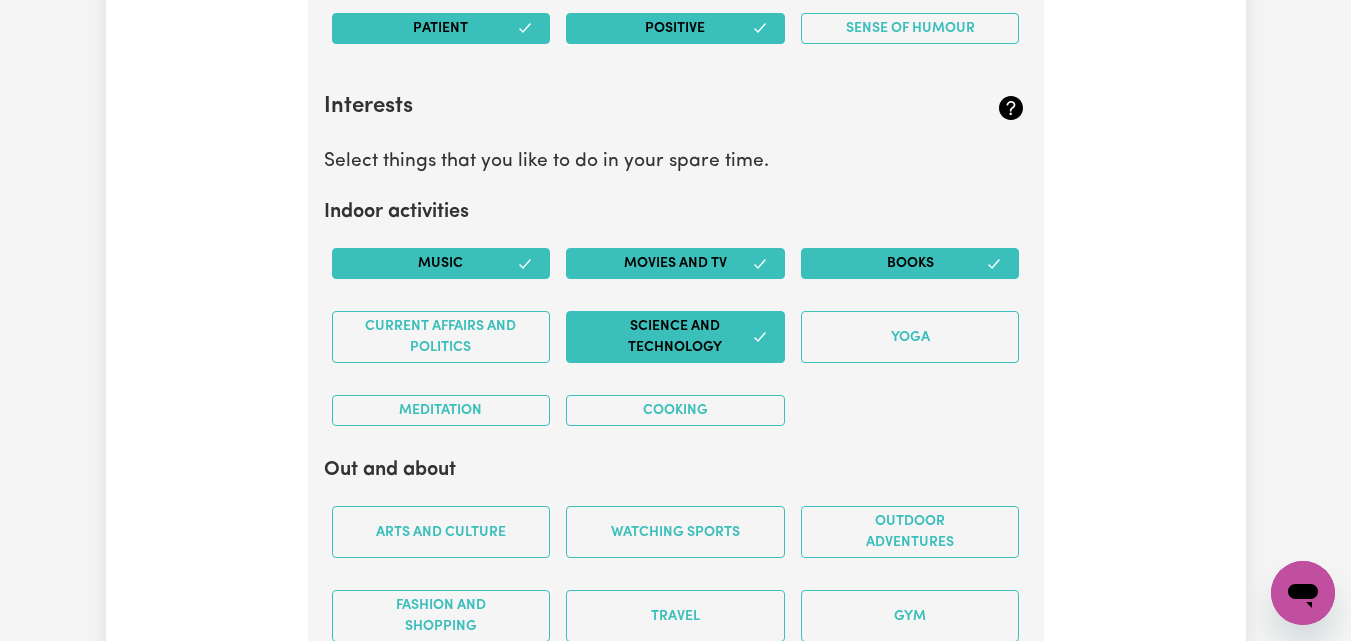 click on "Science and Technology" at bounding box center (675, 337) 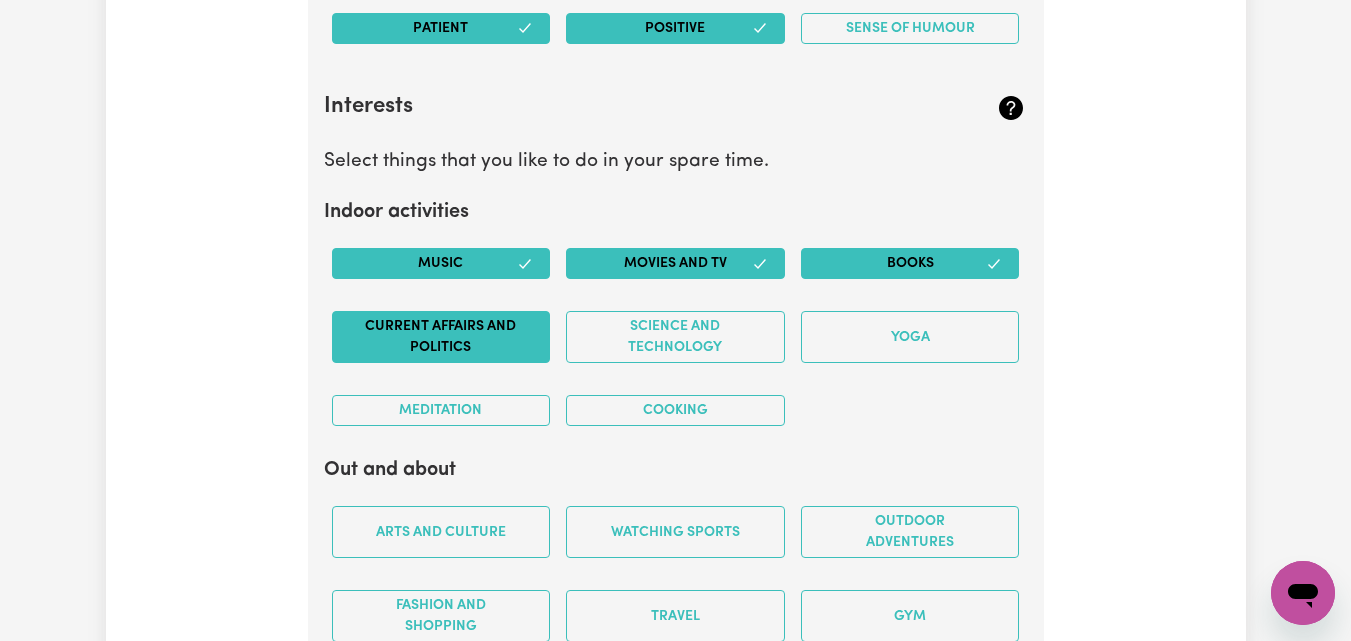 click on "Current Affairs and Politics" at bounding box center (441, 337) 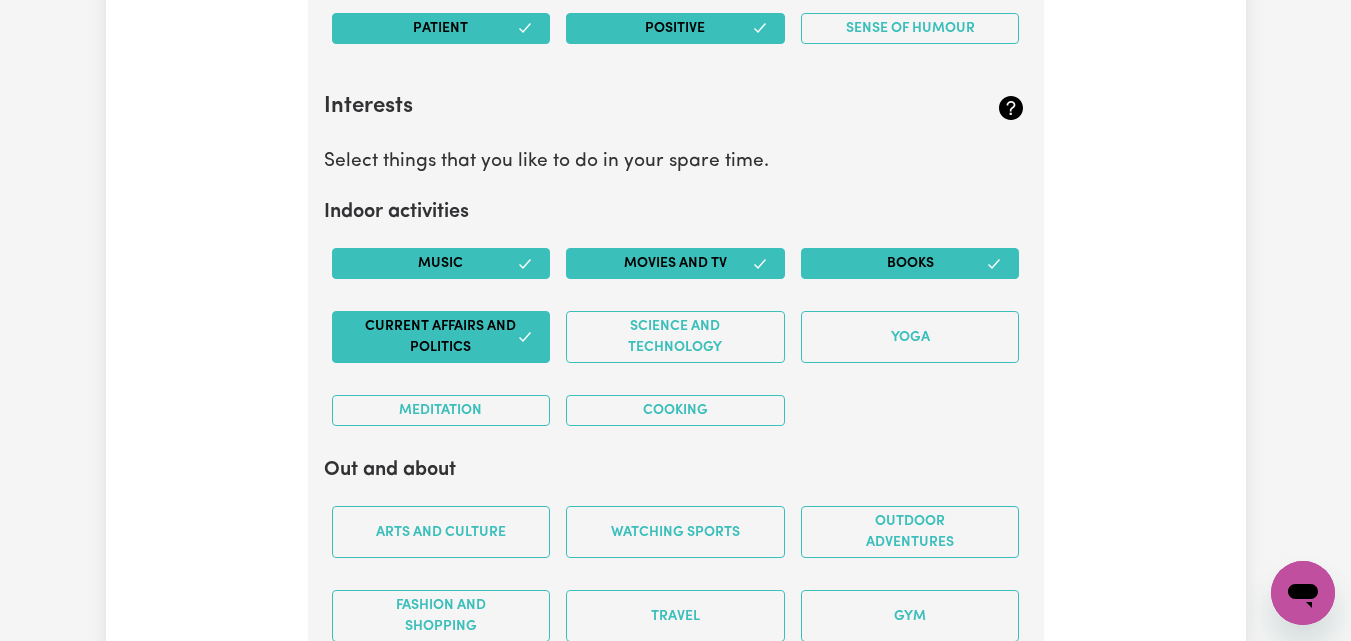 click on "Current Affairs and Politics" at bounding box center [441, 337] 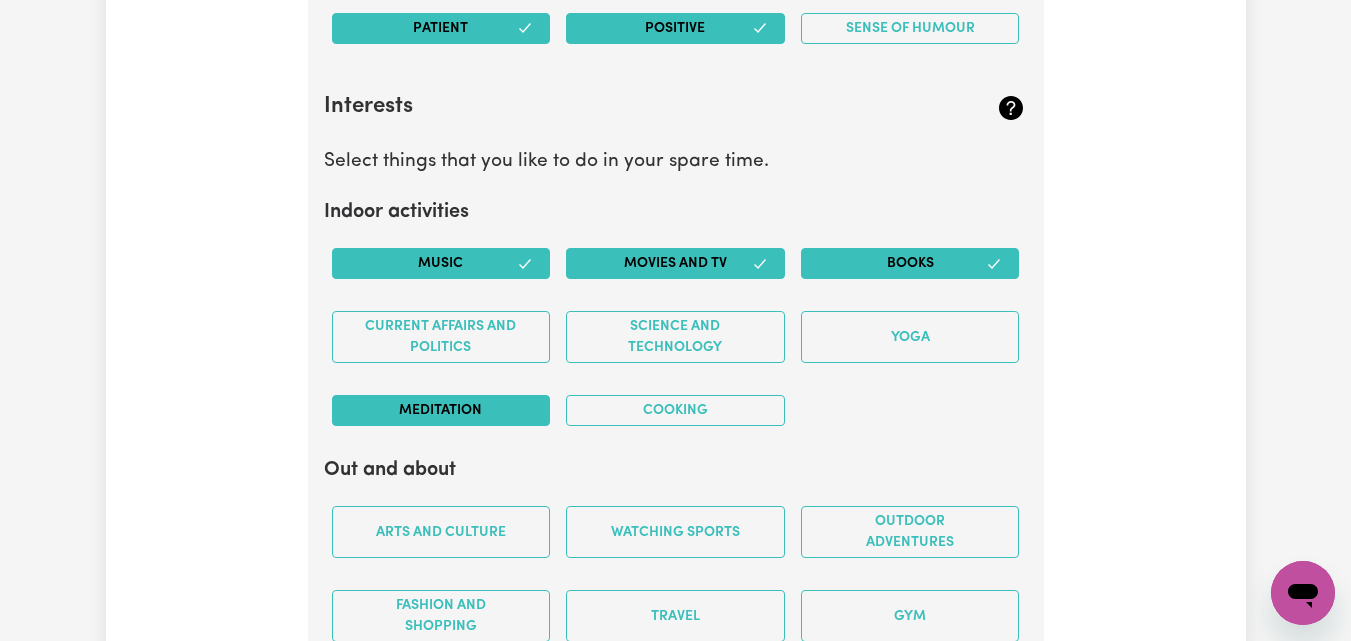 click on "Meditation" at bounding box center (441, 410) 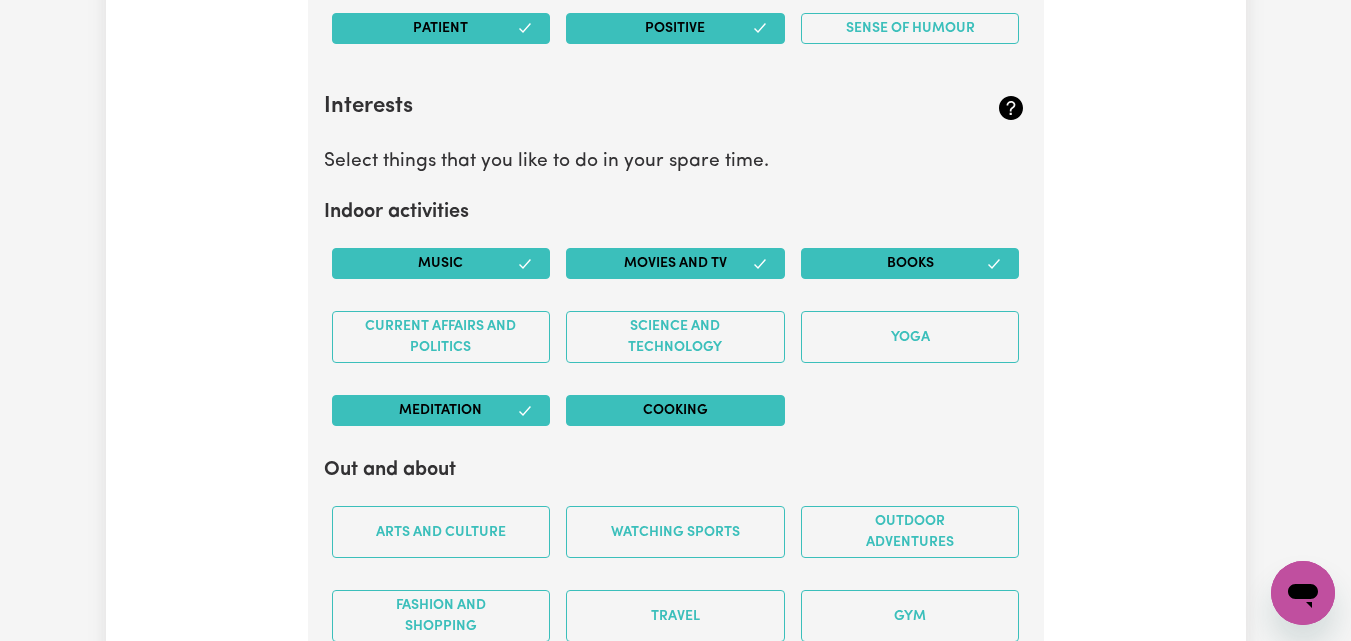 click on "Cooking" at bounding box center (675, 410) 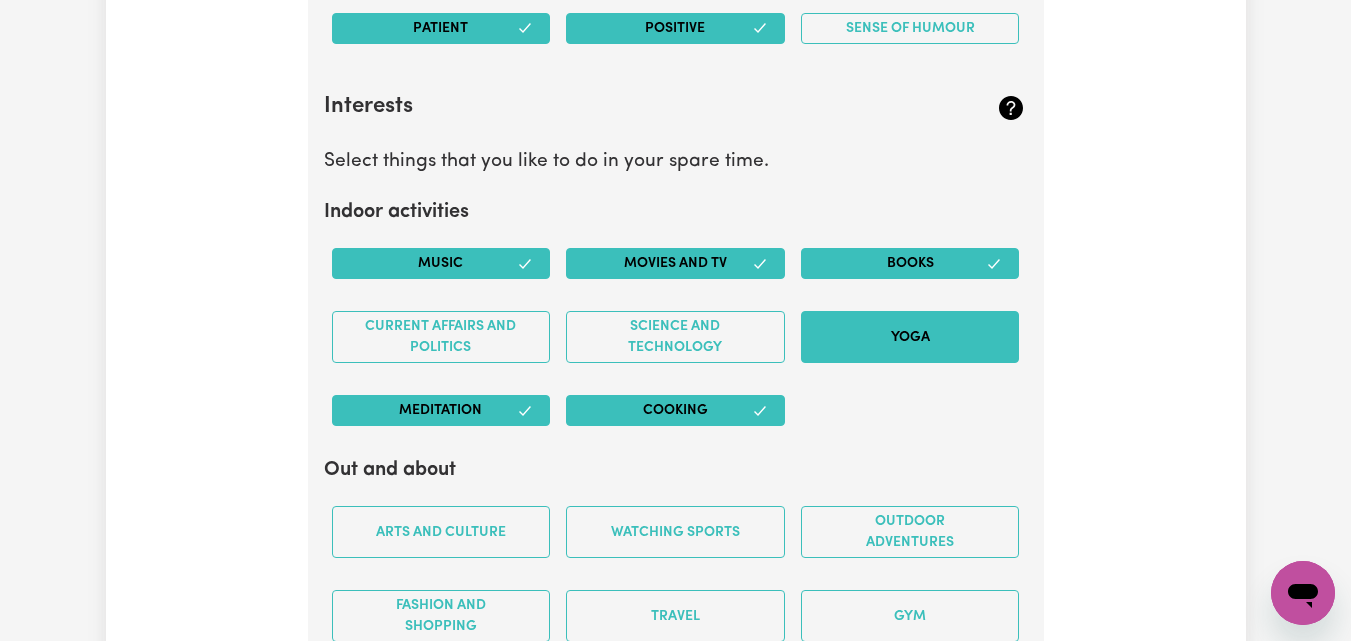 click on "Yoga" at bounding box center (910, 337) 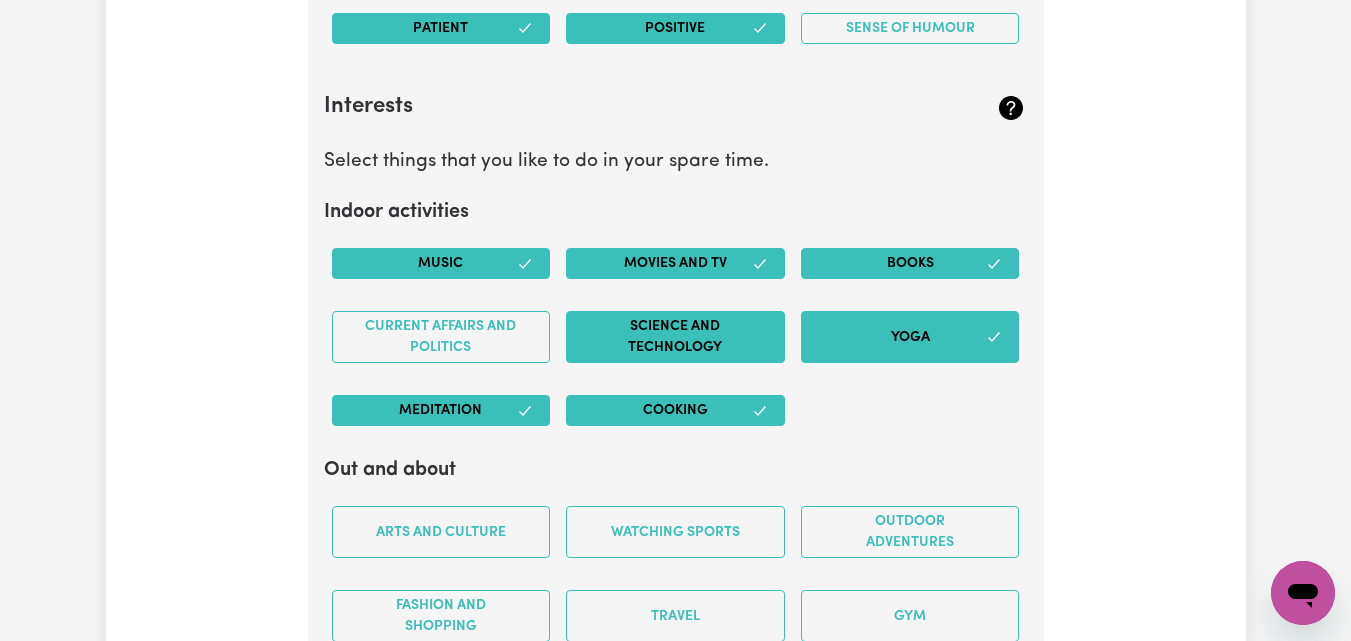 click on "Science and Technology" at bounding box center [675, 337] 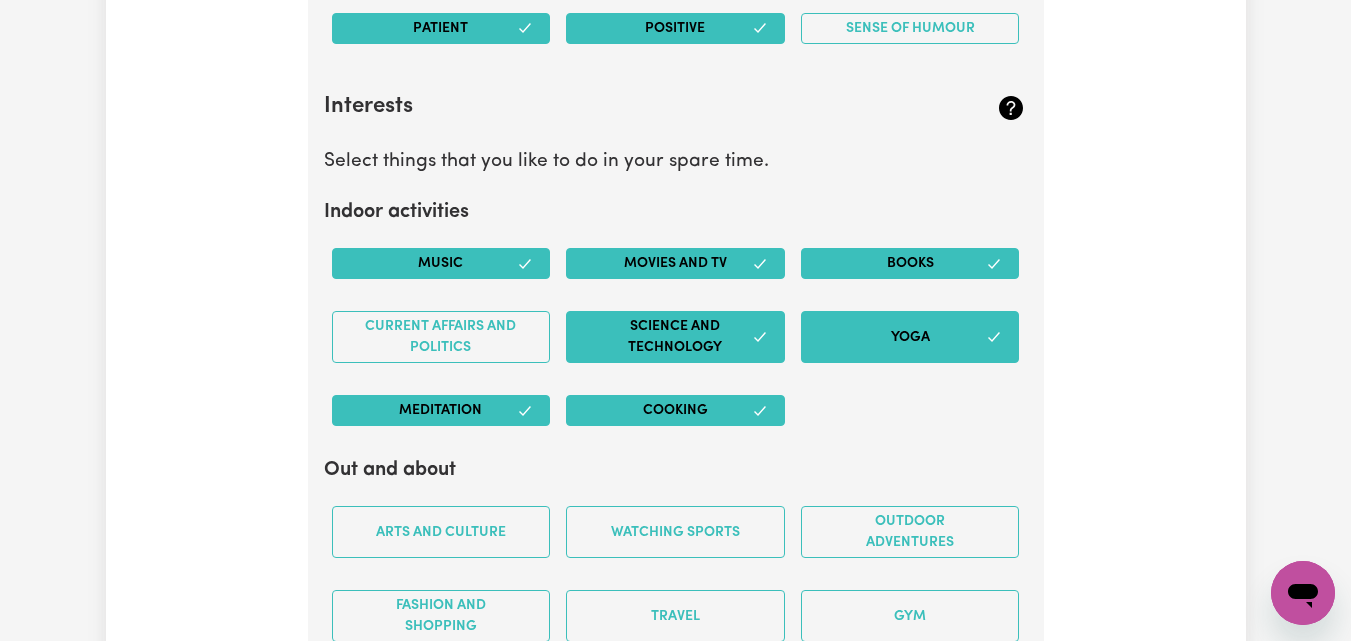click 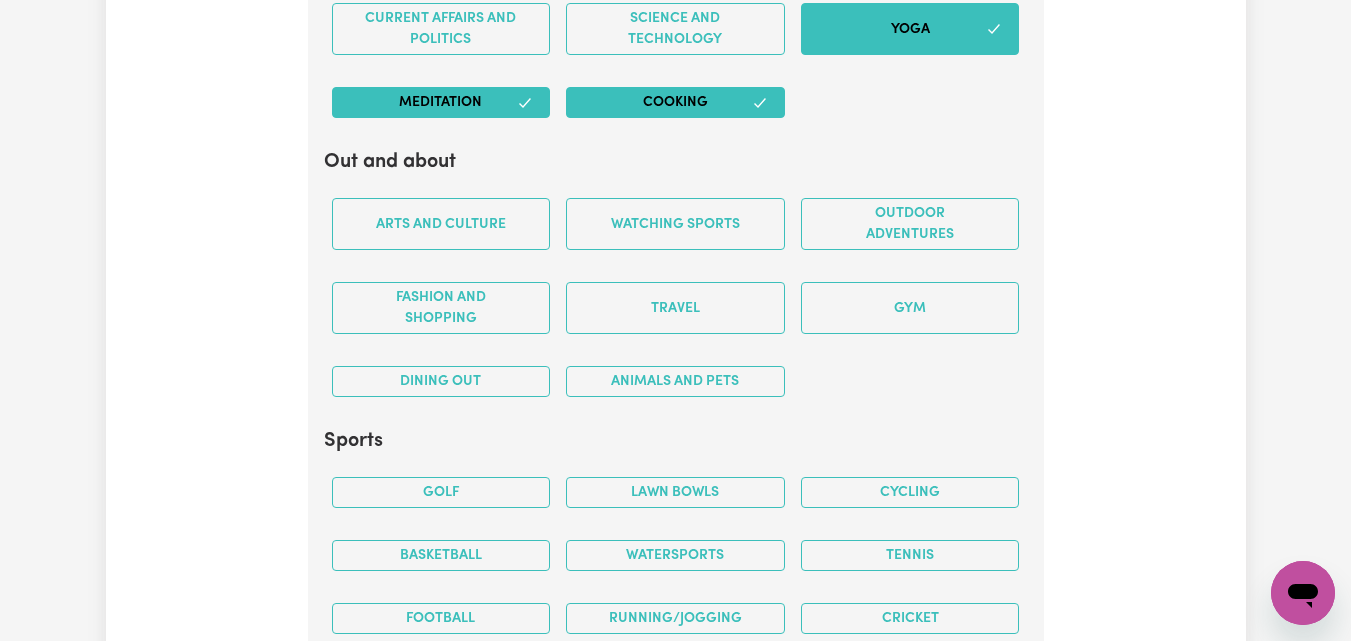 scroll, scrollTop: 4183, scrollLeft: 0, axis: vertical 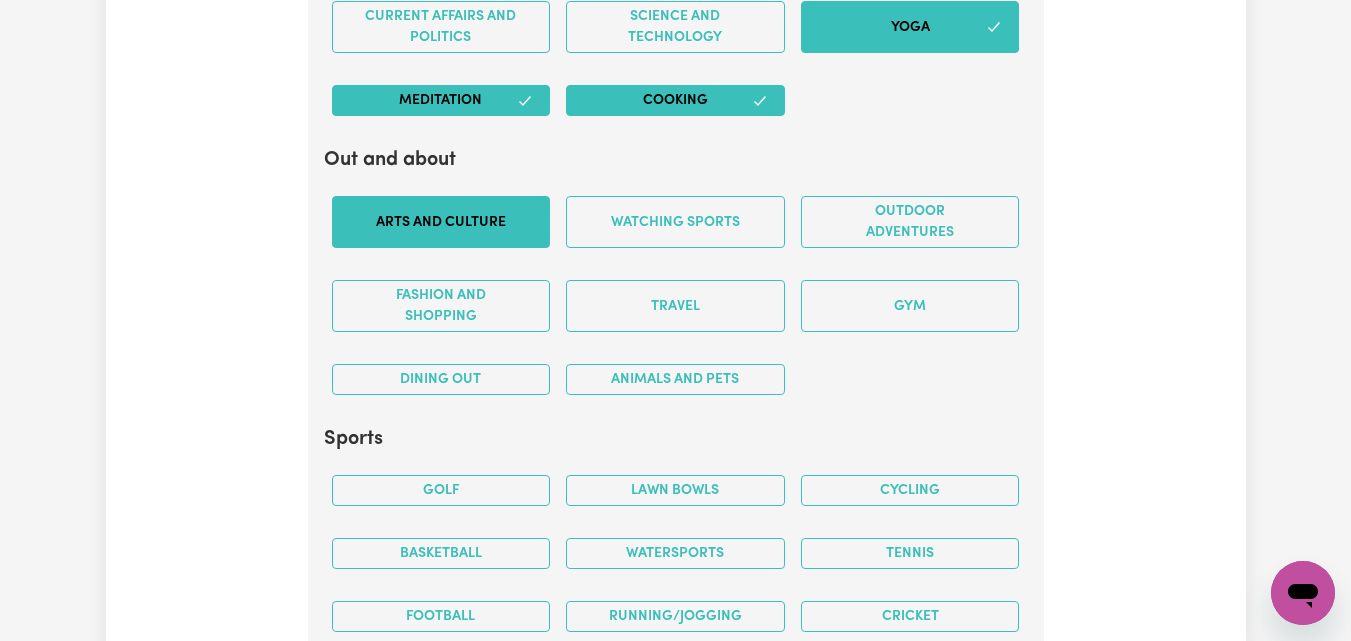 click on "Arts and Culture" at bounding box center [441, 222] 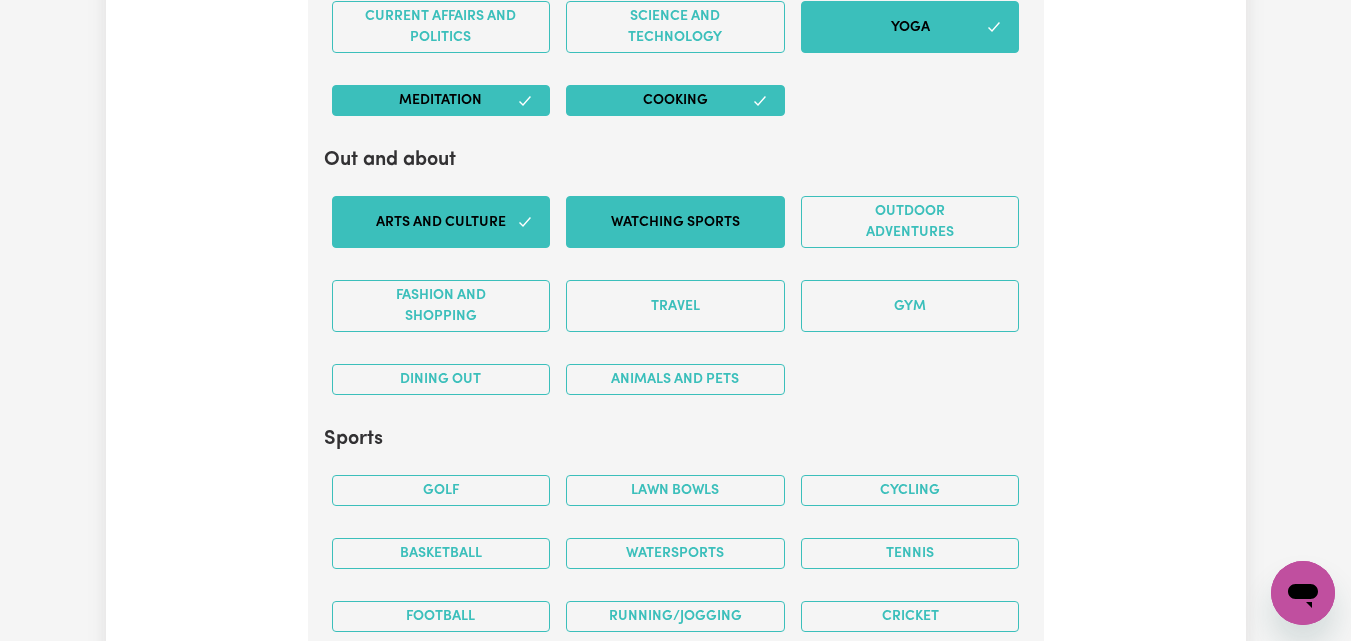 click on "Watching sports" at bounding box center [675, 222] 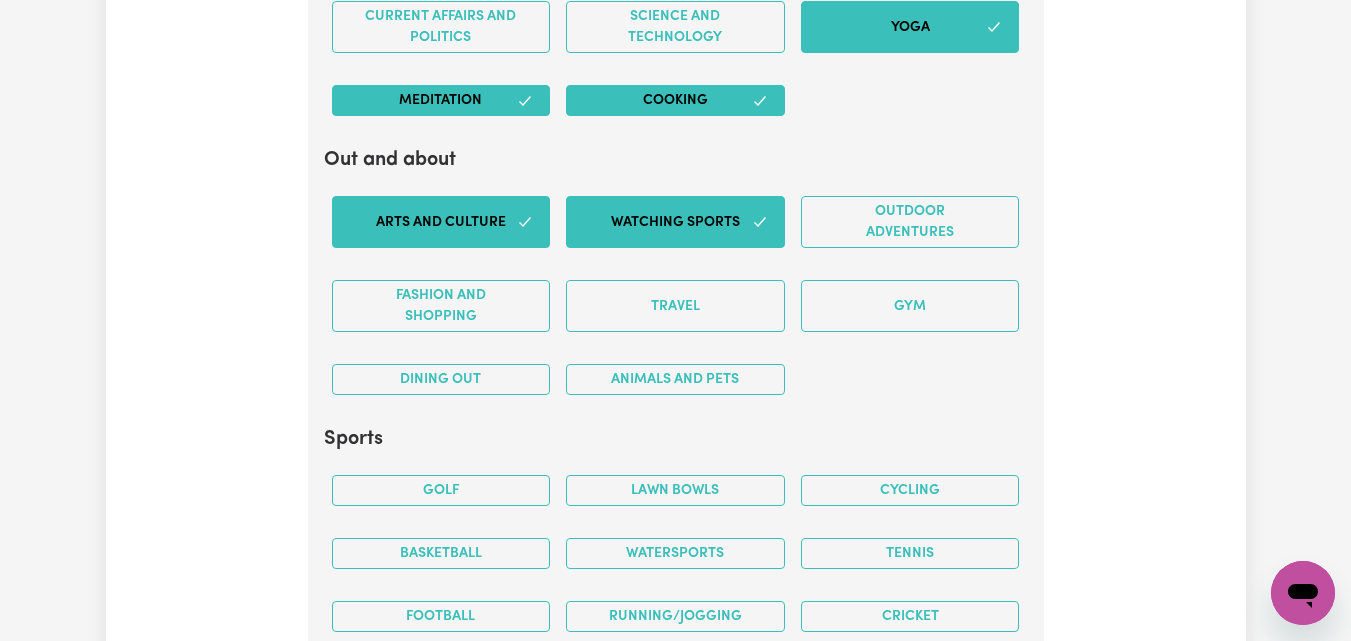 click on "Update Profile 1 2 3 4 5 Step  1 :  Personal Details Let potential clients know who you are, why they should engage you and when you are available to work. Personal Details We need to have your identification and contact details on file. Only your first name will appear on your public profile. First Name Nimisha Last Name Kunwar Email nimishakunwar9841@gmail.com Phone Number 0449918215 Date of Birth 2006-03-12 12 / 0 3 / 2006 « ‹ March 2006 › » Mon Tue Wed Thu Fri Sat Sun 27 28 1 2 3 4 5 6 7 8 9 10 11 12 13 14 15 16 17 18 19 20 21 22 23 24 25 26 27 28 29 30 31 1 2 Hide age Hide age on my profile Gender Your gender... Female Male Non-binary Other Prefer not to say Show pronouns on my profile Show pronouns on my profile Street Address 55B BERWICK ST, - Suburb VICTORIA PARK, Western Australia, 6100 Residency Status Select your residency status... Australian citizen Australian PR Temporary Work Visa Student Visa Save and continue Save and Exit Your Picture Change profile photo Availabilities * Monday Friday" at bounding box center (675, -1259) 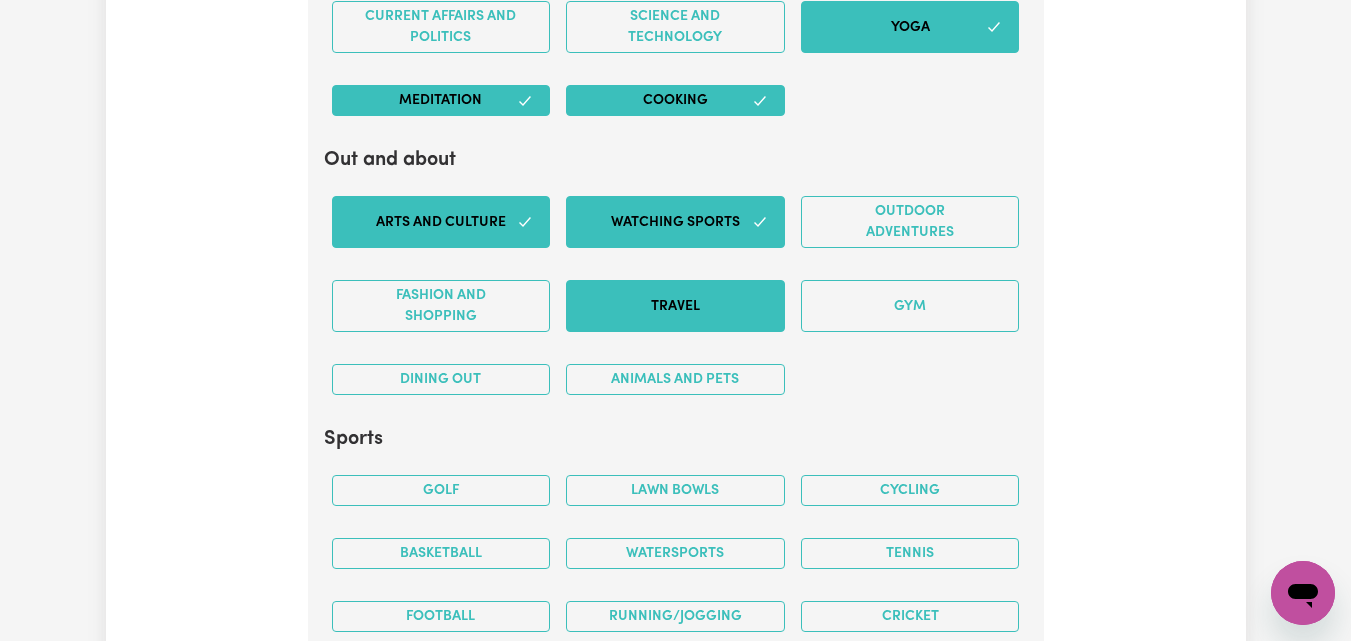 click on "Travel" at bounding box center [675, 306] 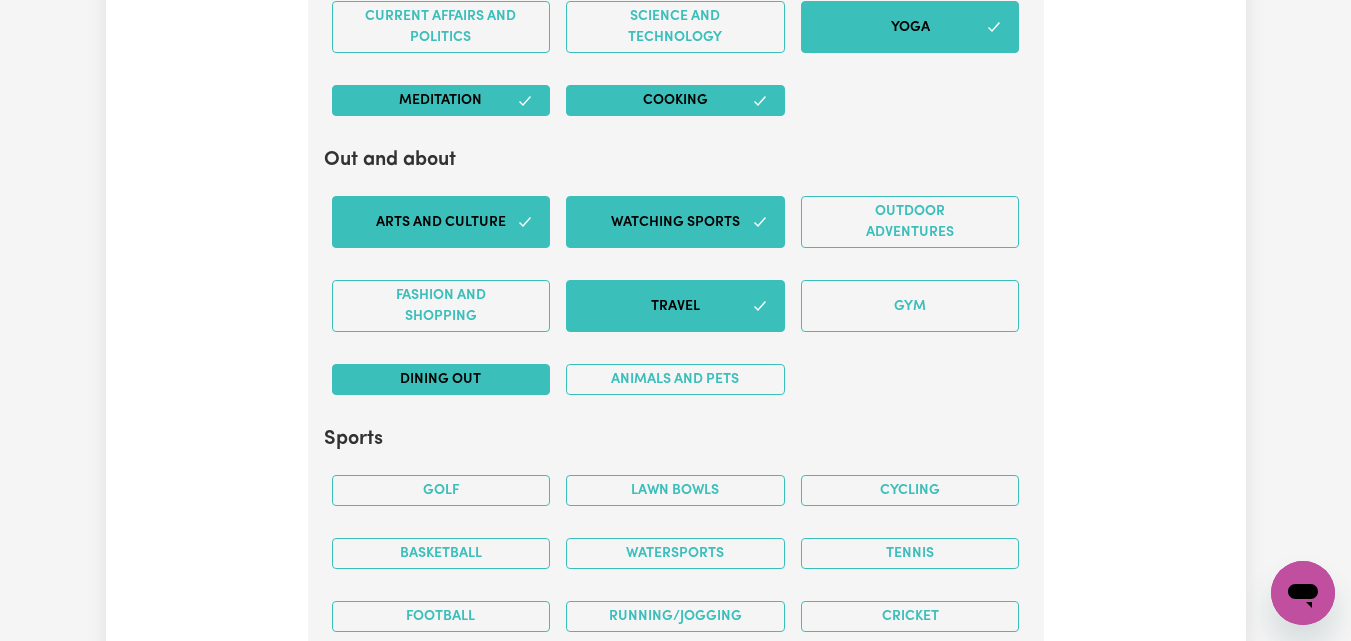click on "Dining out" at bounding box center (441, 379) 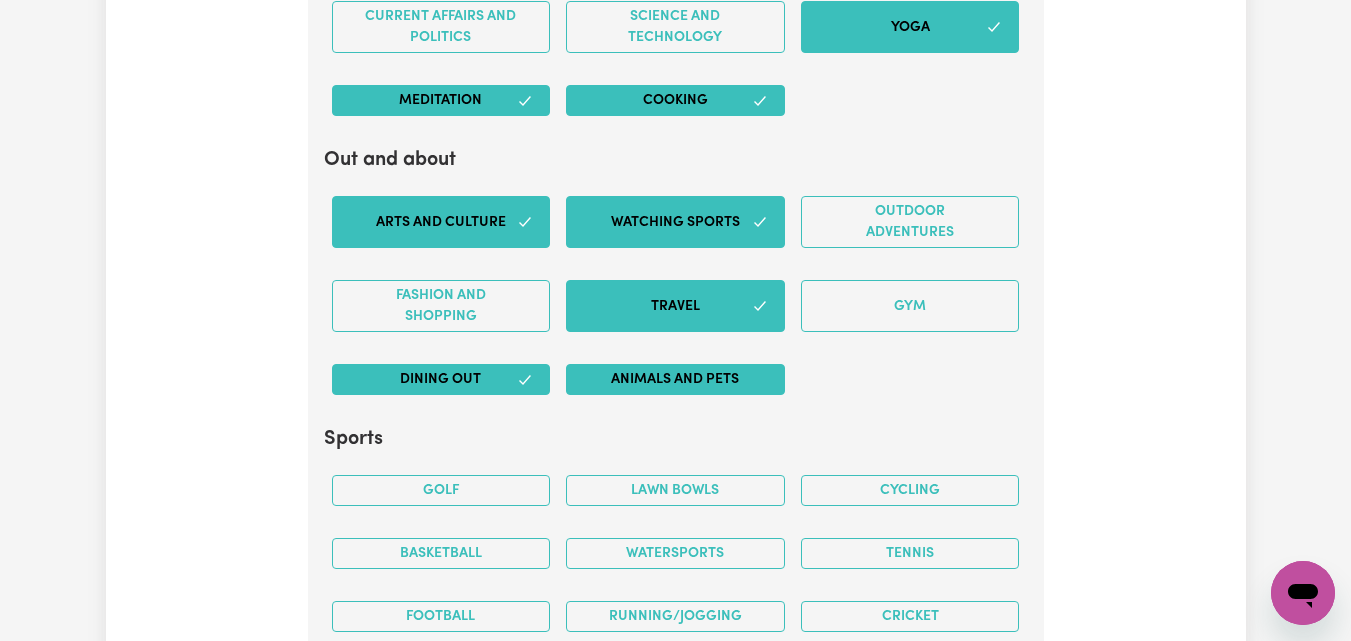 click on "Animals and pets" at bounding box center [675, 379] 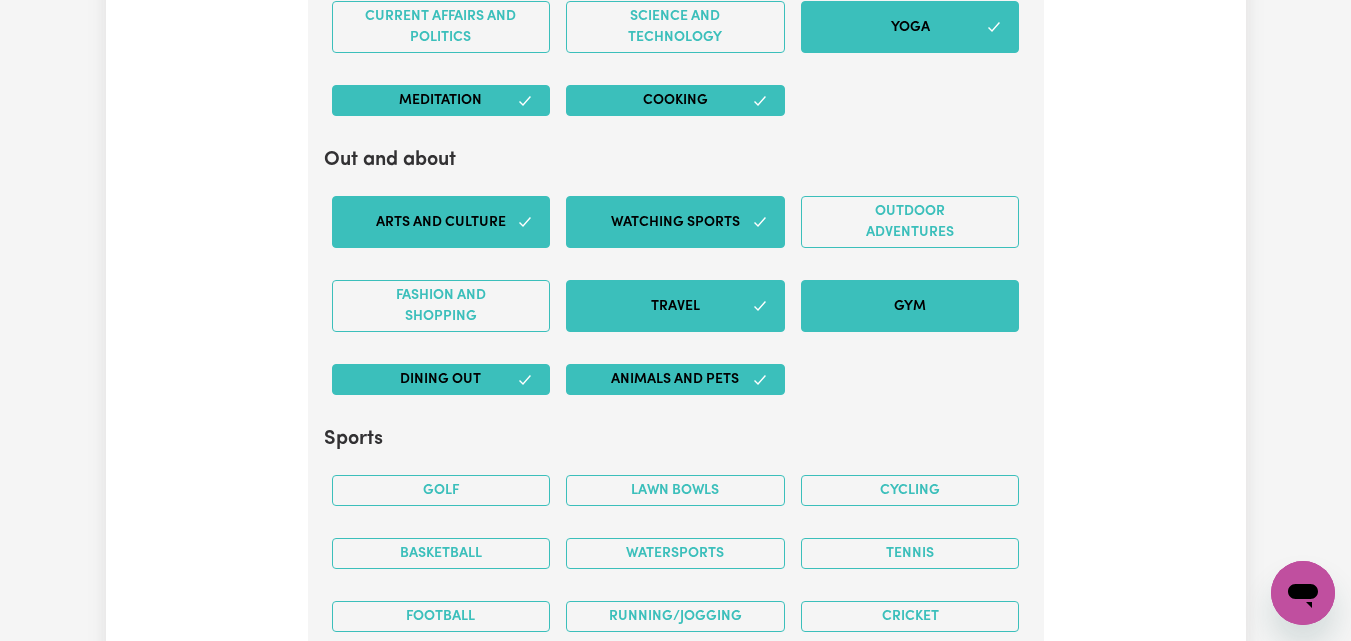 click on "Gym" at bounding box center [910, 306] 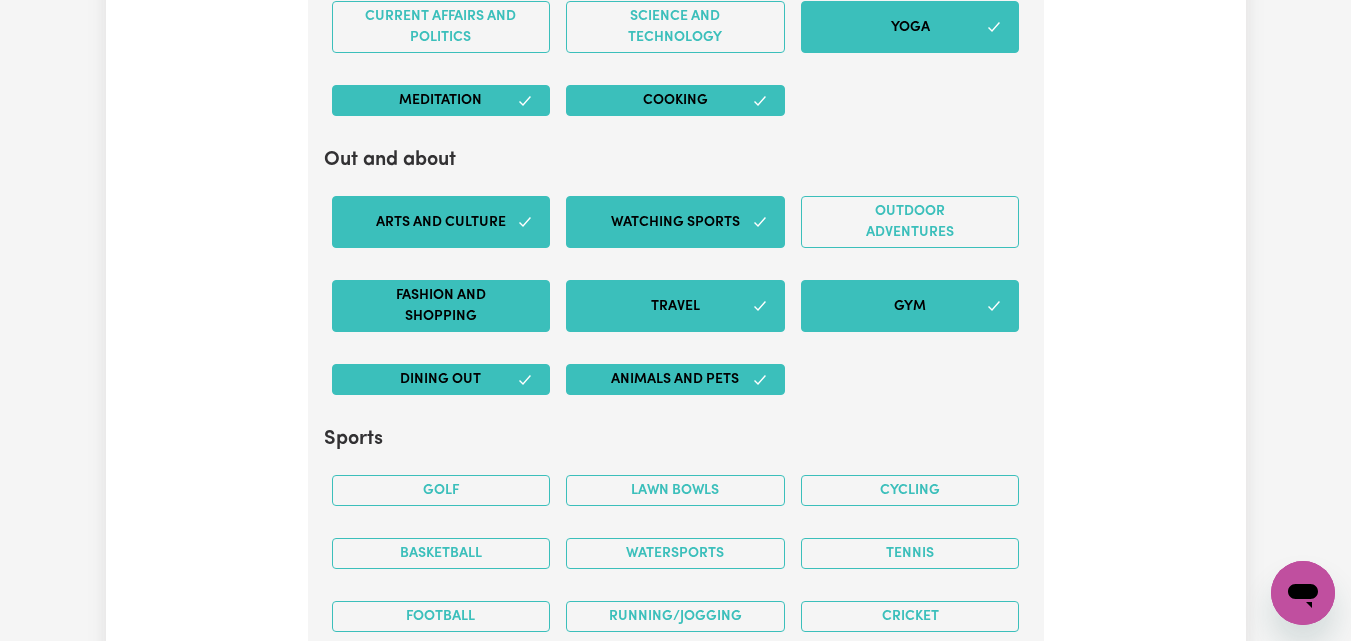 click on "Fashion and shopping" at bounding box center [441, 306] 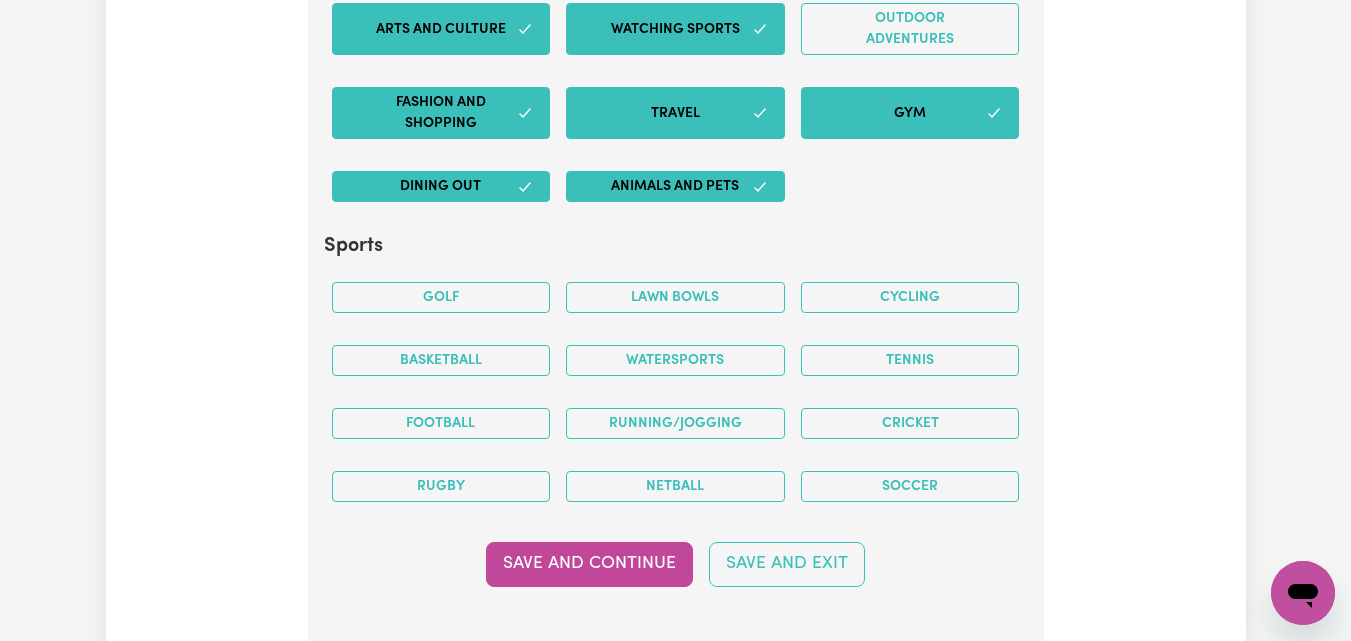 scroll, scrollTop: 4375, scrollLeft: 0, axis: vertical 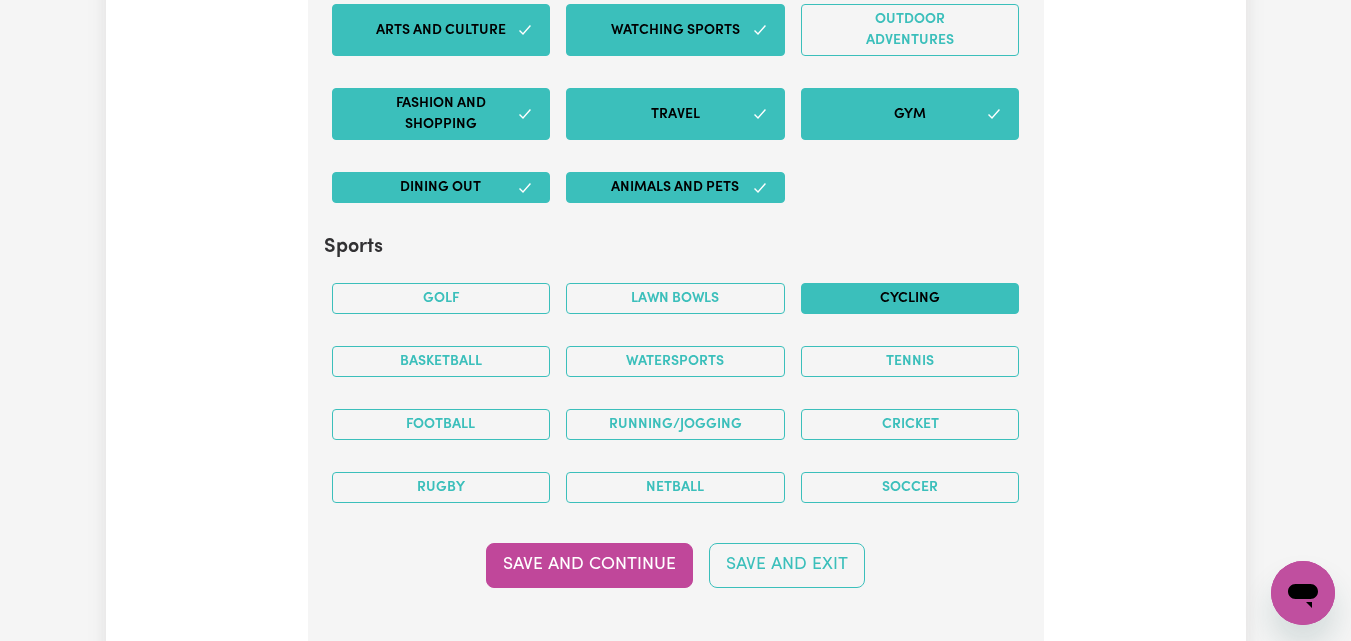 click on "Cycling" at bounding box center (910, 298) 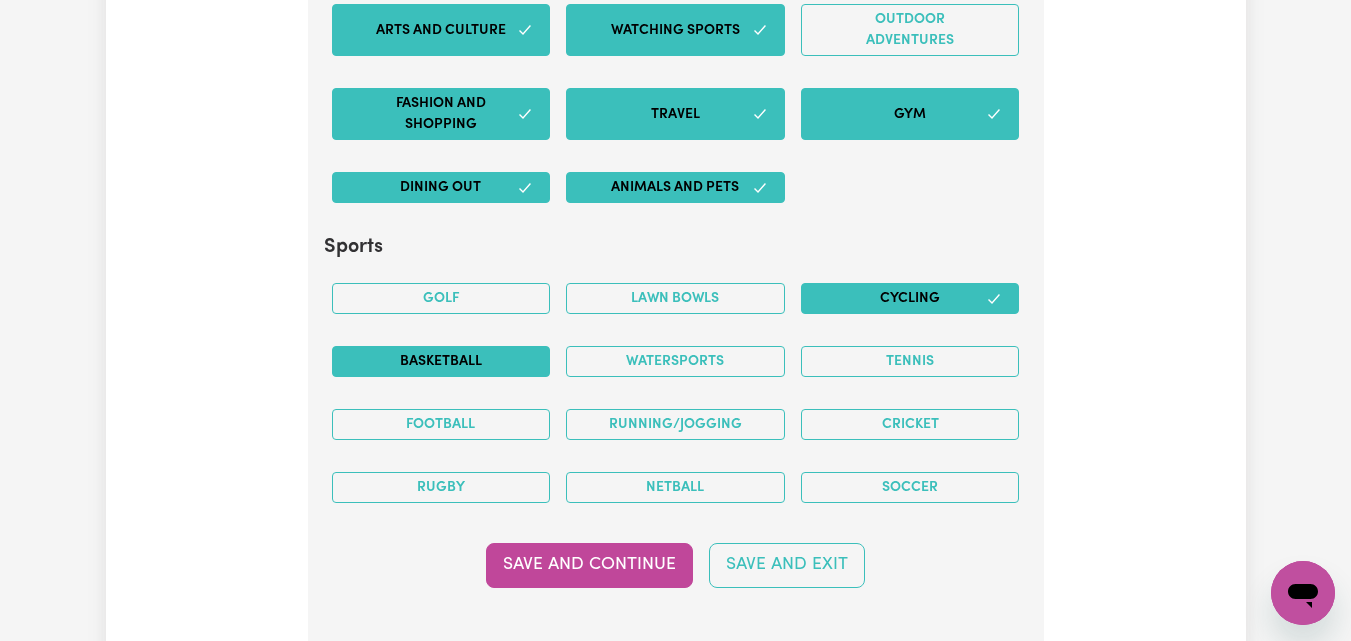 click on "Basketball" at bounding box center [441, 361] 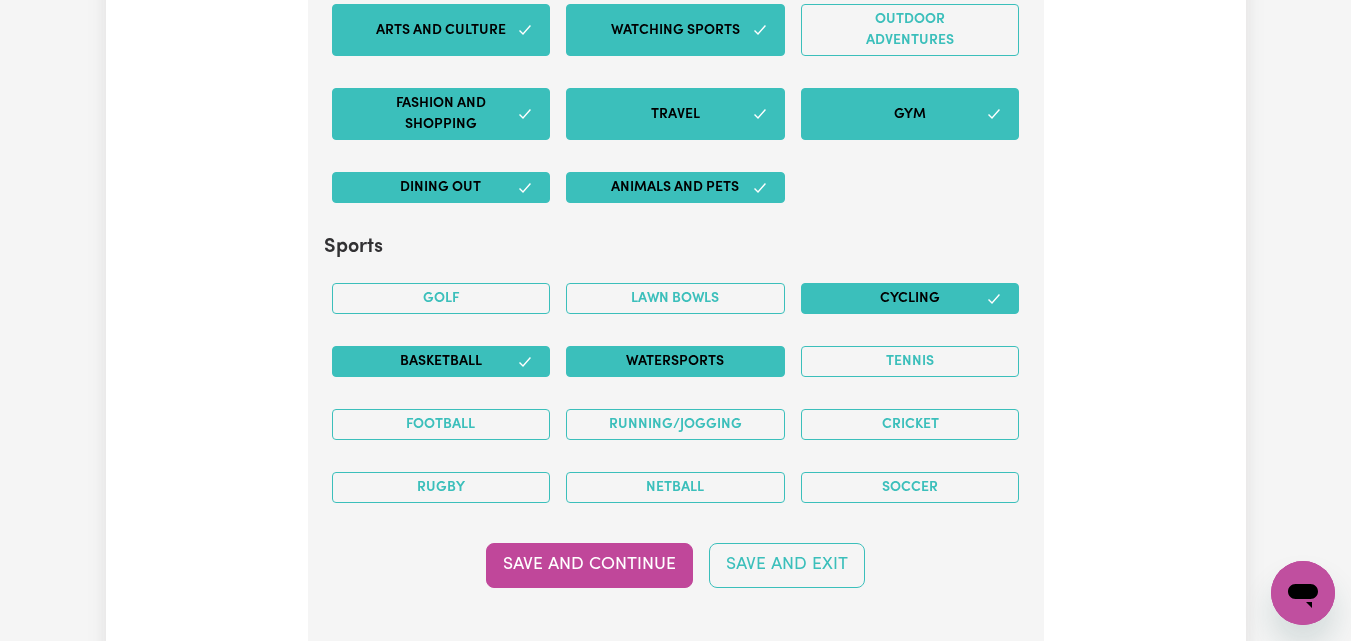 click on "Watersports" at bounding box center (675, 361) 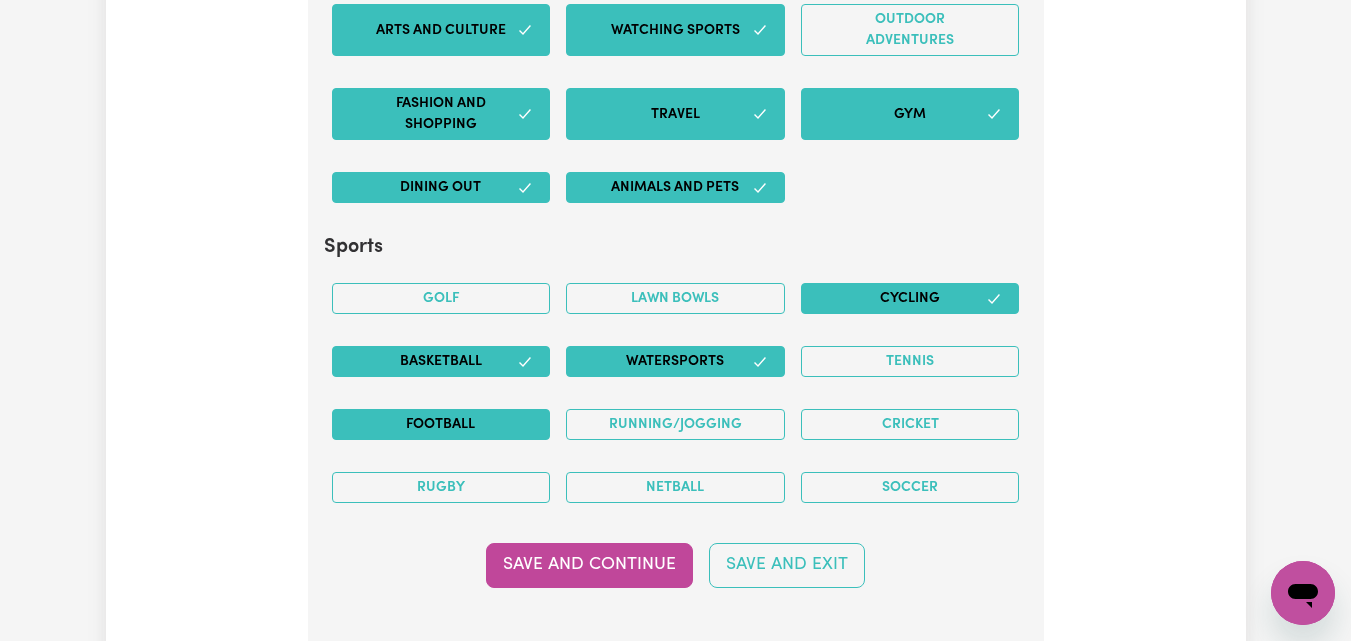 click on "Football" at bounding box center (441, 424) 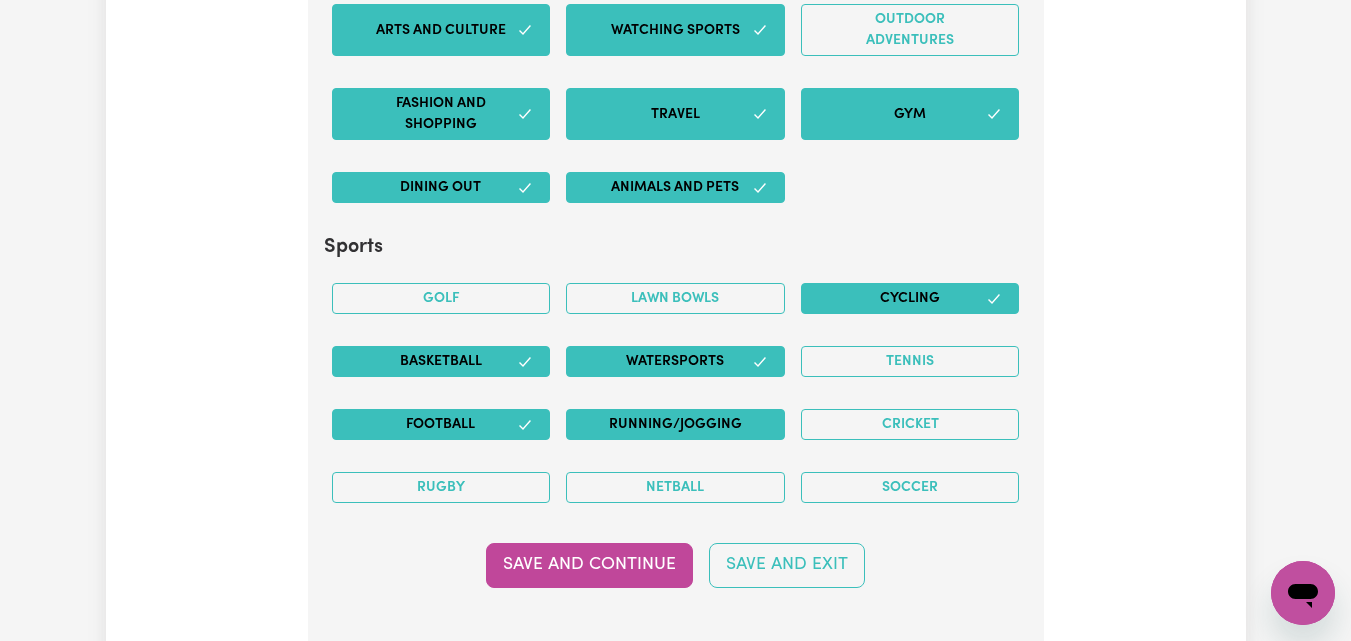 click on "Running/Jogging" at bounding box center [675, 424] 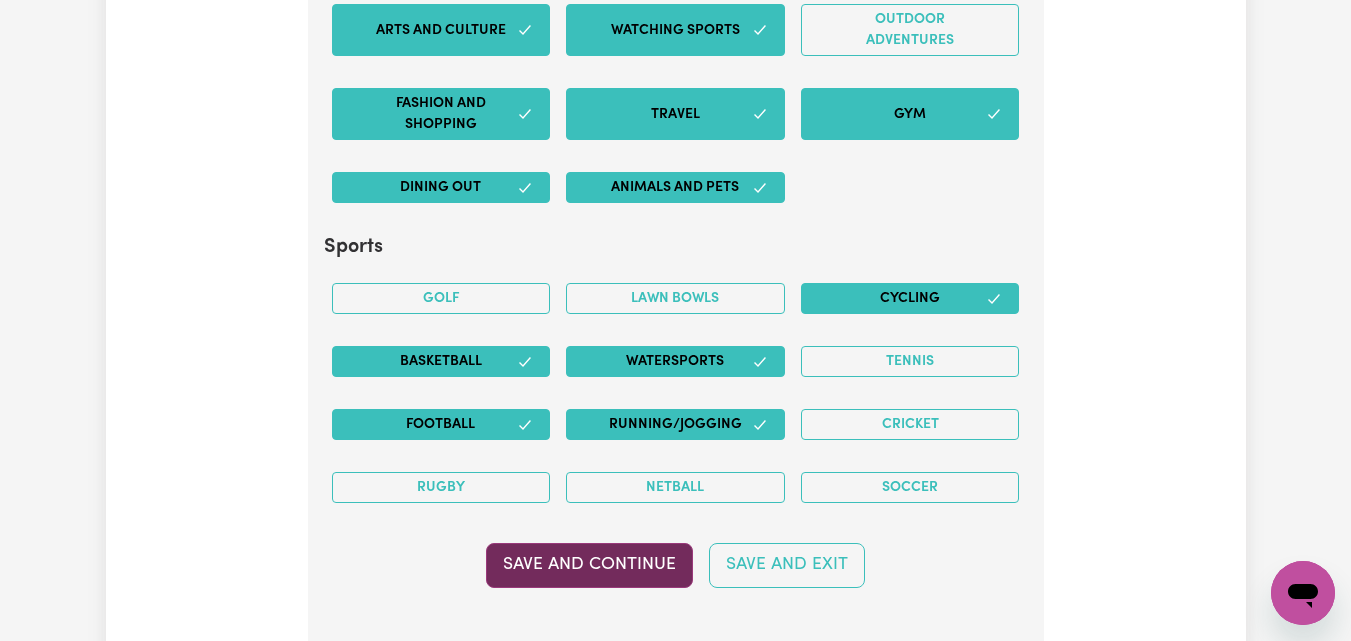 click on "Save and Continue" at bounding box center [589, 565] 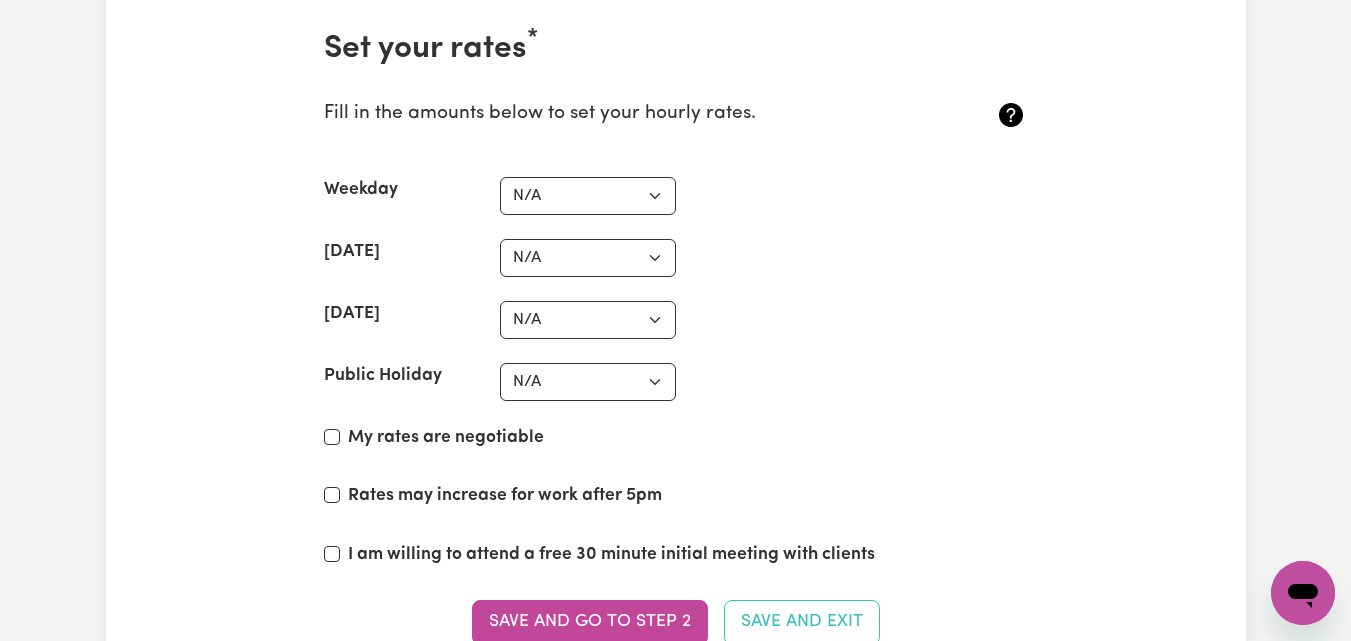 scroll, scrollTop: 5022, scrollLeft: 0, axis: vertical 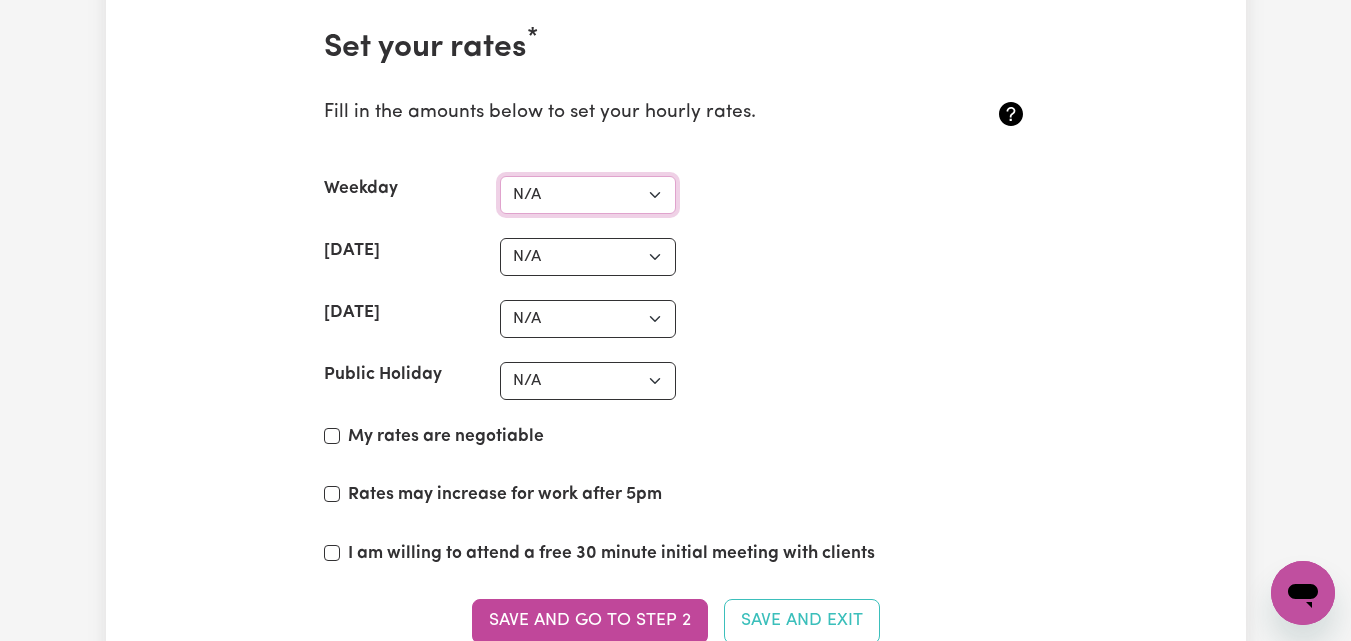 click on "N/A $37 $38 $39 $40 $41 $42 $43 $44 $45 $46 $47 $48 $49 $50 $51 $52 $53 $54 $55 $56 $57 $58 $59 $60 $61 $62 $63 $64 $65 $66 $67 $68 $69 $70 $71 $72 $73 $74 $75 $76 $77 $78 $79 $80 $81 $82 $83 $84 $85 $86 $87 $88 $89 $90 $91 $92 $93 $94 $95 $96 $97 $98 $99 $100 $101 $102 $103 $104 $105 $106 $107 $108 $109 $110 $111 $112 $113 $114 $115 $116 $117 $118 $119 $120 $121 $122 $123 $124 $125 $126 $127 $128 $129 $130 $131 $132 $133 $134 $135 $136 $137 $138 $139 $140 $141 $142 $143 $144 $145 $146 $147 $148 $149 $150 $151 $152 $153 $154 $155 $156 $157 $158 $159 $160 $161 $162" at bounding box center (588, 195) 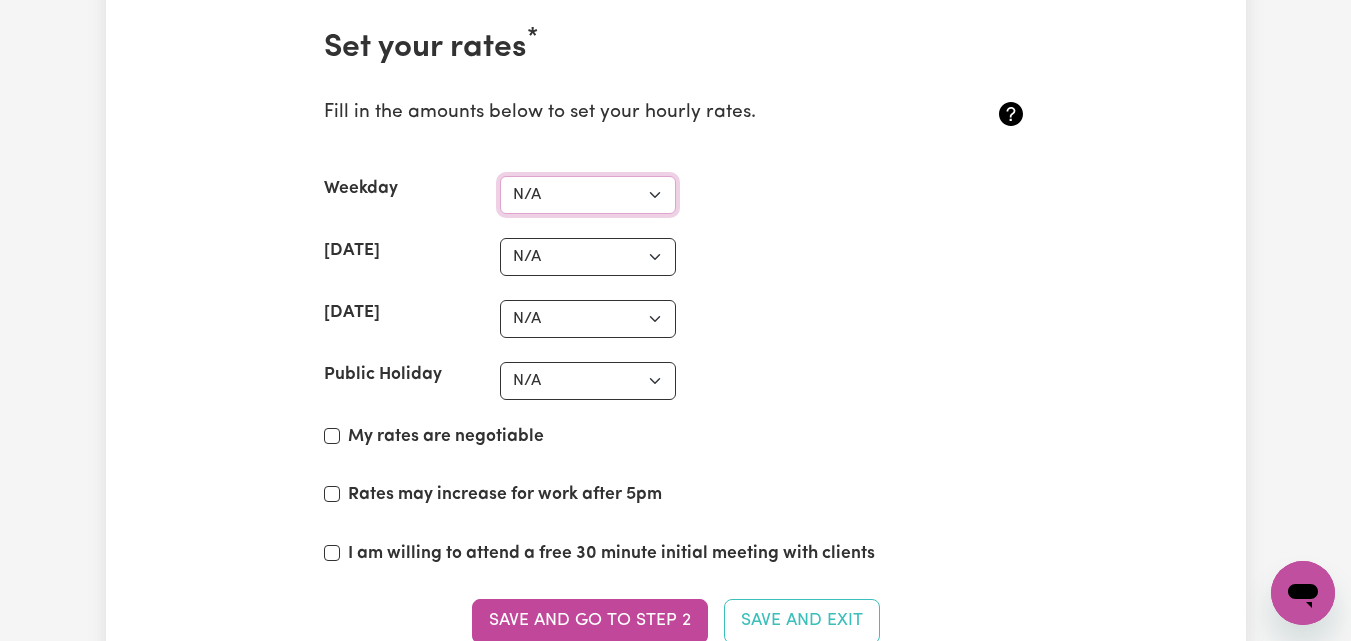 select on "37" 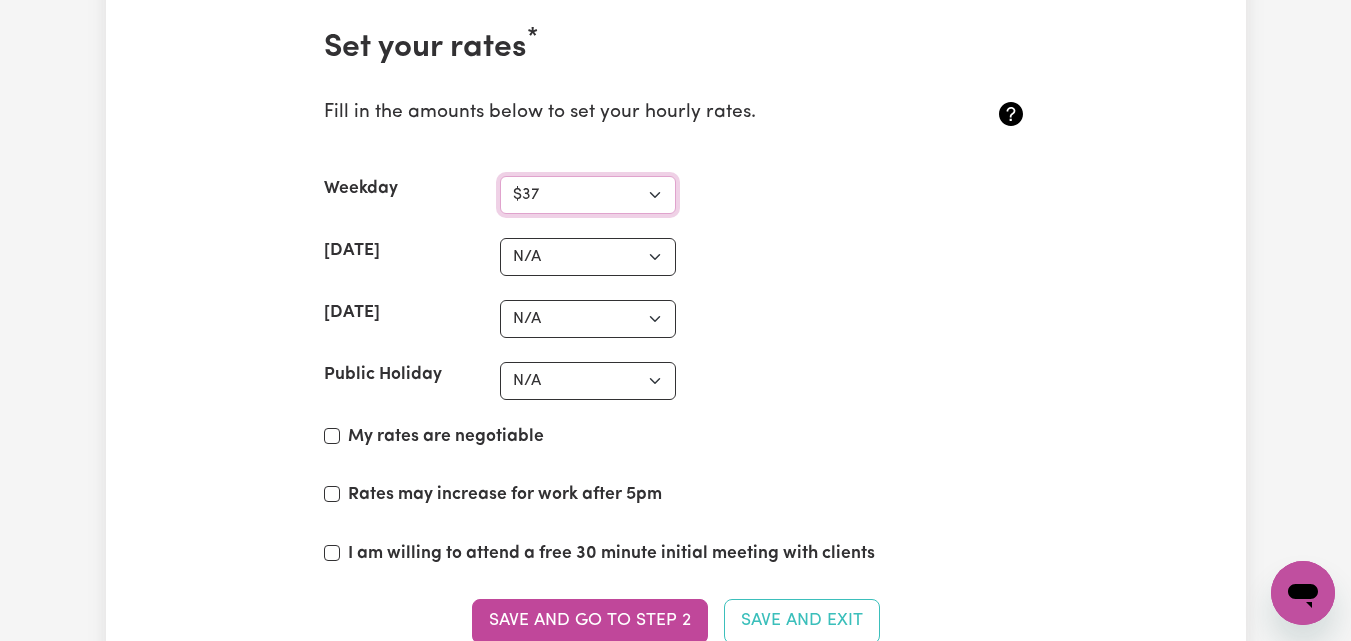 click on "N/A $37 $38 $39 $40 $41 $42 $43 $44 $45 $46 $47 $48 $49 $50 $51 $52 $53 $54 $55 $56 $57 $58 $59 $60 $61 $62 $63 $64 $65 $66 $67 $68 $69 $70 $71 $72 $73 $74 $75 $76 $77 $78 $79 $80 $81 $82 $83 $84 $85 $86 $87 $88 $89 $90 $91 $92 $93 $94 $95 $96 $97 $98 $99 $100 $101 $102 $103 $104 $105 $106 $107 $108 $109 $110 $111 $112 $113 $114 $115 $116 $117 $118 $119 $120 $121 $122 $123 $124 $125 $126 $127 $128 $129 $130 $131 $132 $133 $134 $135 $136 $137 $138 $139 $140 $141 $142 $143 $144 $145 $146 $147 $148 $149 $150 $151 $152 $153 $154 $155 $156 $157 $158 $159 $160 $161 $162" at bounding box center [588, 195] 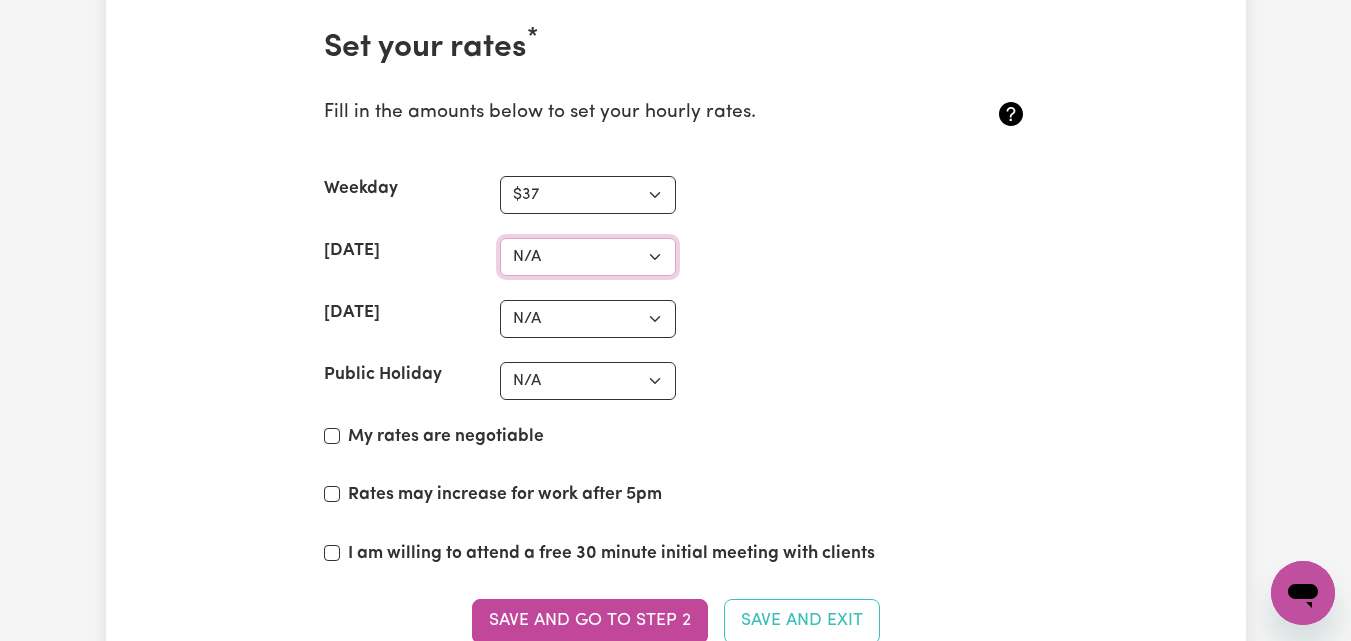 click on "N/A $37 $38 $39 $40 $41 $42 $43 $44 $45 $46 $47 $48 $49 $50 $51 $52 $53 $54 $55 $56 $57 $58 $59 $60 $61 $62 $63 $64 $65 $66 $67 $68 $69 $70 $71 $72 $73 $74 $75 $76 $77 $78 $79 $80 $81 $82 $83 $84 $85 $86 $87 $88 $89 $90 $91 $92 $93 $94 $95 $96 $97 $98 $99 $100 $101 $102 $103 $104 $105 $106 $107 $108 $109 $110 $111 $112 $113 $114 $115 $116 $117 $118 $119 $120 $121 $122 $123 $124 $125 $126 $127 $128 $129 $130 $131 $132 $133 $134 $135 $136 $137 $138 $139 $140 $141 $142 $143 $144 $145 $146 $147 $148 $149 $150 $151 $152 $153 $154 $155 $156 $157 $158 $159 $160 $161 $162" at bounding box center [588, 257] 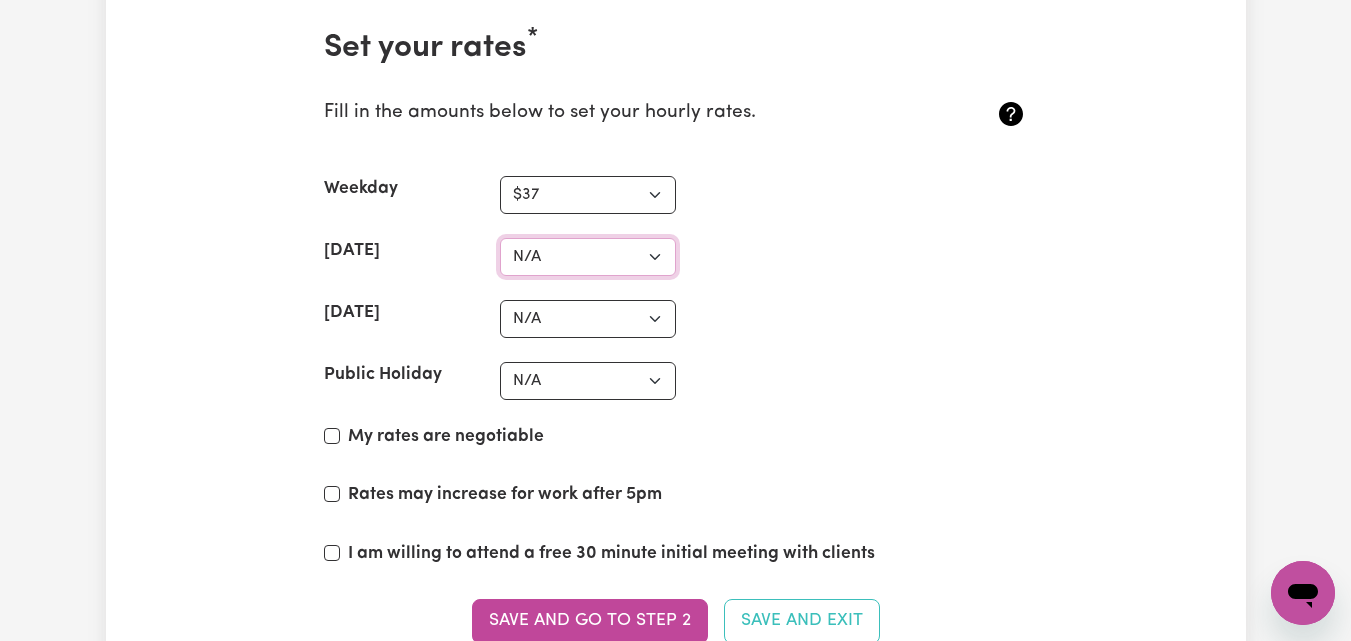 select on "55" 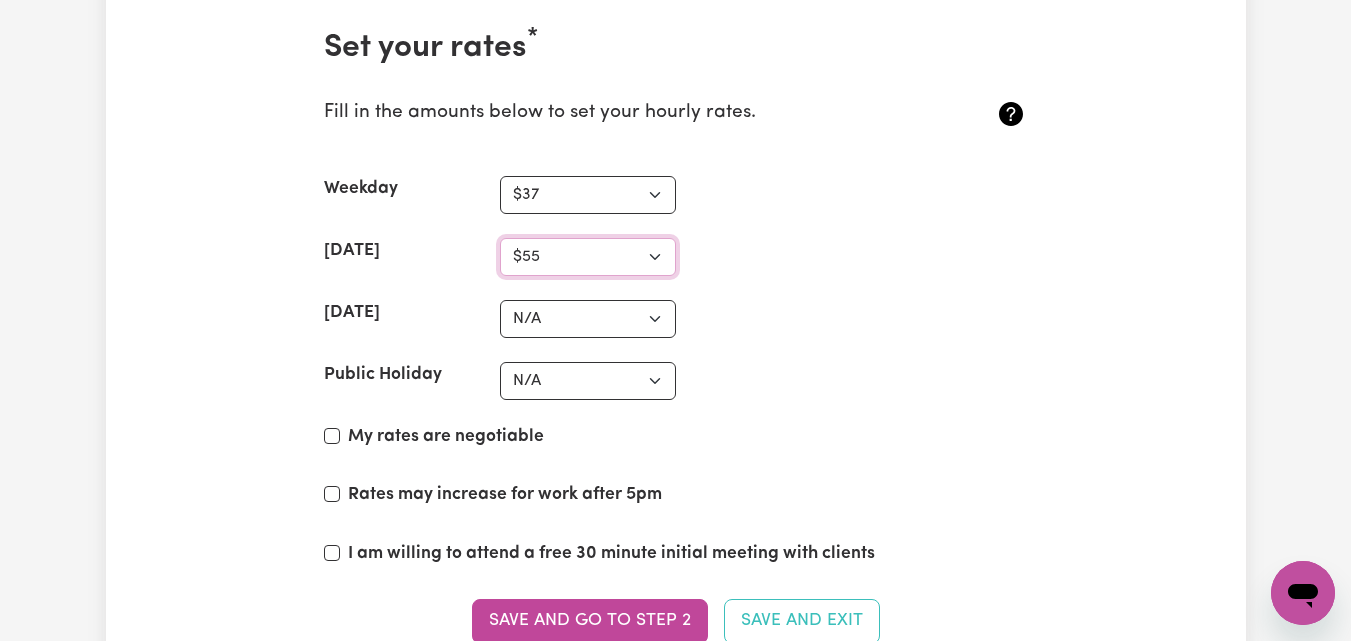 click on "N/A $37 $38 $39 $40 $41 $42 $43 $44 $45 $46 $47 $48 $49 $50 $51 $52 $53 $54 $55 $56 $57 $58 $59 $60 $61 $62 $63 $64 $65 $66 $67 $68 $69 $70 $71 $72 $73 $74 $75 $76 $77 $78 $79 $80 $81 $82 $83 $84 $85 $86 $87 $88 $89 $90 $91 $92 $93 $94 $95 $96 $97 $98 $99 $100 $101 $102 $103 $104 $105 $106 $107 $108 $109 $110 $111 $112 $113 $114 $115 $116 $117 $118 $119 $120 $121 $122 $123 $124 $125 $126 $127 $128 $129 $130 $131 $132 $133 $134 $135 $136 $137 $138 $139 $140 $141 $142 $143 $144 $145 $146 $147 $148 $149 $150 $151 $152 $153 $154 $155 $156 $157 $158 $159 $160 $161 $162" at bounding box center [588, 257] 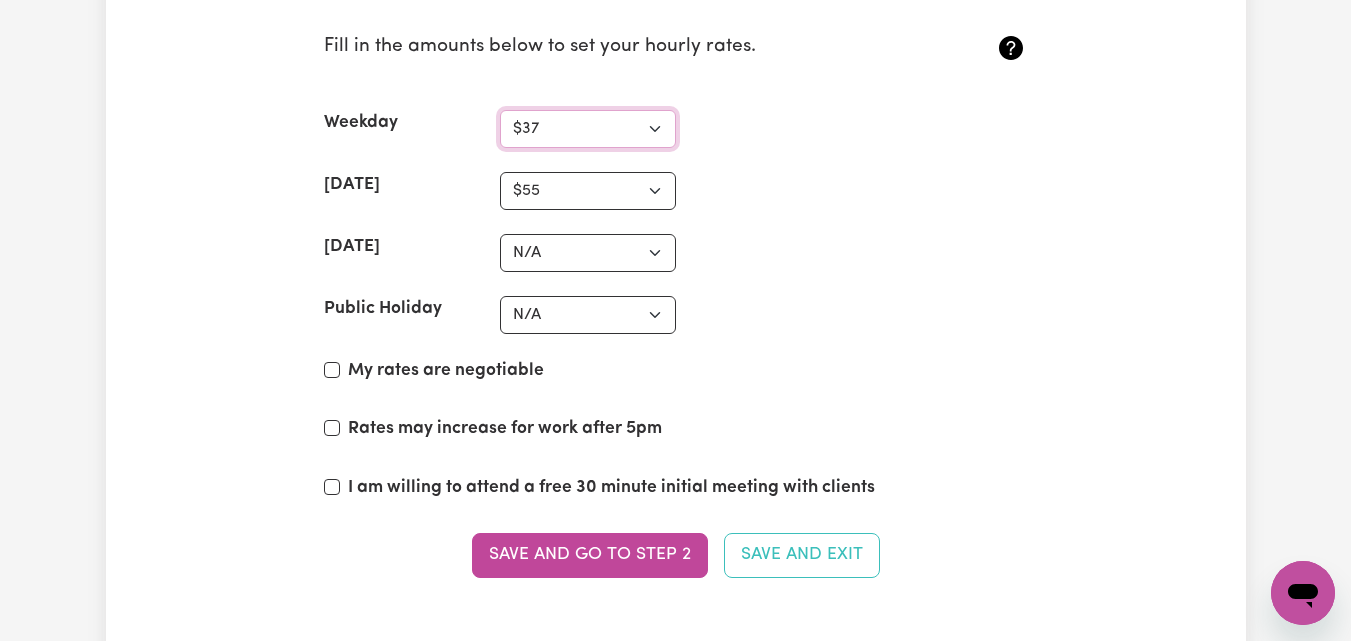 click on "N/A $37 $38 $39 $40 $41 $42 $43 $44 $45 $46 $47 $48 $49 $50 $51 $52 $53 $54 $55 $56 $57 $58 $59 $60 $61 $62 $63 $64 $65 $66 $67 $68 $69 $70 $71 $72 $73 $74 $75 $76 $77 $78 $79 $80 $81 $82 $83 $84 $85 $86 $87 $88 $89 $90 $91 $92 $93 $94 $95 $96 $97 $98 $99 $100 $101 $102 $103 $104 $105 $106 $107 $108 $109 $110 $111 $112 $113 $114 $115 $116 $117 $118 $119 $120 $121 $122 $123 $124 $125 $126 $127 $128 $129 $130 $131 $132 $133 $134 $135 $136 $137 $138 $139 $140 $141 $142 $143 $144 $145 $146 $147 $148 $149 $150 $151 $152 $153 $154 $155 $156 $157 $158 $159 $160 $161 $162" at bounding box center (588, 129) 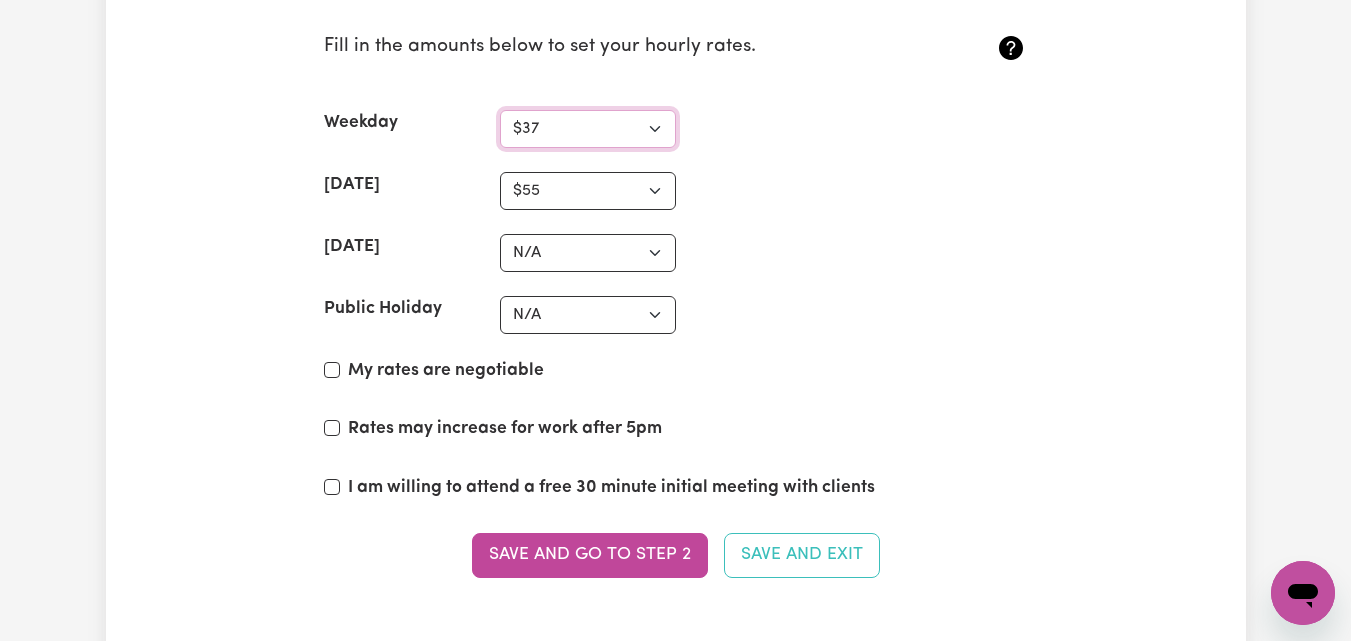 select on "40" 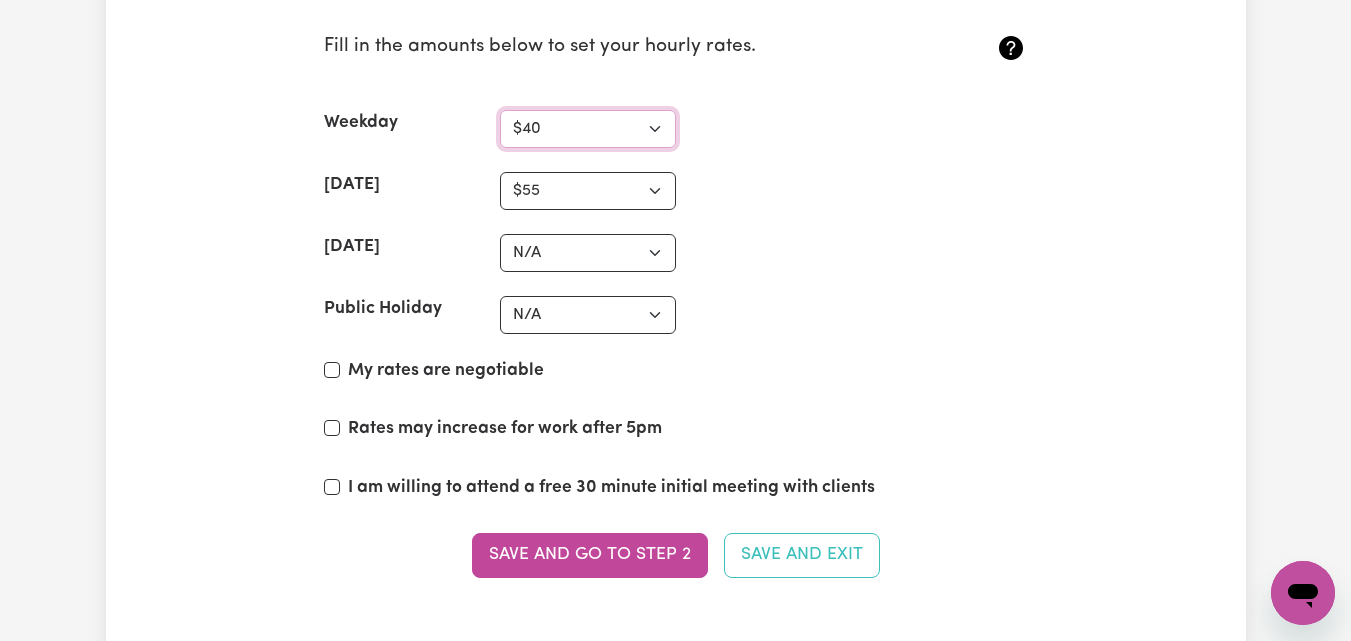 click on "N/A $37 $38 $39 $40 $41 $42 $43 $44 $45 $46 $47 $48 $49 $50 $51 $52 $53 $54 $55 $56 $57 $58 $59 $60 $61 $62 $63 $64 $65 $66 $67 $68 $69 $70 $71 $72 $73 $74 $75 $76 $77 $78 $79 $80 $81 $82 $83 $84 $85 $86 $87 $88 $89 $90 $91 $92 $93 $94 $95 $96 $97 $98 $99 $100 $101 $102 $103 $104 $105 $106 $107 $108 $109 $110 $111 $112 $113 $114 $115 $116 $117 $118 $119 $120 $121 $122 $123 $124 $125 $126 $127 $128 $129 $130 $131 $132 $133 $134 $135 $136 $137 $138 $139 $140 $141 $142 $143 $144 $145 $146 $147 $148 $149 $150 $151 $152 $153 $154 $155 $156 $157 $158 $159 $160 $161 $162" at bounding box center [588, 129] 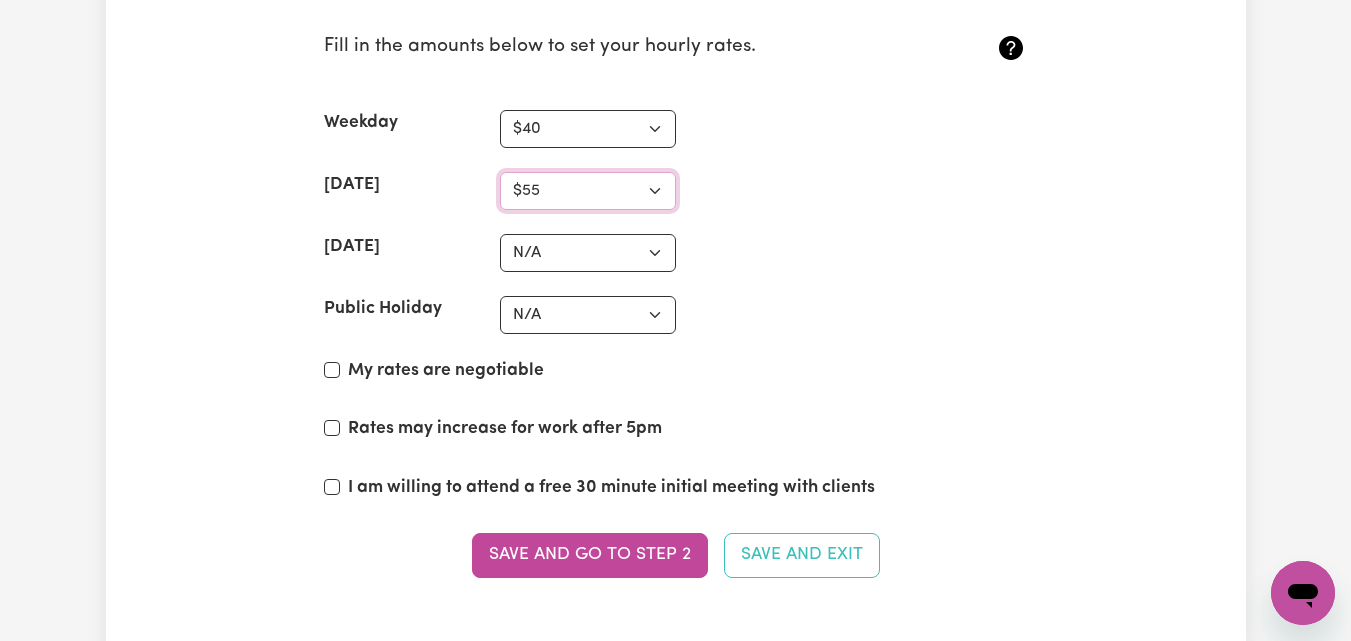 click on "N/A $37 $38 $39 $40 $41 $42 $43 $44 $45 $46 $47 $48 $49 $50 $51 $52 $53 $54 $55 $56 $57 $58 $59 $60 $61 $62 $63 $64 $65 $66 $67 $68 $69 $70 $71 $72 $73 $74 $75 $76 $77 $78 $79 $80 $81 $82 $83 $84 $85 $86 $87 $88 $89 $90 $91 $92 $93 $94 $95 $96 $97 $98 $99 $100 $101 $102 $103 $104 $105 $106 $107 $108 $109 $110 $111 $112 $113 $114 $115 $116 $117 $118 $119 $120 $121 $122 $123 $124 $125 $126 $127 $128 $129 $130 $131 $132 $133 $134 $135 $136 $137 $138 $139 $140 $141 $142 $143 $144 $145 $146 $147 $148 $149 $150 $151 $152 $153 $154 $155 $156 $157 $158 $159 $160 $161 $162" at bounding box center [588, 191] 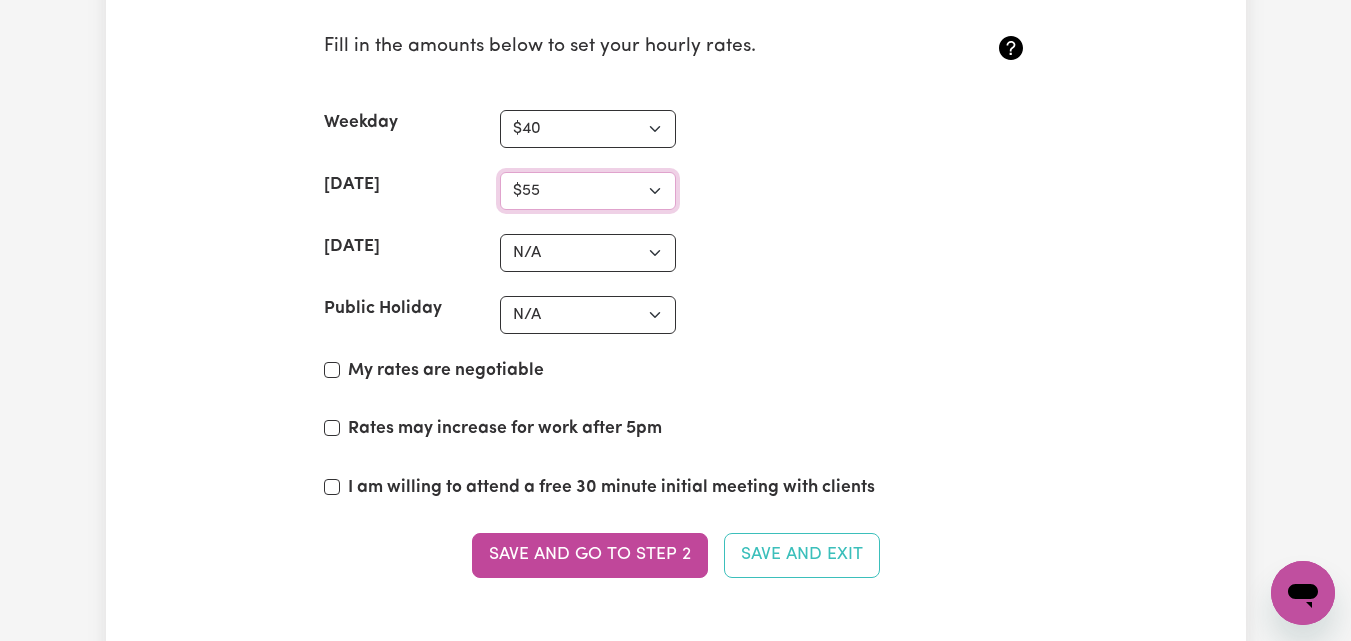 select on "60" 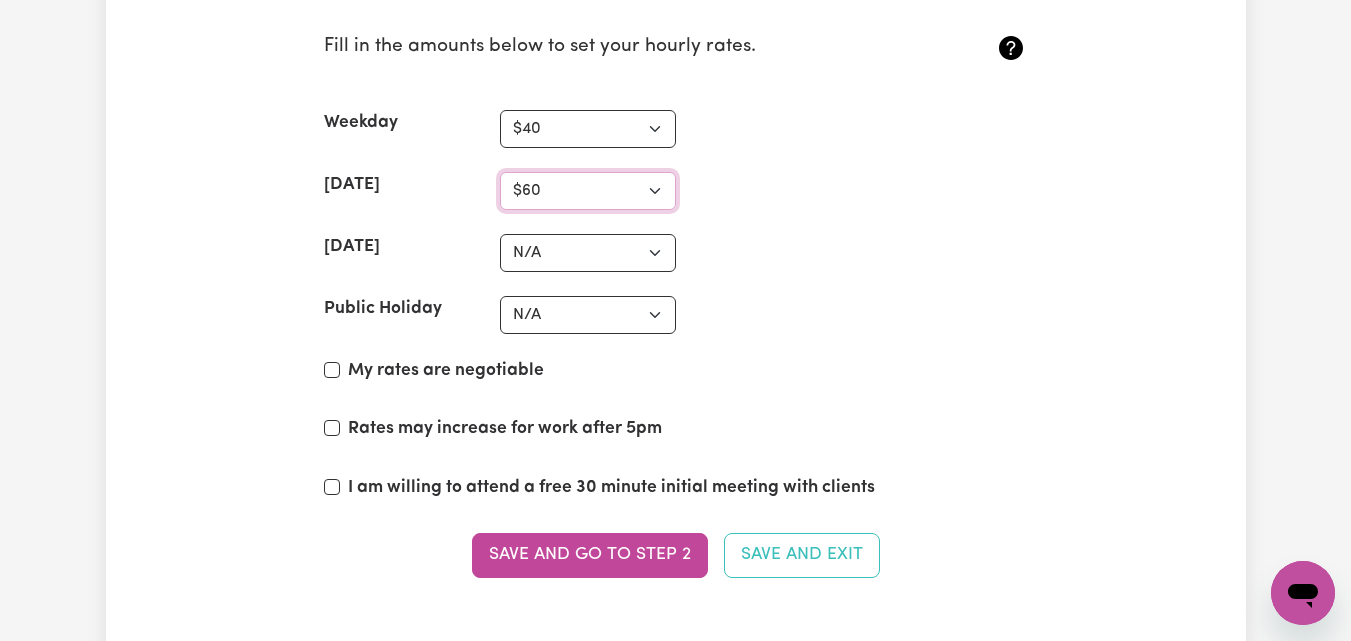 click on "N/A $37 $38 $39 $40 $41 $42 $43 $44 $45 $46 $47 $48 $49 $50 $51 $52 $53 $54 $55 $56 $57 $58 $59 $60 $61 $62 $63 $64 $65 $66 $67 $68 $69 $70 $71 $72 $73 $74 $75 $76 $77 $78 $79 $80 $81 $82 $83 $84 $85 $86 $87 $88 $89 $90 $91 $92 $93 $94 $95 $96 $97 $98 $99 $100 $101 $102 $103 $104 $105 $106 $107 $108 $109 $110 $111 $112 $113 $114 $115 $116 $117 $118 $119 $120 $121 $122 $123 $124 $125 $126 $127 $128 $129 $130 $131 $132 $133 $134 $135 $136 $137 $138 $139 $140 $141 $142 $143 $144 $145 $146 $147 $148 $149 $150 $151 $152 $153 $154 $155 $156 $157 $158 $159 $160 $161 $162" at bounding box center (588, 191) 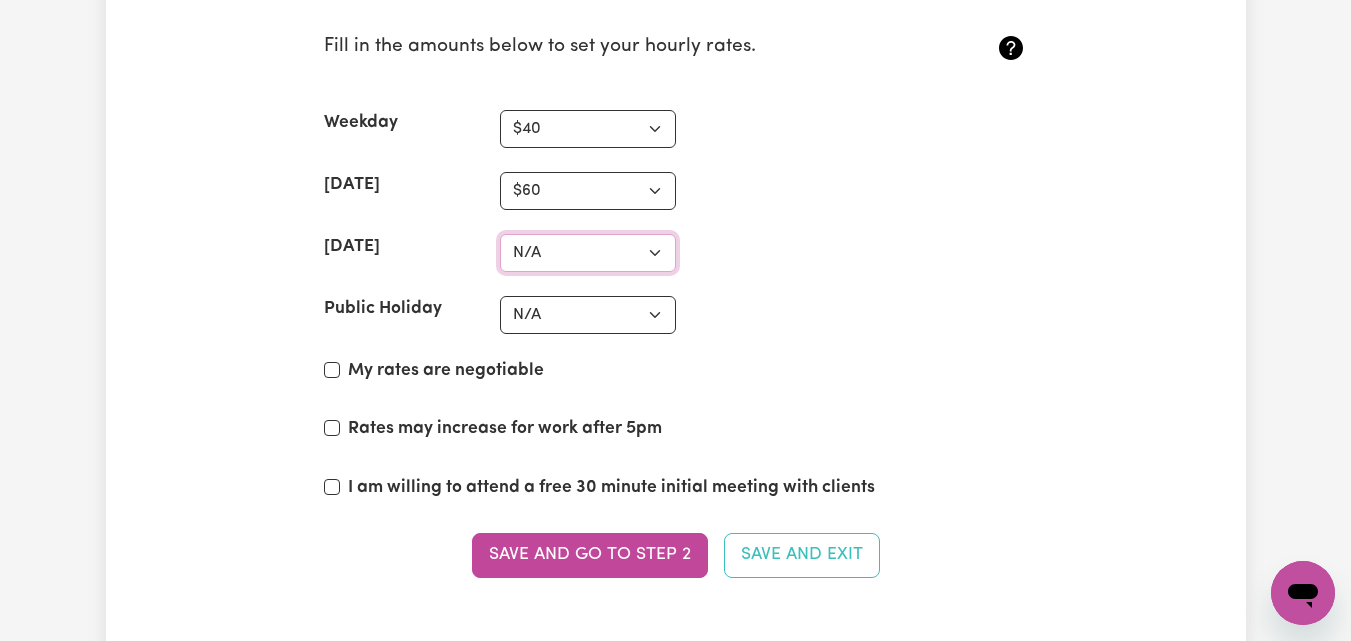 click on "N/A $37 $38 $39 $40 $41 $42 $43 $44 $45 $46 $47 $48 $49 $50 $51 $52 $53 $54 $55 $56 $57 $58 $59 $60 $61 $62 $63 $64 $65 $66 $67 $68 $69 $70 $71 $72 $73 $74 $75 $76 $77 $78 $79 $80 $81 $82 $83 $84 $85 $86 $87 $88 $89 $90 $91 $92 $93 $94 $95 $96 $97 $98 $99 $100 $101 $102 $103 $104 $105 $106 $107 $108 $109 $110 $111 $112 $113 $114 $115 $116 $117 $118 $119 $120 $121 $122 $123 $124 $125 $126 $127 $128 $129 $130 $131 $132 $133 $134 $135 $136 $137 $138 $139 $140 $141 $142 $143 $144 $145 $146 $147 $148 $149 $150 $151 $152 $153 $154 $155 $156 $157 $158 $159 $160 $161 $162" at bounding box center (588, 253) 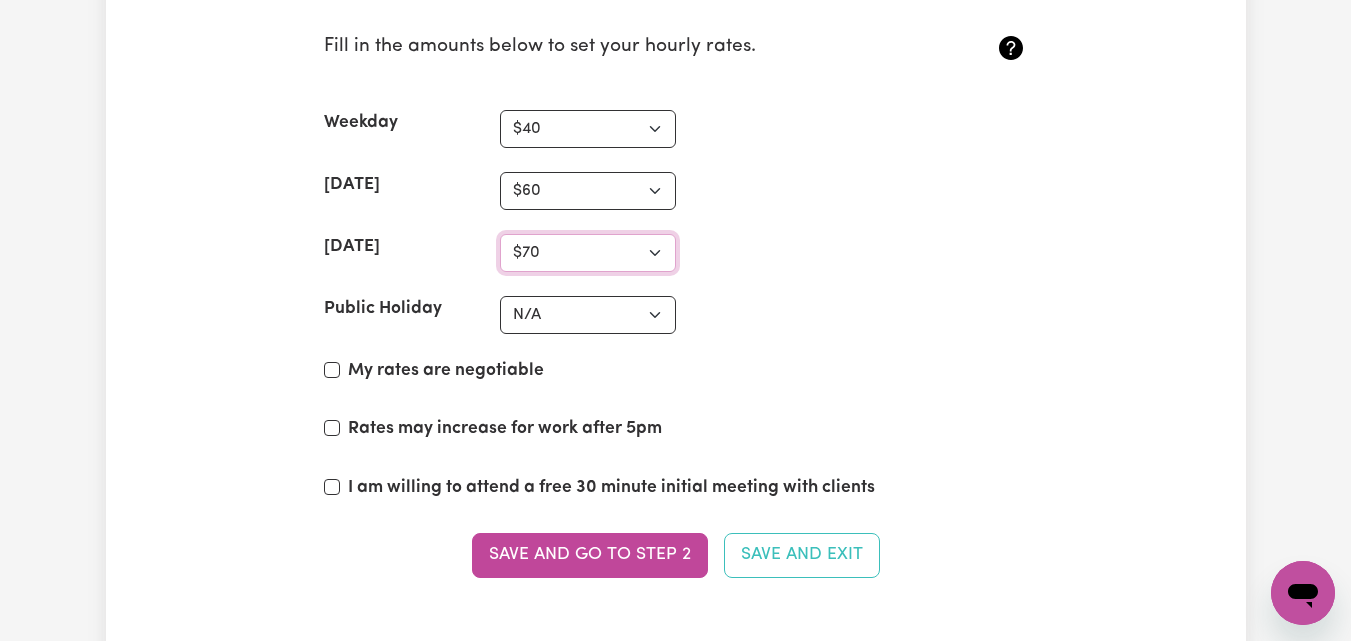 click on "N/A $37 $38 $39 $40 $41 $42 $43 $44 $45 $46 $47 $48 $49 $50 $51 $52 $53 $54 $55 $56 $57 $58 $59 $60 $61 $62 $63 $64 $65 $66 $67 $68 $69 $70 $71 $72 $73 $74 $75 $76 $77 $78 $79 $80 $81 $82 $83 $84 $85 $86 $87 $88 $89 $90 $91 $92 $93 $94 $95 $96 $97 $98 $99 $100 $101 $102 $103 $104 $105 $106 $107 $108 $109 $110 $111 $112 $113 $114 $115 $116 $117 $118 $119 $120 $121 $122 $123 $124 $125 $126 $127 $128 $129 $130 $131 $132 $133 $134 $135 $136 $137 $138 $139 $140 $141 $142 $143 $144 $145 $146 $147 $148 $149 $150 $151 $152 $153 $154 $155 $156 $157 $158 $159 $160 $161 $162" at bounding box center (588, 253) 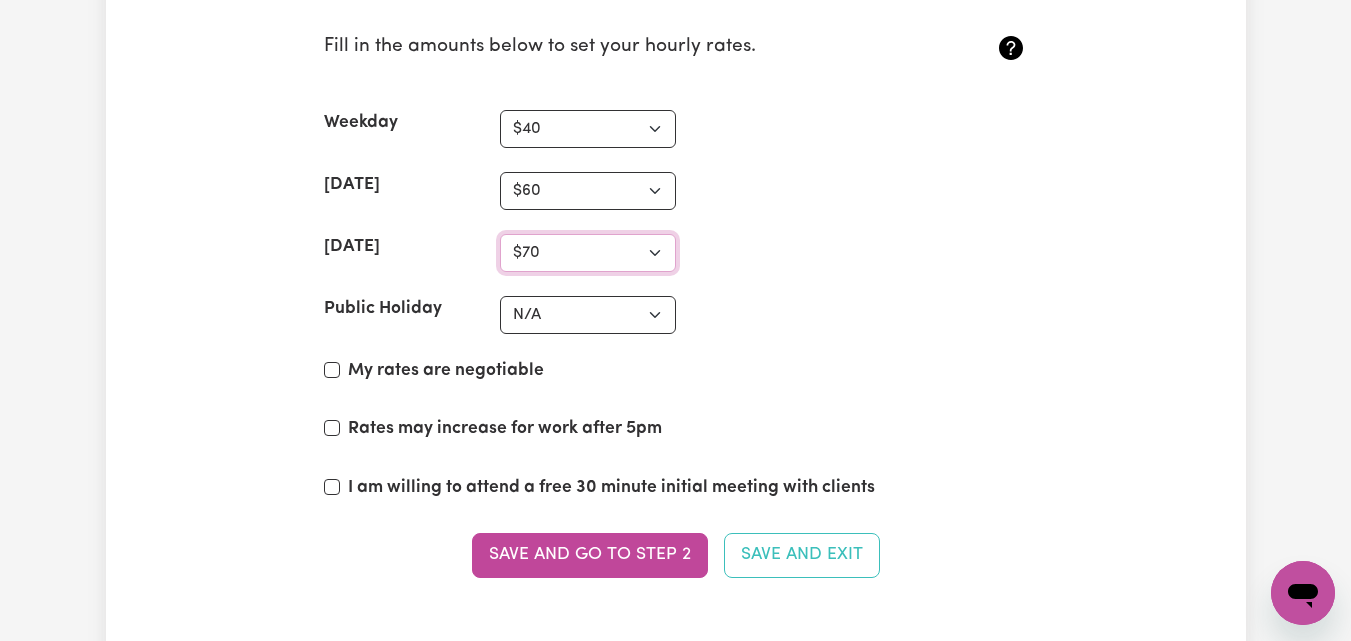 click on "N/A $37 $38 $39 $40 $41 $42 $43 $44 $45 $46 $47 $48 $49 $50 $51 $52 $53 $54 $55 $56 $57 $58 $59 $60 $61 $62 $63 $64 $65 $66 $67 $68 $69 $70 $71 $72 $73 $74 $75 $76 $77 $78 $79 $80 $81 $82 $83 $84 $85 $86 $87 $88 $89 $90 $91 $92 $93 $94 $95 $96 $97 $98 $99 $100 $101 $102 $103 $104 $105 $106 $107 $108 $109 $110 $111 $112 $113 $114 $115 $116 $117 $118 $119 $120 $121 $122 $123 $124 $125 $126 $127 $128 $129 $130 $131 $132 $133 $134 $135 $136 $137 $138 $139 $140 $141 $142 $143 $144 $145 $146 $147 $148 $149 $150 $151 $152 $153 $154 $155 $156 $157 $158 $159 $160 $161 $162" at bounding box center [588, 253] 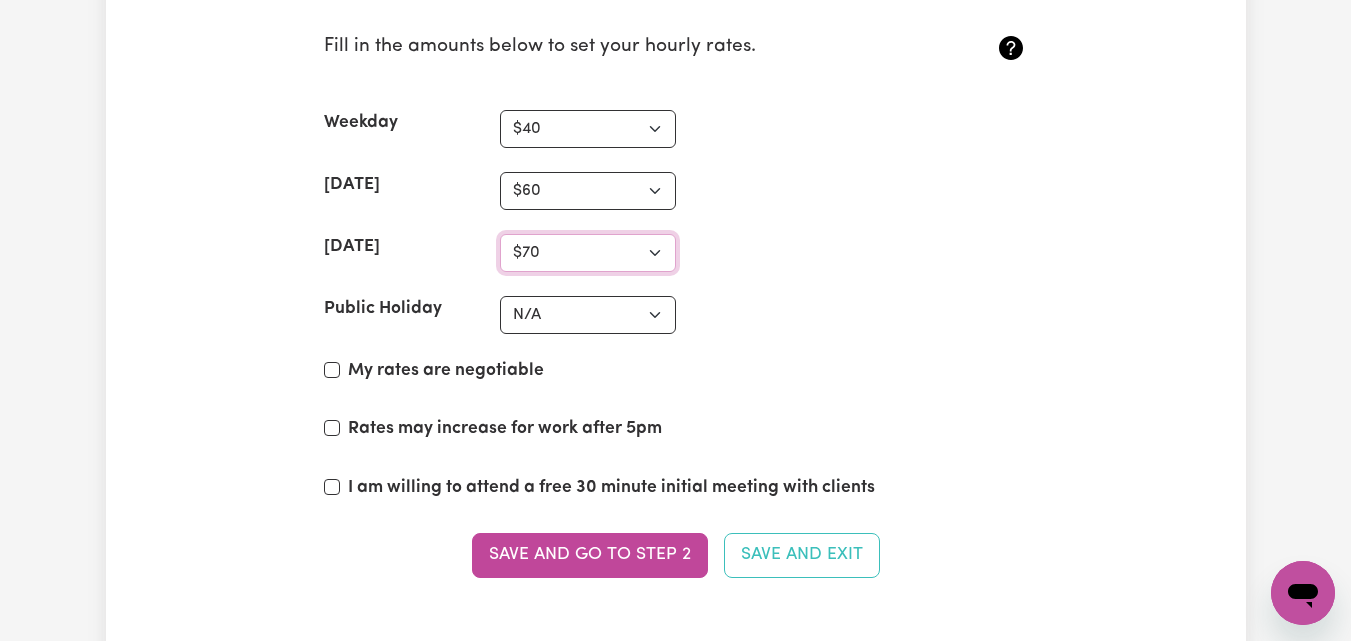 select on "65" 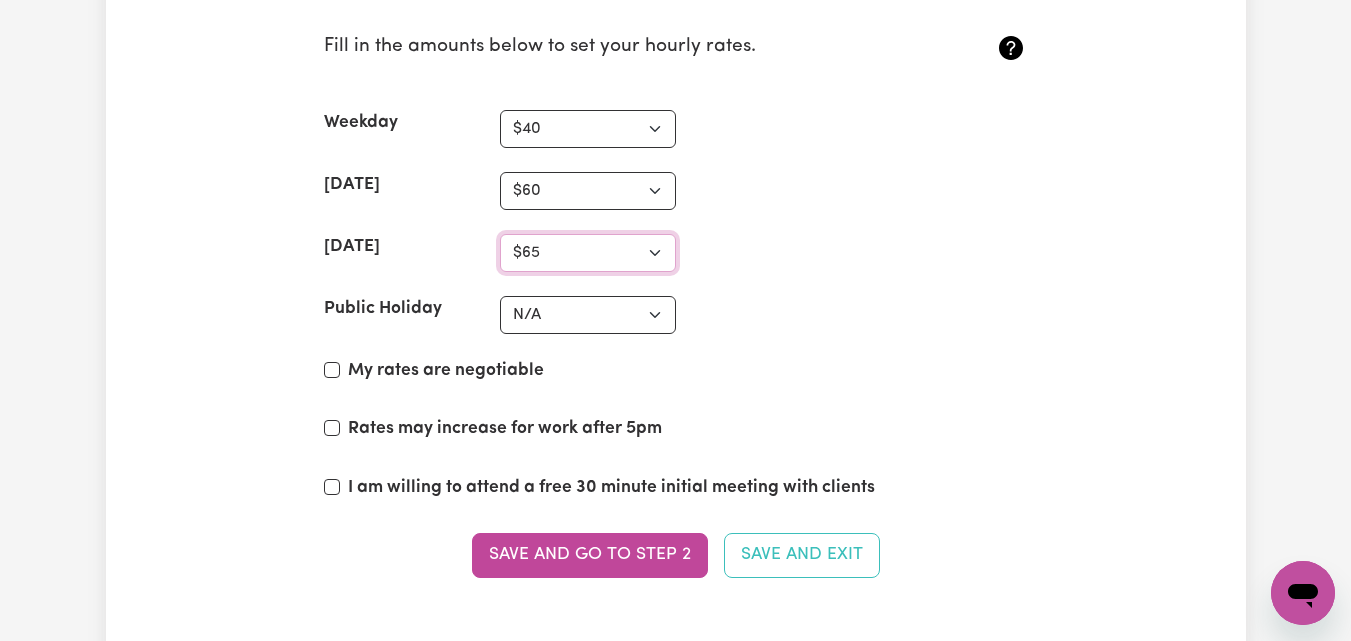 click on "N/A $37 $38 $39 $40 $41 $42 $43 $44 $45 $46 $47 $48 $49 $50 $51 $52 $53 $54 $55 $56 $57 $58 $59 $60 $61 $62 $63 $64 $65 $66 $67 $68 $69 $70 $71 $72 $73 $74 $75 $76 $77 $78 $79 $80 $81 $82 $83 $84 $85 $86 $87 $88 $89 $90 $91 $92 $93 $94 $95 $96 $97 $98 $99 $100 $101 $102 $103 $104 $105 $106 $107 $108 $109 $110 $111 $112 $113 $114 $115 $116 $117 $118 $119 $120 $121 $122 $123 $124 $125 $126 $127 $128 $129 $130 $131 $132 $133 $134 $135 $136 $137 $138 $139 $140 $141 $142 $143 $144 $145 $146 $147 $148 $149 $150 $151 $152 $153 $154 $155 $156 $157 $158 $159 $160 $161 $162" at bounding box center [588, 253] 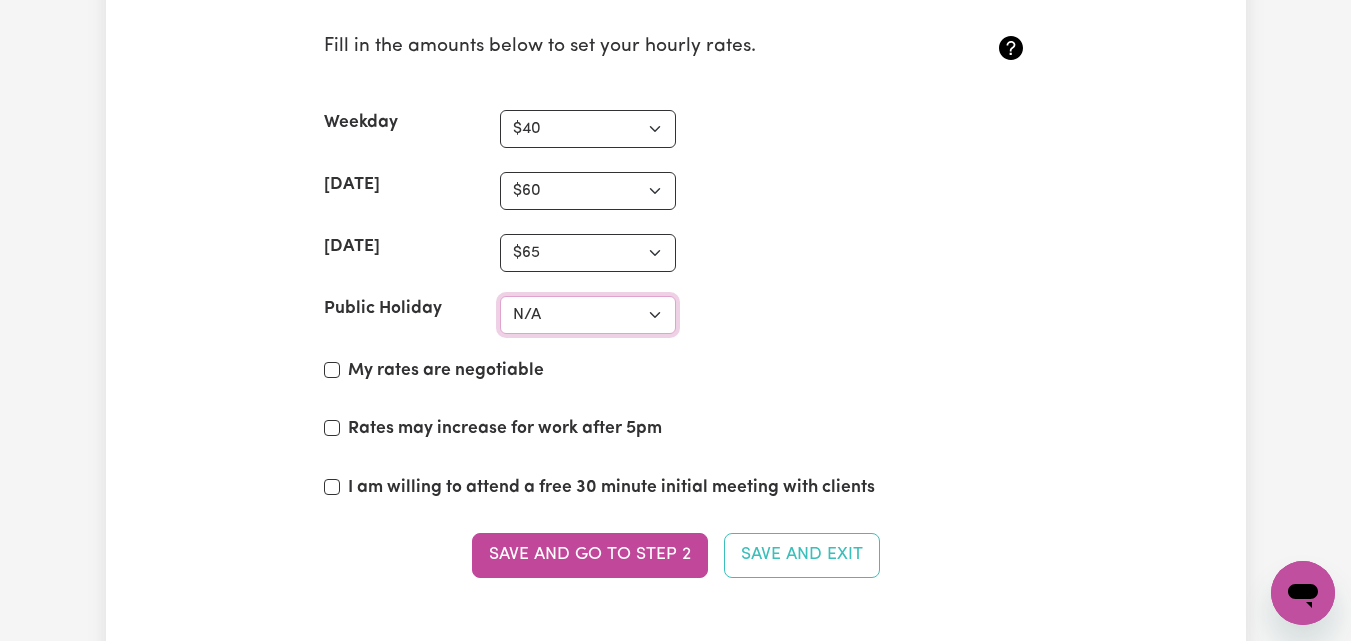 click on "N/A $37 $38 $39 $40 $41 $42 $43 $44 $45 $46 $47 $48 $49 $50 $51 $52 $53 $54 $55 $56 $57 $58 $59 $60 $61 $62 $63 $64 $65 $66 $67 $68 $69 $70 $71 $72 $73 $74 $75 $76 $77 $78 $79 $80 $81 $82 $83 $84 $85 $86 $87 $88 $89 $90 $91 $92 $93 $94 $95 $96 $97 $98 $99 $100 $101 $102 $103 $104 $105 $106 $107 $108 $109 $110 $111 $112 $113 $114 $115 $116 $117 $118 $119 $120 $121 $122 $123 $124 $125 $126 $127 $128 $129 $130 $131 $132 $133 $134 $135 $136 $137 $138 $139 $140 $141 $142 $143 $144 $145 $146 $147 $148 $149 $150 $151 $152 $153 $154 $155 $156 $157 $158 $159 $160 $161 $162" at bounding box center (588, 315) 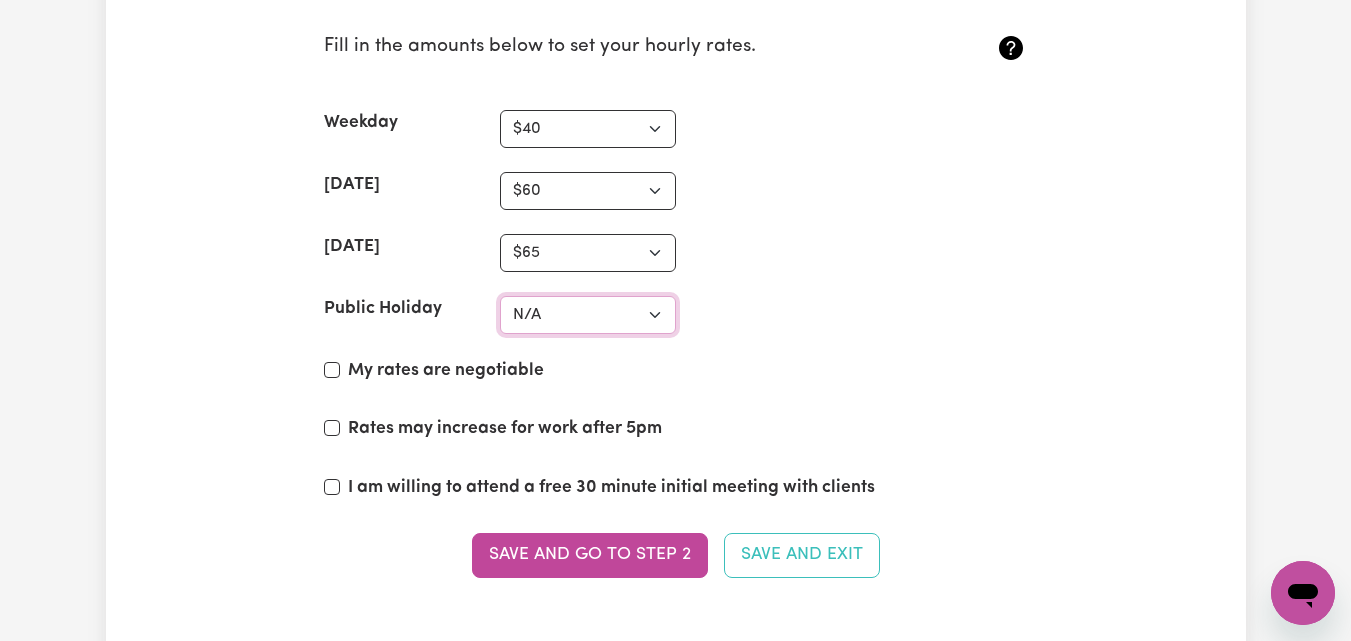 select on "90" 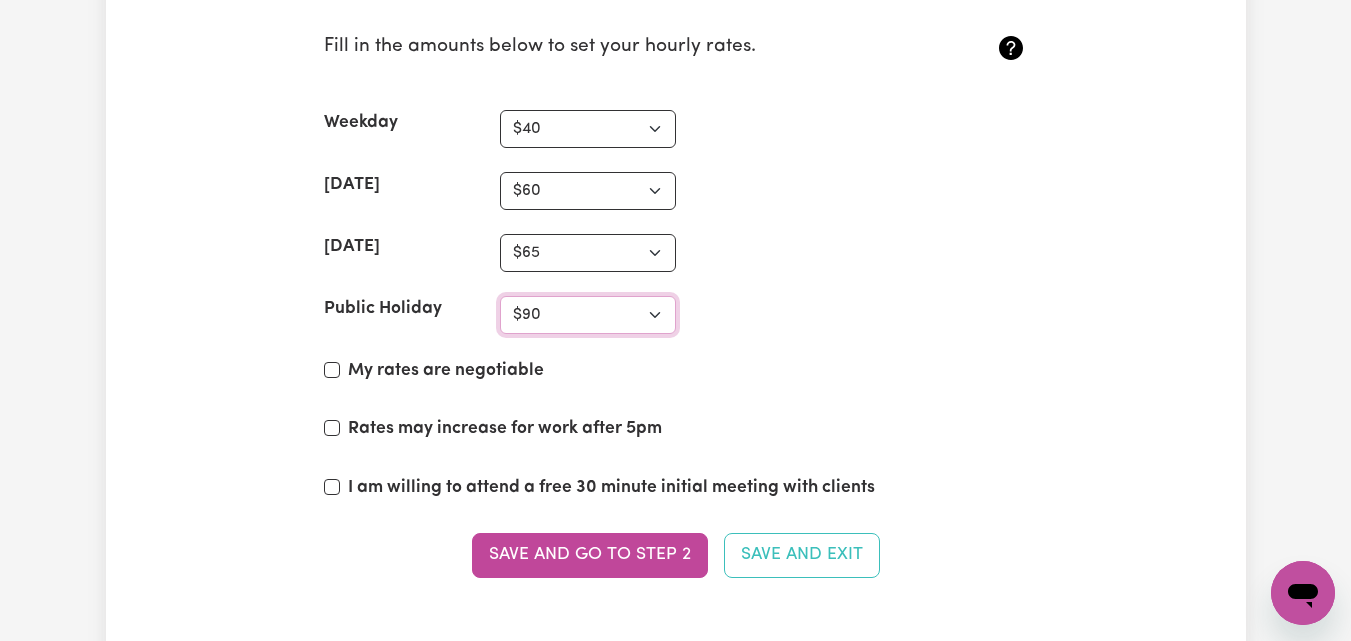 click on "N/A $37 $38 $39 $40 $41 $42 $43 $44 $45 $46 $47 $48 $49 $50 $51 $52 $53 $54 $55 $56 $57 $58 $59 $60 $61 $62 $63 $64 $65 $66 $67 $68 $69 $70 $71 $72 $73 $74 $75 $76 $77 $78 $79 $80 $81 $82 $83 $84 $85 $86 $87 $88 $89 $90 $91 $92 $93 $94 $95 $96 $97 $98 $99 $100 $101 $102 $103 $104 $105 $106 $107 $108 $109 $110 $111 $112 $113 $114 $115 $116 $117 $118 $119 $120 $121 $122 $123 $124 $125 $126 $127 $128 $129 $130 $131 $132 $133 $134 $135 $136 $137 $138 $139 $140 $141 $142 $143 $144 $145 $146 $147 $148 $149 $150 $151 $152 $153 $154 $155 $156 $157 $158 $159 $160 $161 $162" at bounding box center (588, 315) 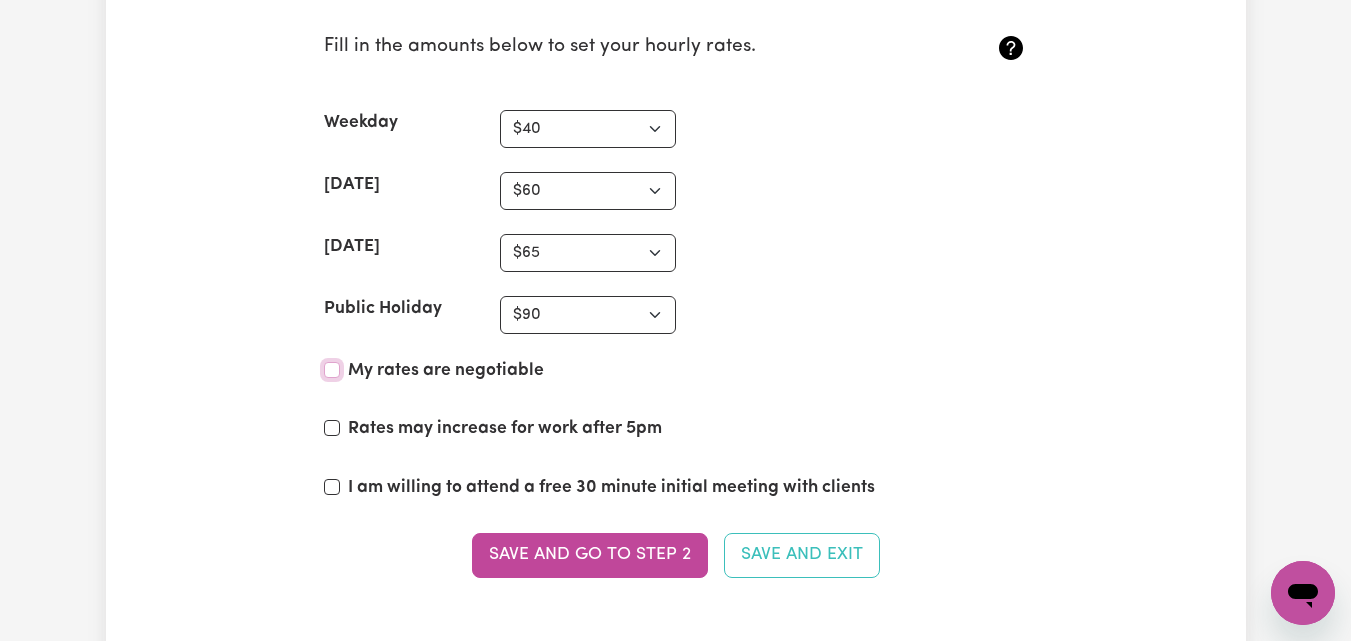 click on "My rates are negotiable" at bounding box center [332, 370] 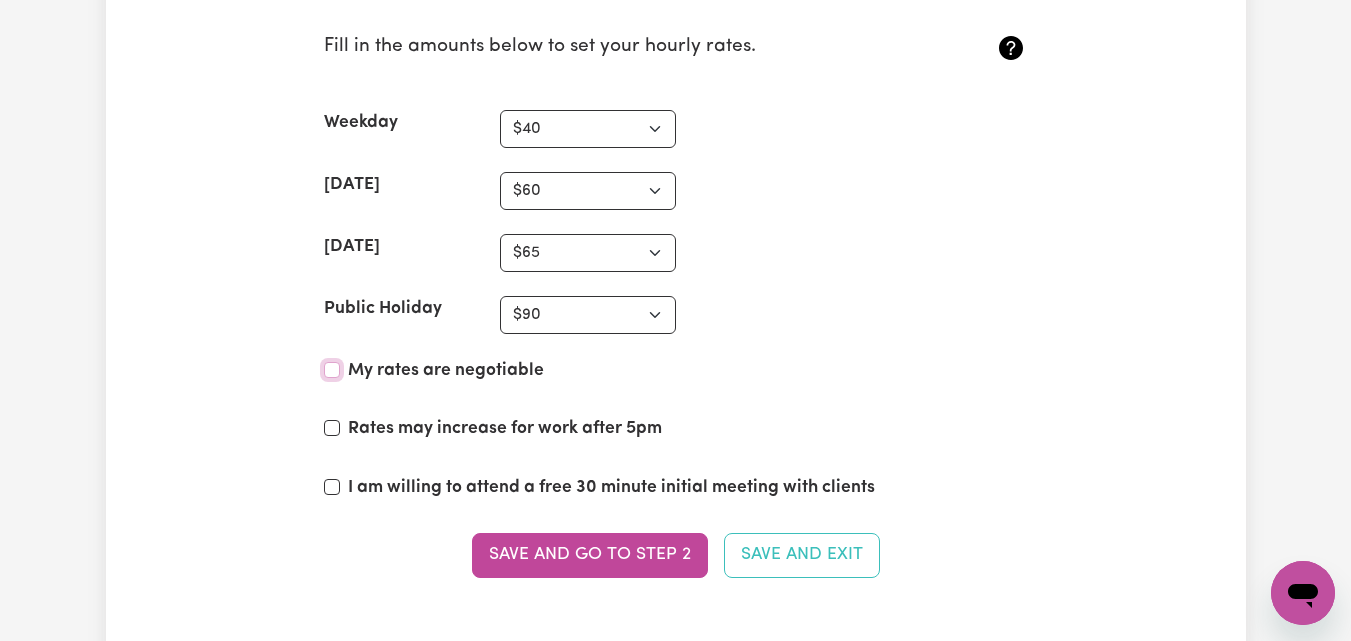 checkbox on "true" 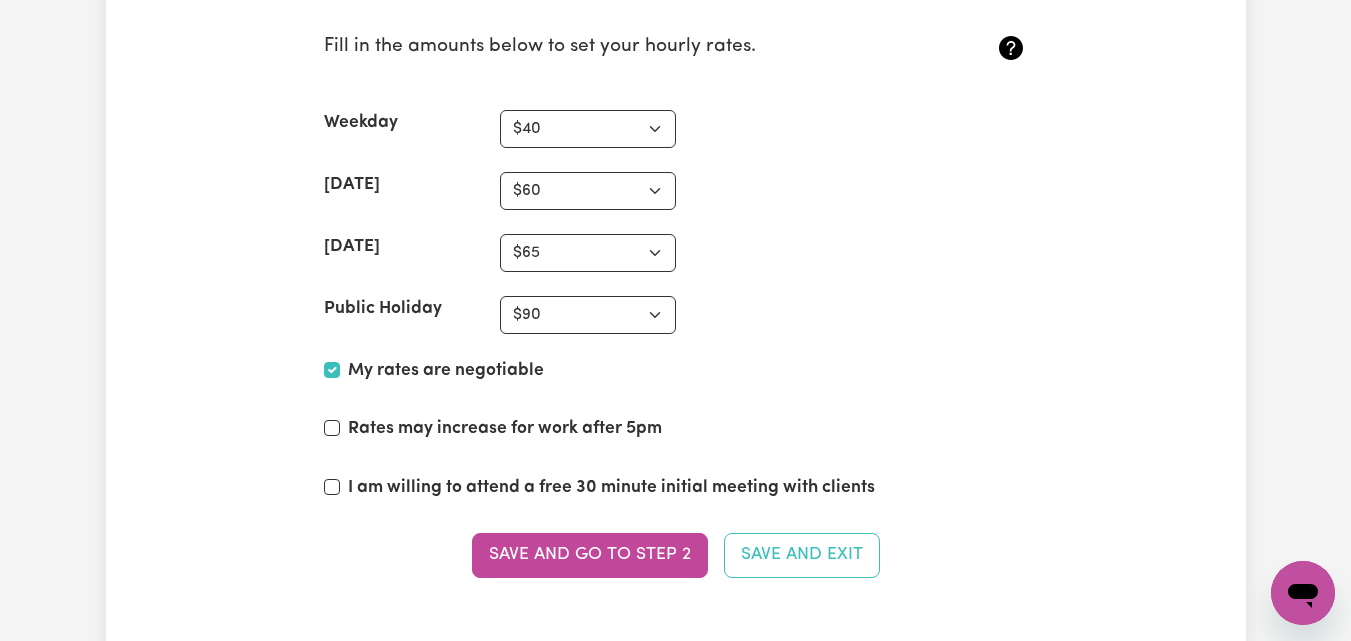 click on "My rates are negotiable" at bounding box center (676, 375) 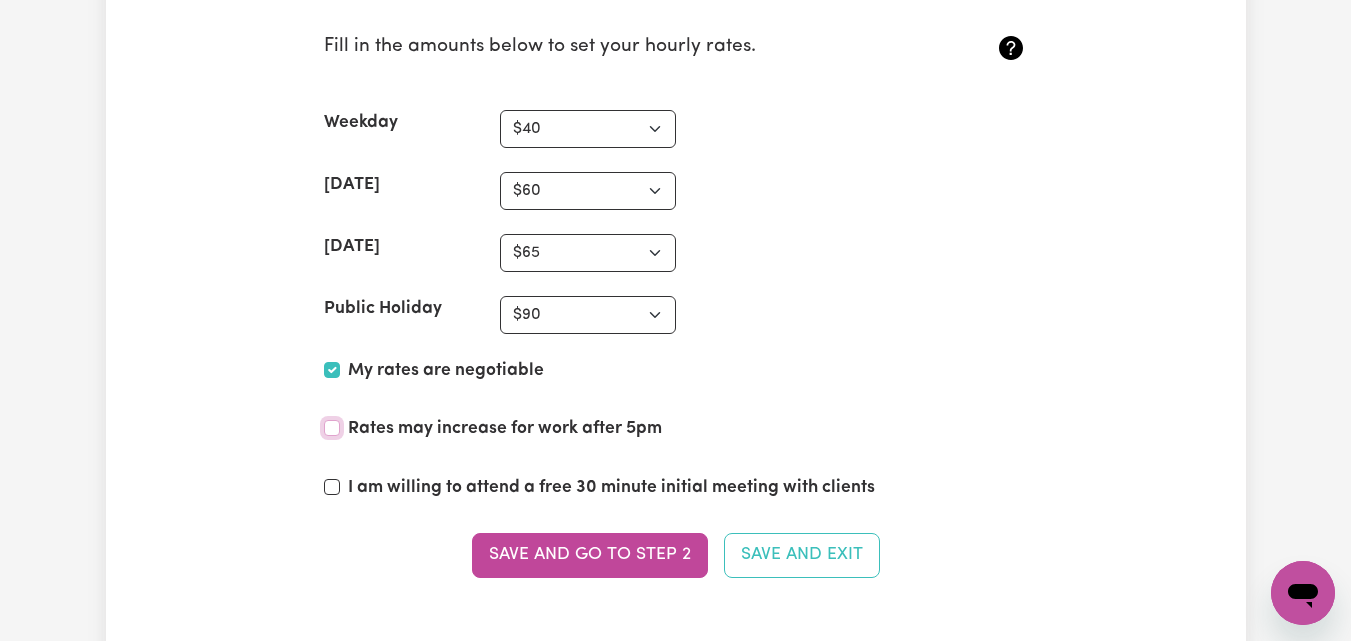 click on "Rates may increase for work after 5pm" at bounding box center [332, 428] 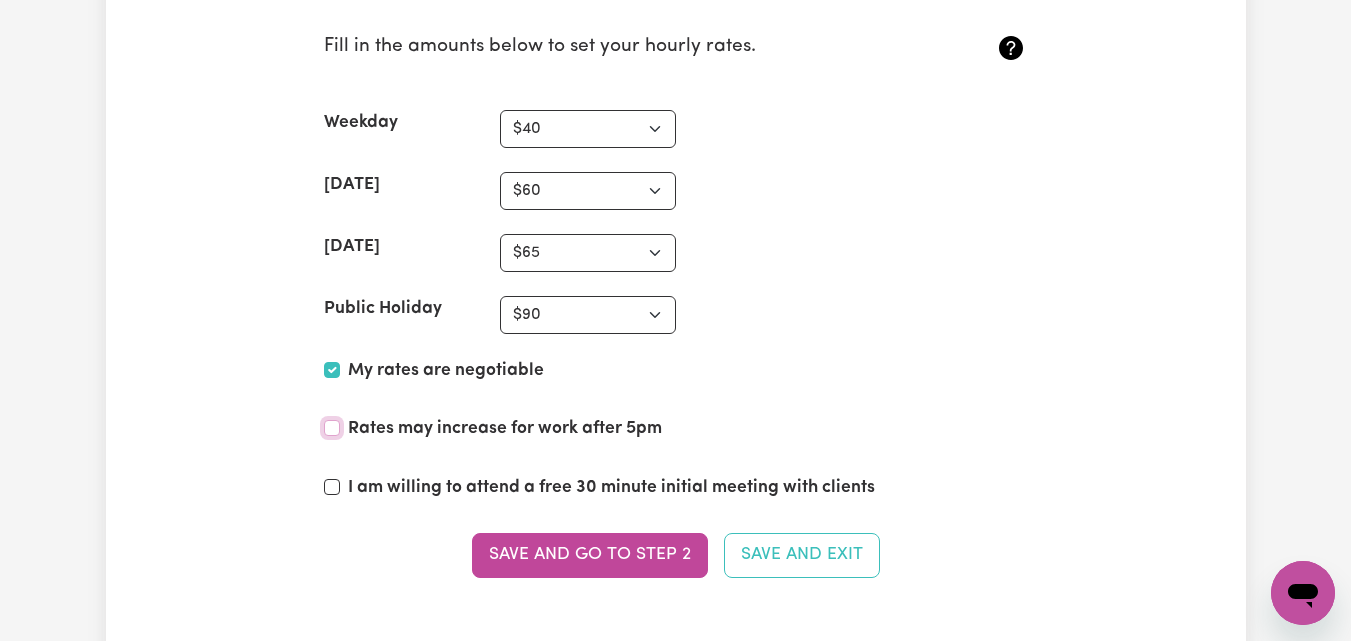 checkbox on "true" 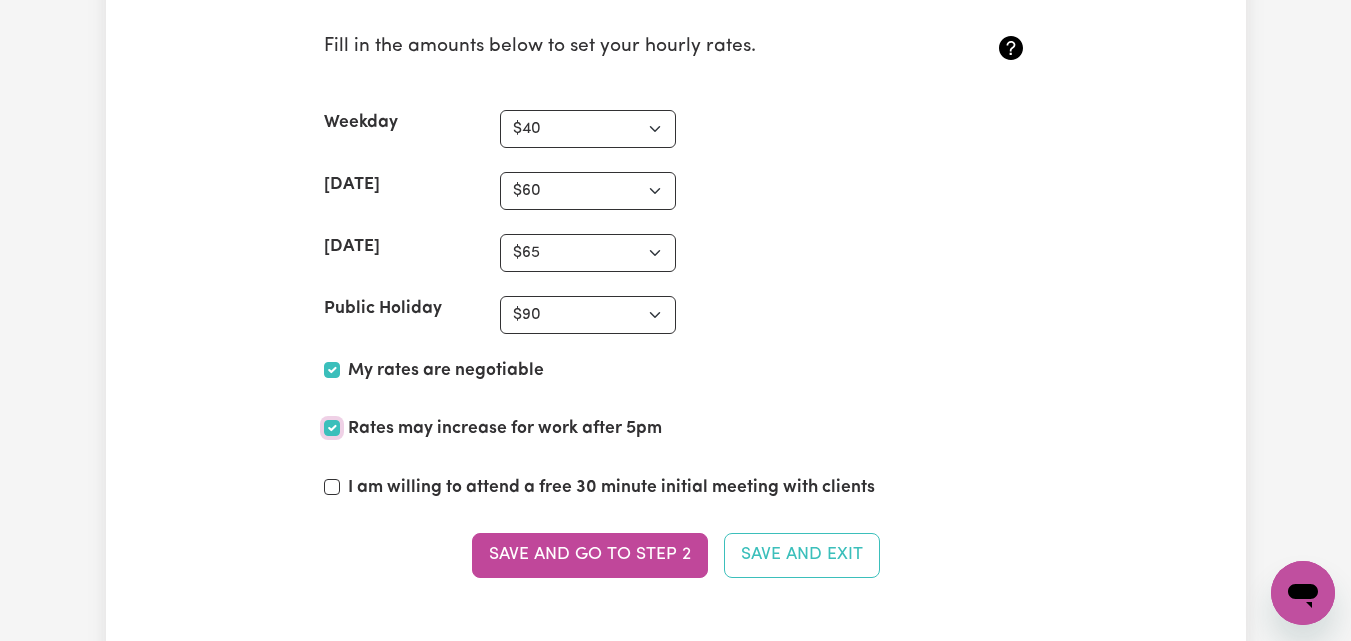 scroll, scrollTop: 5317, scrollLeft: 0, axis: vertical 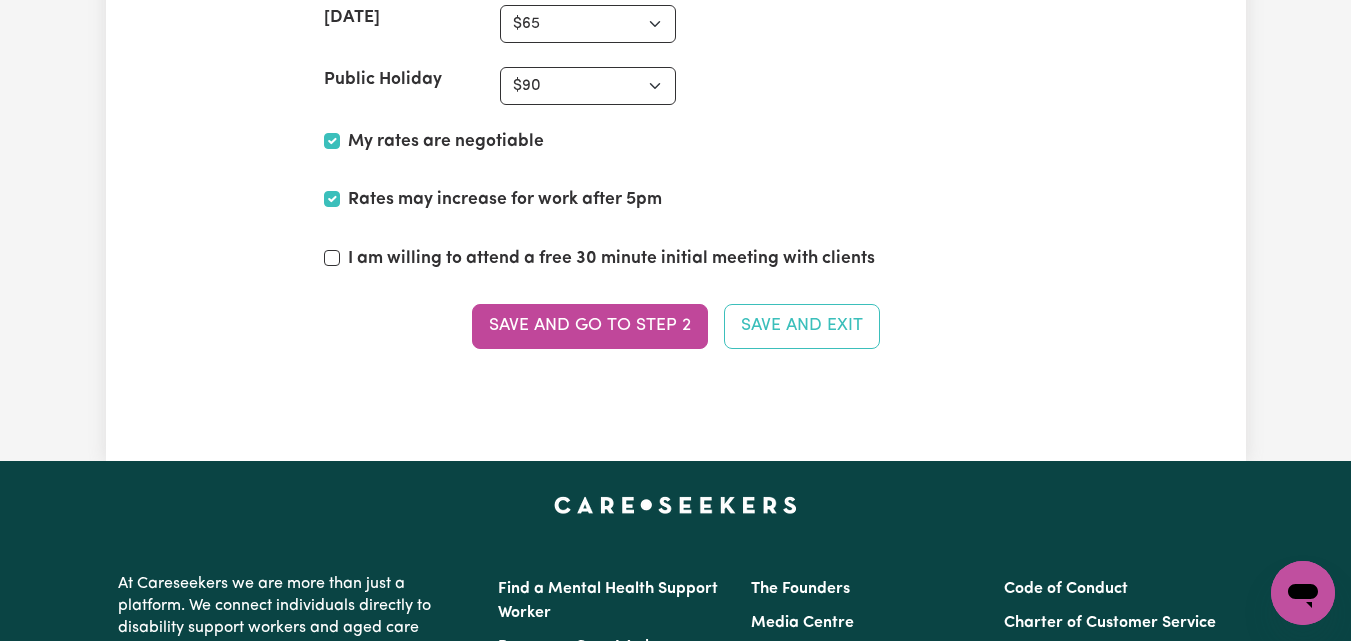 click on "I am willing to attend a free 30 minute initial meeting with clients" at bounding box center [676, 263] 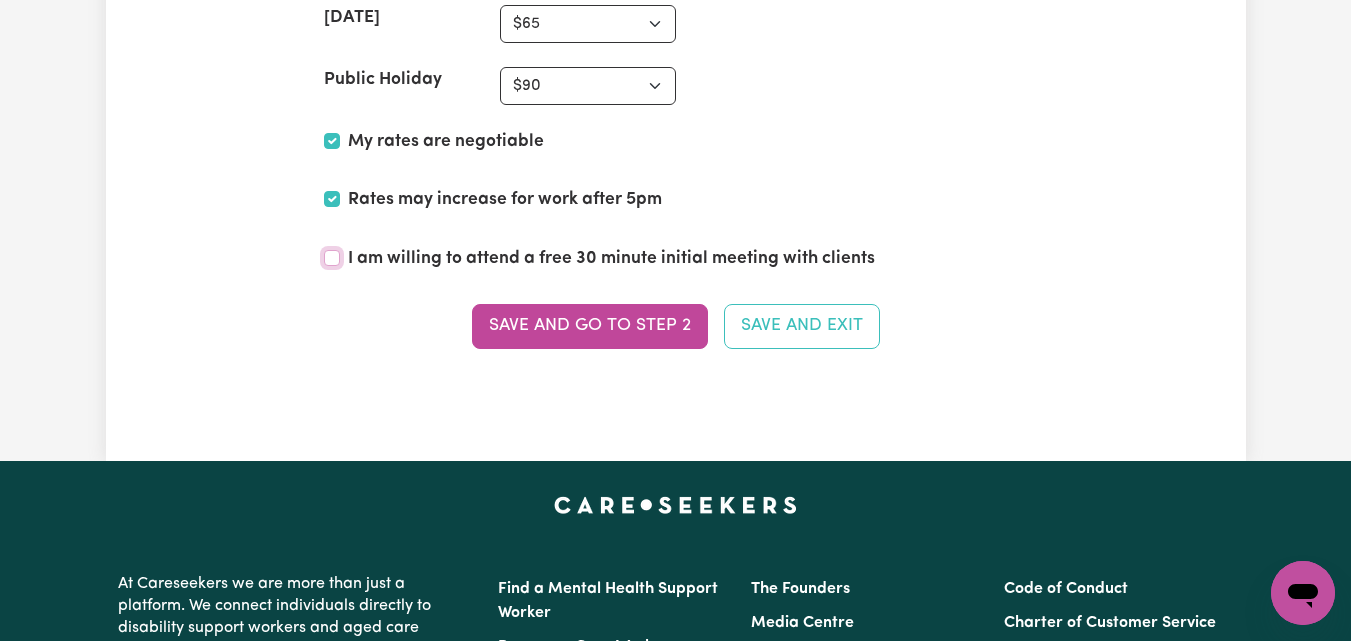 click on "I am willing to attend a free 30 minute initial meeting with clients" at bounding box center [332, 258] 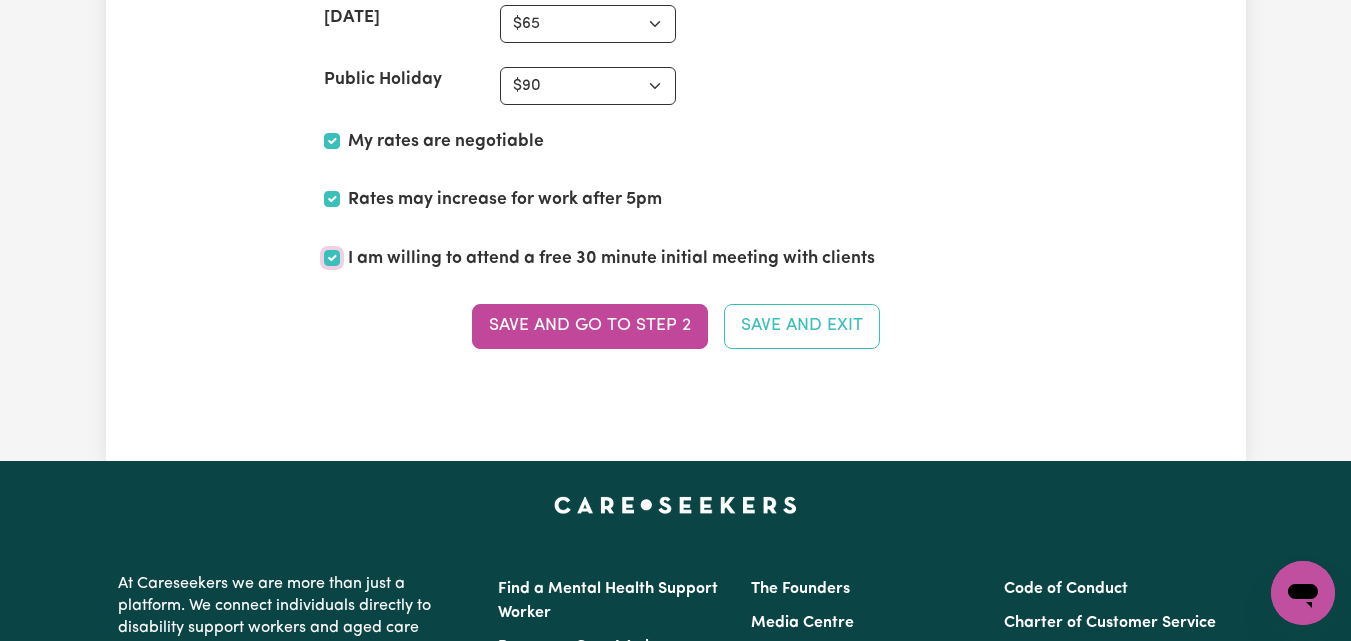 checkbox on "true" 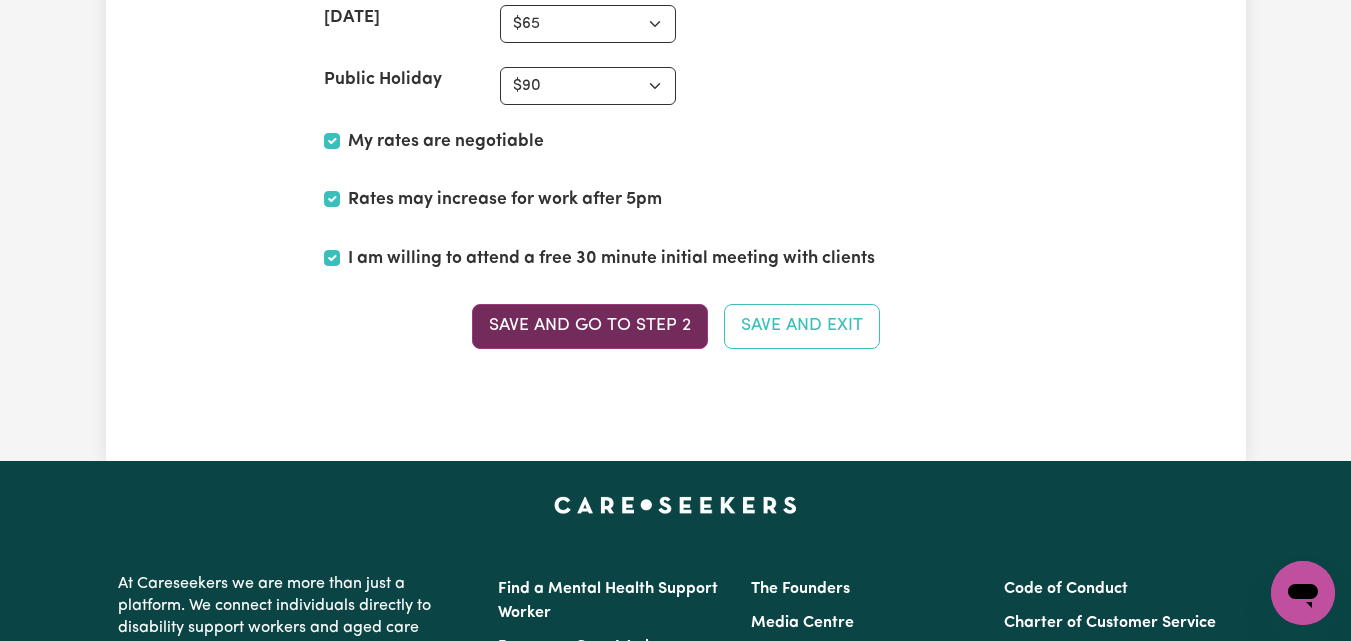 click on "Save and go to Step 2" at bounding box center [590, 326] 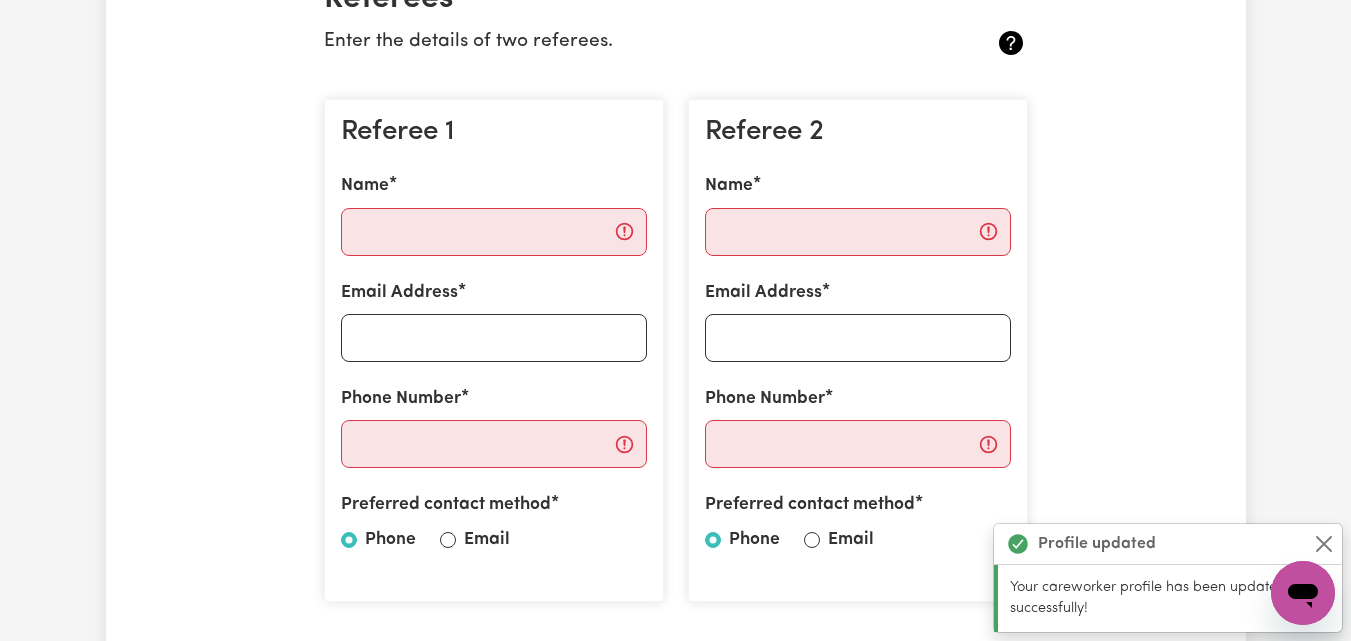 scroll, scrollTop: 516, scrollLeft: 0, axis: vertical 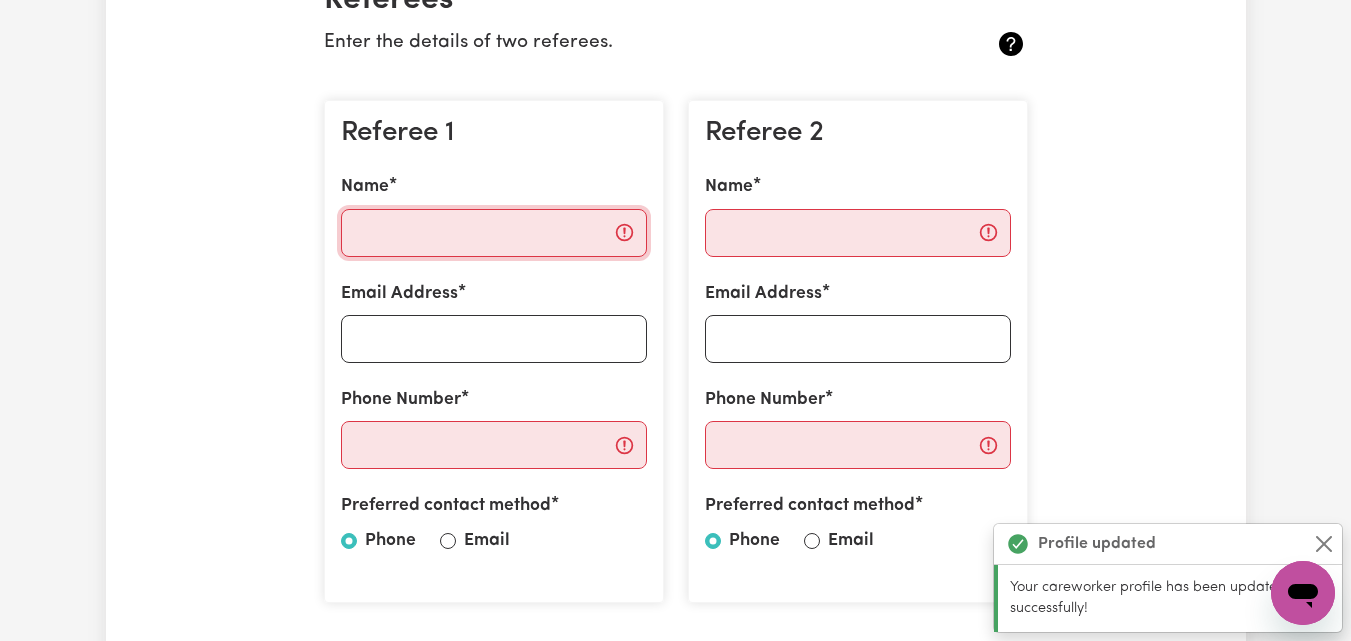 click on "Name" at bounding box center (494, 233) 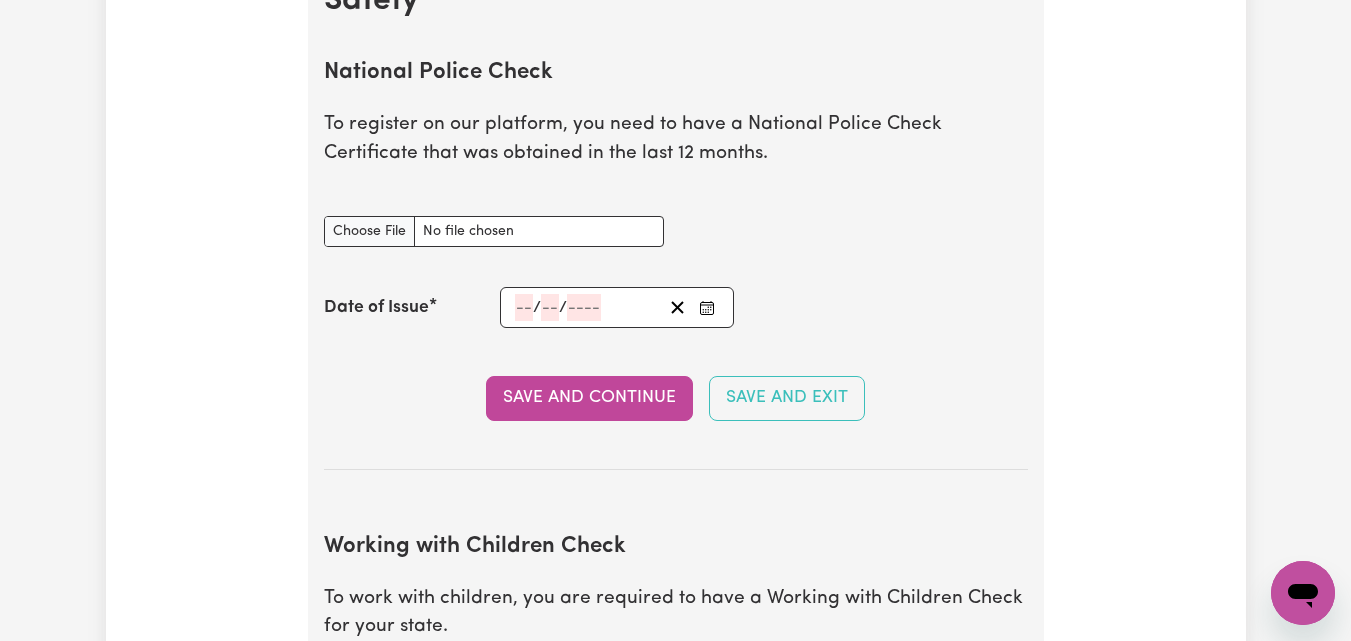 scroll, scrollTop: 1346, scrollLeft: 0, axis: vertical 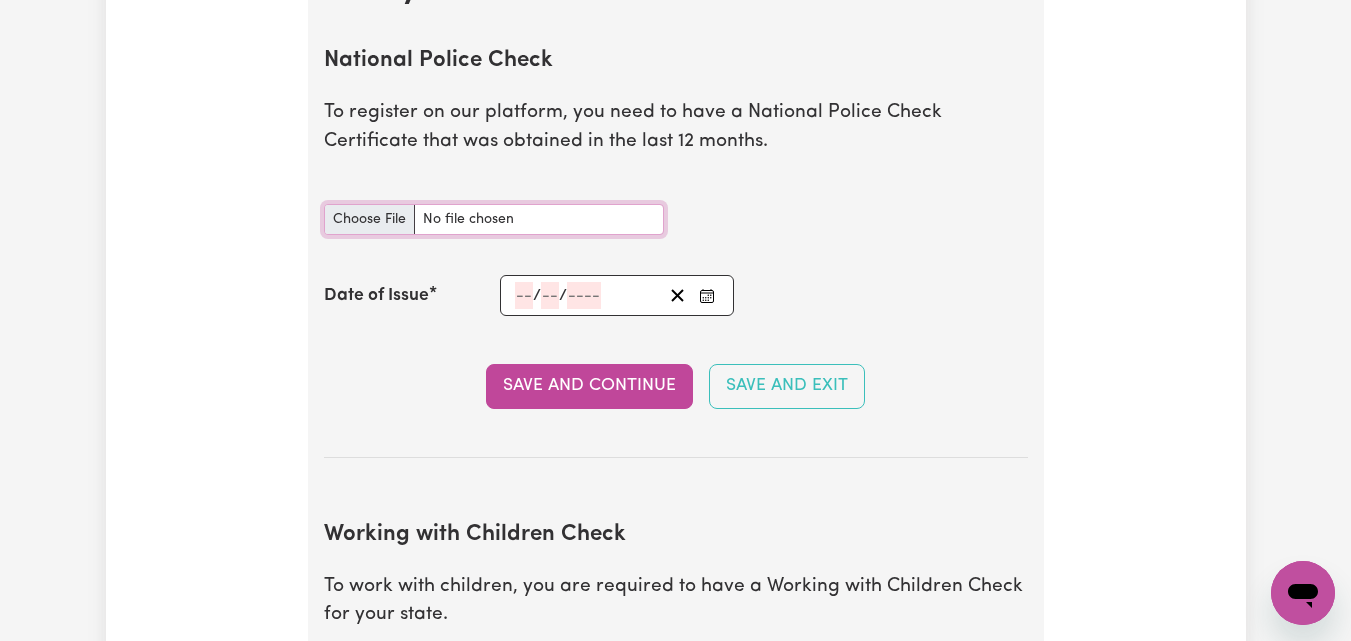 click on "National Police Check  document" at bounding box center [494, 219] 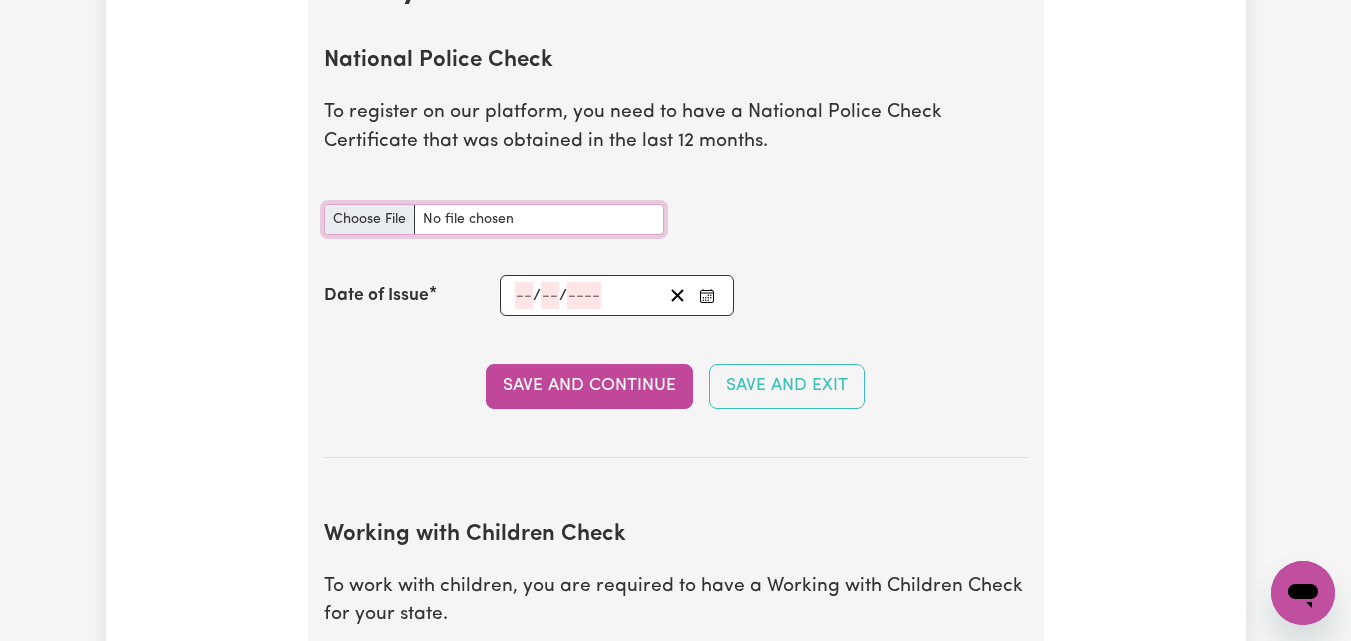 type on "C:\fakepath\report_nimisha_kunwar_11447927-5867935.pdf" 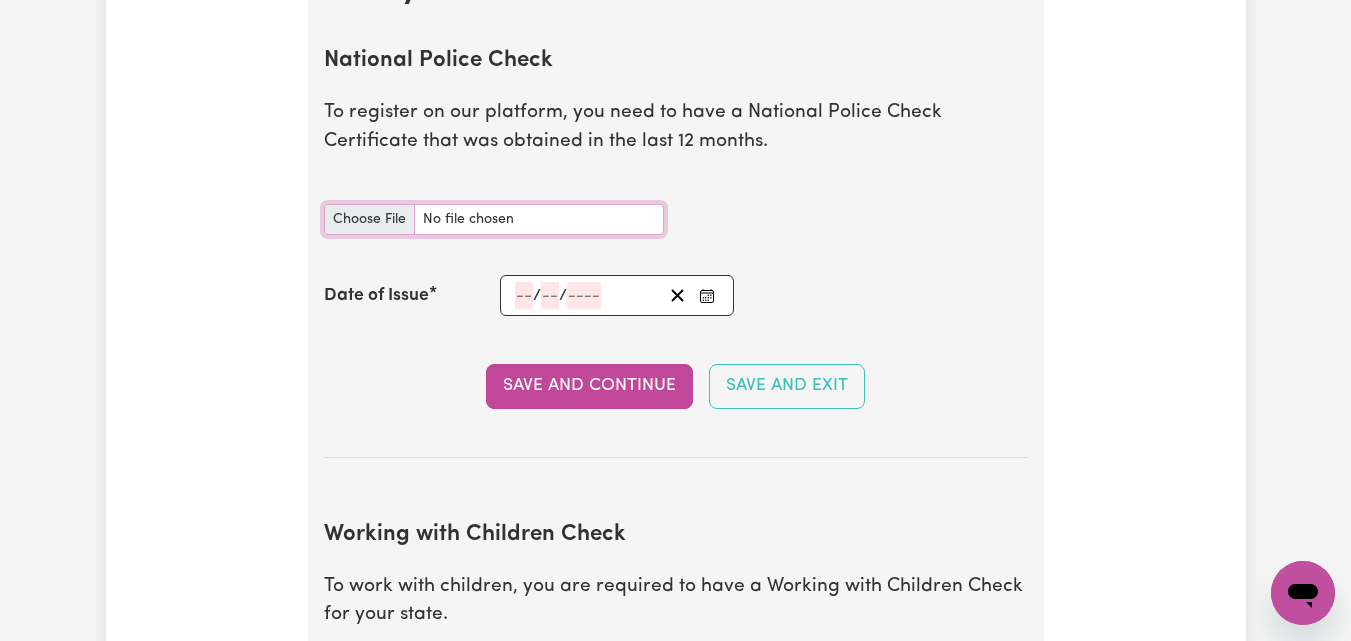 click on "National Police Check  document" at bounding box center (494, 219) 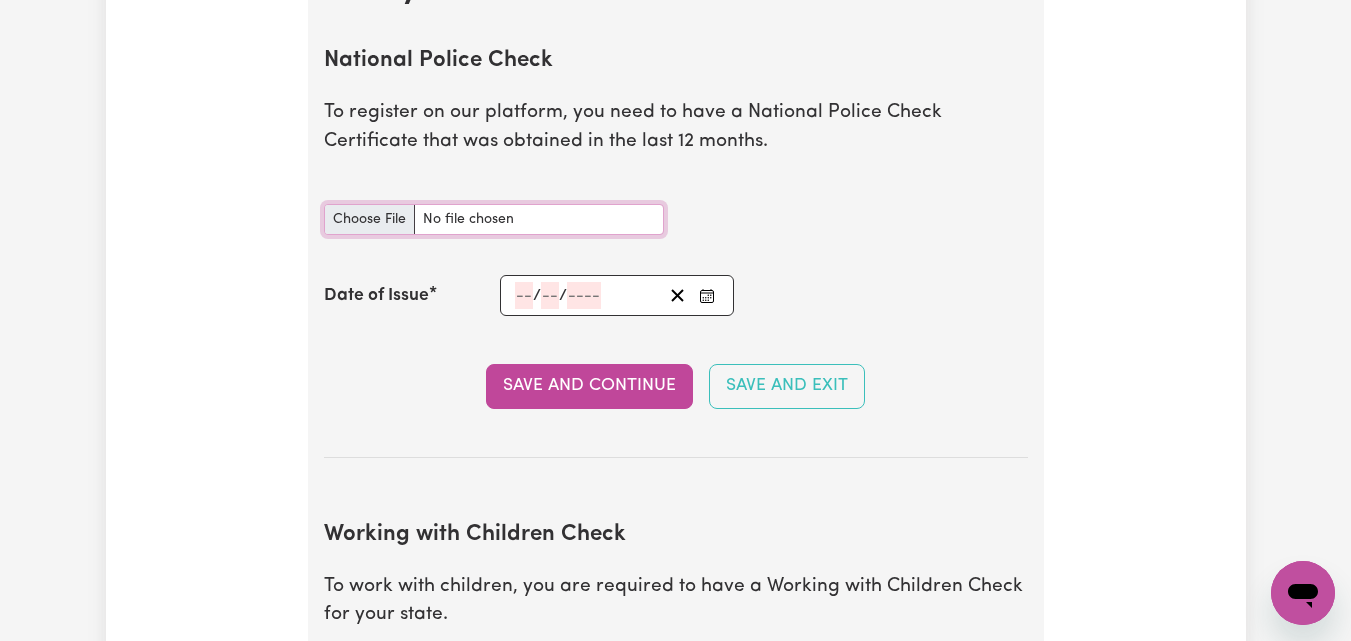 type 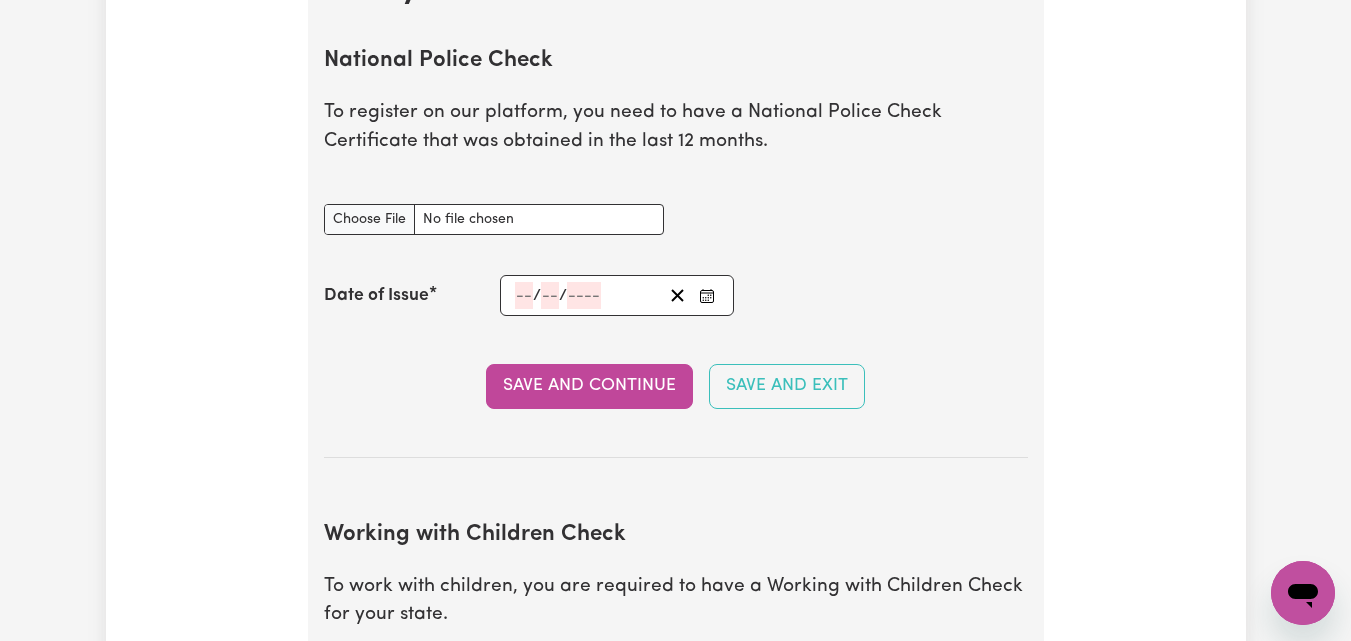 click on "/ /" at bounding box center (588, 295) 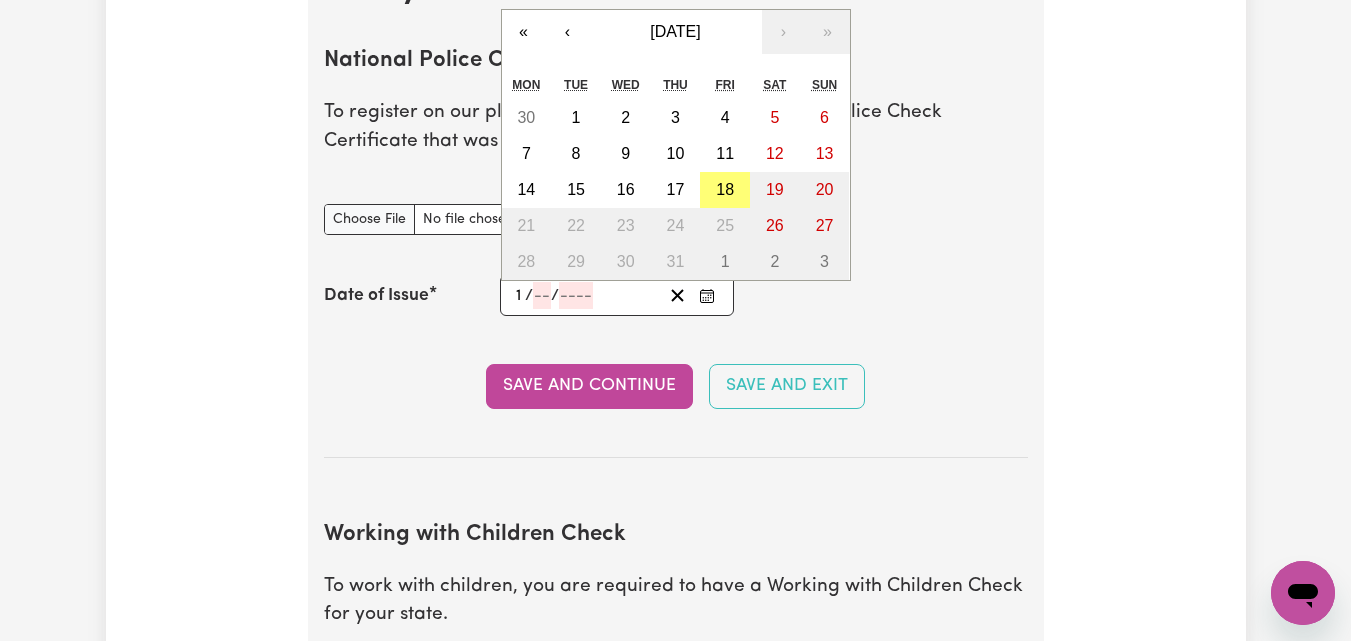 type on "1" 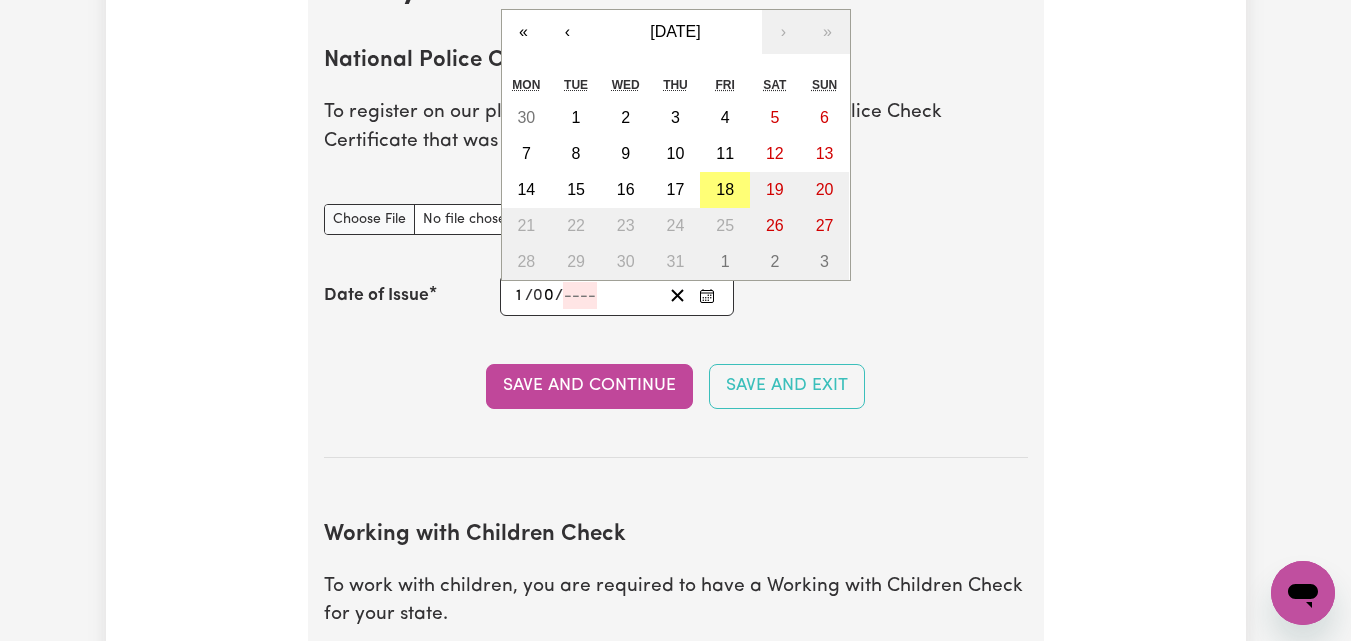 type on "07" 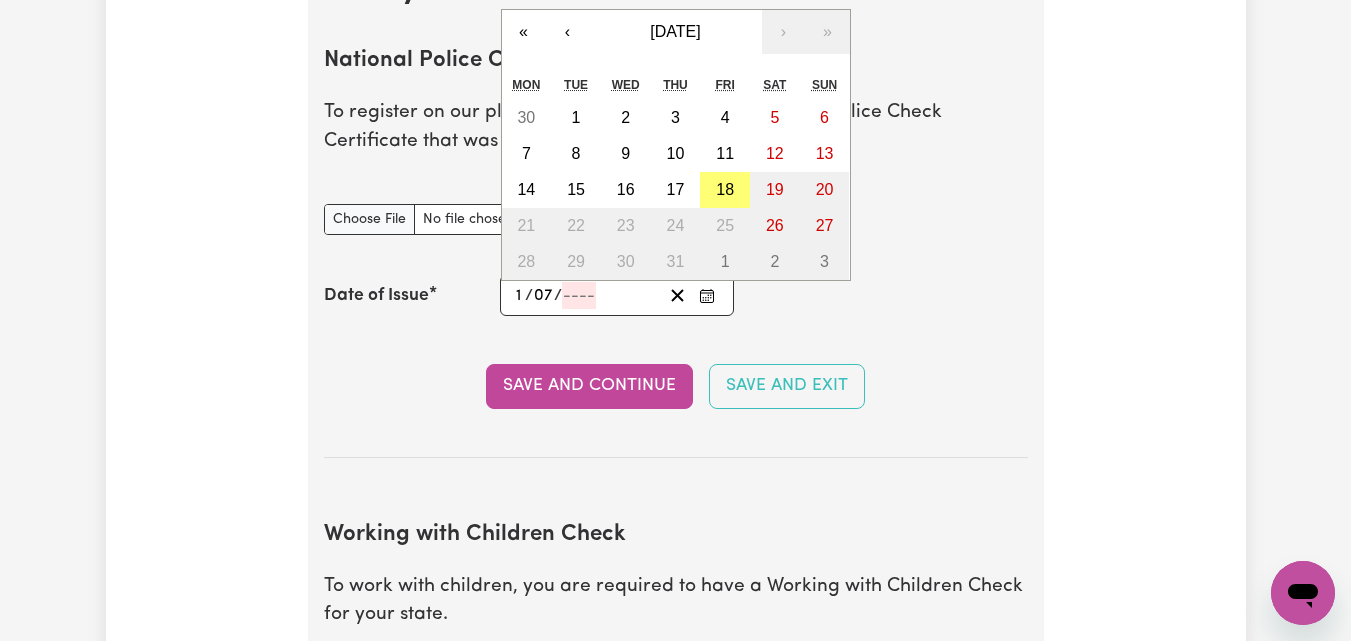 type on "0002-07-01" 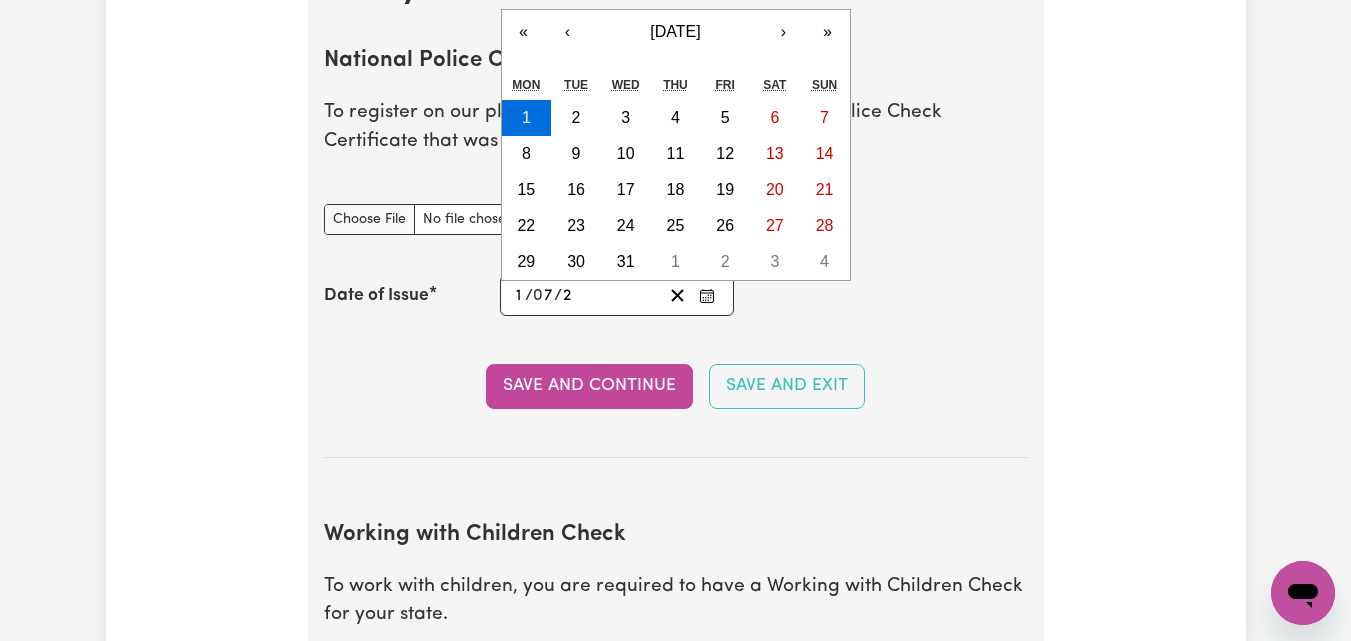 type on "0020-07-01" 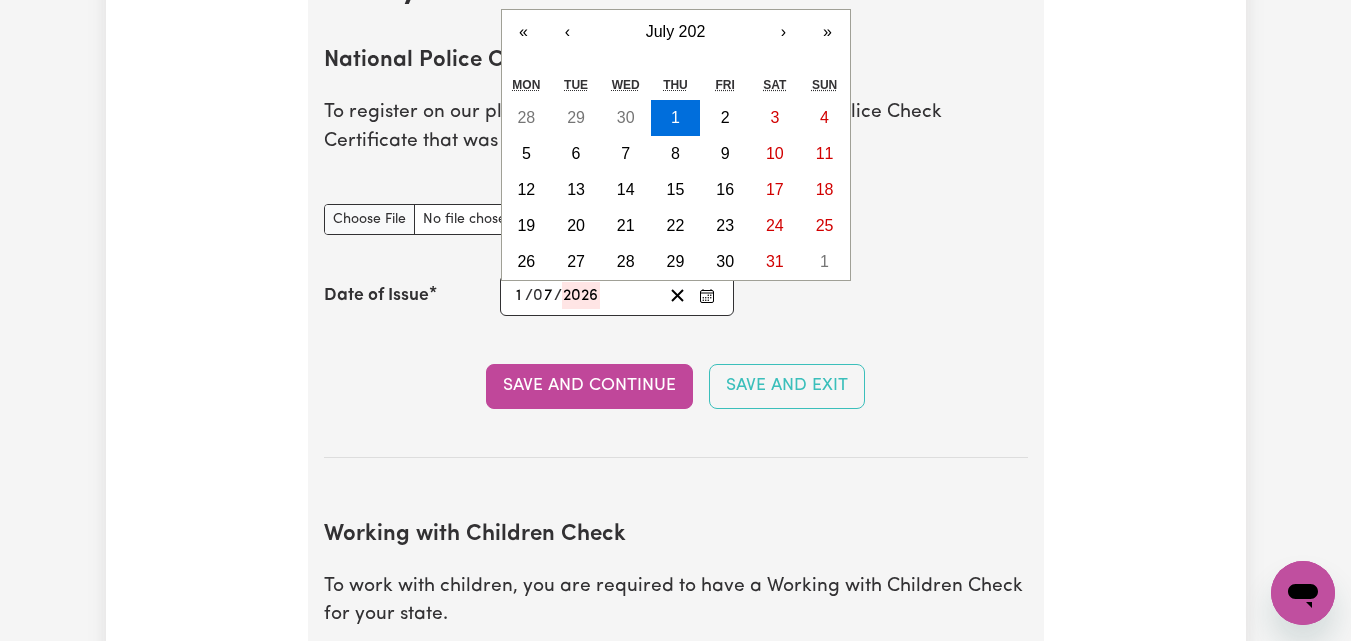 type on "202" 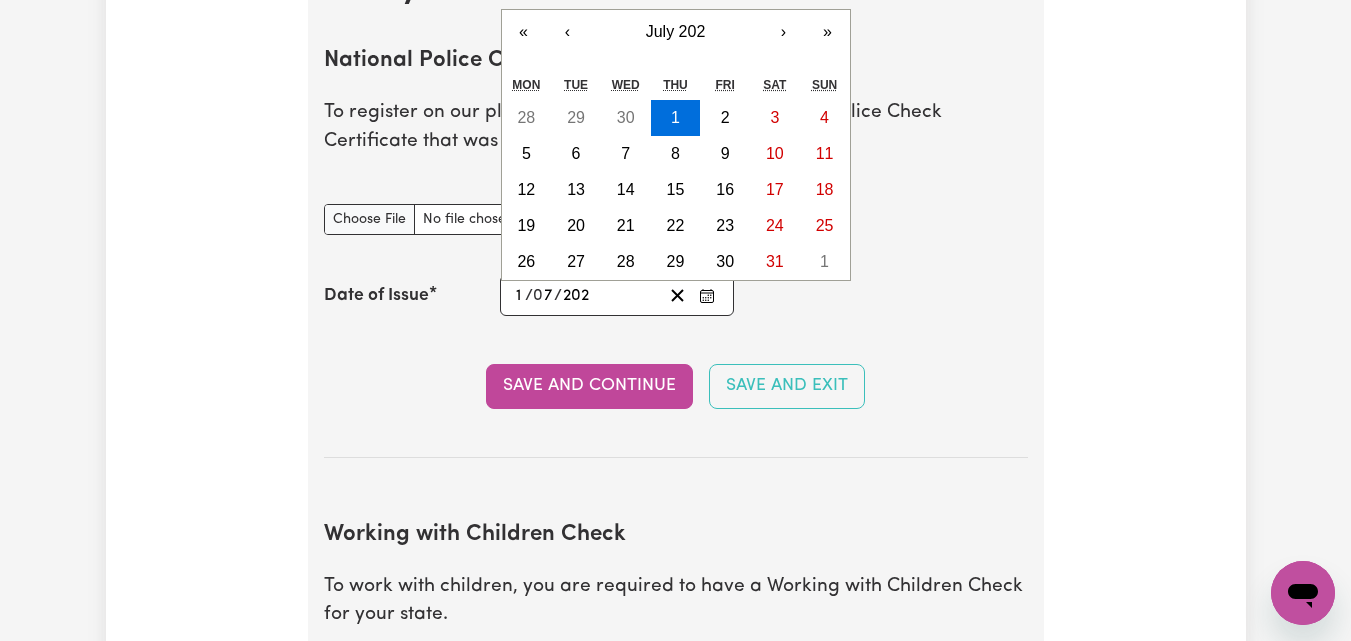 type on "2025-07-01" 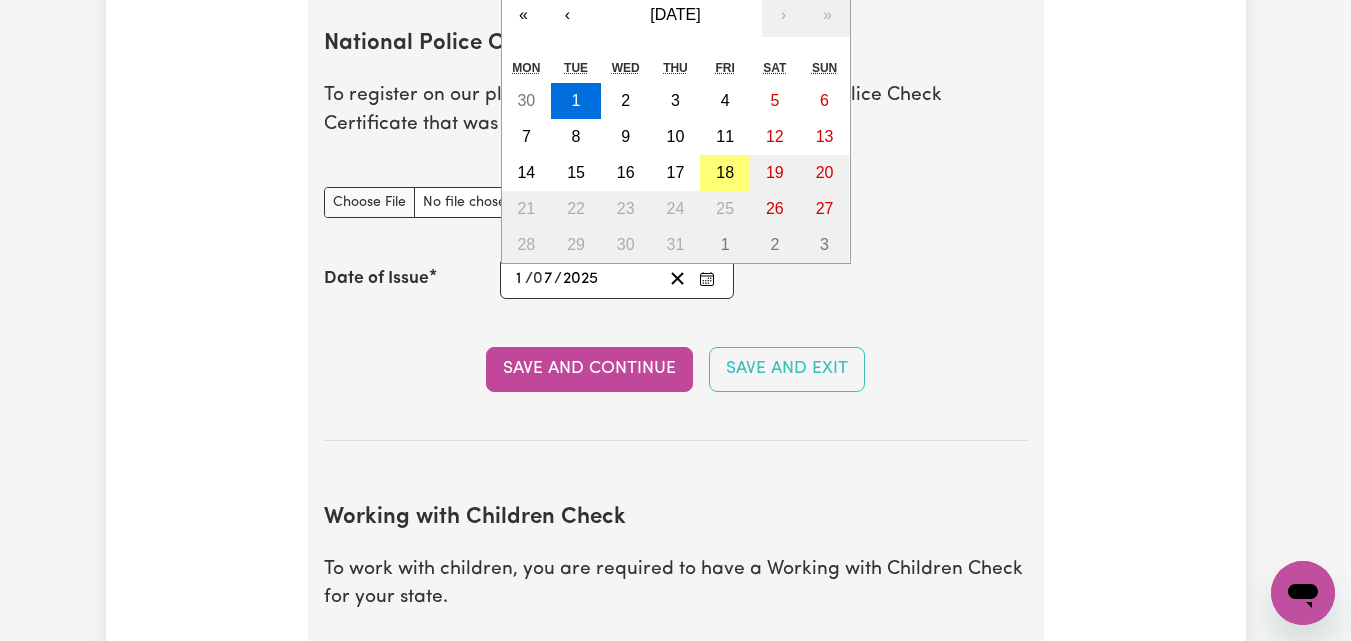 scroll, scrollTop: 1364, scrollLeft: 0, axis: vertical 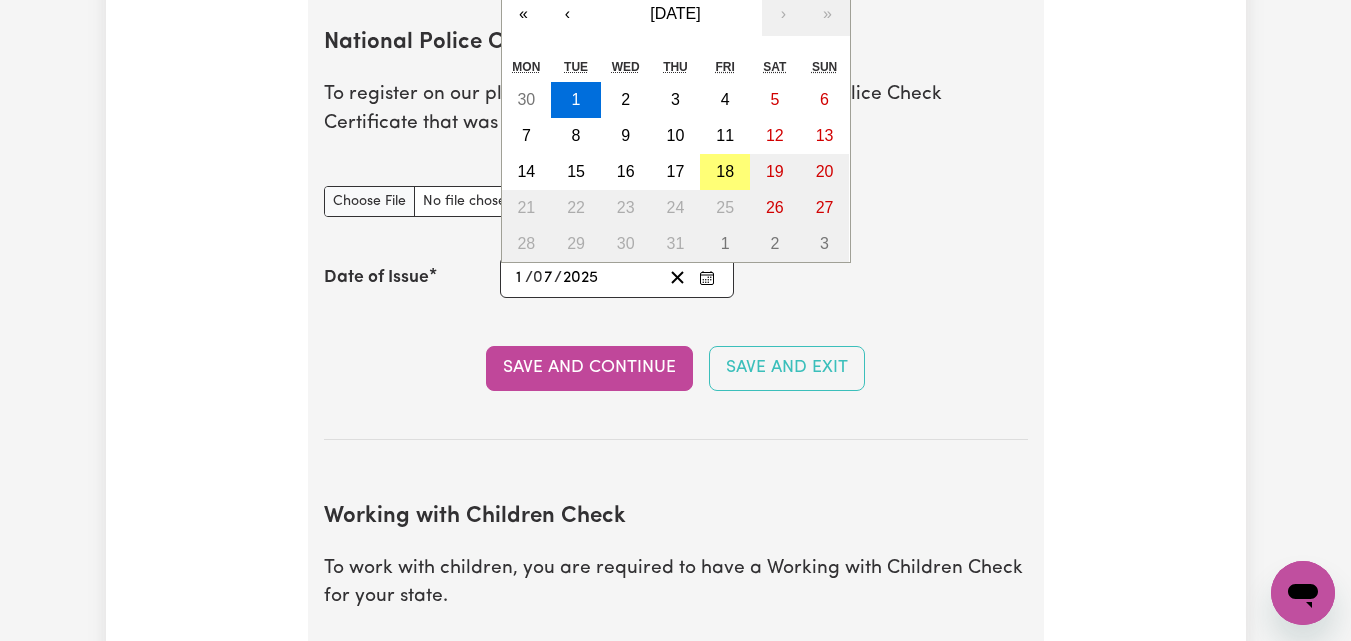 type on "2025" 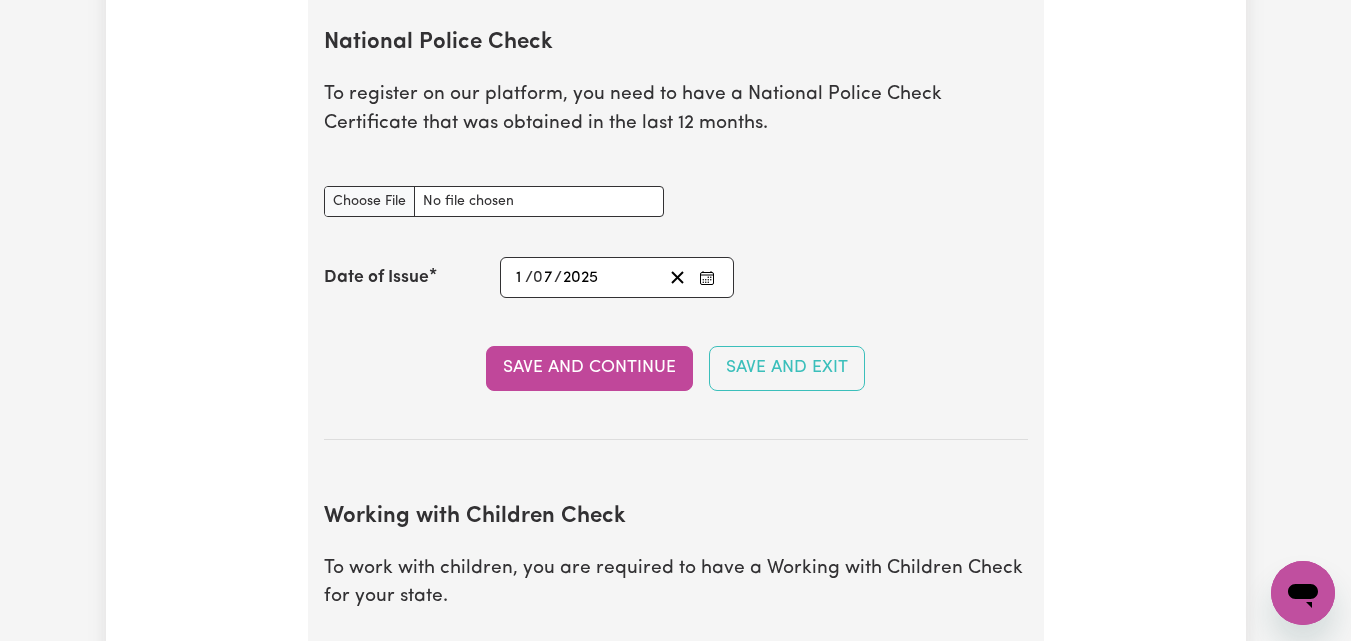 click on "Save and Continue" at bounding box center [589, 368] 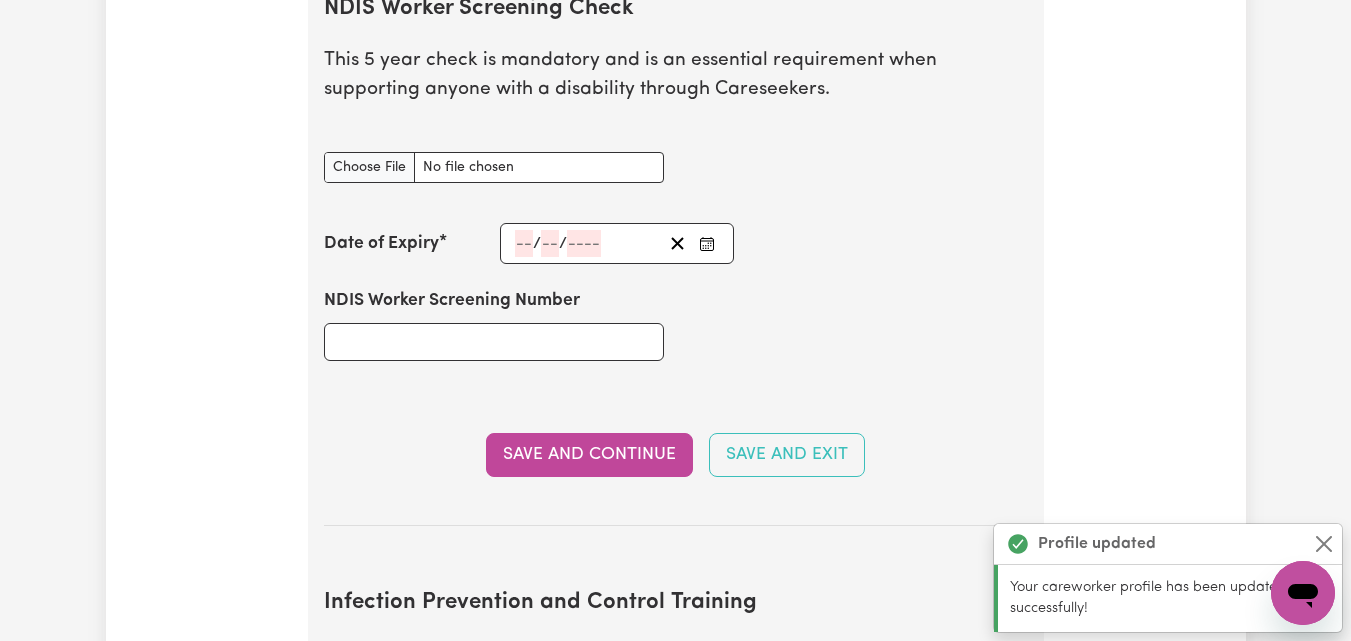 scroll, scrollTop: 2467, scrollLeft: 0, axis: vertical 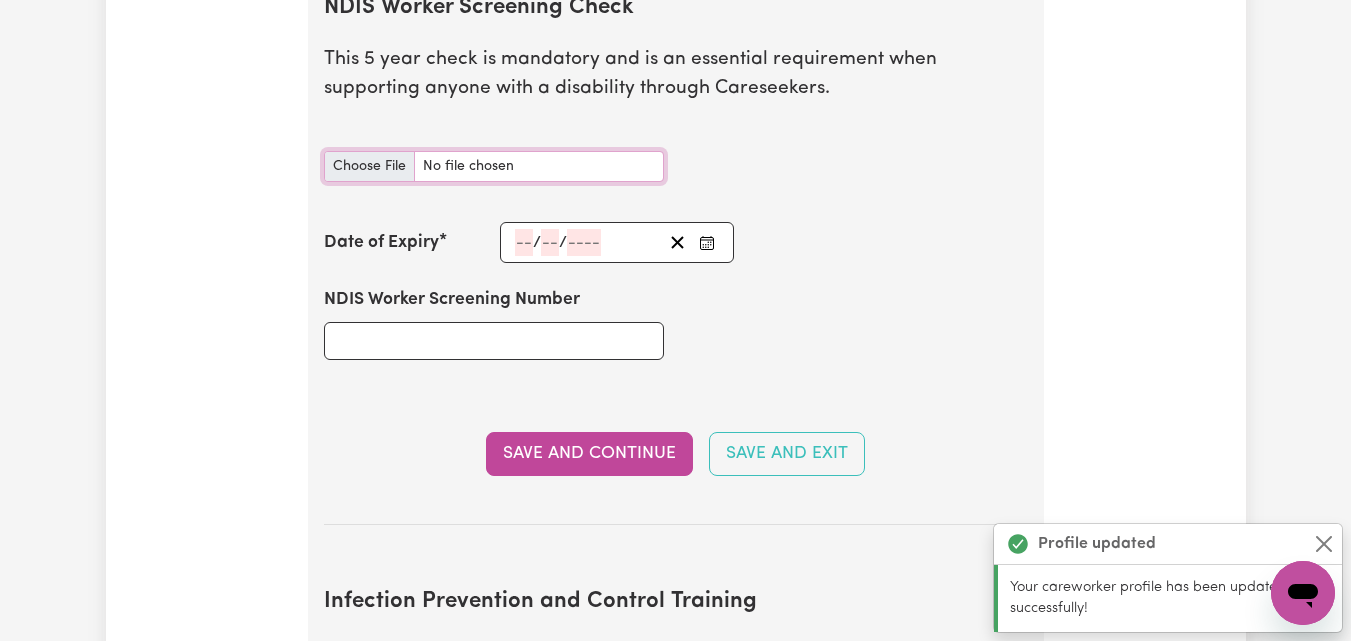click on "NDIS Worker Screening Check  document" at bounding box center [494, 166] 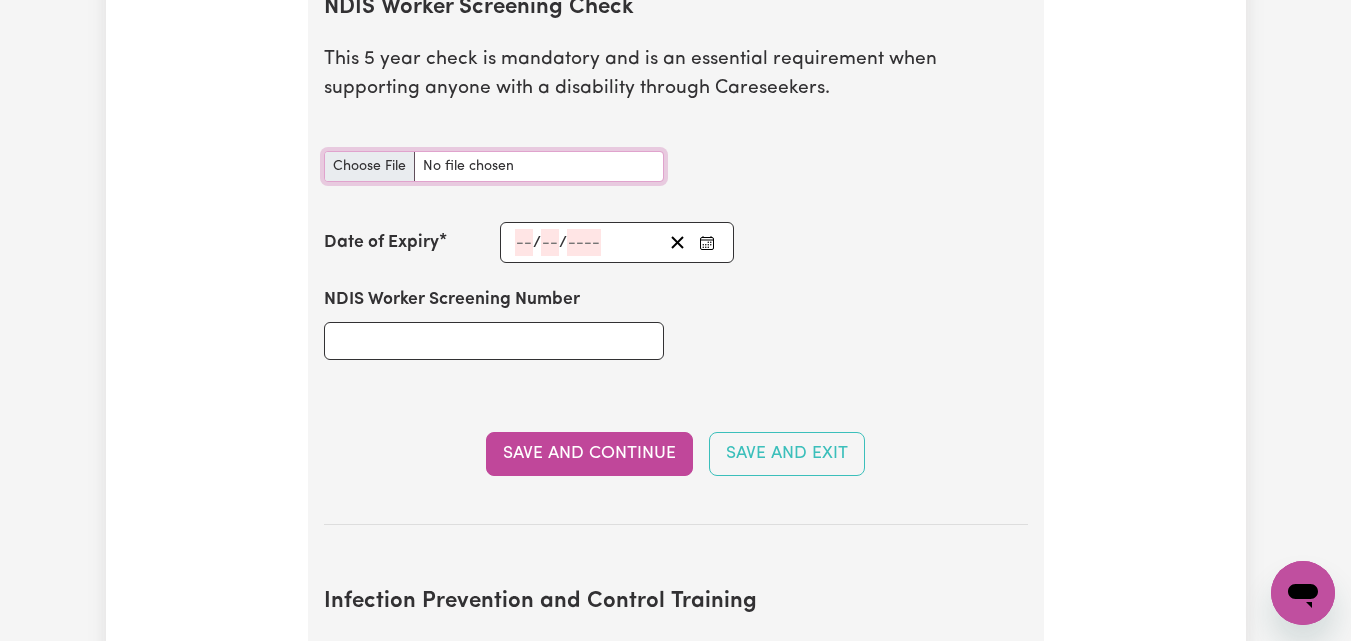 type on "C:\fakepath\NDIS_Clearance.pdf" 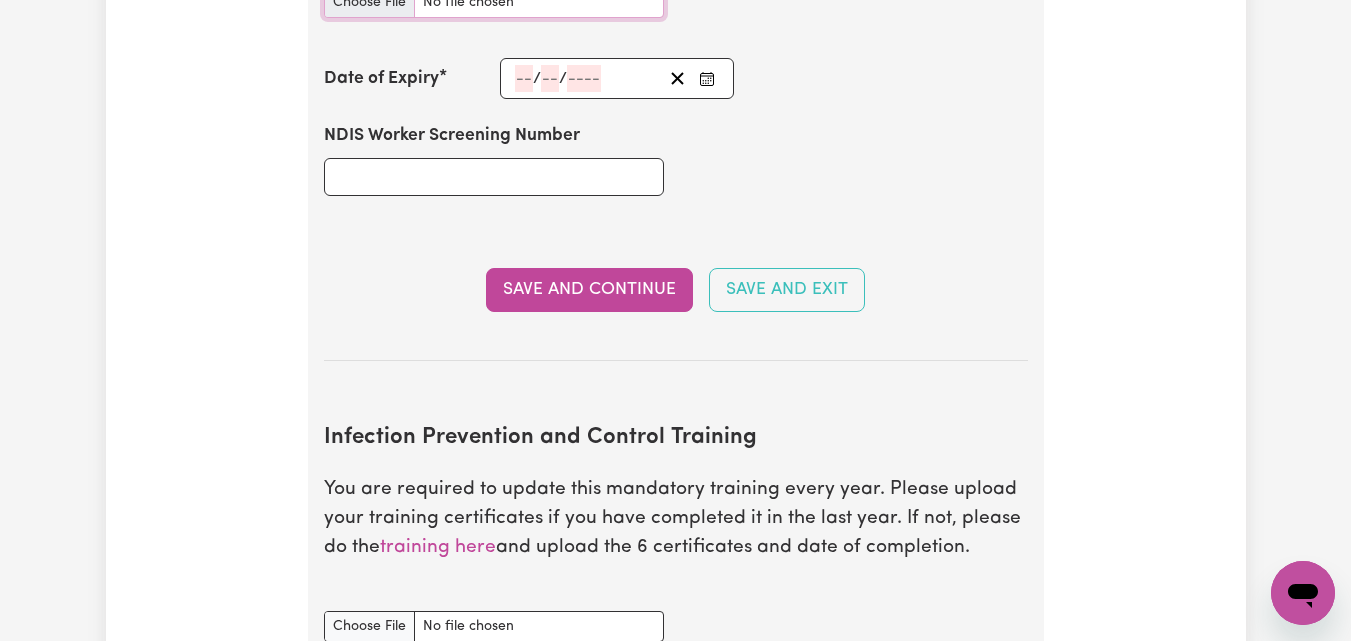 scroll, scrollTop: 2629, scrollLeft: 0, axis: vertical 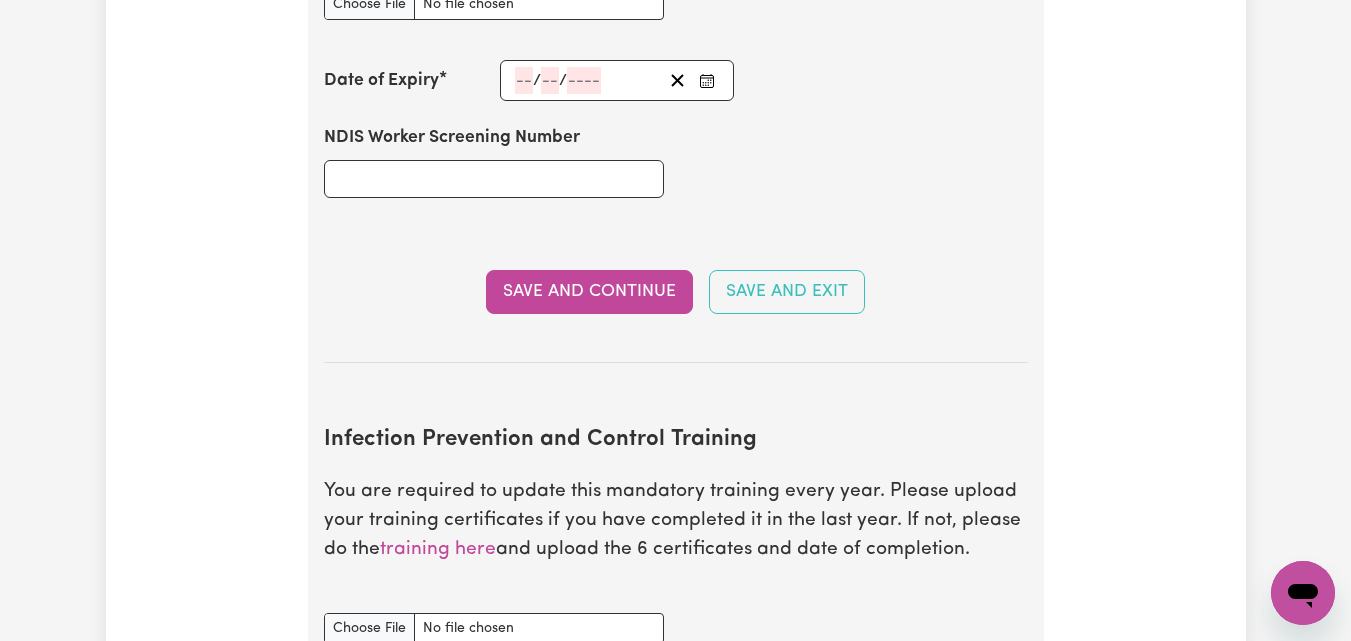 click on "/" 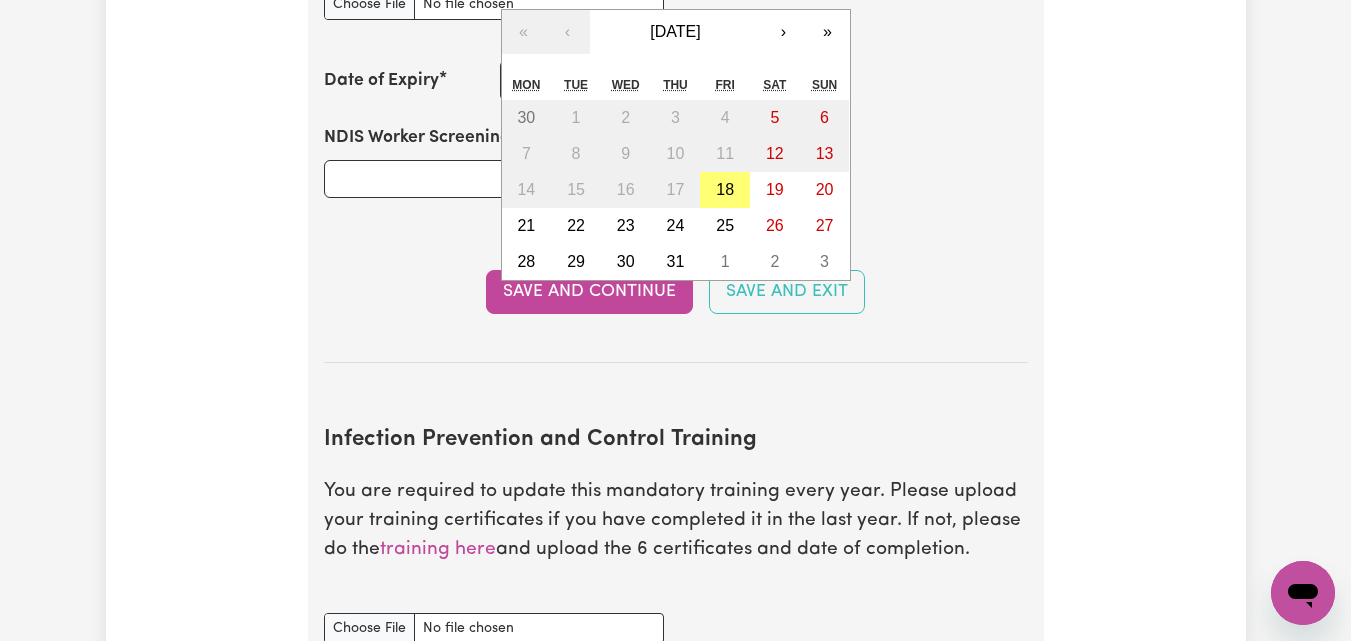 click on "/ / « ‹ July 2025 › » Mon Tue Wed Thu Fri Sat Sun 30 1 2 3 4 5 6 7 8 9 10 11 12 13 14 15 16 17 18 19 20 21 22 23 24 25 26 27 28 29 30 31 1 2 3" at bounding box center (617, 80) 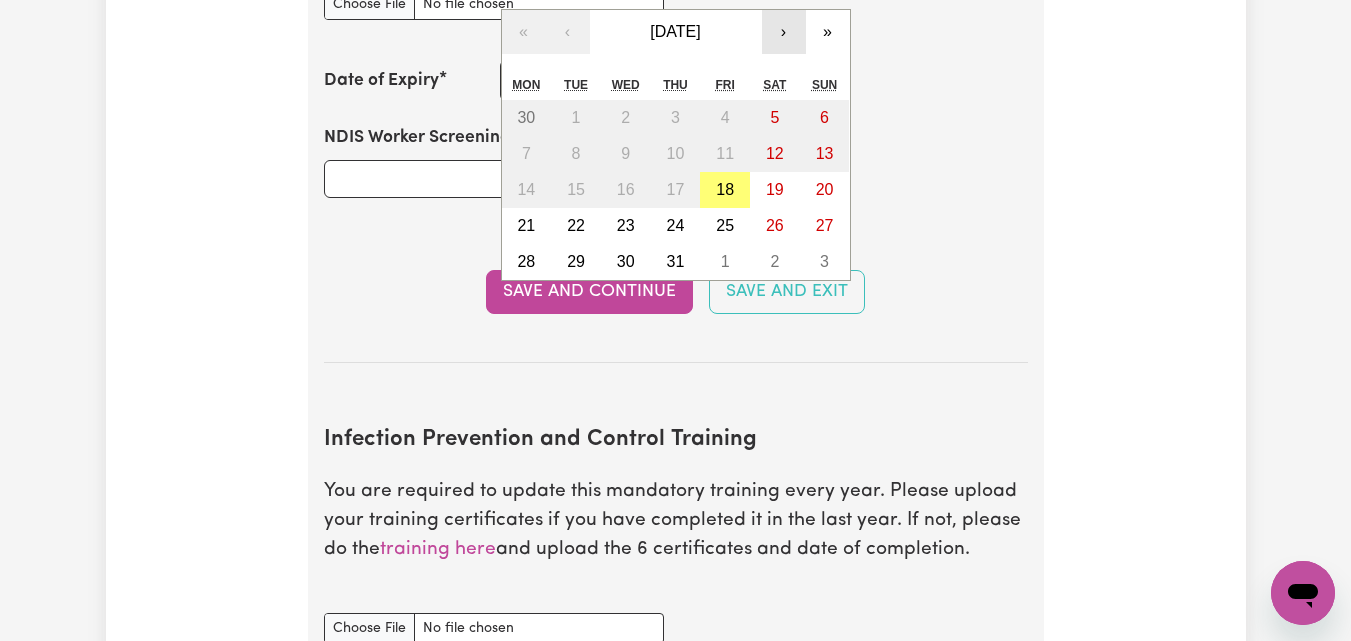 click on "›" at bounding box center [784, 32] 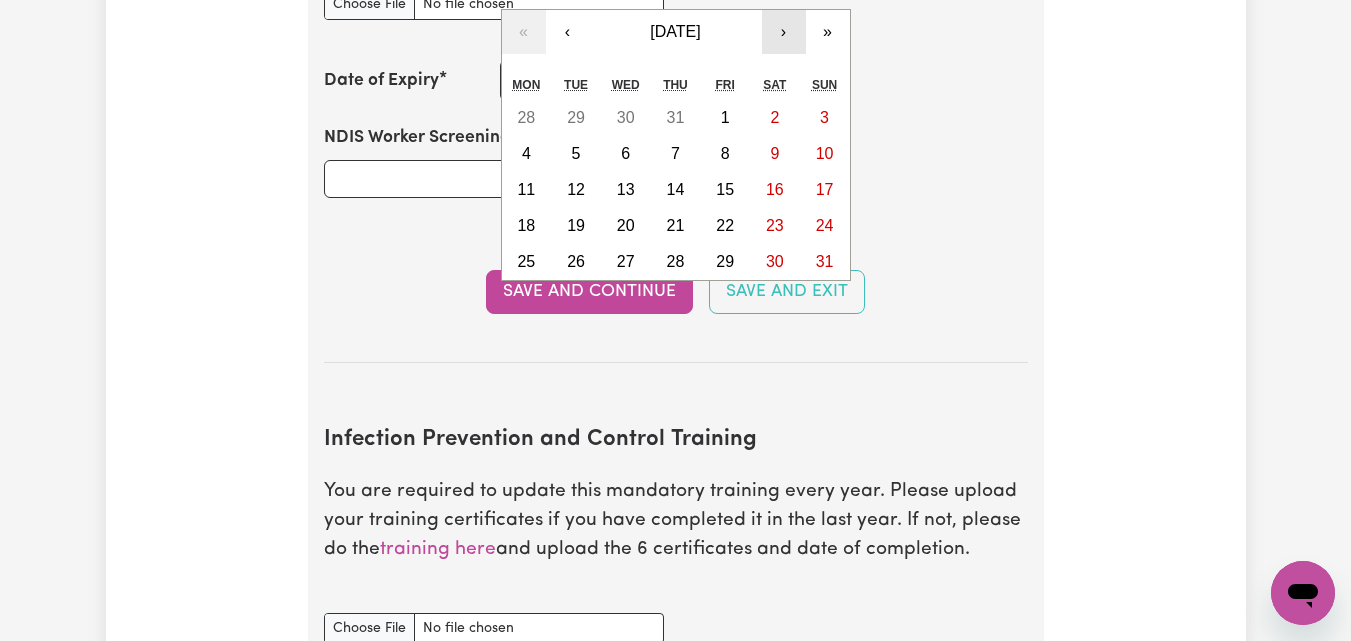 click on "›" at bounding box center [784, 32] 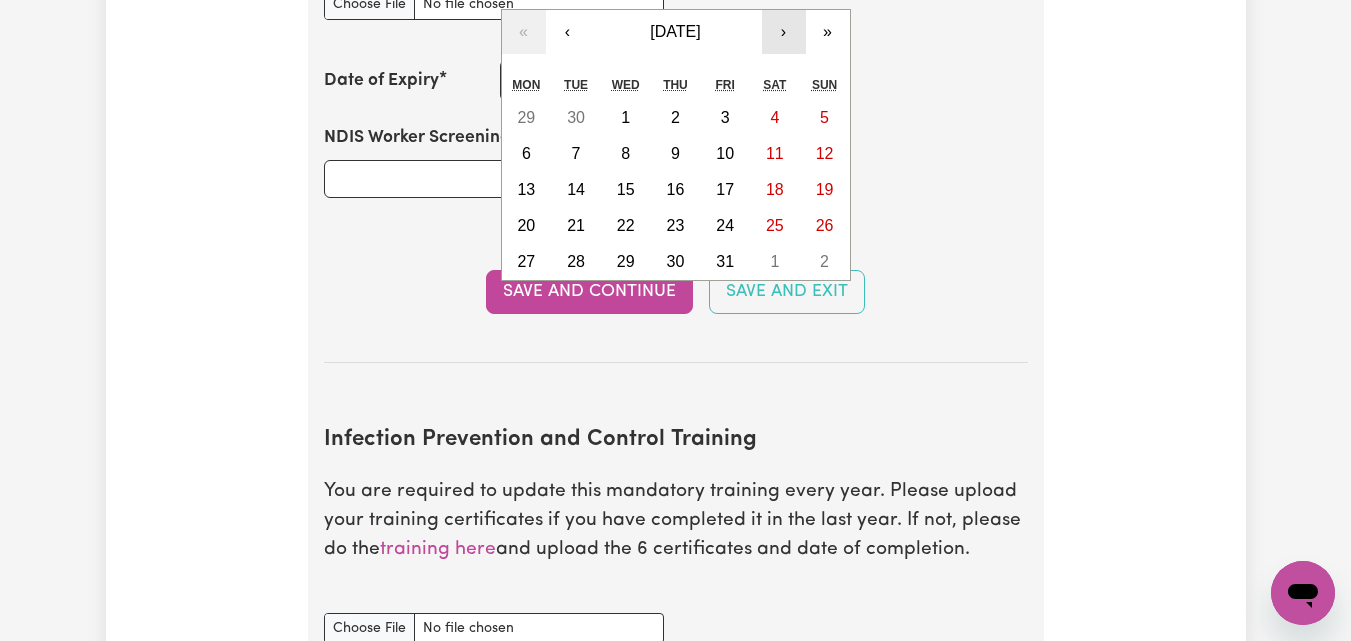 click on "›" at bounding box center (784, 32) 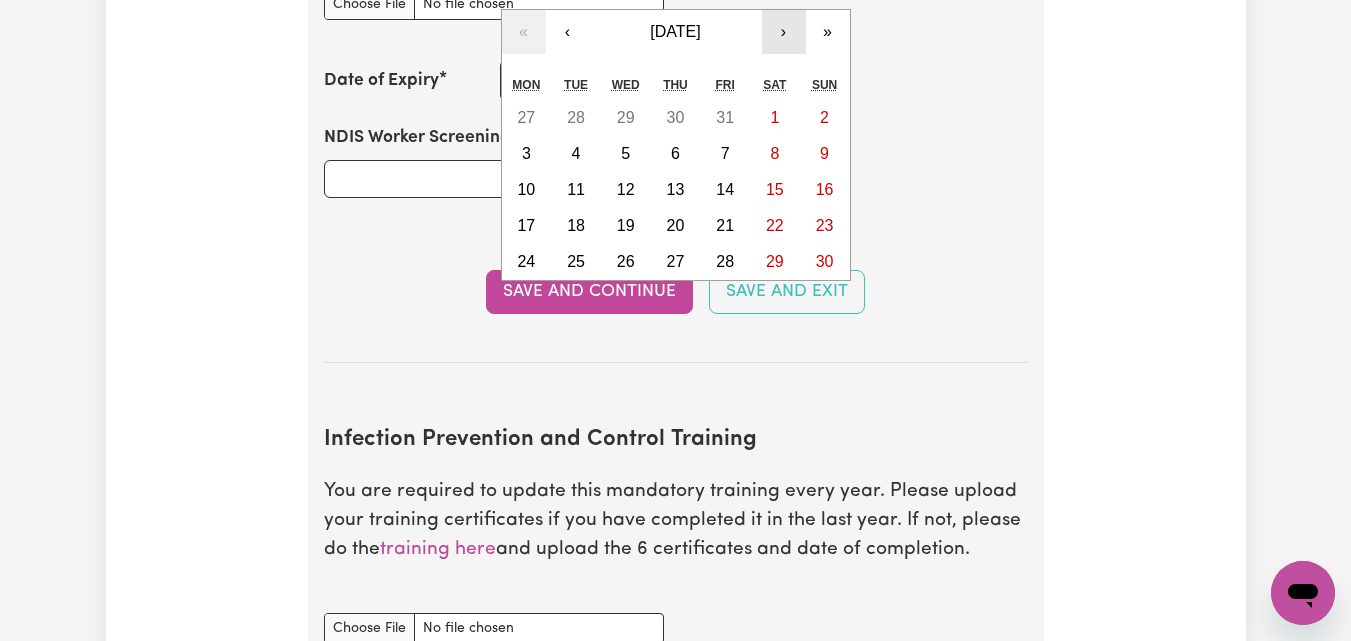 click on "›" at bounding box center [784, 32] 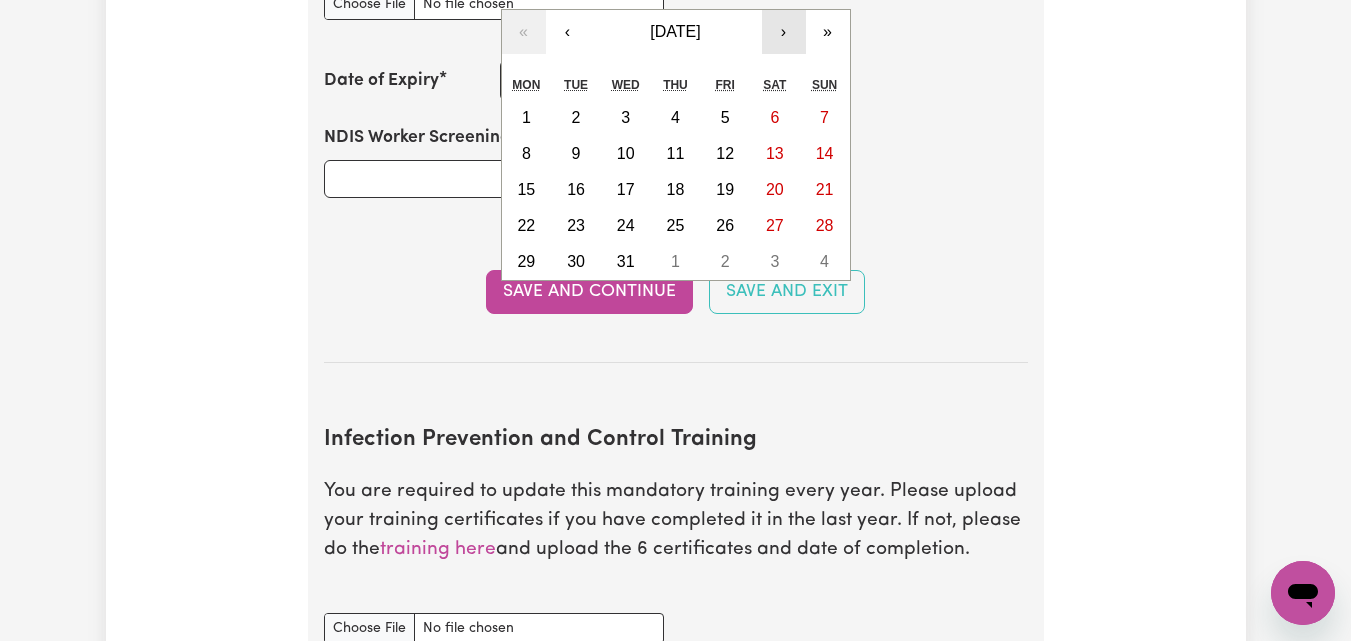 click on "›" at bounding box center [784, 32] 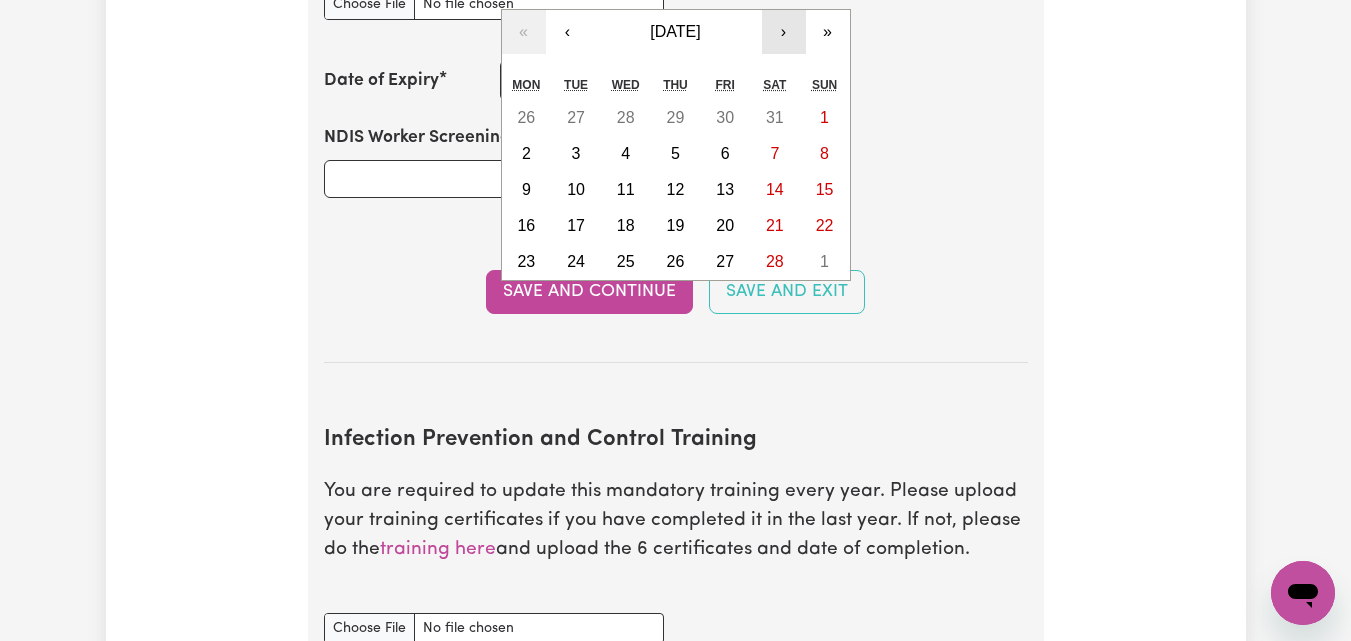 click on "›" at bounding box center (784, 32) 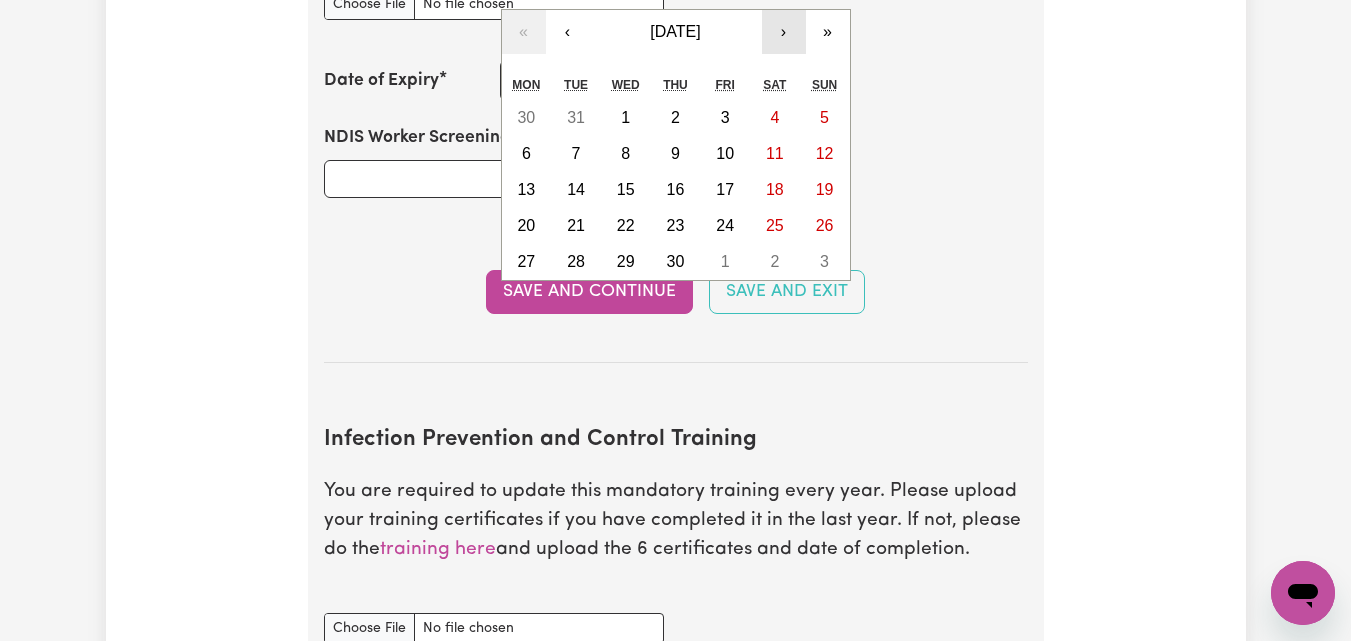 click on "›" at bounding box center [784, 32] 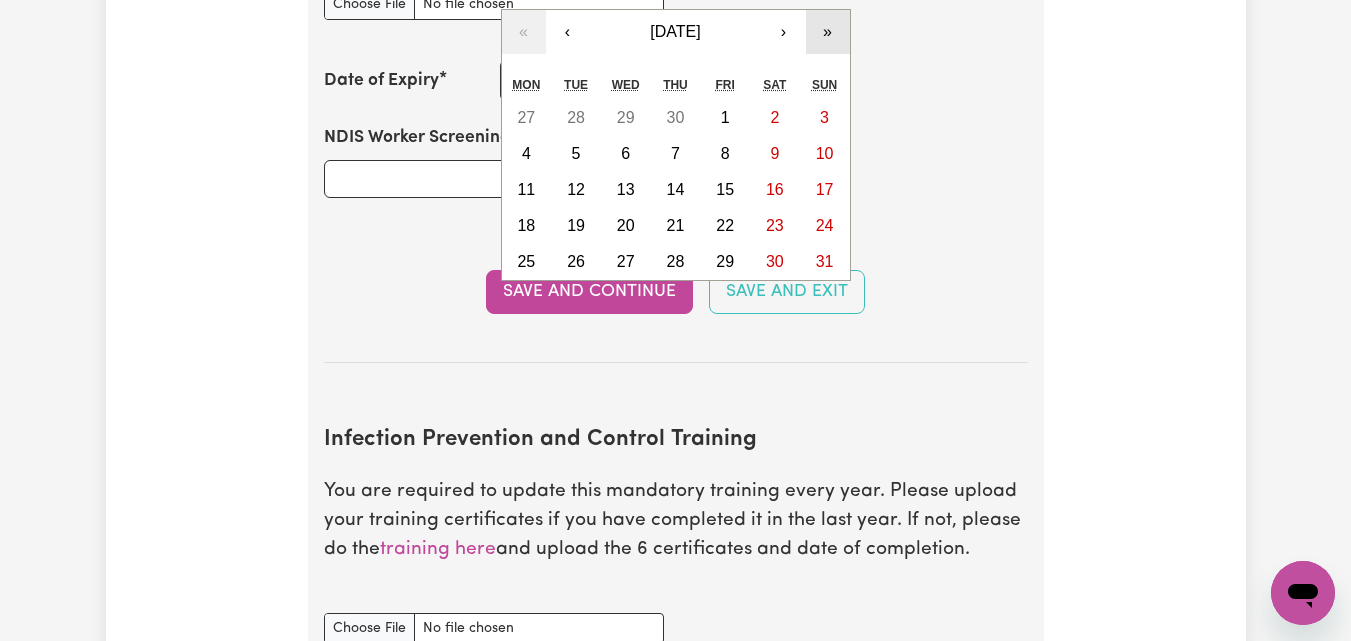 click on "»" at bounding box center [828, 32] 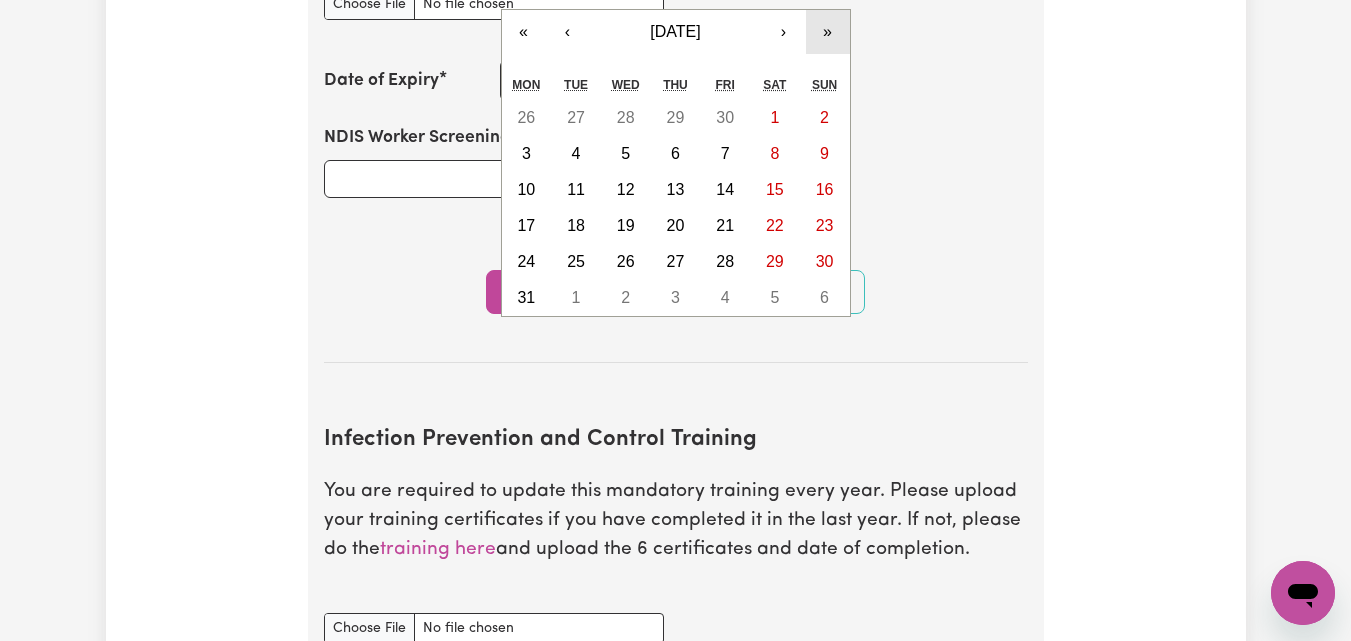 click on "»" at bounding box center (828, 32) 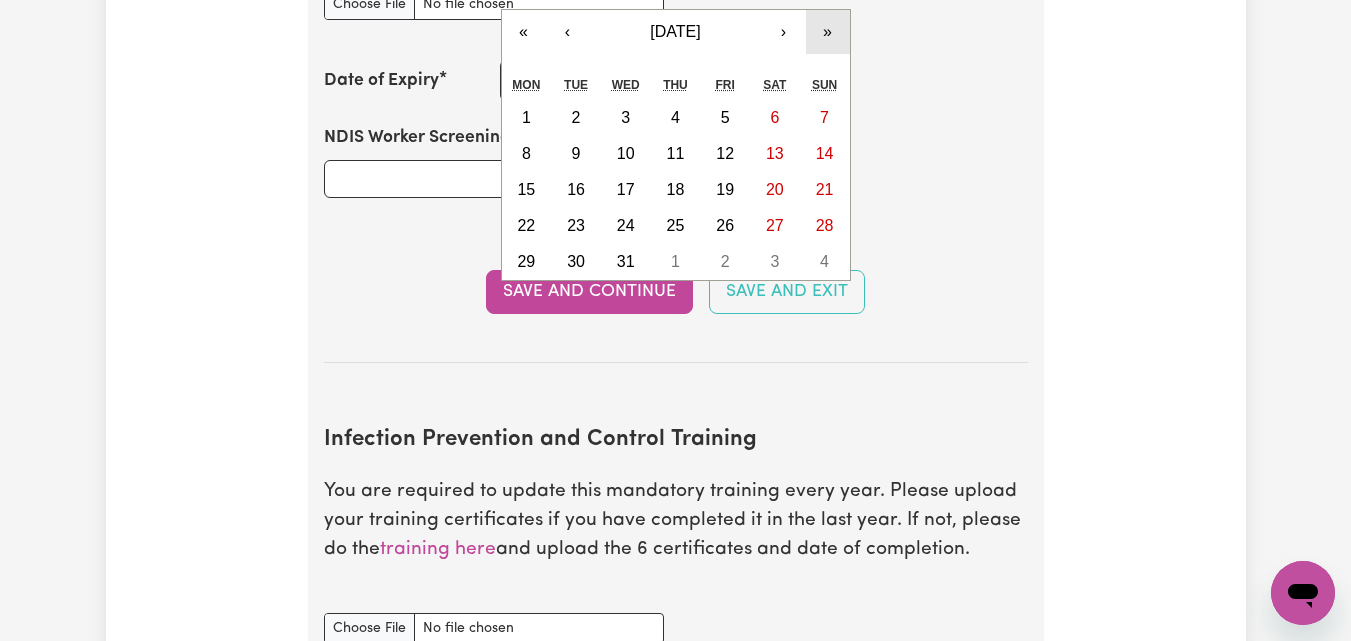 click on "»" at bounding box center (828, 32) 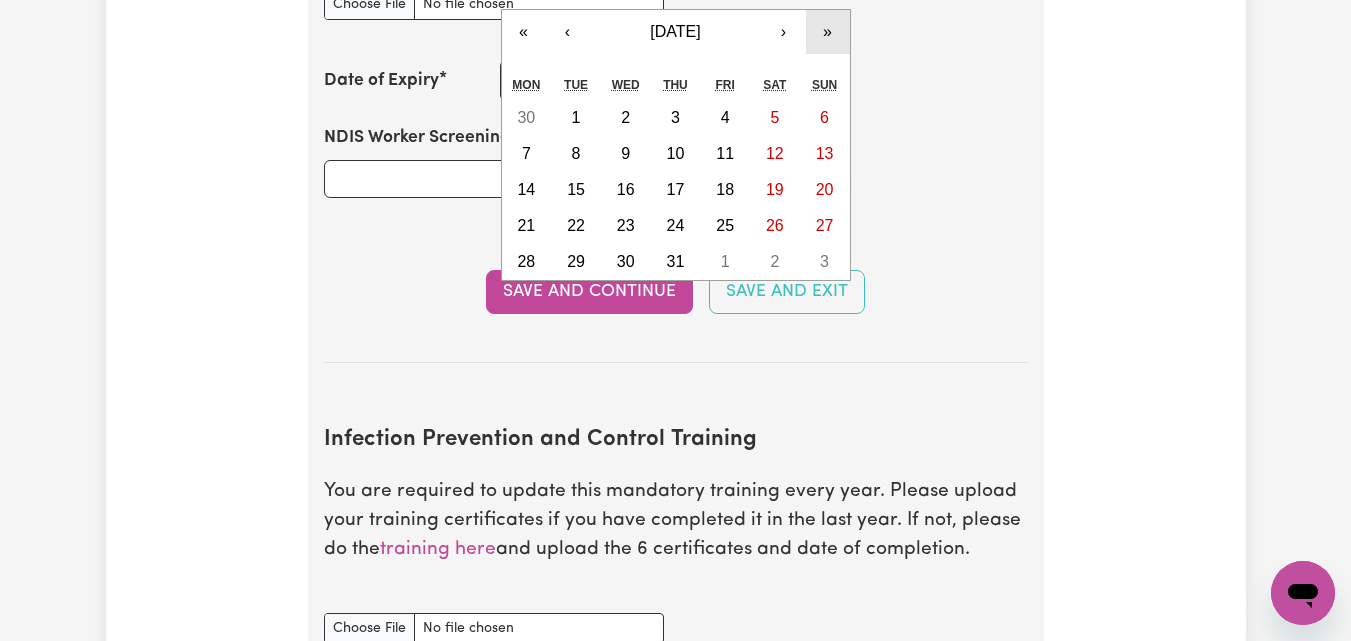 click on "»" at bounding box center [828, 32] 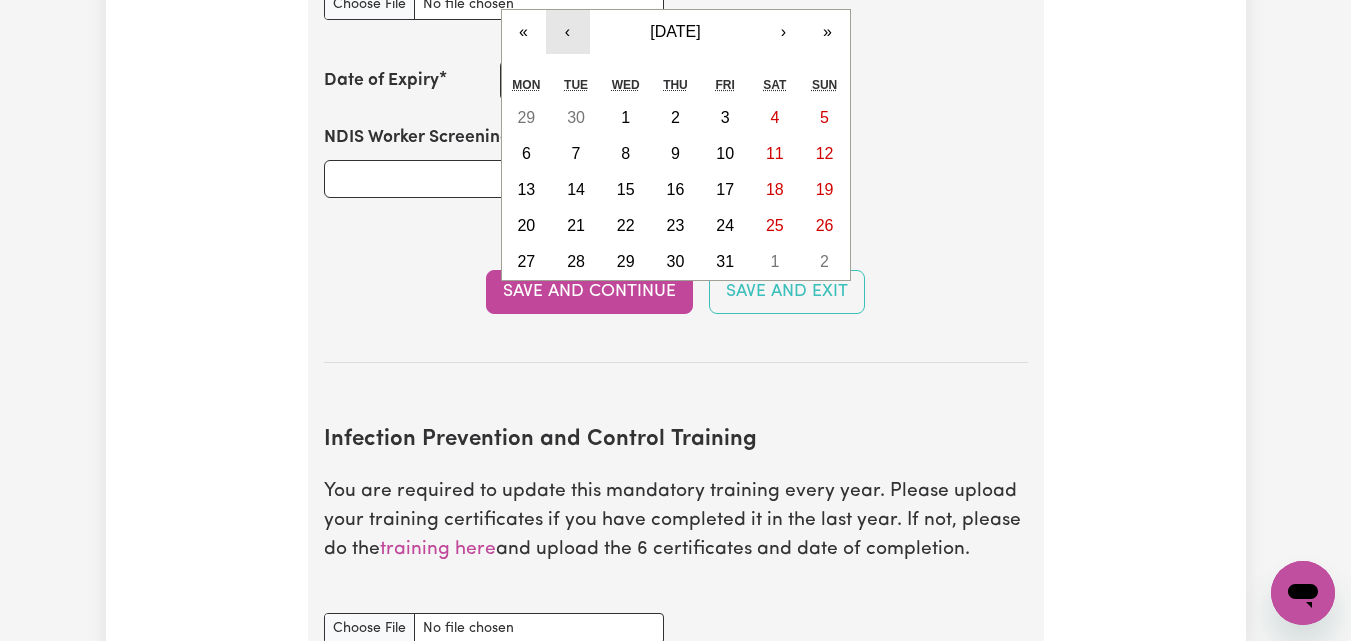 click on "‹" at bounding box center (568, 32) 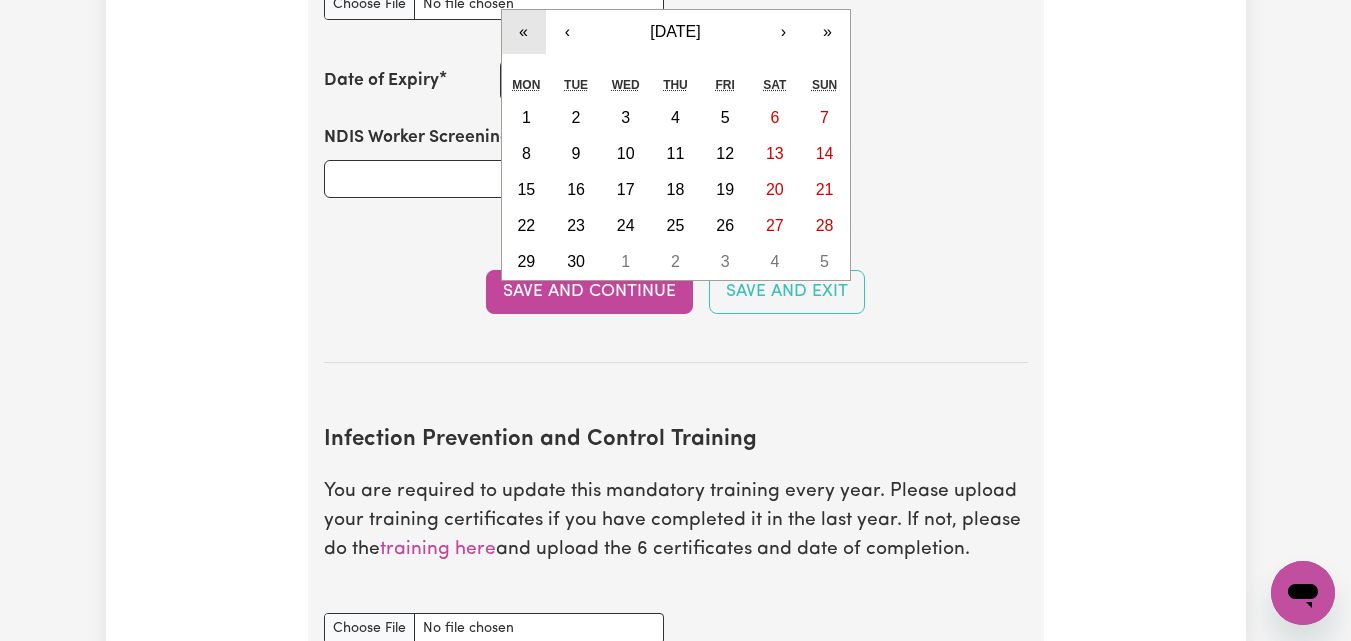 click on "«" at bounding box center [524, 32] 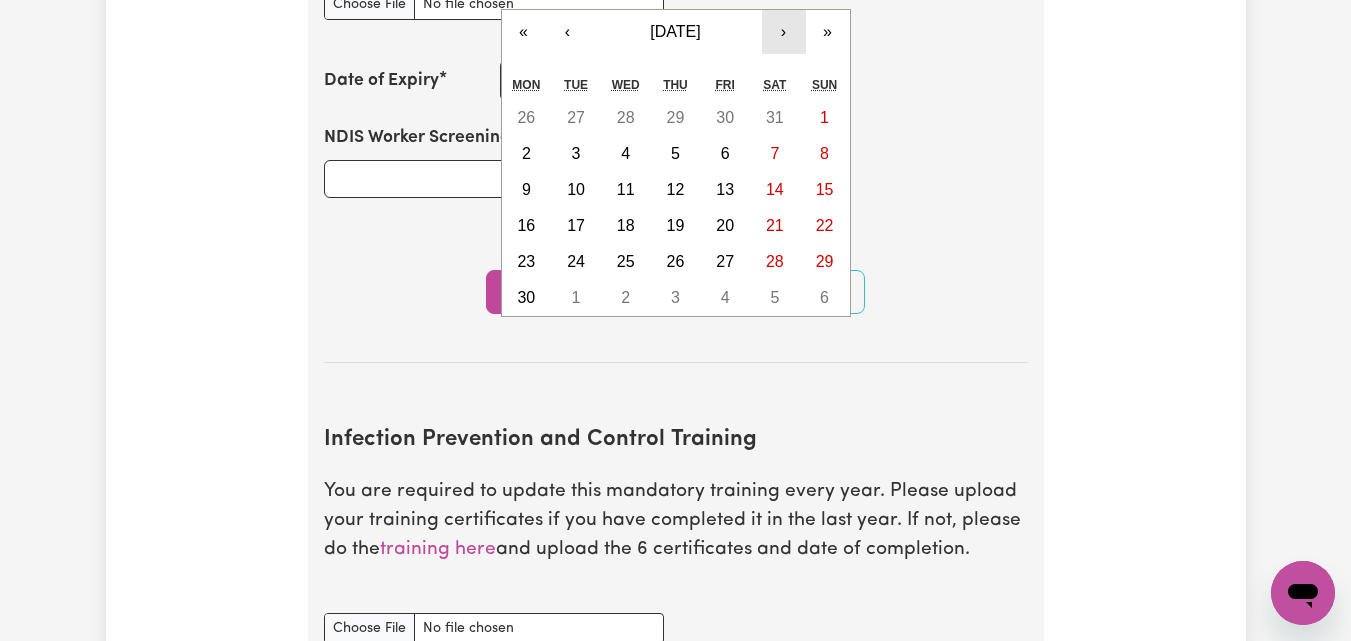 click on "›" at bounding box center [784, 32] 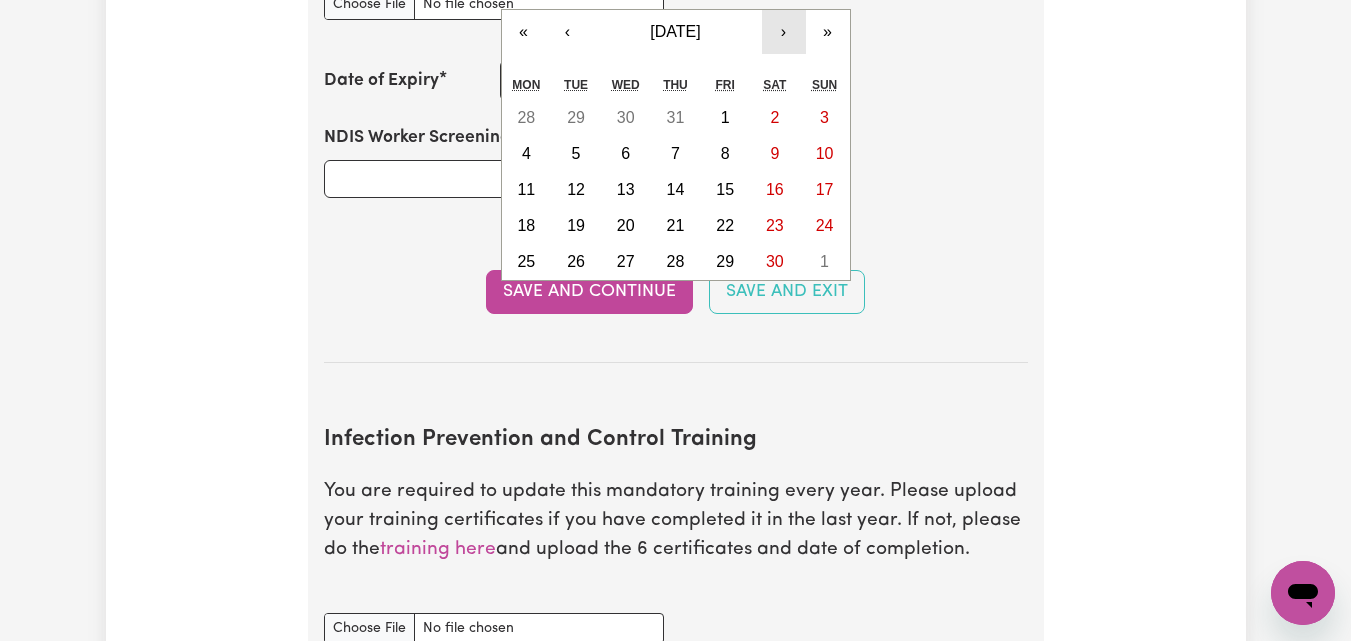 click on "›" at bounding box center (784, 32) 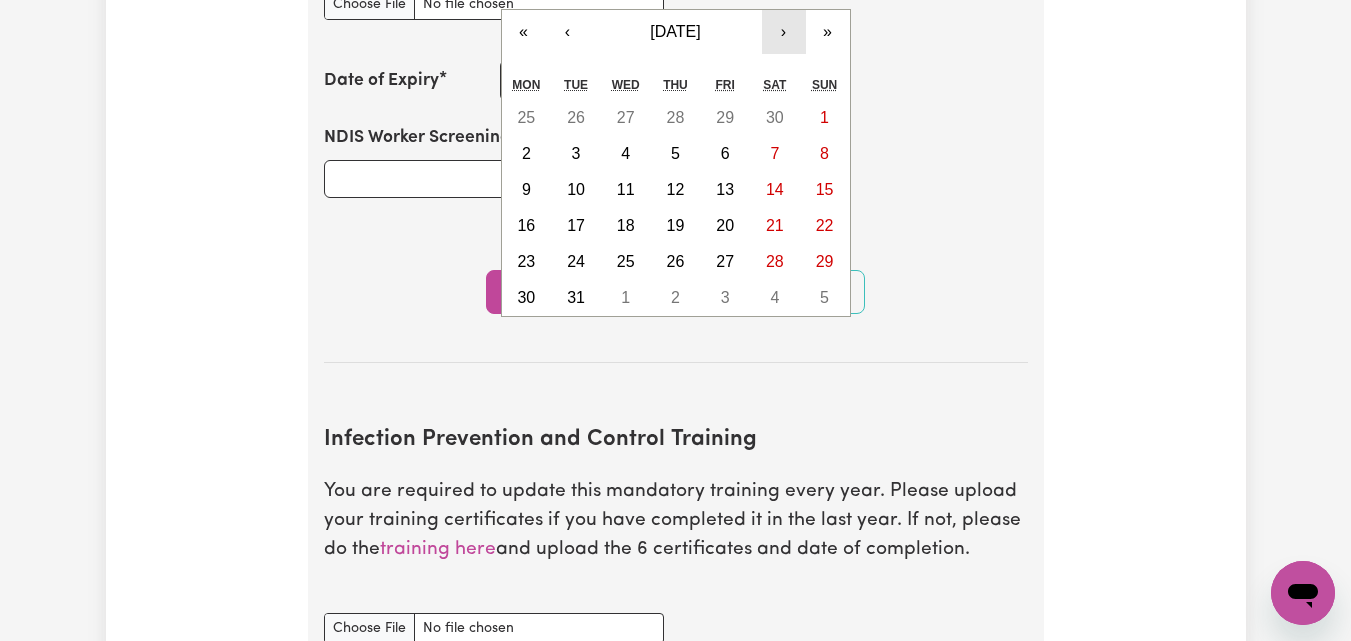 click on "›" at bounding box center [784, 32] 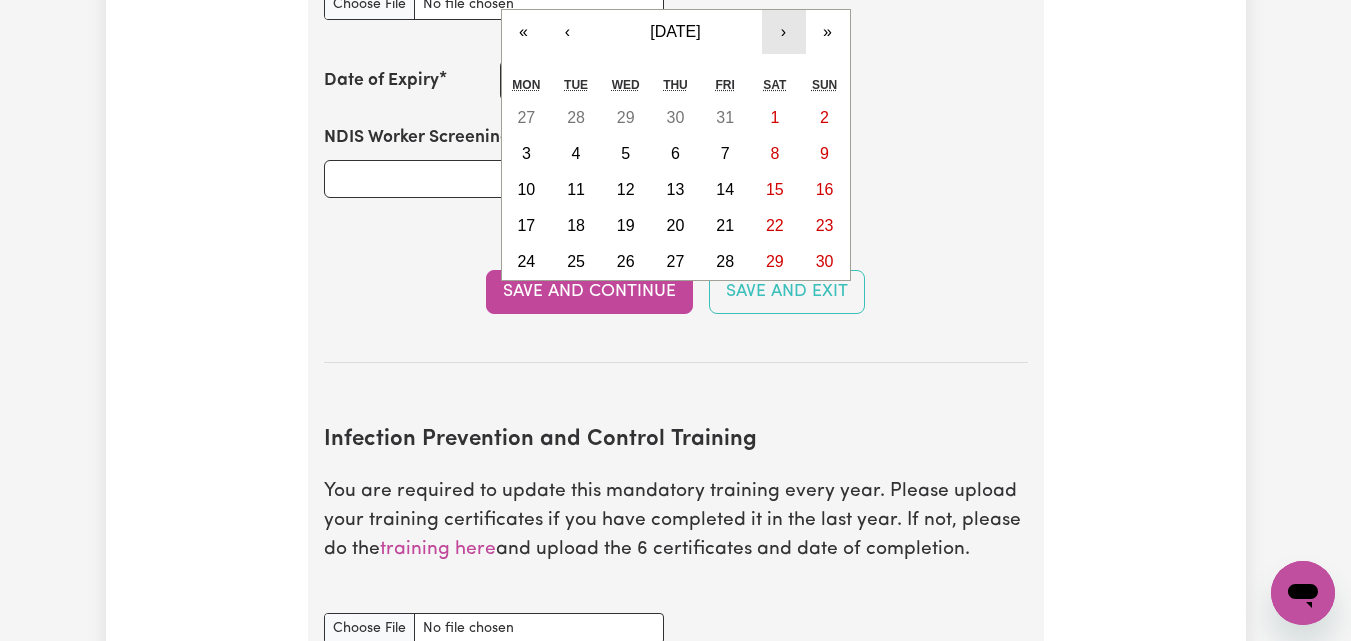 click on "›" at bounding box center [784, 32] 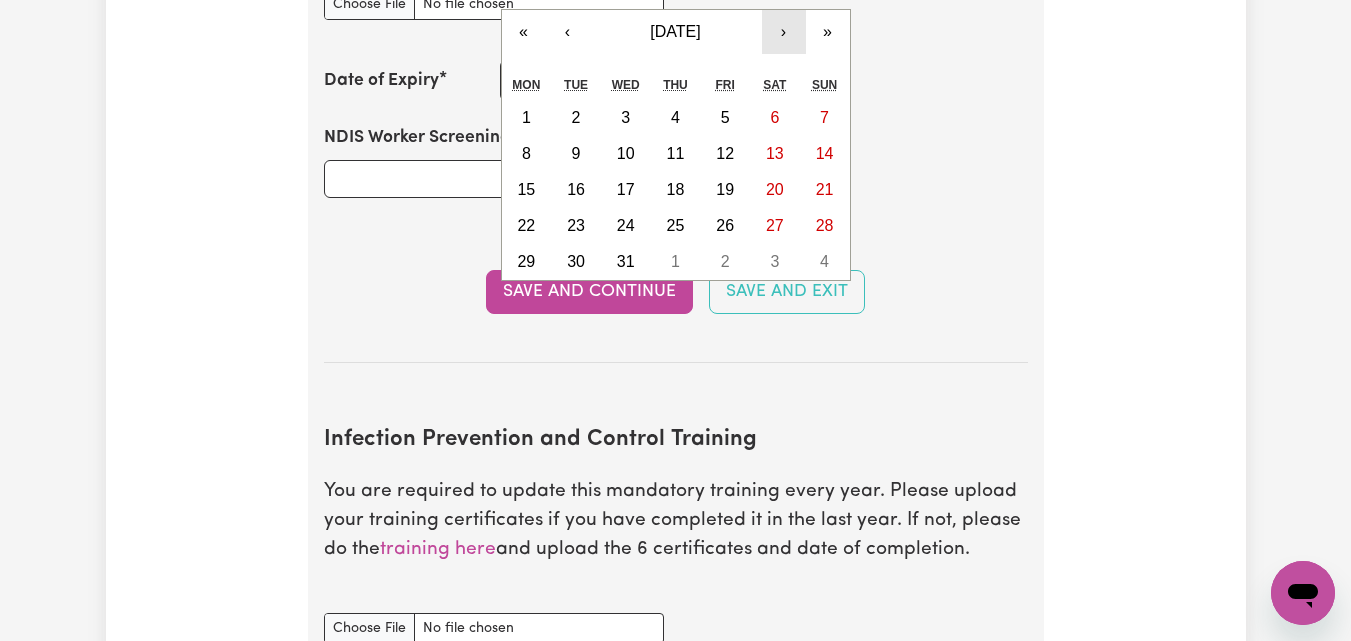 click on "›" at bounding box center (784, 32) 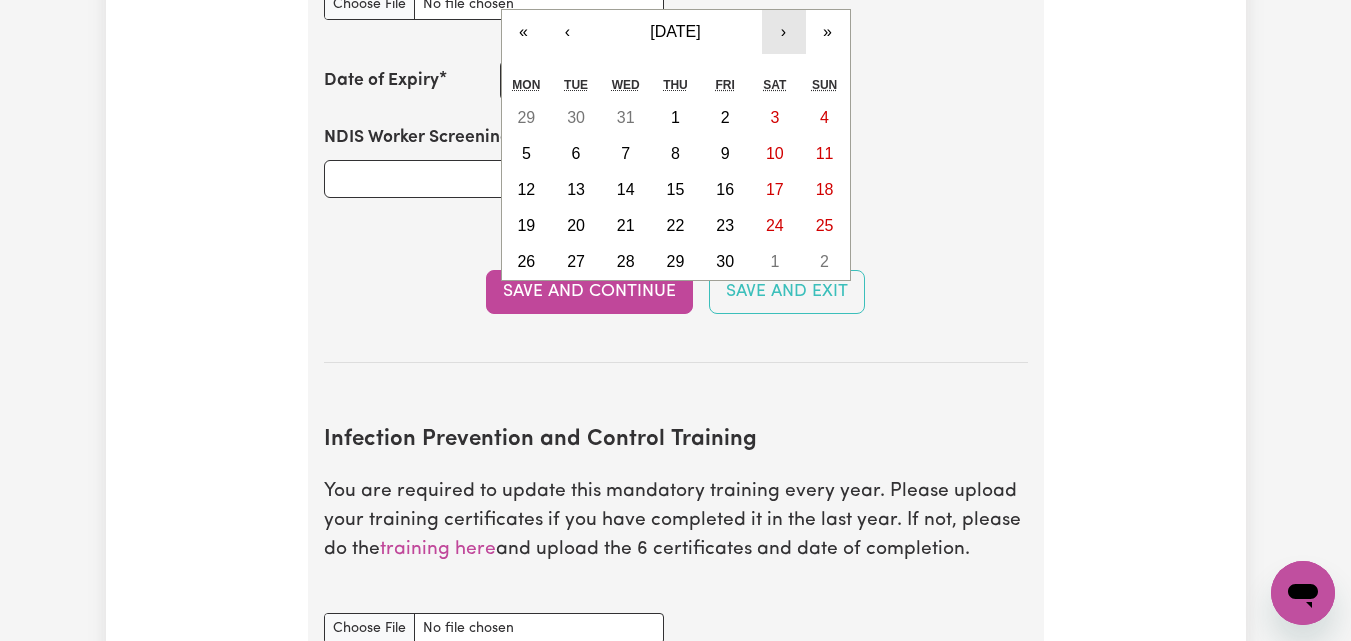 click on "›" at bounding box center (784, 32) 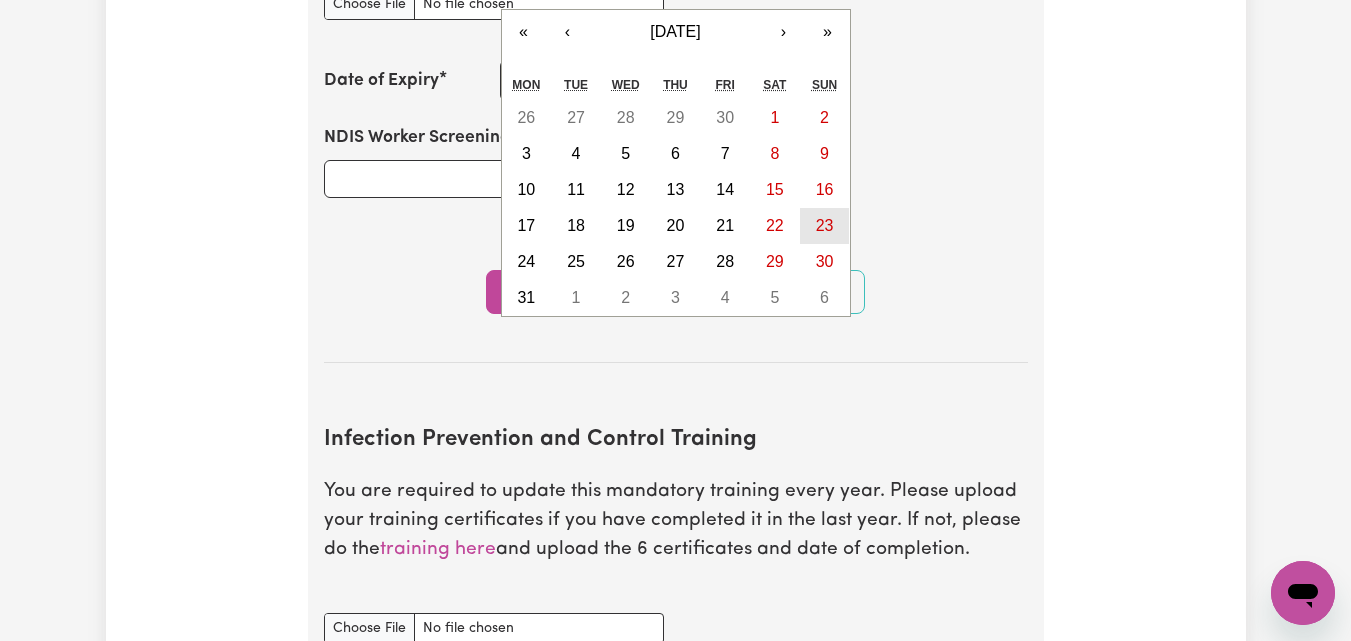 click on "23" at bounding box center (825, 225) 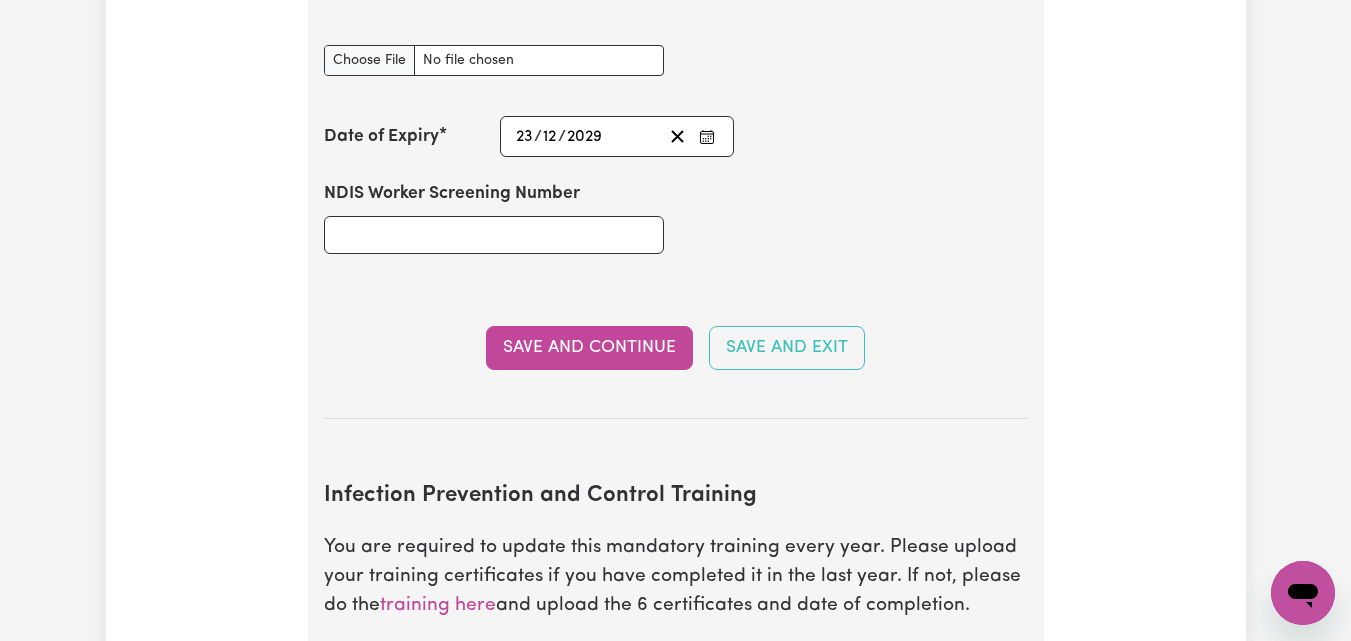 scroll, scrollTop: 2574, scrollLeft: 0, axis: vertical 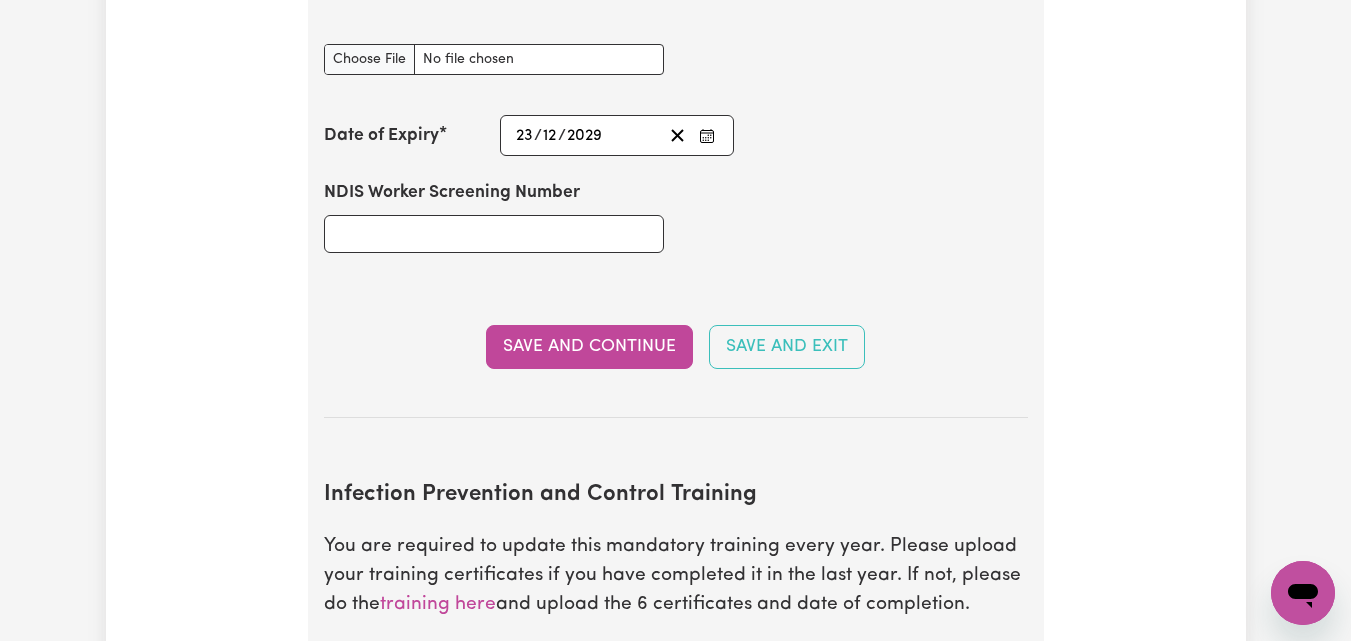 drag, startPoint x: 660, startPoint y: 338, endPoint x: 764, endPoint y: 254, distance: 133.6862 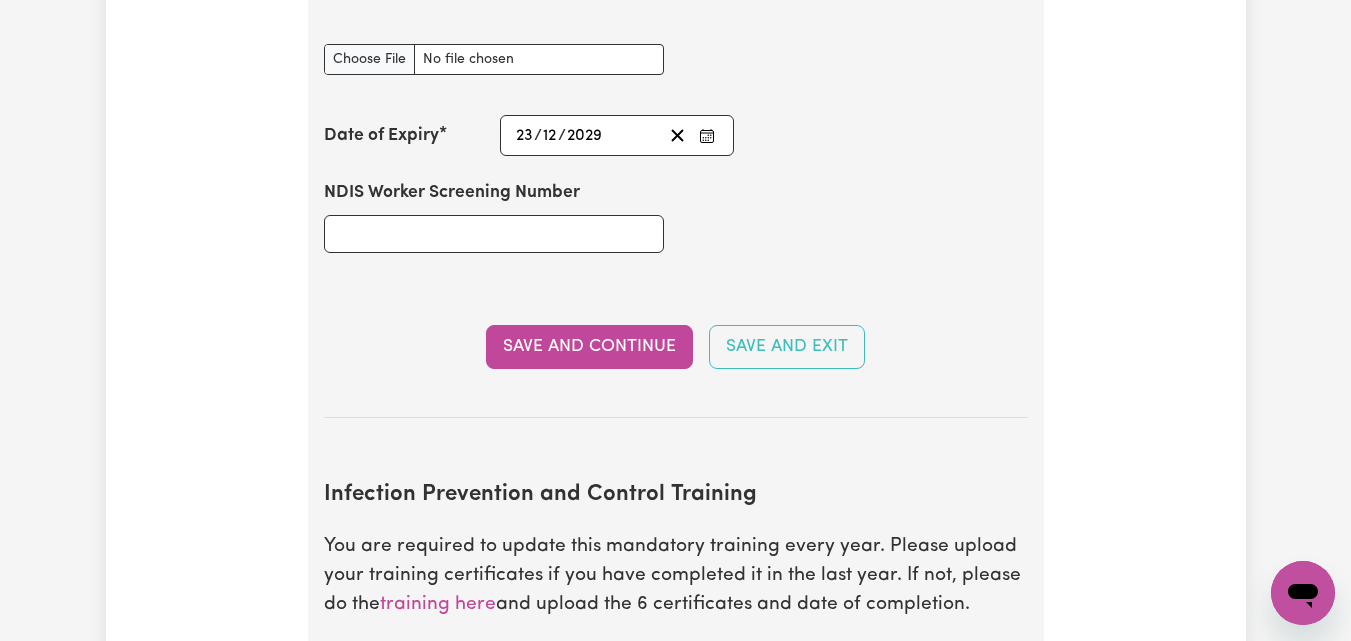 click on "NDIS Worker Screening Check This 5 year check is mandatory and is an essential requirement when supporting anyone with a disability through Careseekers. NDIS Worker Screening Check  document Date of Expiry 2029-12-23 23 / 12 / 2029 « ‹ December 2029 › » Mon Tue Wed Thu Fri Sat Sun 26 27 28 29 30 1 2 3 4 5 6 7 8 9 10 11 12 13 14 15 16 17 18 19 20 21 22 23 24 25 26 27 28 29 30 31 1 2 3 4 5 6 NDIS Worker Screening Number Save and Continue Save and Exit" at bounding box center (676, 137) 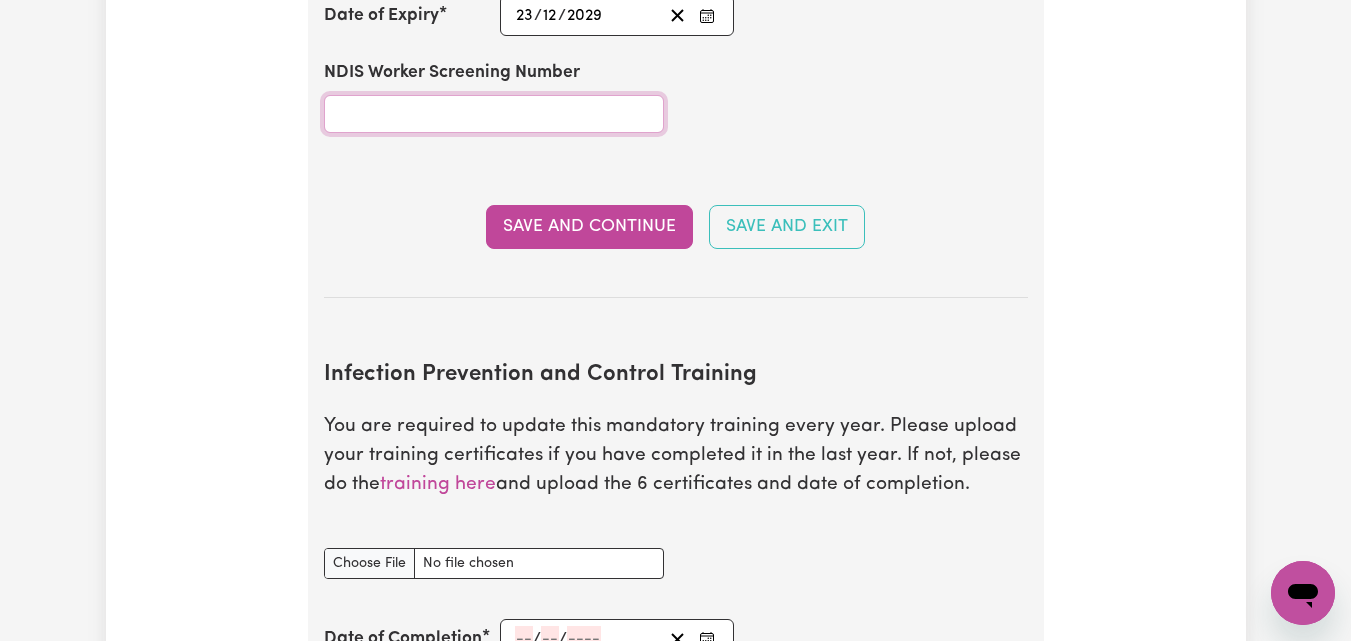 click on "NDIS Worker Screening Number" at bounding box center [494, 114] 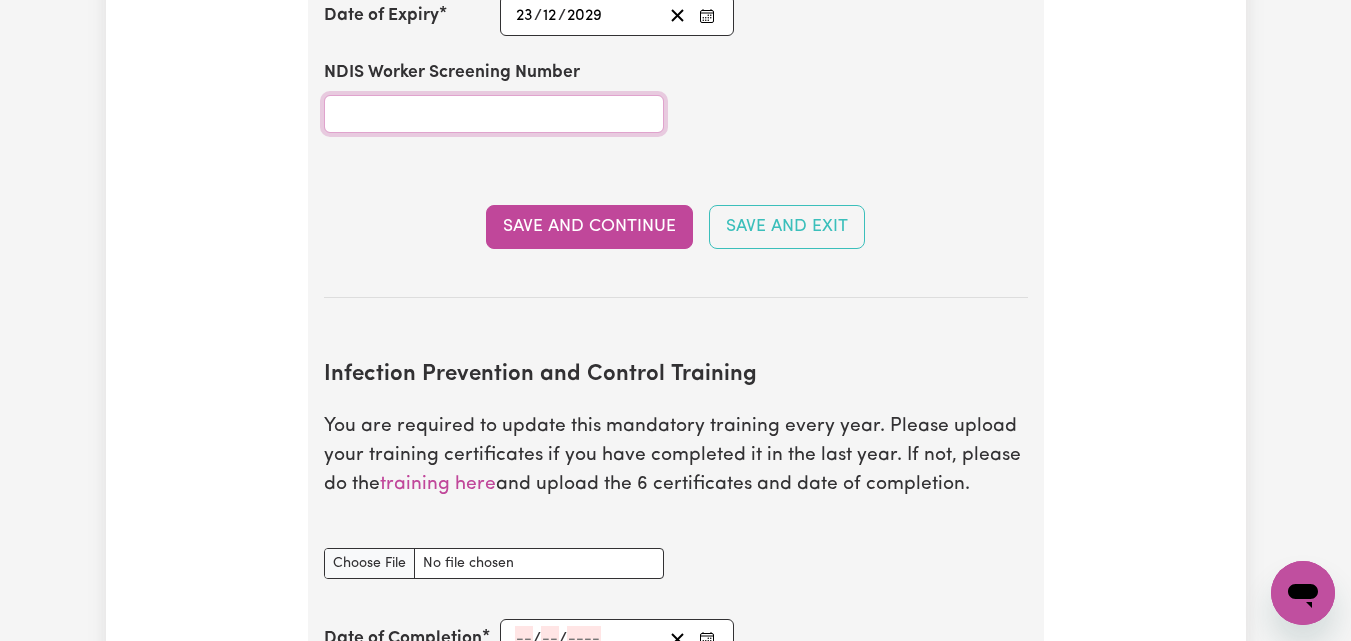 paste on "60358377" 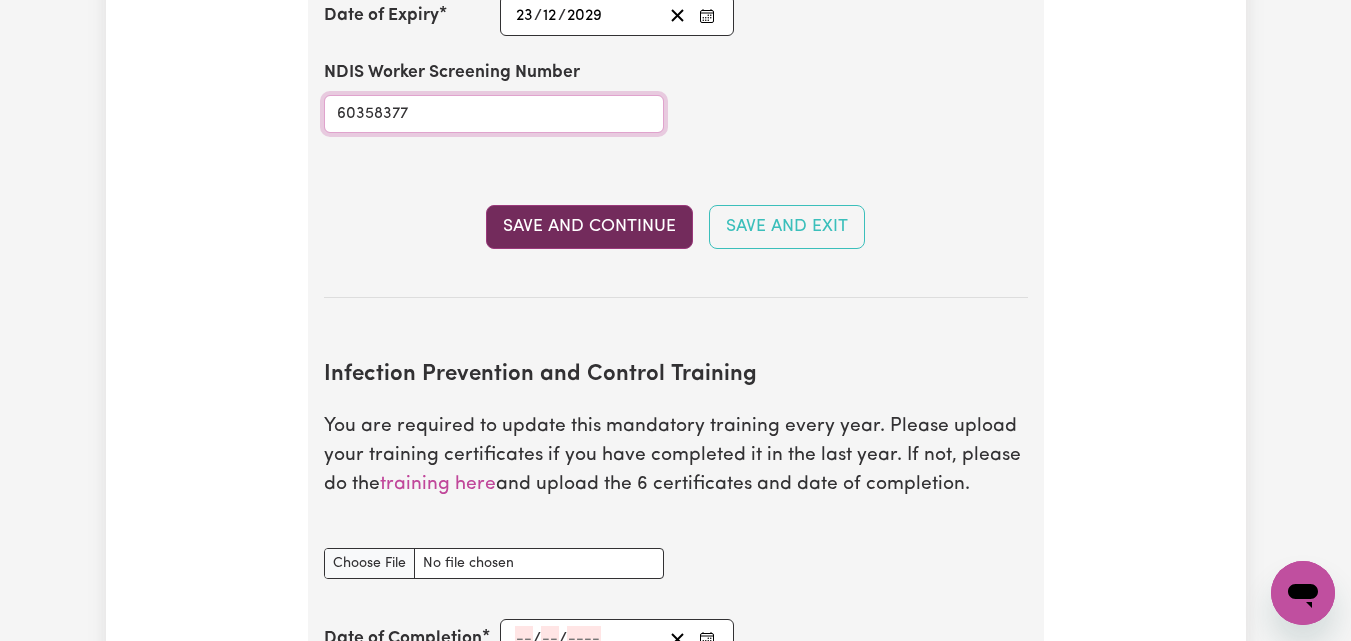 type on "60358377" 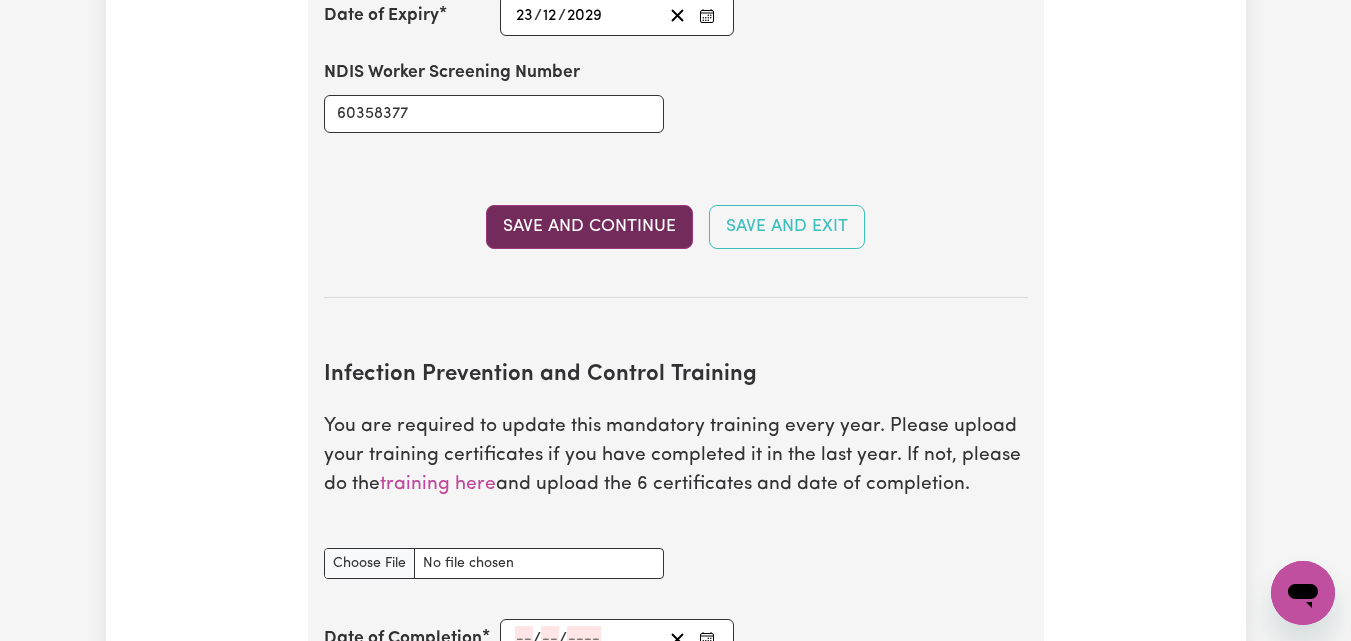 click on "Save and Continue" at bounding box center [589, 227] 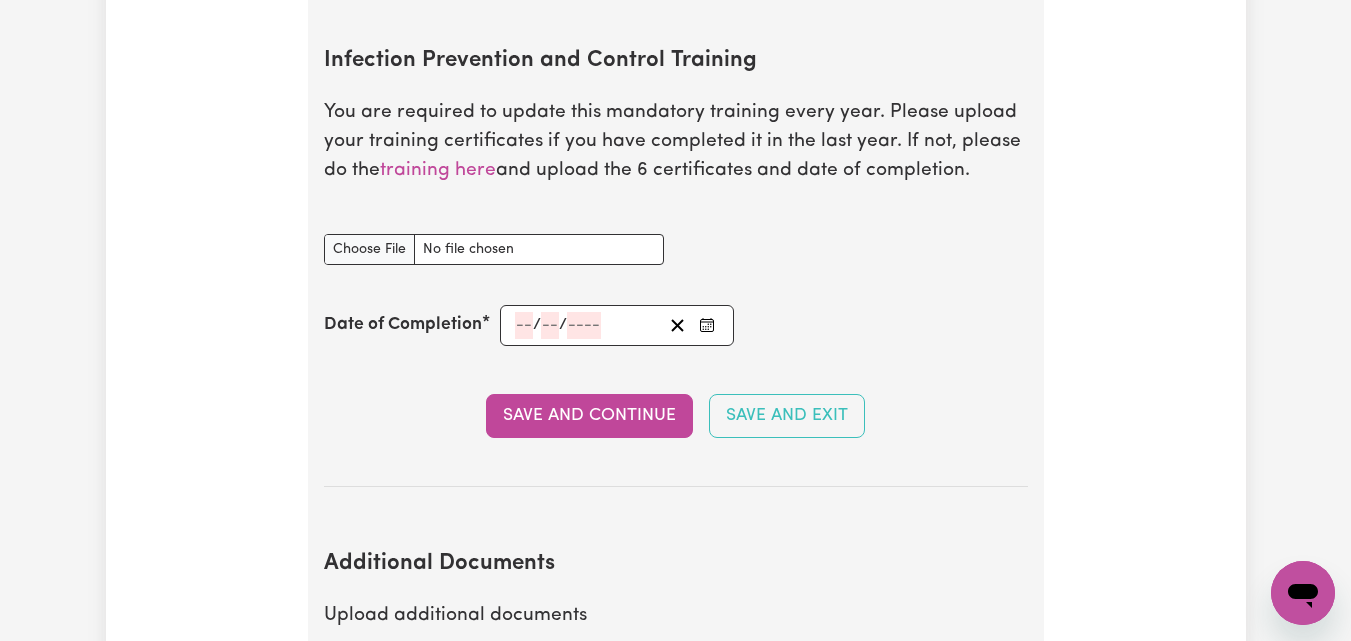 scroll, scrollTop: 3122, scrollLeft: 0, axis: vertical 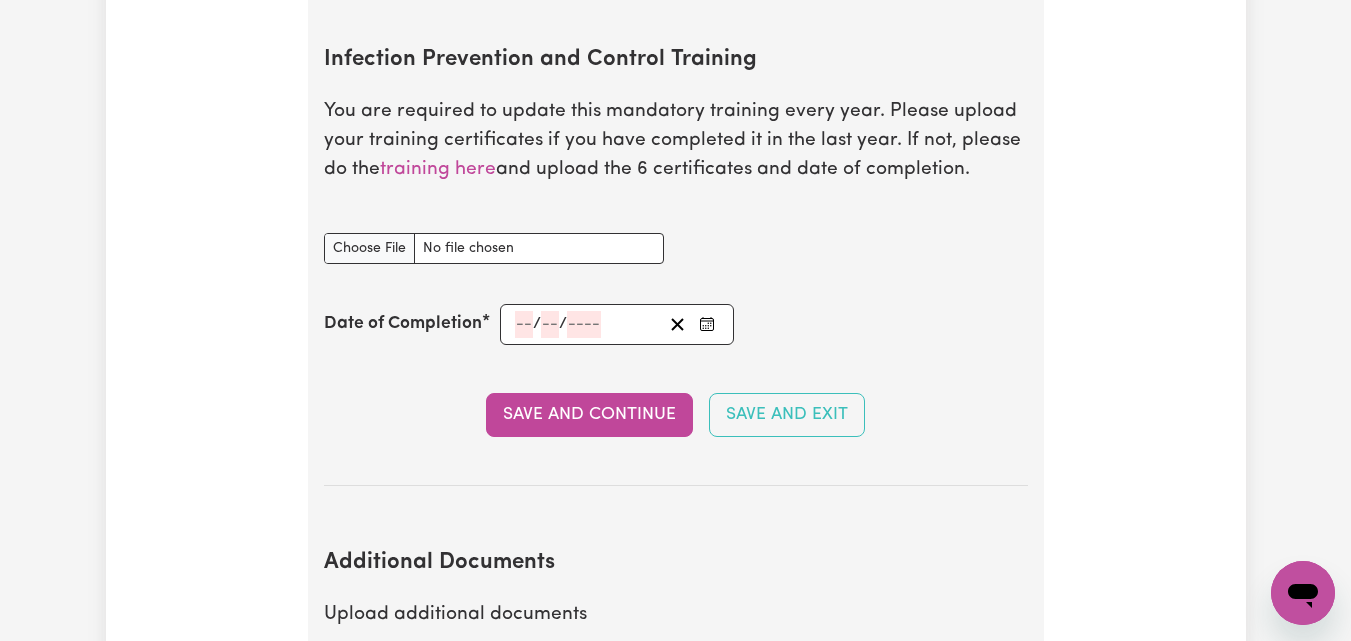 click 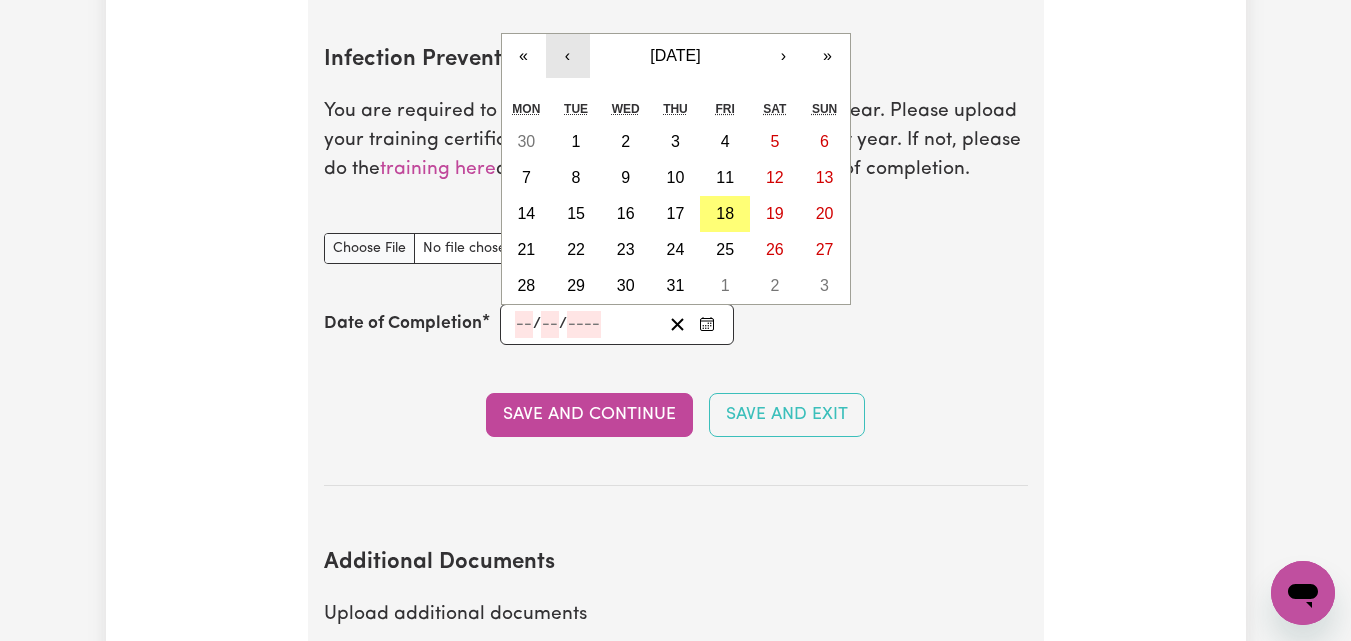 click on "‹" at bounding box center [568, 56] 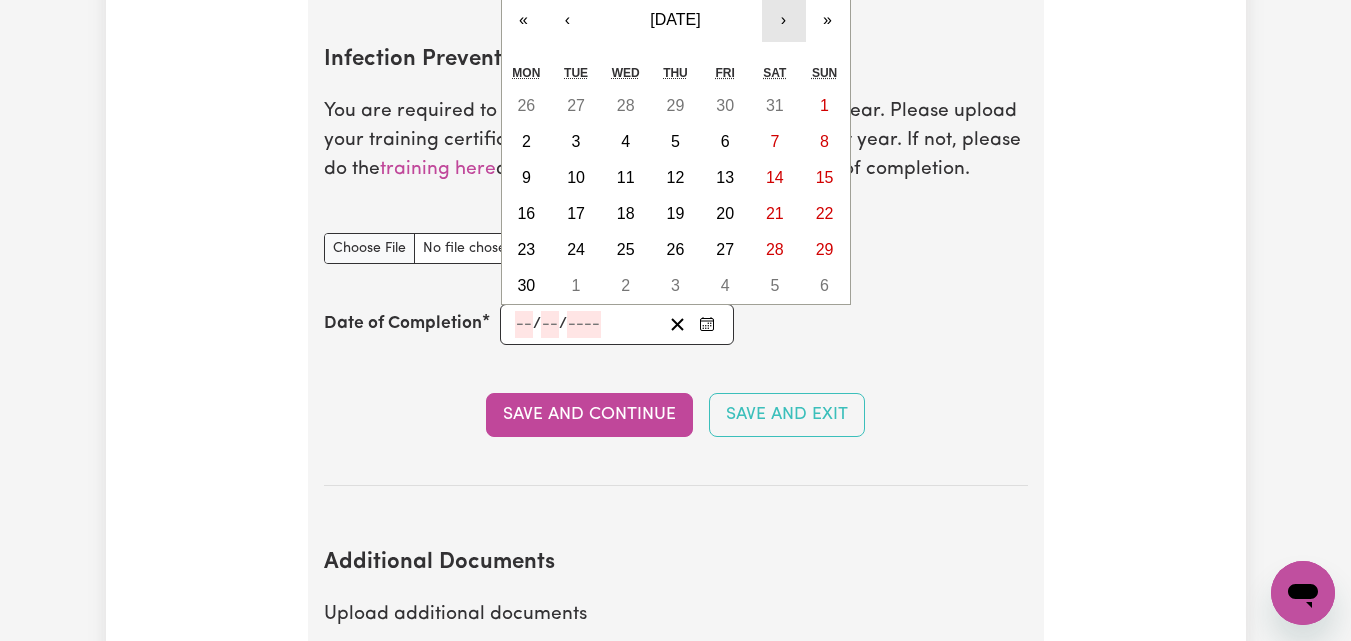 click on "›" at bounding box center [784, 20] 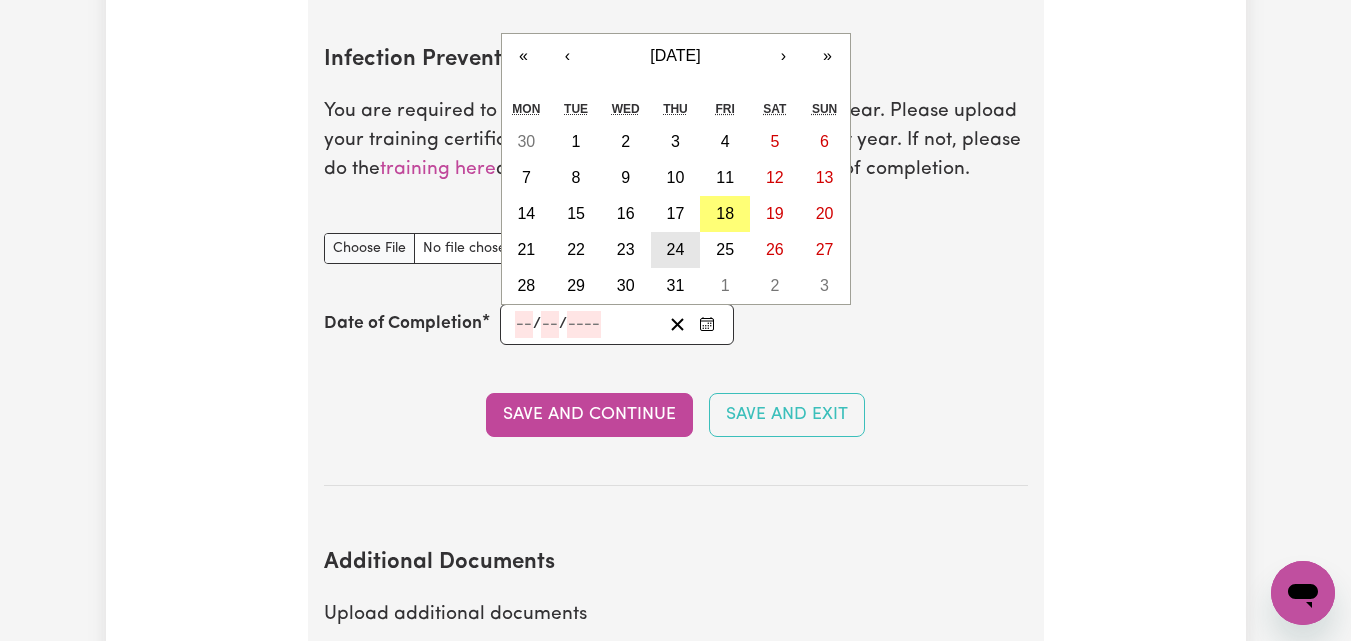 click on "24" at bounding box center (676, 249) 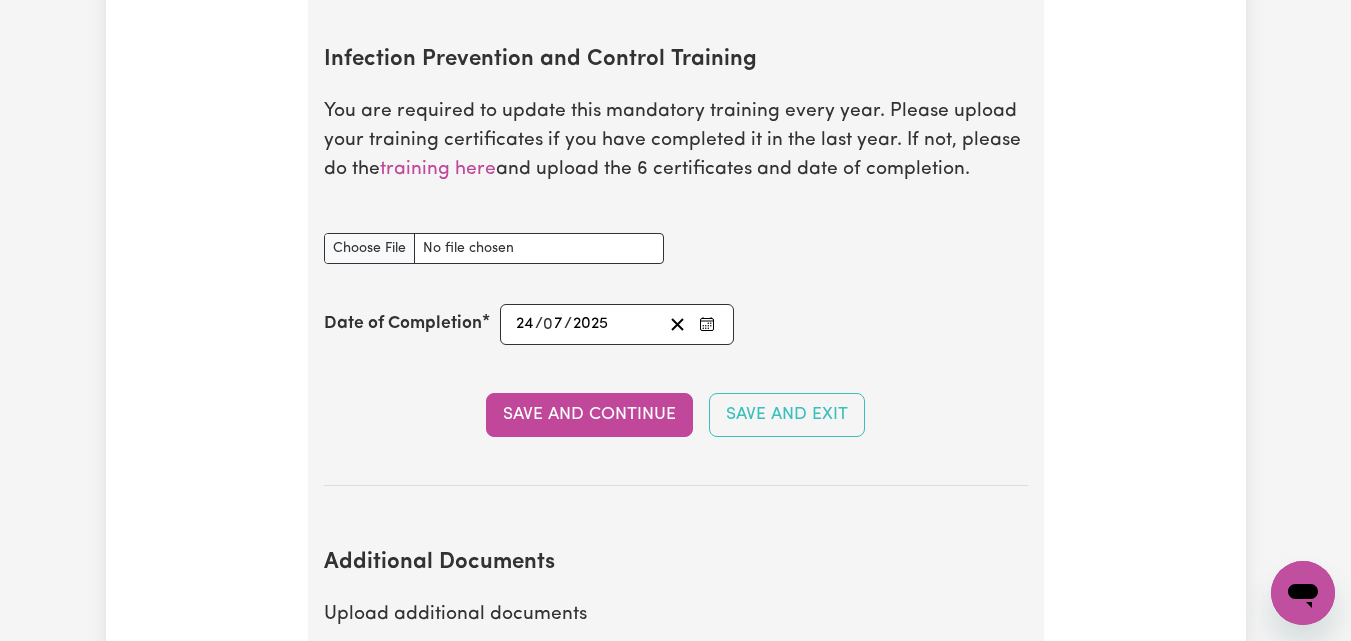 click on "2025-07-24 24 / 0 7 / 2025" at bounding box center [588, 324] 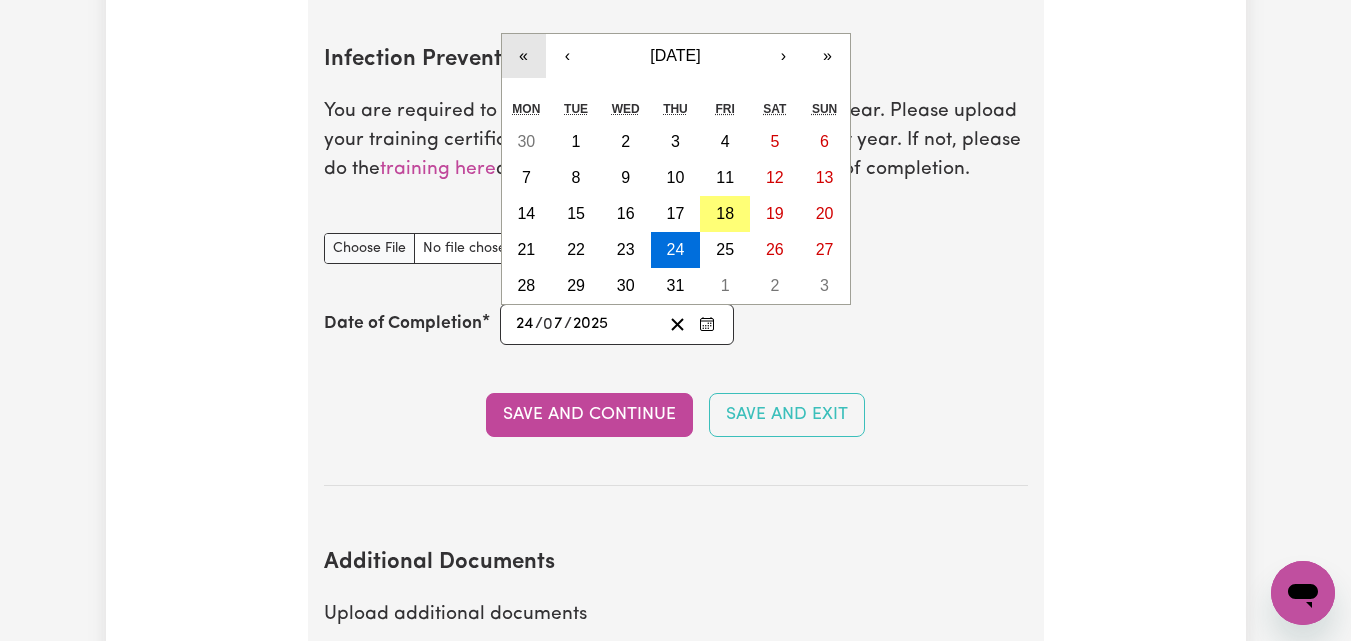 click on "«" at bounding box center [524, 56] 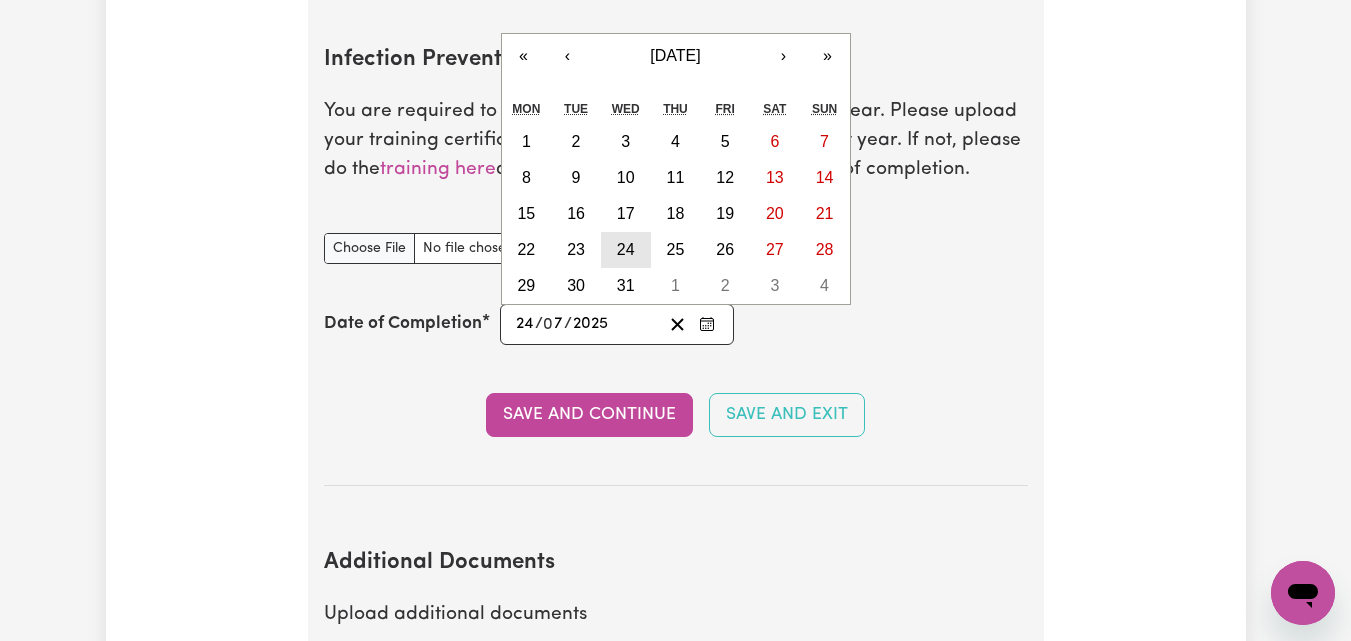 click on "24" at bounding box center [626, 250] 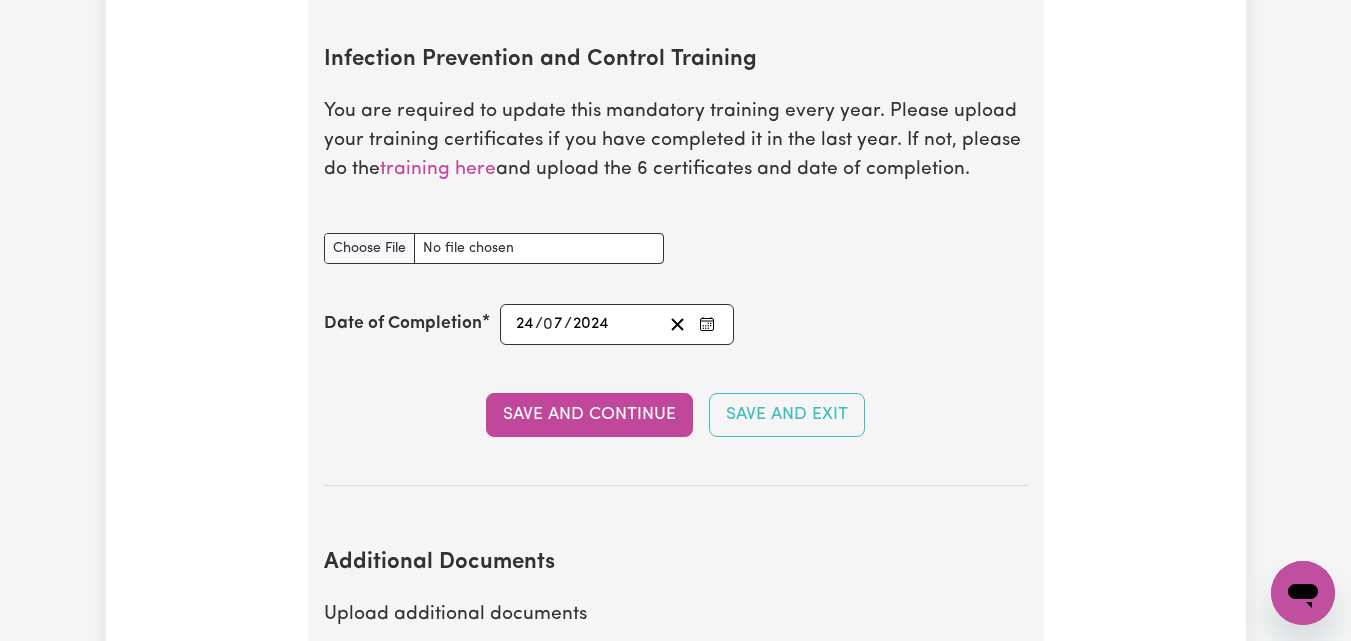 drag, startPoint x: 624, startPoint y: 393, endPoint x: 485, endPoint y: 249, distance: 200.14246 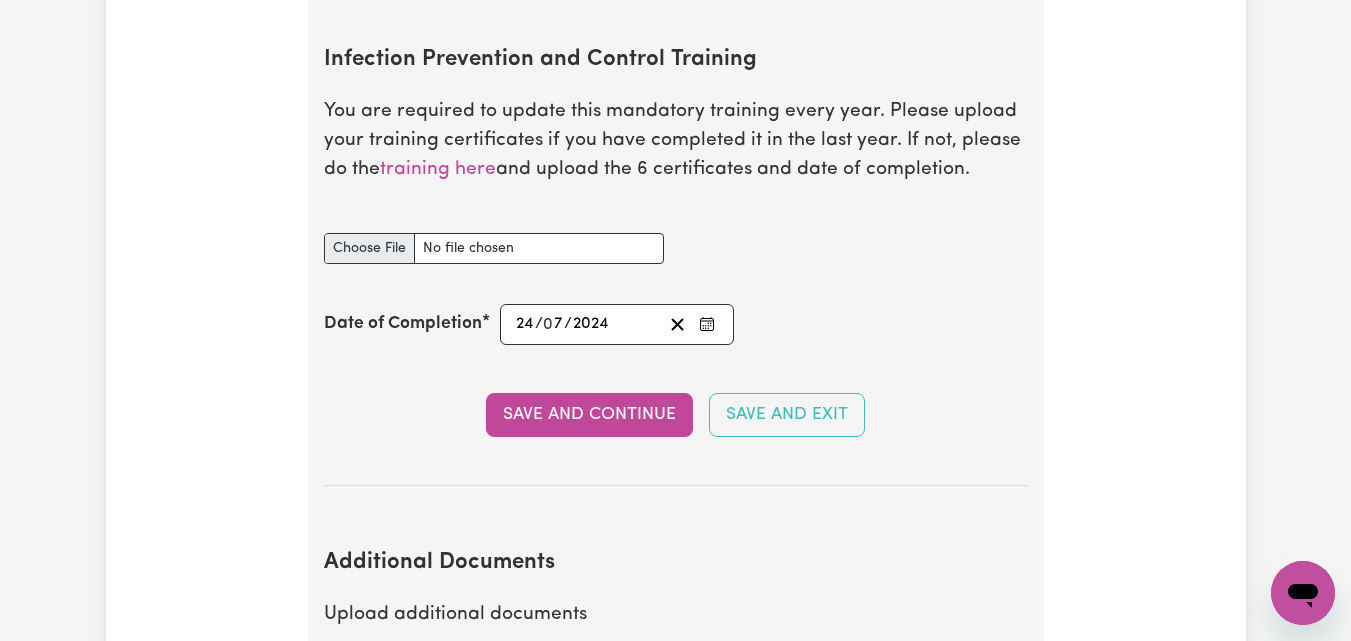 click on "Infection Prevention and Control Training You are required to update this mandatory training every year. Please upload your training certificates if you have completed it in the last year. If not, please do the  training here  and upload the 6 certificates and date of completion. Infection Prevention and Control Training  document Date of Completion 2024-07-24 24 / 0 7 / 2024 « ‹ July 2024 › » Mon Tue Wed Thu Fri Sat Sun 1 2 3 4 5 6 7 8 9 10 11 12 13 14 15 16 17 18 19 20 21 22 23 24 25 26 27 28 29 30 31 1 2 3 4 Save and Continue Save and Exit" at bounding box center (676, 250) 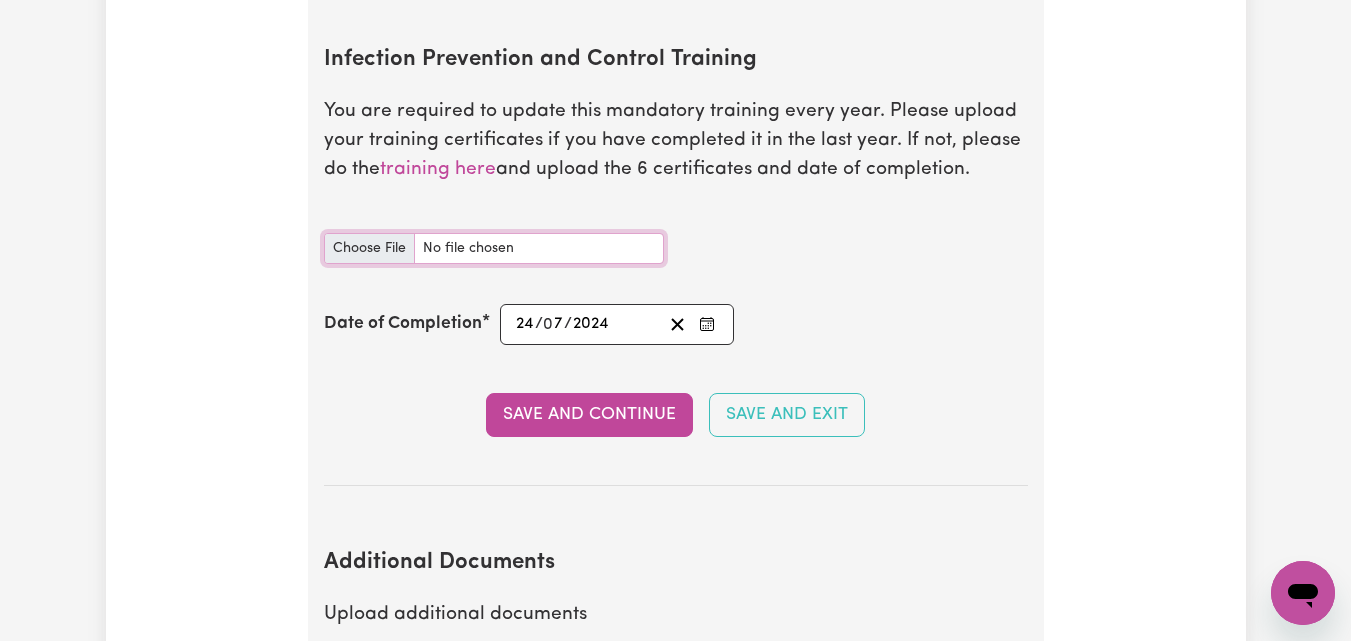 click on "Infection Prevention and Control Training  document" at bounding box center [494, 248] 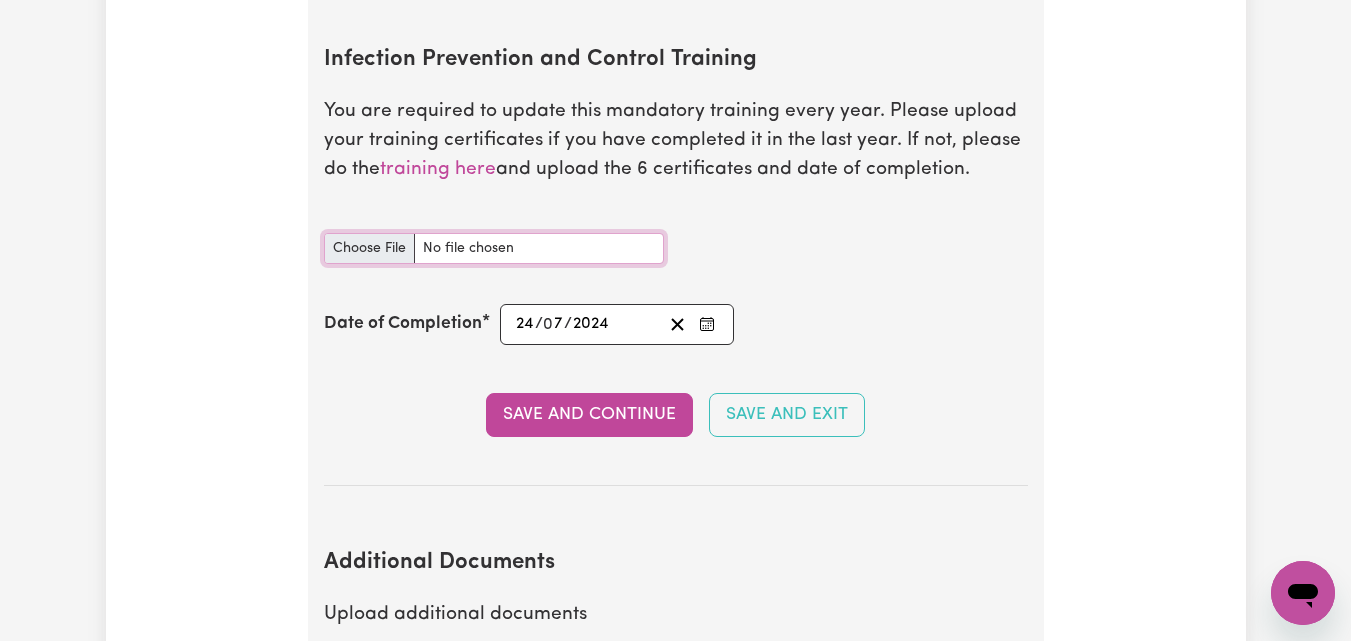 type on "C:\fakepath\infection.pdf" 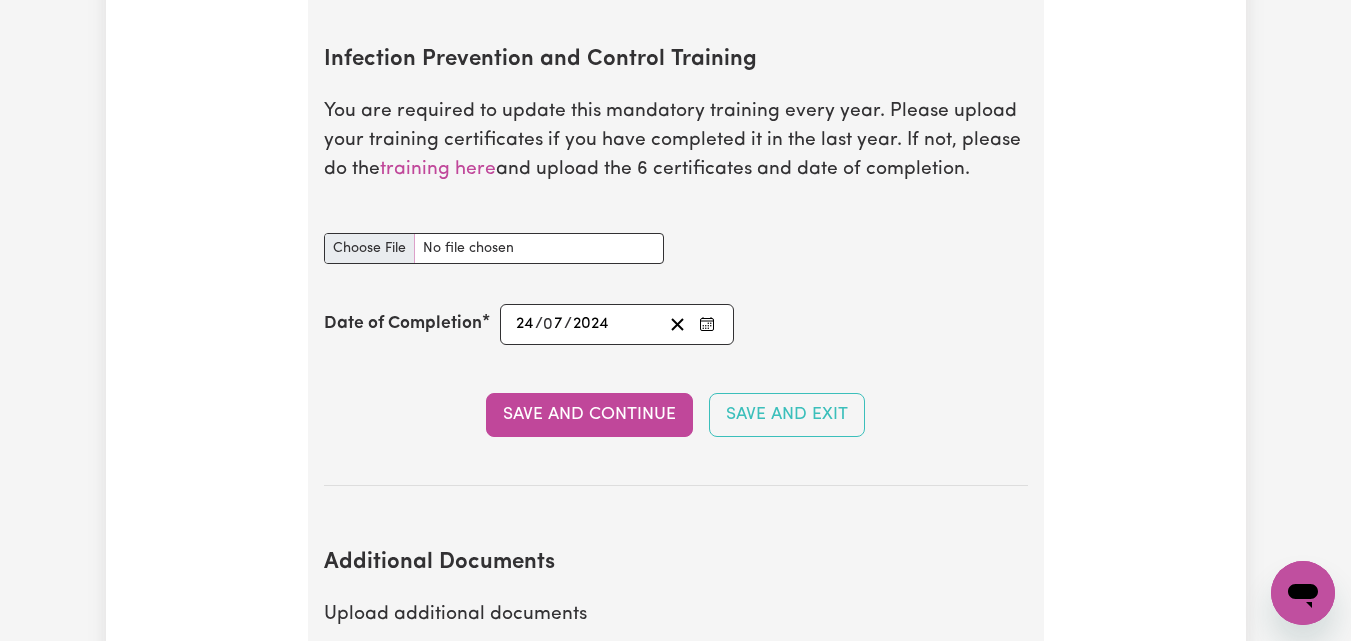 type 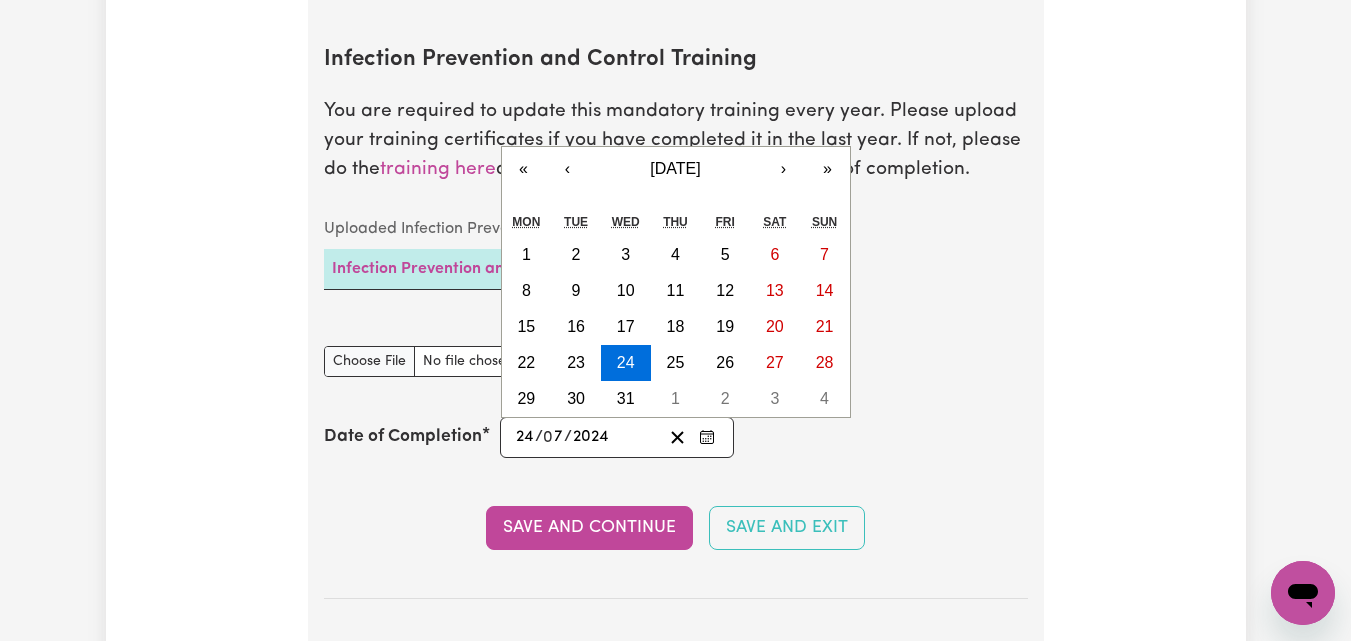 click on "2024" 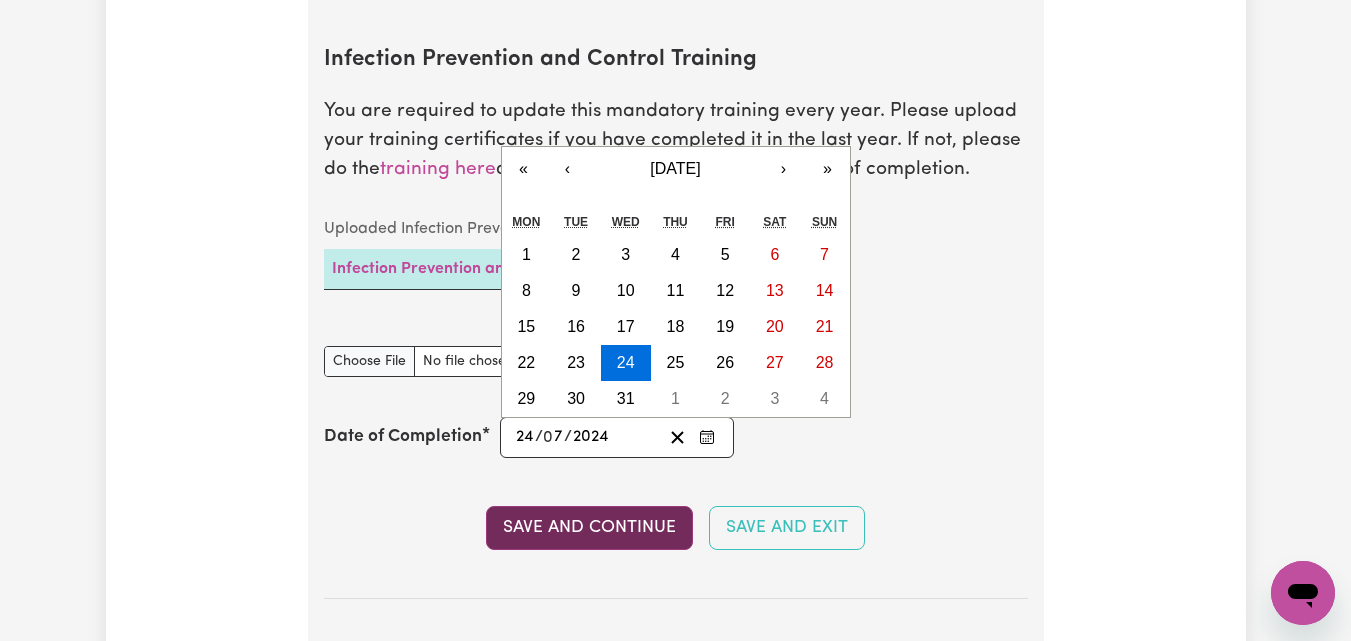 click on "Save and Continue" at bounding box center [589, 528] 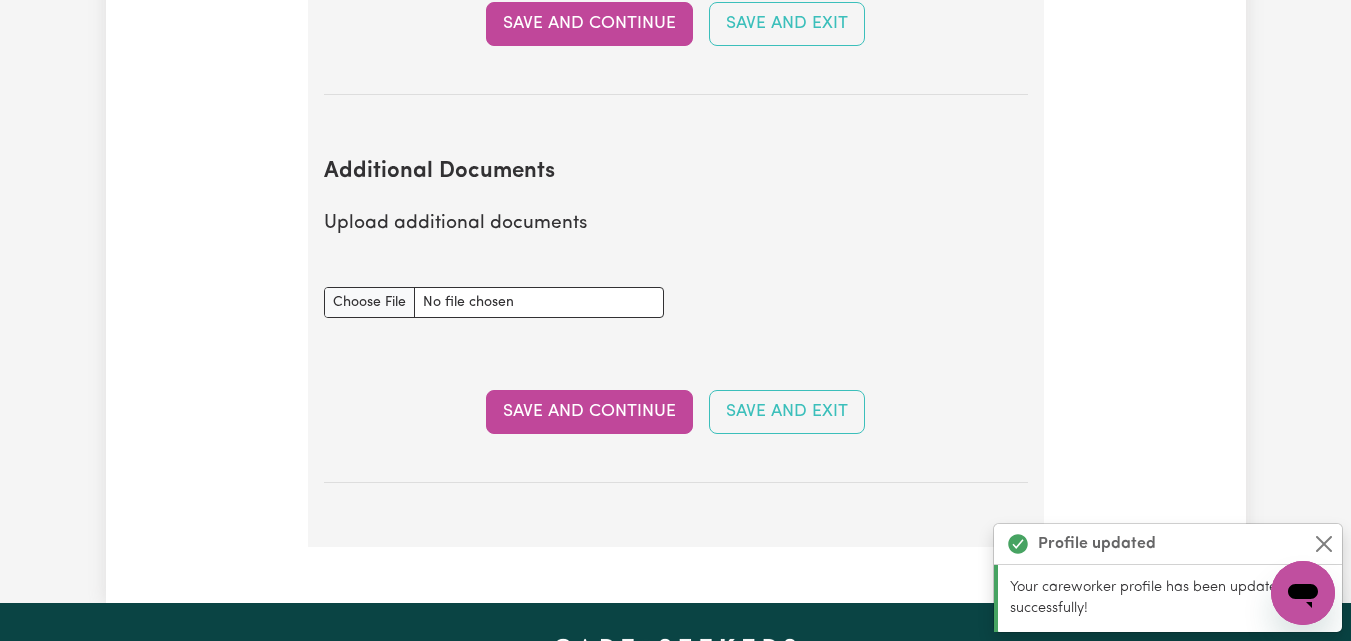 scroll, scrollTop: 3639, scrollLeft: 0, axis: vertical 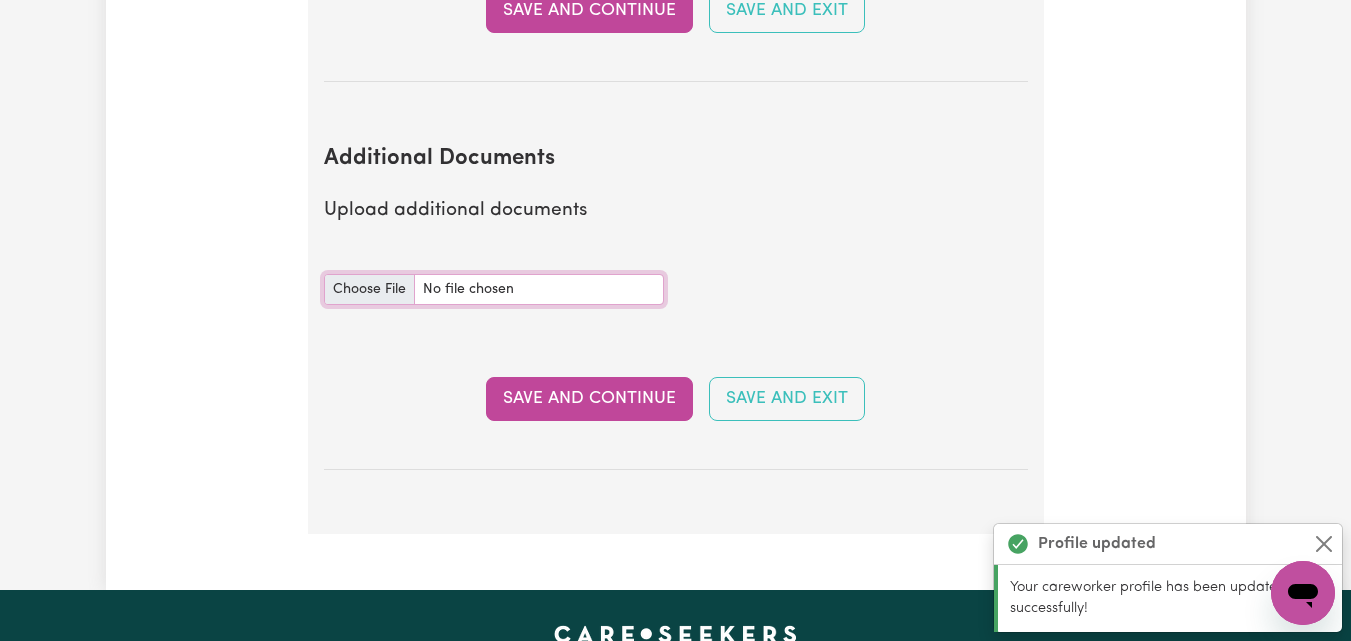 click on "Additional Documents  document" at bounding box center [494, 289] 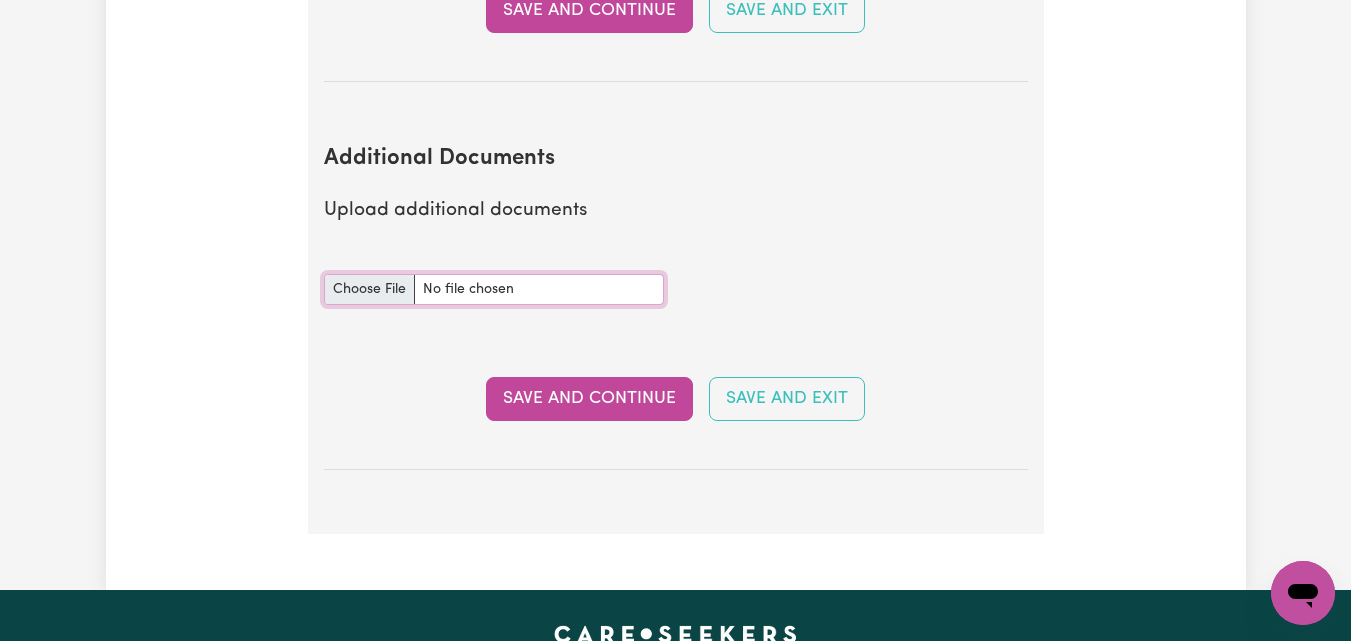 type on "C:\fakepath\QUAL NKunwar CHC33021_1678_951.pdf" 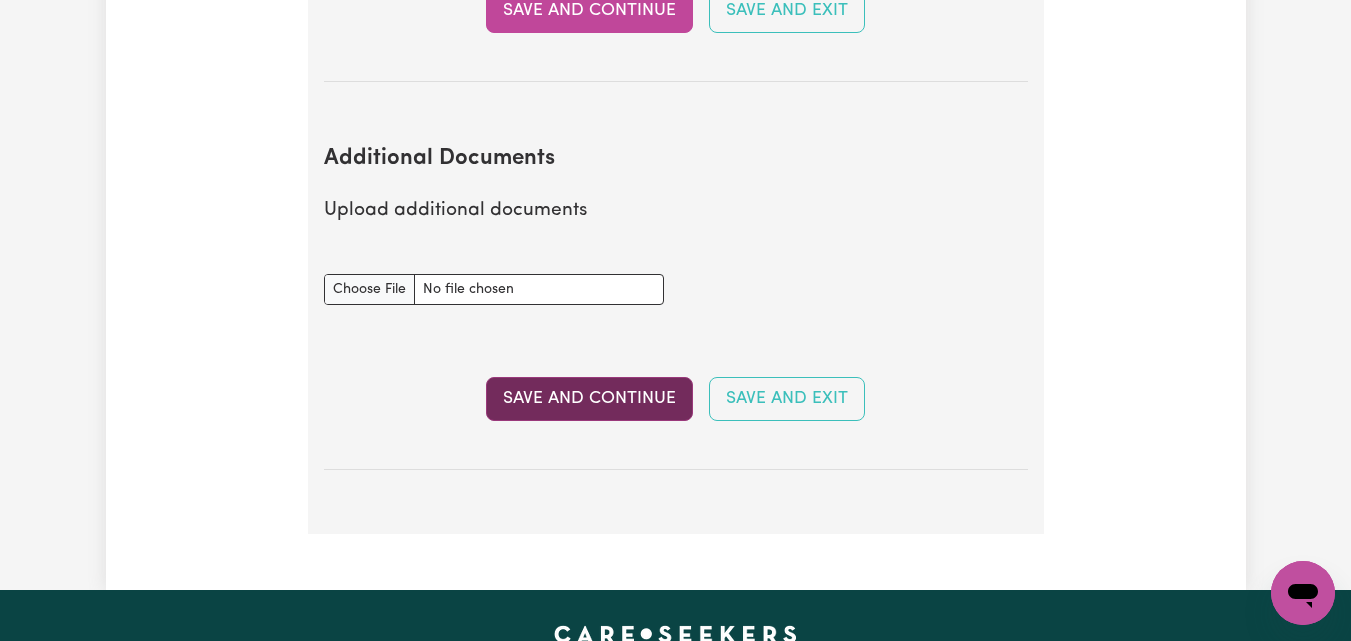click on "Save and Continue" at bounding box center (589, 399) 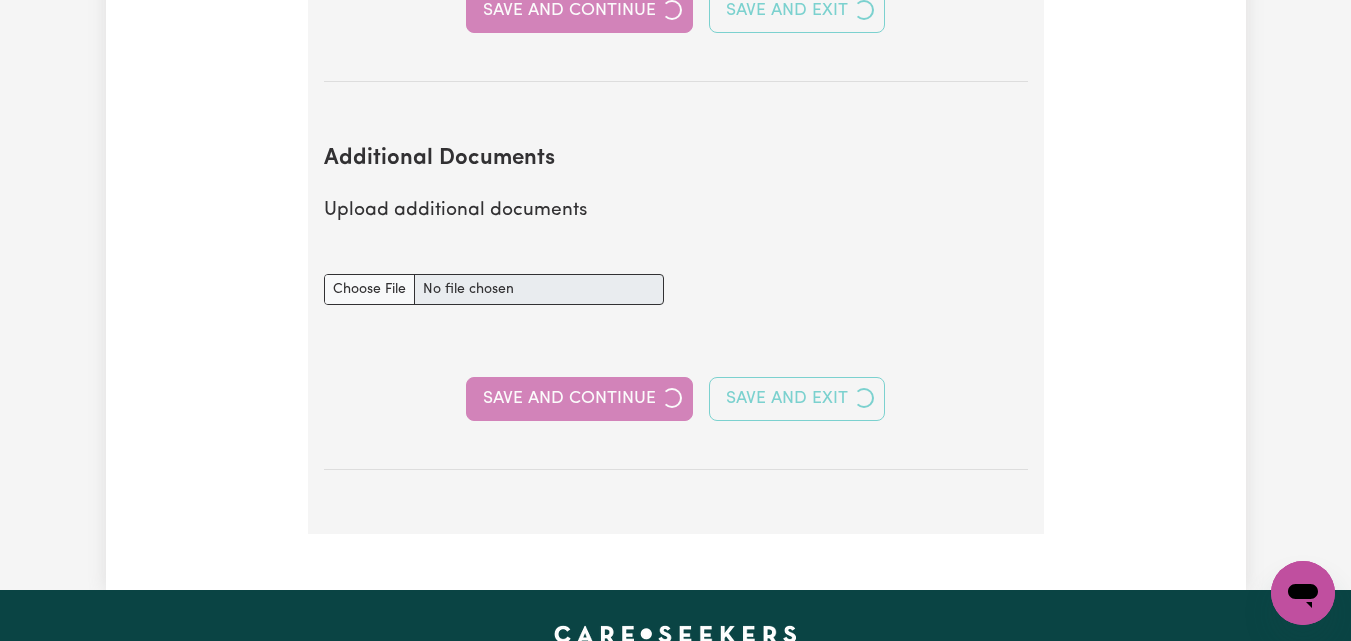select on "Certificate III (Individual Support)" 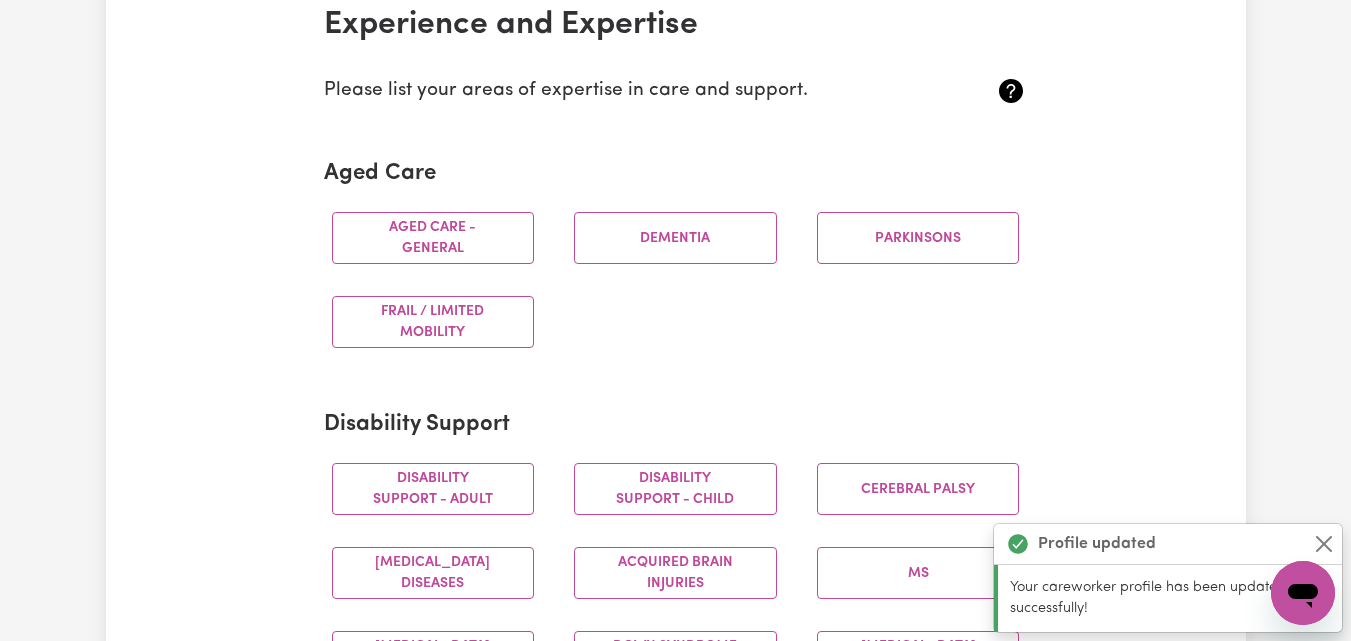 scroll, scrollTop: 492, scrollLeft: 0, axis: vertical 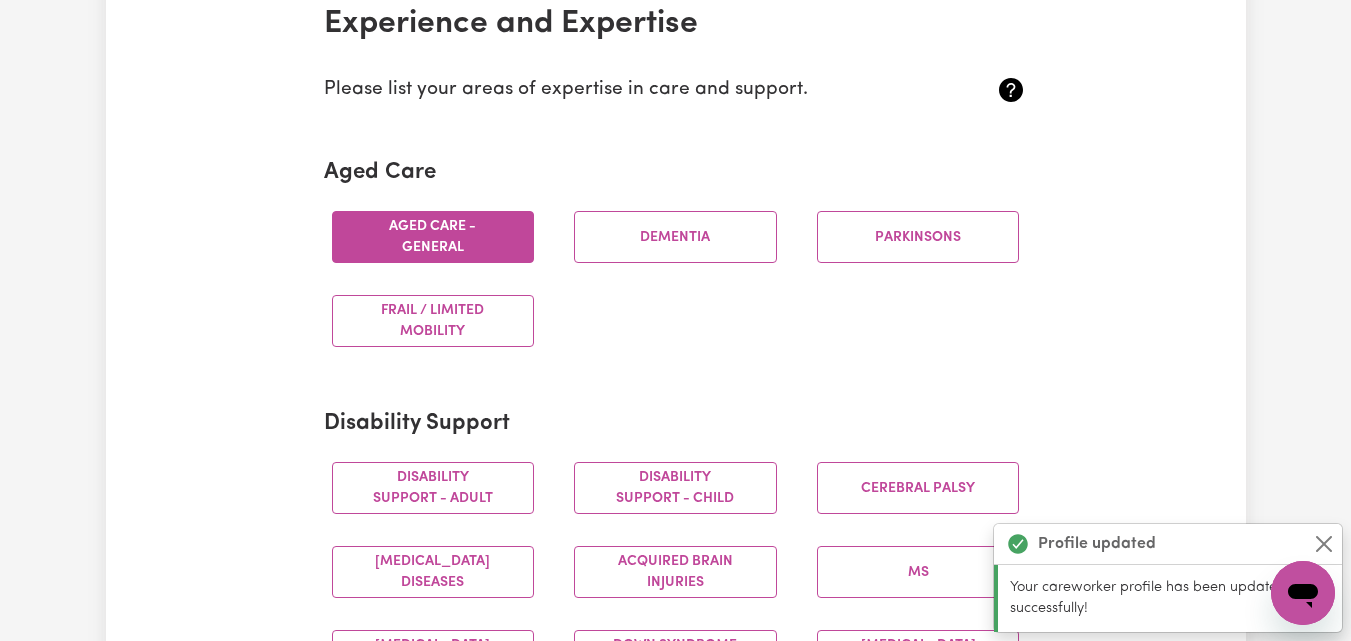 click on "Aged care - General" at bounding box center [433, 237] 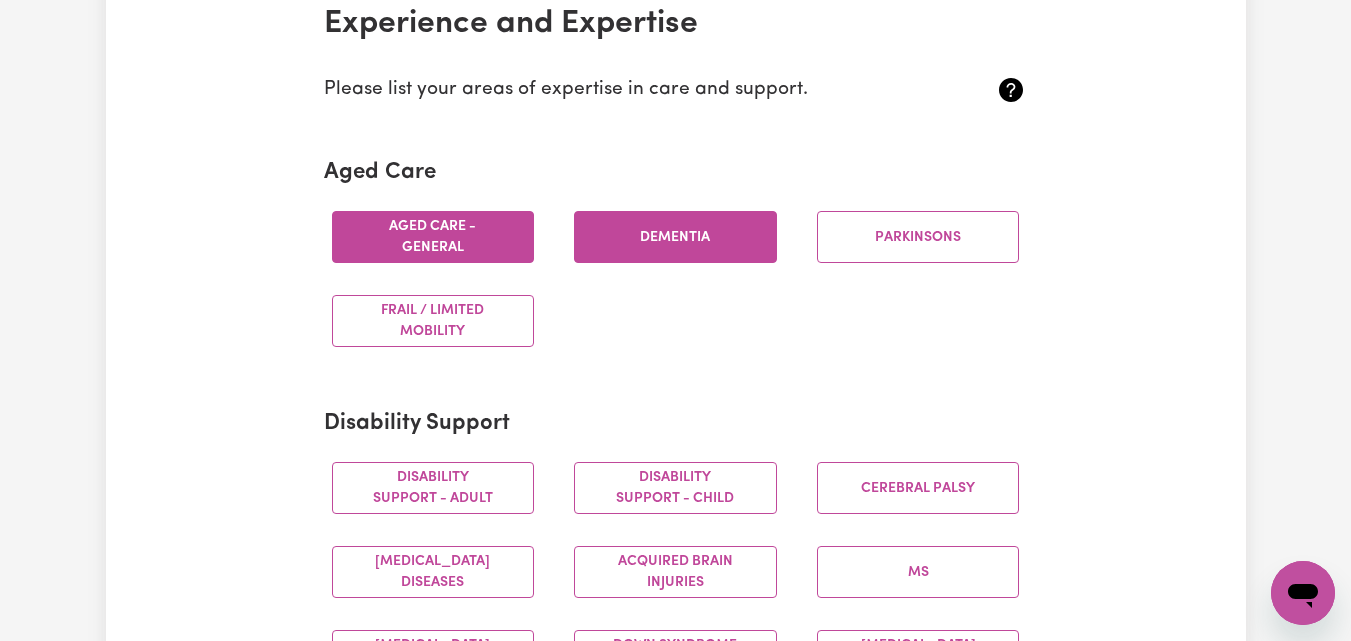 click on "Dementia" at bounding box center [675, 237] 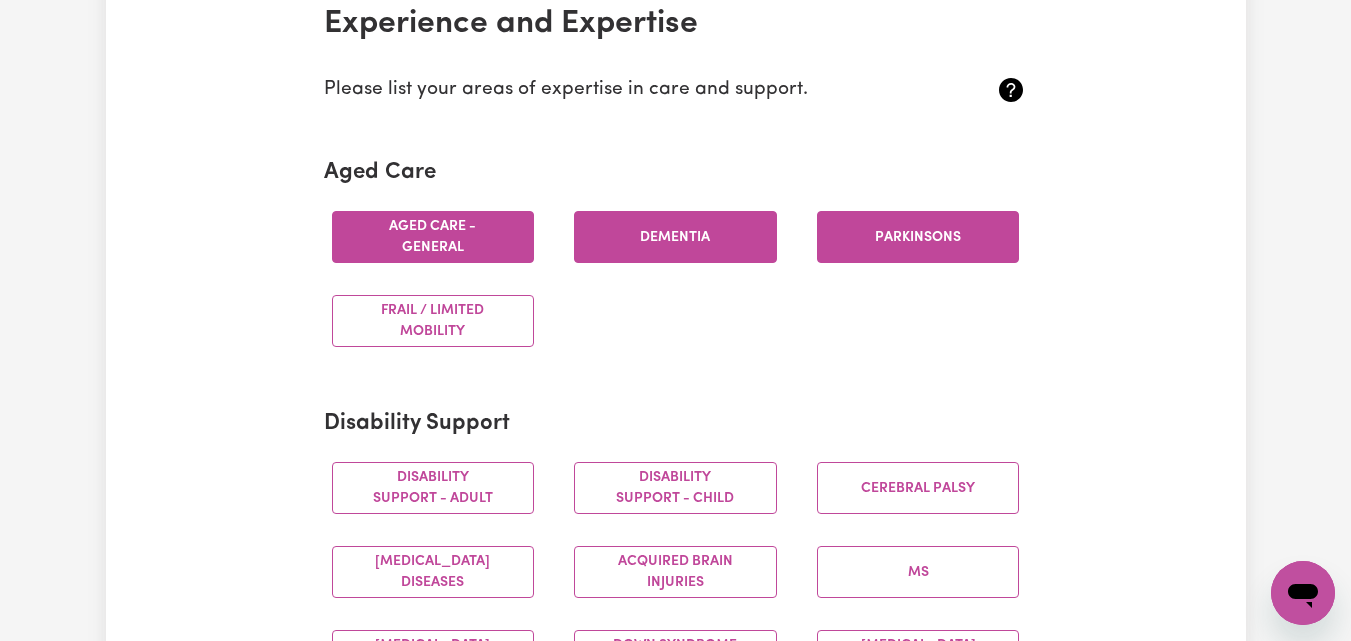 click on "Parkinsons" at bounding box center (918, 237) 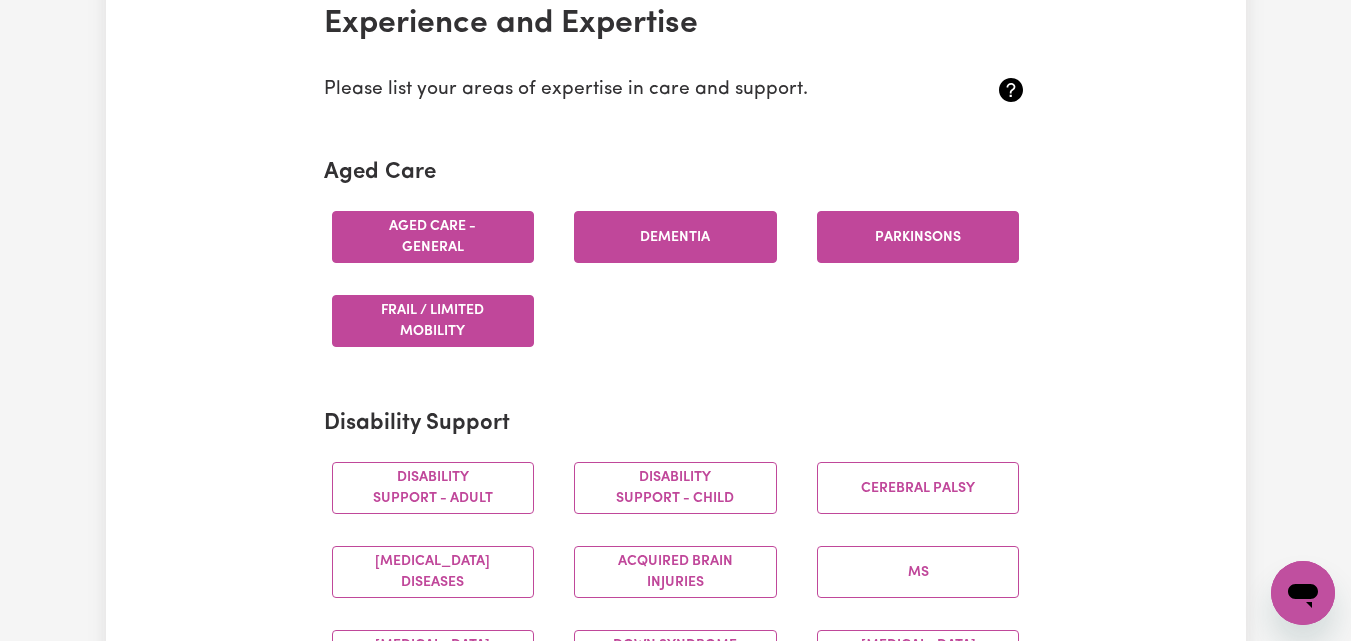 click on "Frail / limited mobility" at bounding box center (433, 321) 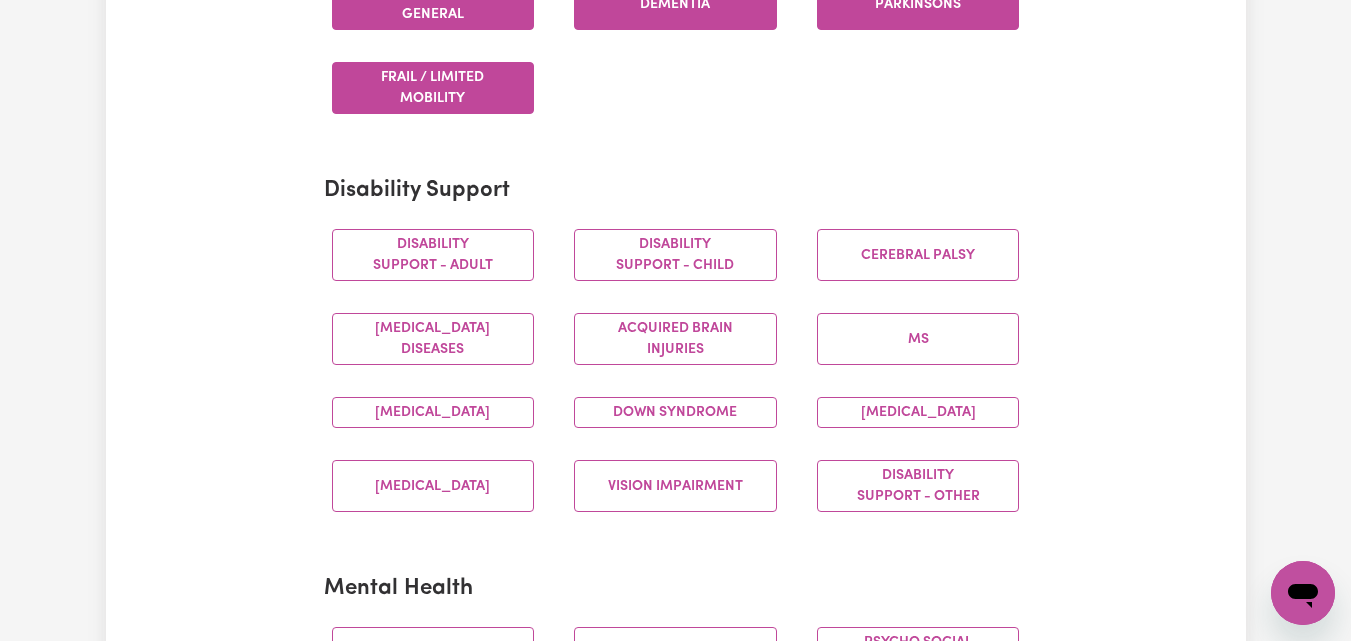 scroll, scrollTop: 751, scrollLeft: 0, axis: vertical 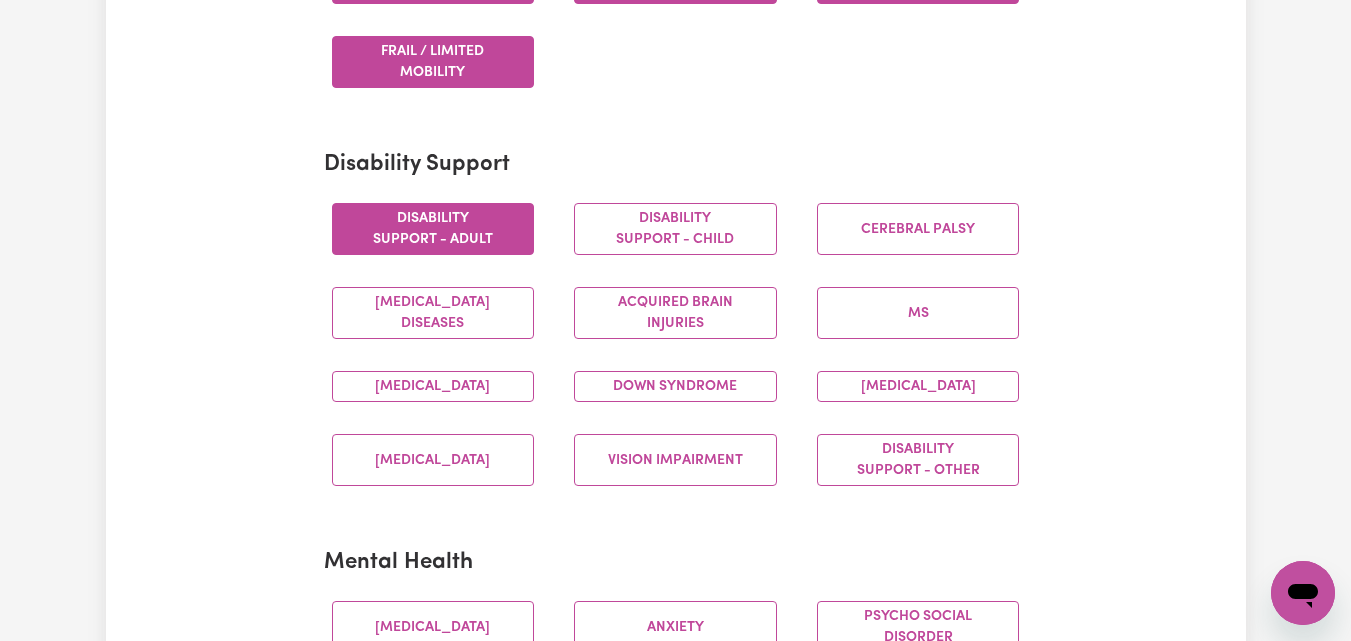 click on "Disability support - Adult" at bounding box center [433, 229] 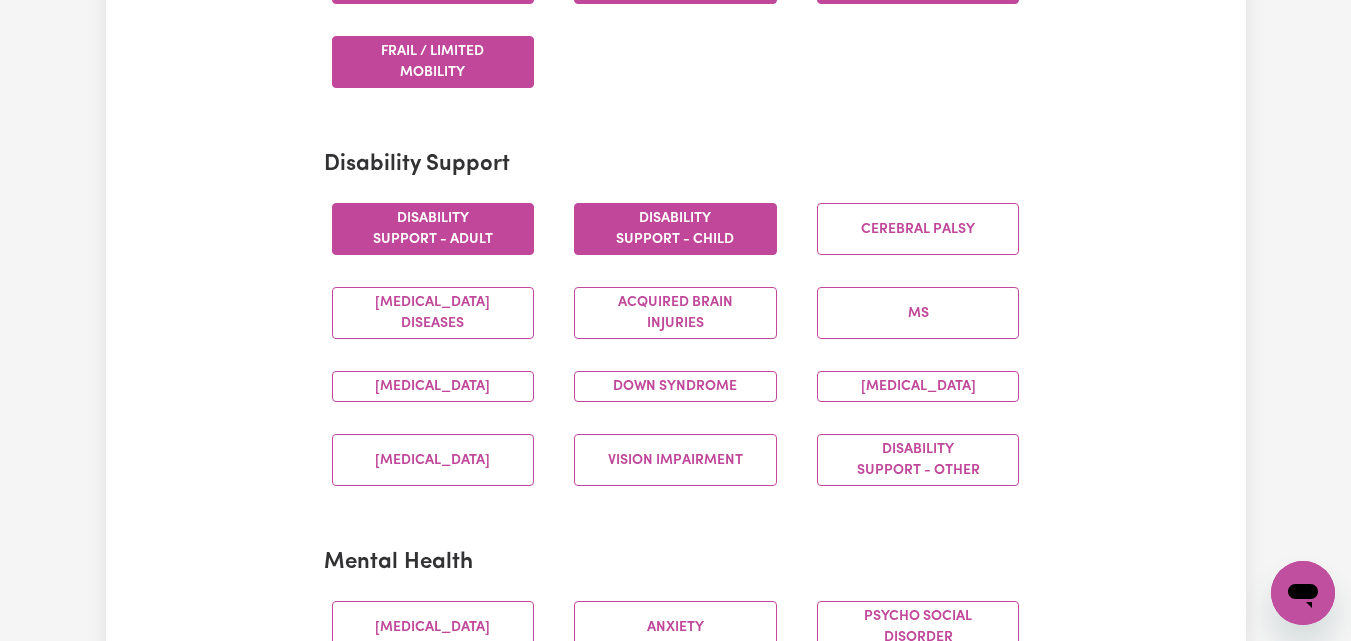click on "Disability support - Child" at bounding box center (675, 229) 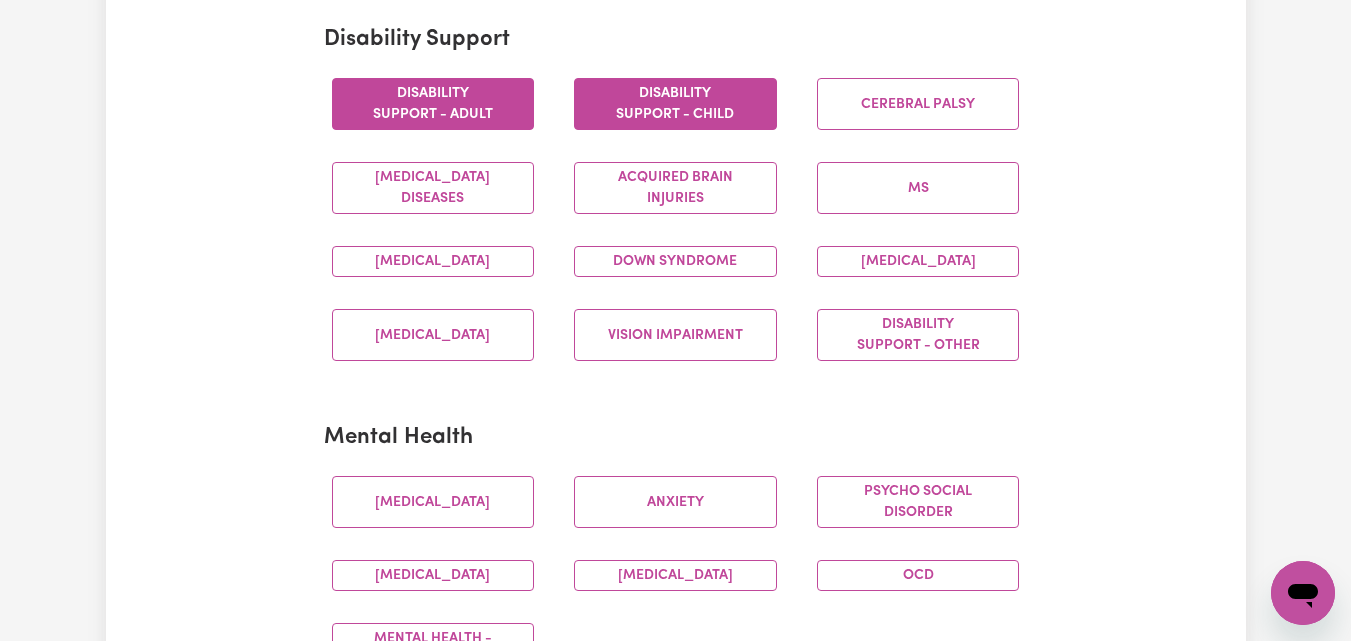 scroll, scrollTop: 878, scrollLeft: 0, axis: vertical 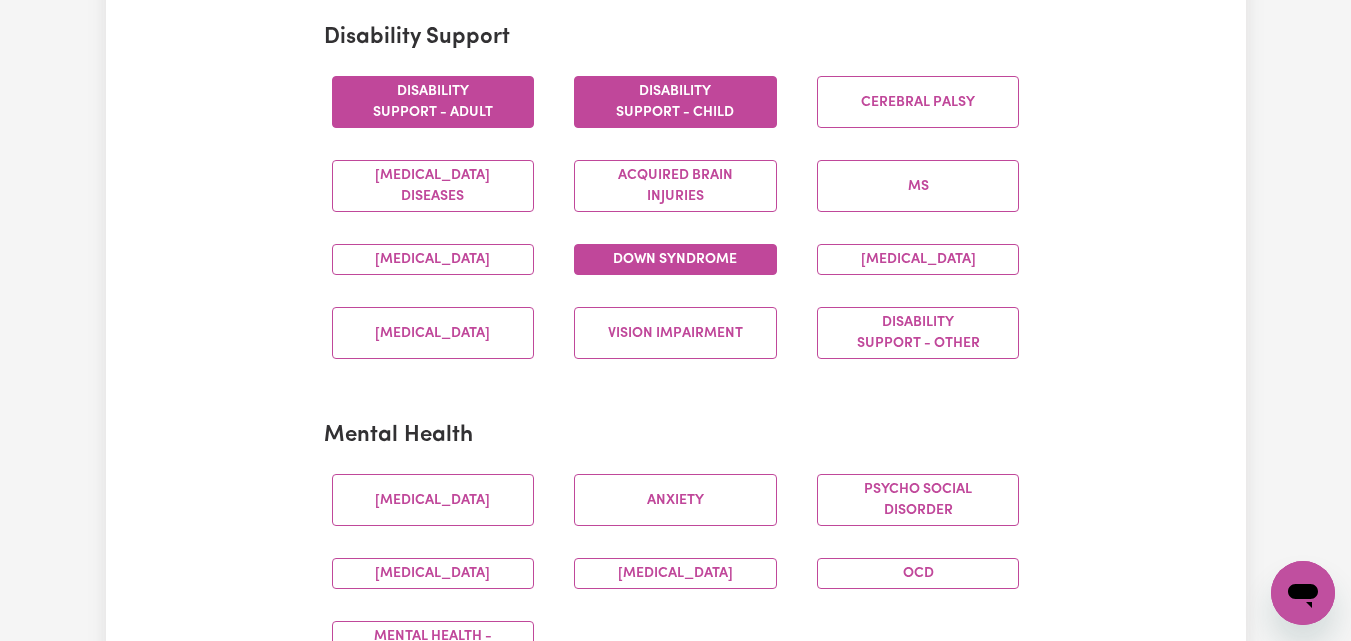 click on "Down syndrome" at bounding box center (675, 259) 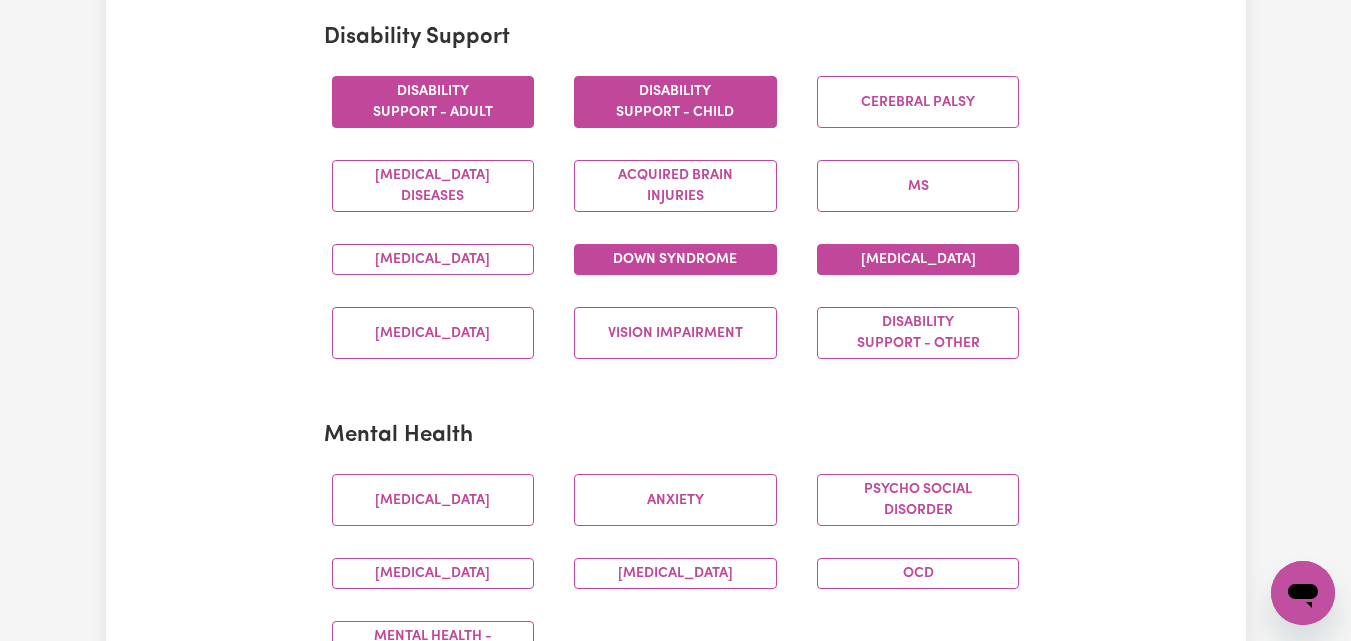 click on "Intellectual Disability" at bounding box center [918, 259] 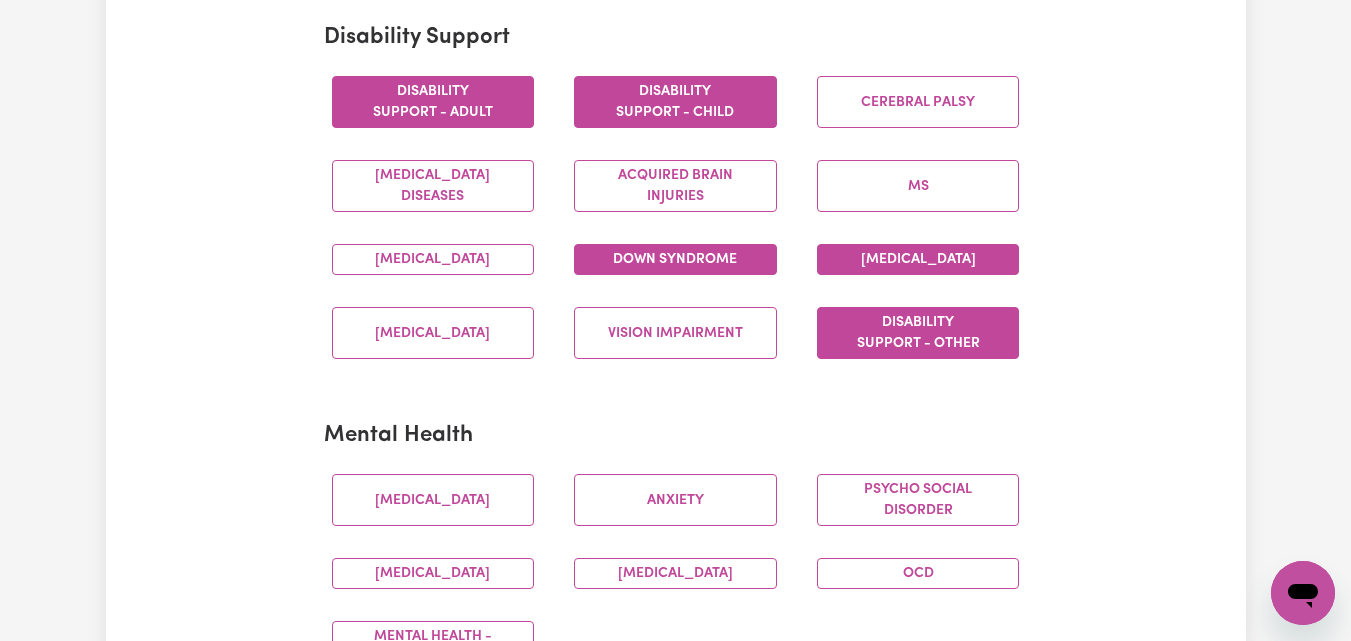 click on "Disability support - Other" at bounding box center [918, 333] 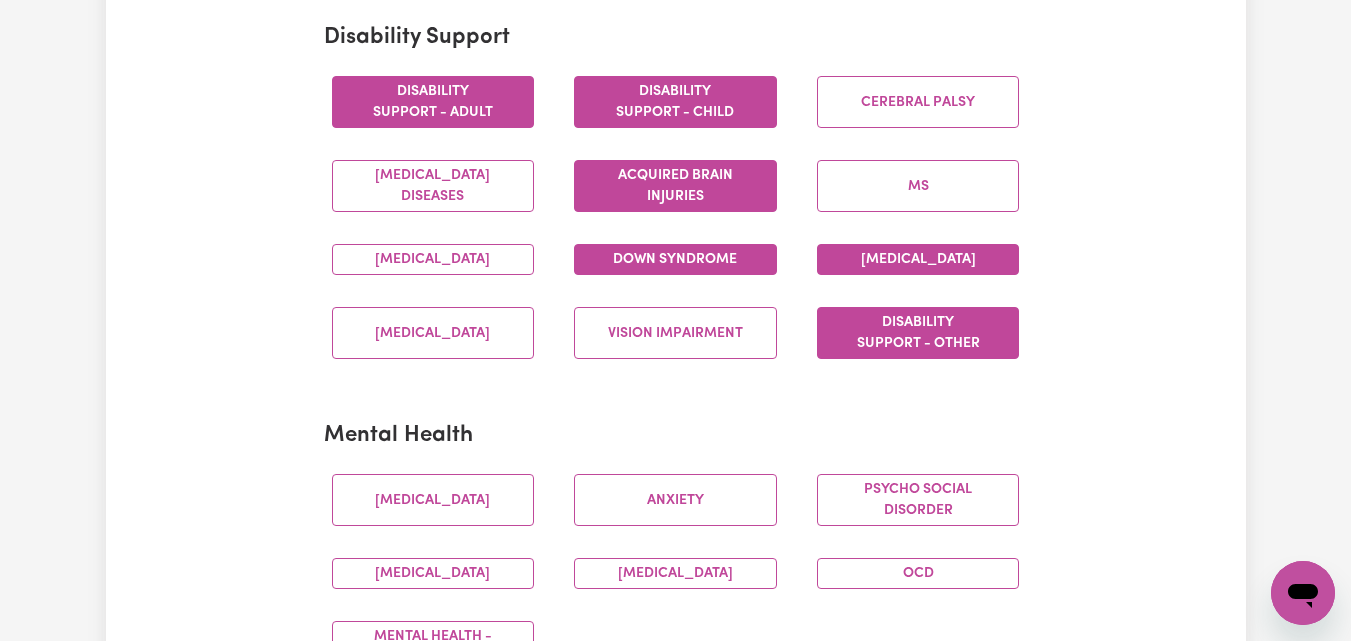 click on "Acquired Brain Injuries" at bounding box center [675, 186] 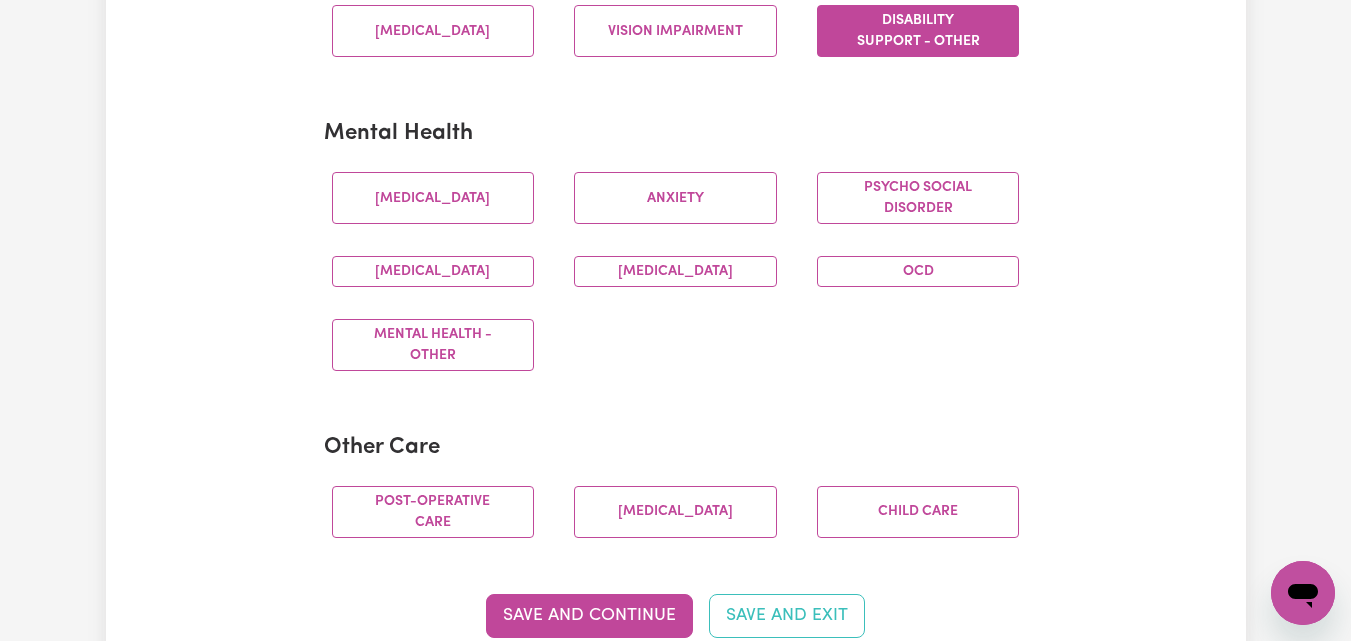 scroll, scrollTop: 1181, scrollLeft: 0, axis: vertical 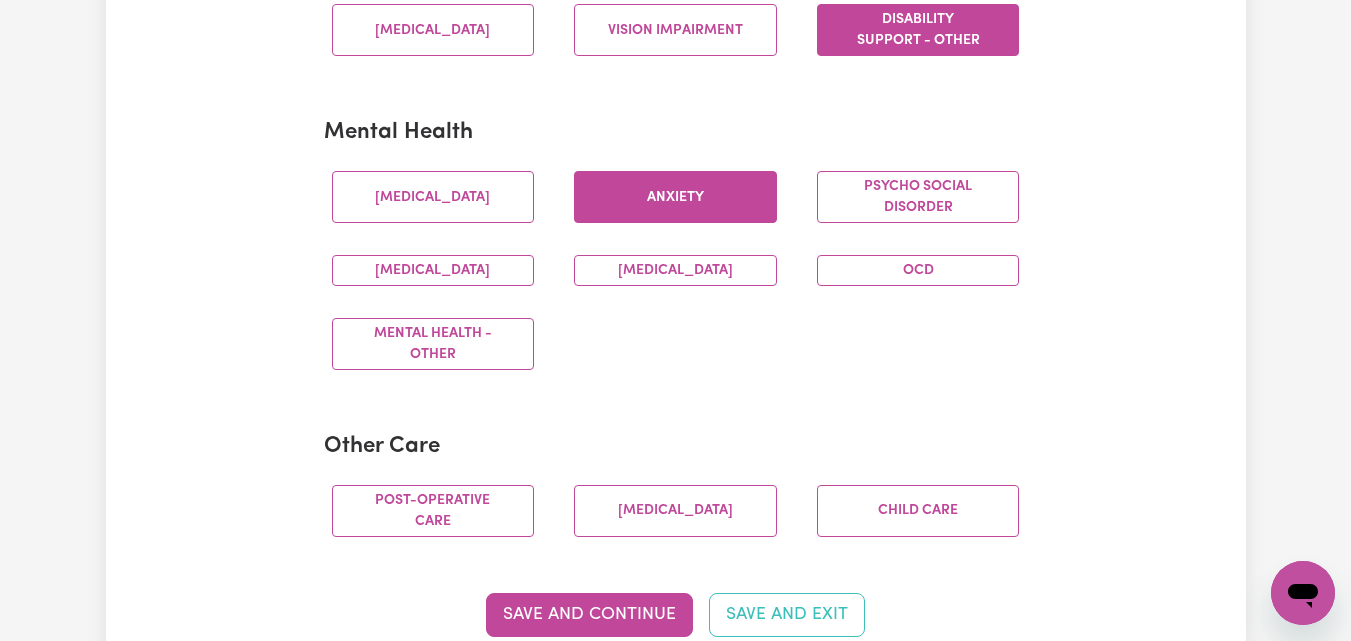 click on "Anxiety" at bounding box center [675, 197] 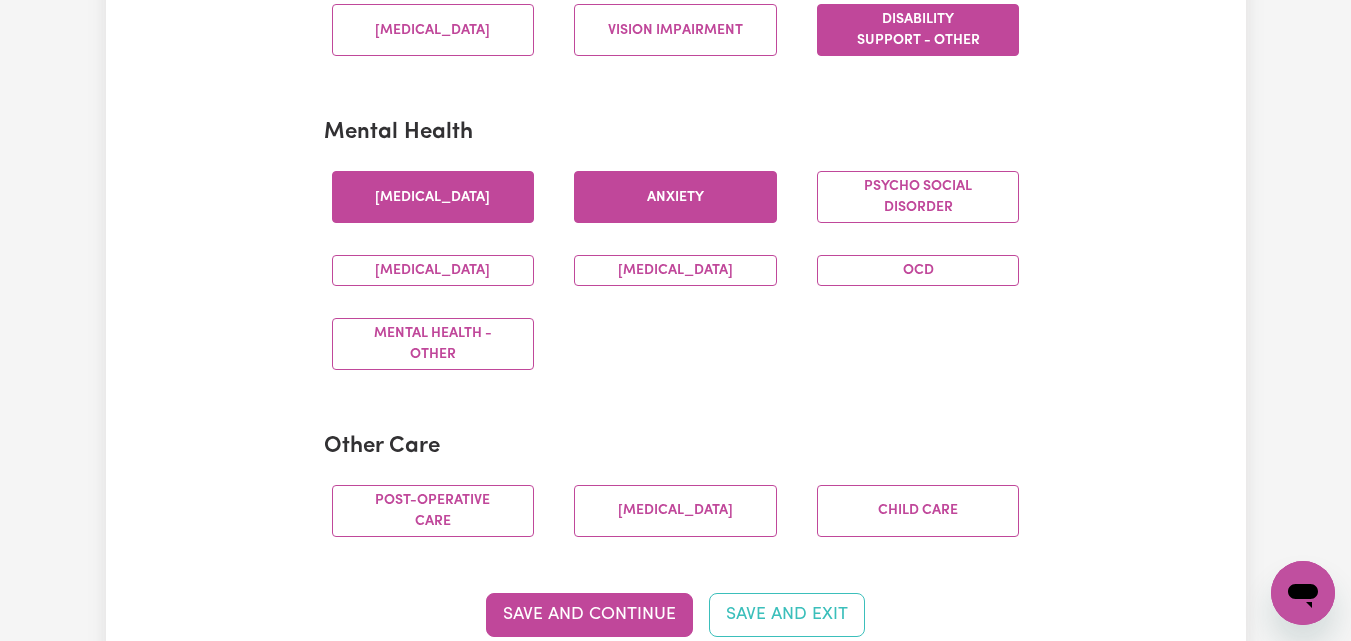 click on "Depression" at bounding box center [433, 197] 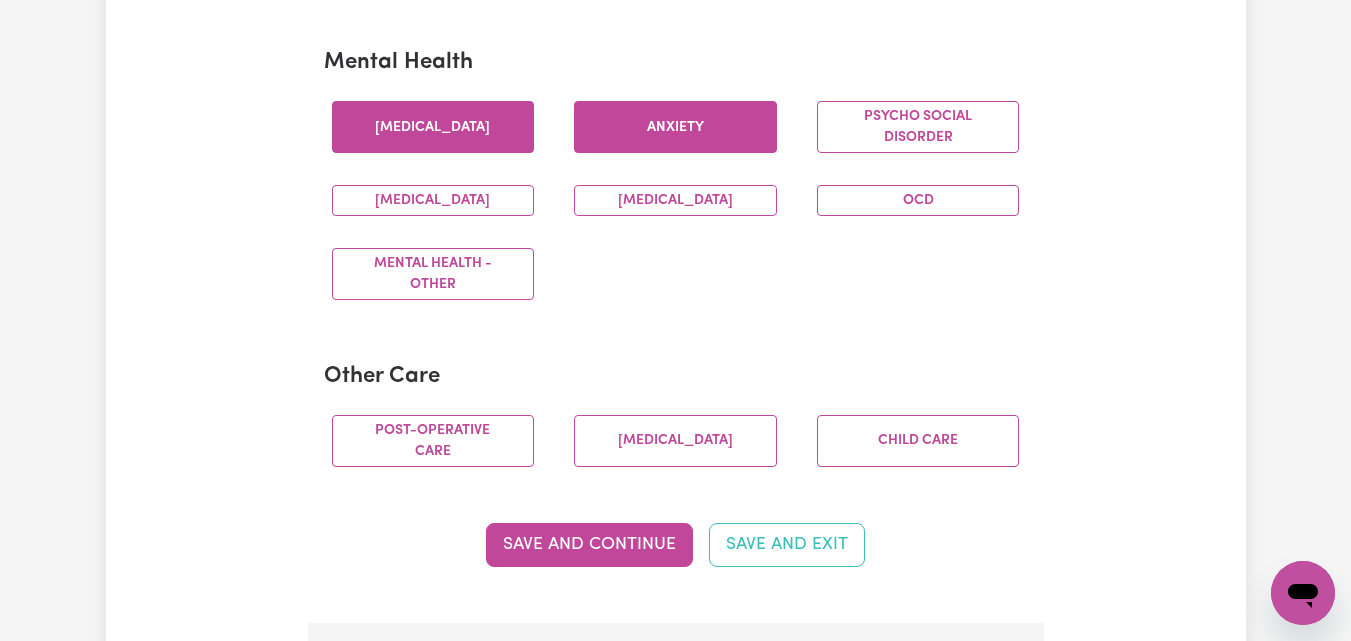 click on "Mental Health - Other" at bounding box center (433, 274) 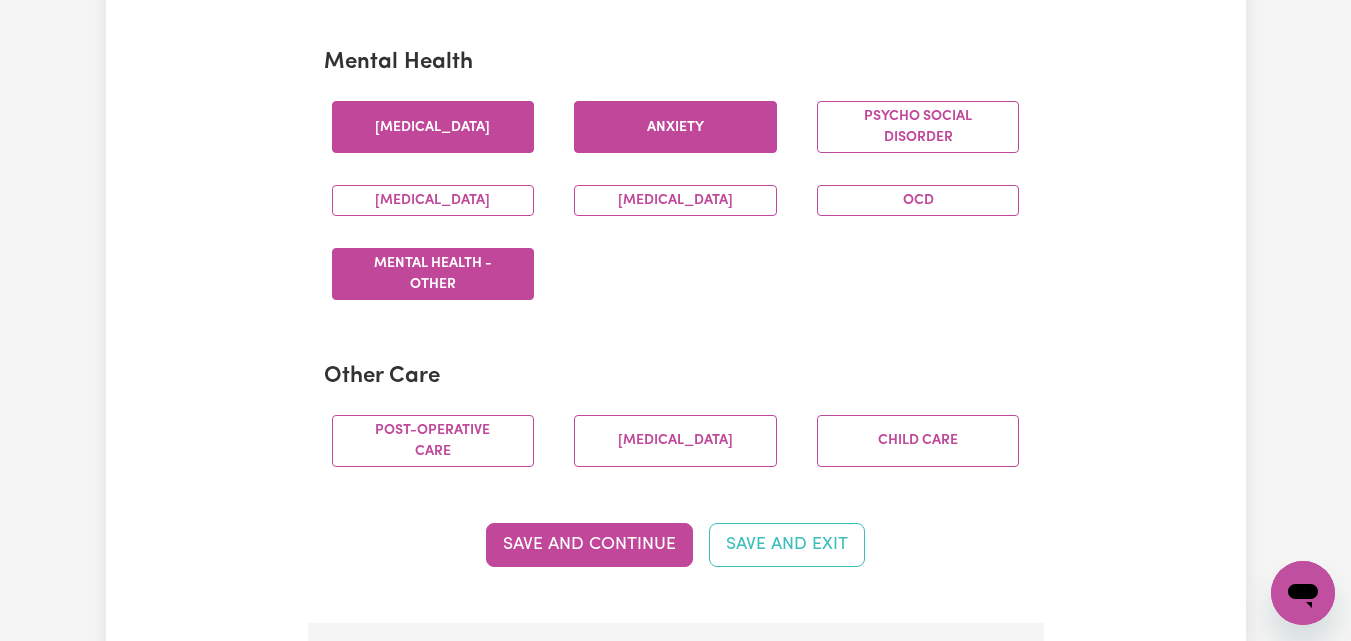 click on "Mental Health - Other" at bounding box center [433, 274] 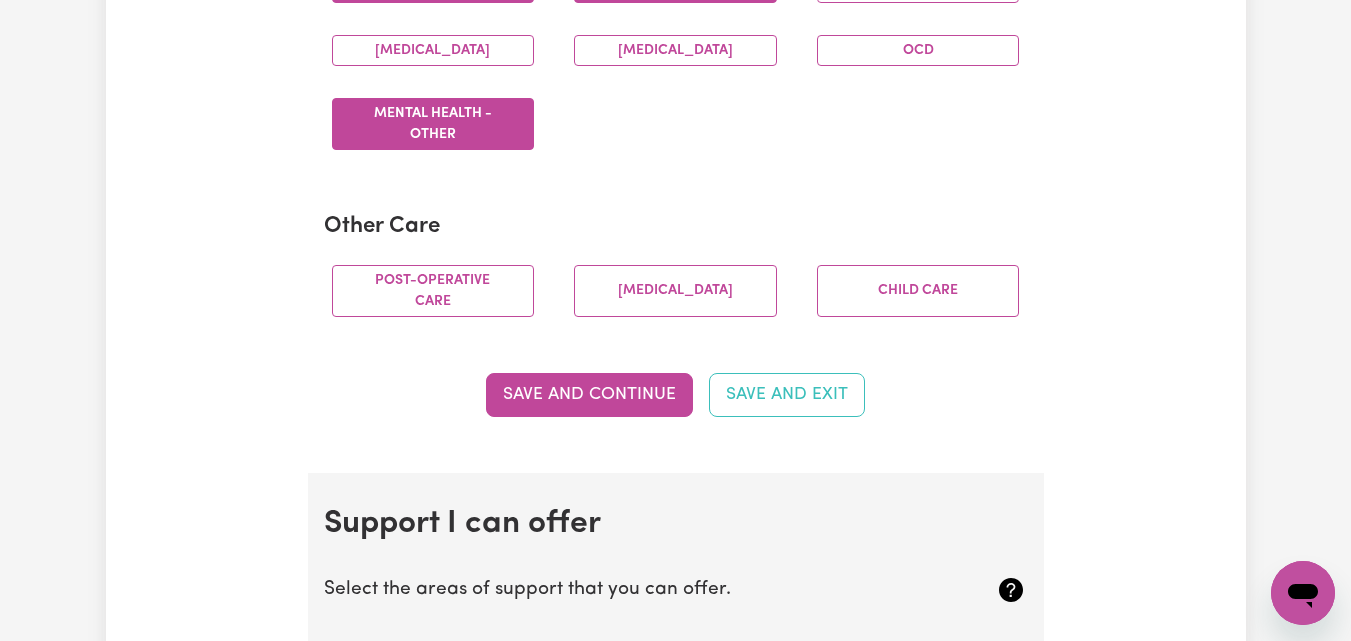 scroll, scrollTop: 1402, scrollLeft: 0, axis: vertical 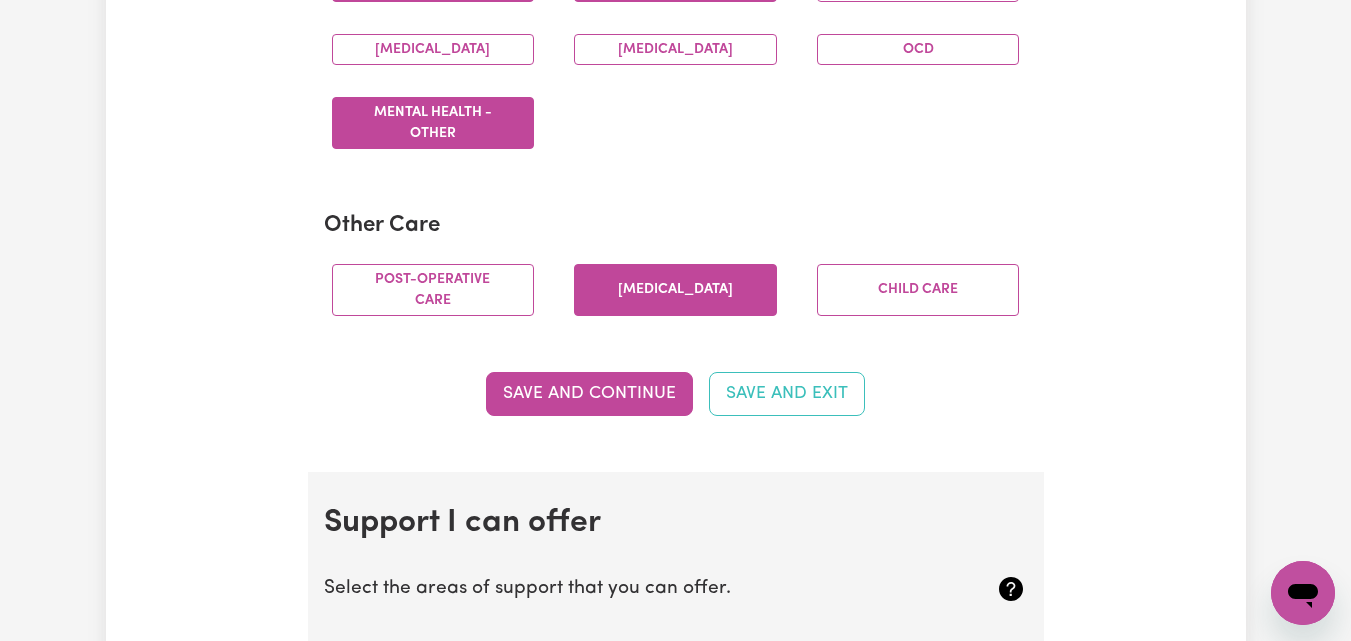 click on "Palliative care" at bounding box center (675, 290) 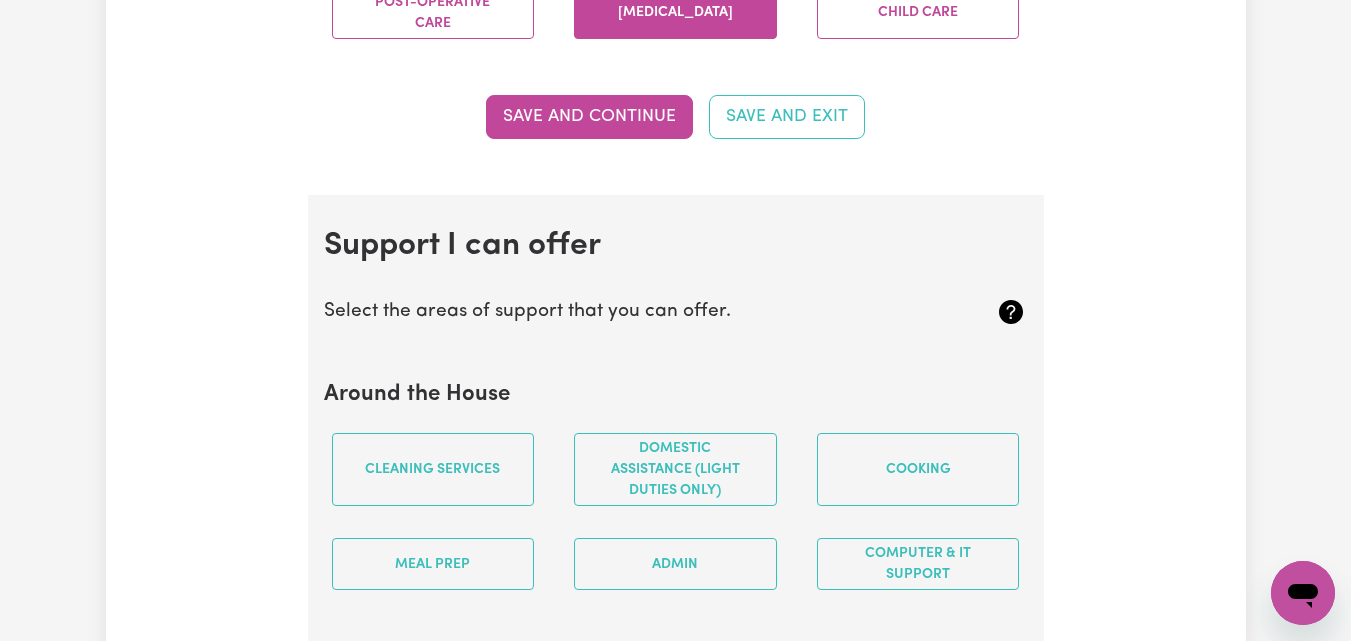 scroll, scrollTop: 1680, scrollLeft: 0, axis: vertical 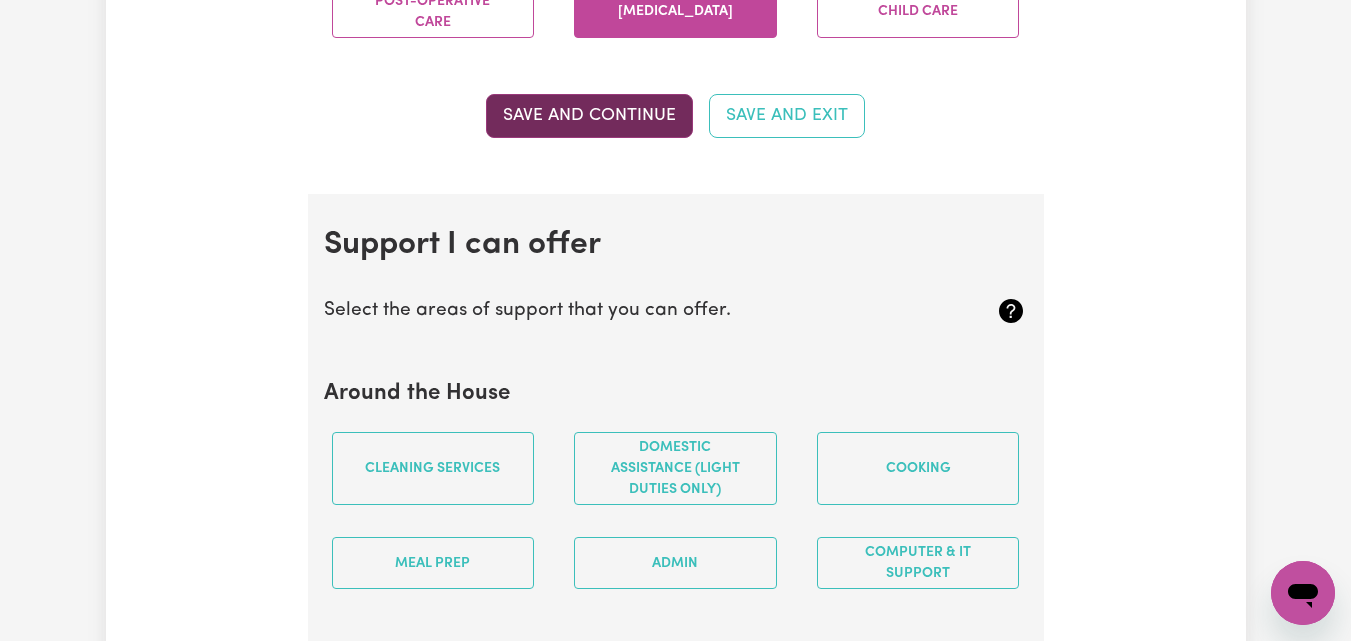 click on "Save and Continue" at bounding box center [589, 116] 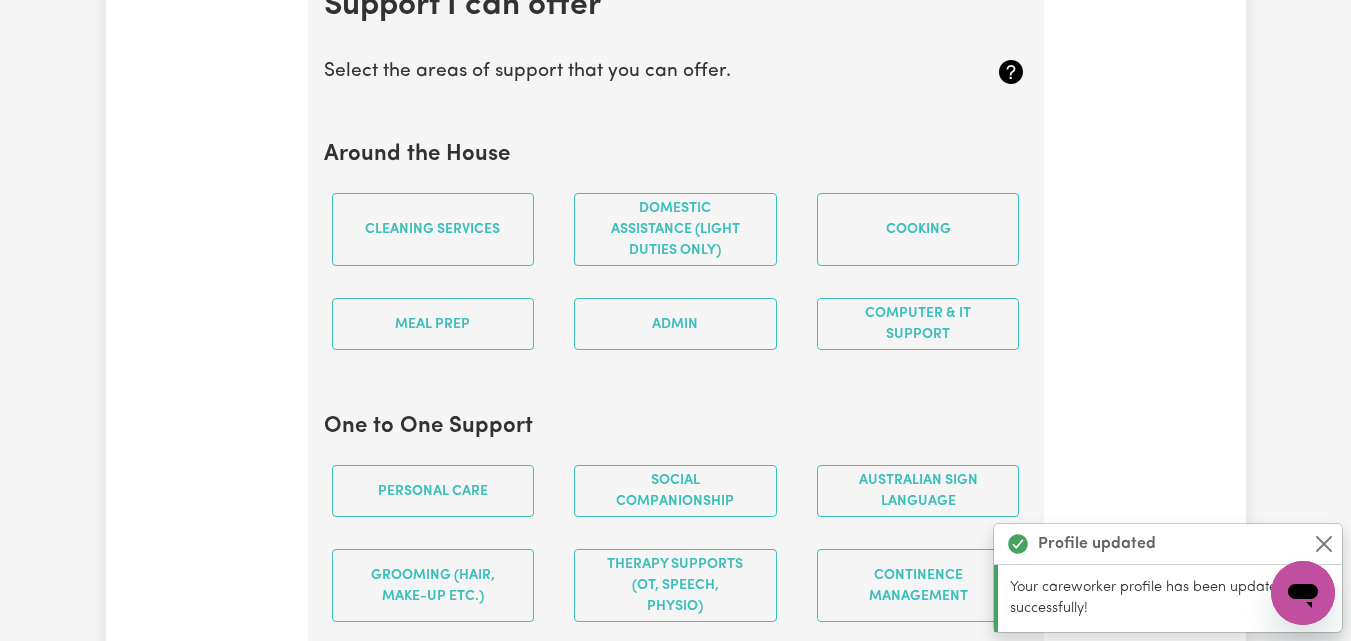 scroll, scrollTop: 1918, scrollLeft: 0, axis: vertical 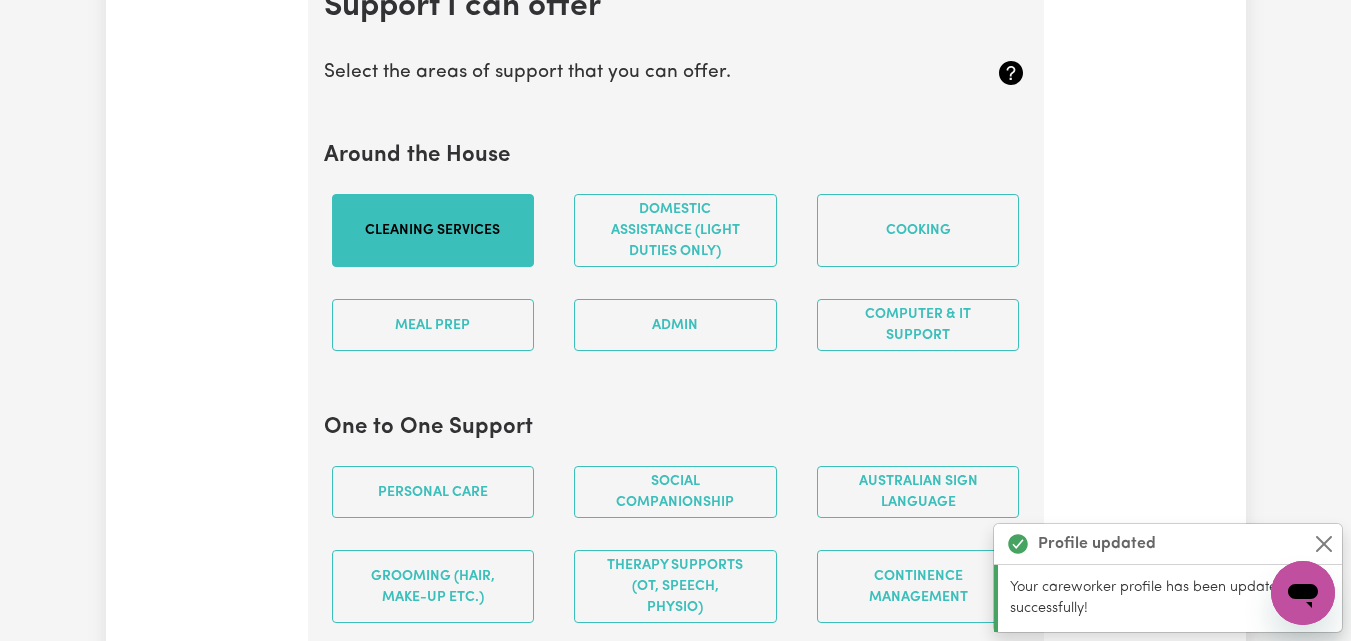 click on "Cleaning services" at bounding box center [433, 230] 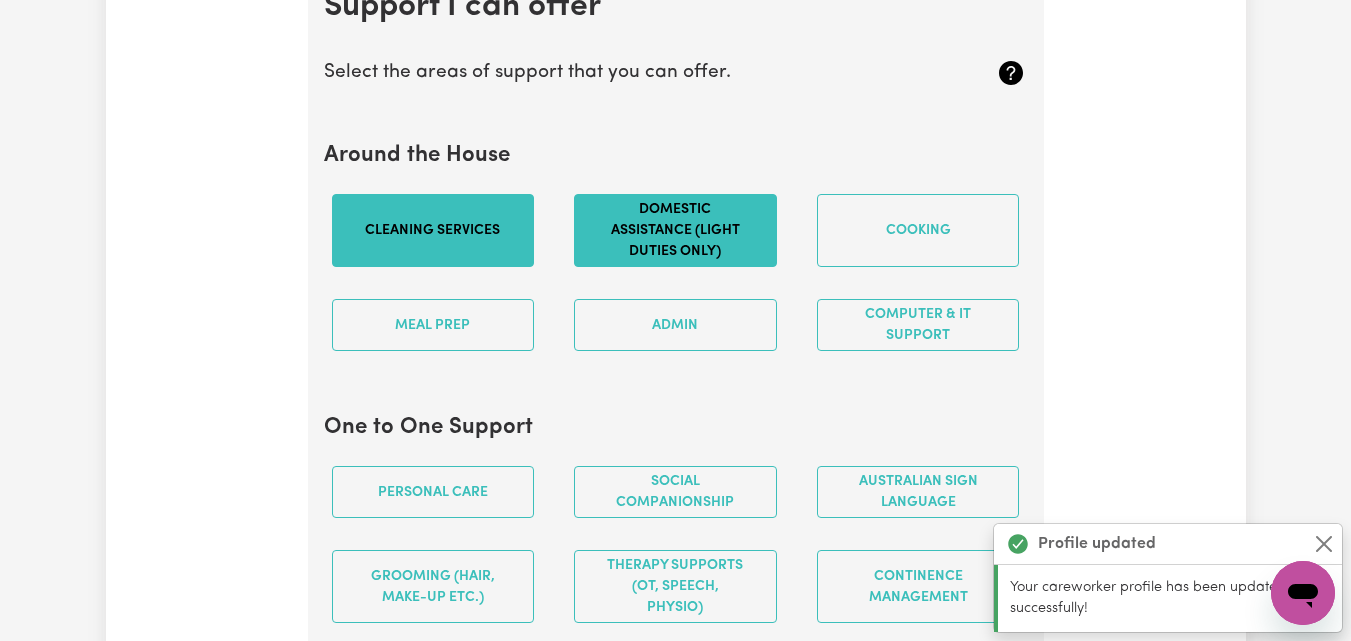 click on "Domestic assistance (light duties only)" at bounding box center [675, 230] 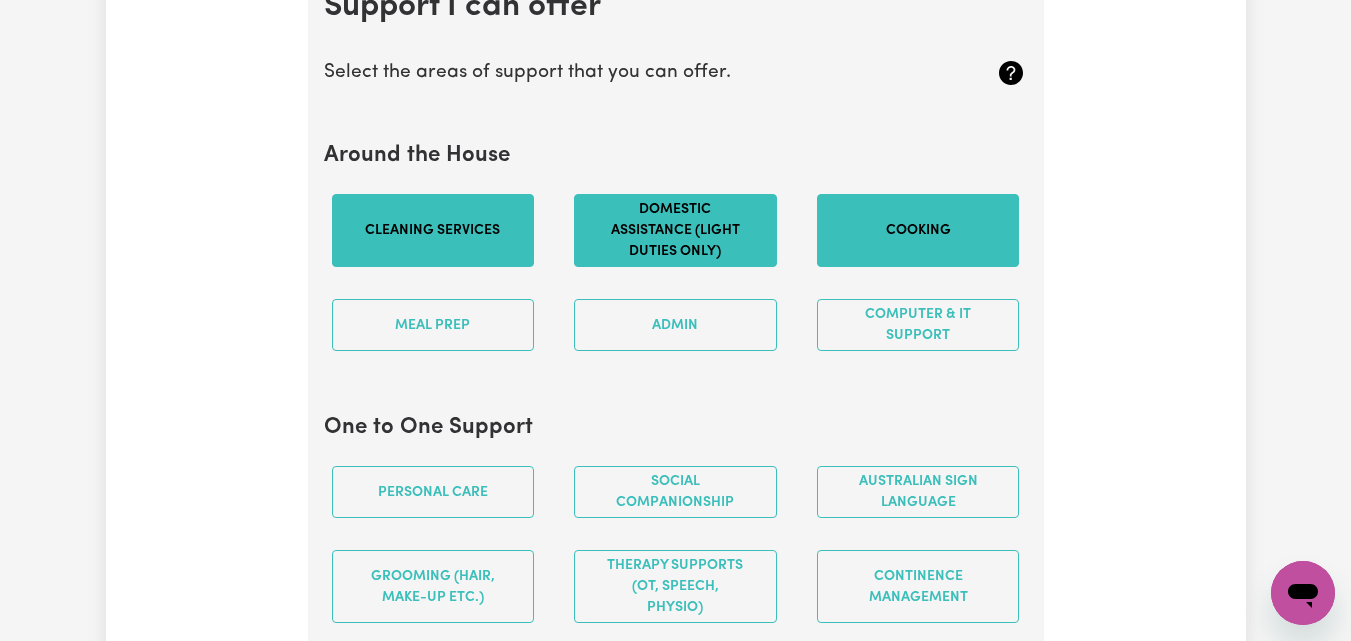 click on "Cooking" at bounding box center [918, 230] 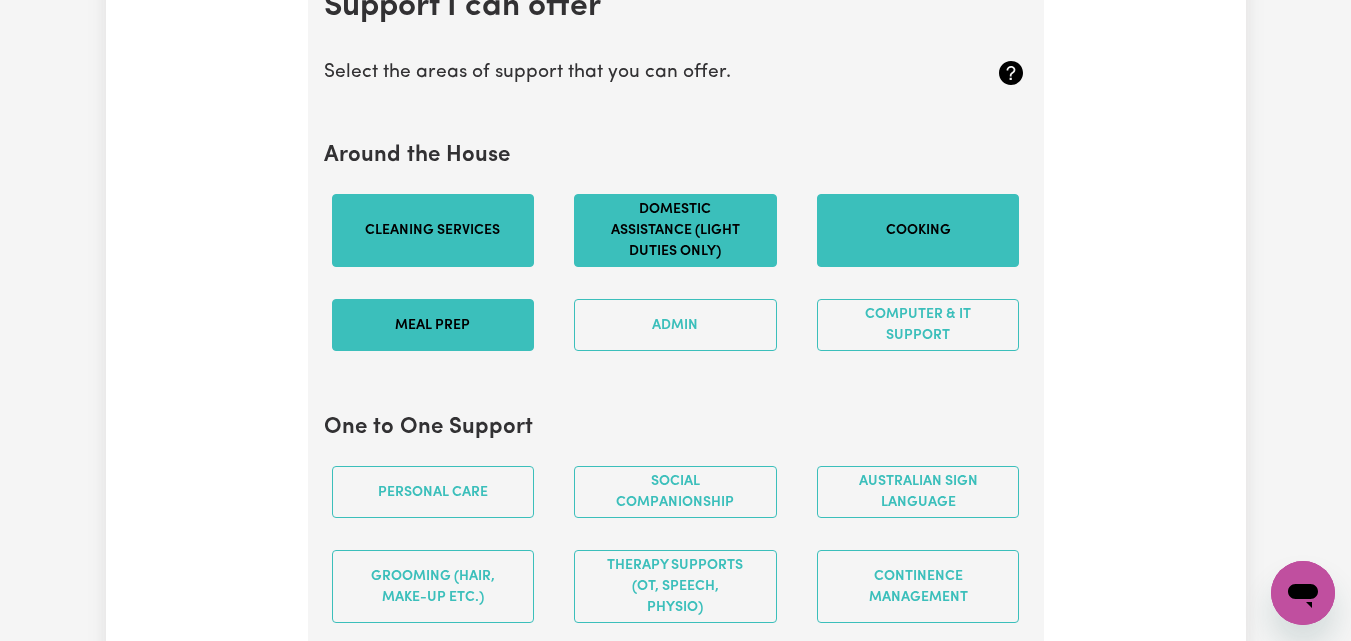 click on "Meal prep" at bounding box center (433, 325) 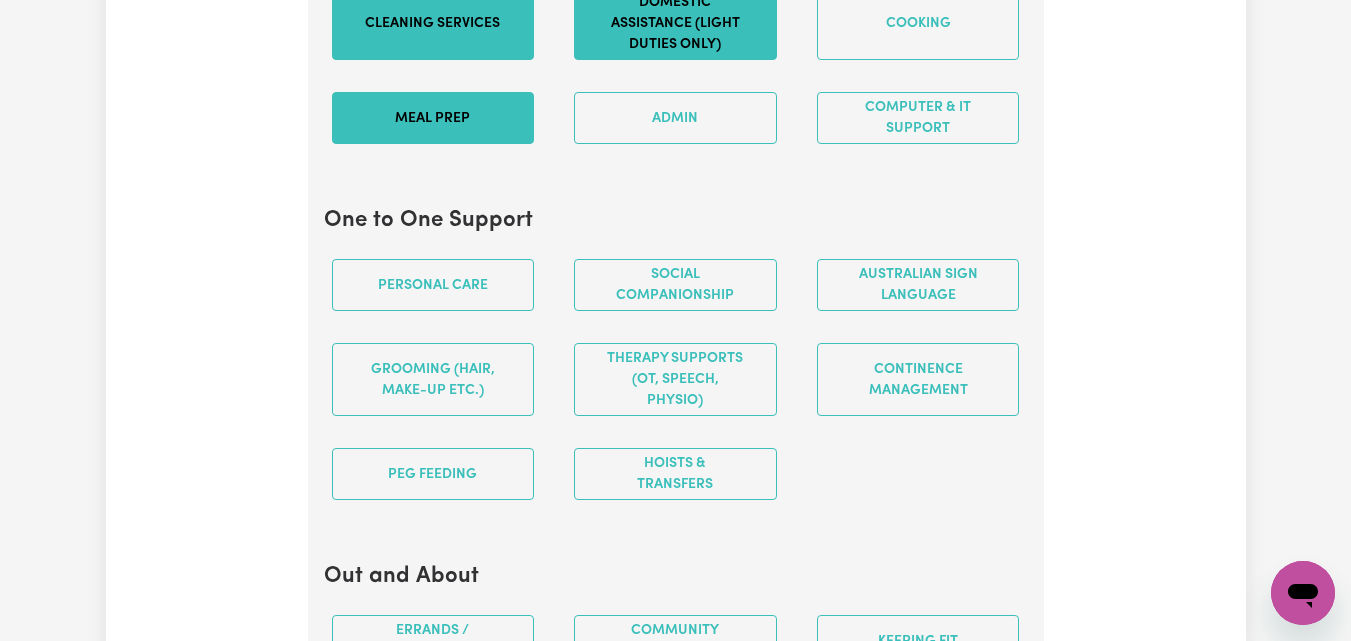 scroll, scrollTop: 2126, scrollLeft: 0, axis: vertical 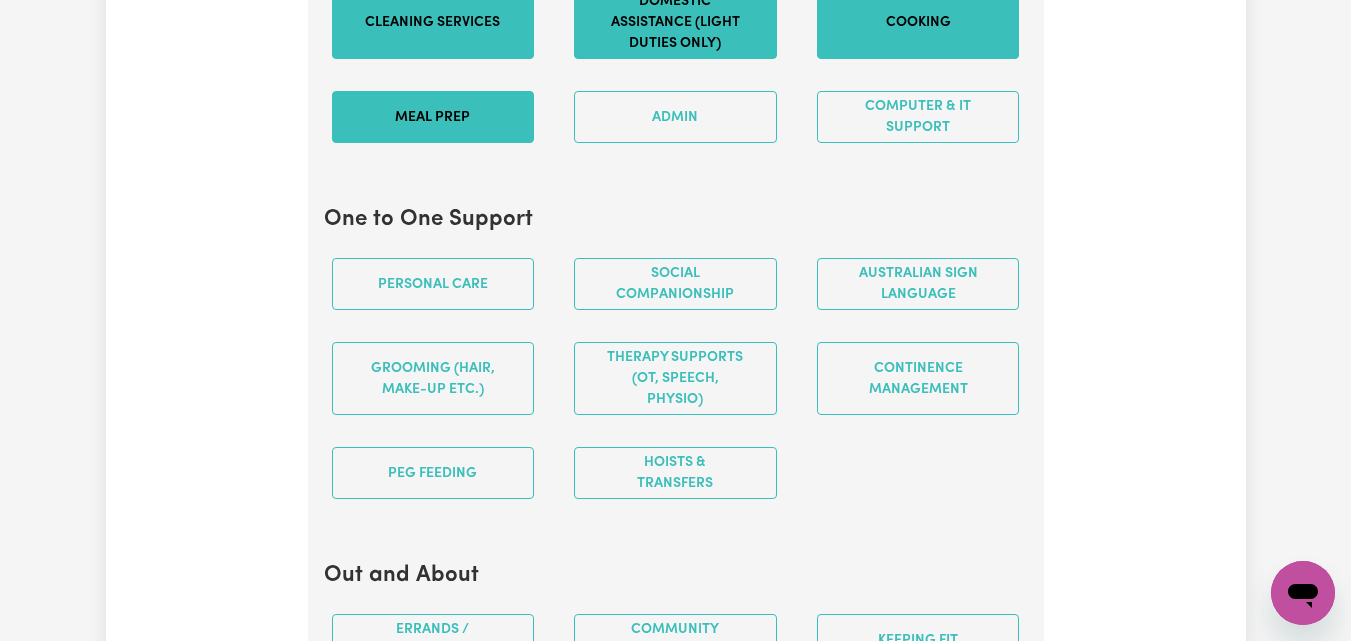click on "Cooking" at bounding box center [918, 22] 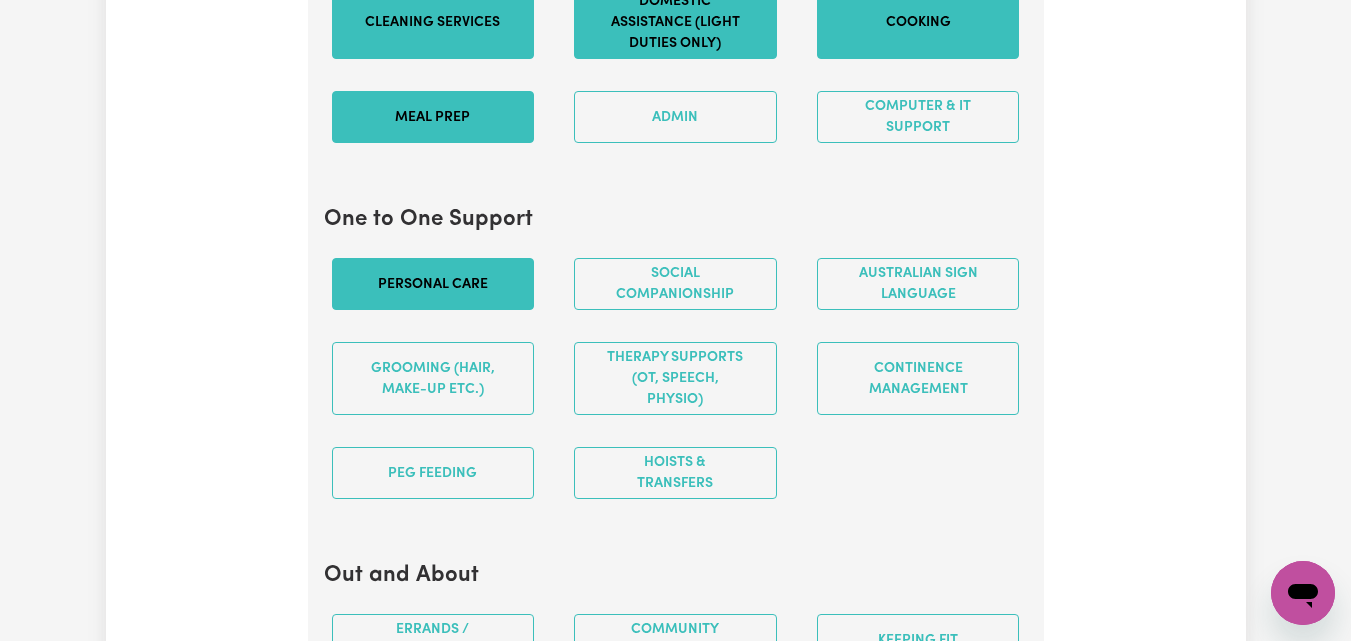 click on "Personal care" at bounding box center [433, 284] 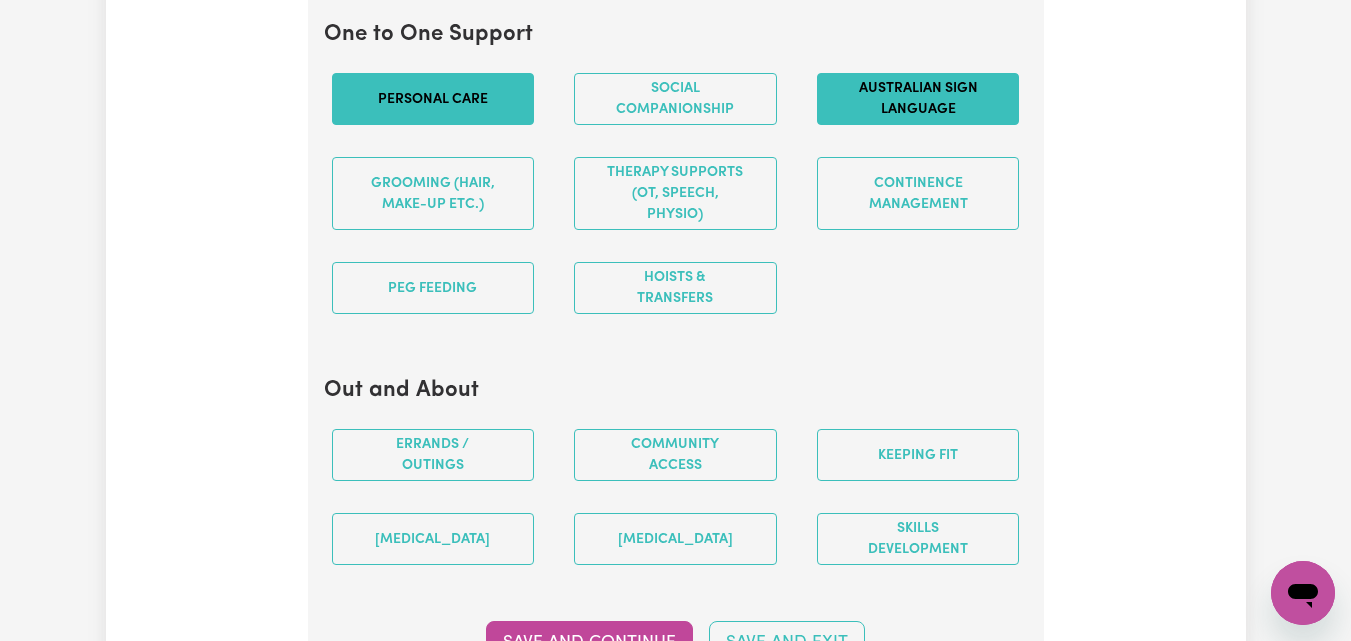 scroll, scrollTop: 2315, scrollLeft: 0, axis: vertical 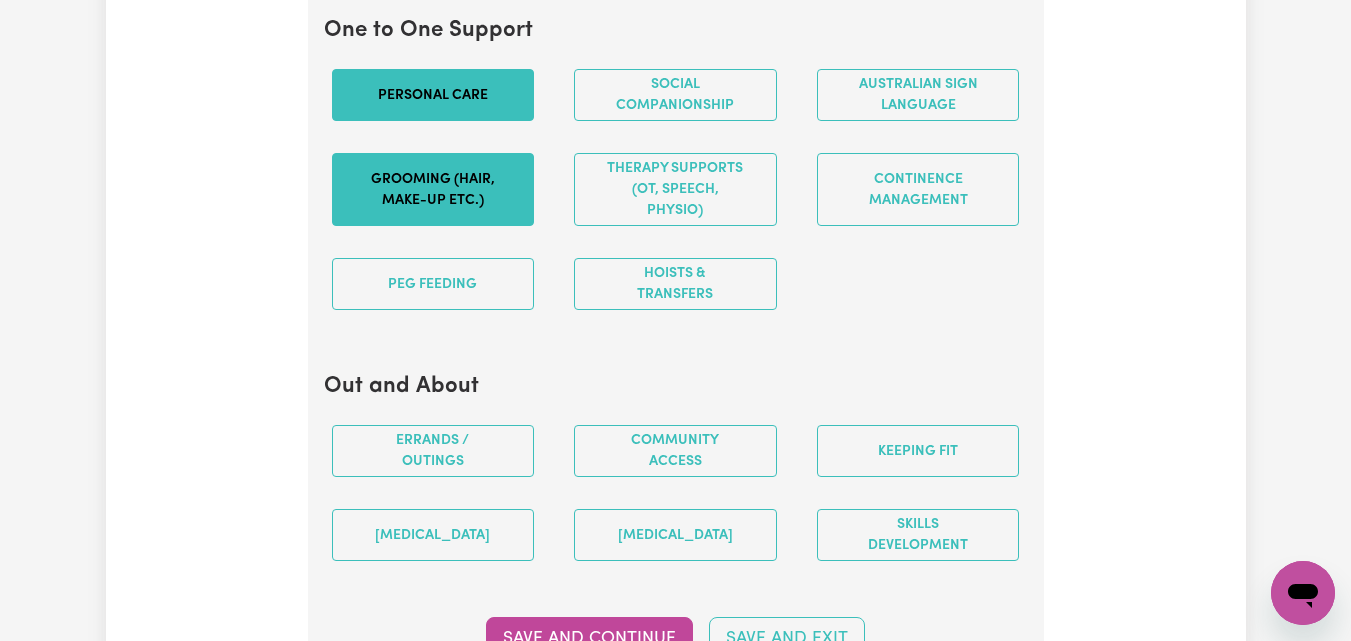 click on "Grooming (hair, make-up etc.)" at bounding box center (433, 189) 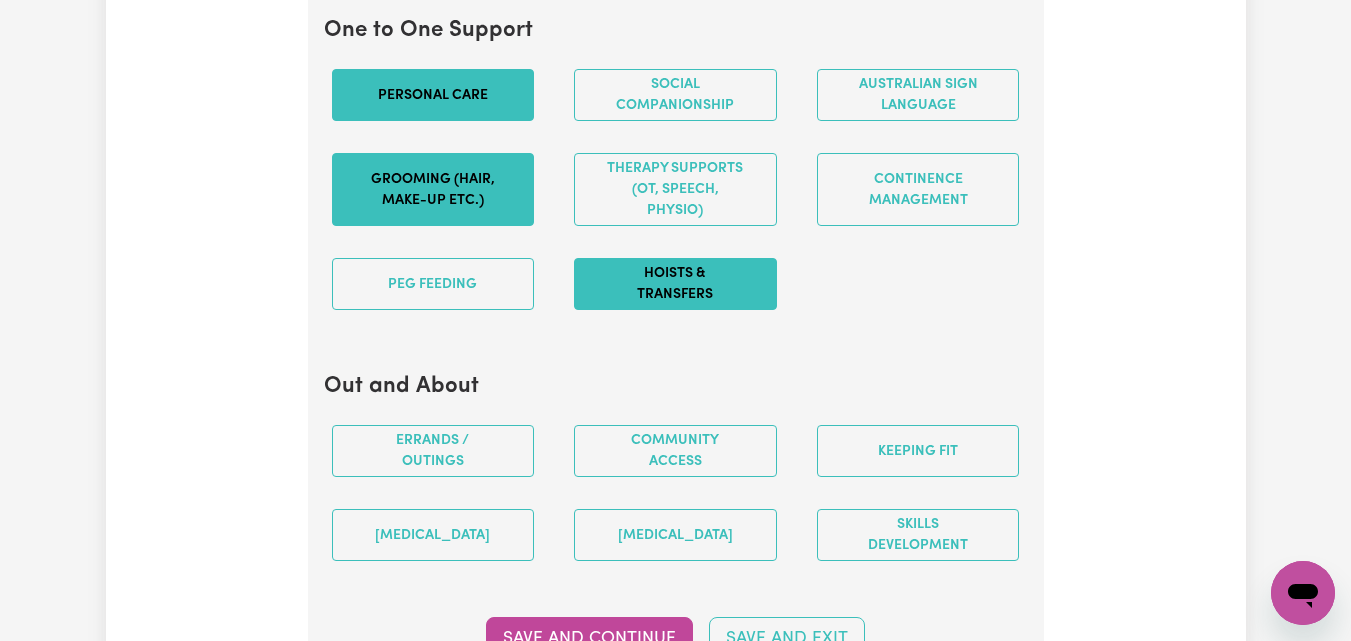 click on "Hoists & transfers" at bounding box center (675, 284) 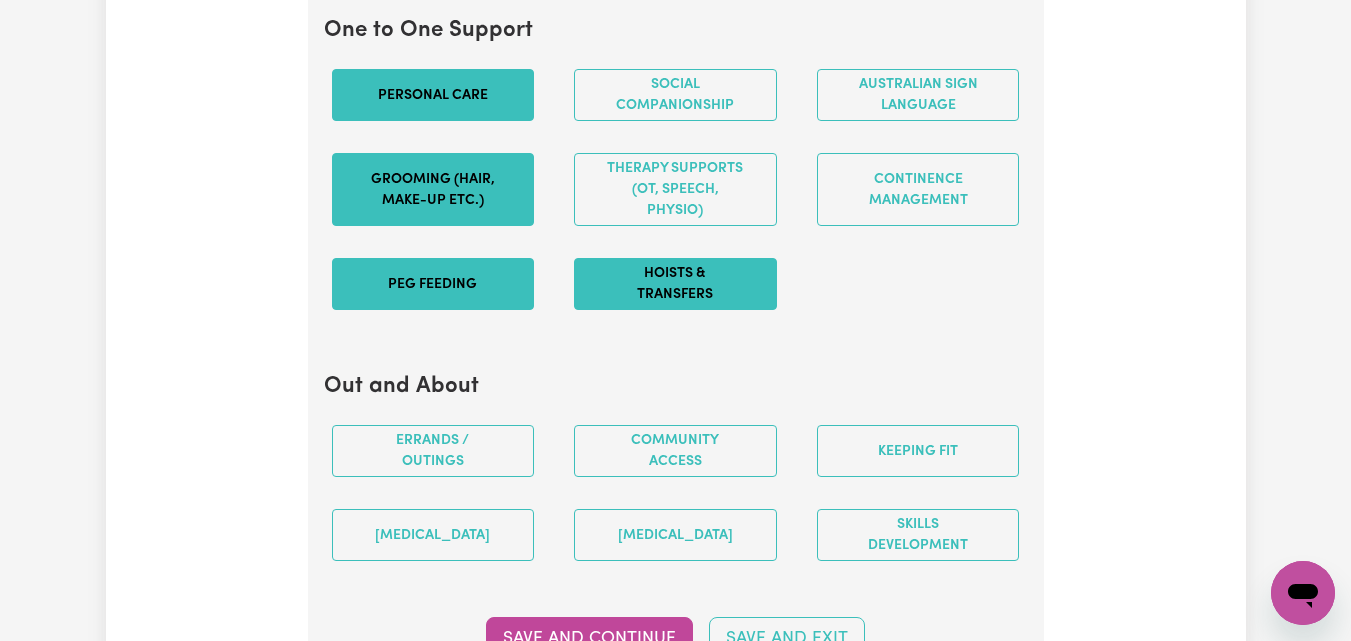 click on "PEG feeding" at bounding box center [433, 284] 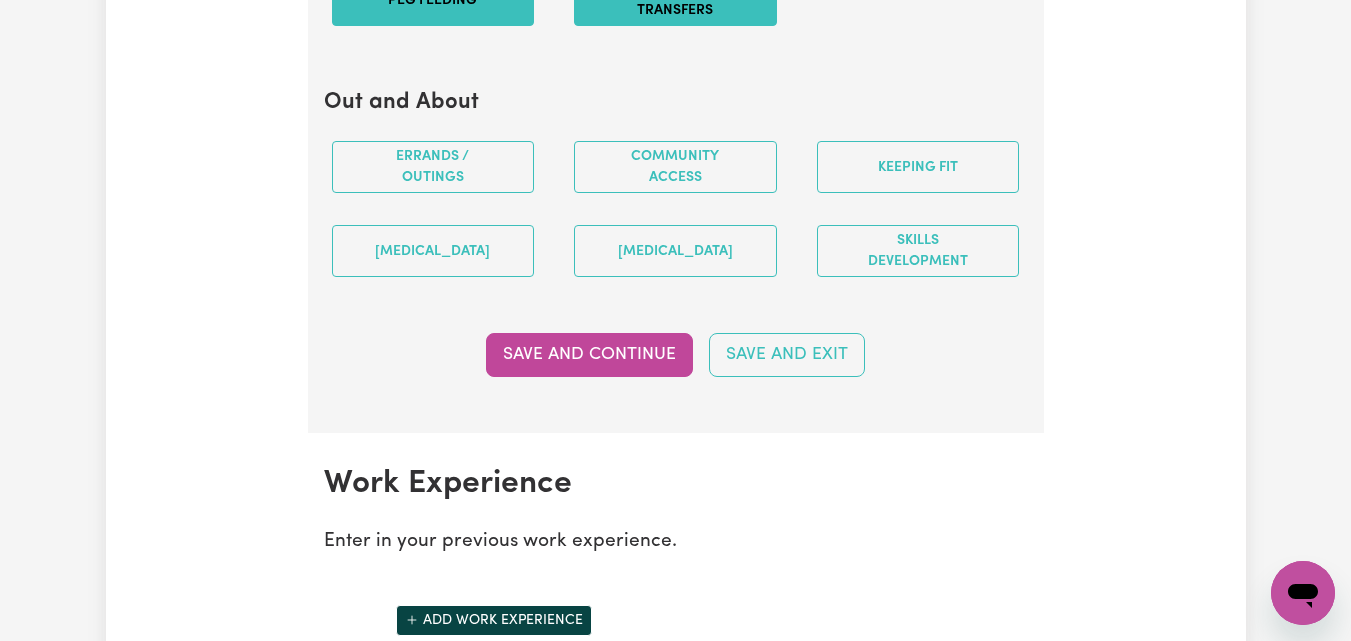 scroll, scrollTop: 2602, scrollLeft: 0, axis: vertical 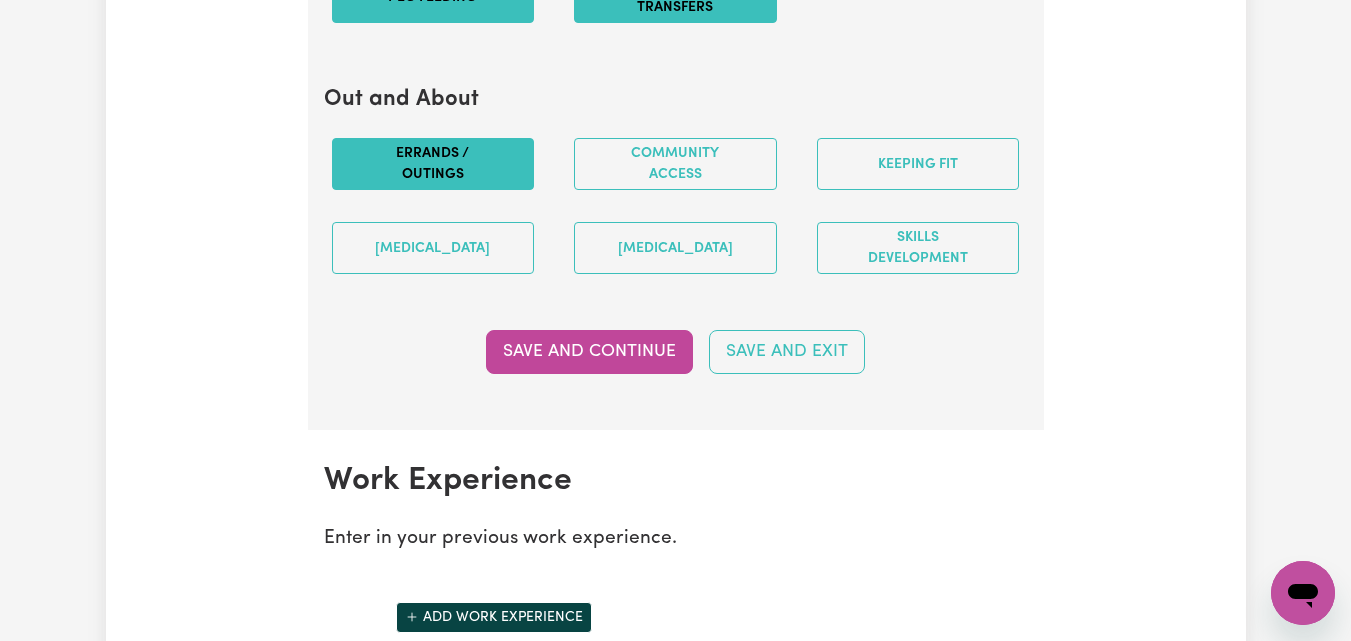 click on "Errands / Outings" at bounding box center [433, 164] 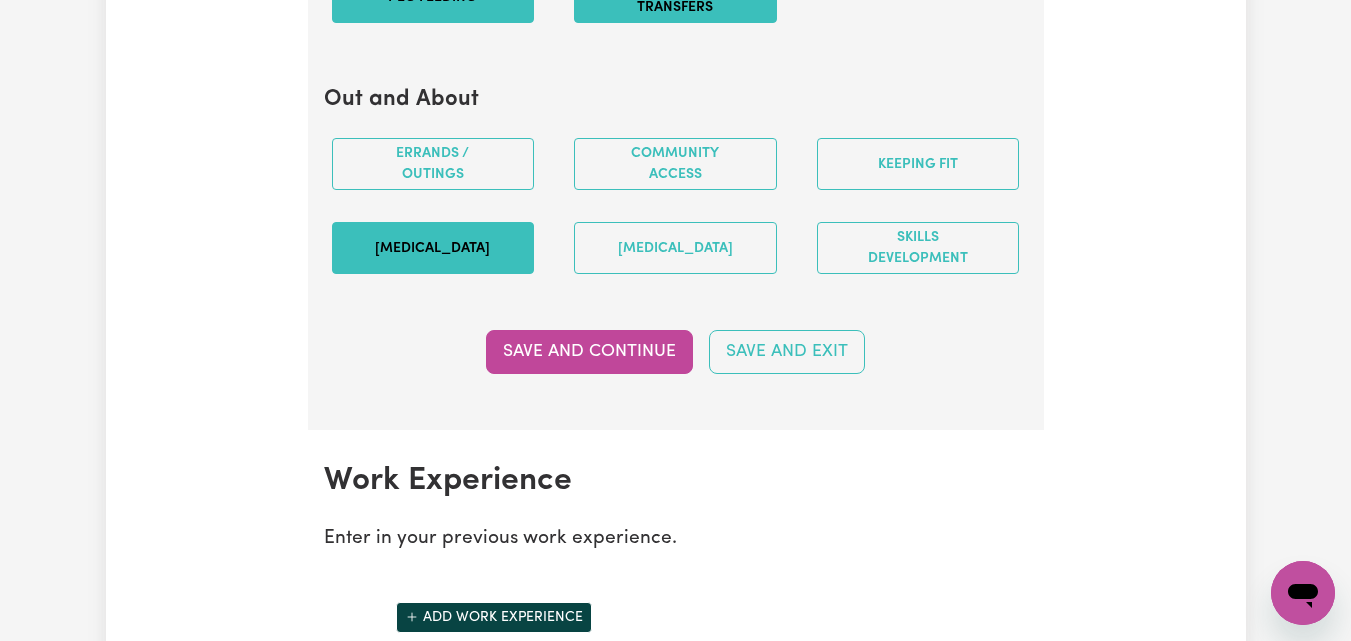 click on "Art therapy" at bounding box center (433, 248) 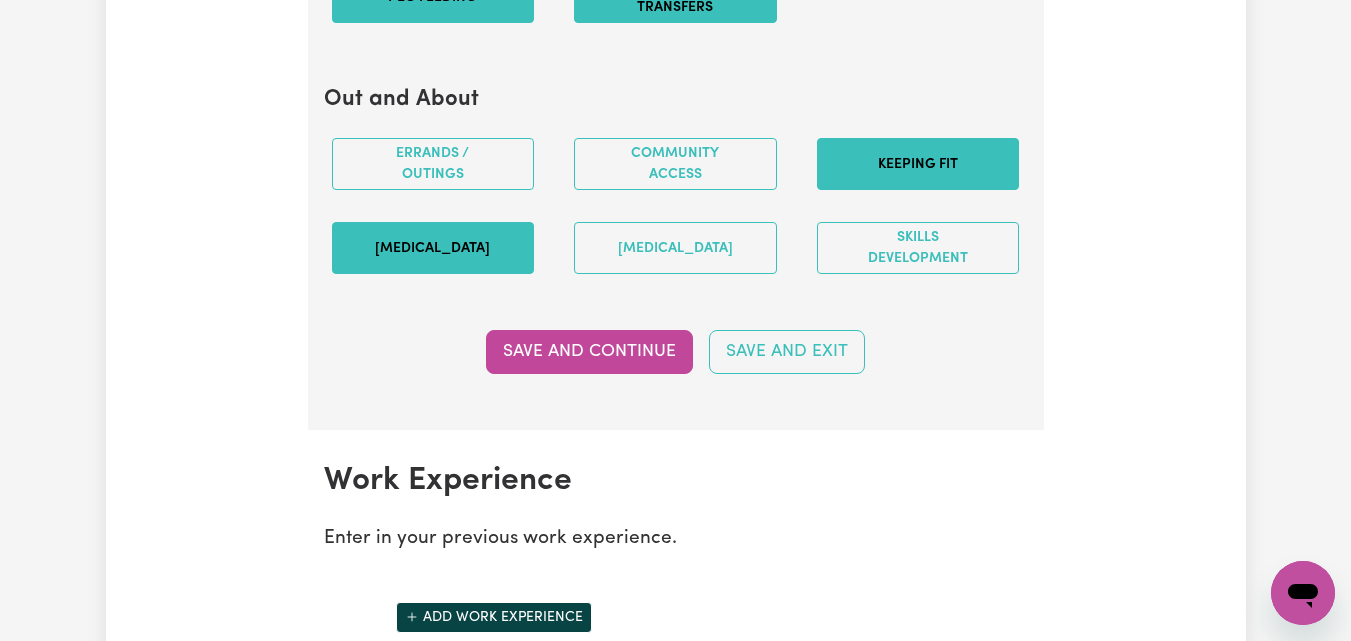 click on "Keeping fit" at bounding box center [918, 164] 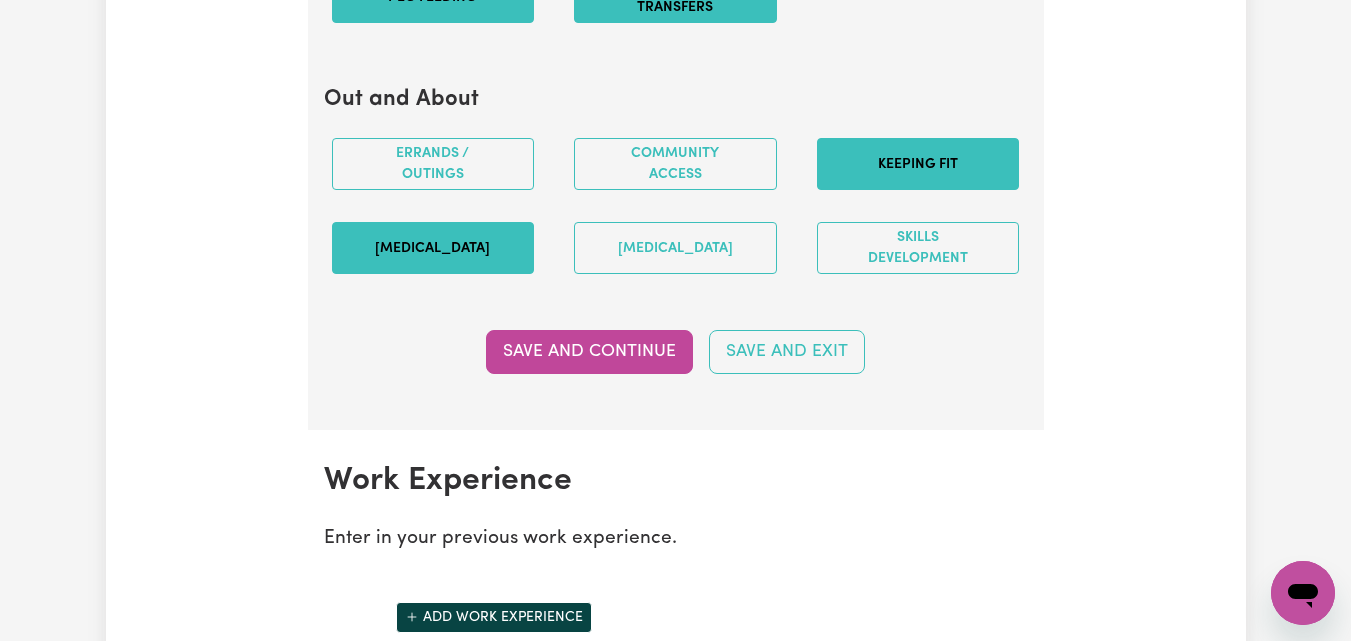 click on "Community access" at bounding box center (675, 164) 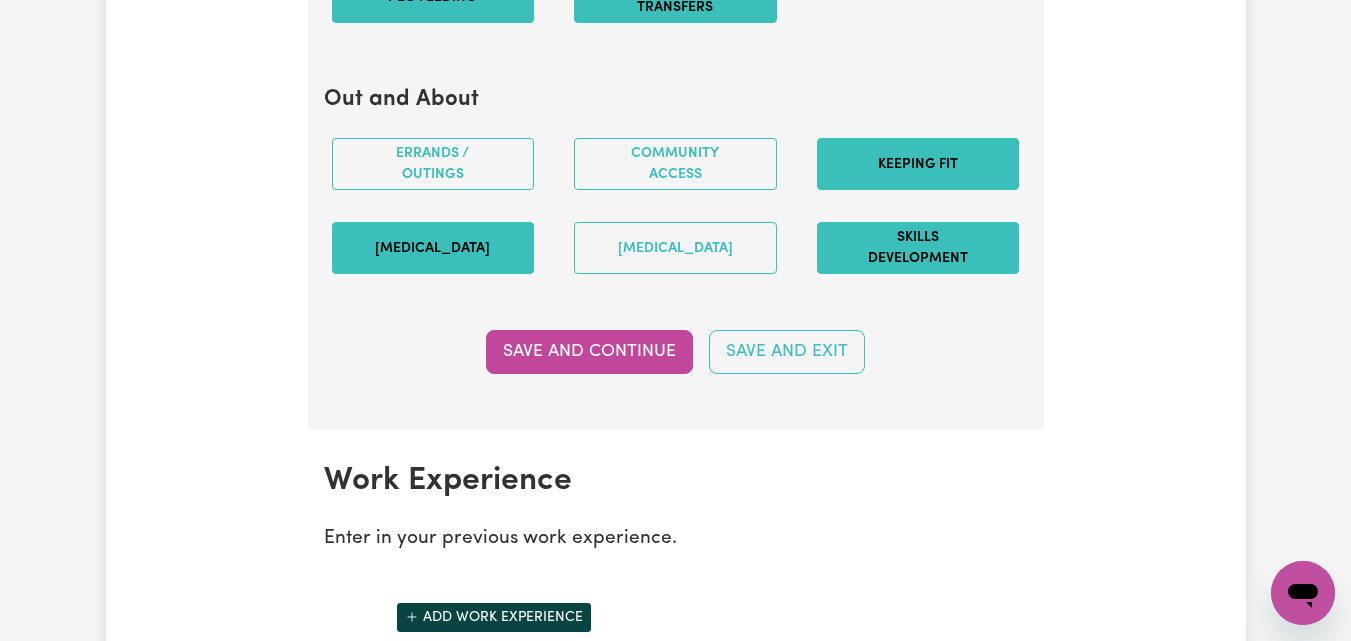 click on "Skills Development" at bounding box center (918, 248) 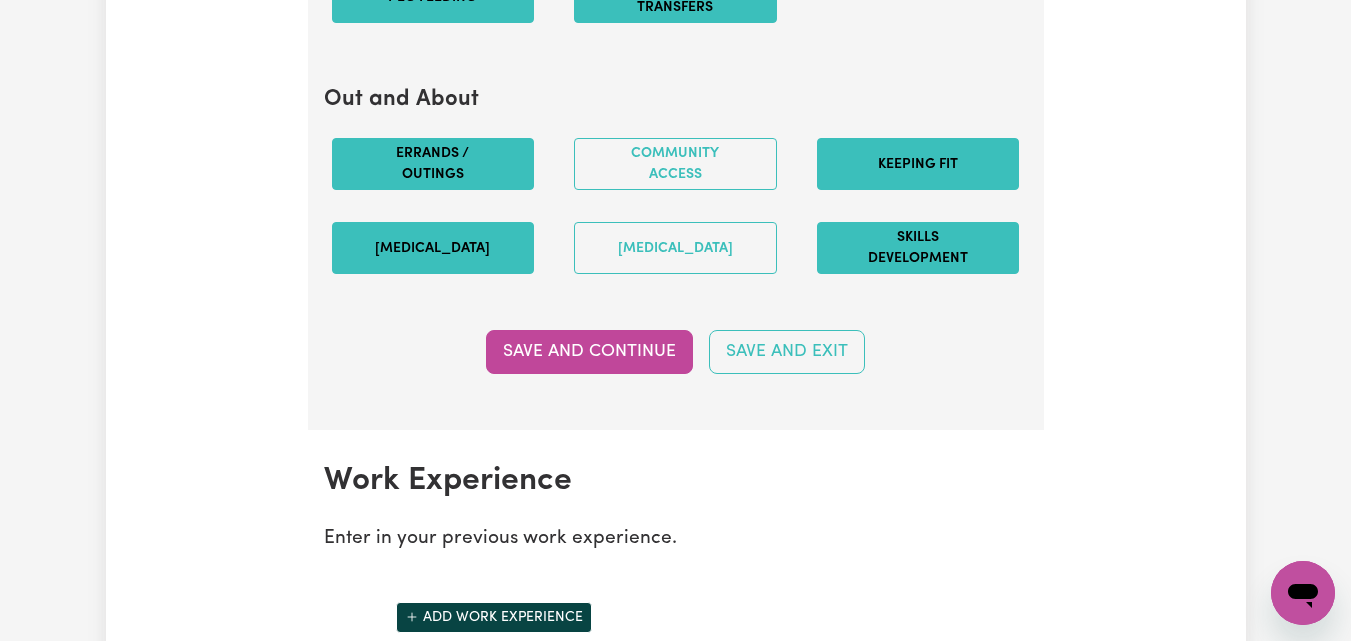 click on "Errands / Outings" at bounding box center (433, 164) 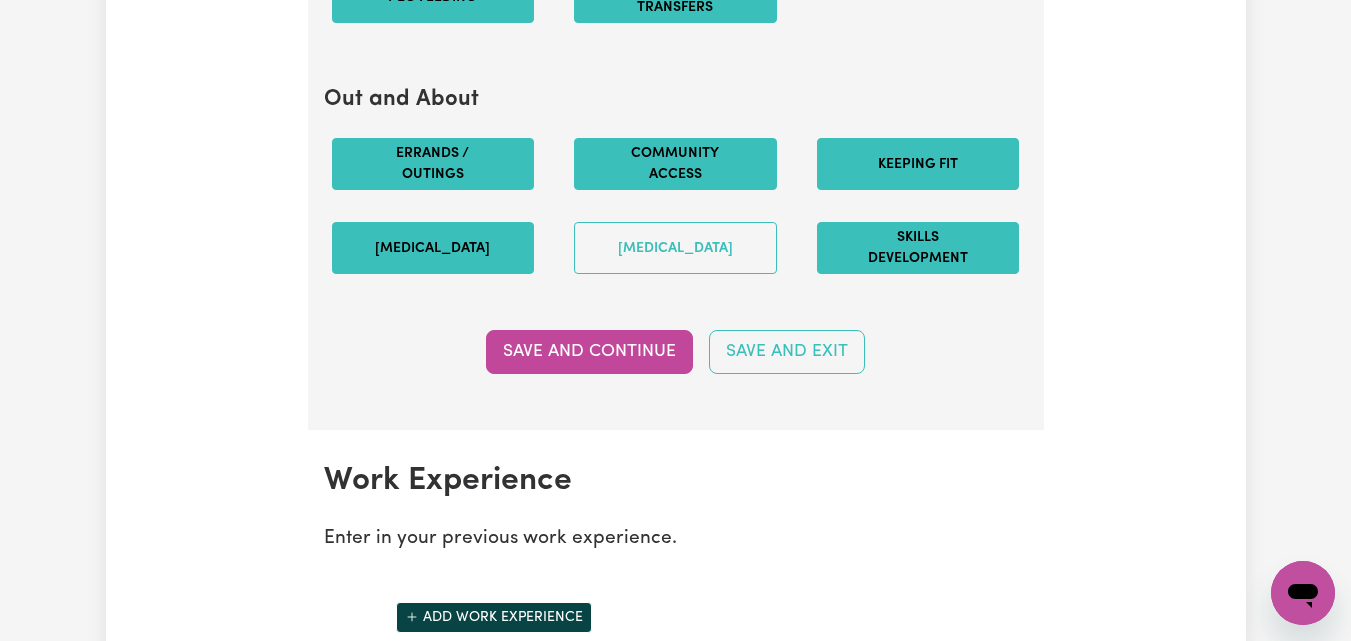 click on "Community access" at bounding box center [675, 164] 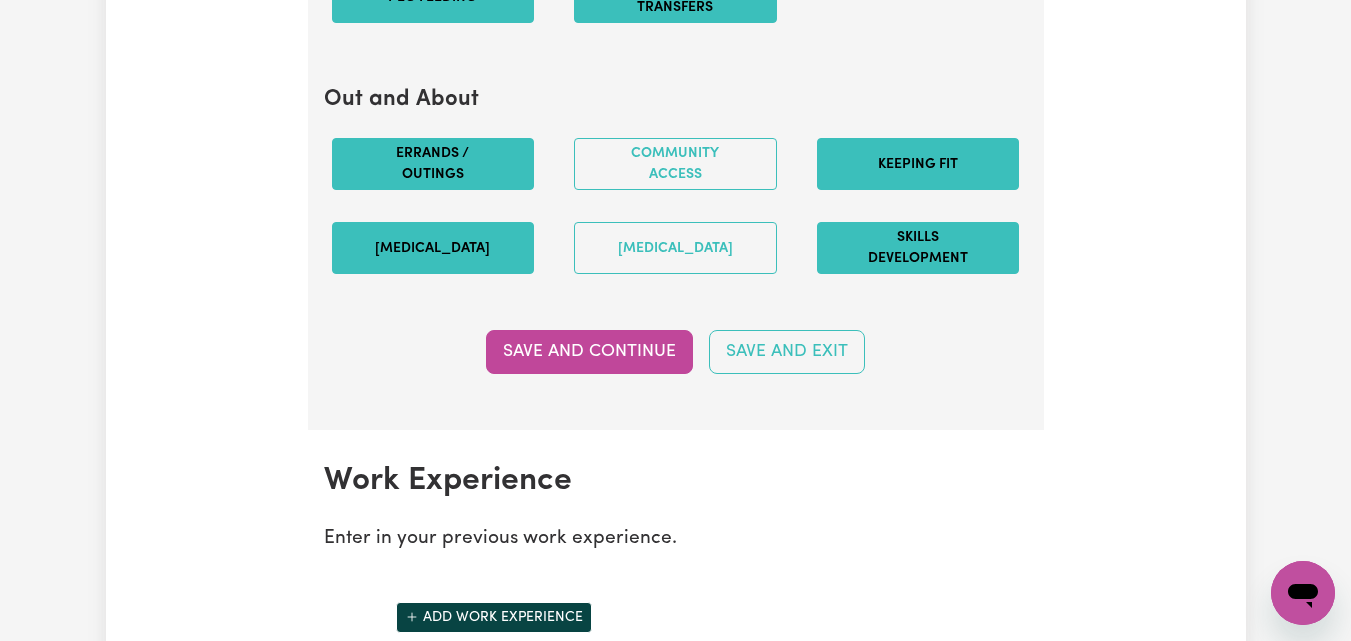 drag, startPoint x: 668, startPoint y: 366, endPoint x: 683, endPoint y: 487, distance: 121.92621 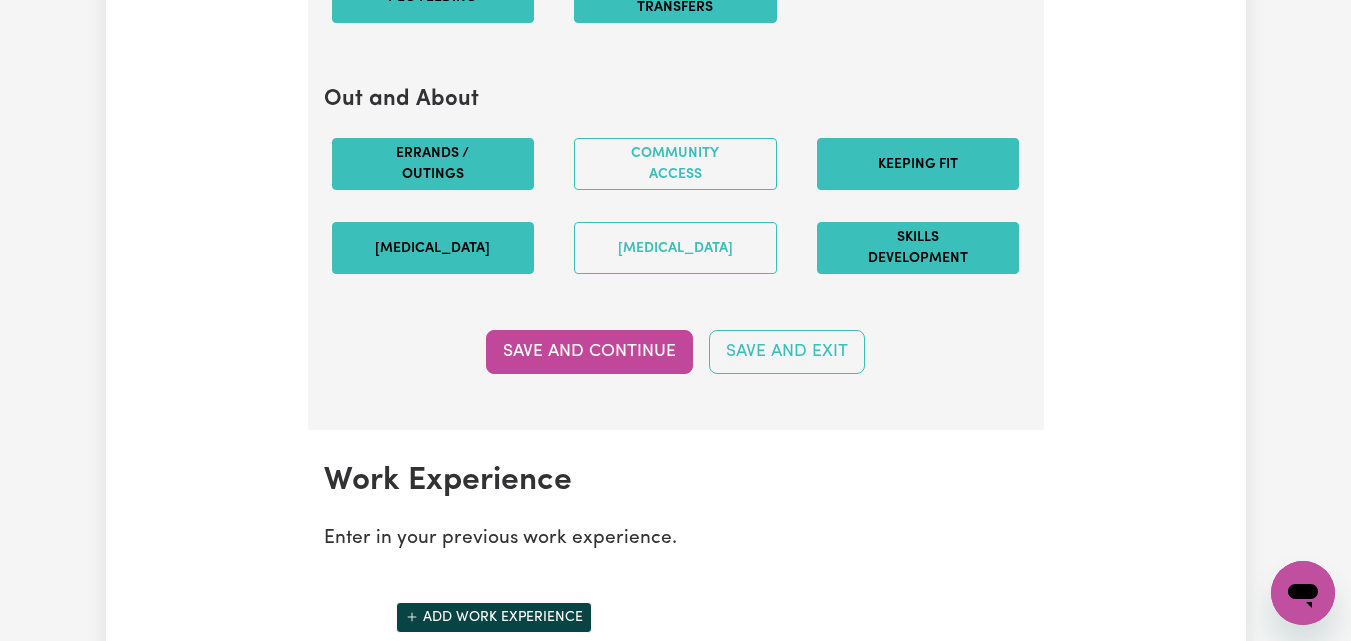 click on "Experience and Expertise Please list your areas of expertise in care and support. Aged Care Aged care - General Dementia Parkinsons Frail / limited mobility Disability Support Disability support - Adult Disability support - Child Cerebral Palsy Motor Neuron Diseases Acquired Brain Injuries MS Autism Down syndrome Intellectual Disability Spinal cord injury Vision impairment Disability support - Other Mental Health Depression Anxiety Psycho social disorder Schizophrenia Bipolar Disorder OCD Mental Health - Other Other Care Post-operative care Palliative care Child care Save and Continue Save and Exit Support I can offer Select the areas of support that you can offer. Around the House Cleaning services Domestic assistance (light duties only) Cooking Meal prep Admin Computer & IT Support One to One Support Personal care Social companionship Australian Sign Language Grooming (hair, make-up etc.) Therapy Supports (OT, speech, physio) Continence management PEG feeding Hoists & transfers Out and About Keeping fit / /" at bounding box center (676, 198) 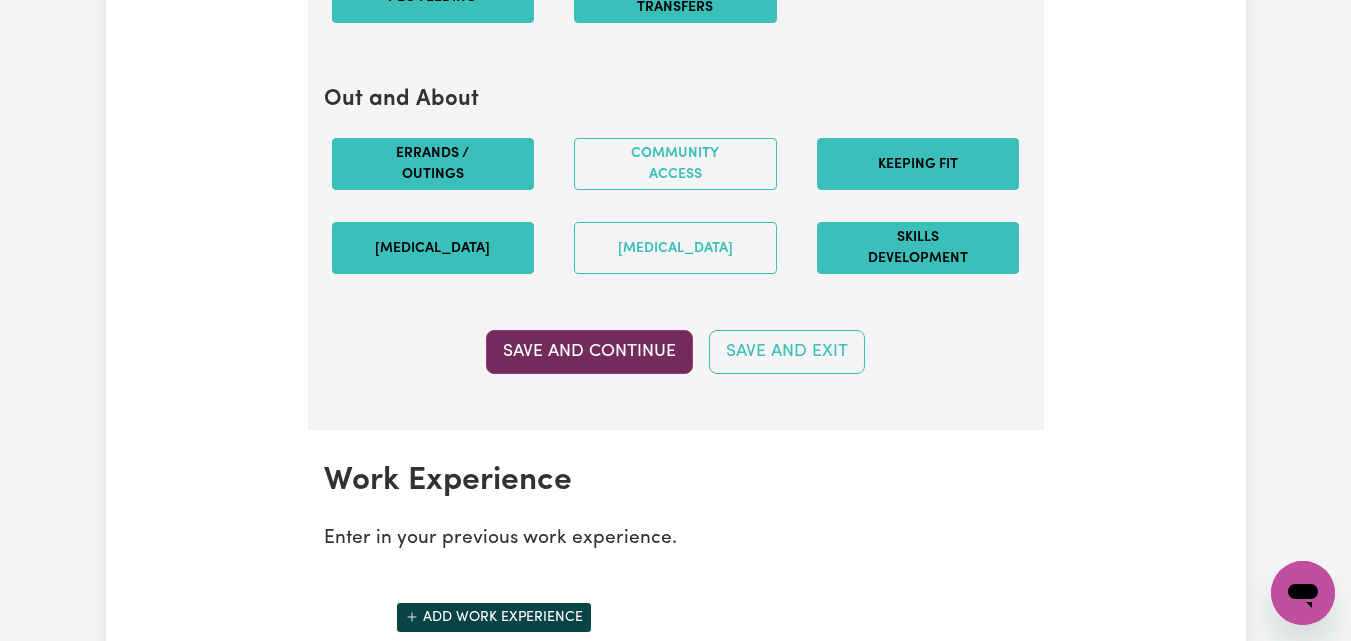 click on "Save and Continue" at bounding box center (589, 352) 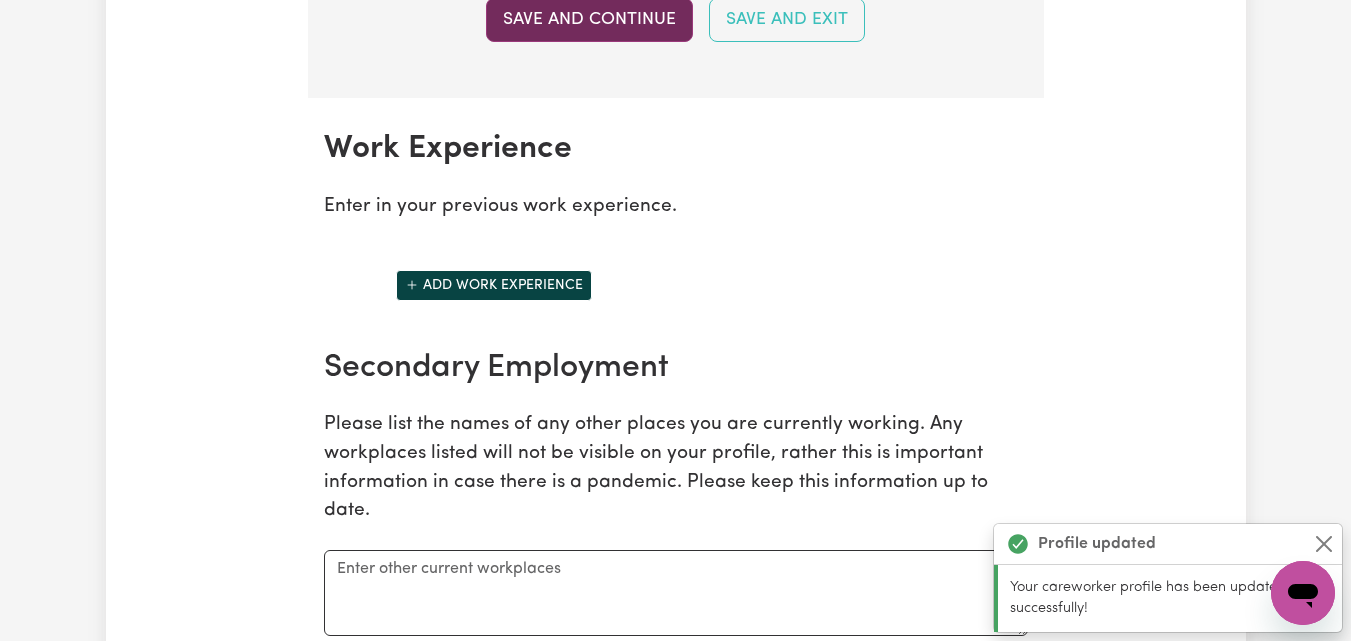 scroll, scrollTop: 3053, scrollLeft: 0, axis: vertical 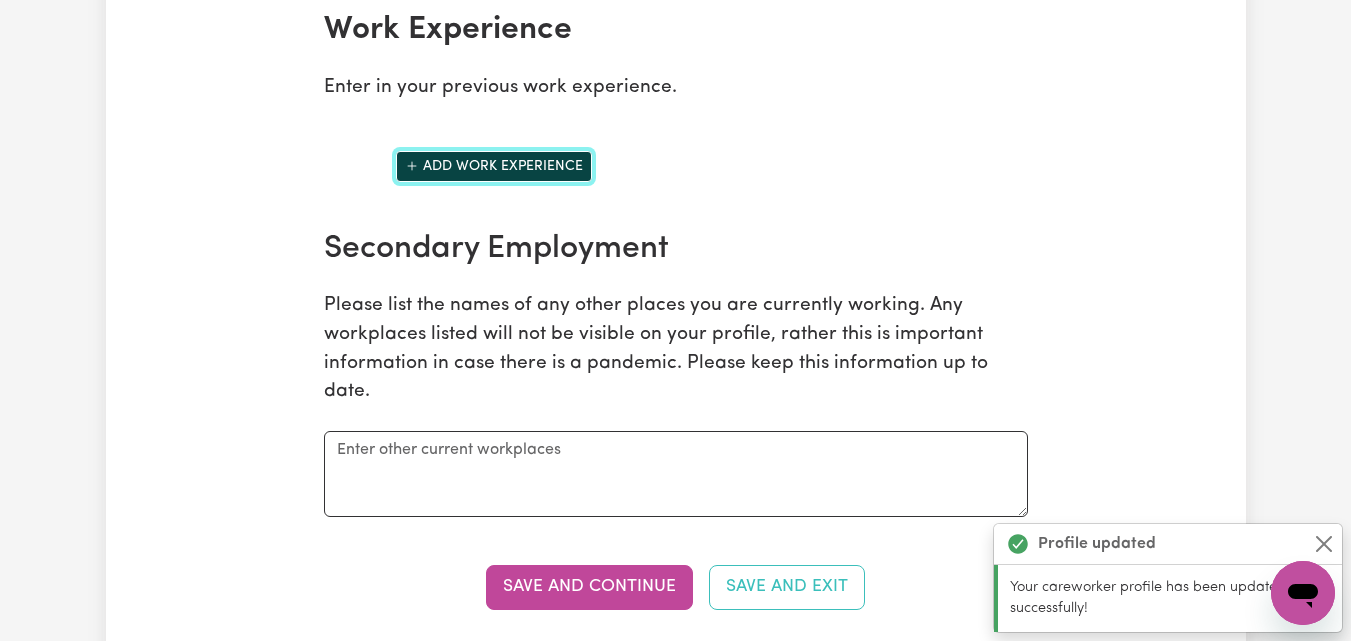 click on "Add work experience" at bounding box center (494, 166) 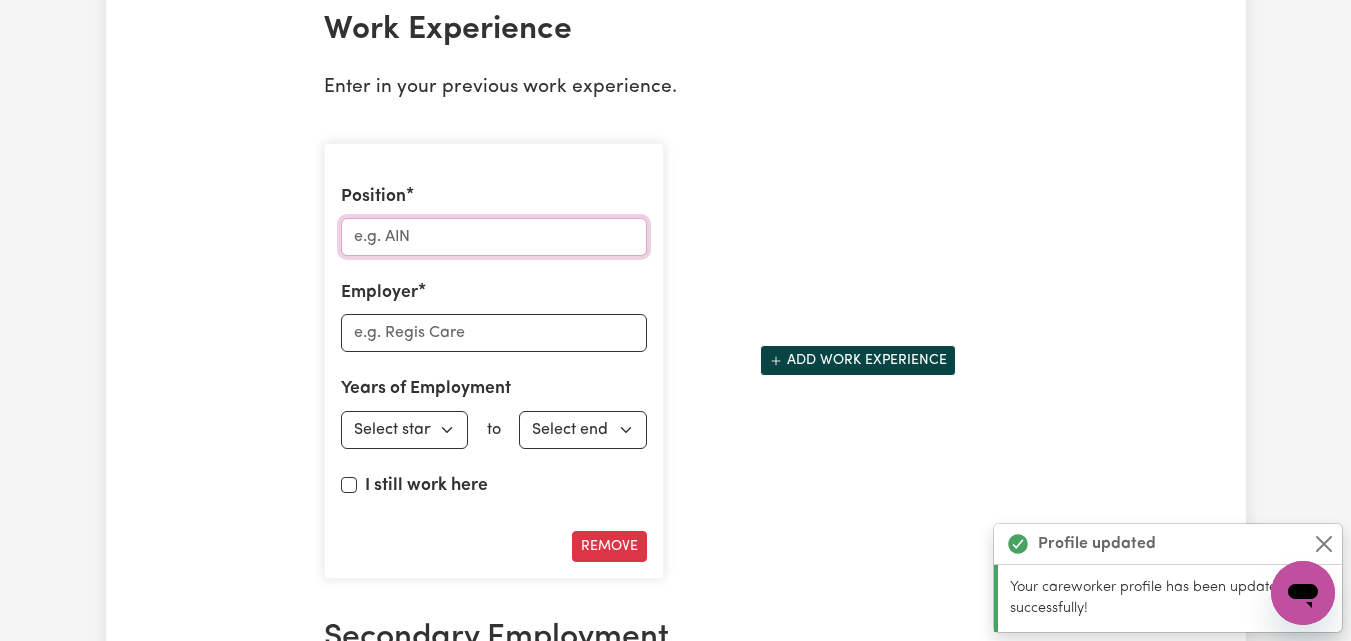 click on "Position" at bounding box center (494, 237) 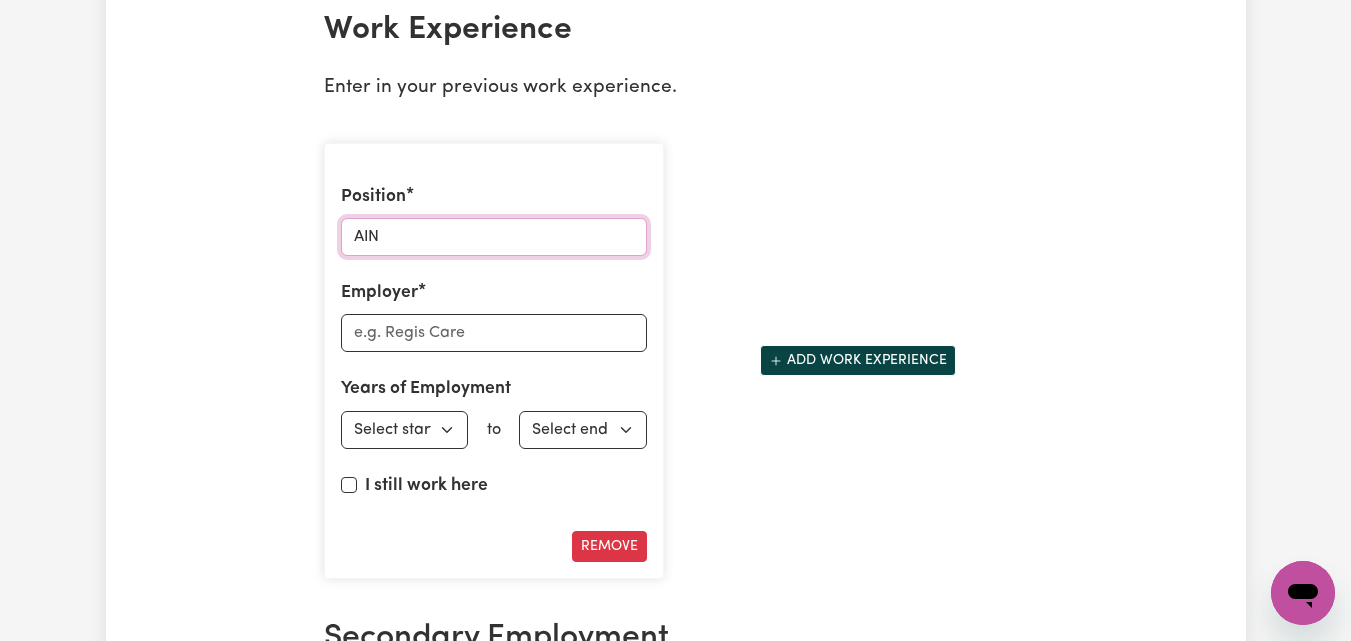 type on "AIN" 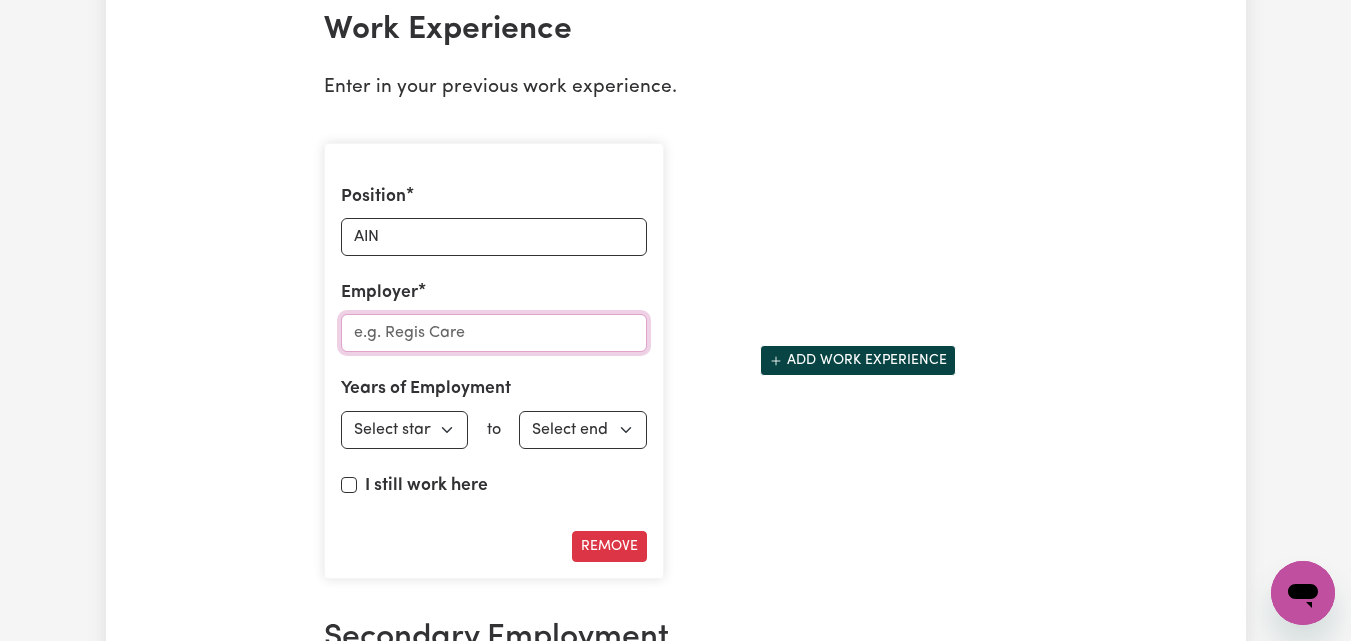 click on "Employer" at bounding box center [494, 333] 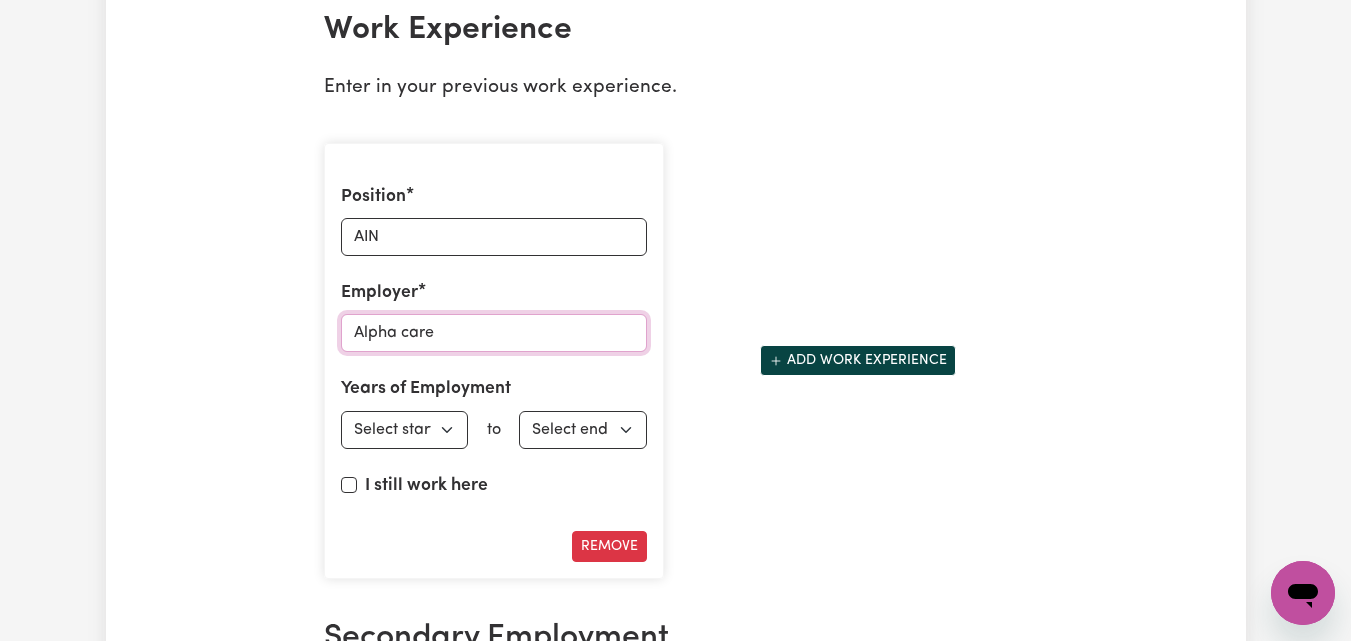 type on "Alpha care" 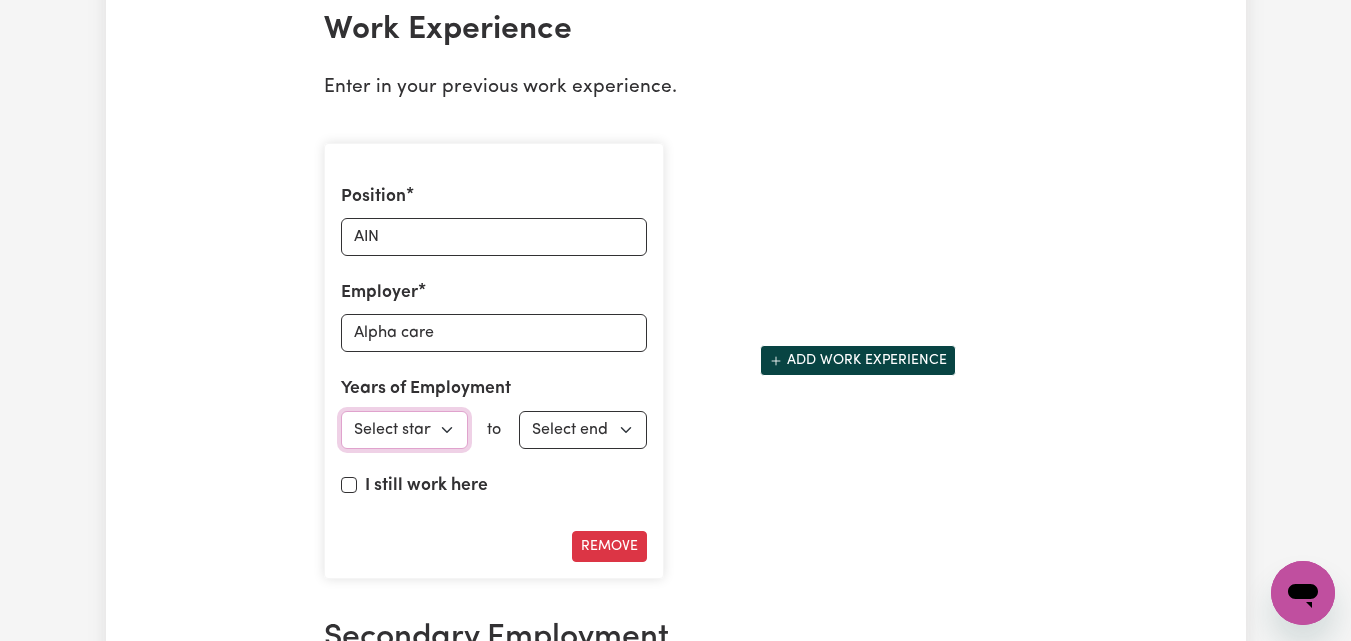 click on "Select start year 1951 1952 1953 1954 1955 1956 1957 1958 1959 1960 1961 1962 1963 1964 1965 1966 1967 1968 1969 1970 1971 1972 1973 1974 1975 1976 1977 1978 1979 1980 1981 1982 1983 1984 1985 1986 1987 1988 1989 1990 1991 1992 1993 1994 1995 1996 1997 1998 1999 2000 2001 2002 2003 2004 2005 2006 2007 2008 2009 2010 2011 2012 2013 2014 2015 2016 2017 2018 2019 2020 2021 2022 2023 2024 2025" at bounding box center (405, 430) 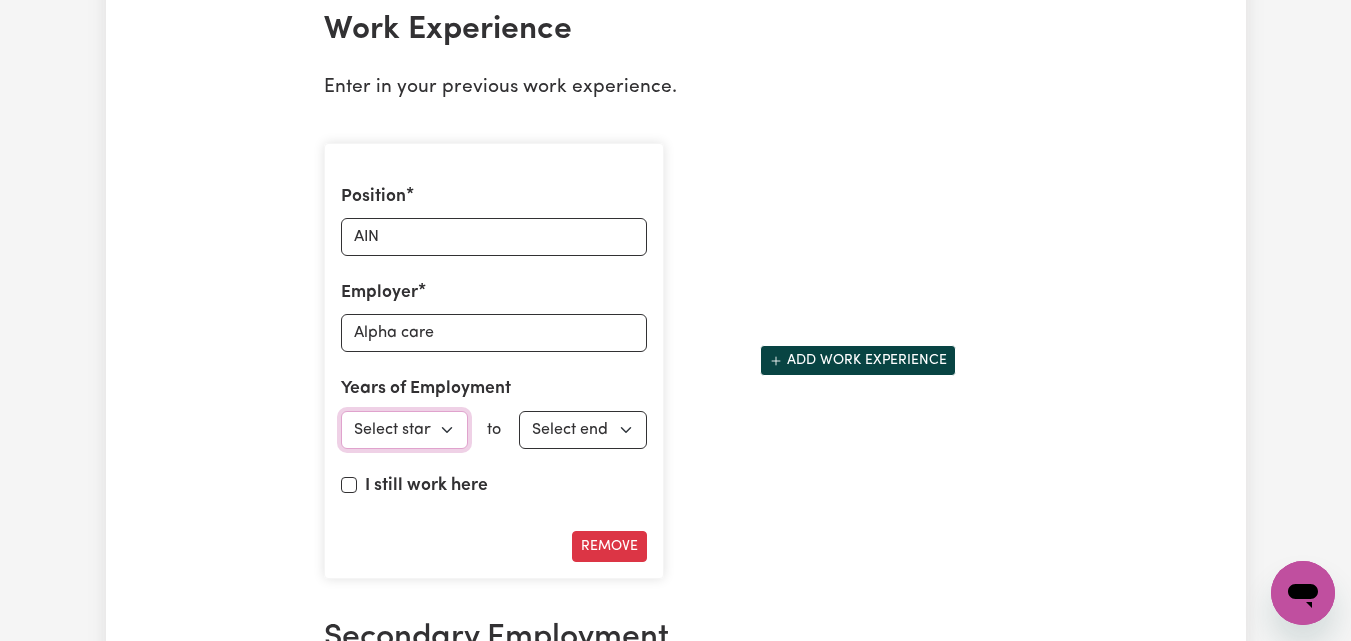 select on "2025" 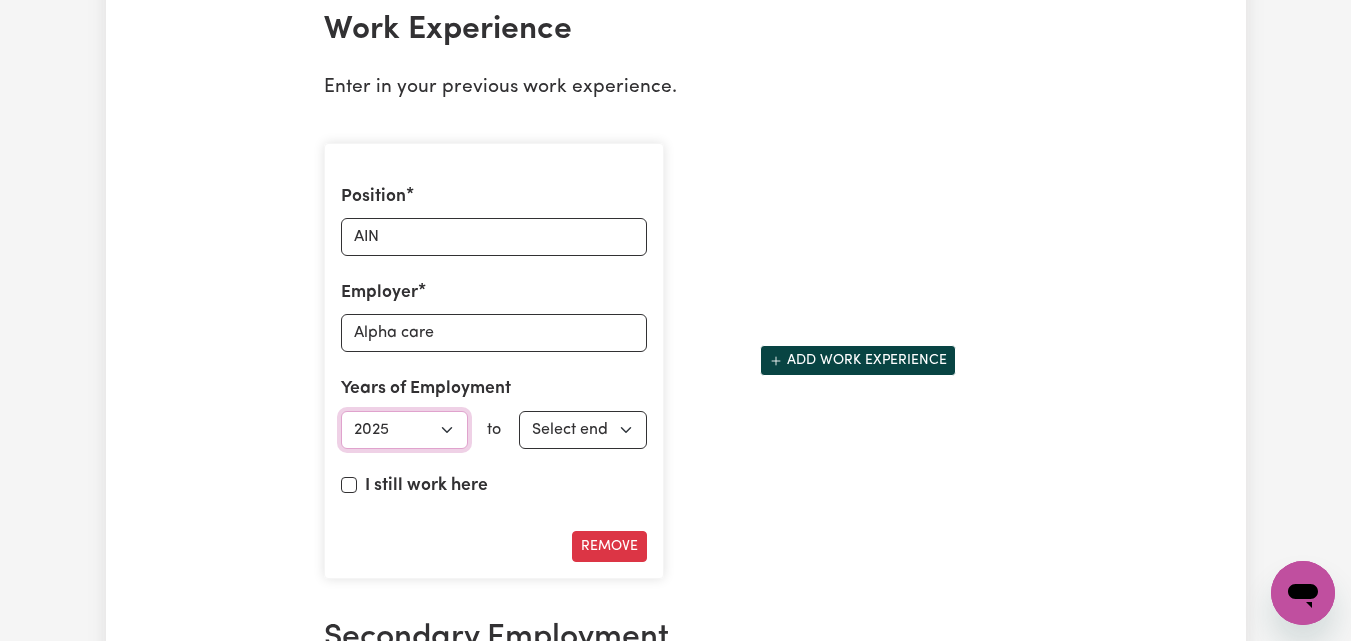 click on "Select start year 1951 1952 1953 1954 1955 1956 1957 1958 1959 1960 1961 1962 1963 1964 1965 1966 1967 1968 1969 1970 1971 1972 1973 1974 1975 1976 1977 1978 1979 1980 1981 1982 1983 1984 1985 1986 1987 1988 1989 1990 1991 1992 1993 1994 1995 1996 1997 1998 1999 2000 2001 2002 2003 2004 2005 2006 2007 2008 2009 2010 2011 2012 2013 2014 2015 2016 2017 2018 2019 2020 2021 2022 2023 2024 2025" at bounding box center (405, 430) 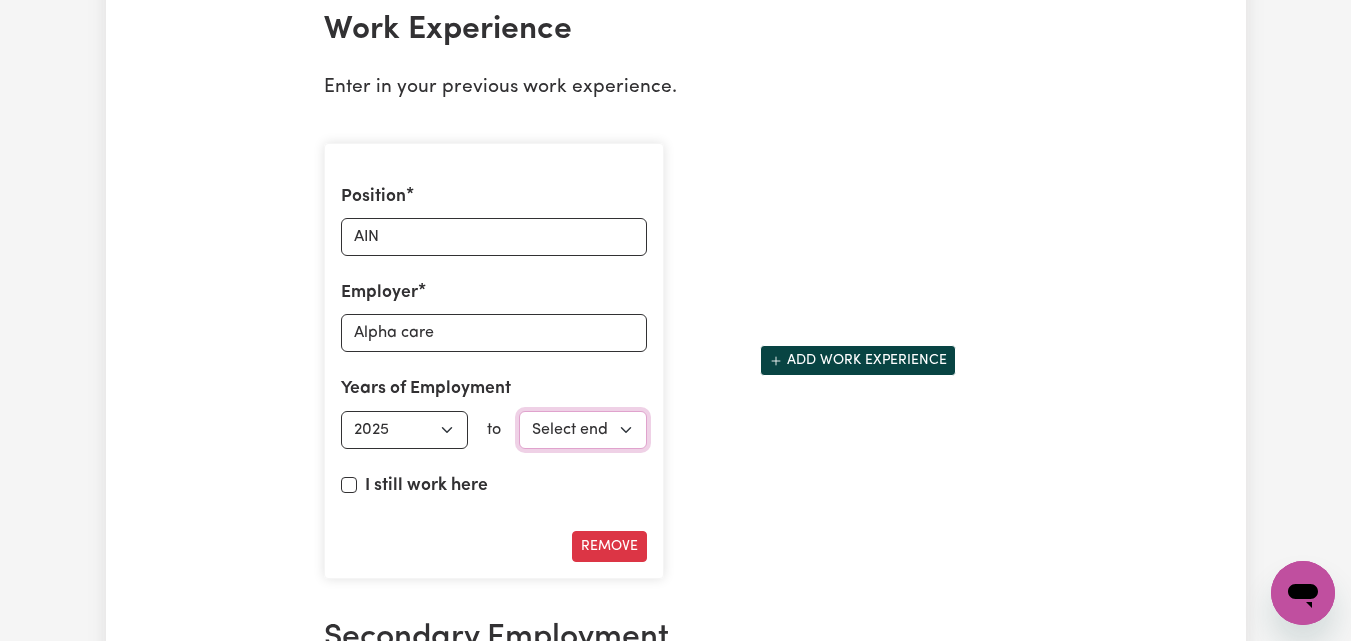 click on "Select end year 1951 1952 1953 1954 1955 1956 1957 1958 1959 1960 1961 1962 1963 1964 1965 1966 1967 1968 1969 1970 1971 1972 1973 1974 1975 1976 1977 1978 1979 1980 1981 1982 1983 1984 1985 1986 1987 1988 1989 1990 1991 1992 1993 1994 1995 1996 1997 1998 1999 2000 2001 2002 2003 2004 2005 2006 2007 2008 2009 2010 2011 2012 2013 2014 2015 2016 2017 2018 2019 2020 2021 2022 2023 2024 2025" at bounding box center (583, 430) 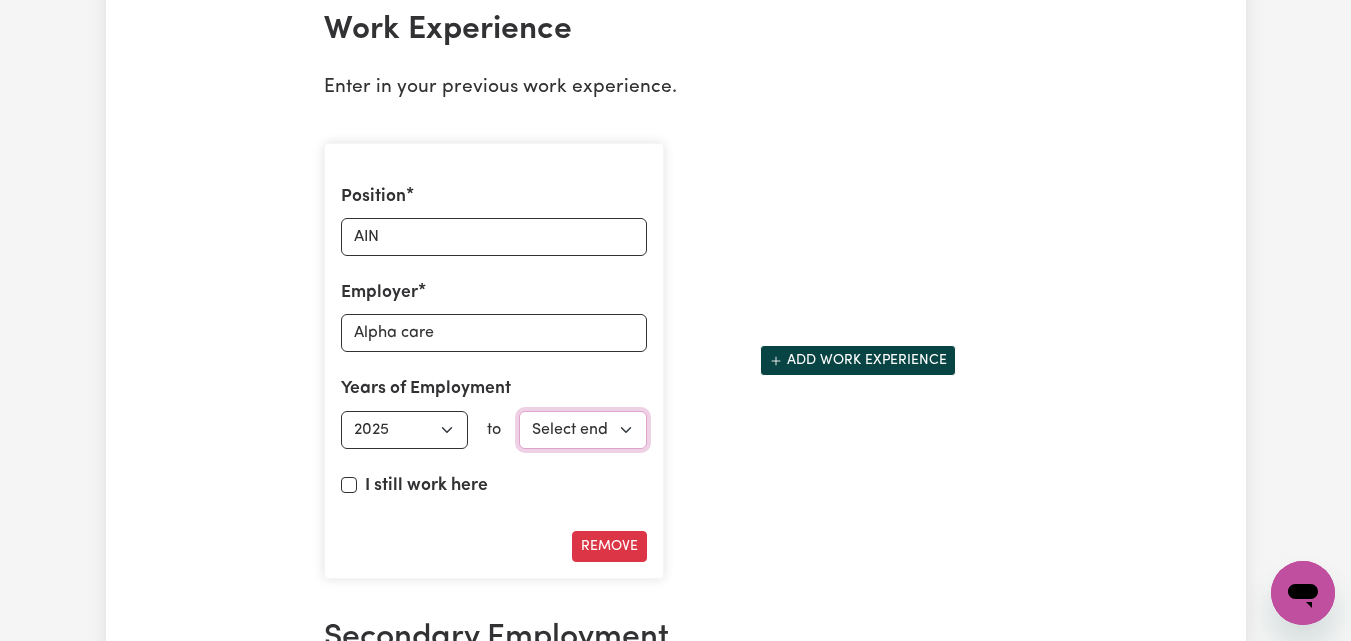 select on "2025" 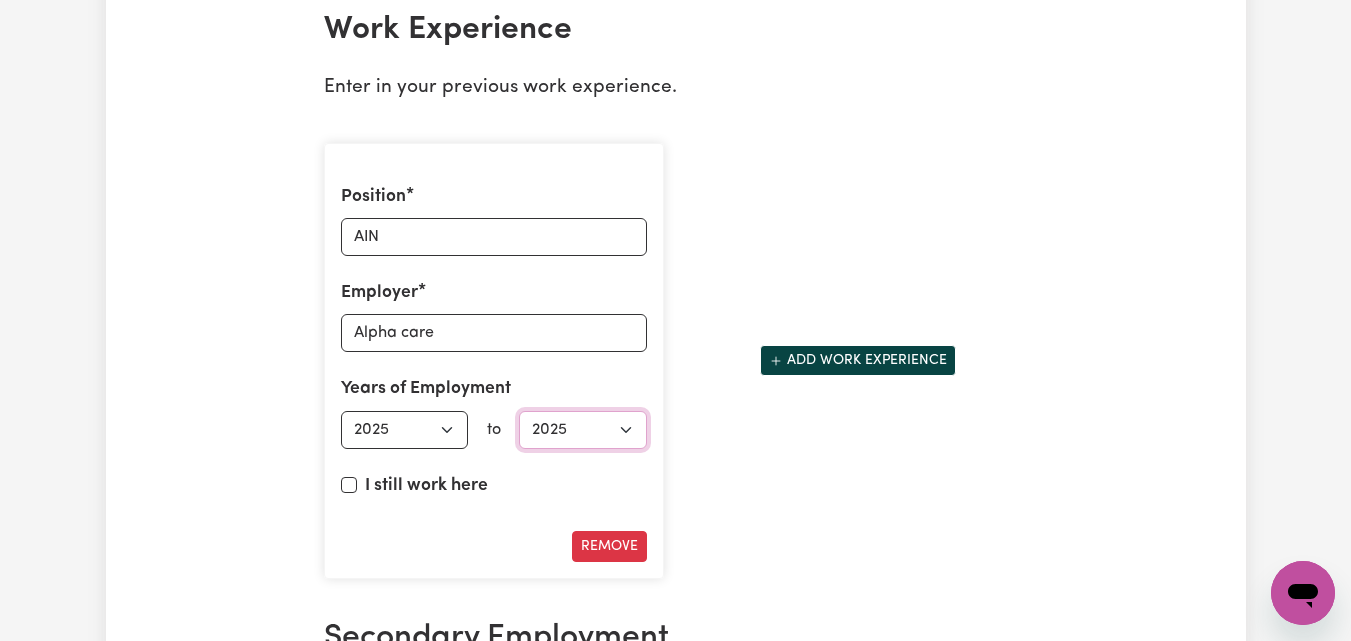 click on "Select end year 1951 1952 1953 1954 1955 1956 1957 1958 1959 1960 1961 1962 1963 1964 1965 1966 1967 1968 1969 1970 1971 1972 1973 1974 1975 1976 1977 1978 1979 1980 1981 1982 1983 1984 1985 1986 1987 1988 1989 1990 1991 1992 1993 1994 1995 1996 1997 1998 1999 2000 2001 2002 2003 2004 2005 2006 2007 2008 2009 2010 2011 2012 2013 2014 2015 2016 2017 2018 2019 2020 2021 2022 2023 2024 2025" at bounding box center [583, 430] 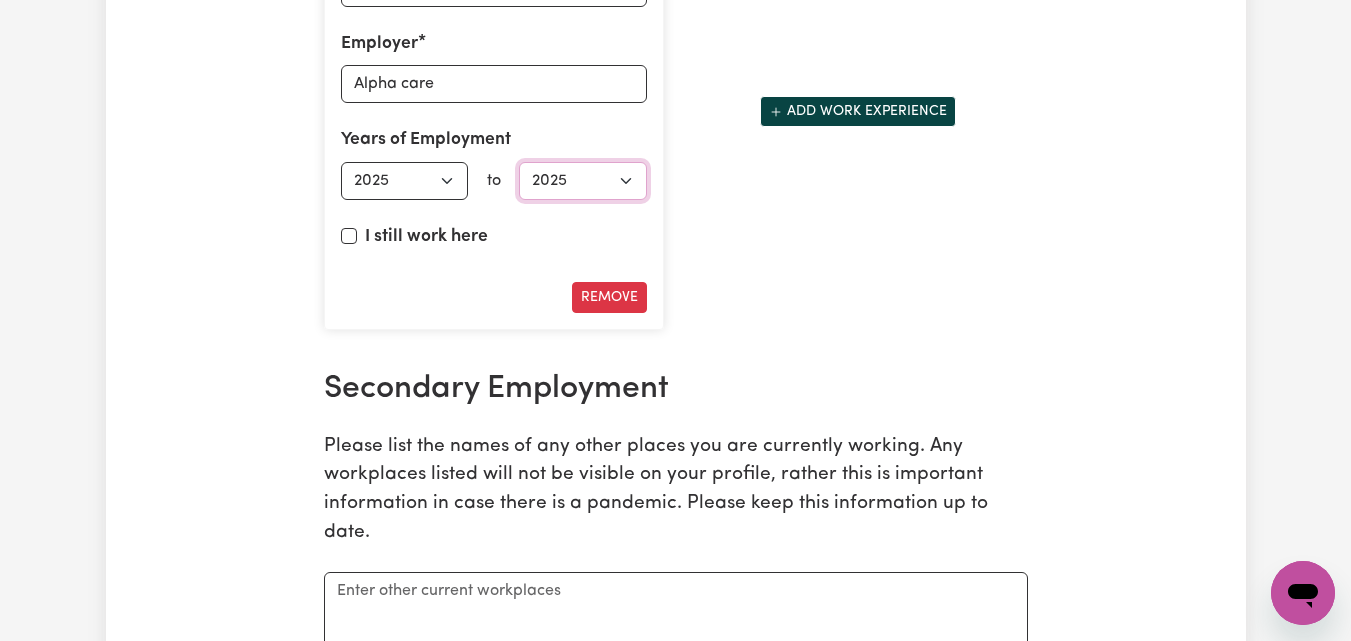 scroll, scrollTop: 3303, scrollLeft: 0, axis: vertical 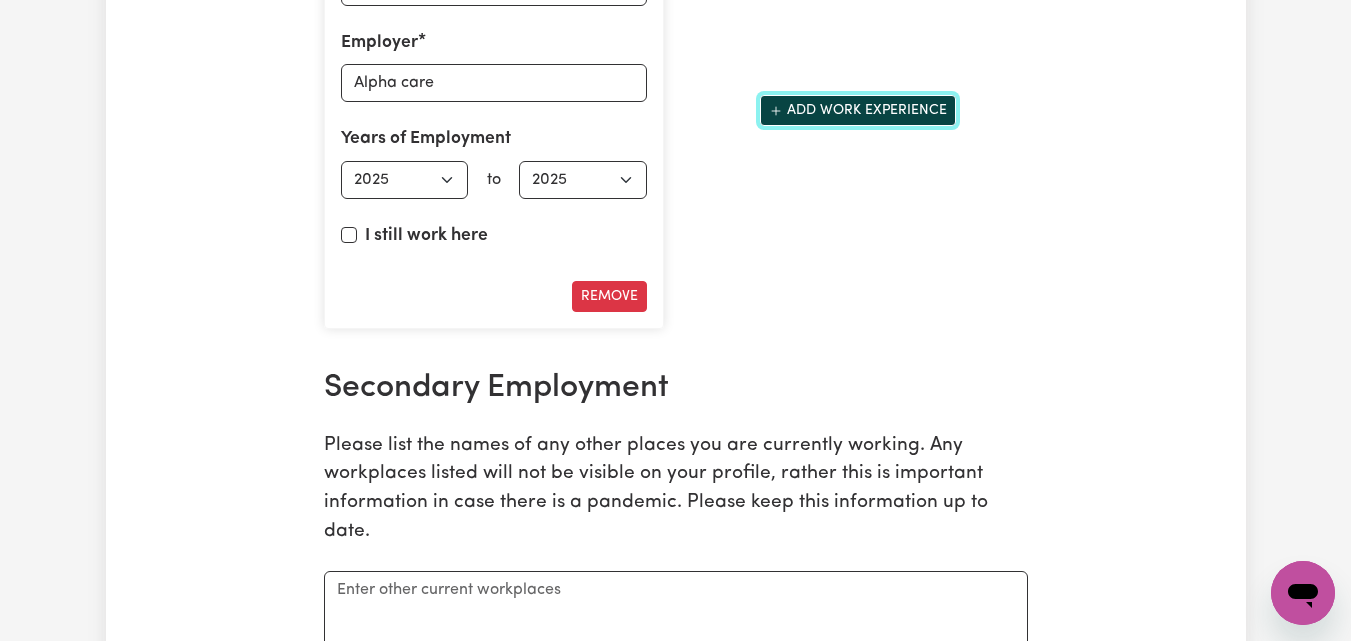 click on "Add work experience" at bounding box center (858, 110) 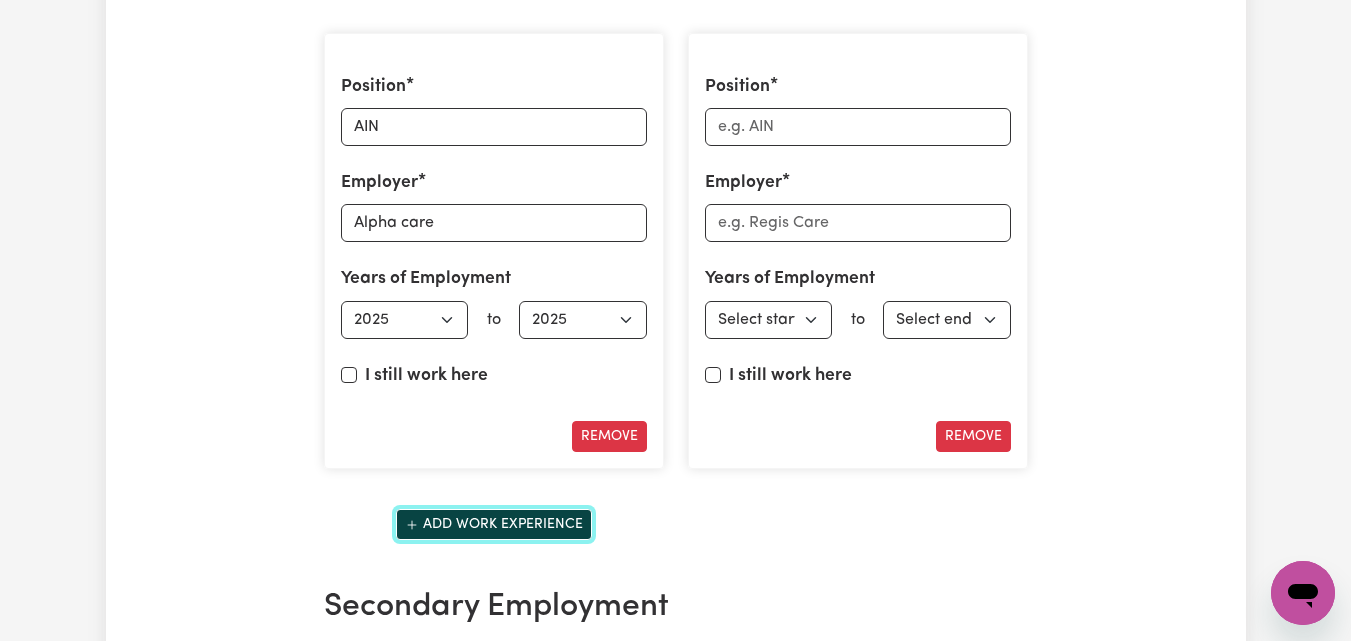 scroll, scrollTop: 3161, scrollLeft: 0, axis: vertical 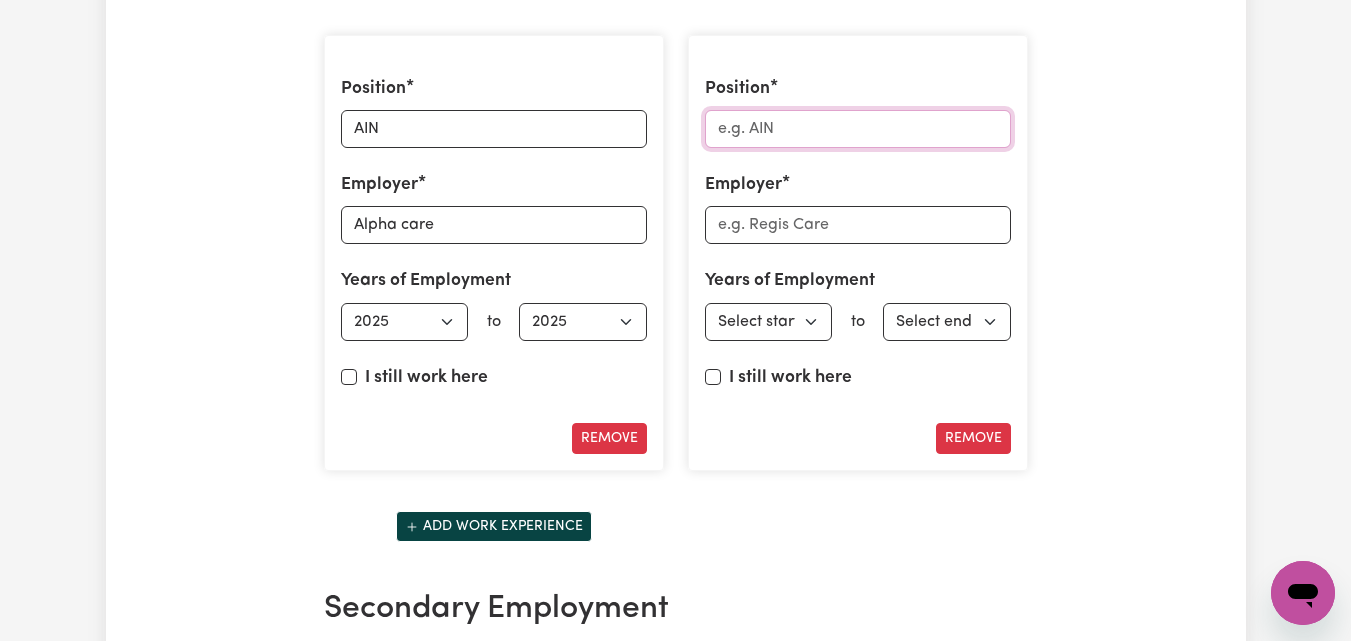 click on "Position" at bounding box center (858, 129) 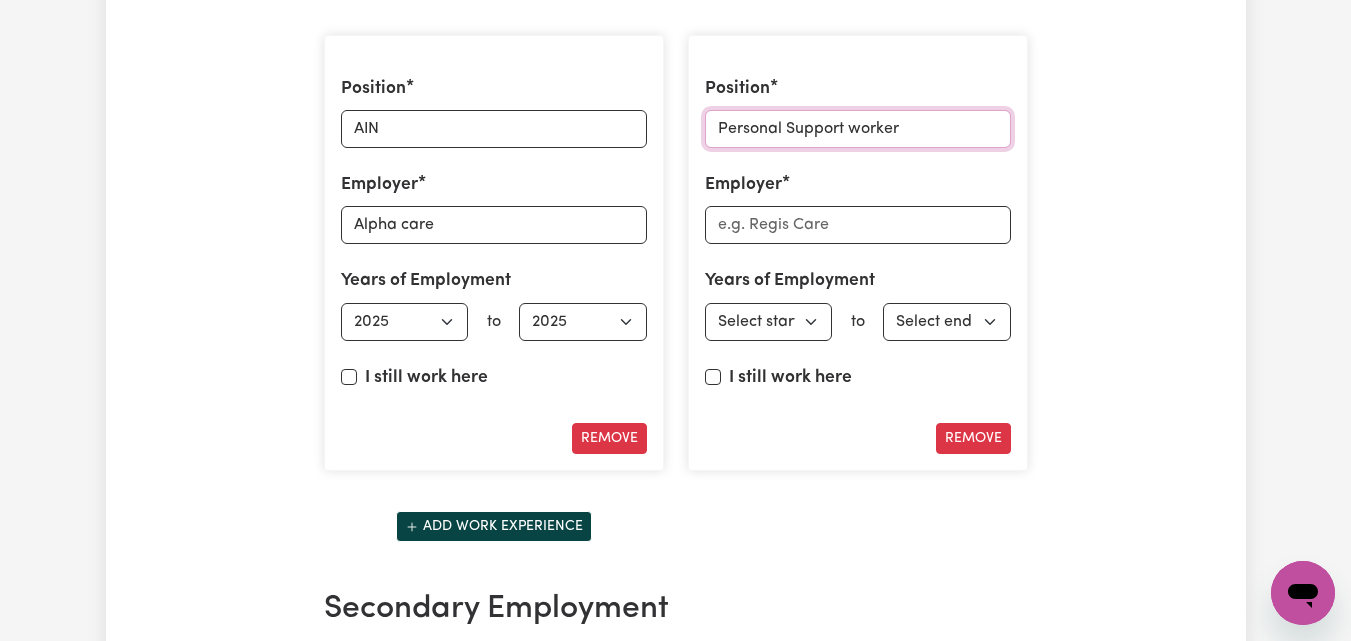 type on "Personal Support worker" 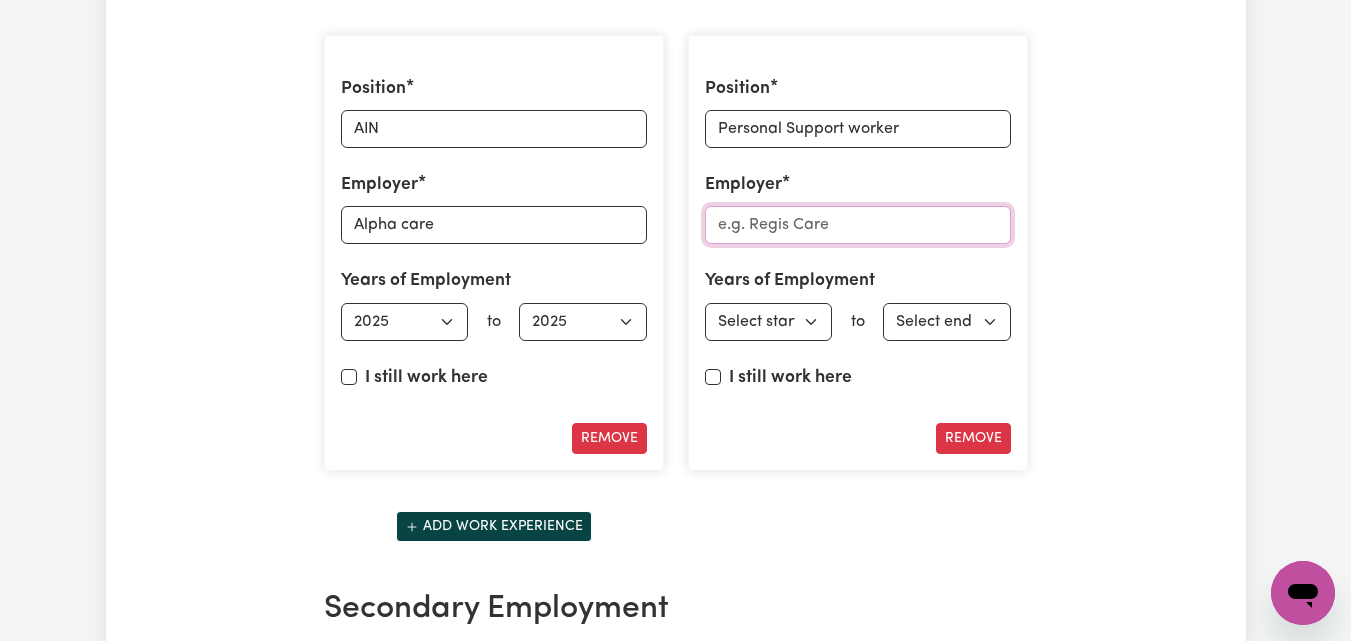 click on "Employer" at bounding box center [858, 225] 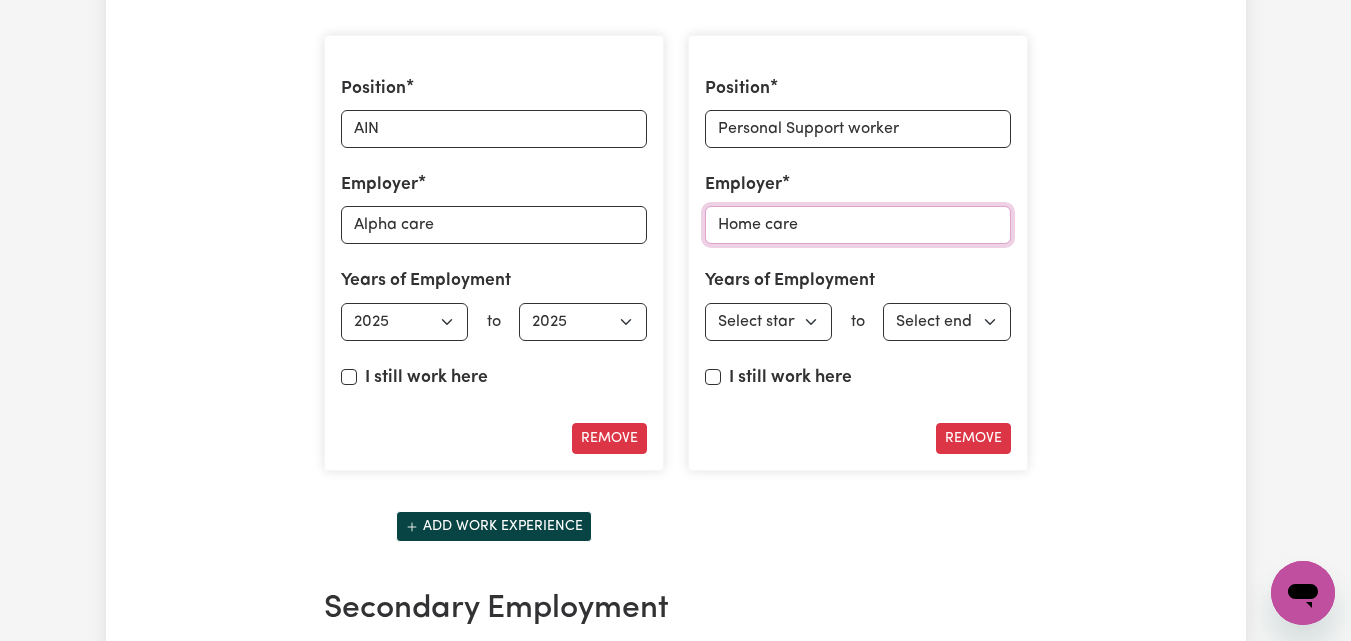 type on "Home care" 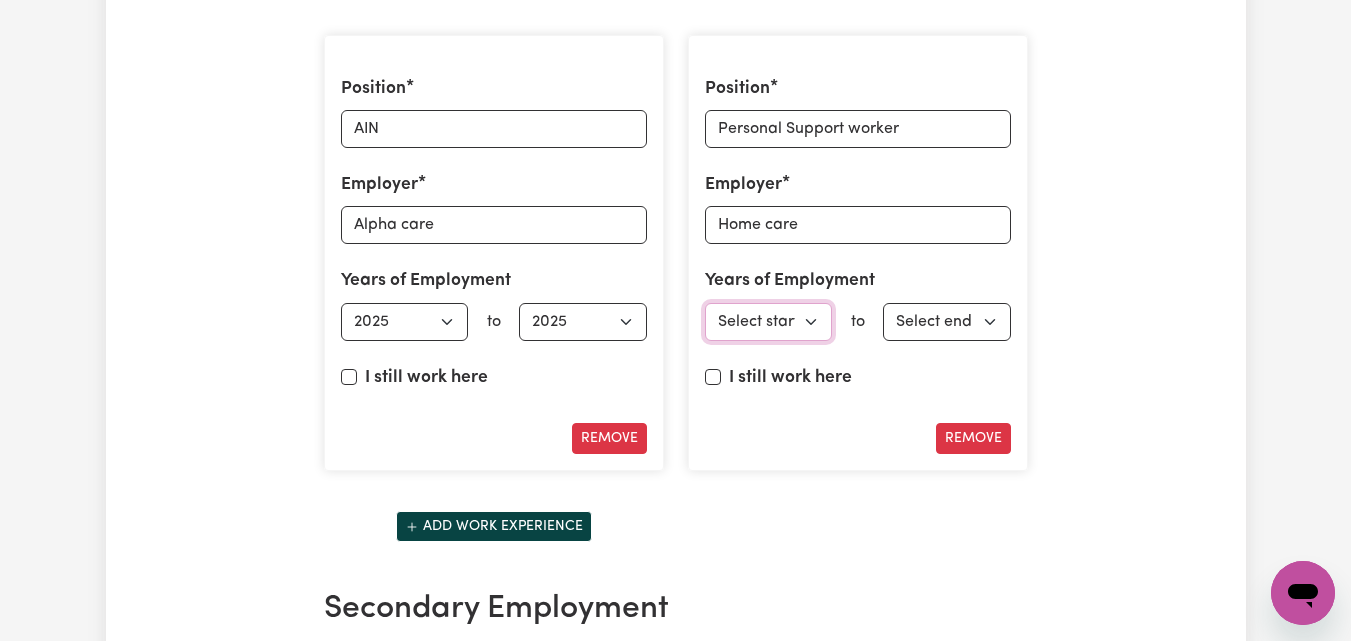 click on "Select start year 1951 1952 1953 1954 1955 1956 1957 1958 1959 1960 1961 1962 1963 1964 1965 1966 1967 1968 1969 1970 1971 1972 1973 1974 1975 1976 1977 1978 1979 1980 1981 1982 1983 1984 1985 1986 1987 1988 1989 1990 1991 1992 1993 1994 1995 1996 1997 1998 1999 2000 2001 2002 2003 2004 2005 2006 2007 2008 2009 2010 2011 2012 2013 2014 2015 2016 2017 2018 2019 2020 2021 2022 2023 2024 2025" at bounding box center [769, 322] 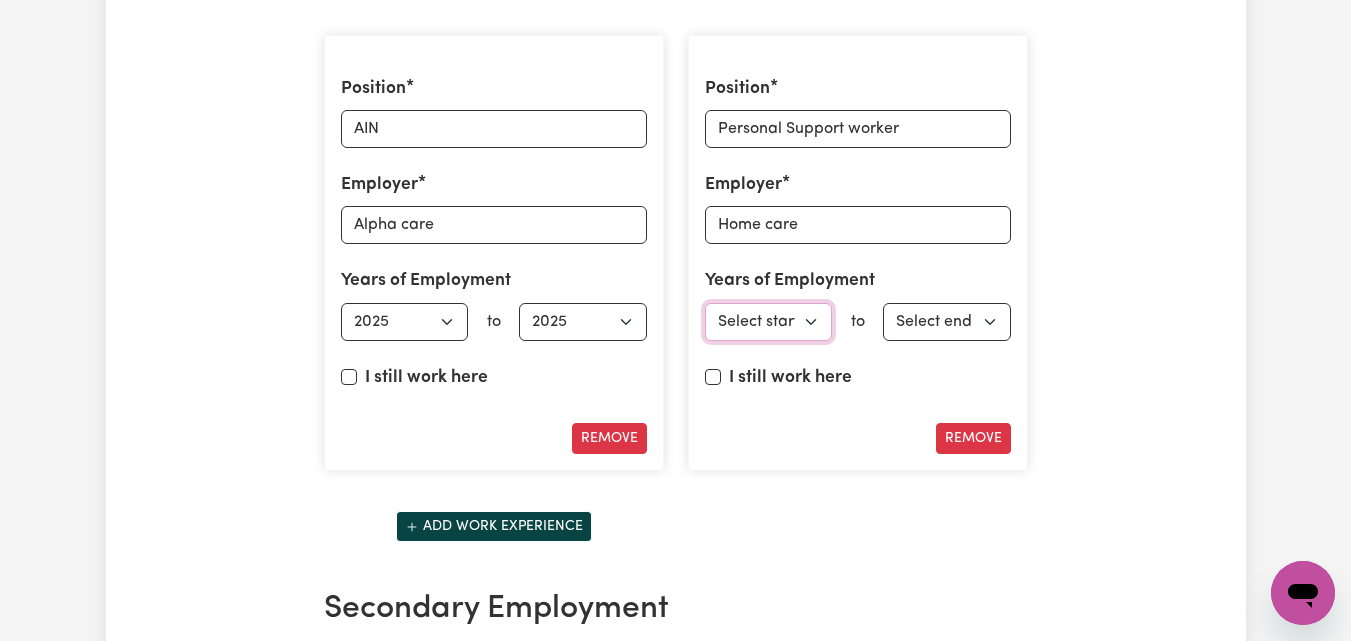 select on "2024" 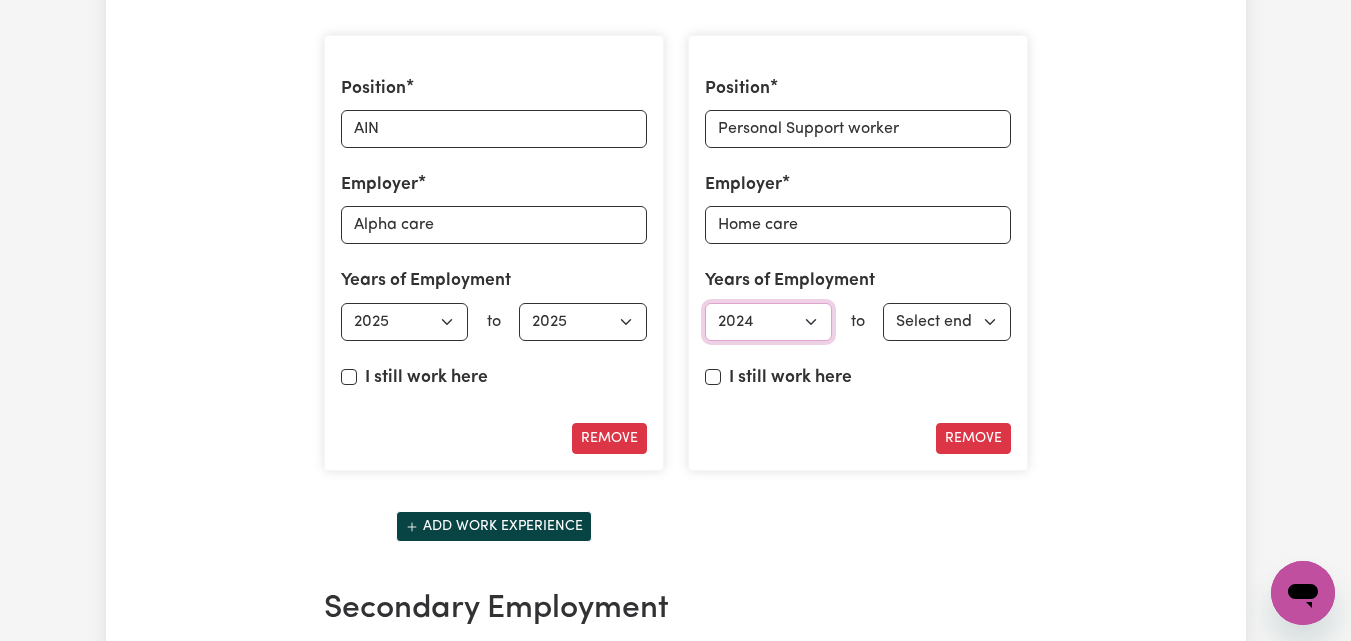 click on "Select start year 1951 1952 1953 1954 1955 1956 1957 1958 1959 1960 1961 1962 1963 1964 1965 1966 1967 1968 1969 1970 1971 1972 1973 1974 1975 1976 1977 1978 1979 1980 1981 1982 1983 1984 1985 1986 1987 1988 1989 1990 1991 1992 1993 1994 1995 1996 1997 1998 1999 2000 2001 2002 2003 2004 2005 2006 2007 2008 2009 2010 2011 2012 2013 2014 2015 2016 2017 2018 2019 2020 2021 2022 2023 2024 2025" at bounding box center [769, 322] 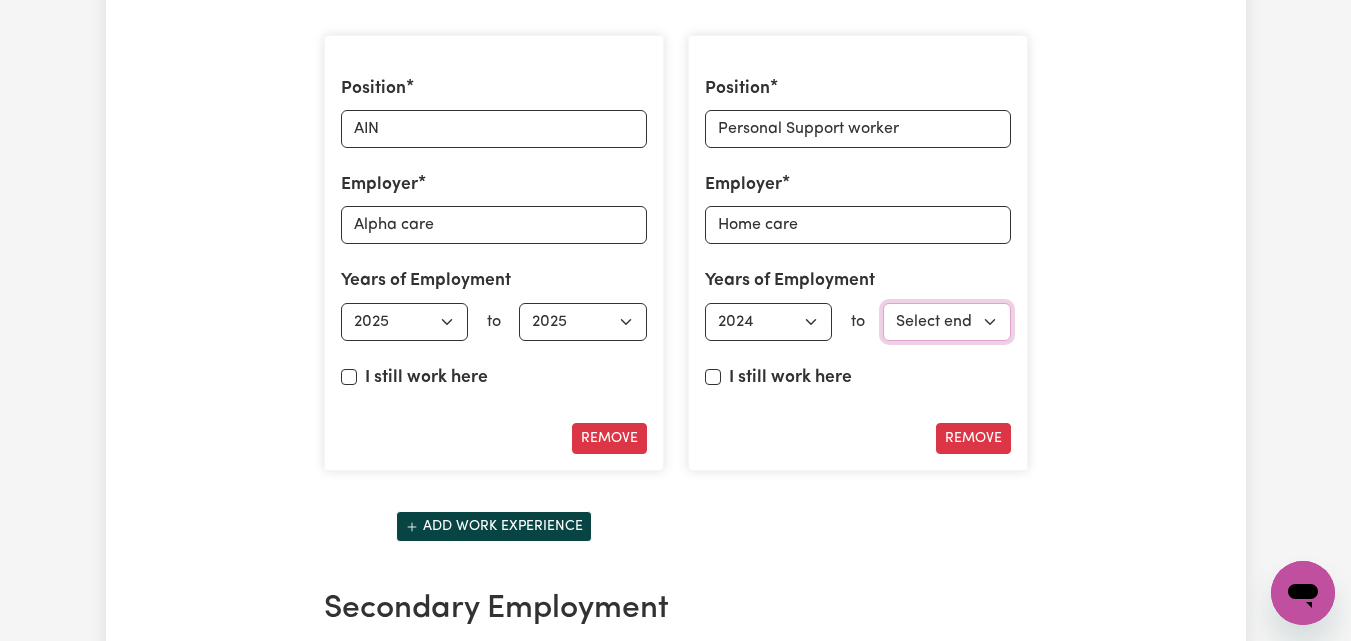 click on "Select end year 1951 1952 1953 1954 1955 1956 1957 1958 1959 1960 1961 1962 1963 1964 1965 1966 1967 1968 1969 1970 1971 1972 1973 1974 1975 1976 1977 1978 1979 1980 1981 1982 1983 1984 1985 1986 1987 1988 1989 1990 1991 1992 1993 1994 1995 1996 1997 1998 1999 2000 2001 2002 2003 2004 2005 2006 2007 2008 2009 2010 2011 2012 2013 2014 2015 2016 2017 2018 2019 2020 2021 2022 2023 2024 2025" at bounding box center [947, 322] 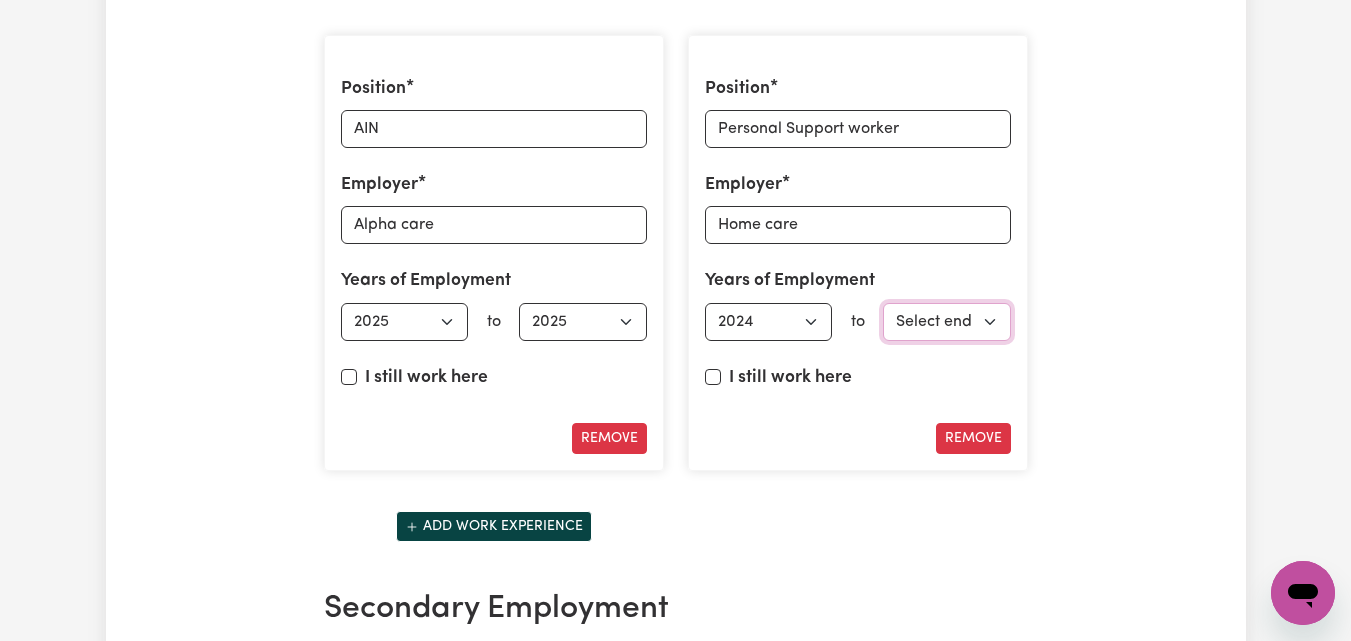 select on "2024" 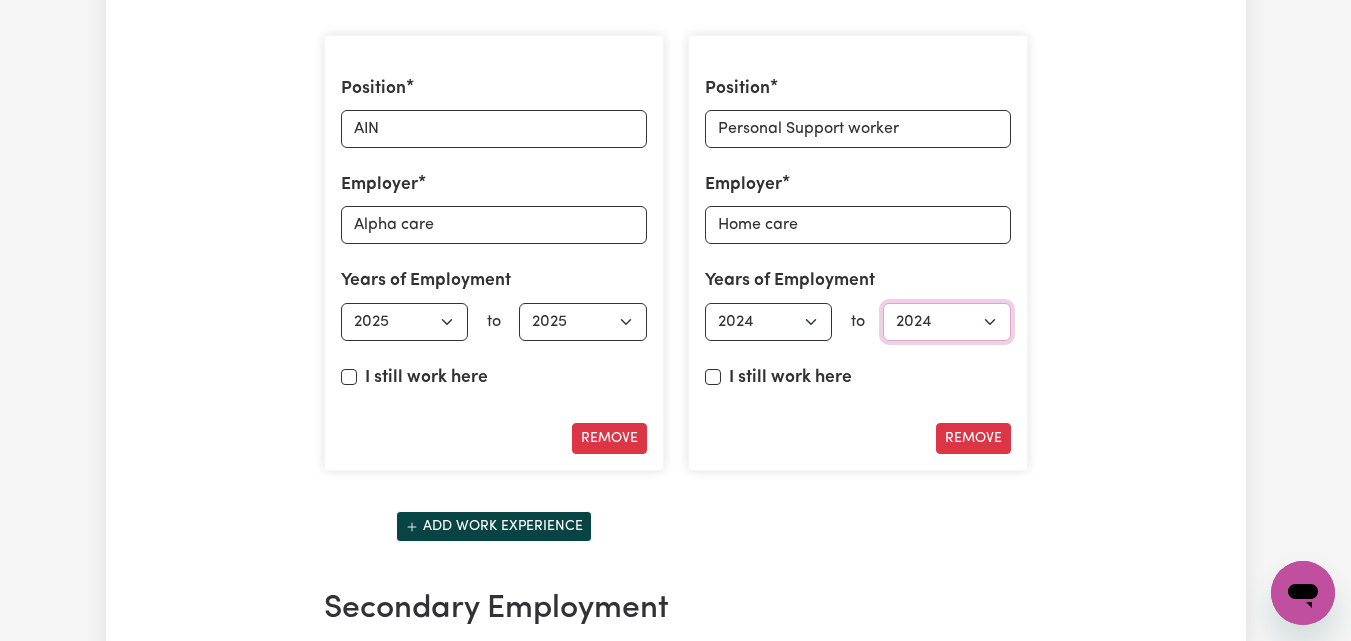 click on "Select end year 1951 1952 1953 1954 1955 1956 1957 1958 1959 1960 1961 1962 1963 1964 1965 1966 1967 1968 1969 1970 1971 1972 1973 1974 1975 1976 1977 1978 1979 1980 1981 1982 1983 1984 1985 1986 1987 1988 1989 1990 1991 1992 1993 1994 1995 1996 1997 1998 1999 2000 2001 2002 2003 2004 2005 2006 2007 2008 2009 2010 2011 2012 2013 2014 2015 2016 2017 2018 2019 2020 2021 2022 2023 2024 2025" at bounding box center (947, 322) 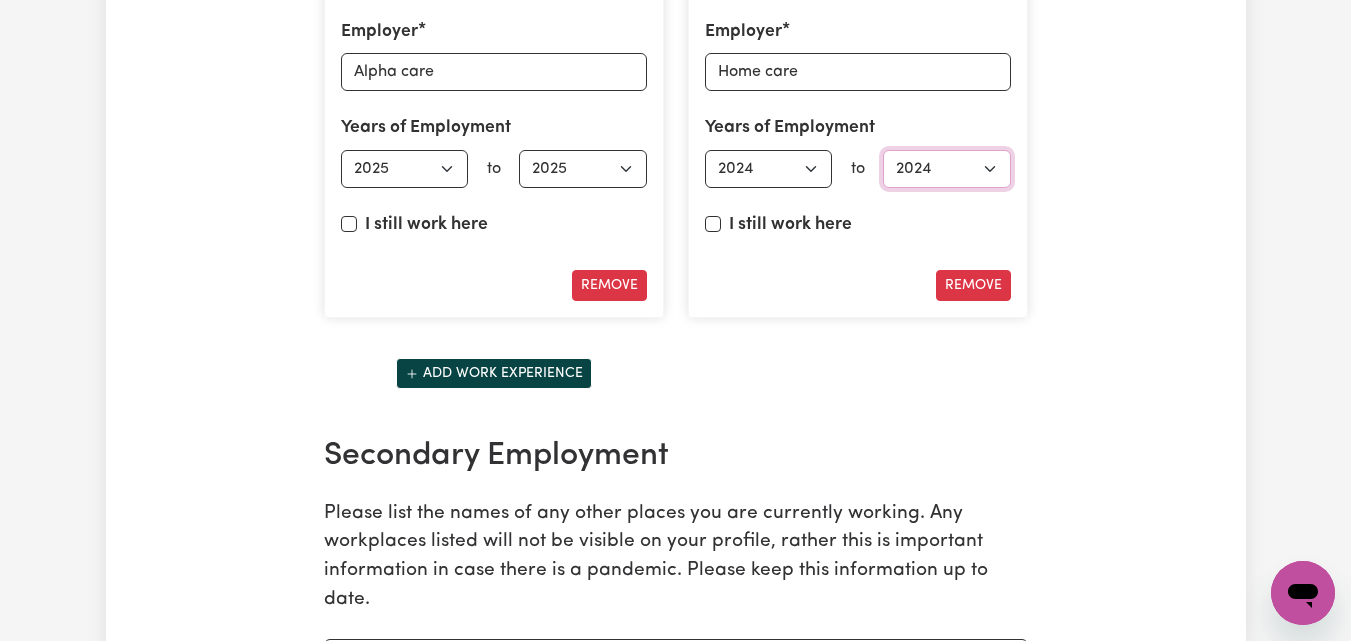 scroll, scrollTop: 3315, scrollLeft: 0, axis: vertical 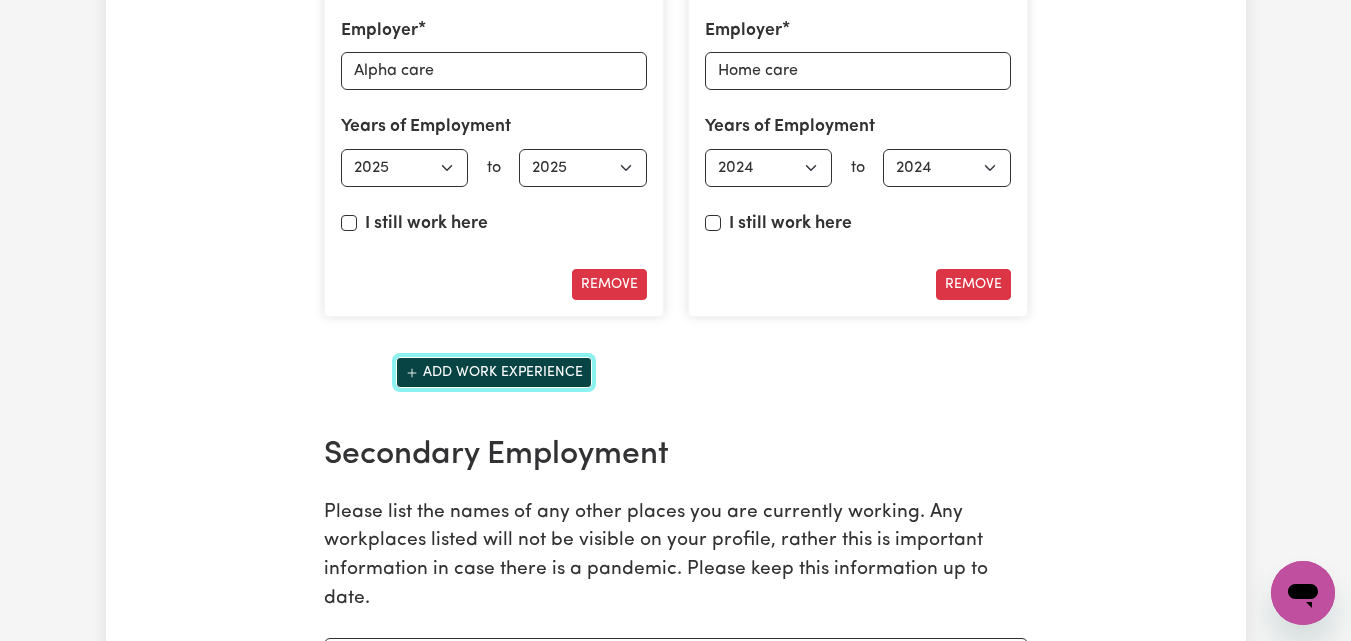 click on "Add work experience" at bounding box center [494, 372] 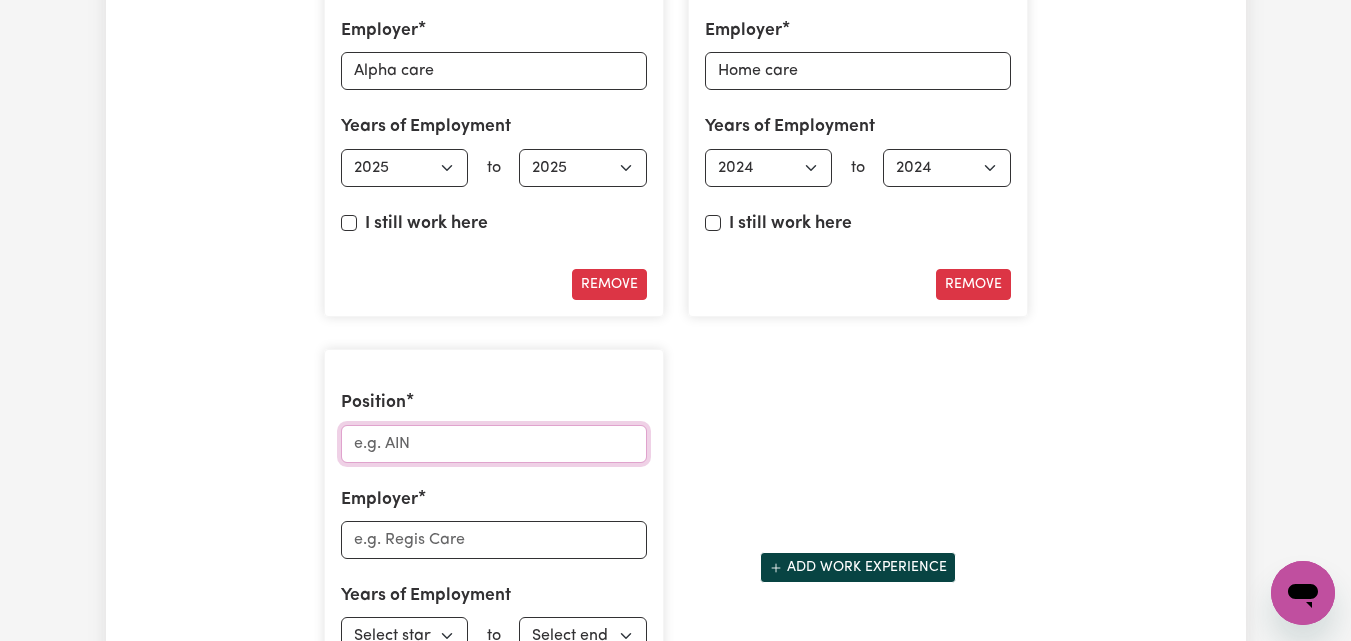 click on "Position" at bounding box center [494, 444] 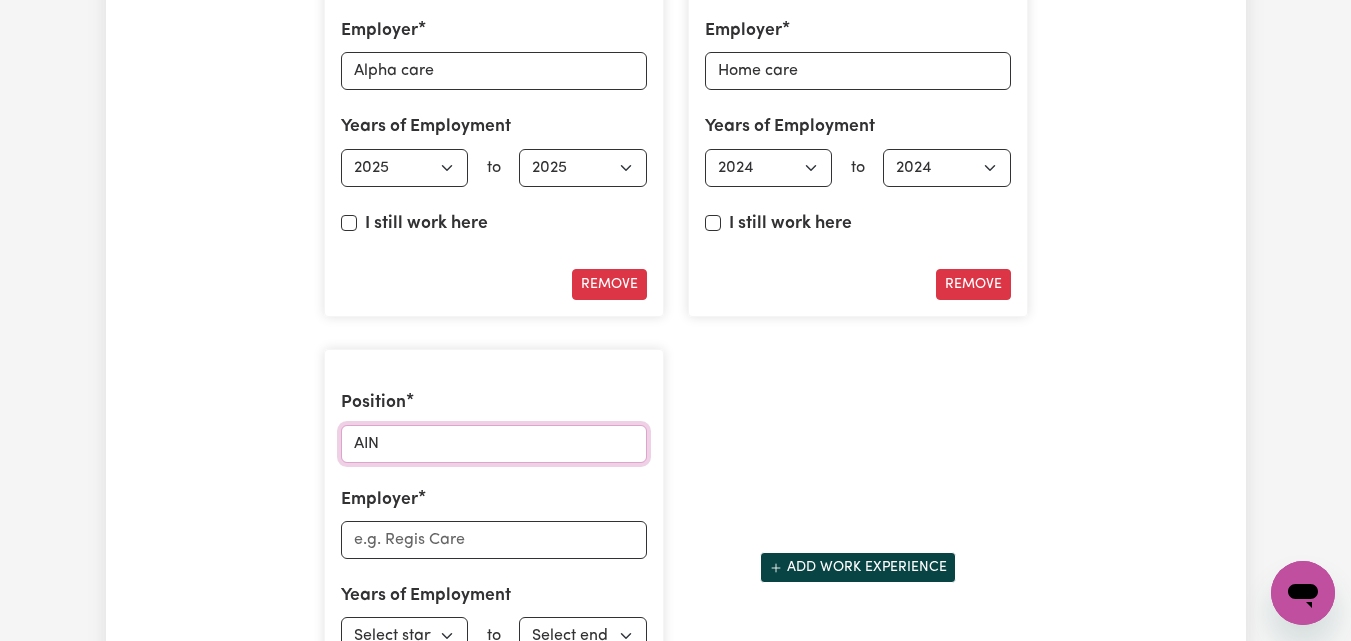 type on "AIN" 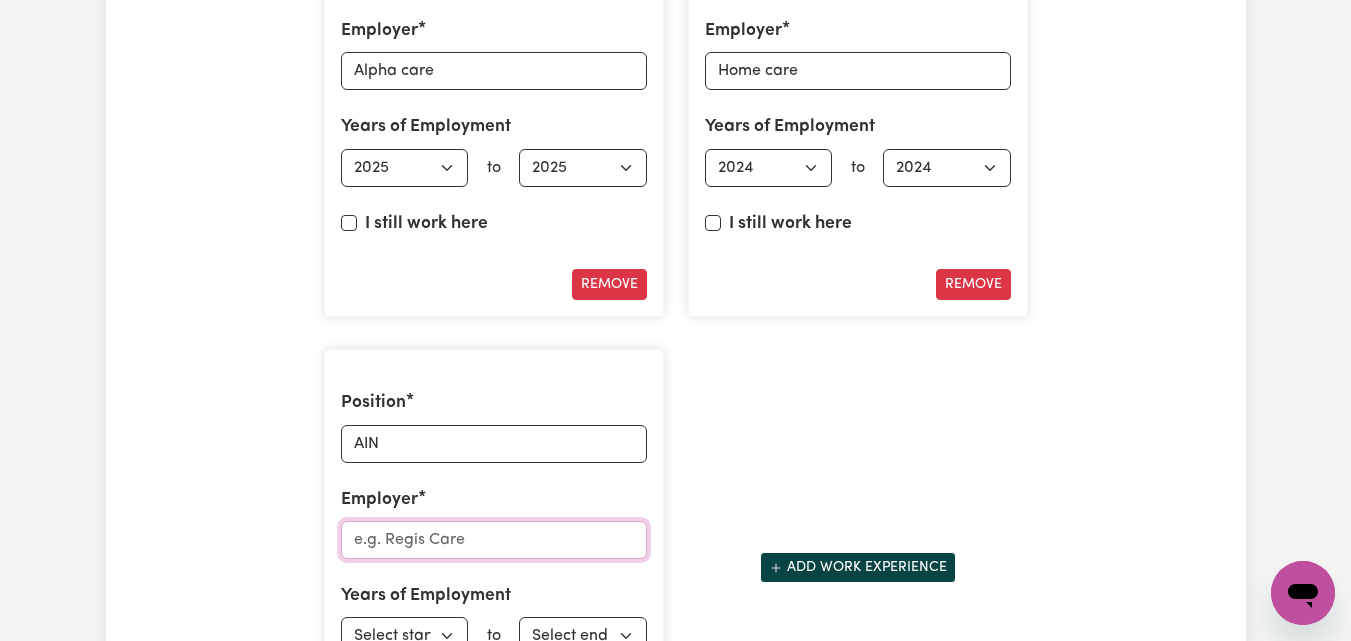 click on "Employer" at bounding box center (494, 540) 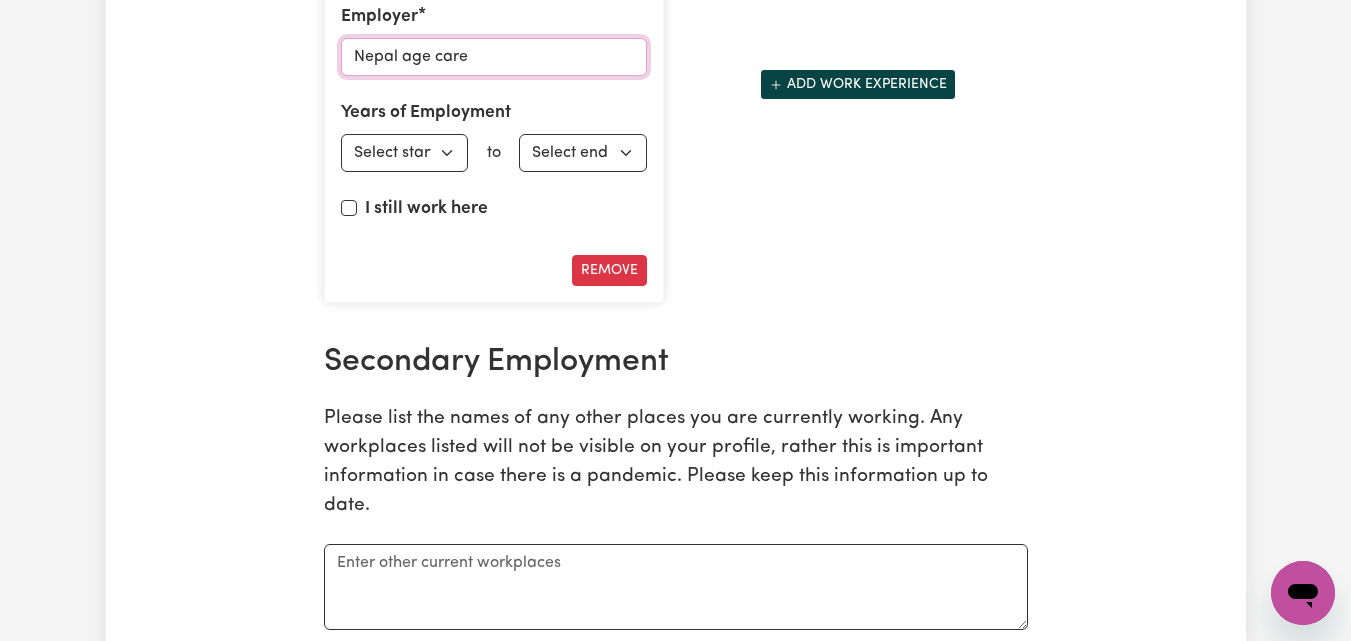 scroll, scrollTop: 3799, scrollLeft: 0, axis: vertical 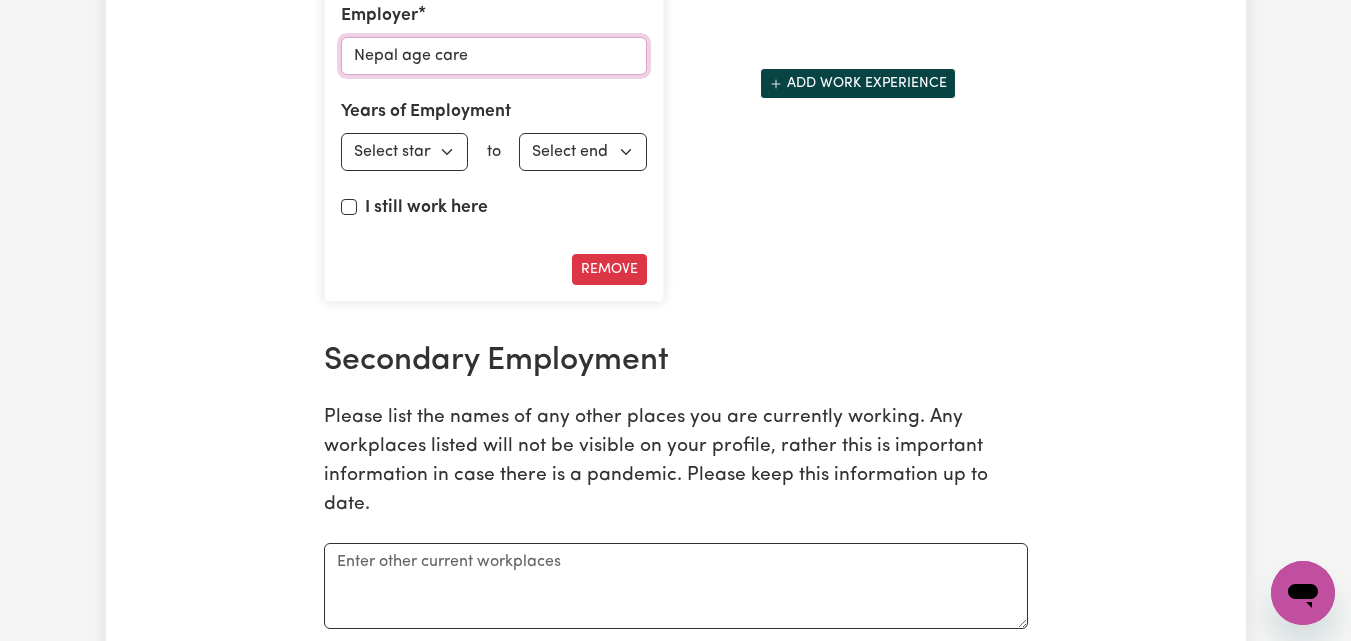type on "Nepal age care" 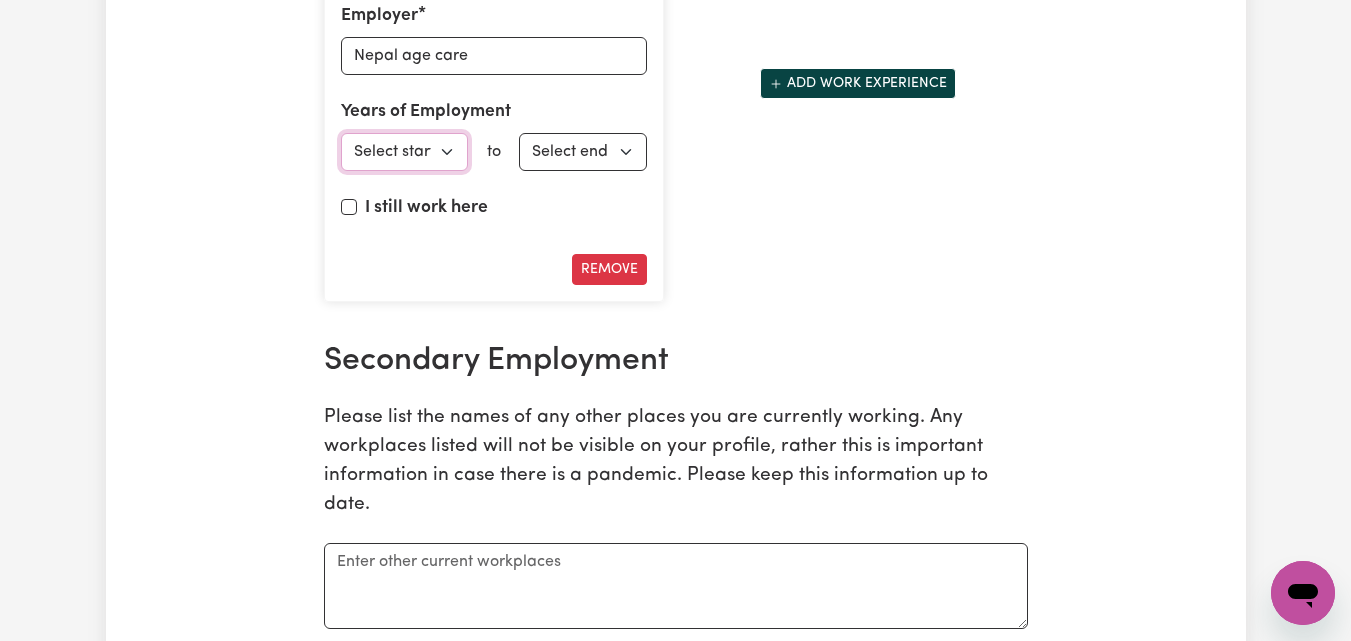 click on "Select start year 1951 1952 1953 1954 1955 1956 1957 1958 1959 1960 1961 1962 1963 1964 1965 1966 1967 1968 1969 1970 1971 1972 1973 1974 1975 1976 1977 1978 1979 1980 1981 1982 1983 1984 1985 1986 1987 1988 1989 1990 1991 1992 1993 1994 1995 1996 1997 1998 1999 2000 2001 2002 2003 2004 2005 2006 2007 2008 2009 2010 2011 2012 2013 2014 2015 2016 2017 2018 2019 2020 2021 2022 2023 2024 2025" at bounding box center [405, 152] 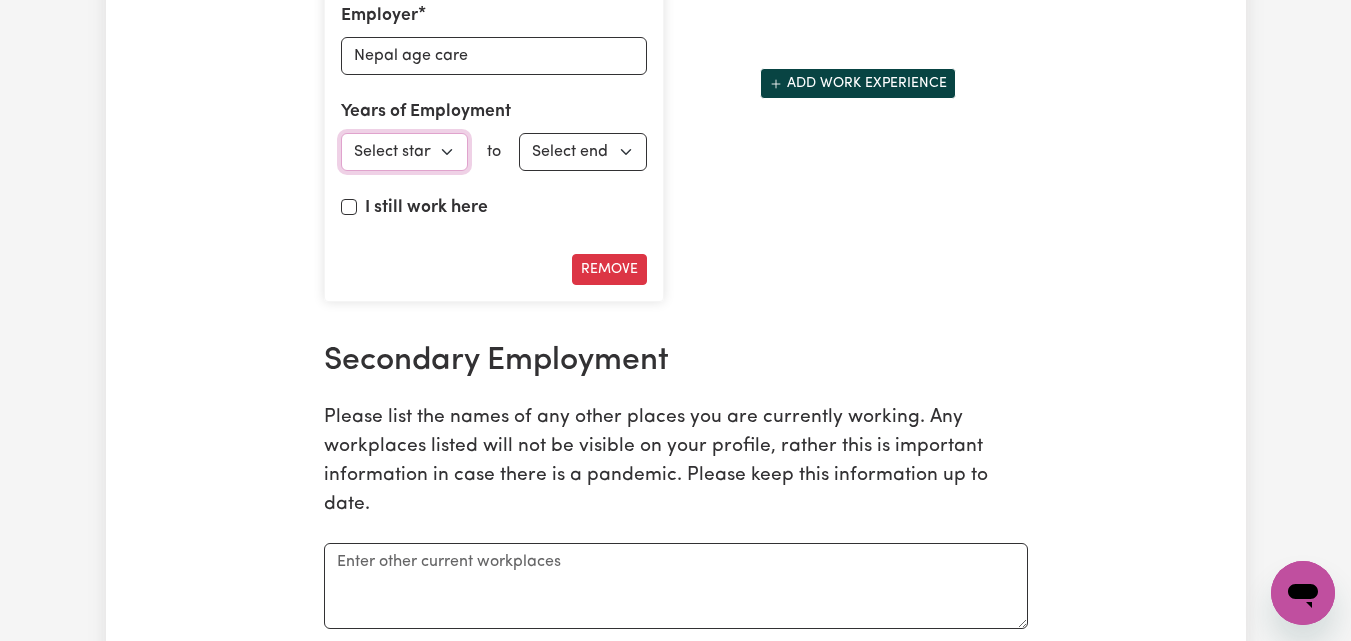 type 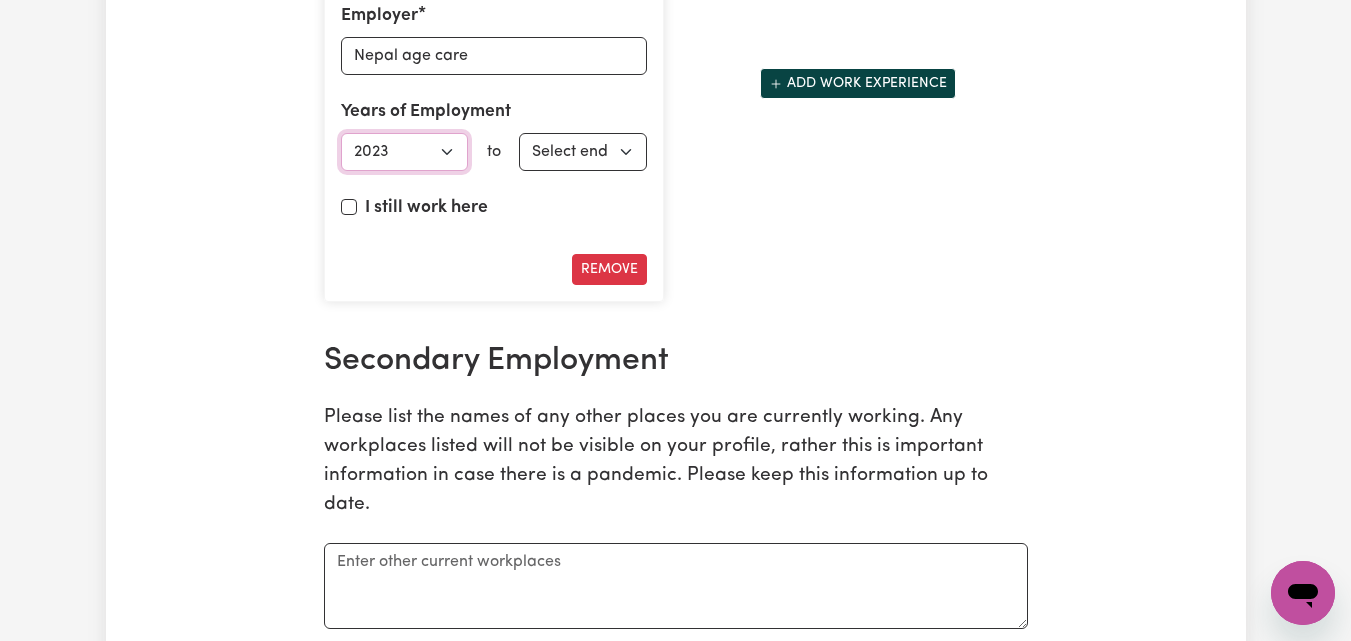 click on "Select start year 1951 1952 1953 1954 1955 1956 1957 1958 1959 1960 1961 1962 1963 1964 1965 1966 1967 1968 1969 1970 1971 1972 1973 1974 1975 1976 1977 1978 1979 1980 1981 1982 1983 1984 1985 1986 1987 1988 1989 1990 1991 1992 1993 1994 1995 1996 1997 1998 1999 2000 2001 2002 2003 2004 2005 2006 2007 2008 2009 2010 2011 2012 2013 2014 2015 2016 2017 2018 2019 2020 2021 2022 2023 2024 2025" at bounding box center [405, 152] 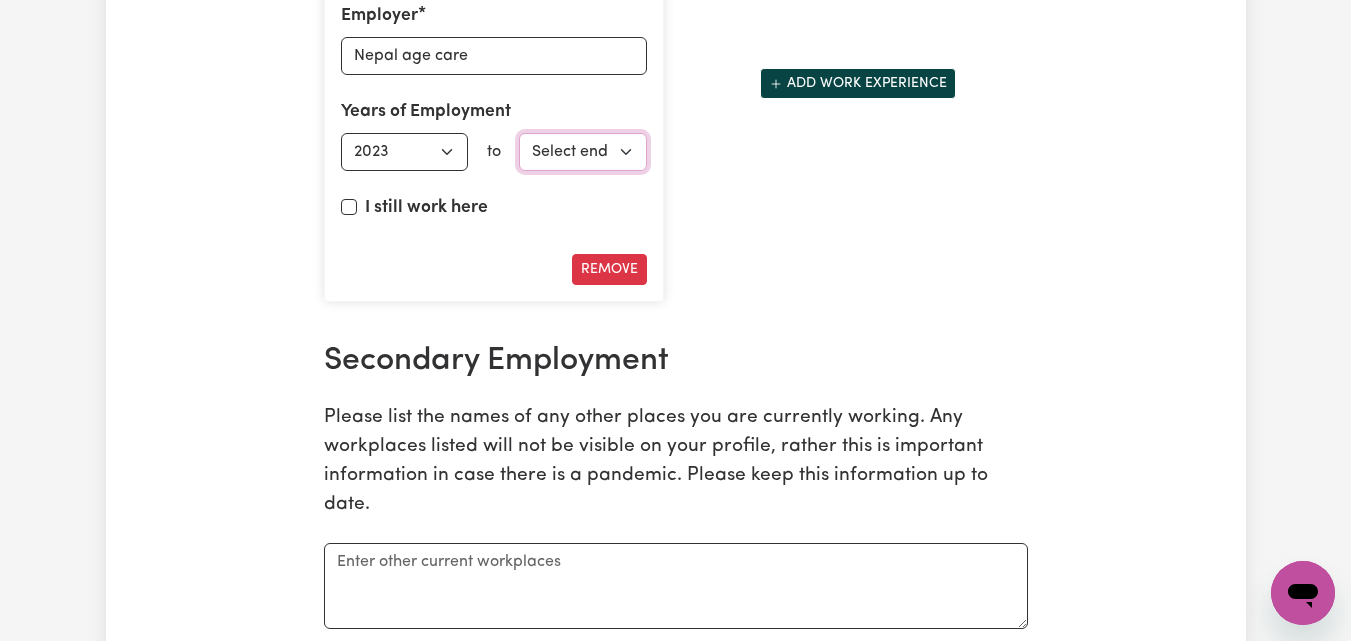 click on "Select end year 1951 1952 1953 1954 1955 1956 1957 1958 1959 1960 1961 1962 1963 1964 1965 1966 1967 1968 1969 1970 1971 1972 1973 1974 1975 1976 1977 1978 1979 1980 1981 1982 1983 1984 1985 1986 1987 1988 1989 1990 1991 1992 1993 1994 1995 1996 1997 1998 1999 2000 2001 2002 2003 2004 2005 2006 2007 2008 2009 2010 2011 2012 2013 2014 2015 2016 2017 2018 2019 2020 2021 2022 2023 2024 2025" at bounding box center (583, 152) 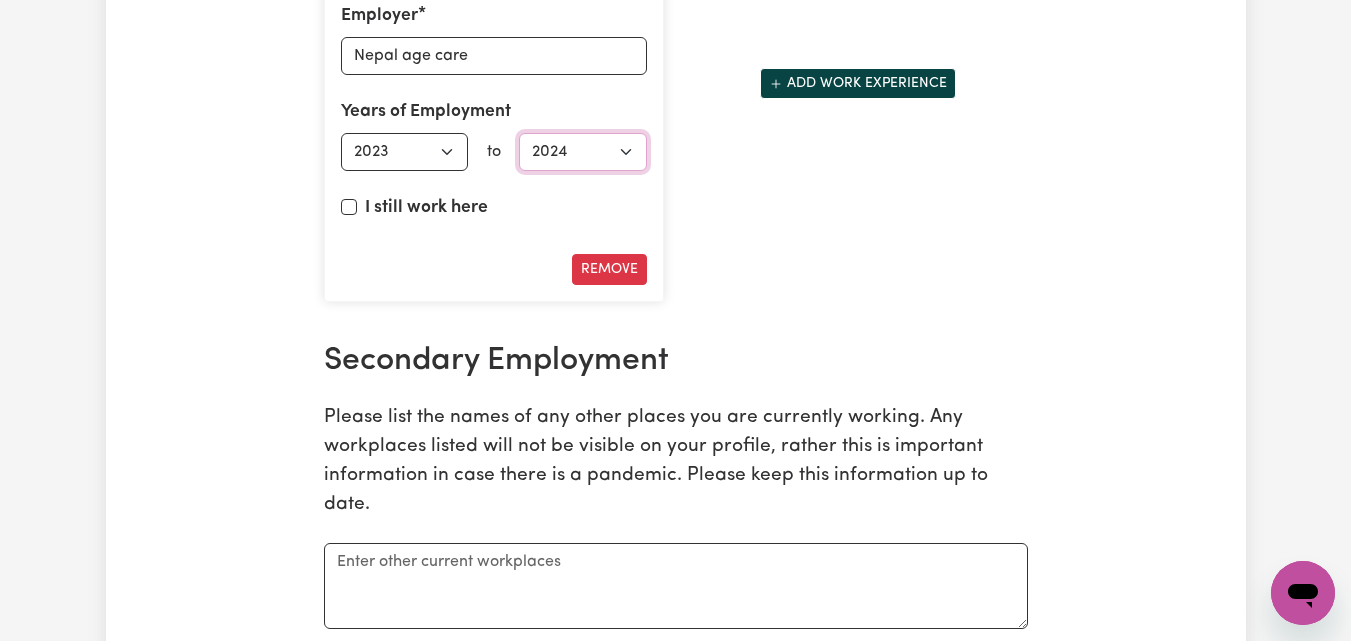 click on "Select end year 1951 1952 1953 1954 1955 1956 1957 1958 1959 1960 1961 1962 1963 1964 1965 1966 1967 1968 1969 1970 1971 1972 1973 1974 1975 1976 1977 1978 1979 1980 1981 1982 1983 1984 1985 1986 1987 1988 1989 1990 1991 1992 1993 1994 1995 1996 1997 1998 1999 2000 2001 2002 2003 2004 2005 2006 2007 2008 2009 2010 2011 2012 2013 2014 2015 2016 2017 2018 2019 2020 2021 2022 2023 2024 2025" at bounding box center (583, 152) 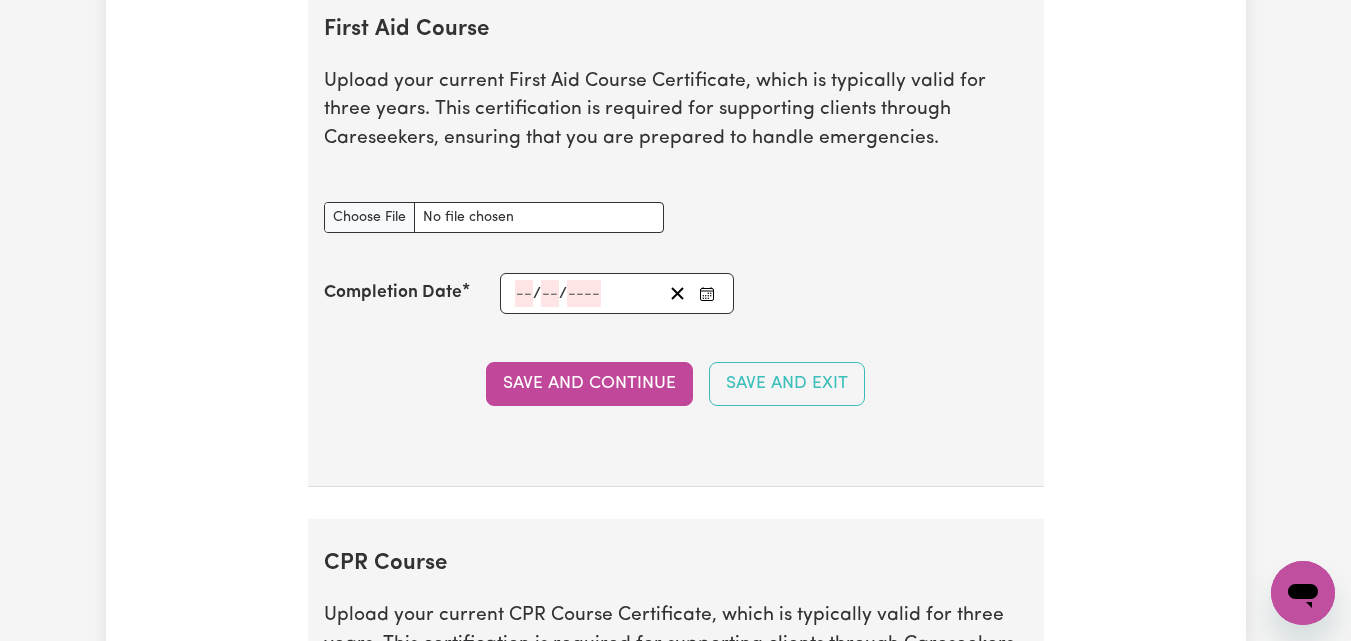 scroll, scrollTop: 4594, scrollLeft: 0, axis: vertical 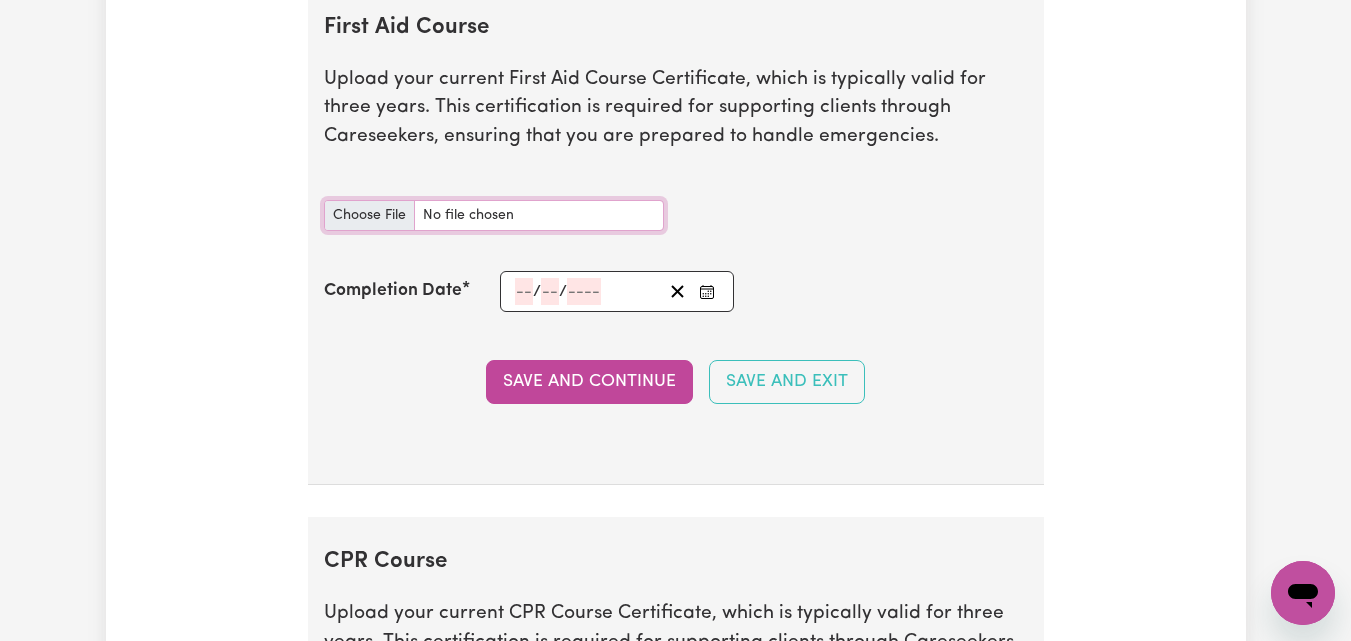 click on "First Aid Course  document" at bounding box center (494, 215) 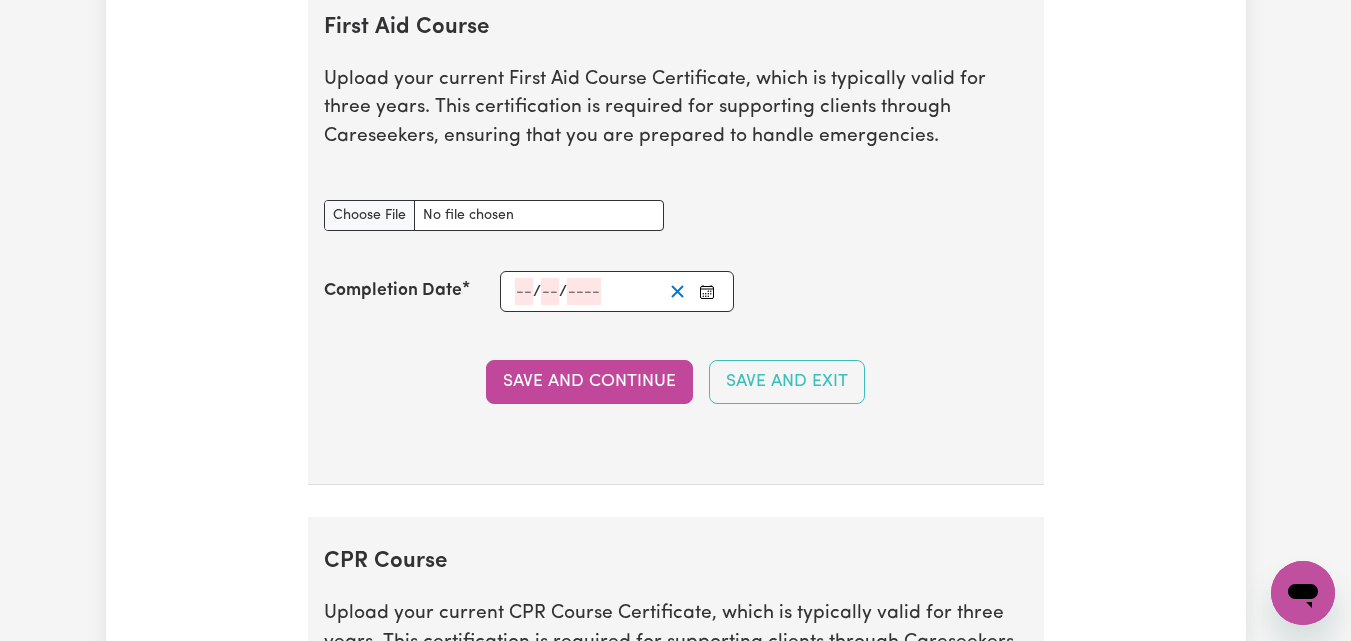 click 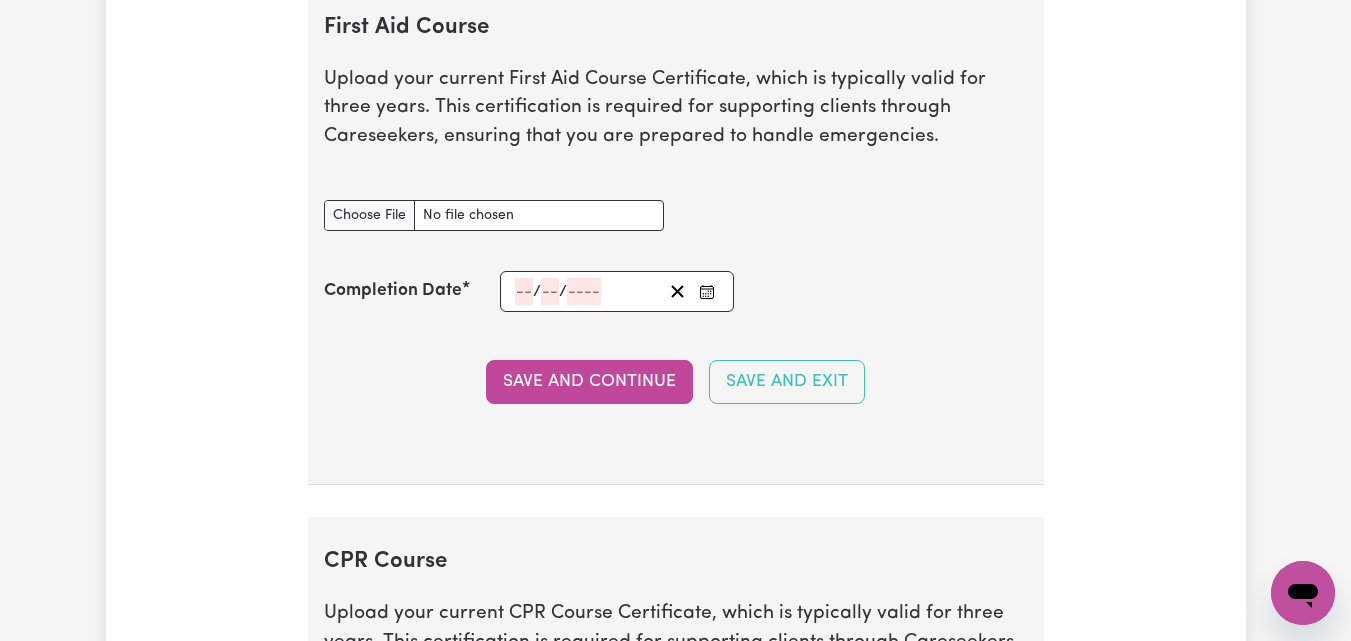 click at bounding box center [707, 291] 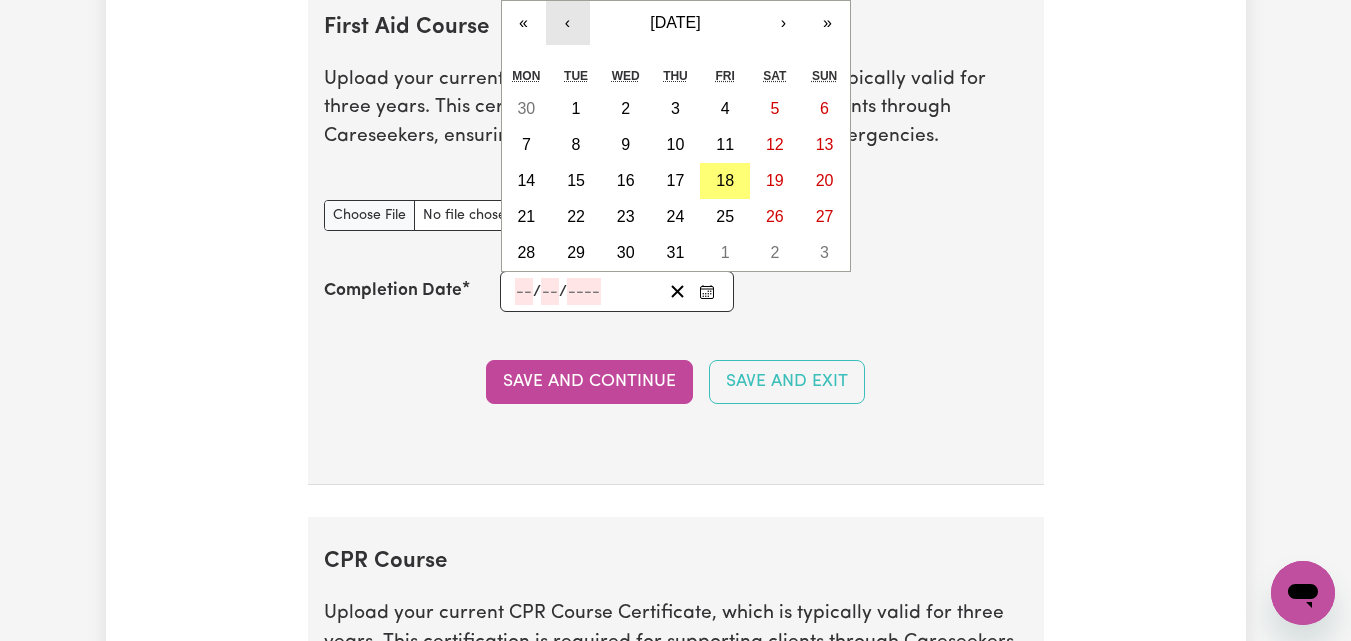 click on "‹" at bounding box center (568, 23) 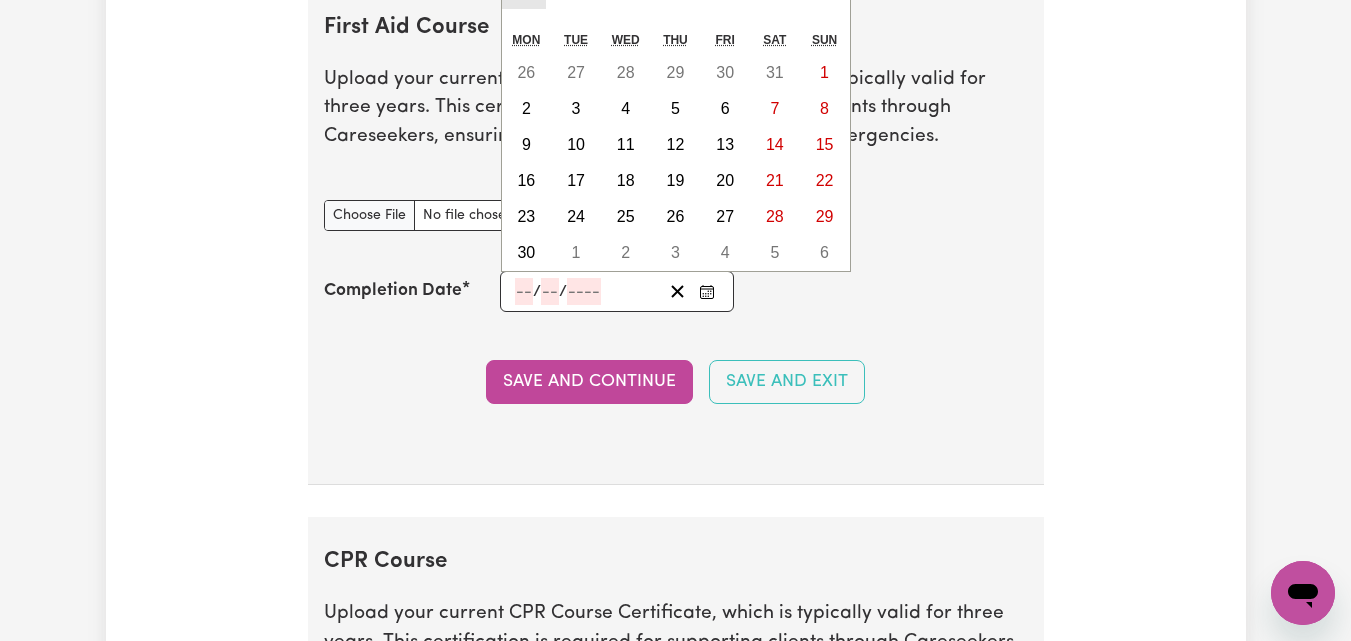 click on "«" at bounding box center (524, -13) 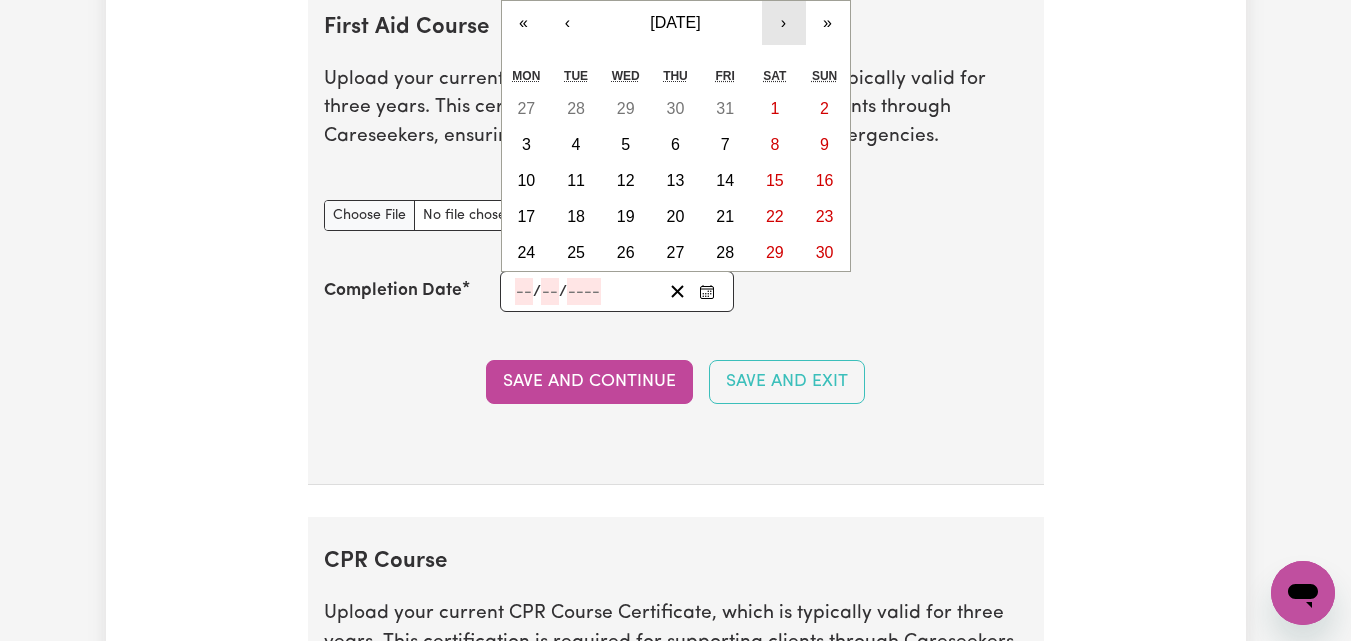 click on "›" at bounding box center (784, 23) 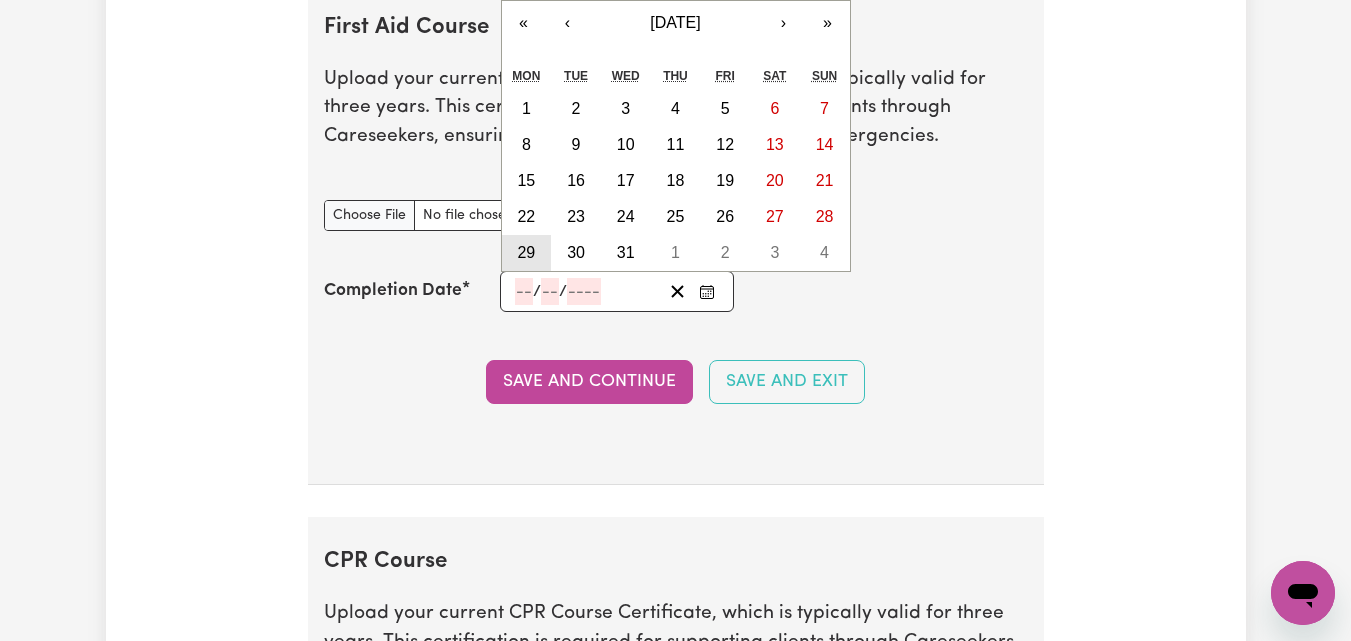 click on "29" at bounding box center (527, 253) 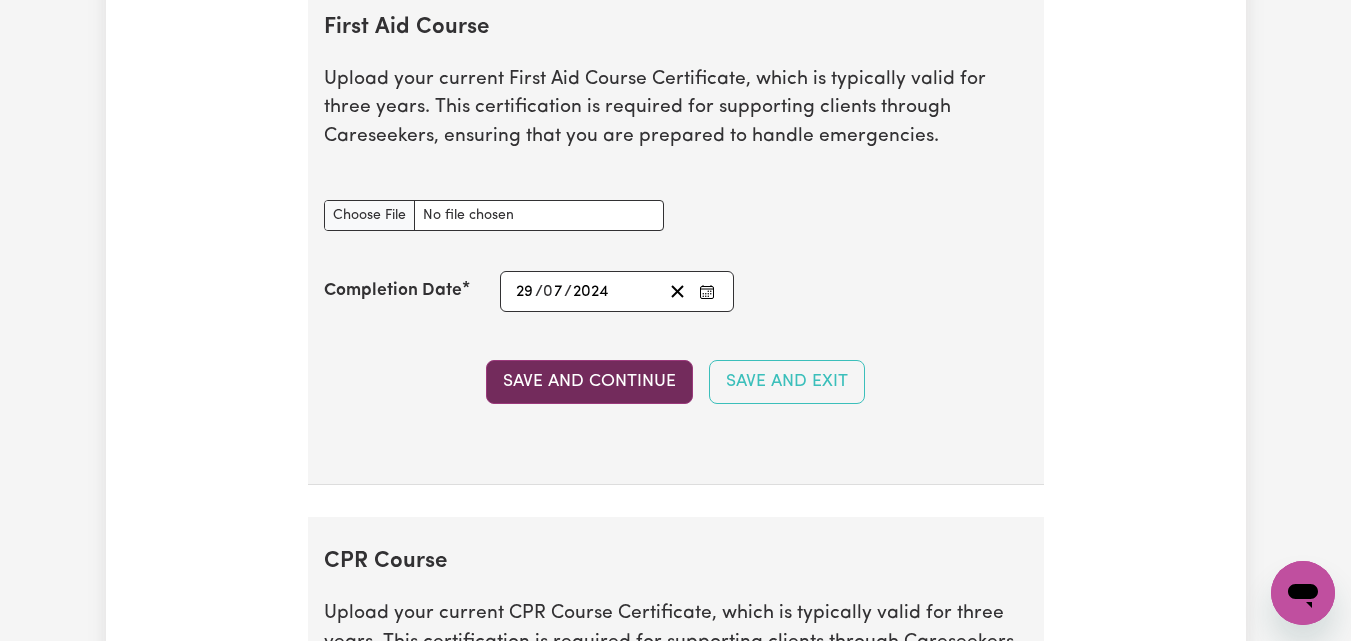 click on "Save and Continue" at bounding box center [589, 382] 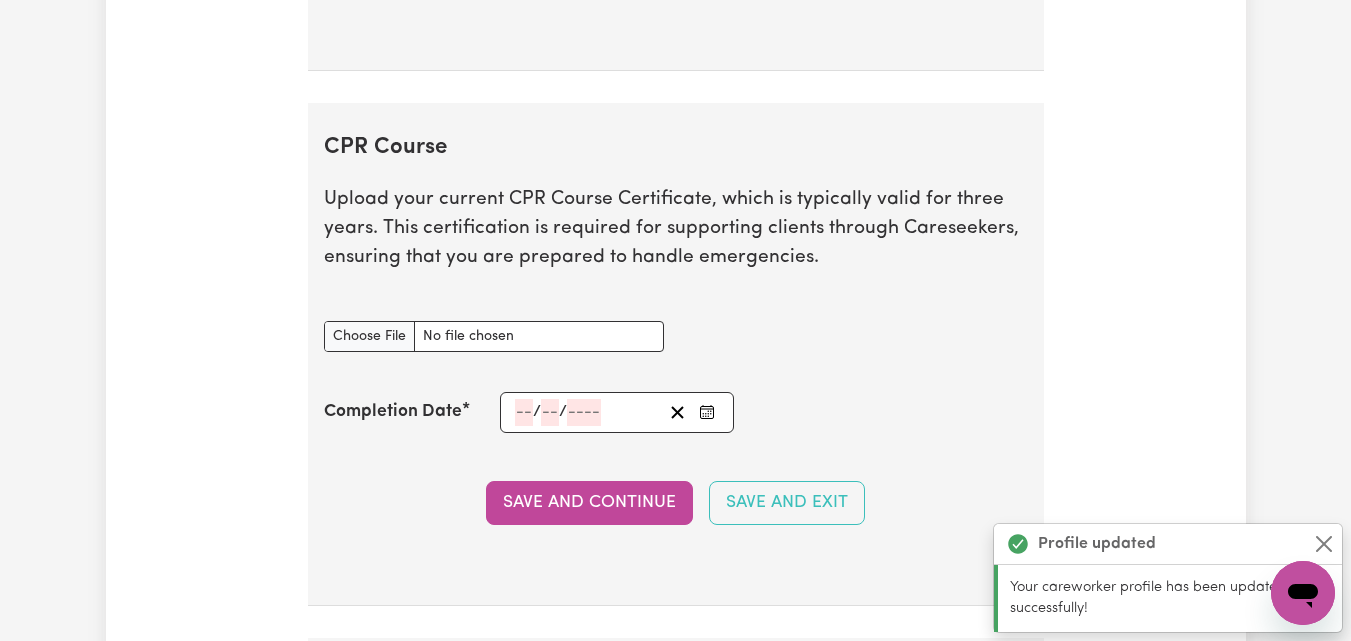 scroll, scrollTop: 5136, scrollLeft: 0, axis: vertical 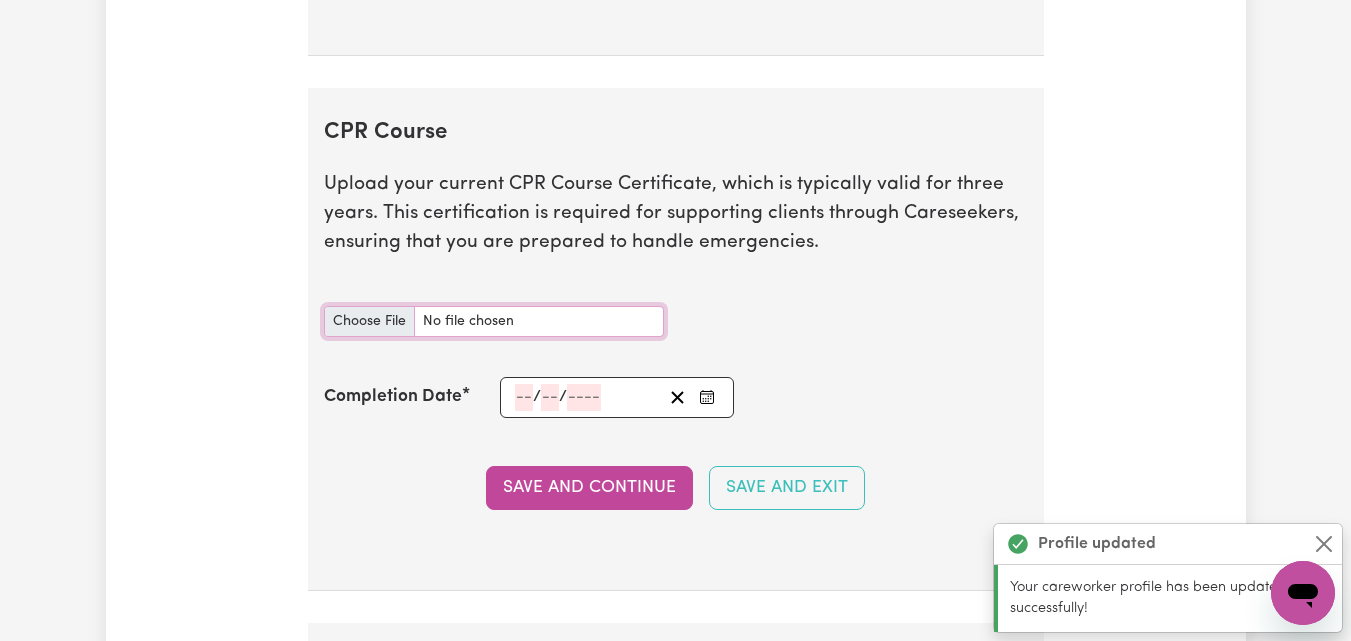 click on "CPR Course  document" at bounding box center (494, 321) 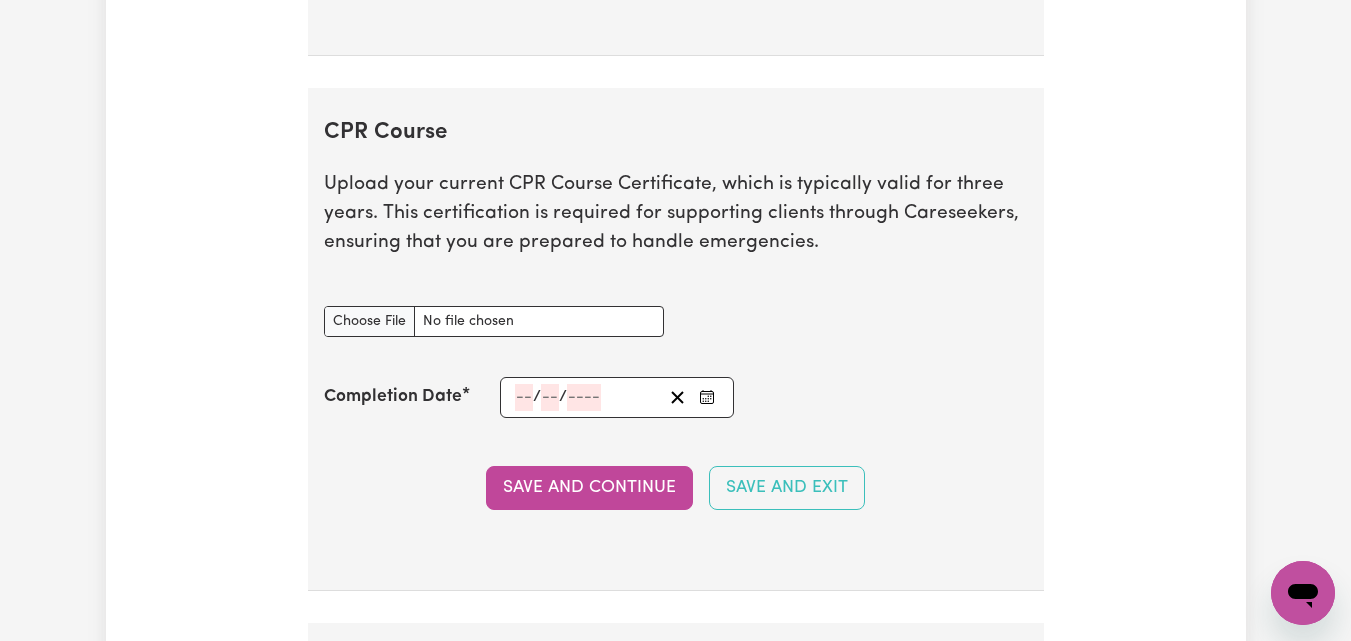 click at bounding box center (707, 397) 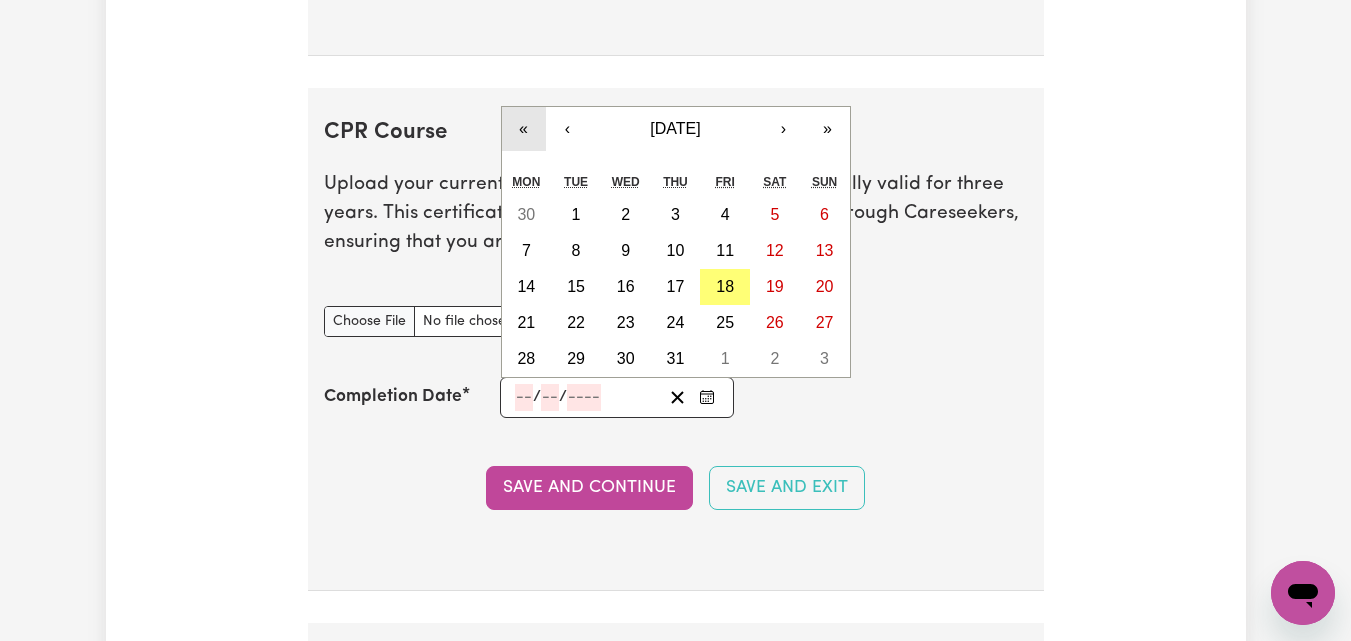 click on "«" at bounding box center (524, 129) 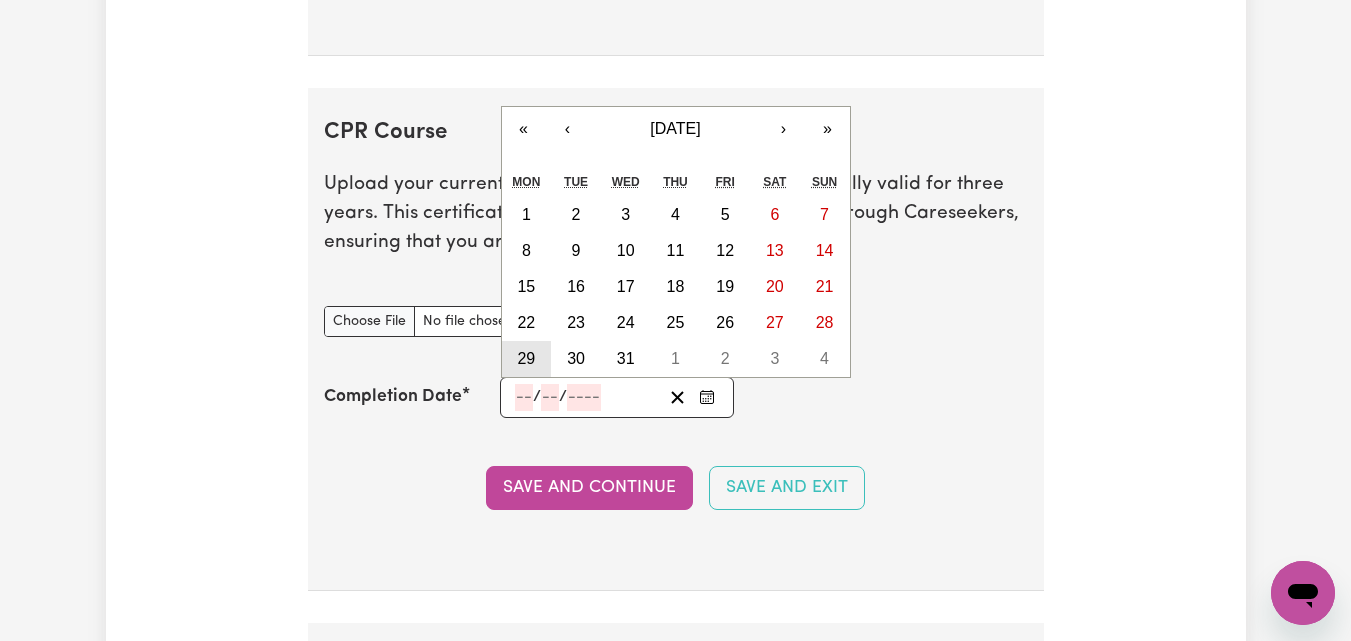 click on "29" at bounding box center [527, 359] 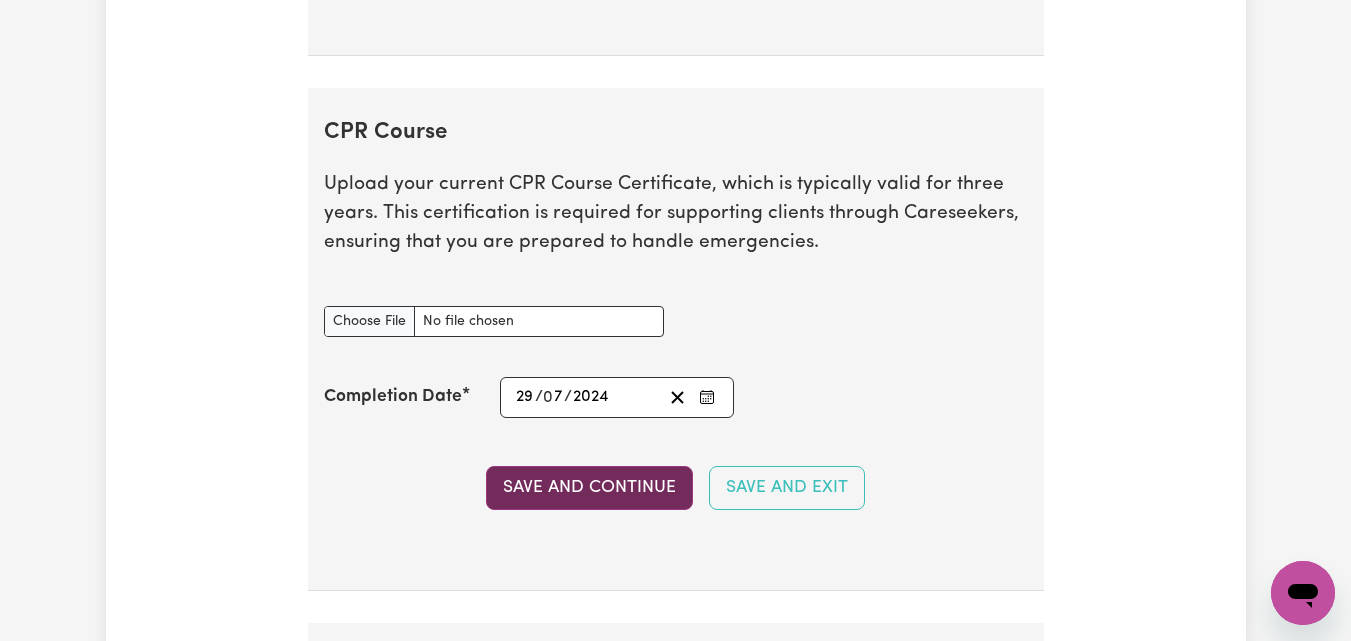 click on "Save and Continue" at bounding box center [589, 488] 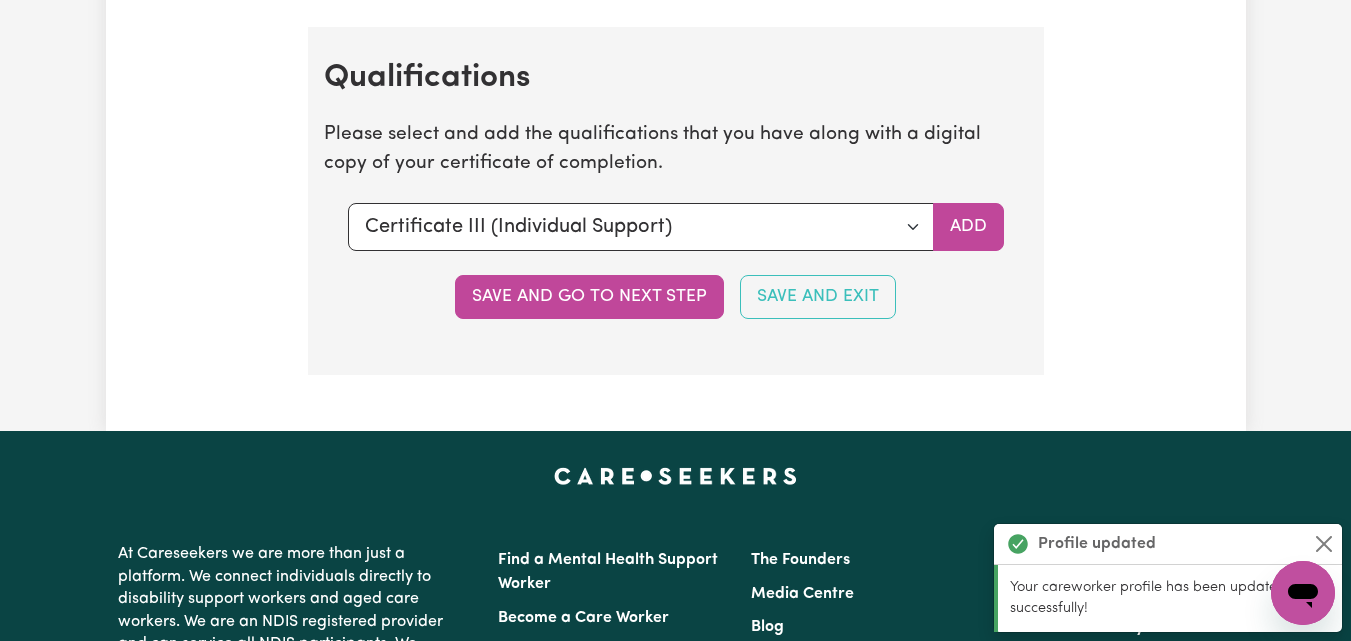 scroll, scrollTop: 5847, scrollLeft: 0, axis: vertical 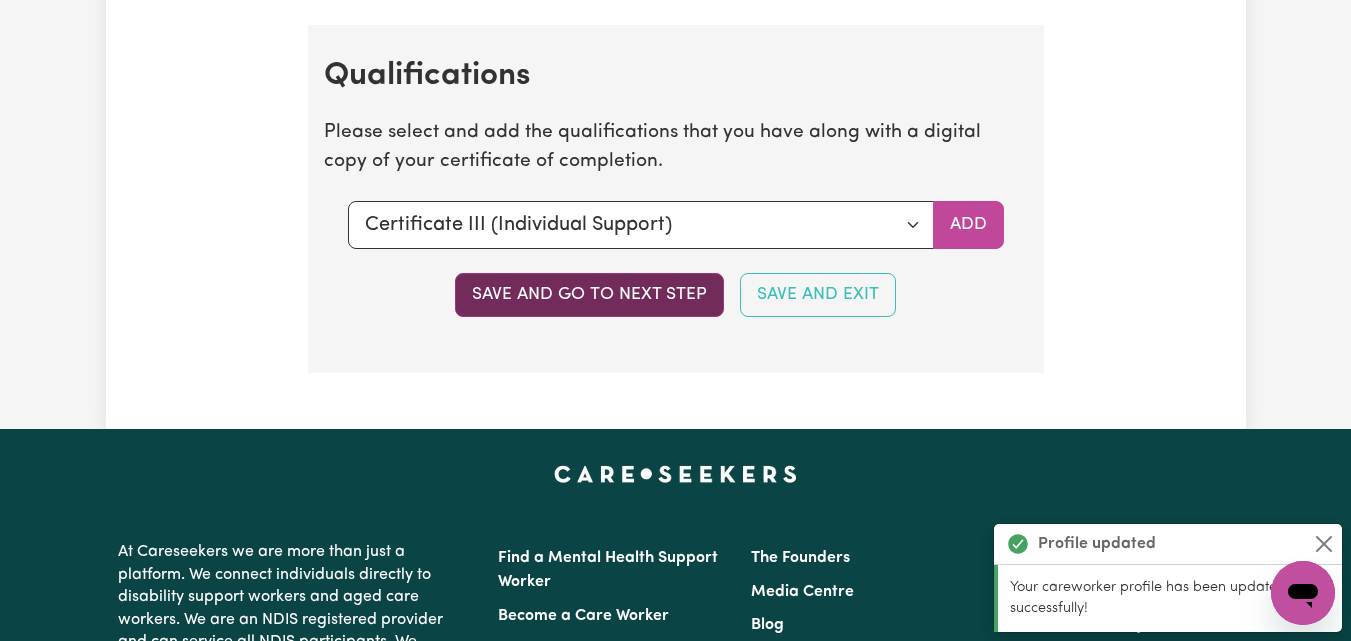 click on "Save and go to next step" at bounding box center [589, 295] 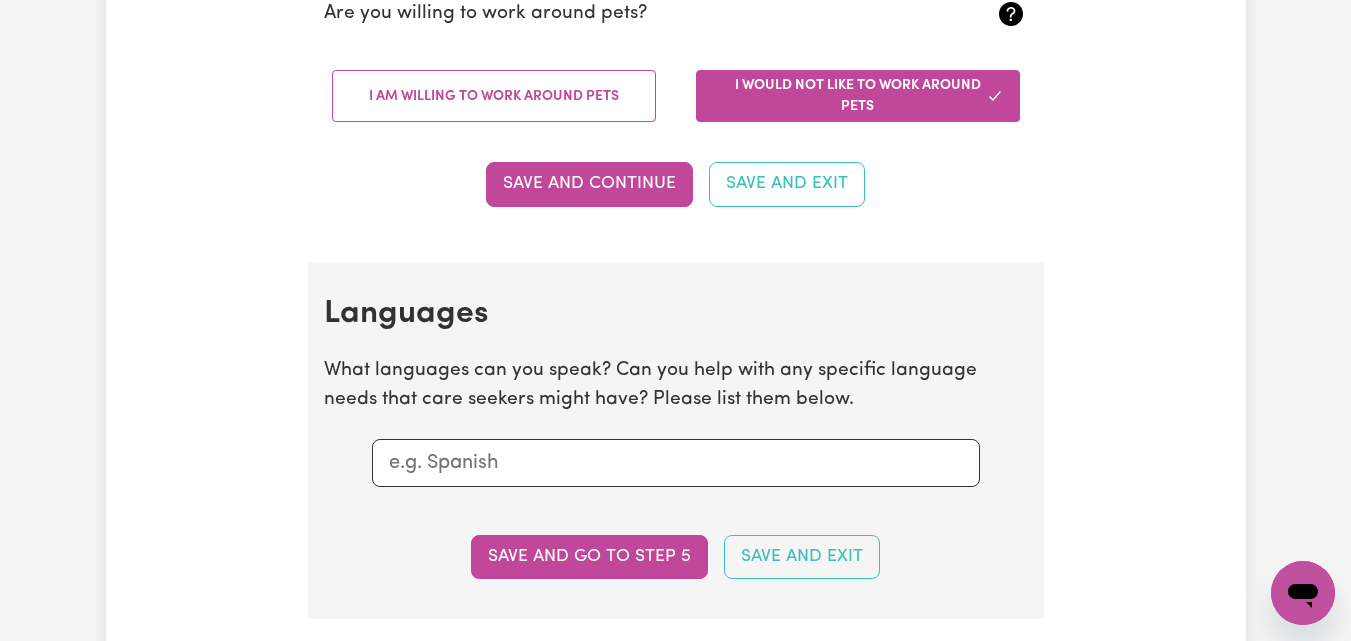 scroll, scrollTop: 1830, scrollLeft: 0, axis: vertical 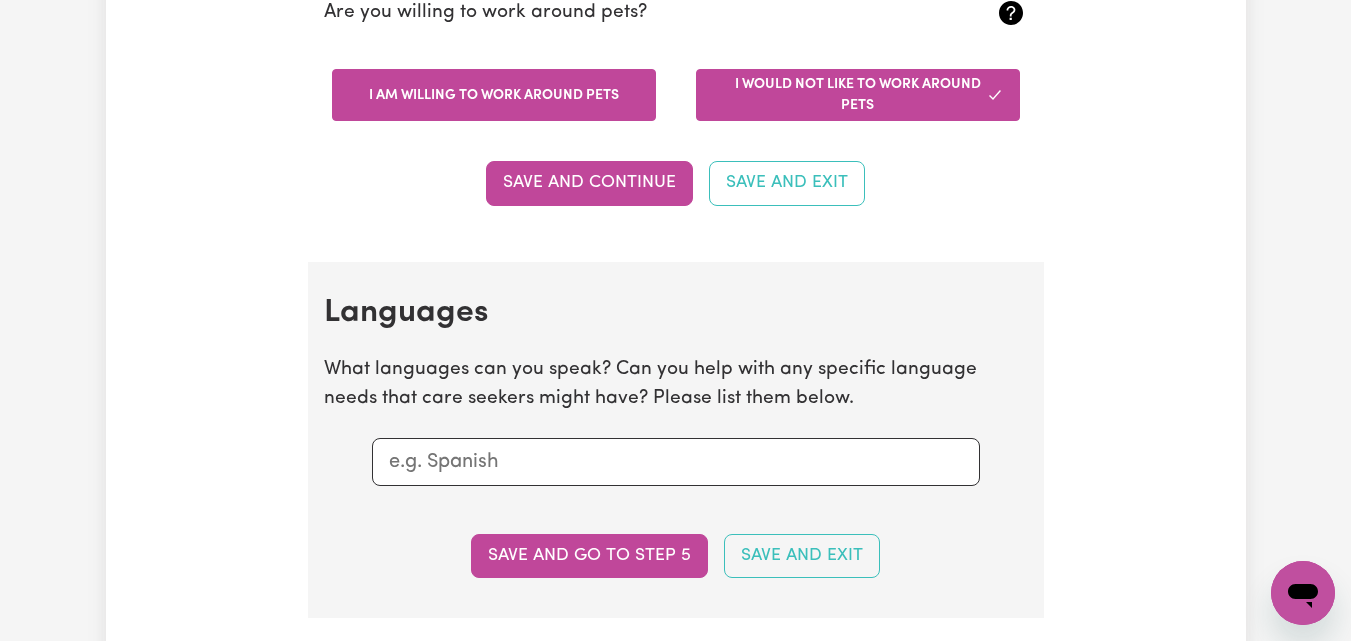 click on "I am willing to work around pets" at bounding box center [494, 95] 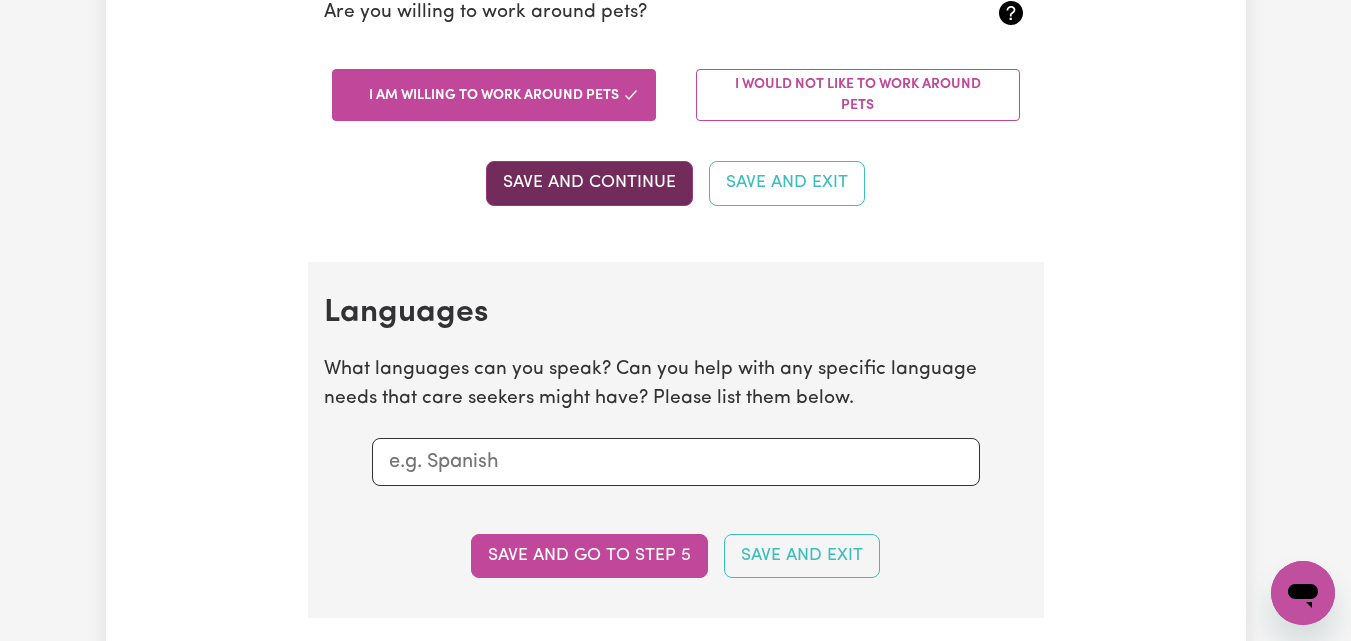 click on "Save and Continue" at bounding box center [589, 183] 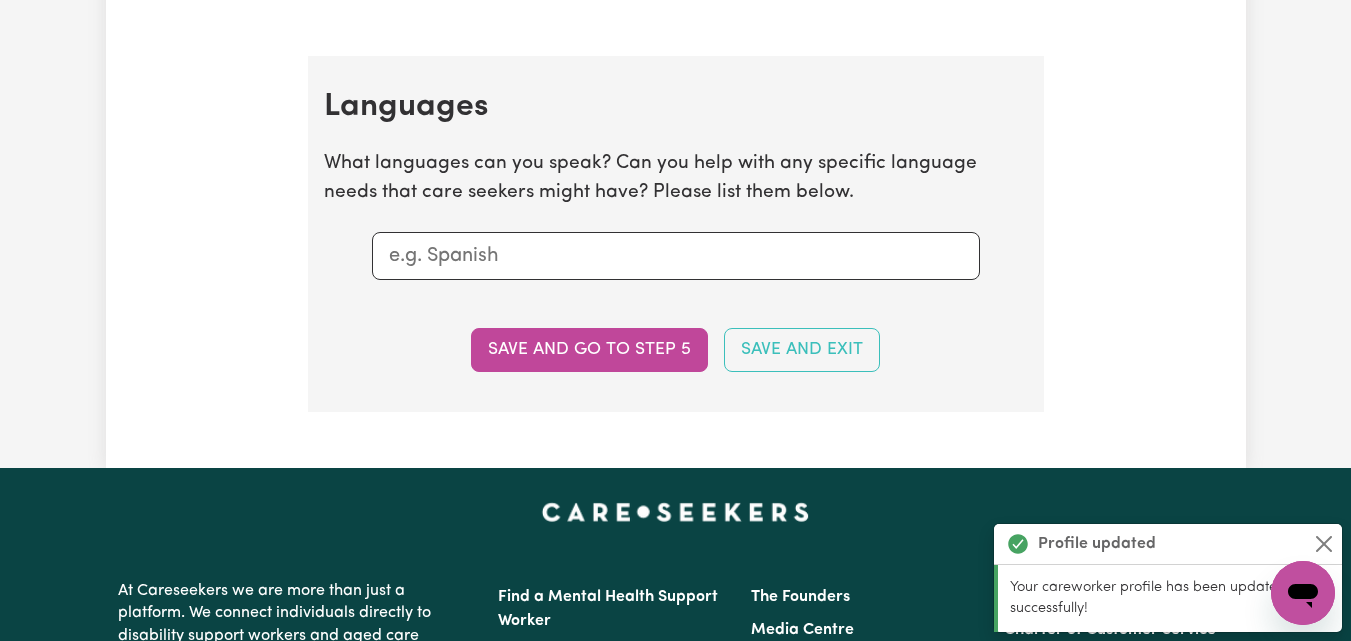 scroll, scrollTop: 2092, scrollLeft: 0, axis: vertical 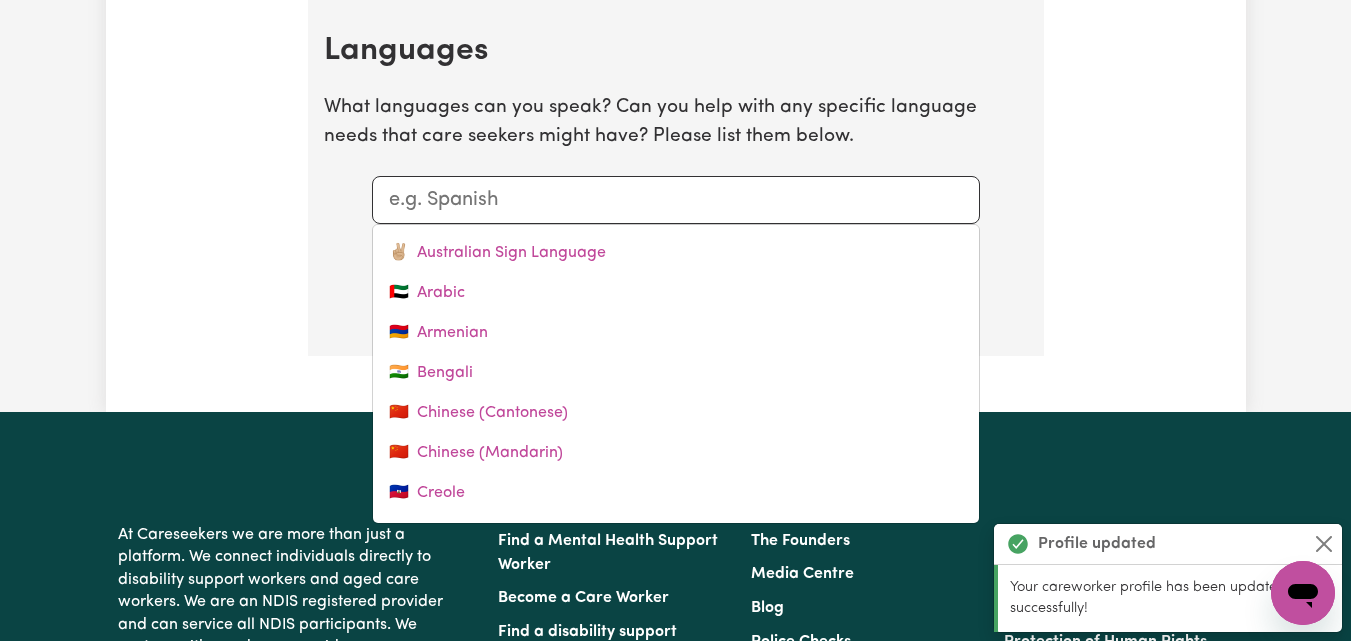 click at bounding box center (676, 200) 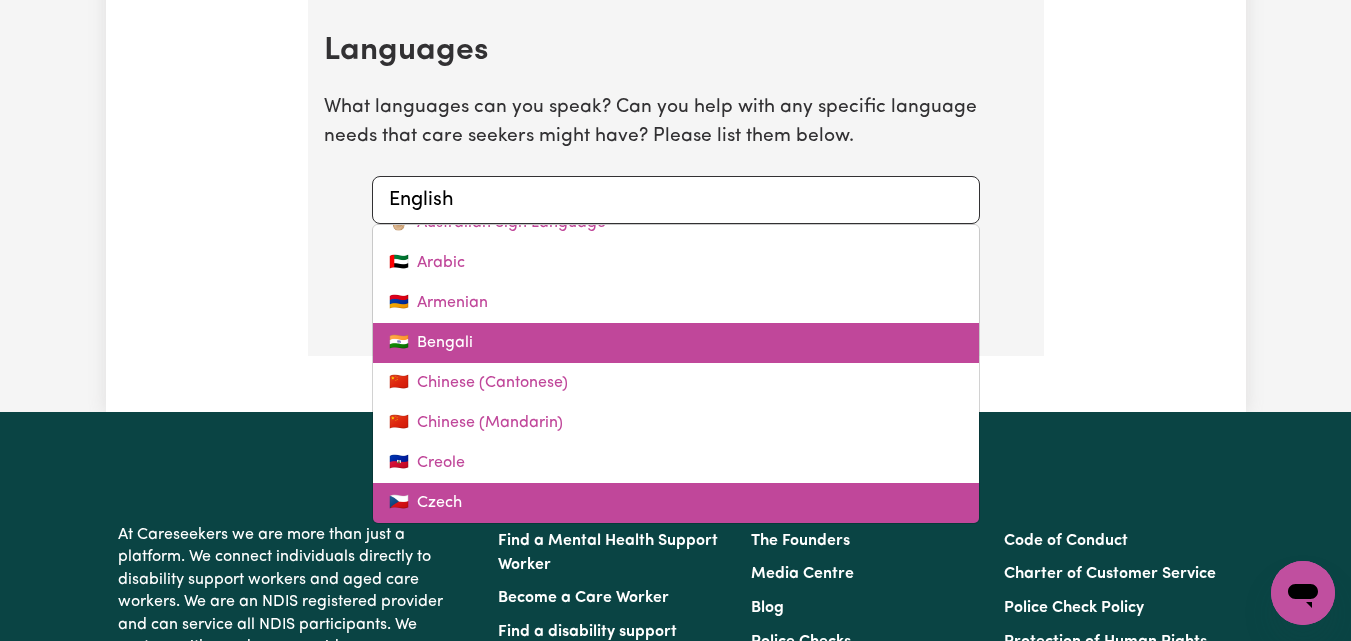 scroll, scrollTop: 70, scrollLeft: 0, axis: vertical 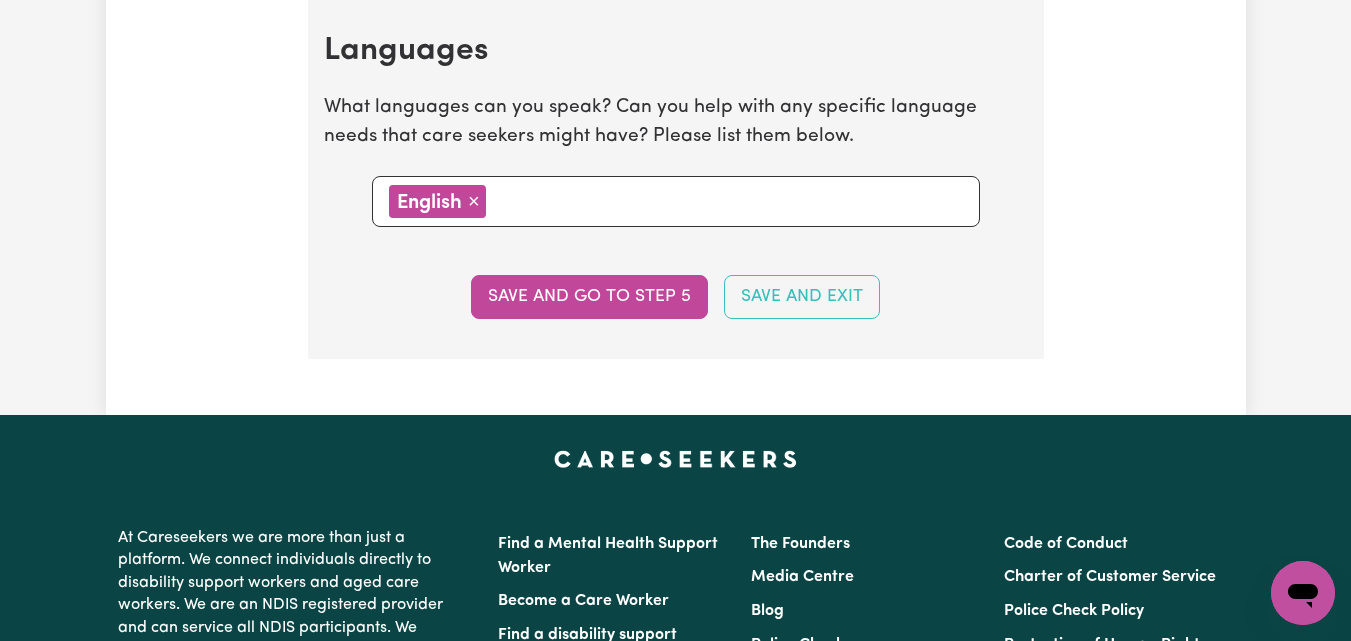click at bounding box center [727, 200] 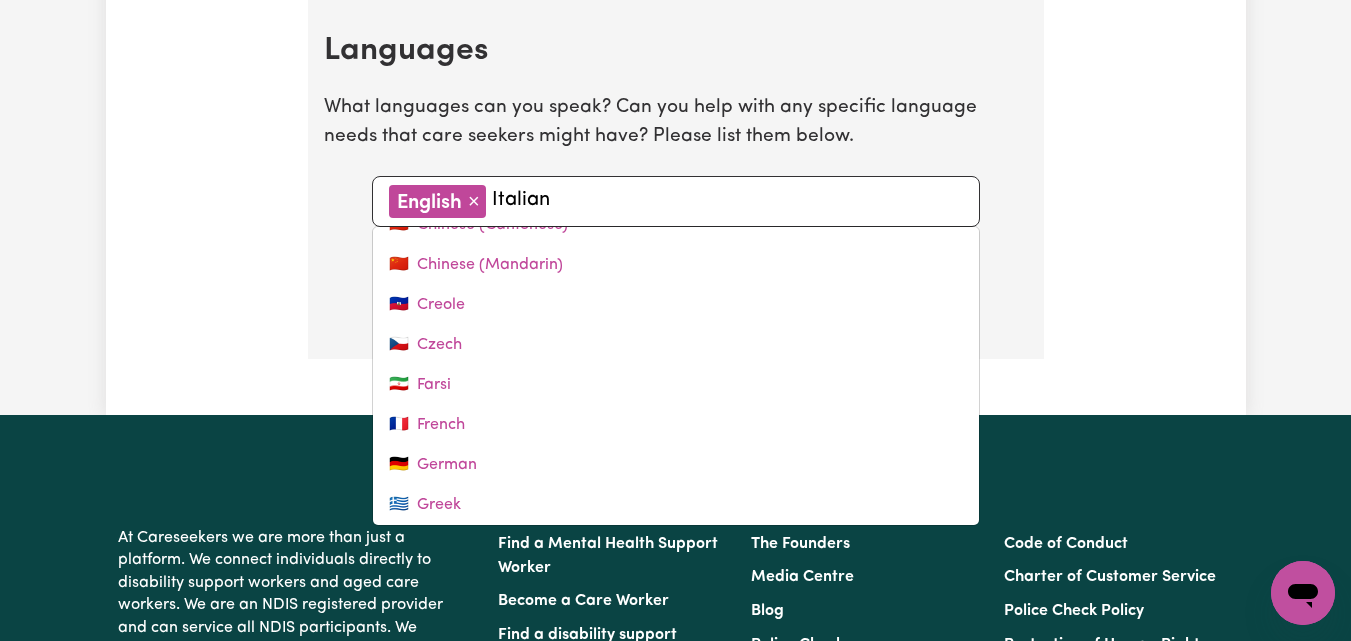 scroll, scrollTop: 310, scrollLeft: 0, axis: vertical 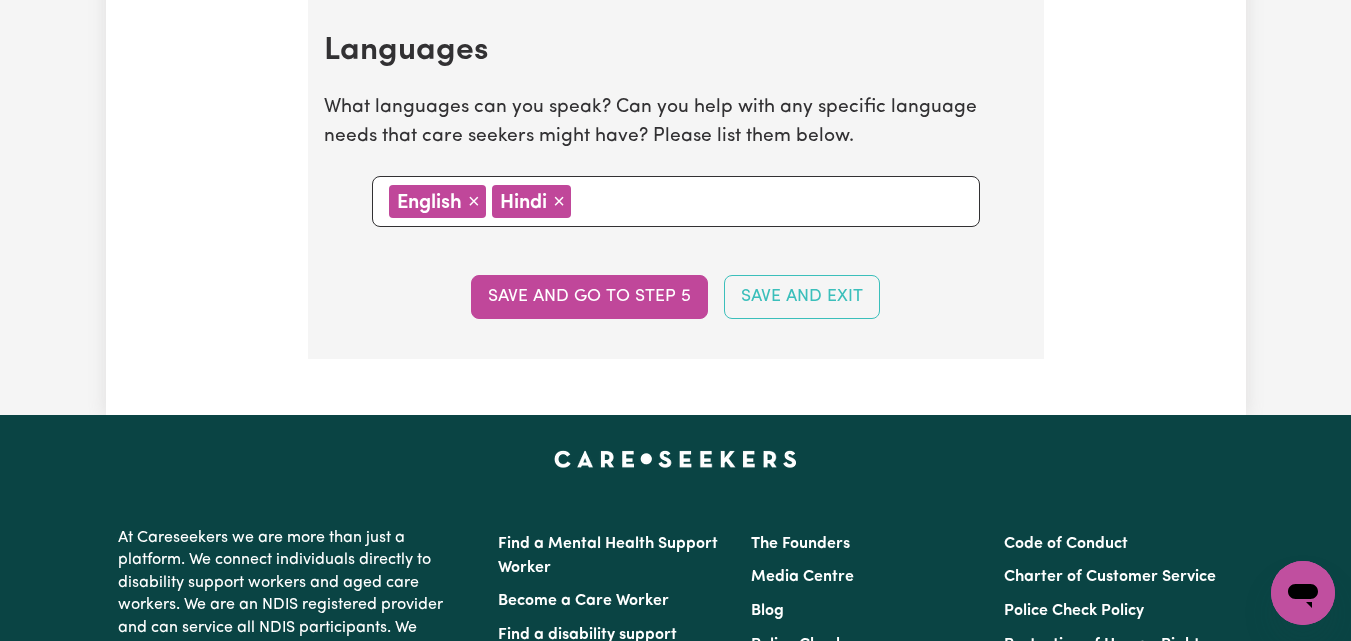 click at bounding box center (769, 200) 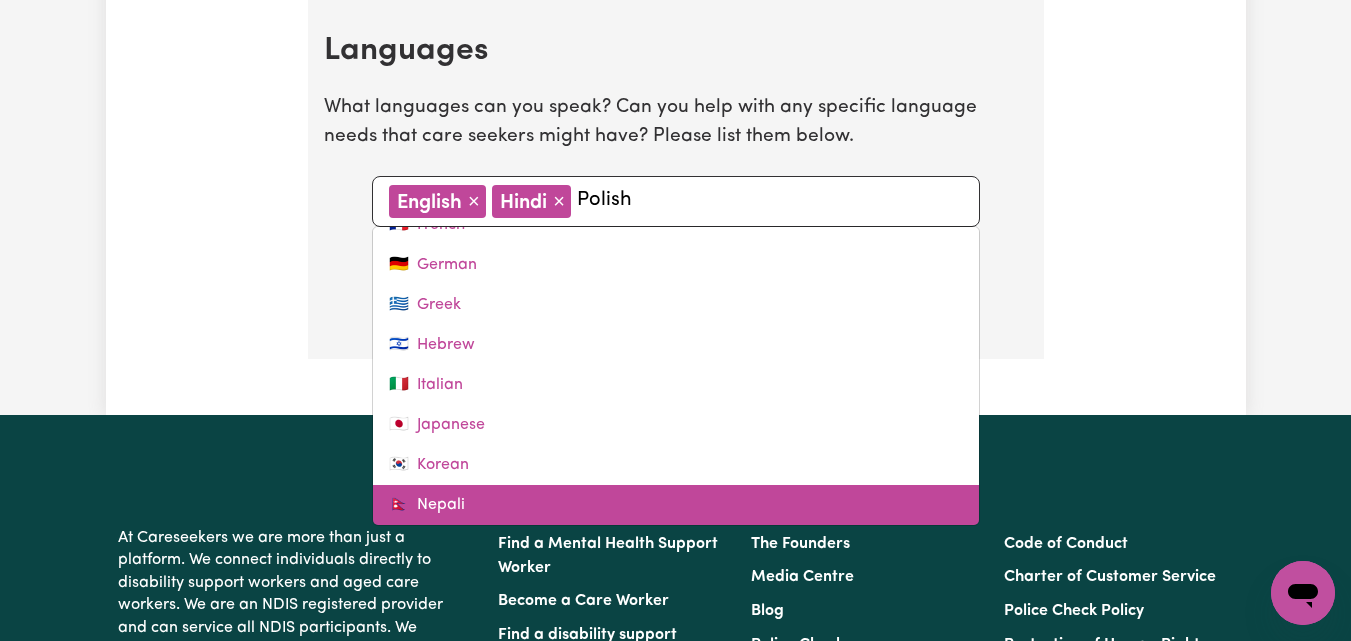 scroll, scrollTop: 430, scrollLeft: 0, axis: vertical 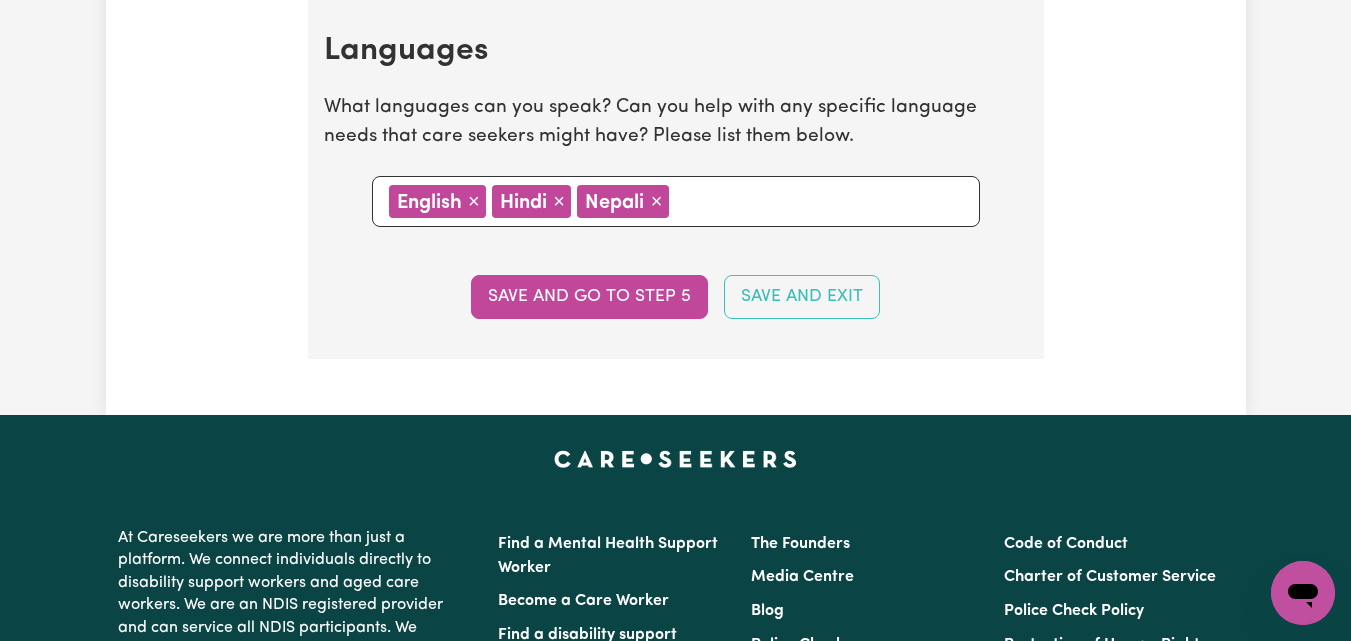 click at bounding box center (819, 200) 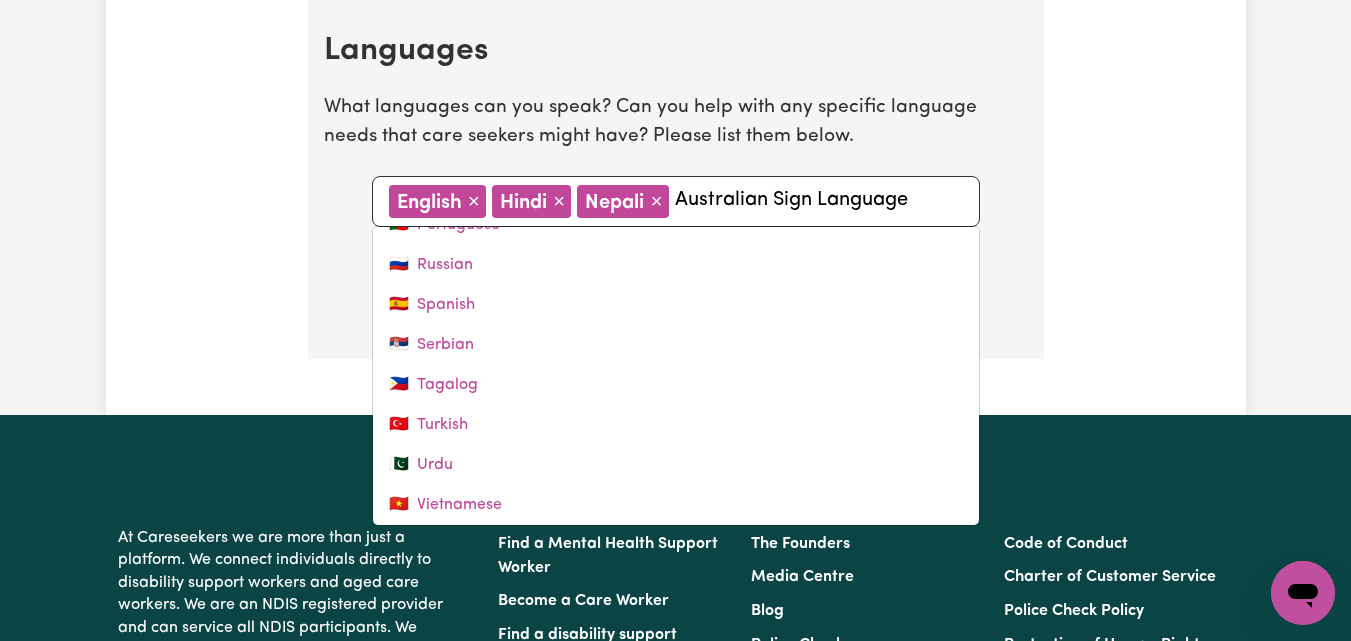 scroll, scrollTop: 8, scrollLeft: 0, axis: vertical 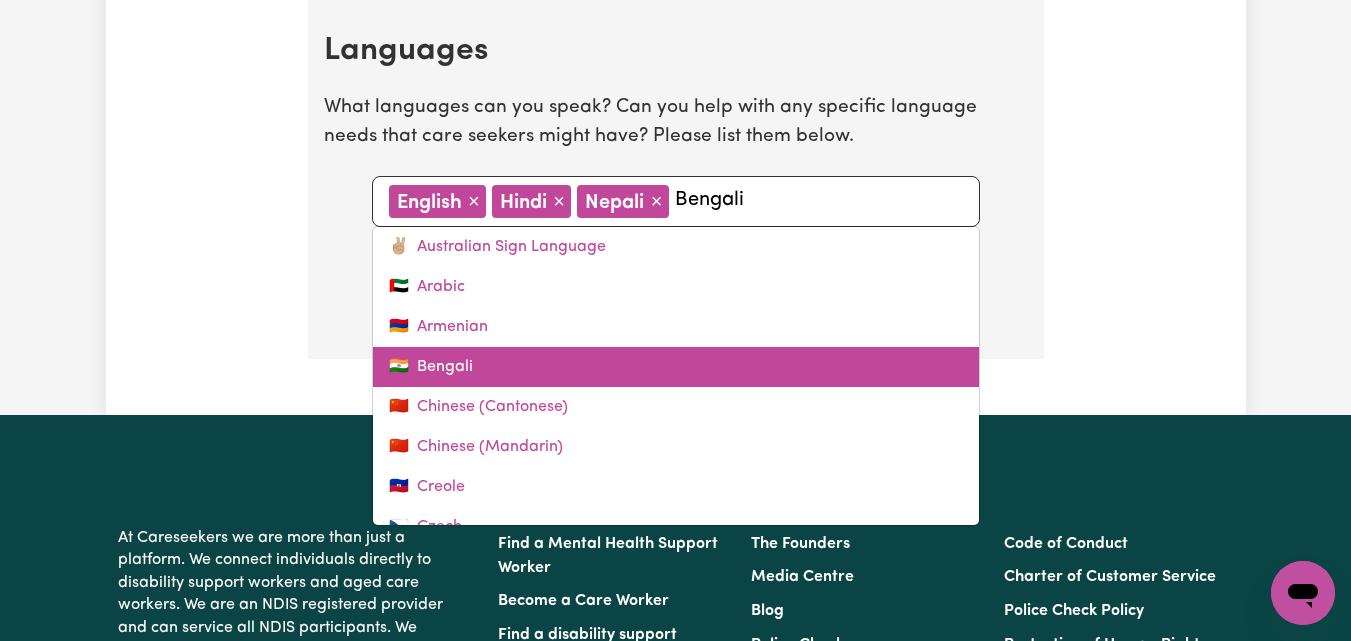 click on "Update Profile 1 2 3 4 5 Step  4 :  Other Support Fill out the fields below to add extra details that will help you match to more specific requirements in care seekers' search. Driving Can you assist care seekers who need someone to drive them in the community? I am willing to drive and own a car that is insured I would not like to drive as part of my work Save and Continue Save and Exit Driving Documents Driving Licence Please upload your Driver's License if you have not already done so during the onboarding process. Driving Licence  document Save and Continue Save and Exit Car Insurance Please upload a copy of your third party car insurance. Car Insurance  document Save and Continue Save and Exit Pets Are you willing to work around pets? I am willing to work around pets I would not like to work around pets Save and Continue Save and Exit Languages What languages can you speak? Can you help with any specific language needs that care seekers might have? Please list them below. English × Remove Hindi × ×" at bounding box center [675, -804] 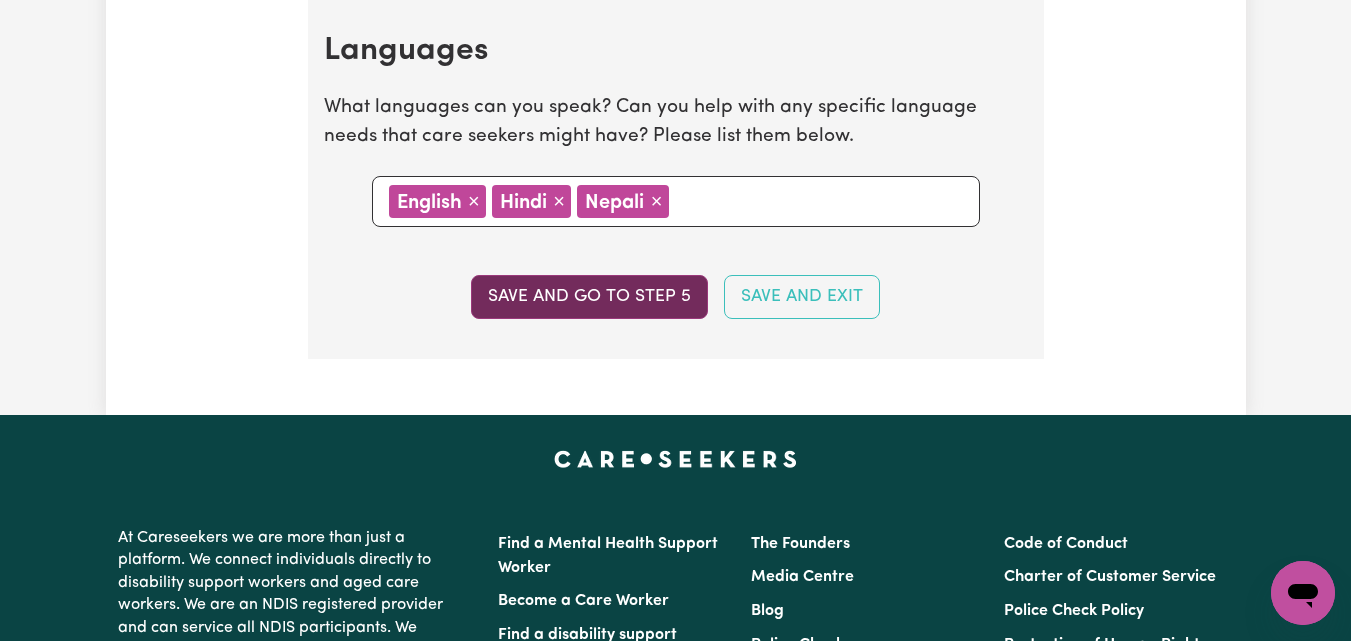 click on "Save and go to step 5" at bounding box center (589, 297) 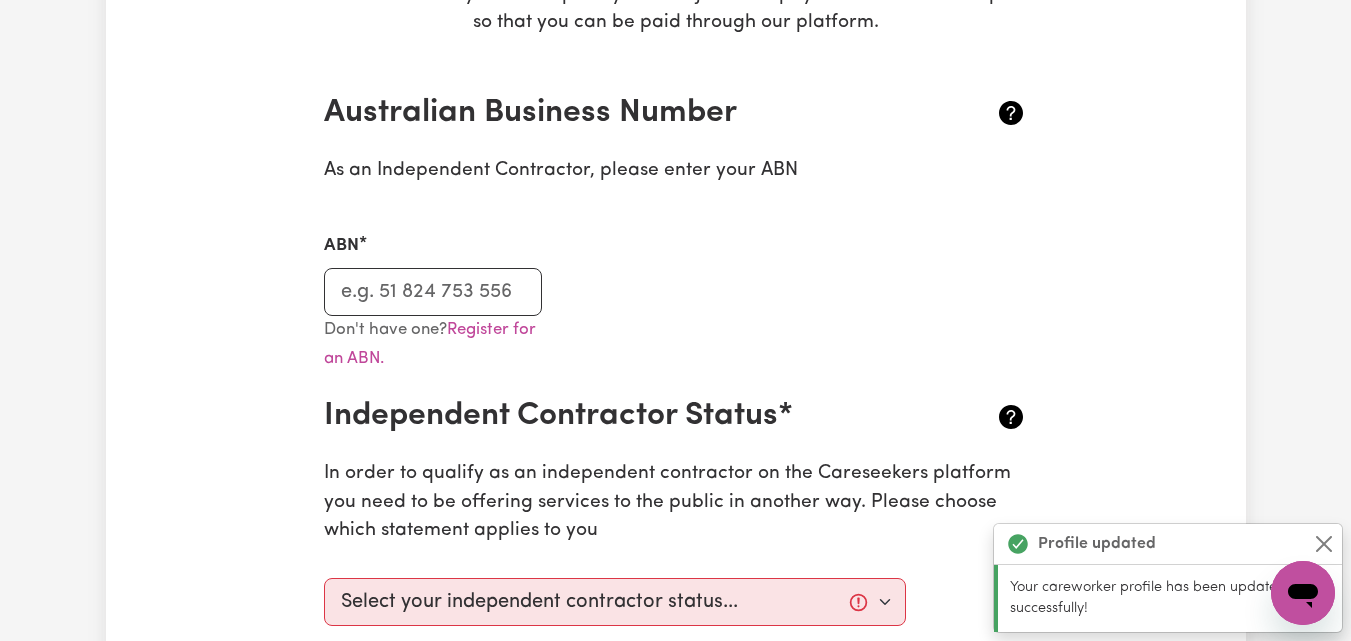 scroll, scrollTop: 400, scrollLeft: 0, axis: vertical 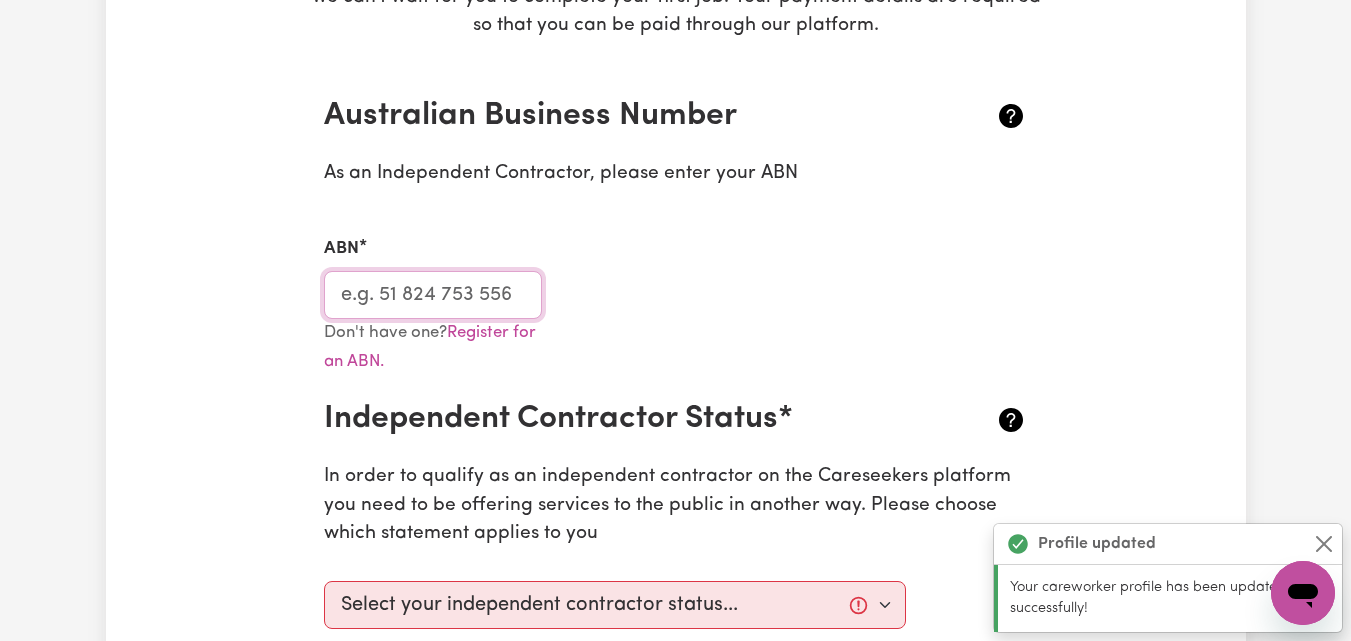 click on "ABN" at bounding box center [433, 295] 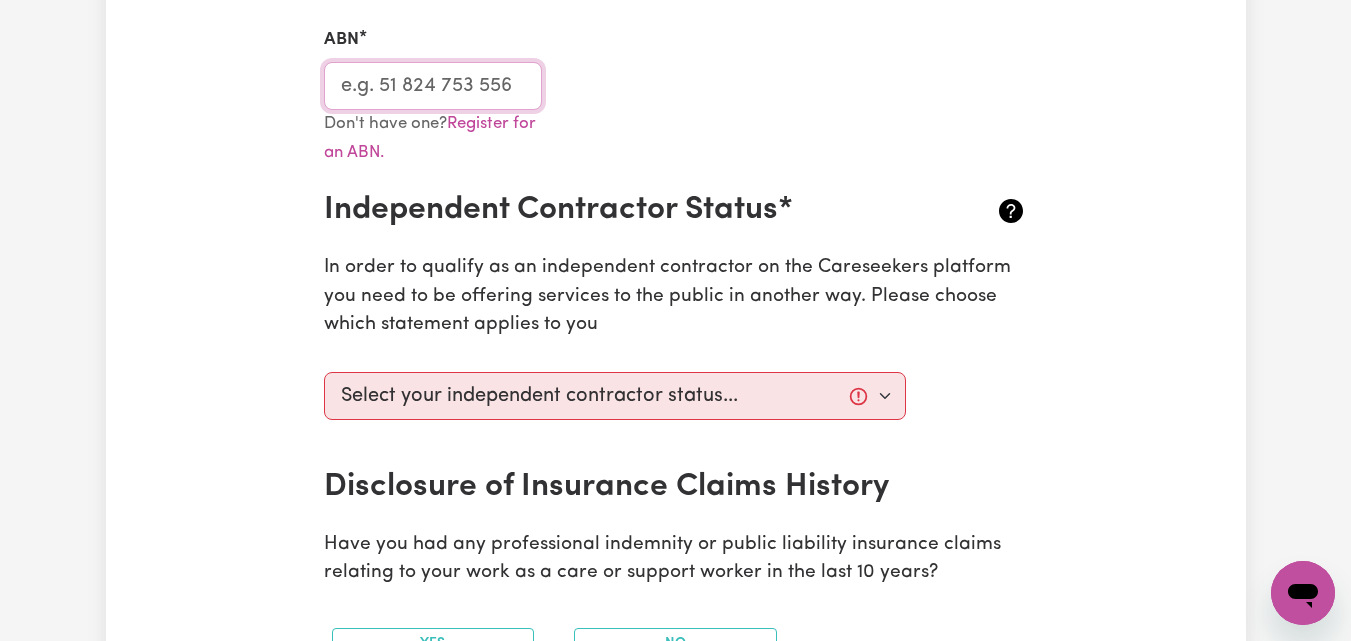 scroll, scrollTop: 615, scrollLeft: 0, axis: vertical 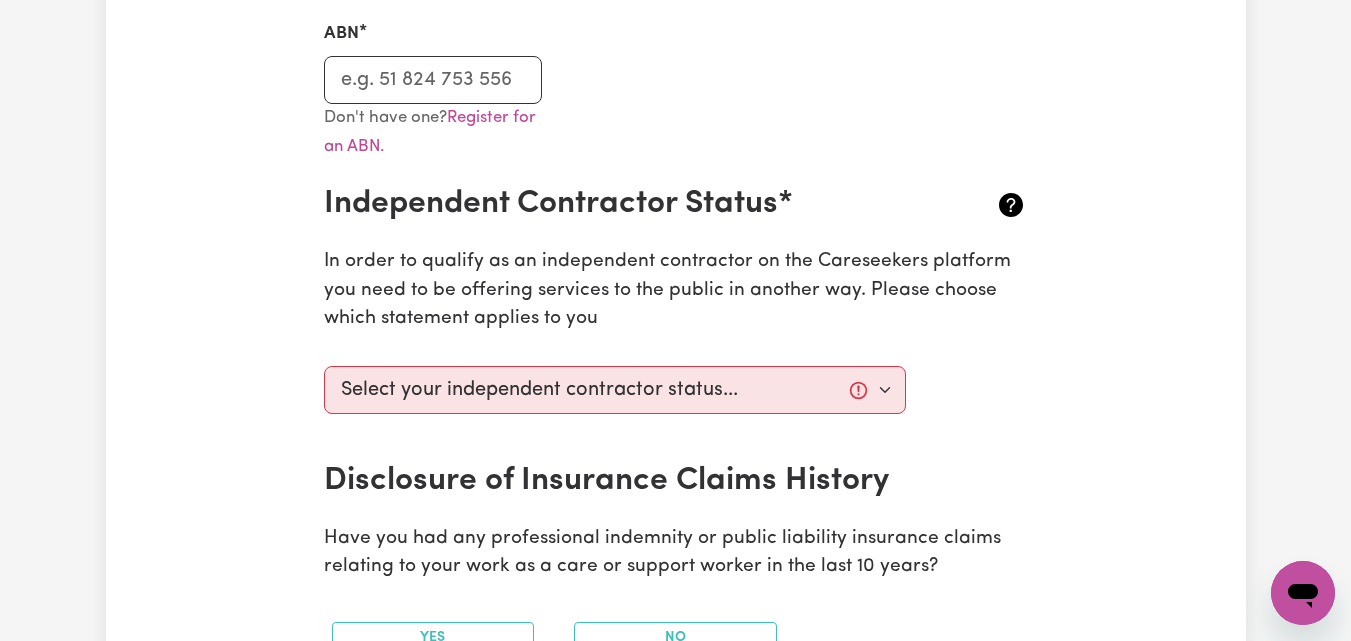 click on "Select your independent contractor status... I am providing services through another platform I am providing services privately on my own I am providing services by being employed by an organisation I am working in another industry" at bounding box center (615, 410) 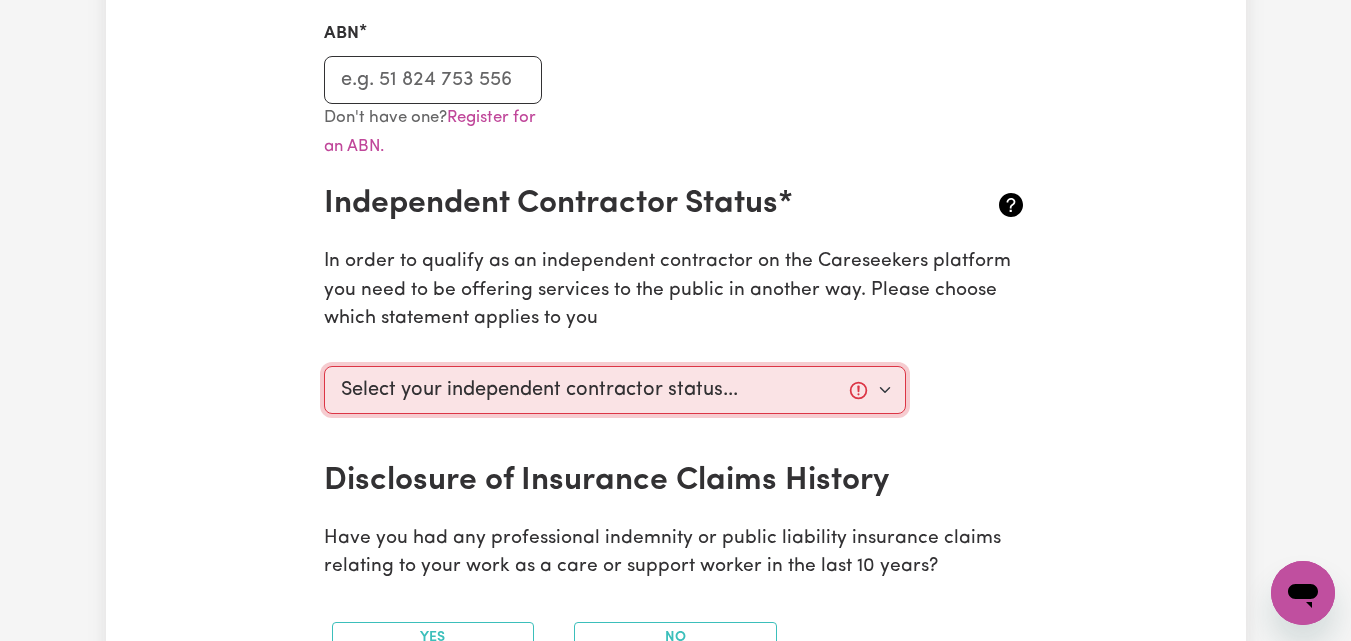 click on "Select your independent contractor status... I am providing services through another platform I am providing services privately on my own I am providing services by being employed by an organisation I am working in another industry" at bounding box center [615, 390] 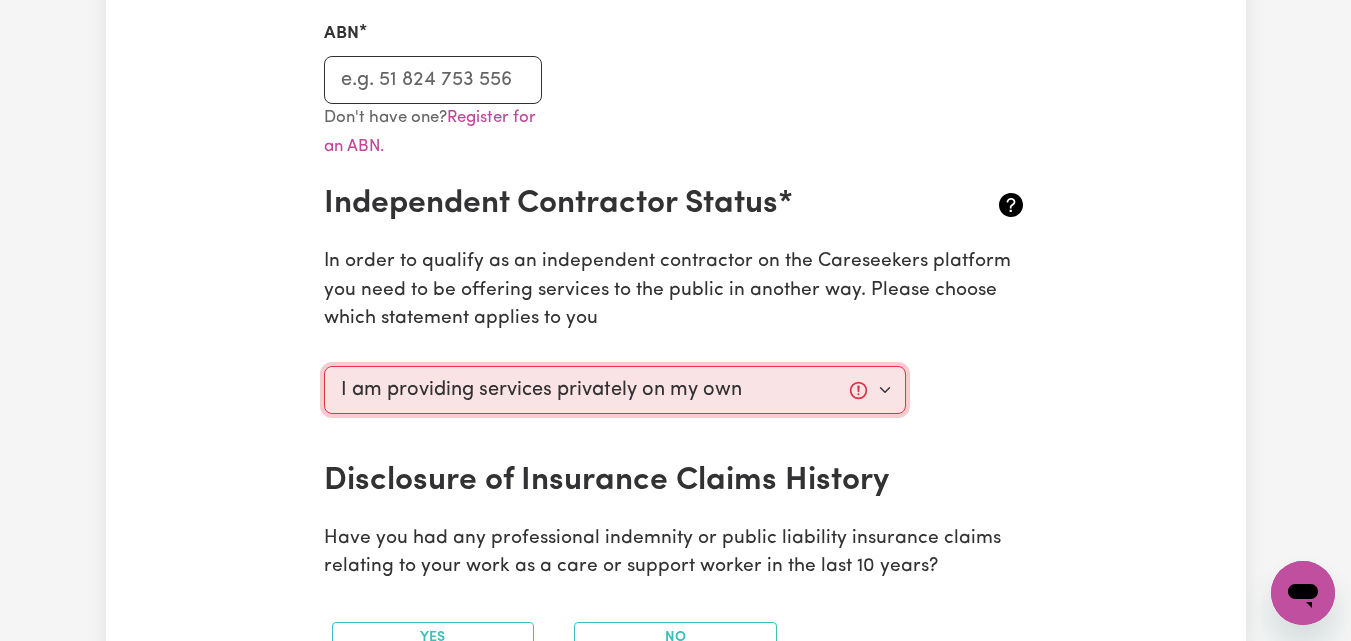 click on "Select your independent contractor status... I am providing services through another platform I am providing services privately on my own I am providing services by being employed by an organisation I am working in another industry" at bounding box center [615, 390] 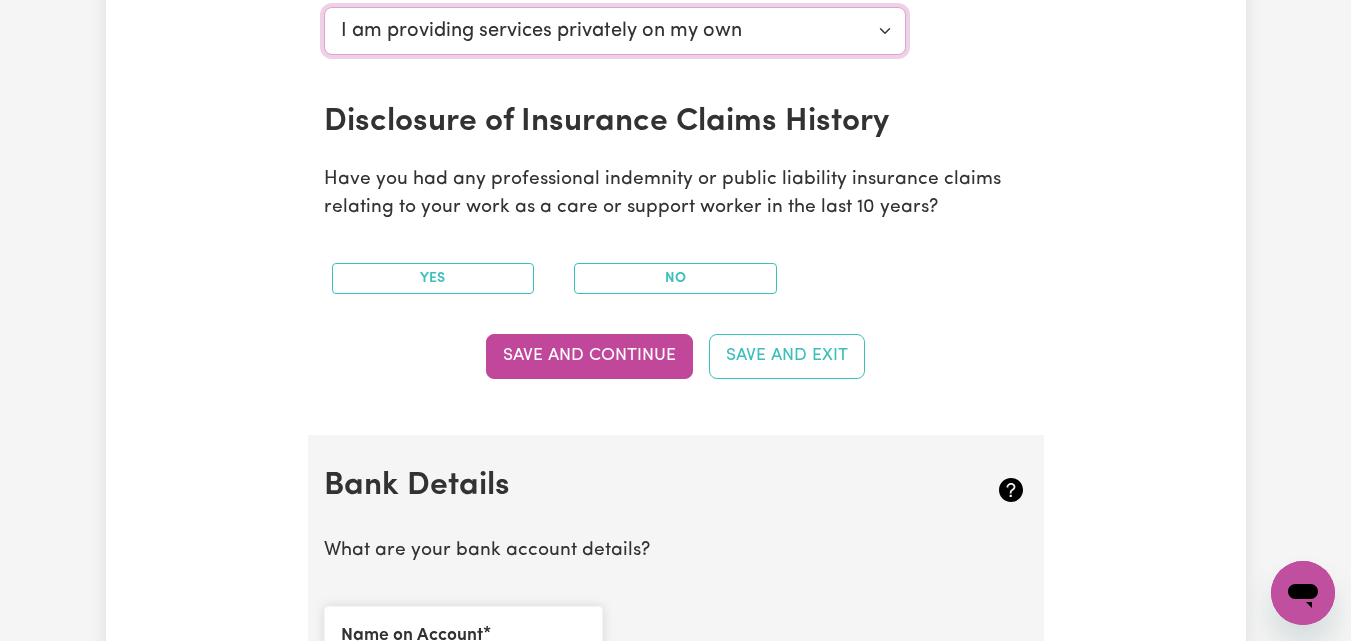 scroll, scrollTop: 975, scrollLeft: 0, axis: vertical 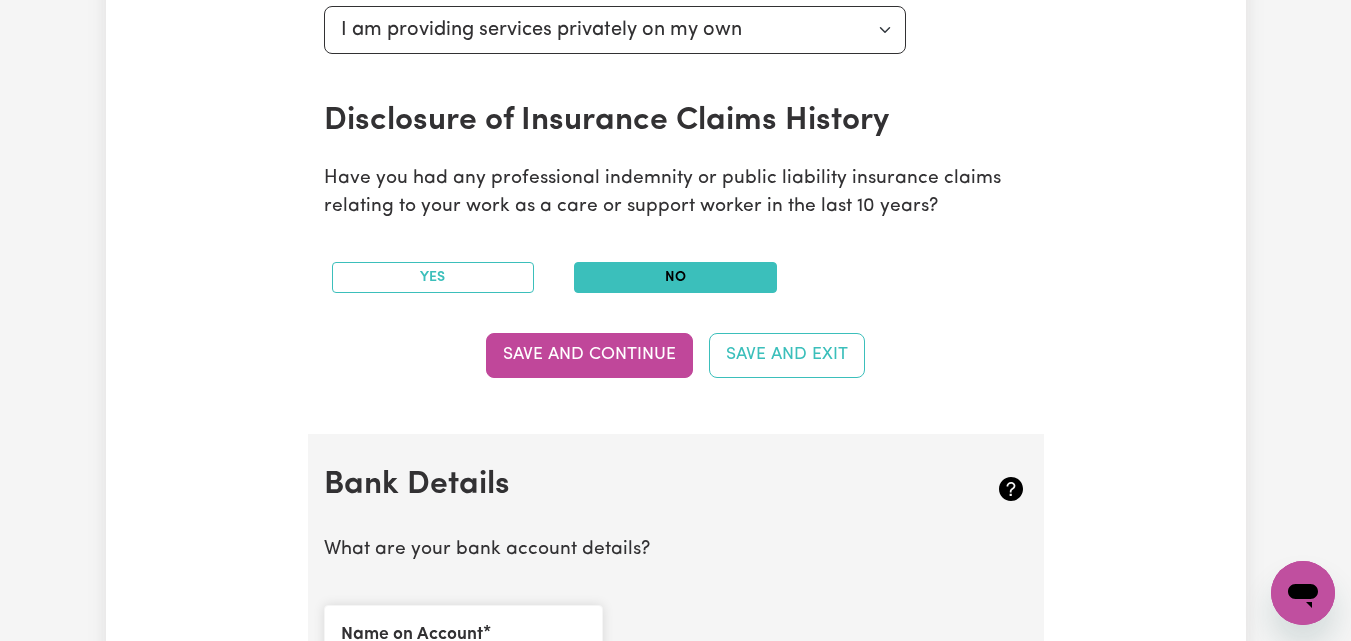 click on "No" at bounding box center [675, 277] 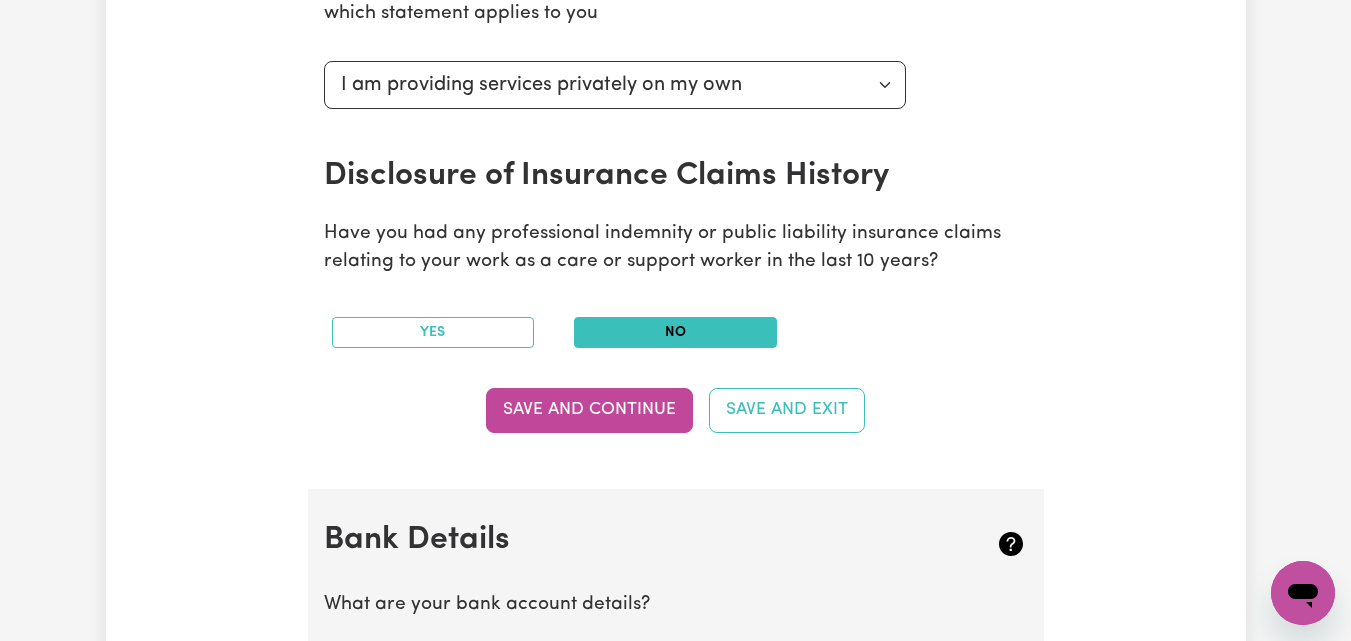 scroll, scrollTop: 919, scrollLeft: 0, axis: vertical 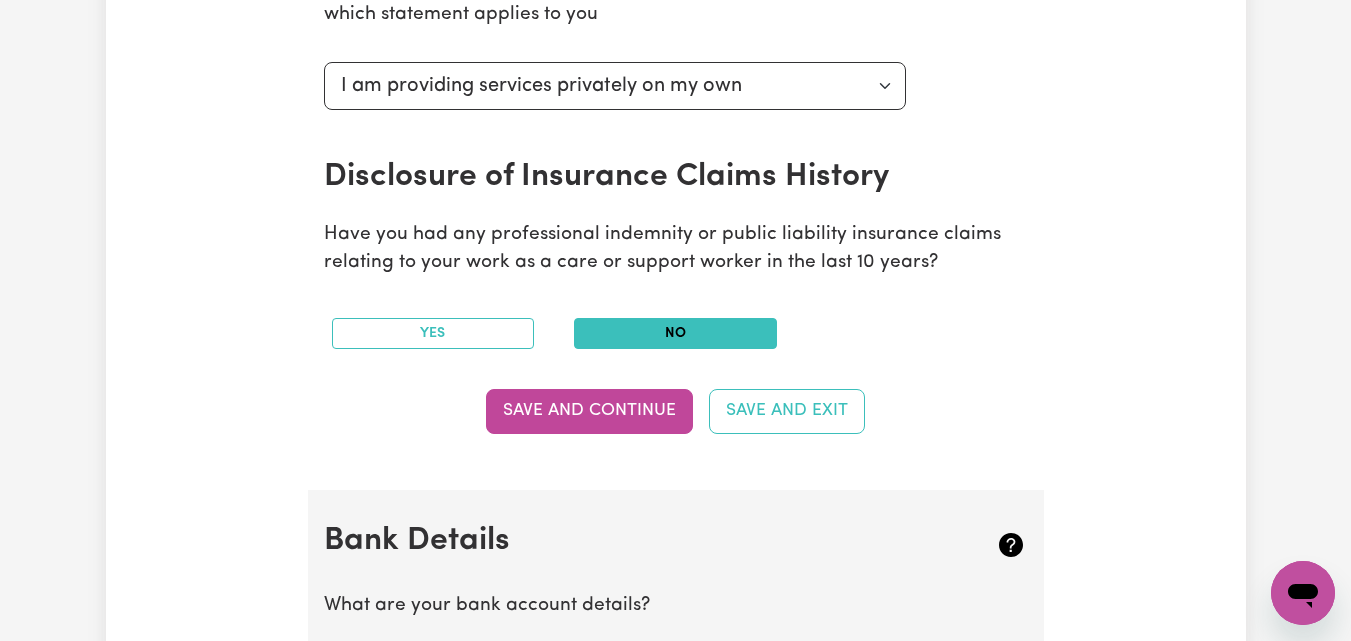click on "No" at bounding box center [675, 333] 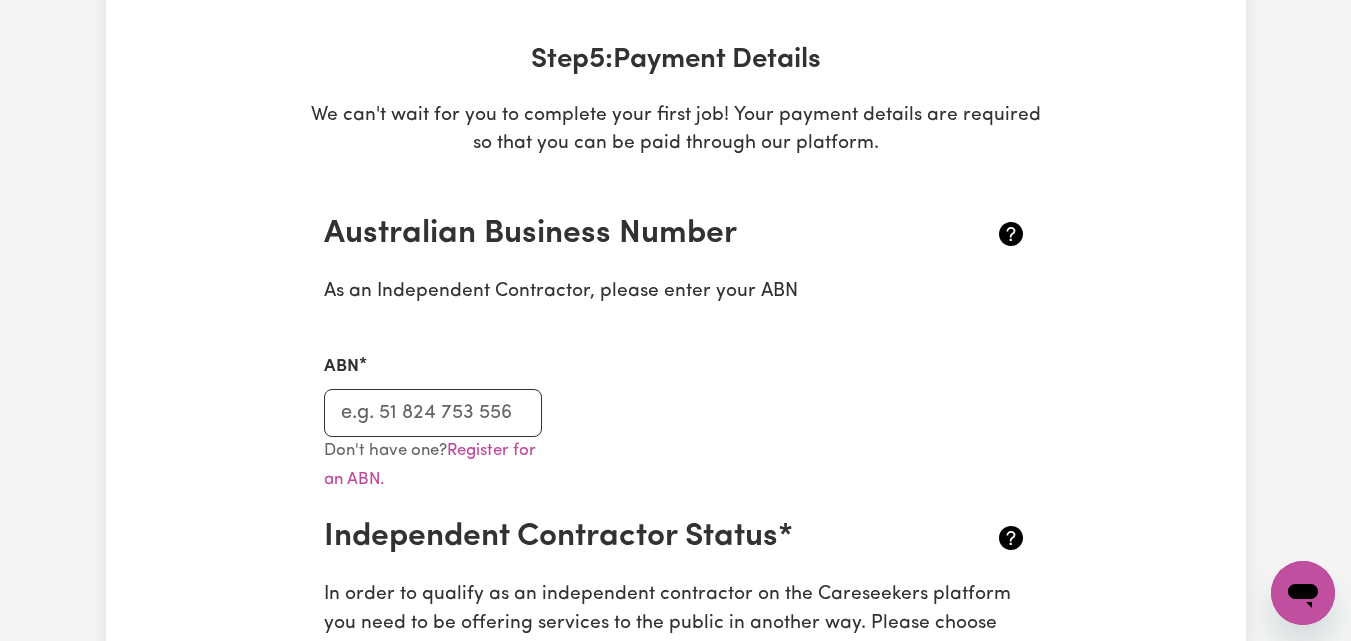 scroll, scrollTop: 267, scrollLeft: 0, axis: vertical 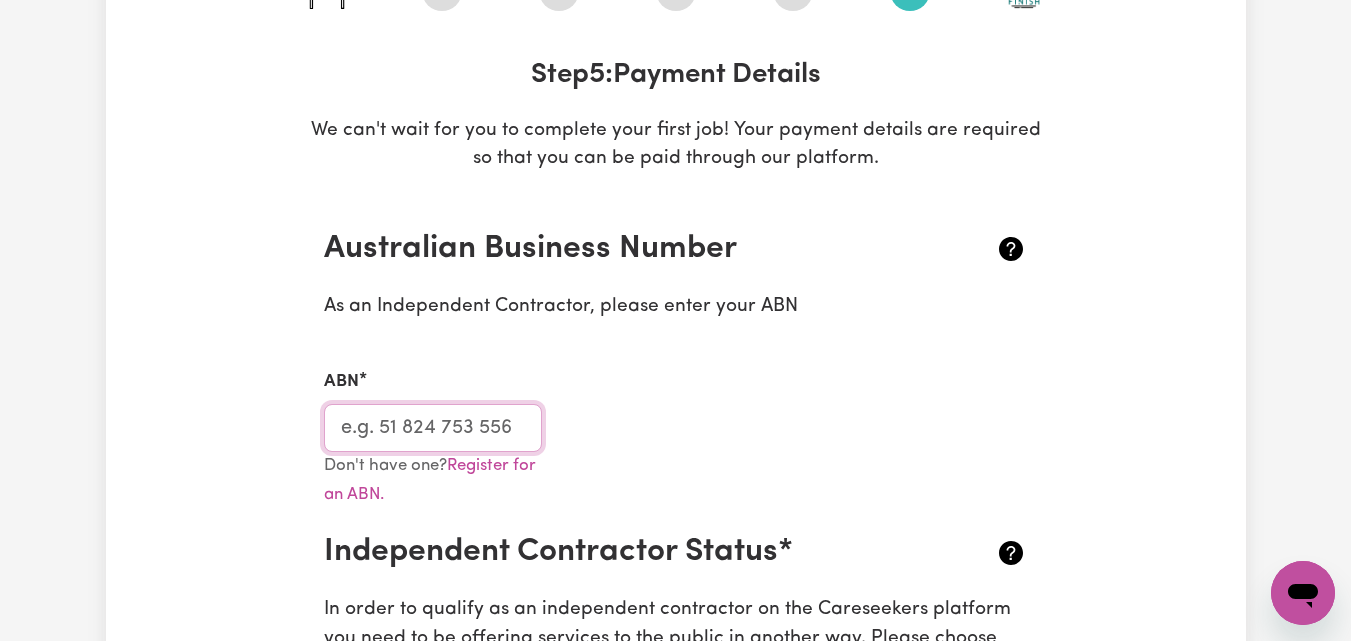 click on "ABN" at bounding box center [433, 428] 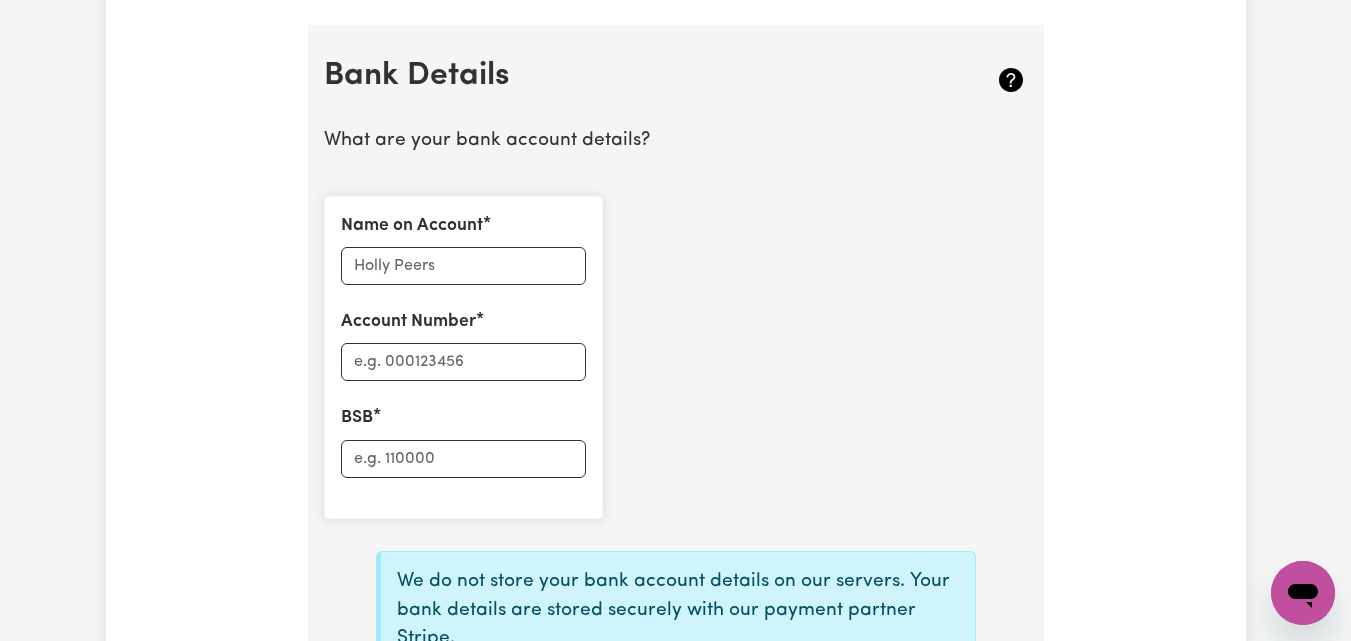 scroll, scrollTop: 1370, scrollLeft: 0, axis: vertical 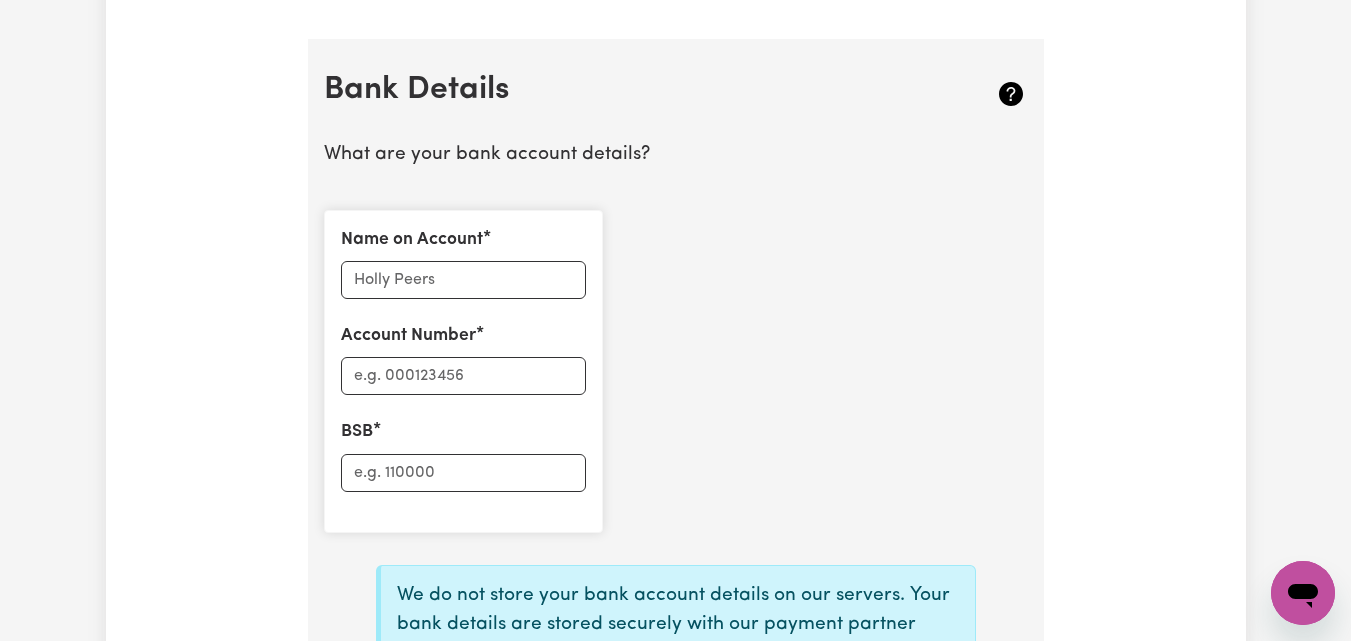 click on "Name on Account Account Number BSB" at bounding box center [463, 371] 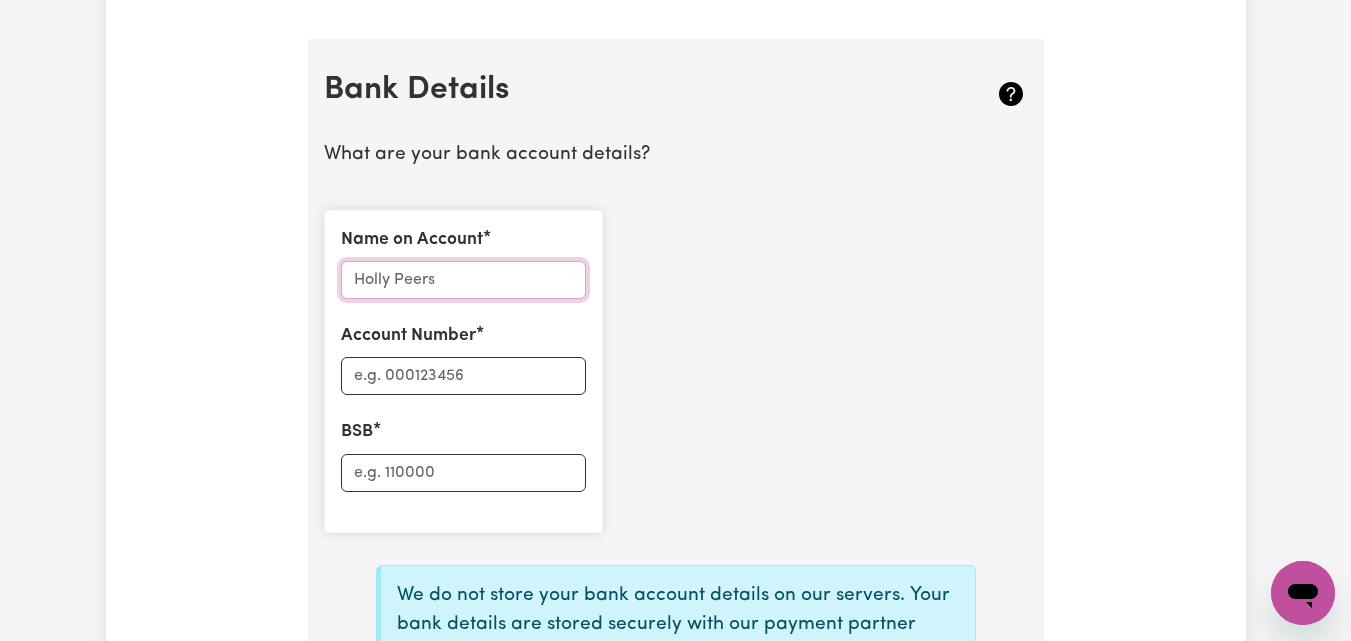 click on "Name on Account" at bounding box center (463, 280) 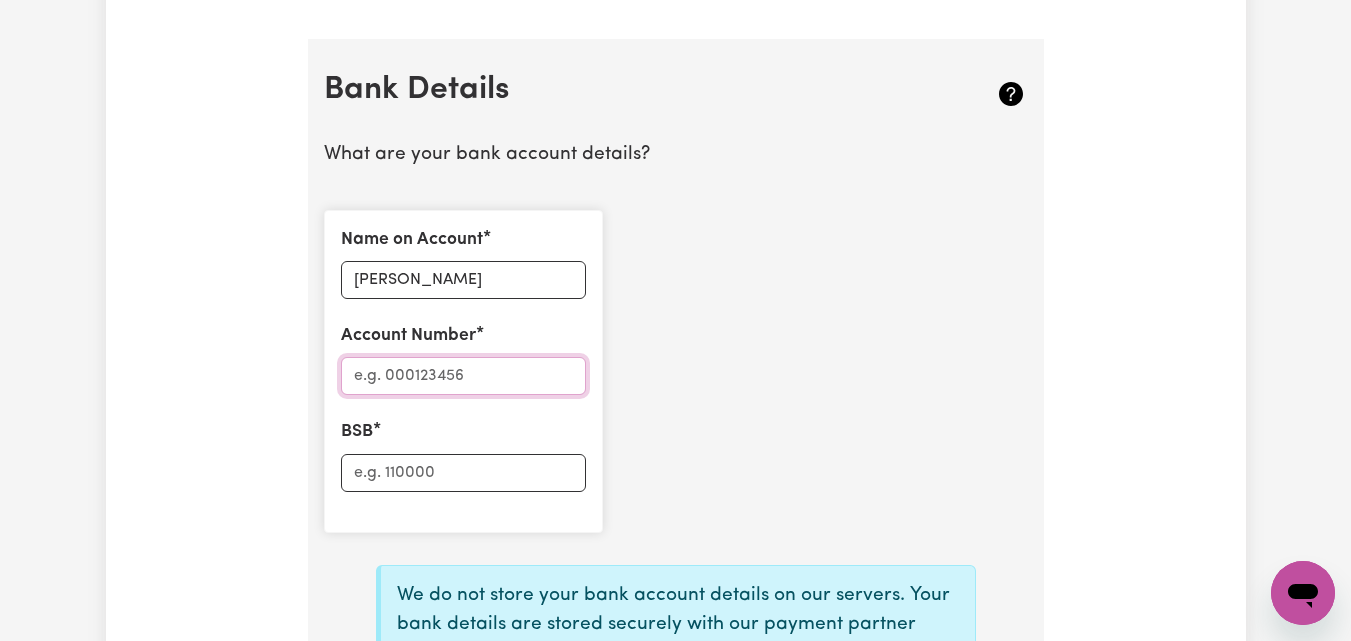 click on "Account Number" at bounding box center [463, 376] 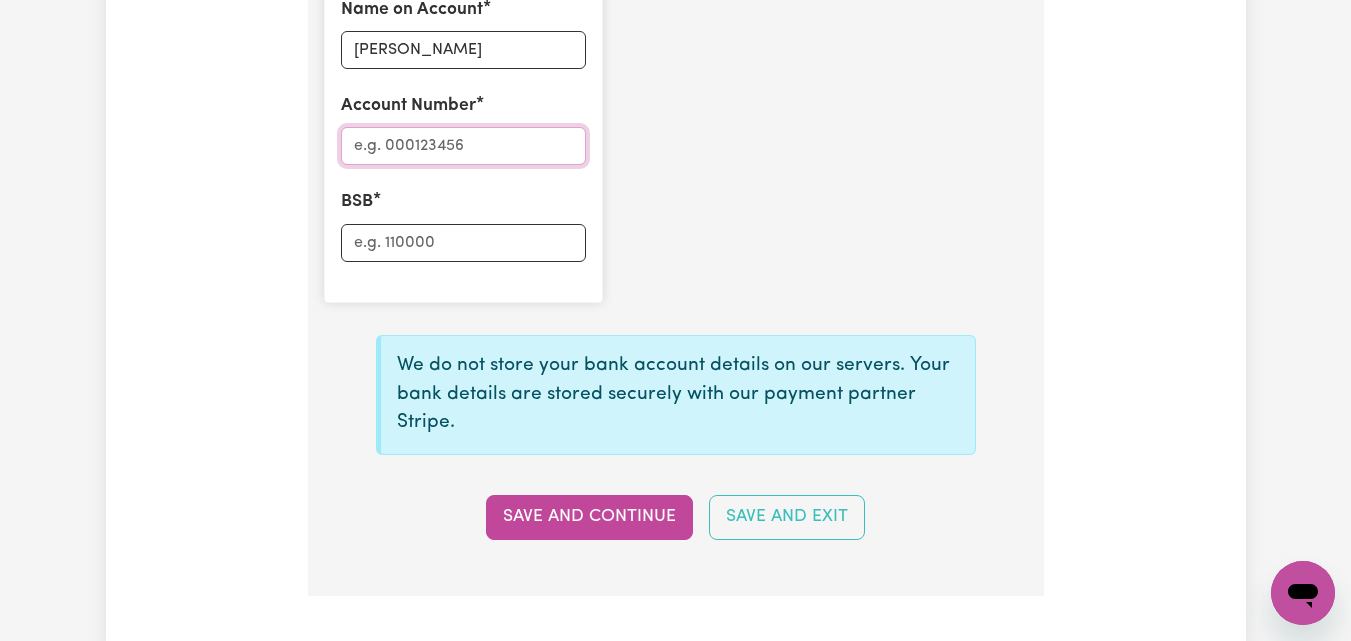 scroll, scrollTop: 1603, scrollLeft: 0, axis: vertical 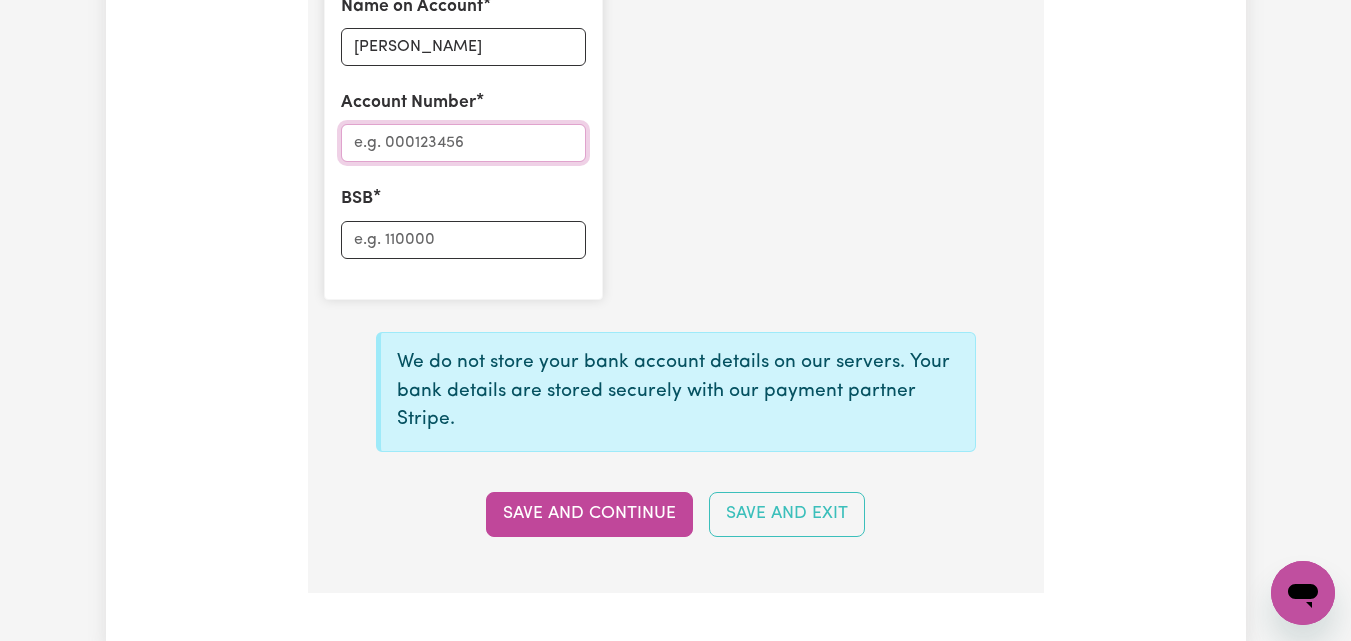 click on "Account Number" at bounding box center (463, 143) 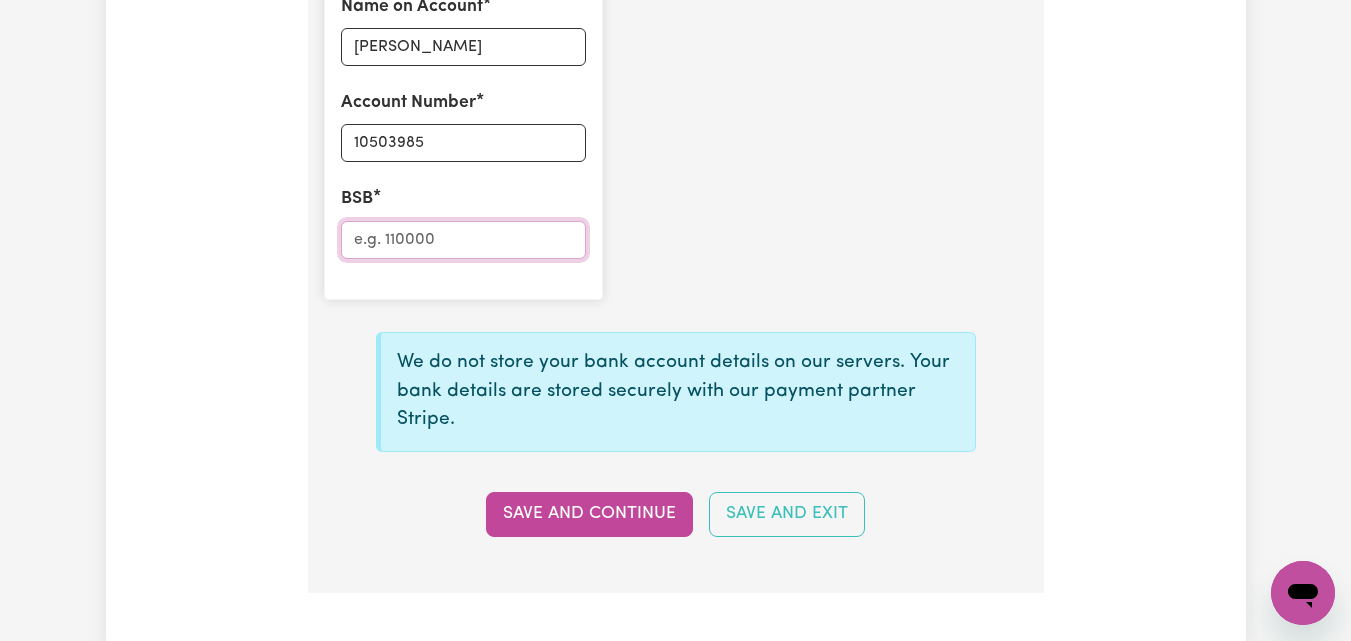 click on "BSB" at bounding box center (463, 240) 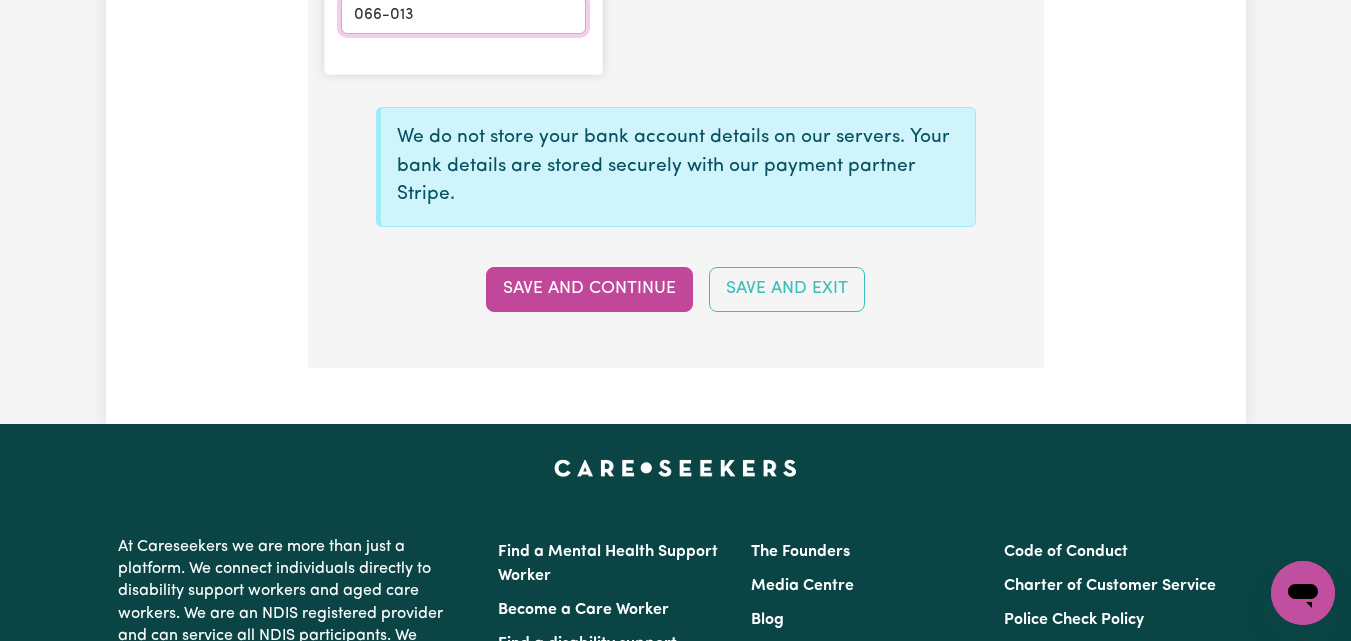 scroll, scrollTop: 1831, scrollLeft: 0, axis: vertical 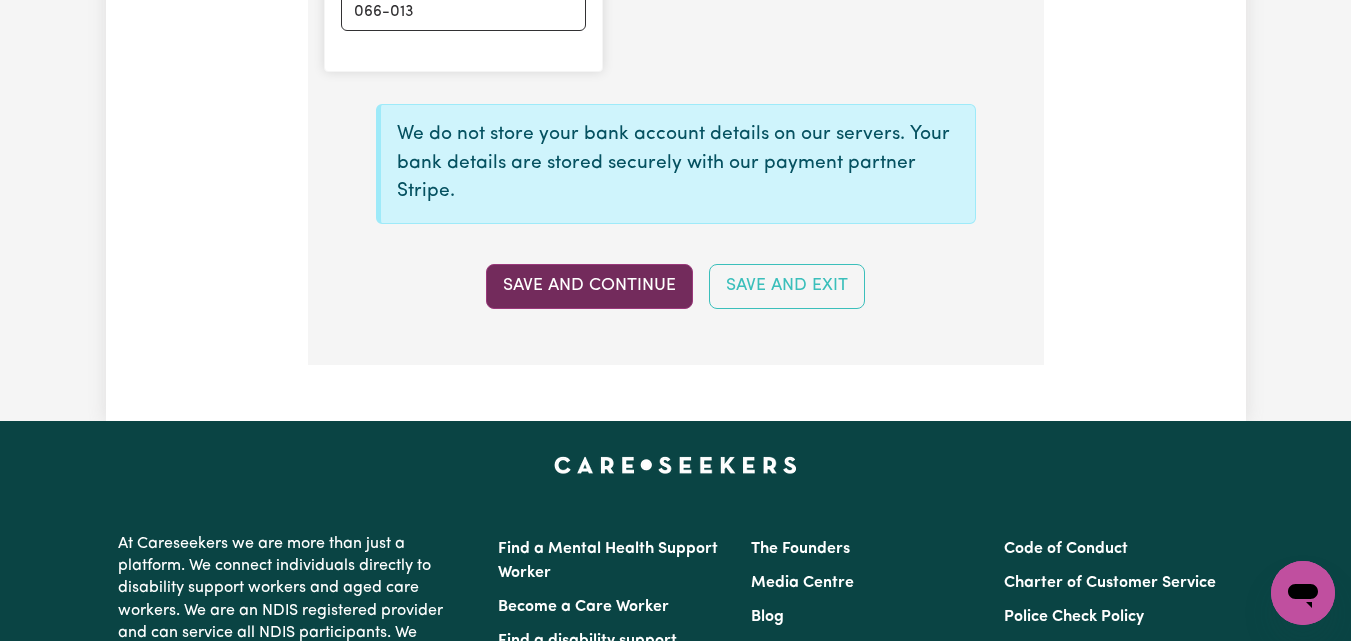 click on "Save and Continue" at bounding box center (589, 286) 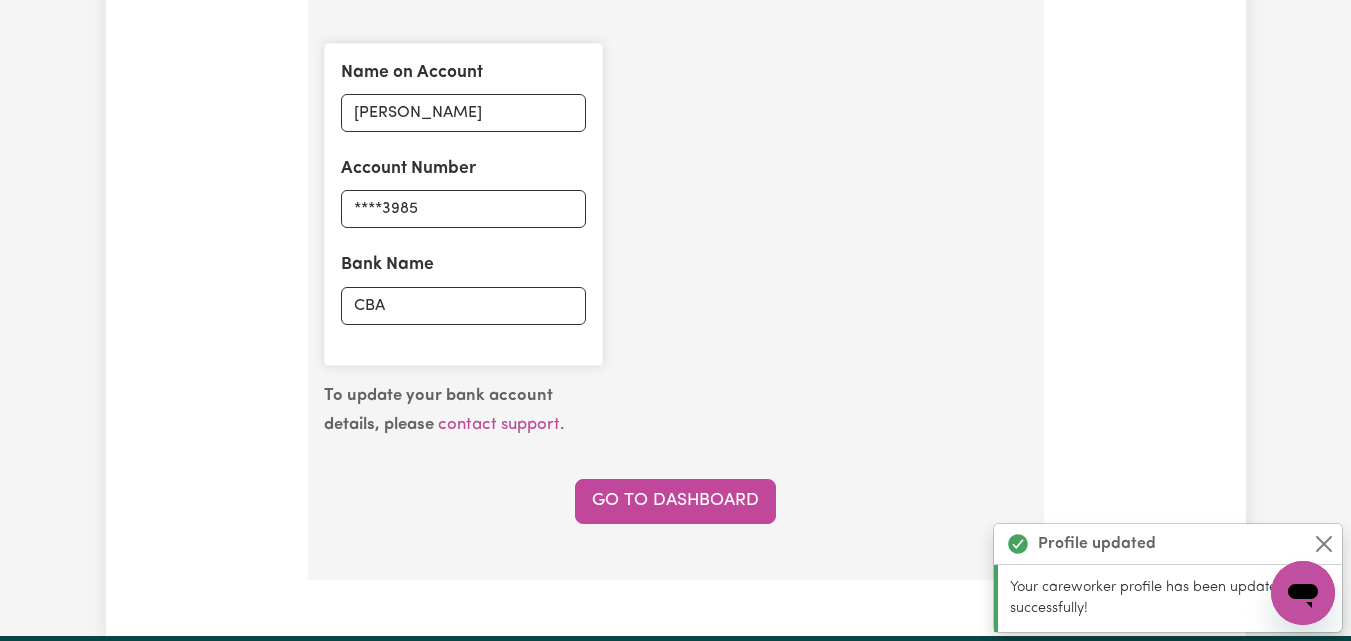 scroll, scrollTop: 1535, scrollLeft: 0, axis: vertical 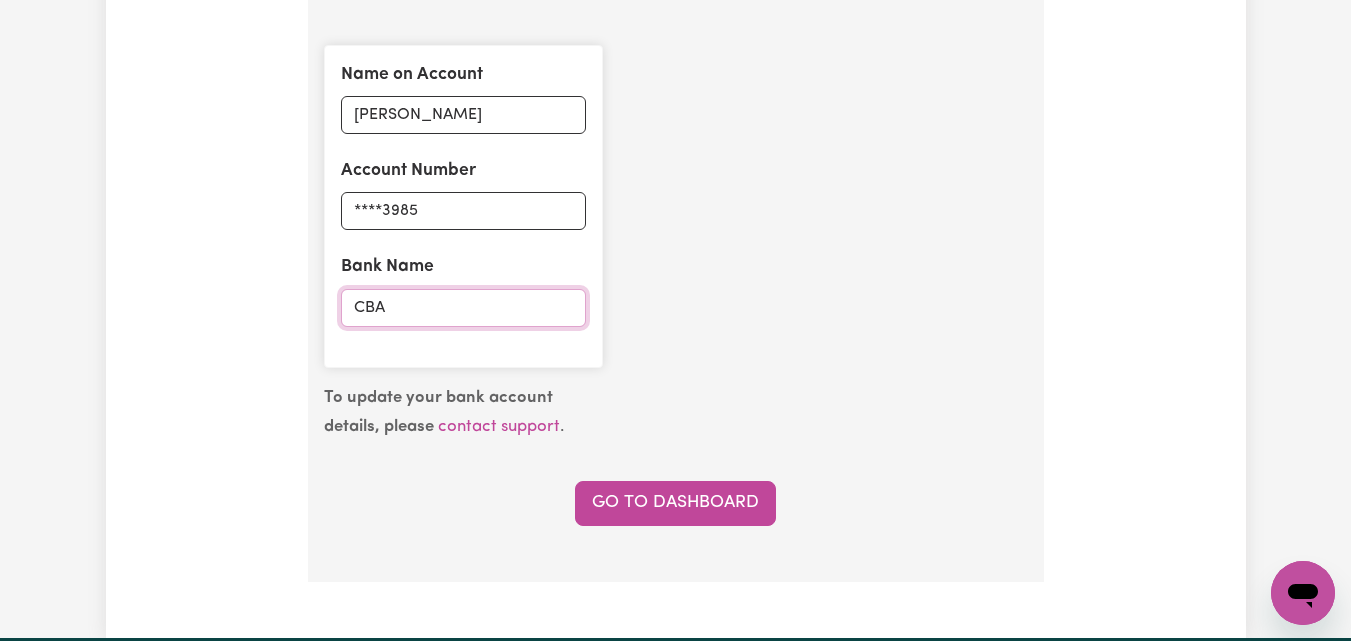 click on "CBA" at bounding box center [463, 308] 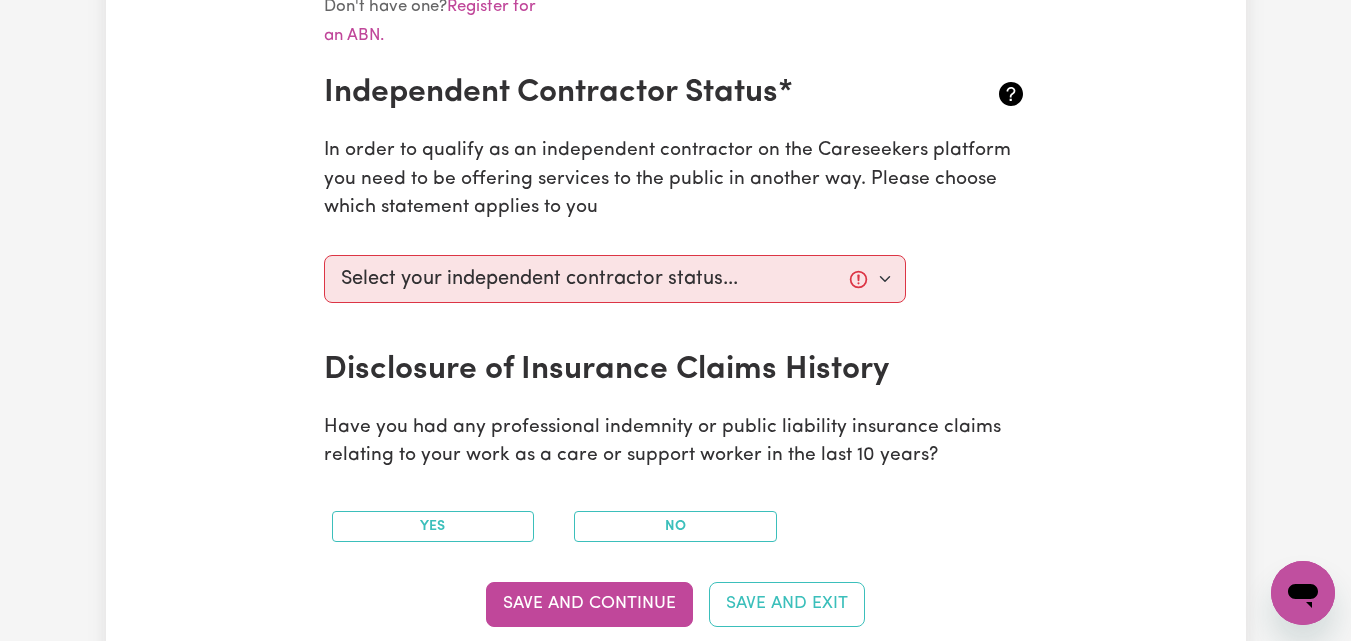 scroll, scrollTop: 725, scrollLeft: 0, axis: vertical 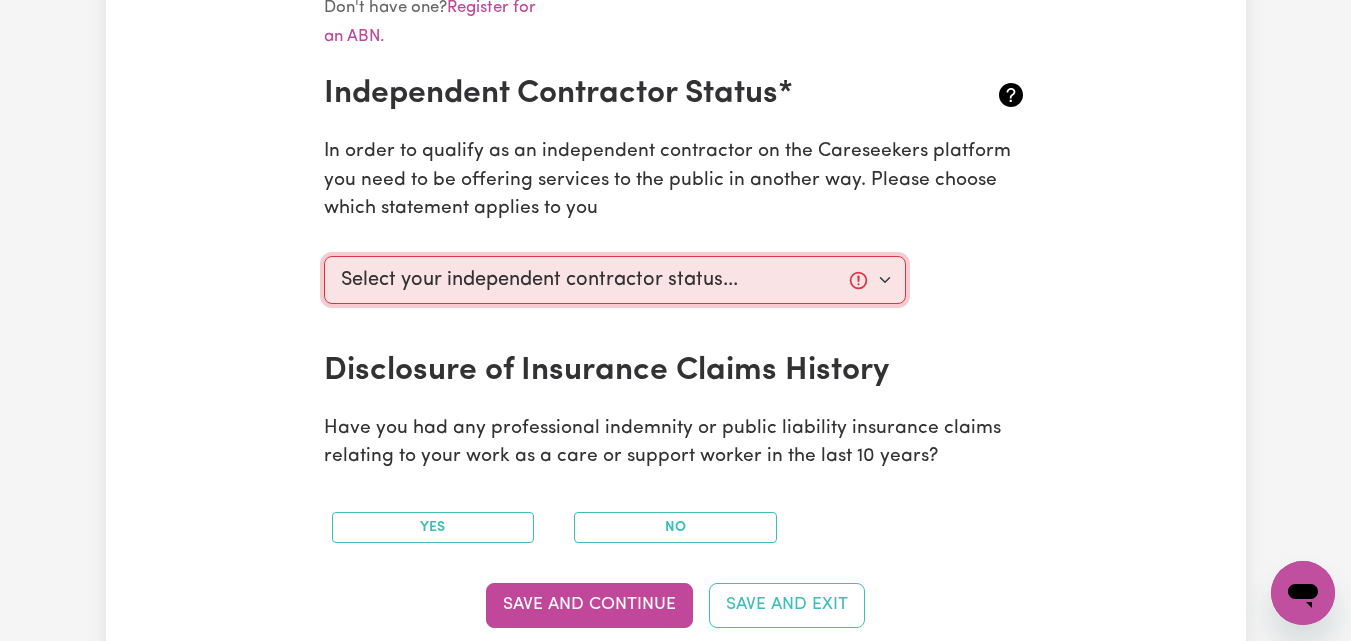 click on "Select your independent contractor status... I am providing services through another platform I am providing services privately on my own I am providing services by being employed by an organisation I am working in another industry" at bounding box center [615, 280] 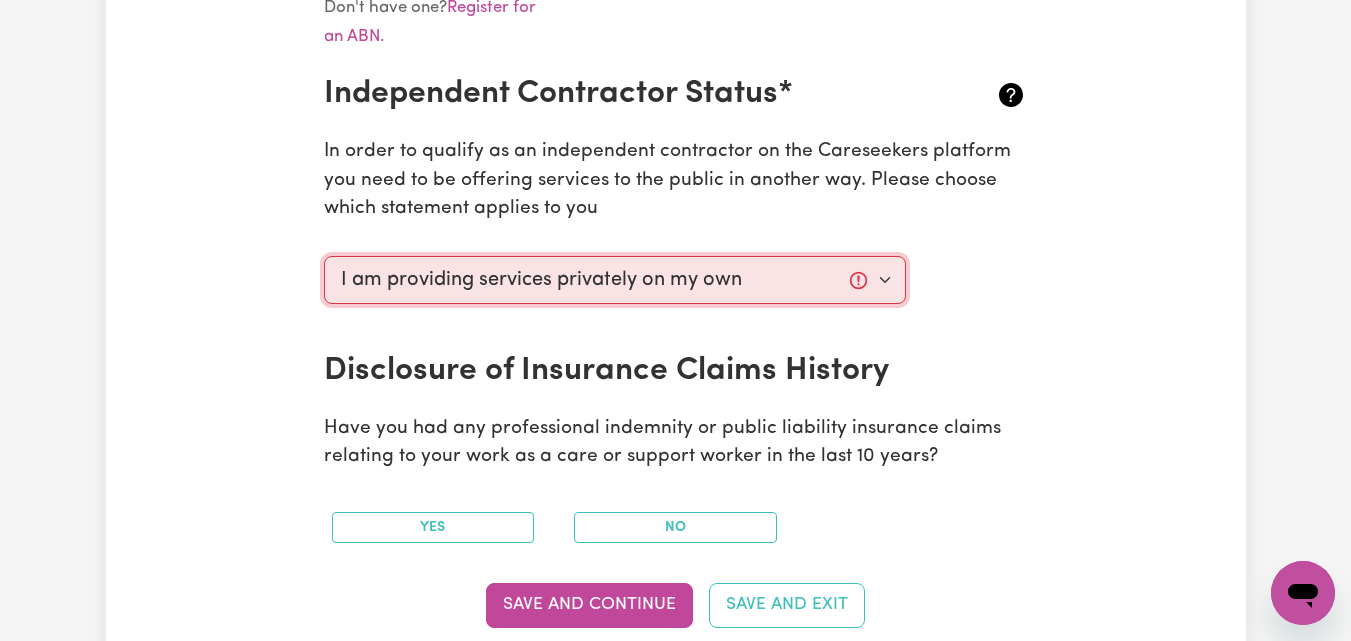 click on "Select your independent contractor status... I am providing services through another platform I am providing services privately on my own I am providing services by being employed by an organisation I am working in another industry" at bounding box center (615, 280) 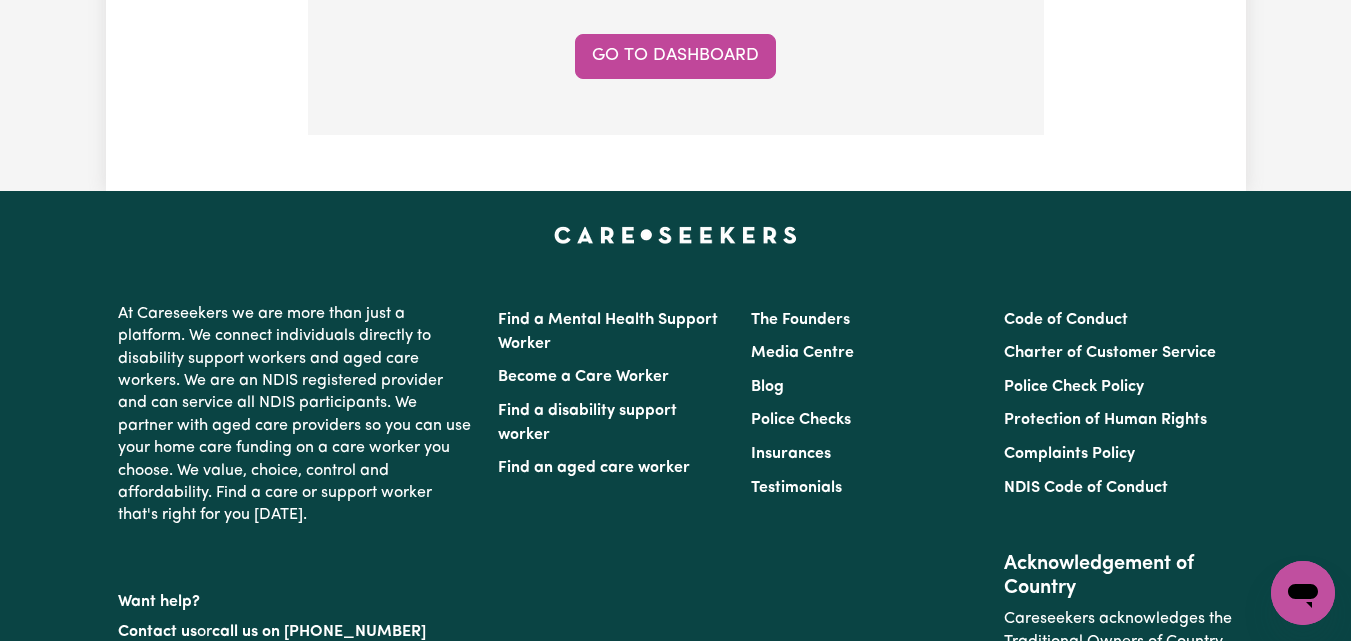 scroll, scrollTop: 1851, scrollLeft: 0, axis: vertical 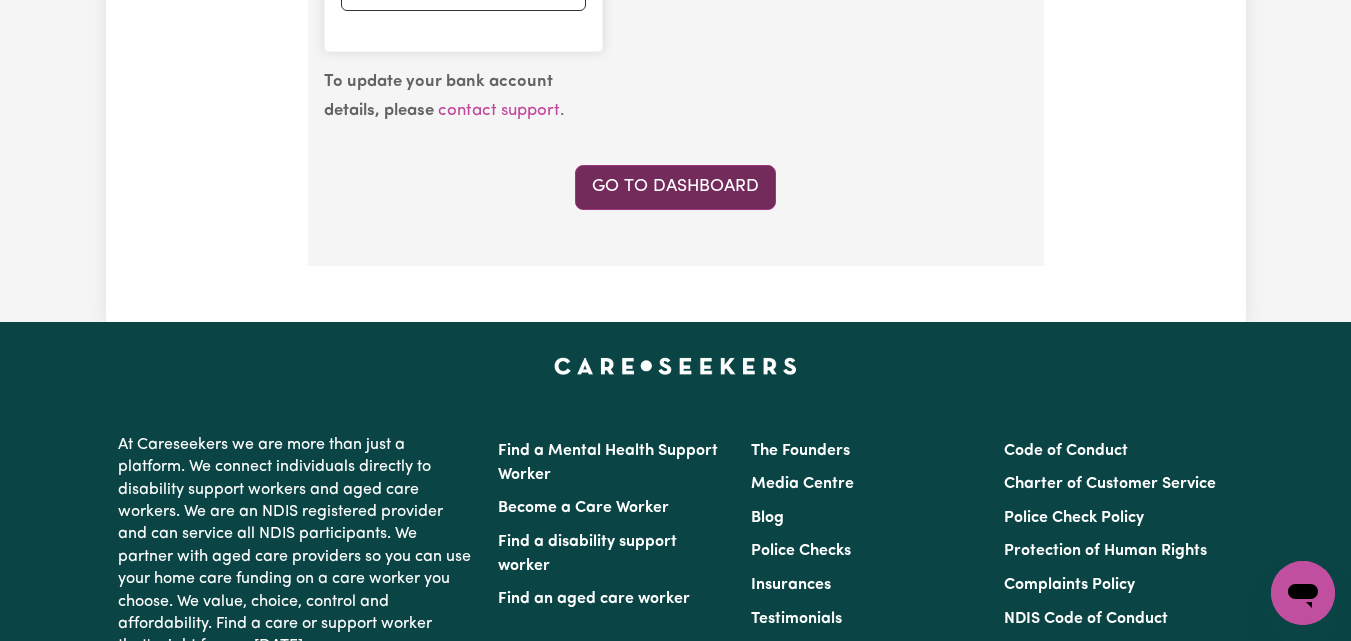 click on "Go to Dashboard" at bounding box center (675, 187) 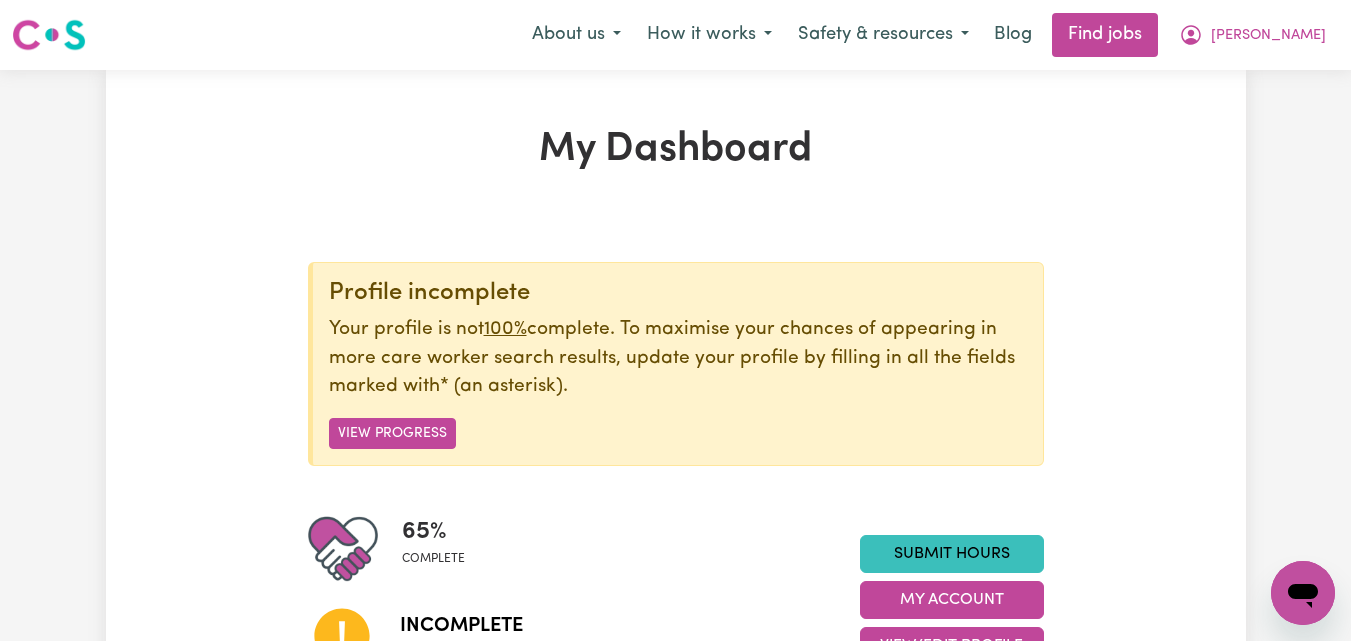 scroll, scrollTop: 355, scrollLeft: 0, axis: vertical 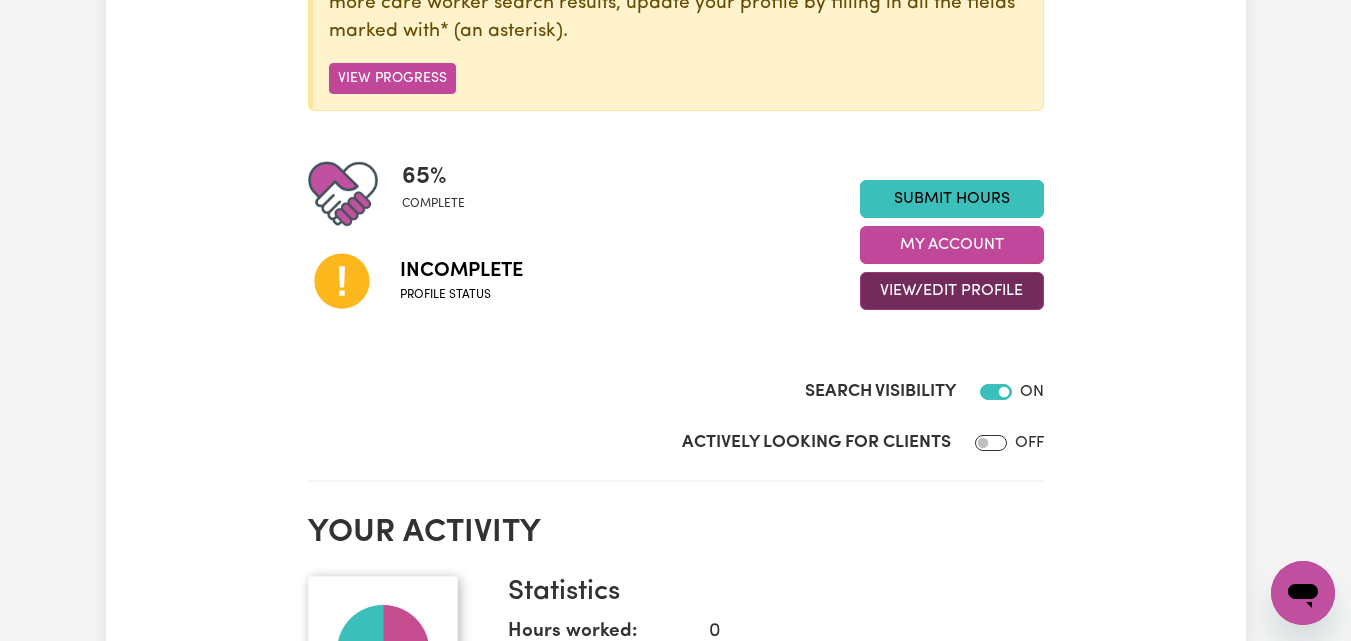click on "View/Edit Profile" at bounding box center [952, 291] 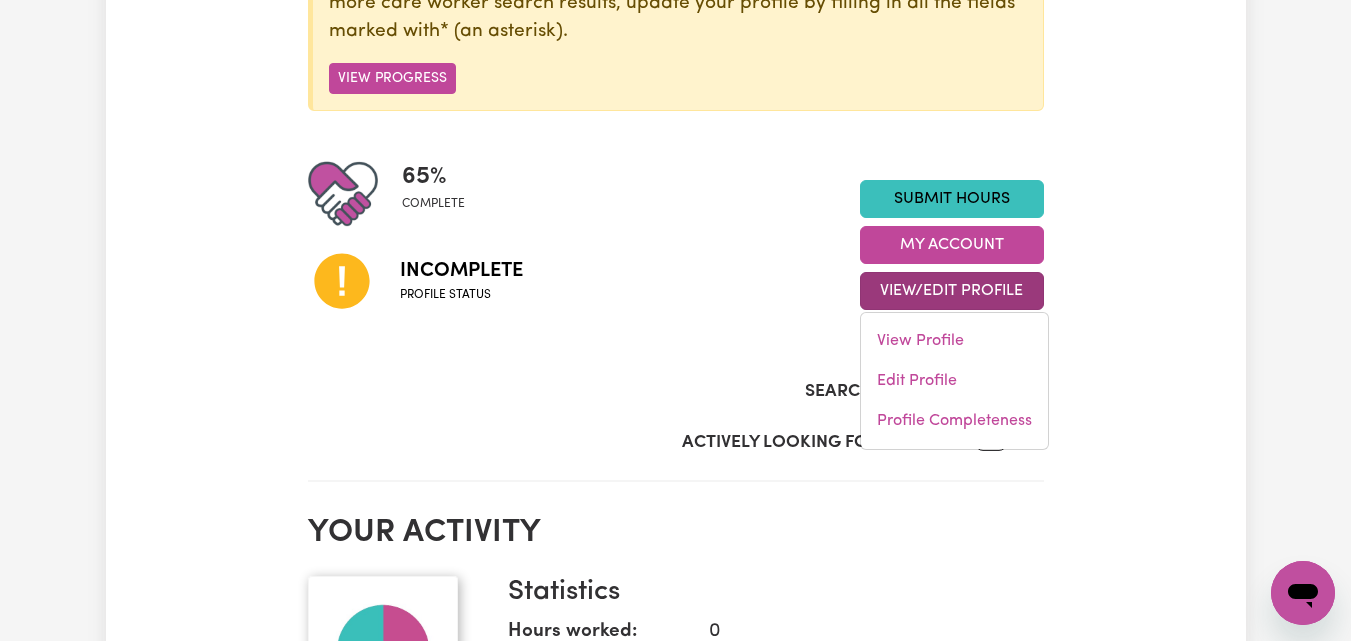 click on "Search Visibility ON" at bounding box center (676, 372) 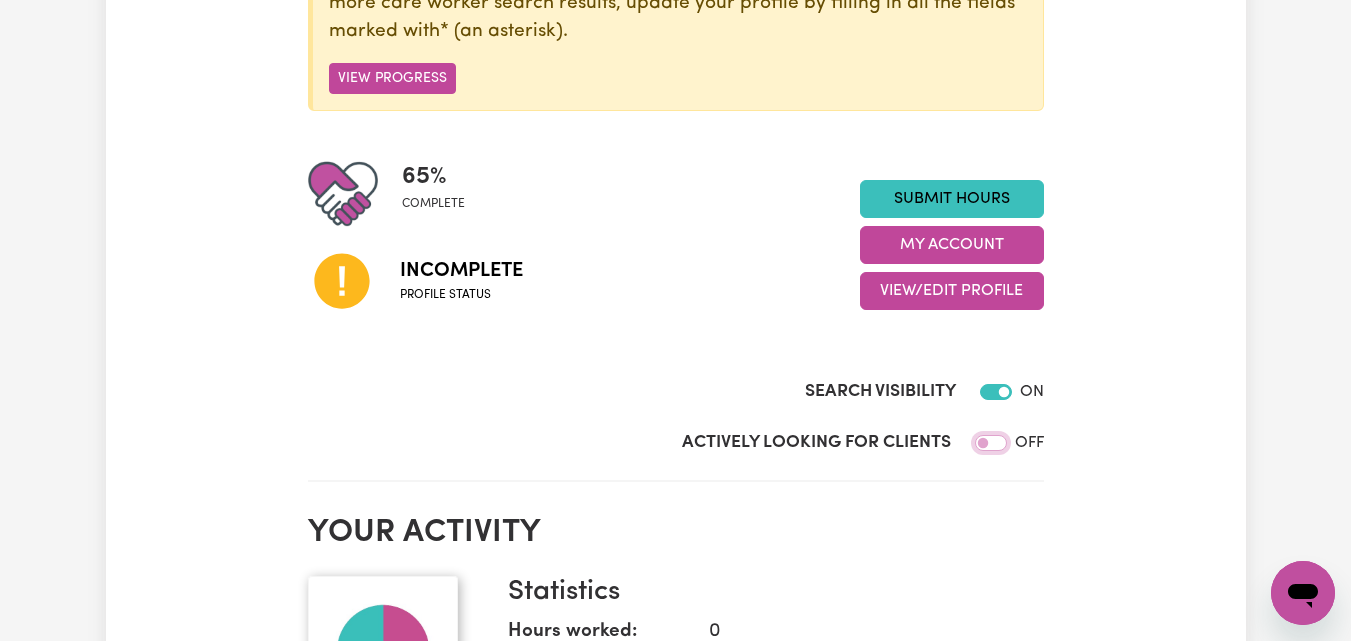 click on "Actively Looking for Clients" at bounding box center [991, 443] 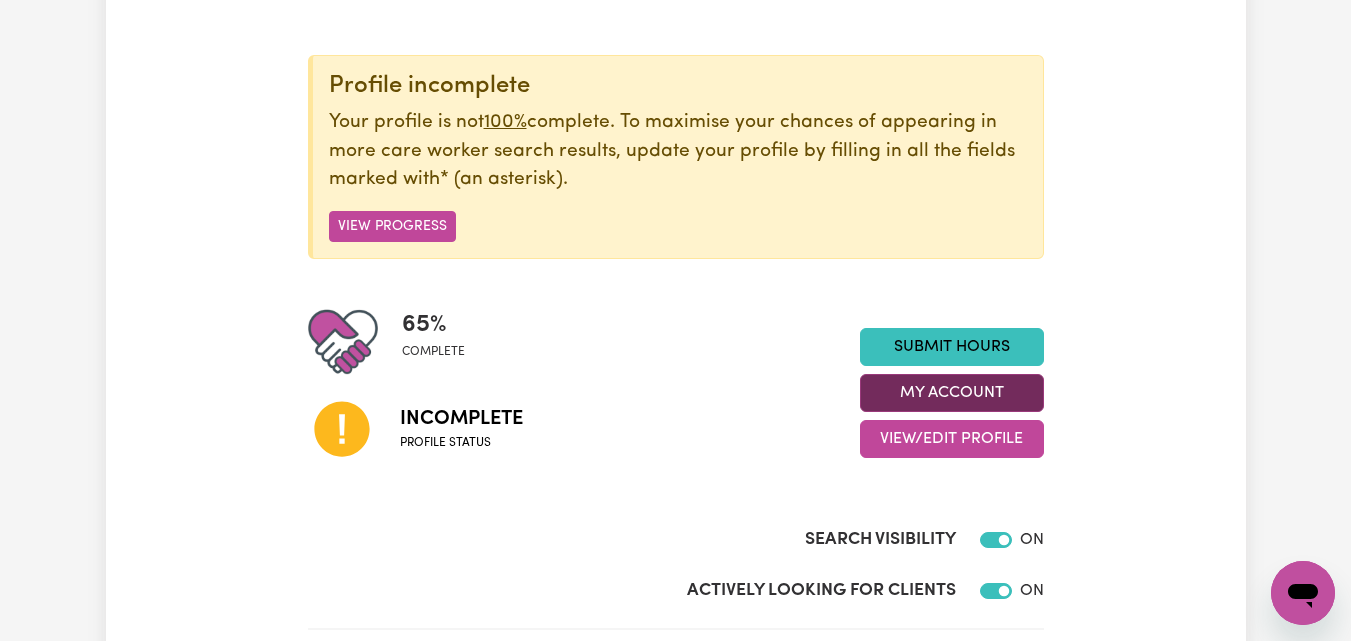 scroll, scrollTop: 206, scrollLeft: 0, axis: vertical 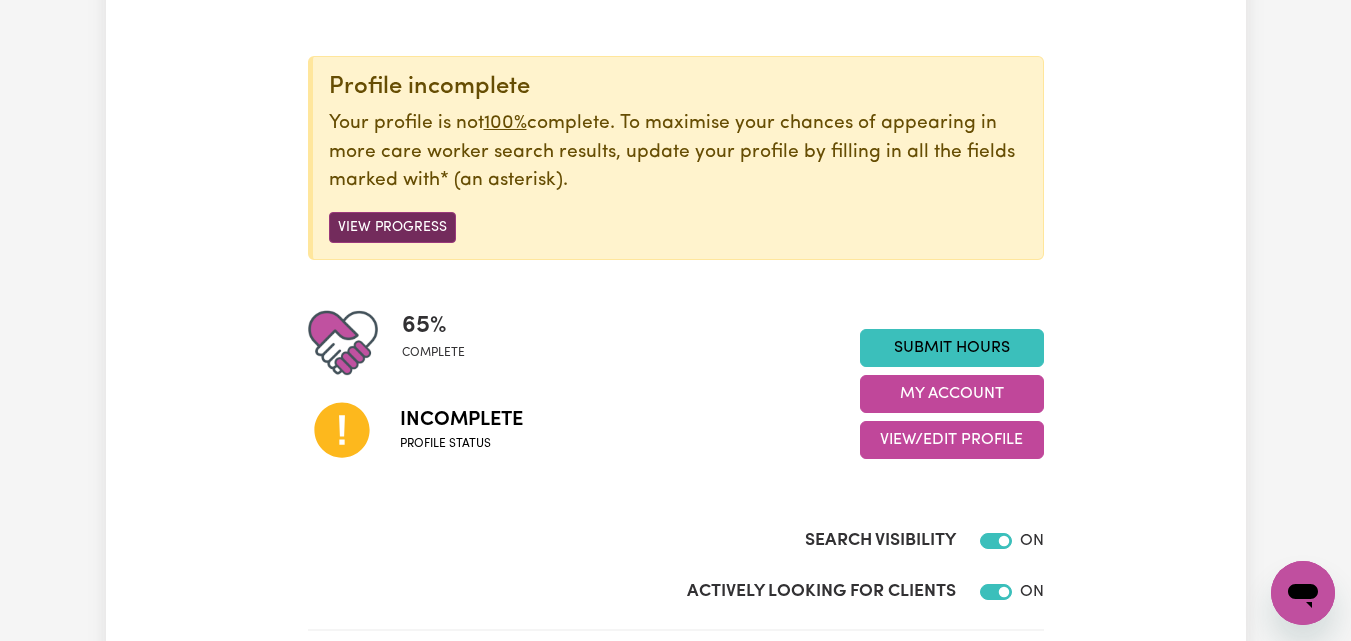 click on "View Progress" at bounding box center (392, 227) 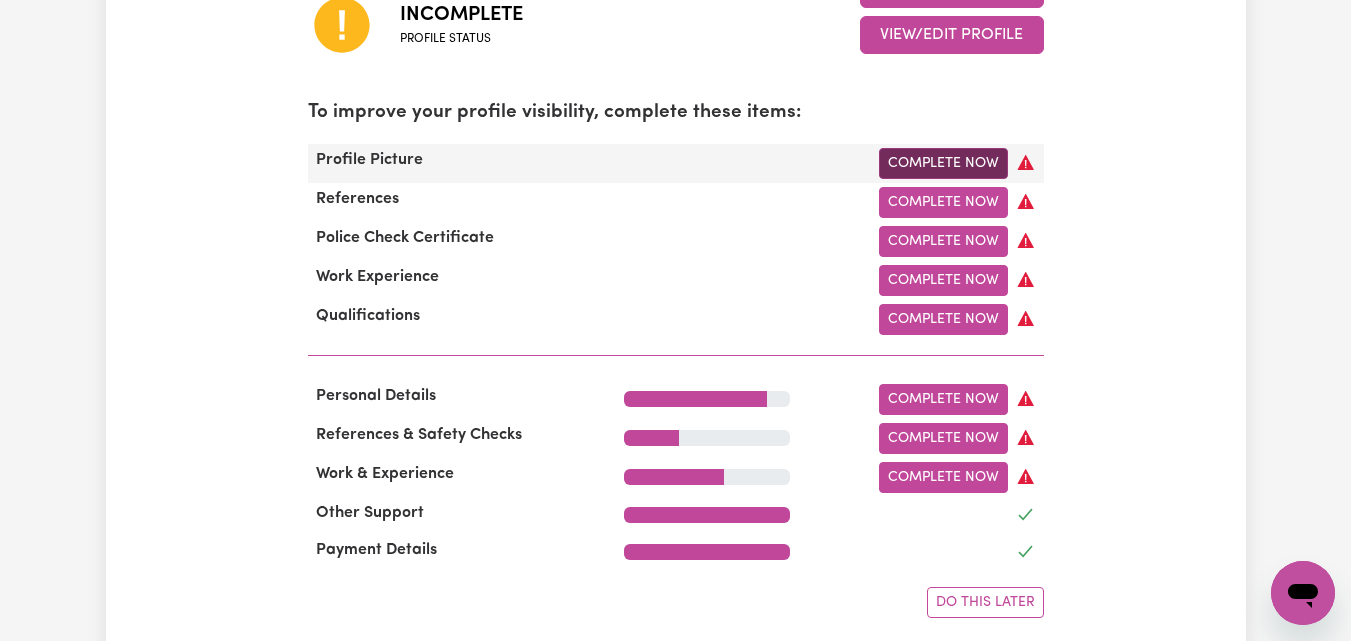 scroll, scrollTop: 612, scrollLeft: 0, axis: vertical 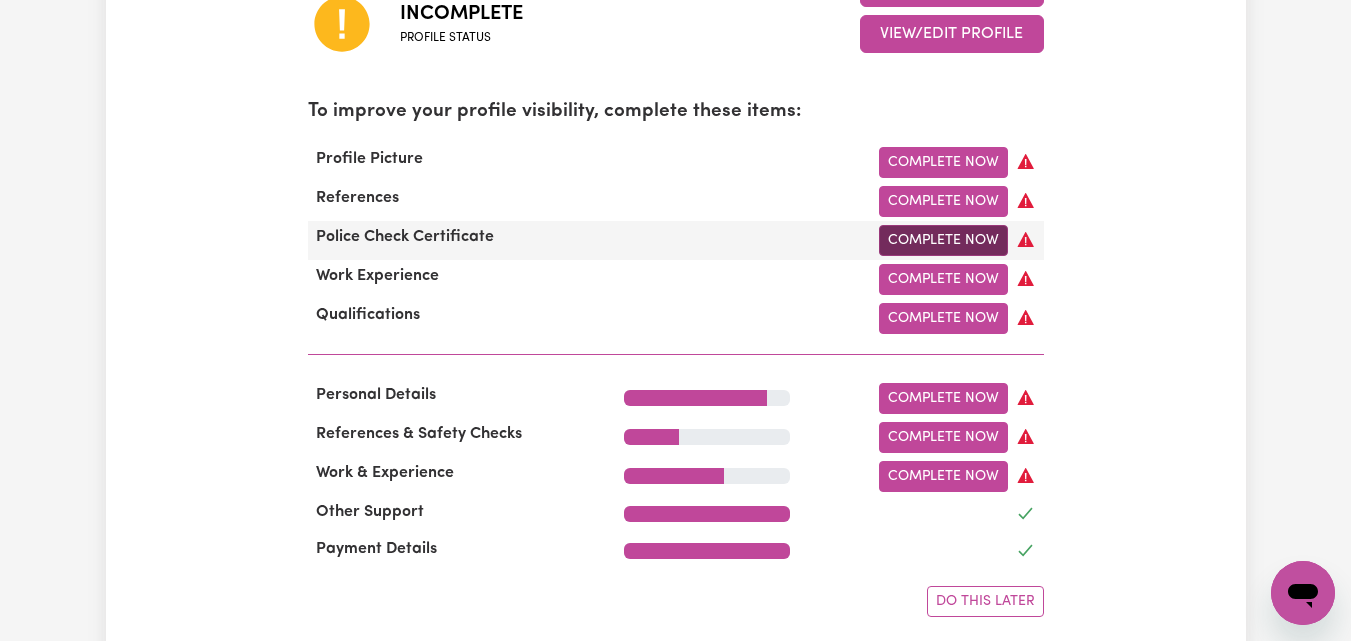 click on "Complete Now" at bounding box center [943, 240] 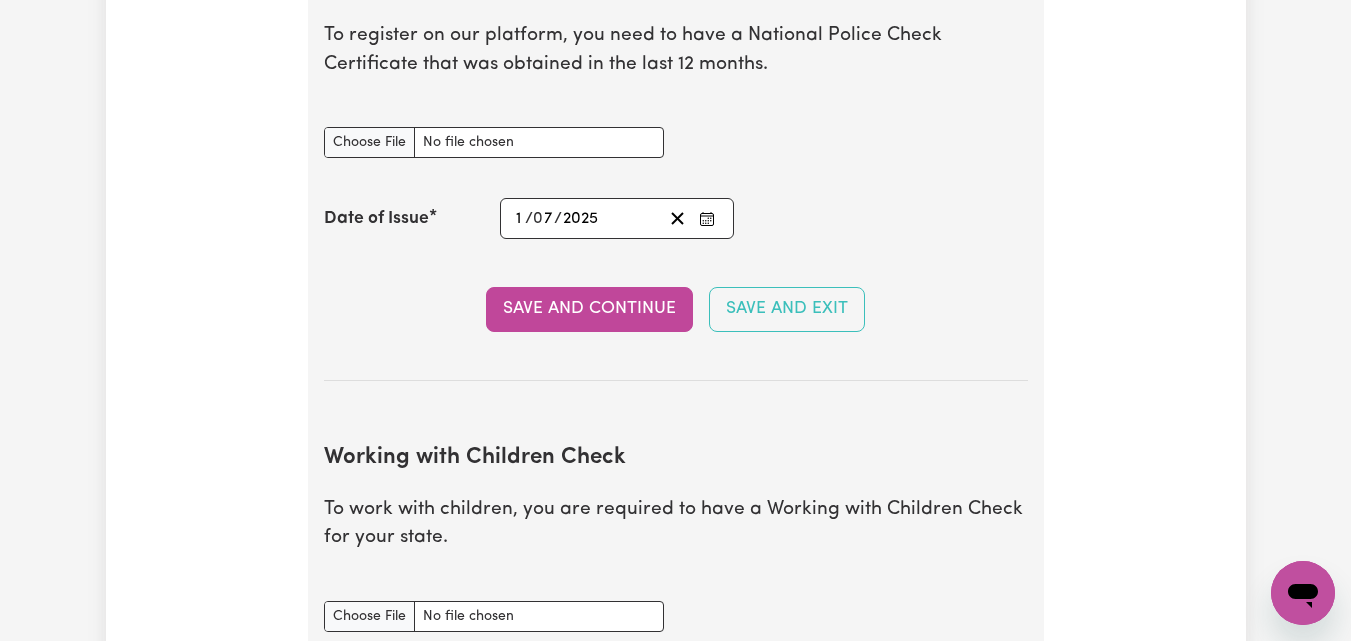 scroll, scrollTop: 1460, scrollLeft: 0, axis: vertical 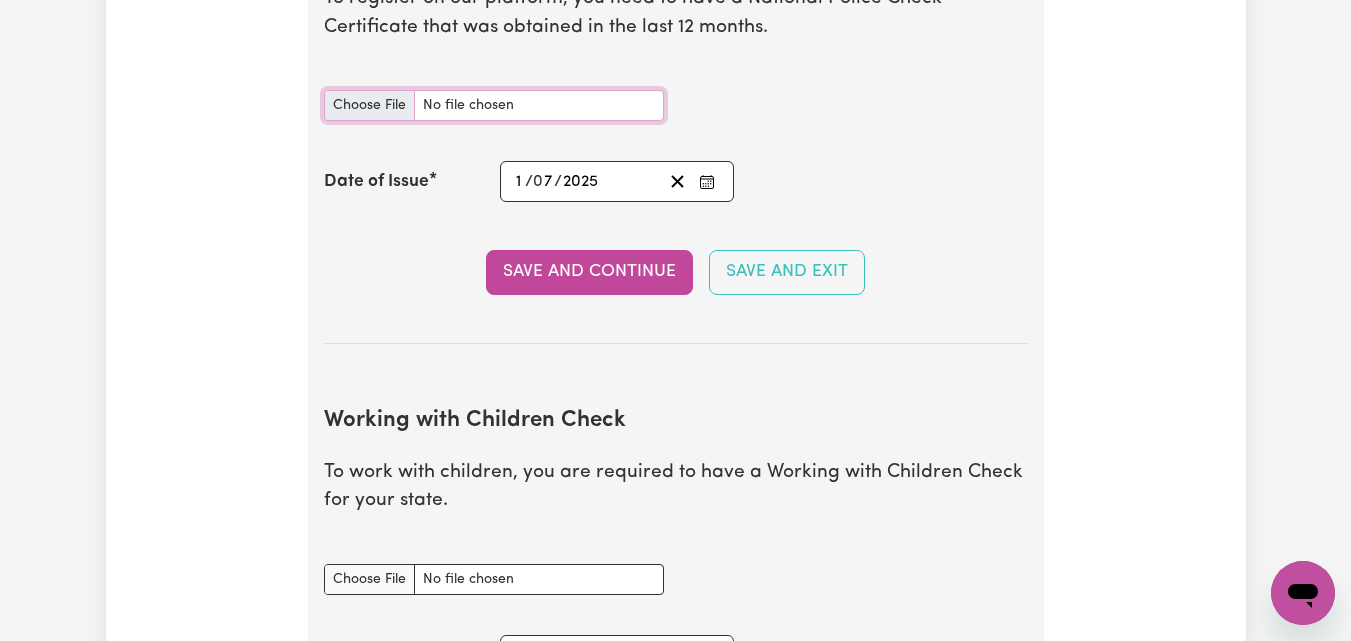 click on "National Police Check  document" at bounding box center (494, 105) 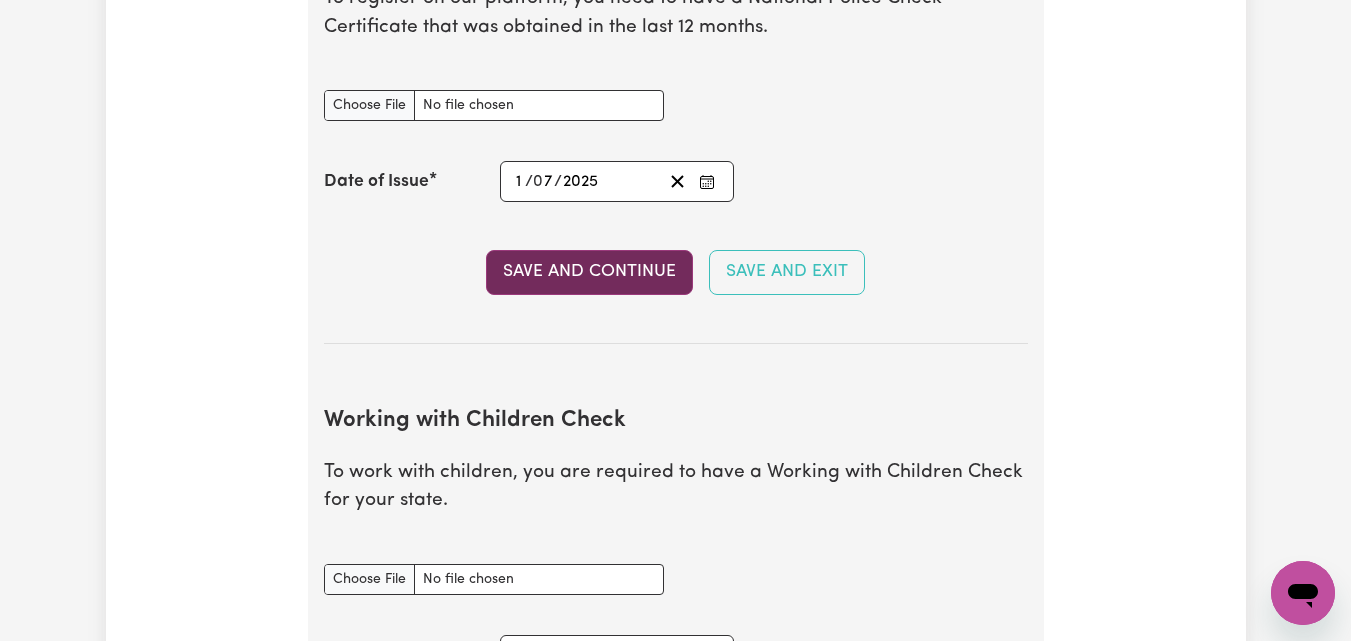 click on "Save and Continue" at bounding box center (589, 272) 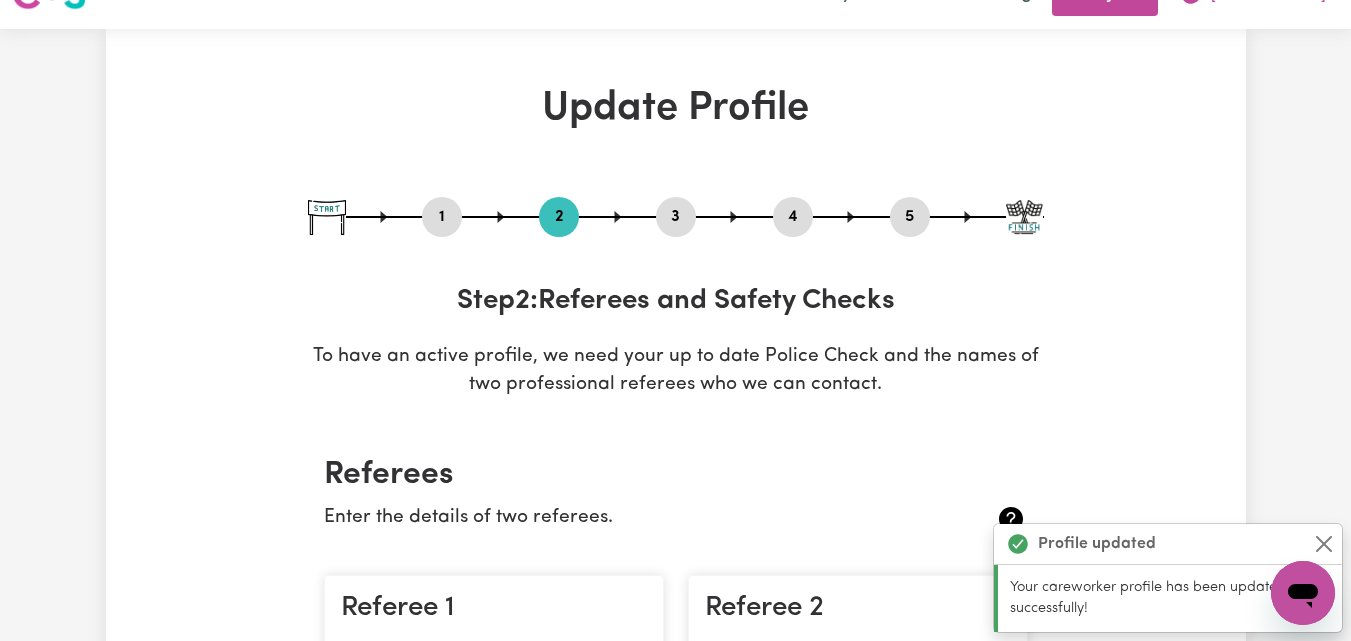 scroll, scrollTop: 0, scrollLeft: 0, axis: both 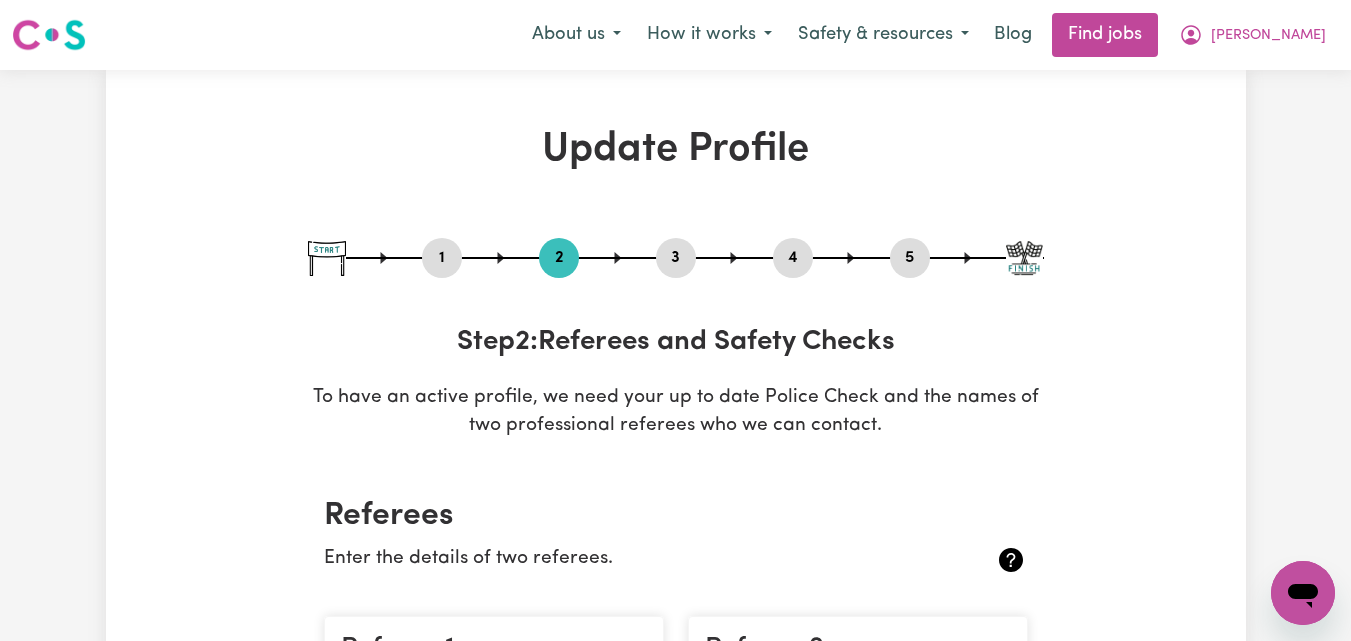 click on "5" at bounding box center (910, 258) 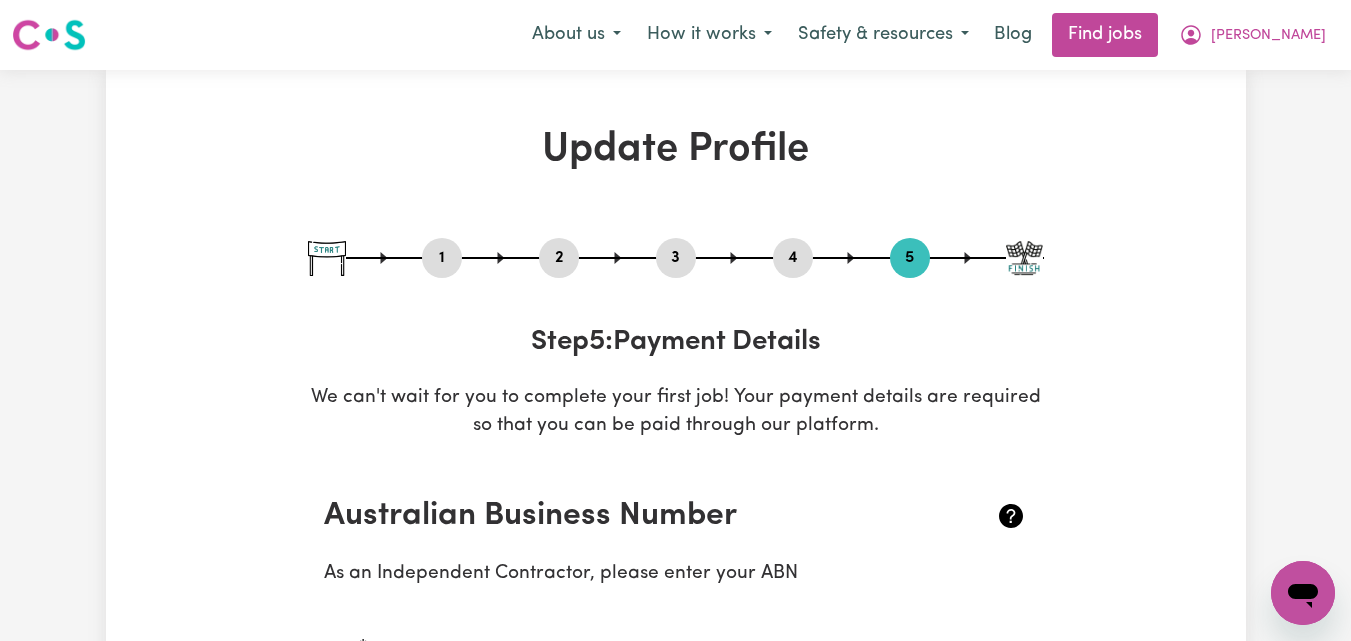 click on "Update Profile 1 2 3 4 5 Step  5 :  Payment Details We can't wait for you to complete your first job! Your payment details are required so that you can be paid through our platform. Australian Business Number As an Independent Contractor, please enter your ABN ABN Don't have one?  Register for an ABN. Independent Contractor Status* In order to qualify as an independent contractor on the Careseekers platform you need to be offering services to the public in another way. Please choose which statement applies to you Select your independent contractor status... I am providing services through another platform I am providing services privately on my own I am providing services by being employed by an organisation I am working in another industry Disclosure of Insurance Claims History Have you had any professional indemnity or public liability insurance claims relating to your work as a care or support worker in the last 10 years? Yes No Save and Continue Save and Exit Bank Details Name on Account Nimisha Kunwar" at bounding box center [676, 1121] 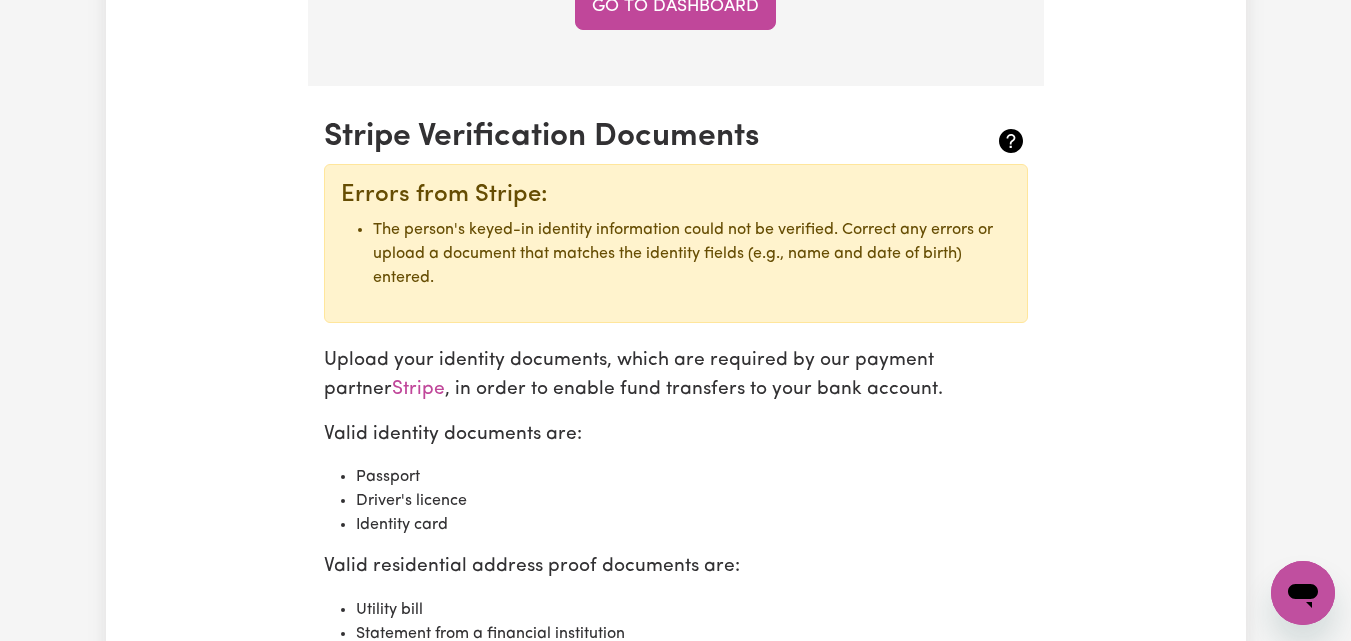 scroll, scrollTop: 2033, scrollLeft: 0, axis: vertical 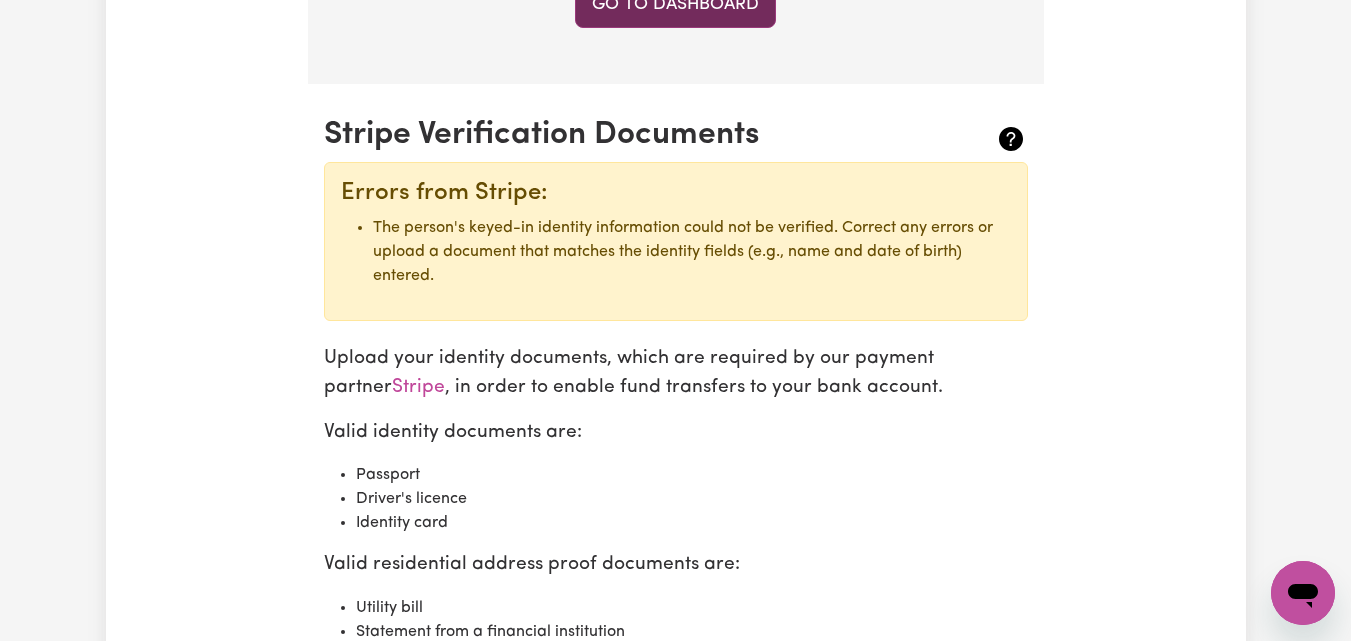 click on "Go to Dashboard" at bounding box center (675, 5) 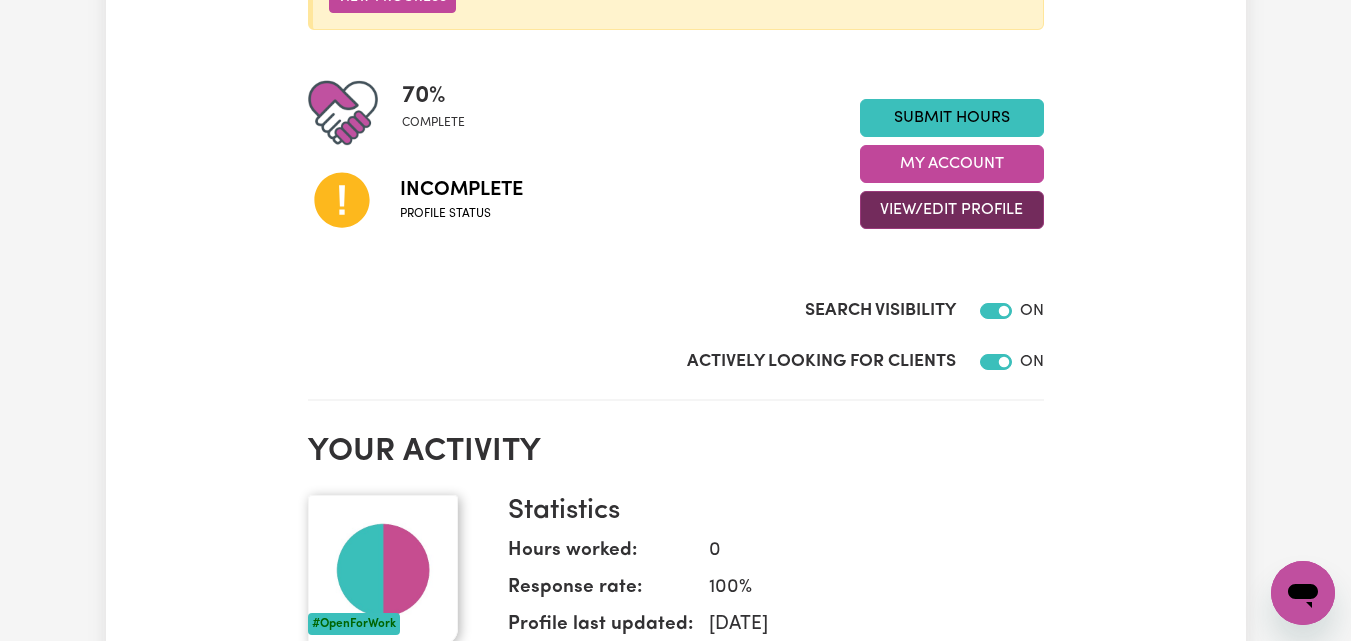 scroll, scrollTop: 435, scrollLeft: 0, axis: vertical 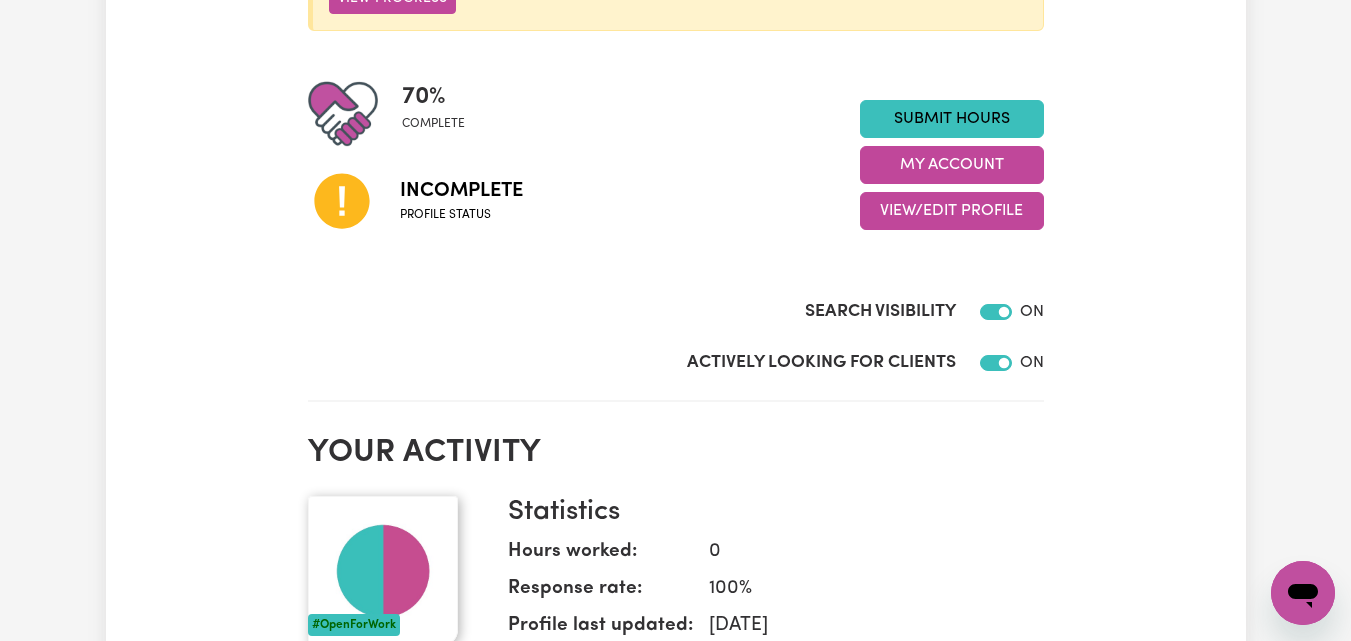 drag, startPoint x: 905, startPoint y: 283, endPoint x: 815, endPoint y: 224, distance: 107.61505 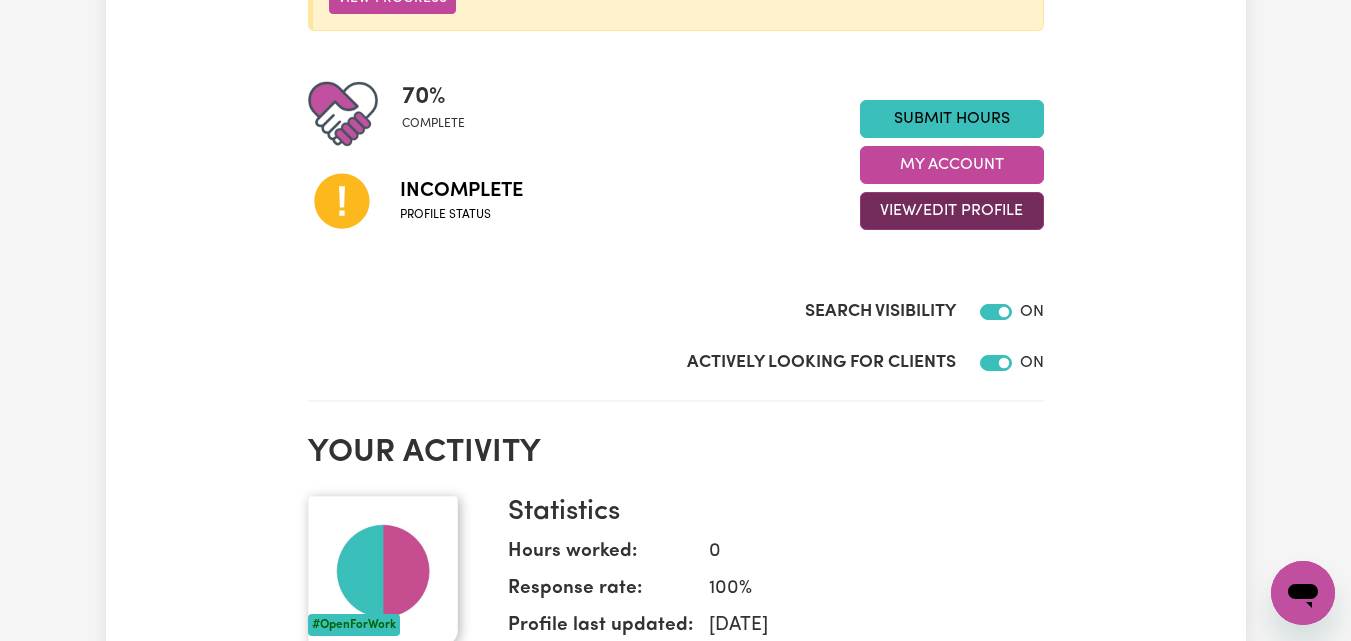 click on "View/Edit Profile" at bounding box center (952, 211) 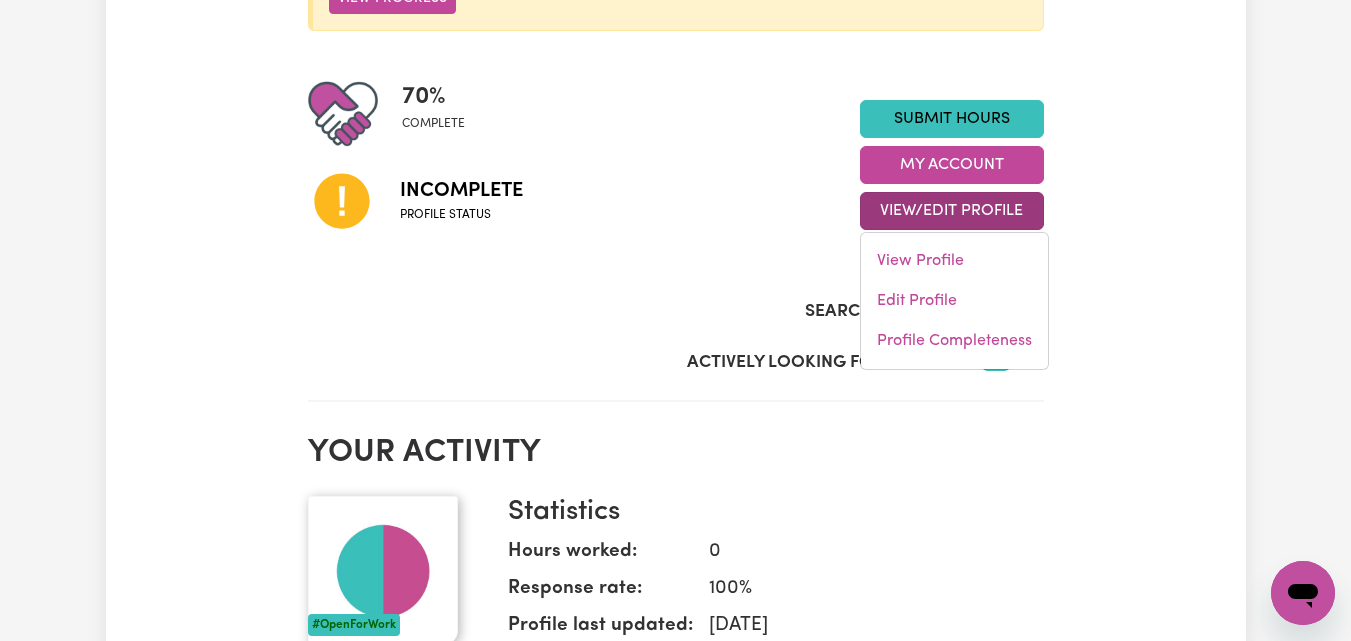 click on "View/Edit Profile" at bounding box center (952, 211) 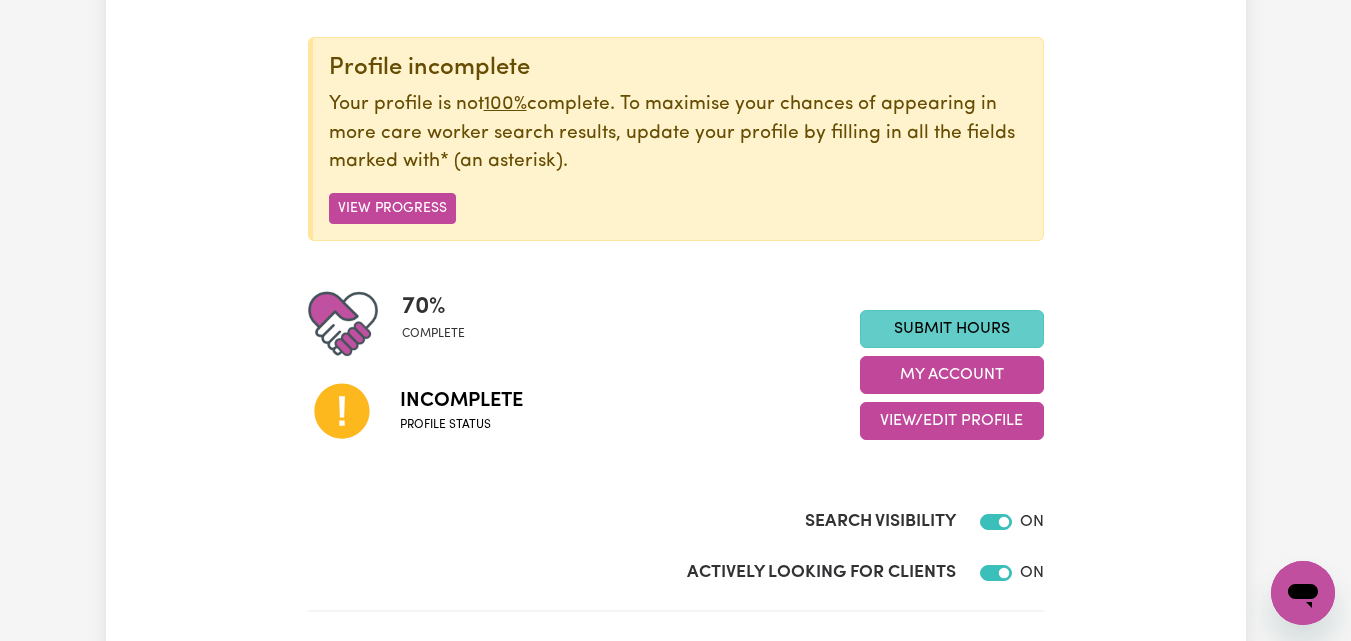 scroll, scrollTop: 220, scrollLeft: 0, axis: vertical 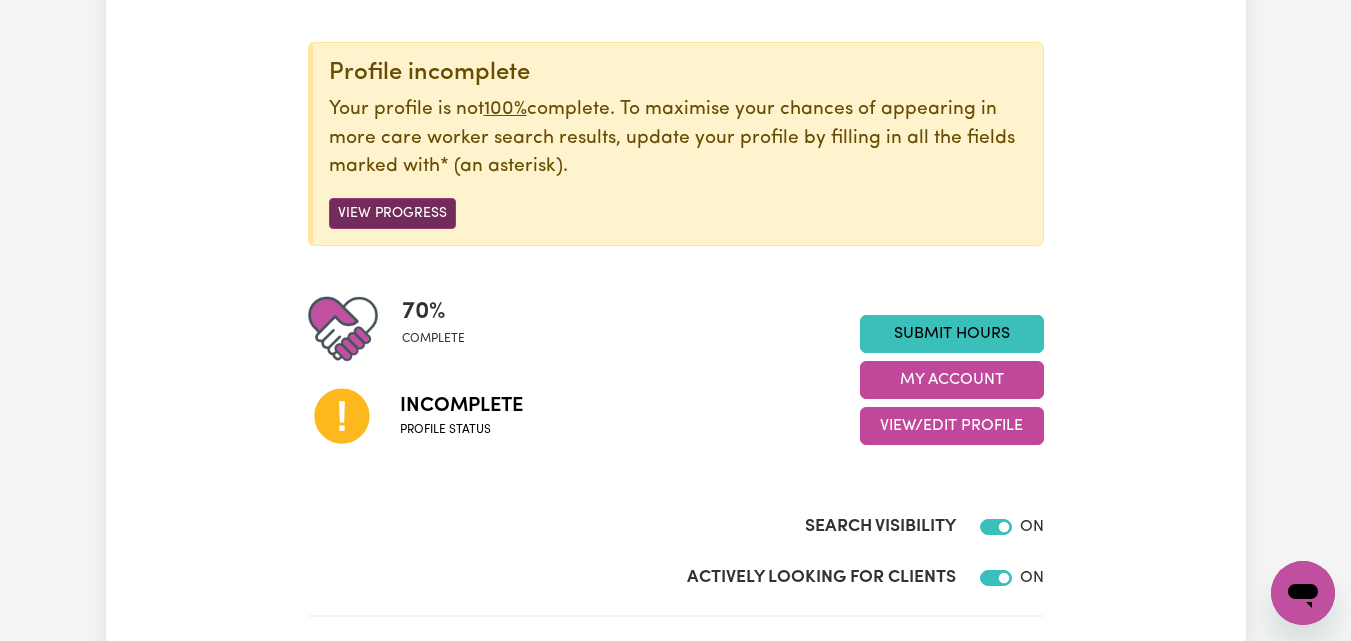 click on "View Progress" at bounding box center [392, 213] 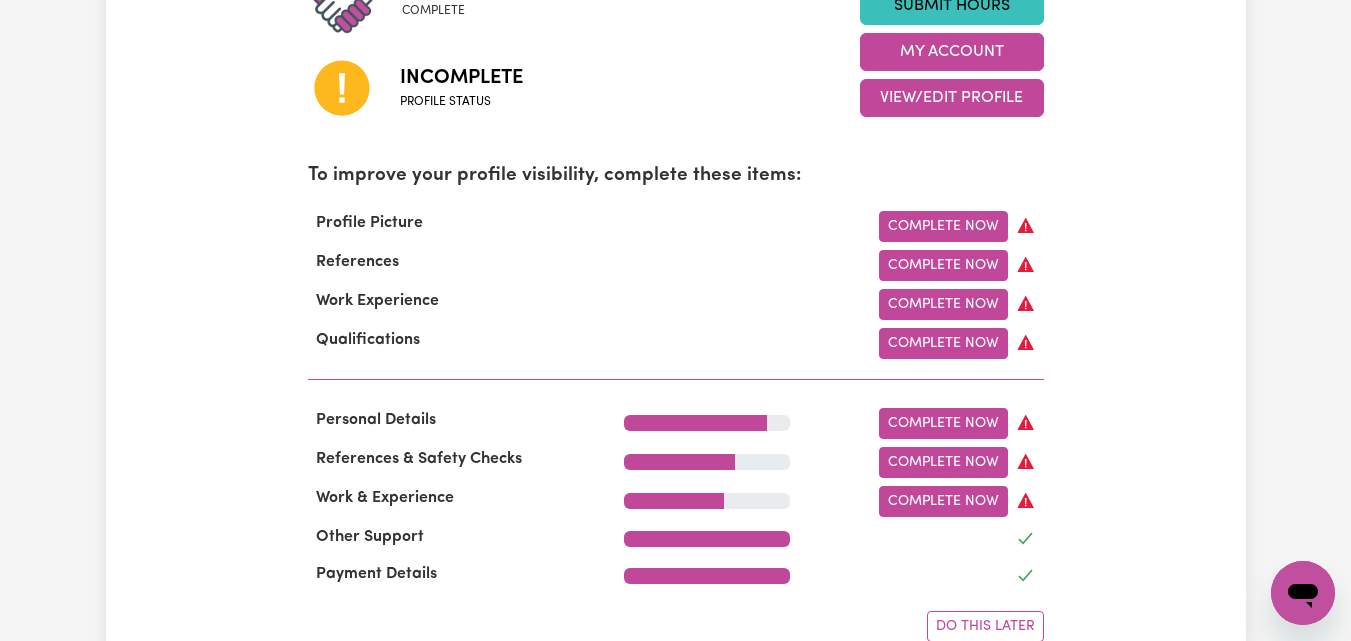 scroll, scrollTop: 549, scrollLeft: 0, axis: vertical 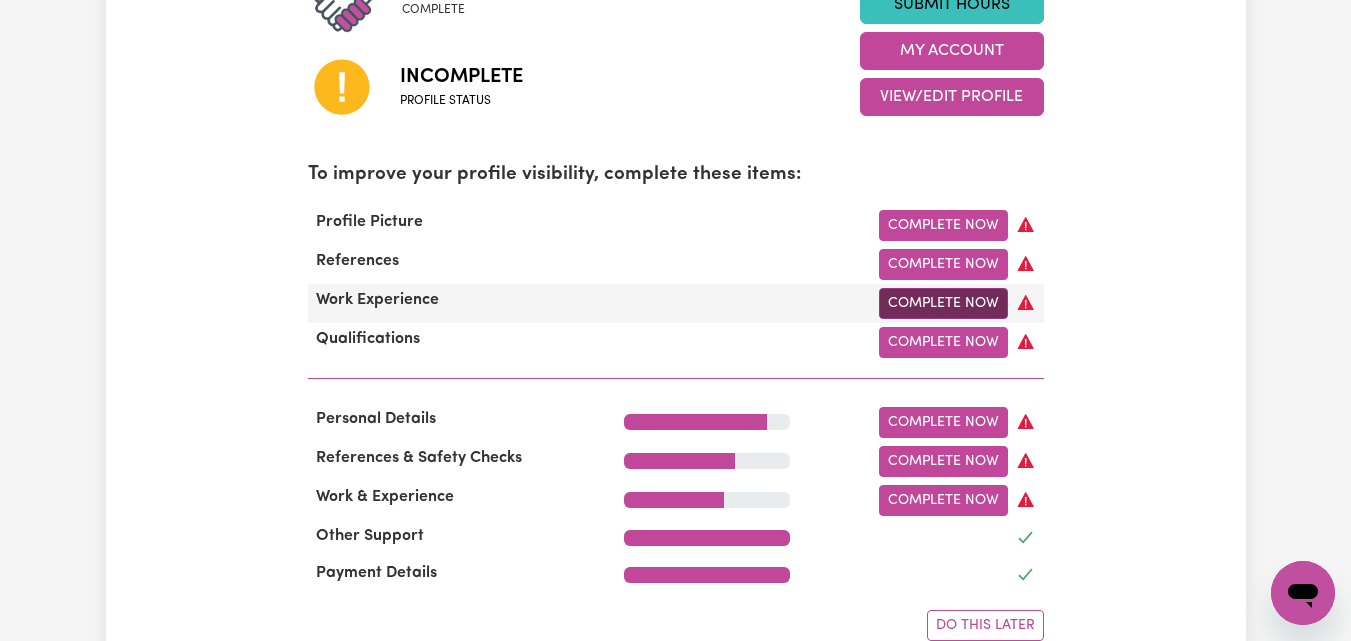 click on "Complete Now" at bounding box center [943, 303] 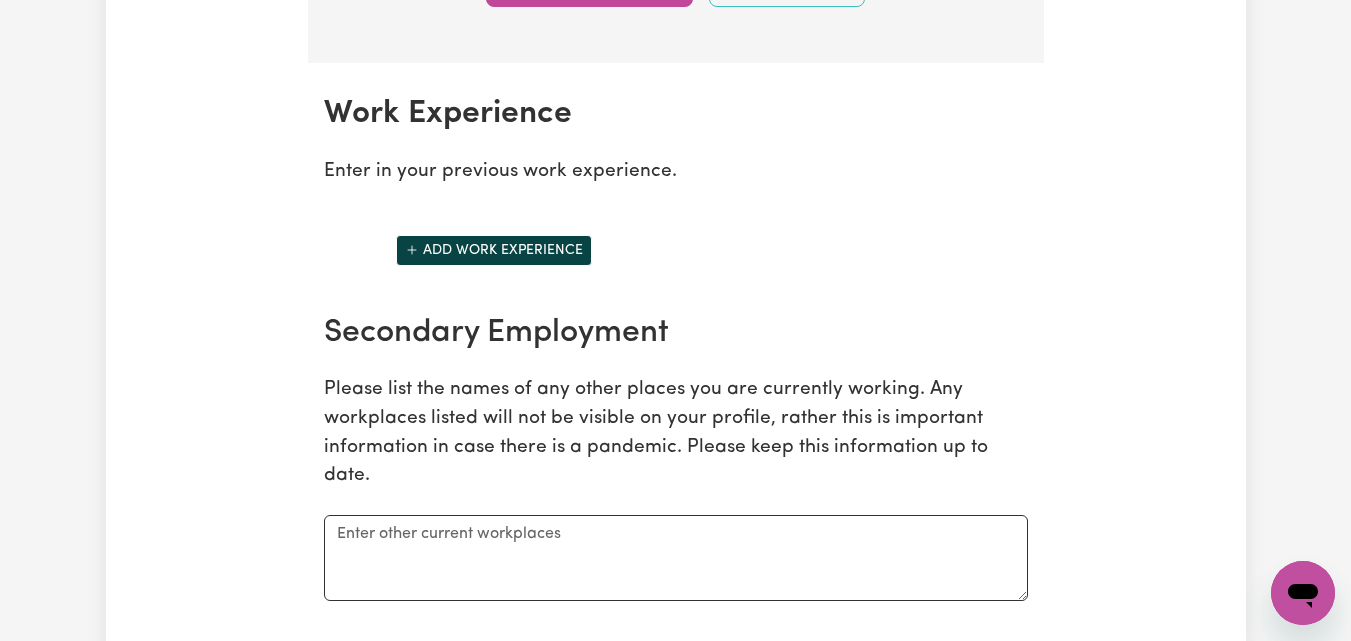 scroll, scrollTop: 2968, scrollLeft: 0, axis: vertical 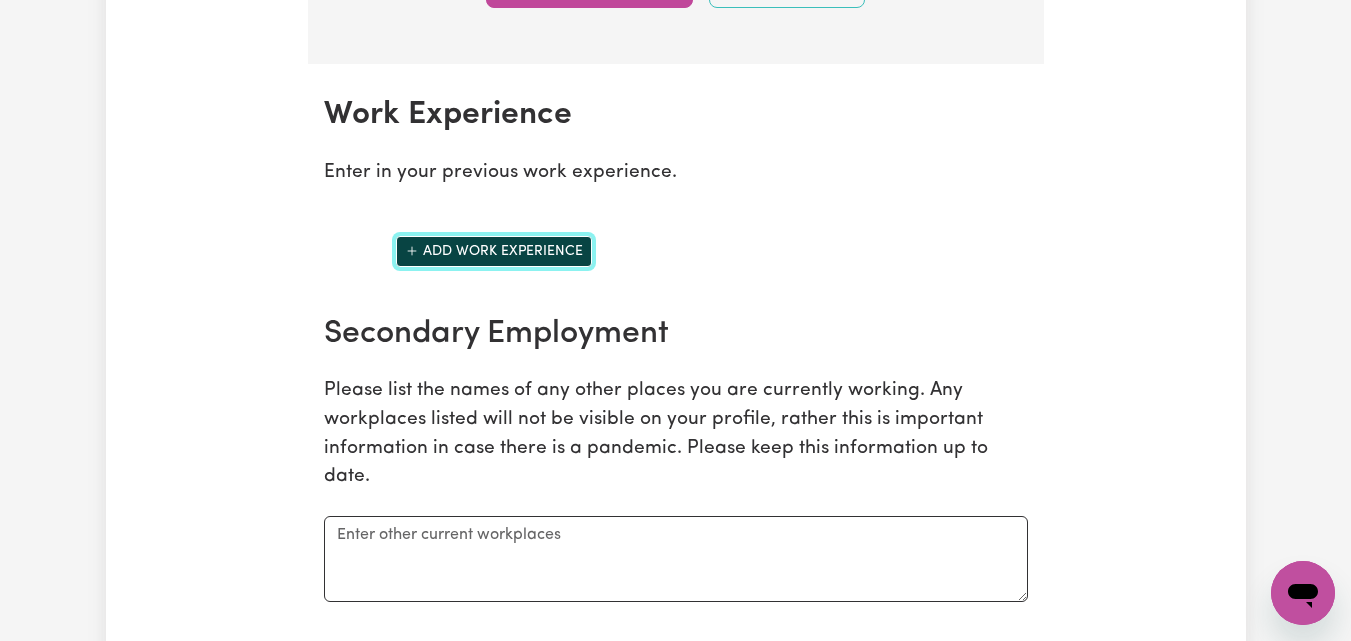 click on "Add work experience" at bounding box center (494, 251) 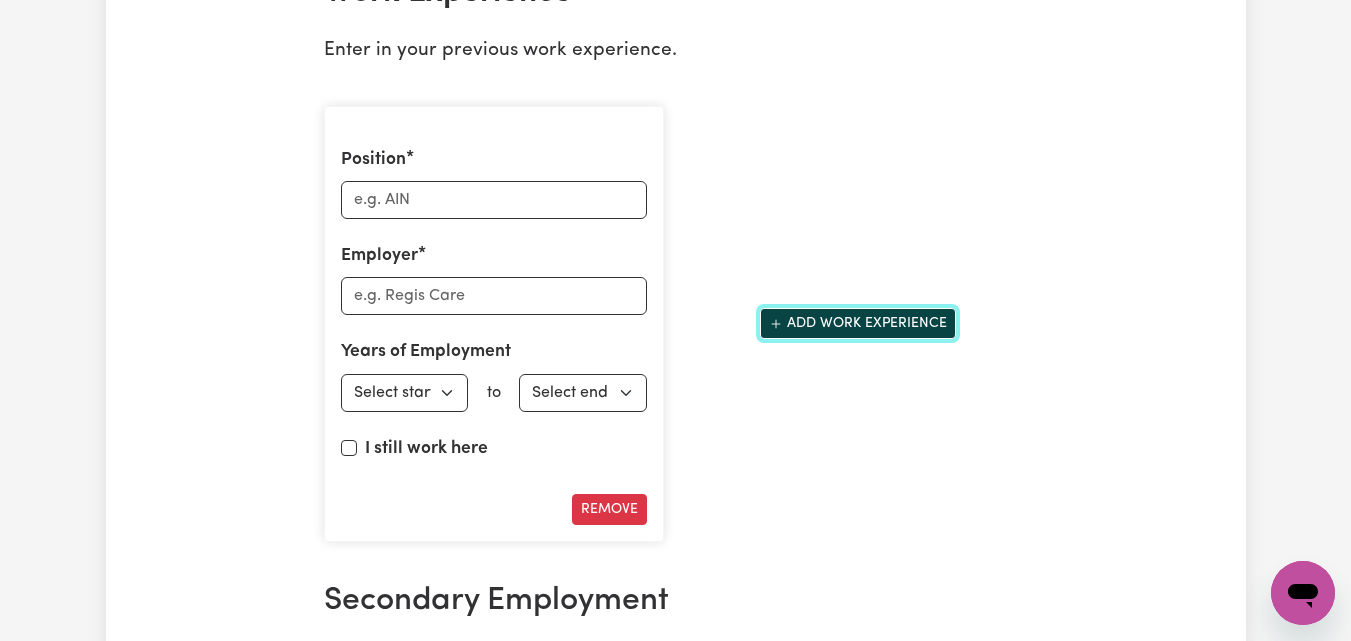 scroll, scrollTop: 3036, scrollLeft: 0, axis: vertical 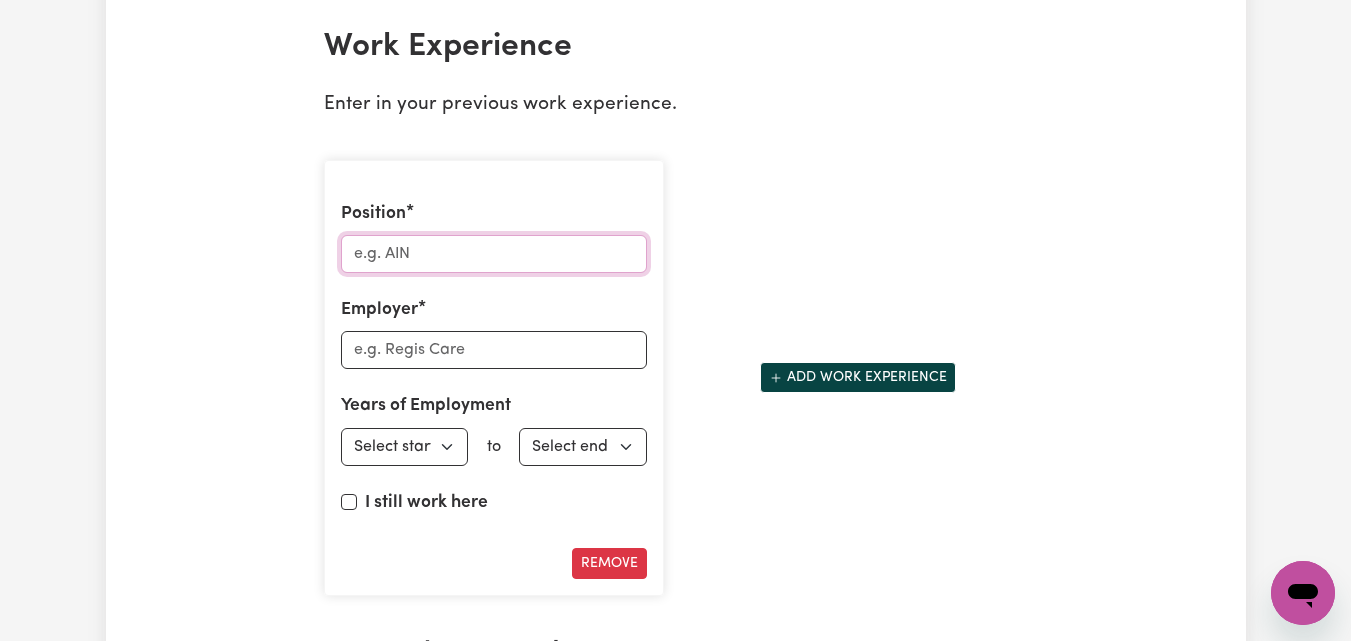 click on "Position" at bounding box center (494, 254) 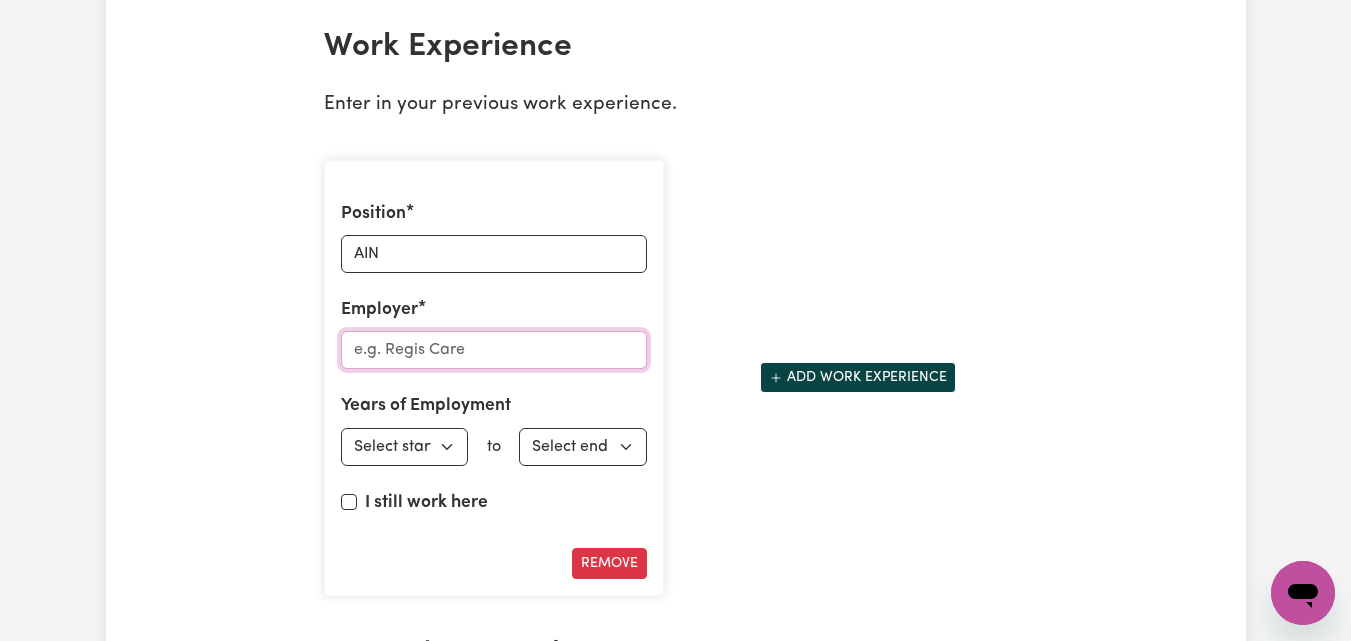 click on "Employer" at bounding box center (494, 350) 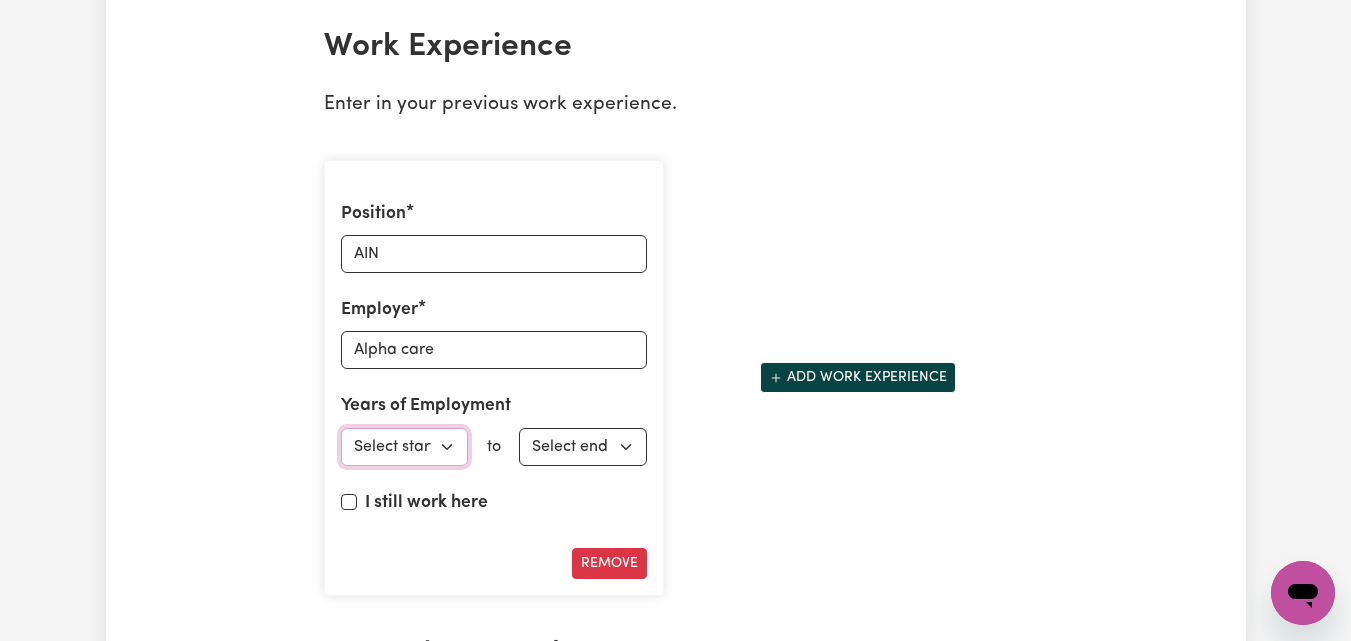 click on "Select start year 1951 1952 1953 1954 1955 1956 1957 1958 1959 1960 1961 1962 1963 1964 1965 1966 1967 1968 1969 1970 1971 1972 1973 1974 1975 1976 1977 1978 1979 1980 1981 1982 1983 1984 1985 1986 1987 1988 1989 1990 1991 1992 1993 1994 1995 1996 1997 1998 1999 2000 2001 2002 2003 2004 2005 2006 2007 2008 2009 2010 2011 2012 2013 2014 2015 2016 2017 2018 2019 2020 2021 2022 2023 2024 2025" at bounding box center (405, 447) 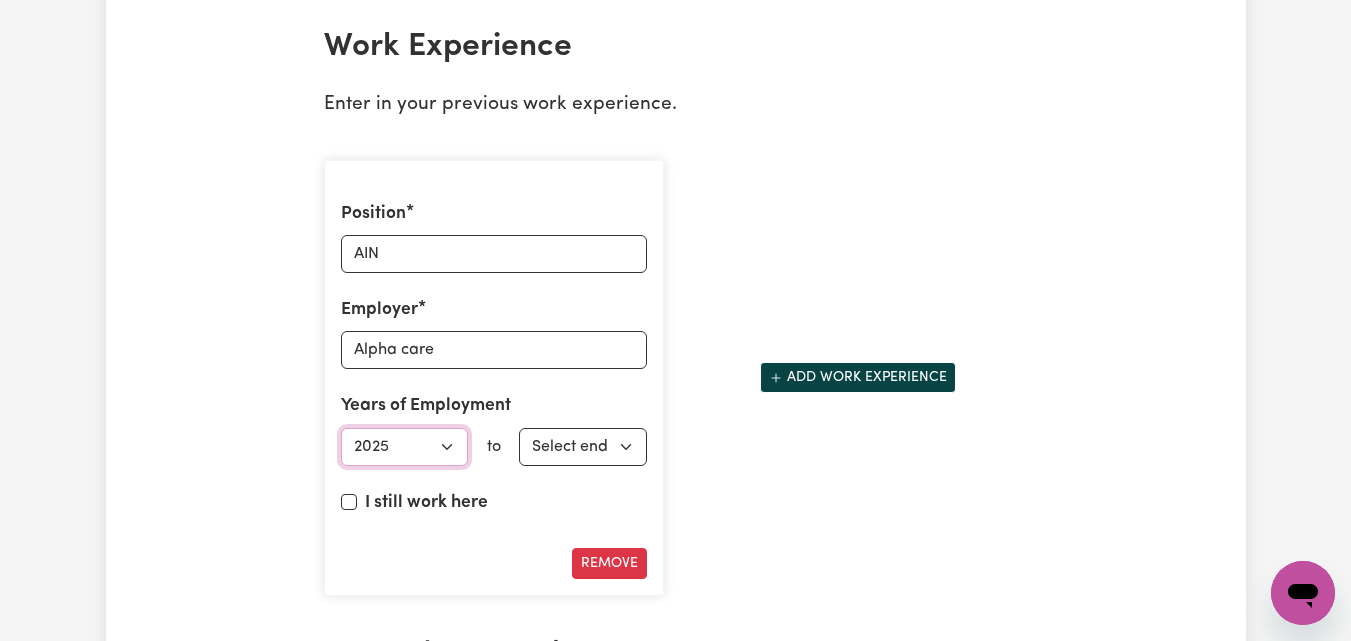 click on "Select start year 1951 1952 1953 1954 1955 1956 1957 1958 1959 1960 1961 1962 1963 1964 1965 1966 1967 1968 1969 1970 1971 1972 1973 1974 1975 1976 1977 1978 1979 1980 1981 1982 1983 1984 1985 1986 1987 1988 1989 1990 1991 1992 1993 1994 1995 1996 1997 1998 1999 2000 2001 2002 2003 2004 2005 2006 2007 2008 2009 2010 2011 2012 2013 2014 2015 2016 2017 2018 2019 2020 2021 2022 2023 2024 2025" at bounding box center (405, 447) 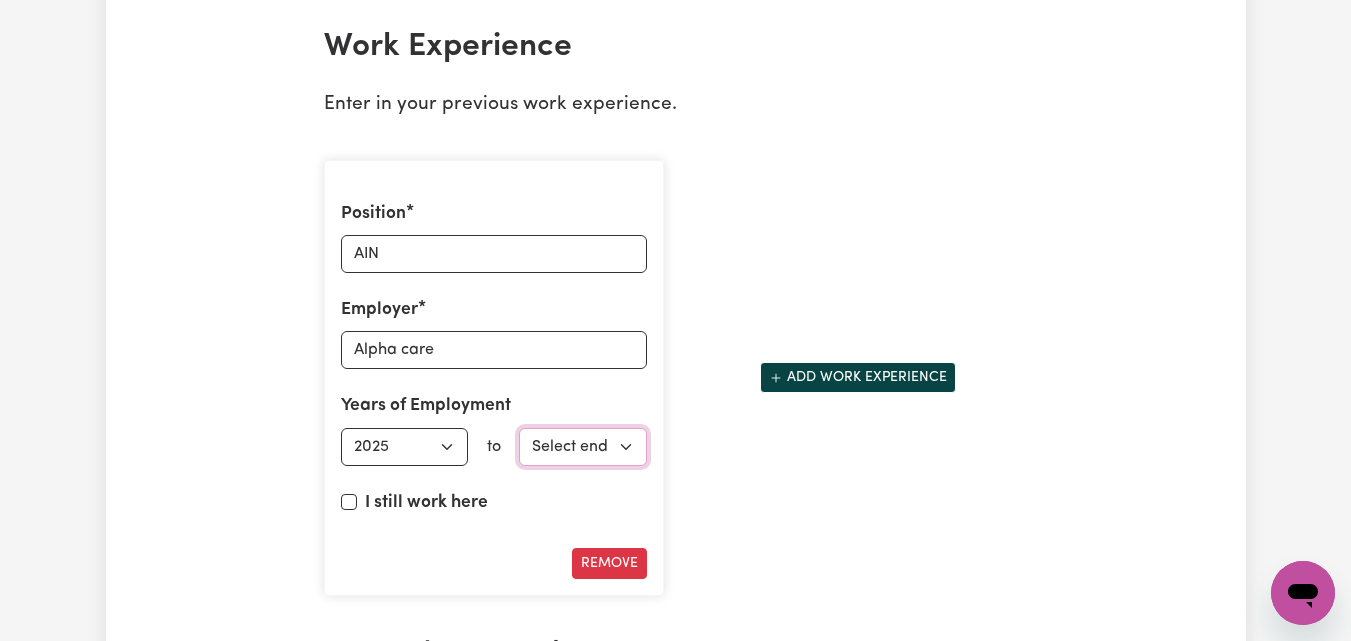 click on "Select end year 1951 1952 1953 1954 1955 1956 1957 1958 1959 1960 1961 1962 1963 1964 1965 1966 1967 1968 1969 1970 1971 1972 1973 1974 1975 1976 1977 1978 1979 1980 1981 1982 1983 1984 1985 1986 1987 1988 1989 1990 1991 1992 1993 1994 1995 1996 1997 1998 1999 2000 2001 2002 2003 2004 2005 2006 2007 2008 2009 2010 2011 2012 2013 2014 2015 2016 2017 2018 2019 2020 2021 2022 2023 2024 2025" at bounding box center (583, 447) 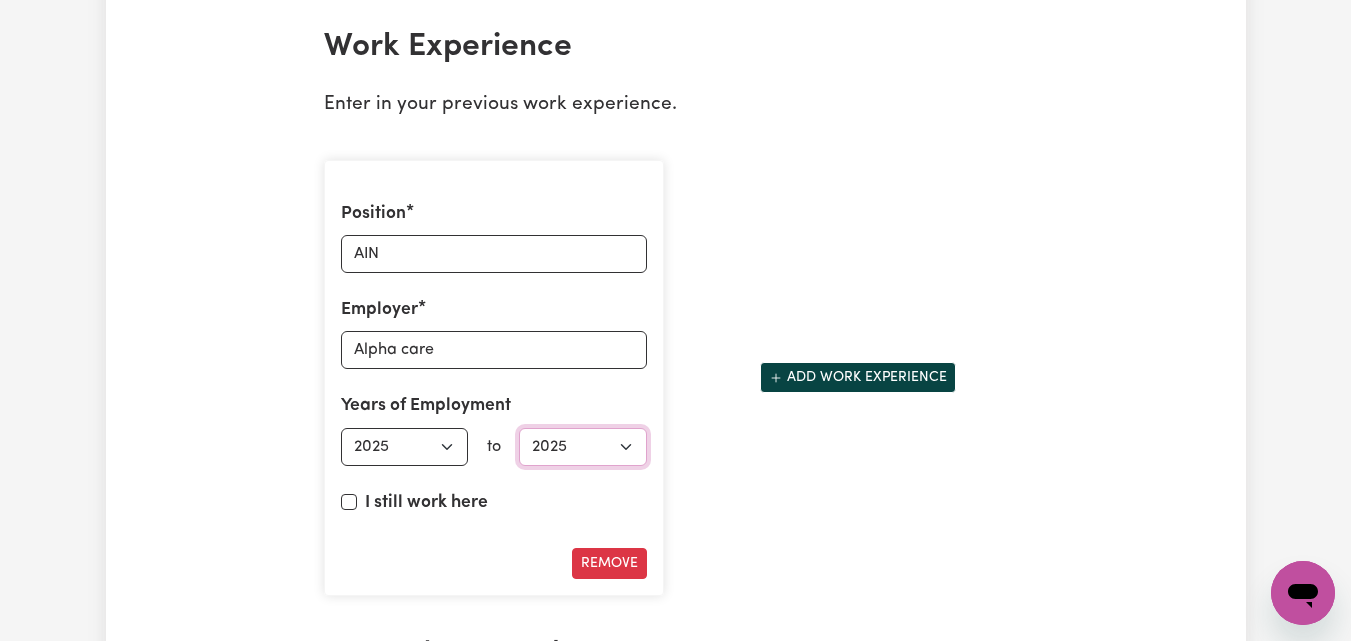 click on "Select end year 1951 1952 1953 1954 1955 1956 1957 1958 1959 1960 1961 1962 1963 1964 1965 1966 1967 1968 1969 1970 1971 1972 1973 1974 1975 1976 1977 1978 1979 1980 1981 1982 1983 1984 1985 1986 1987 1988 1989 1990 1991 1992 1993 1994 1995 1996 1997 1998 1999 2000 2001 2002 2003 2004 2005 2006 2007 2008 2009 2010 2011 2012 2013 2014 2015 2016 2017 2018 2019 2020 2021 2022 2023 2024 2025" at bounding box center [583, 447] 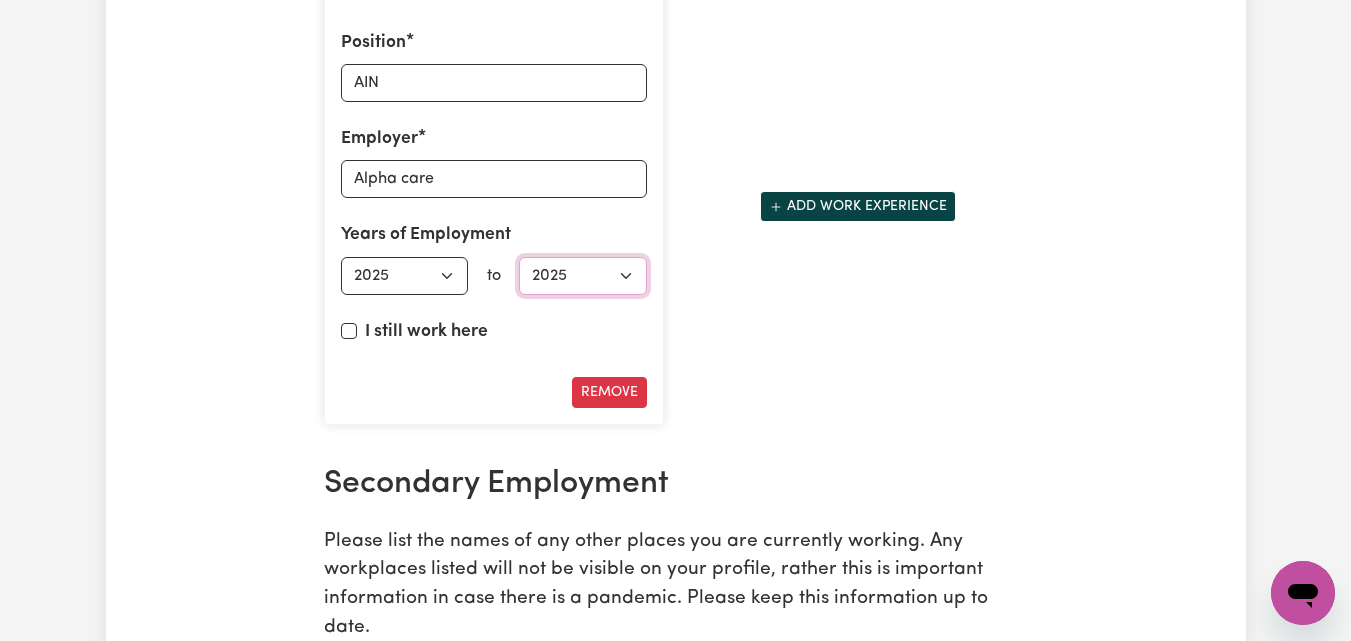 scroll, scrollTop: 3208, scrollLeft: 0, axis: vertical 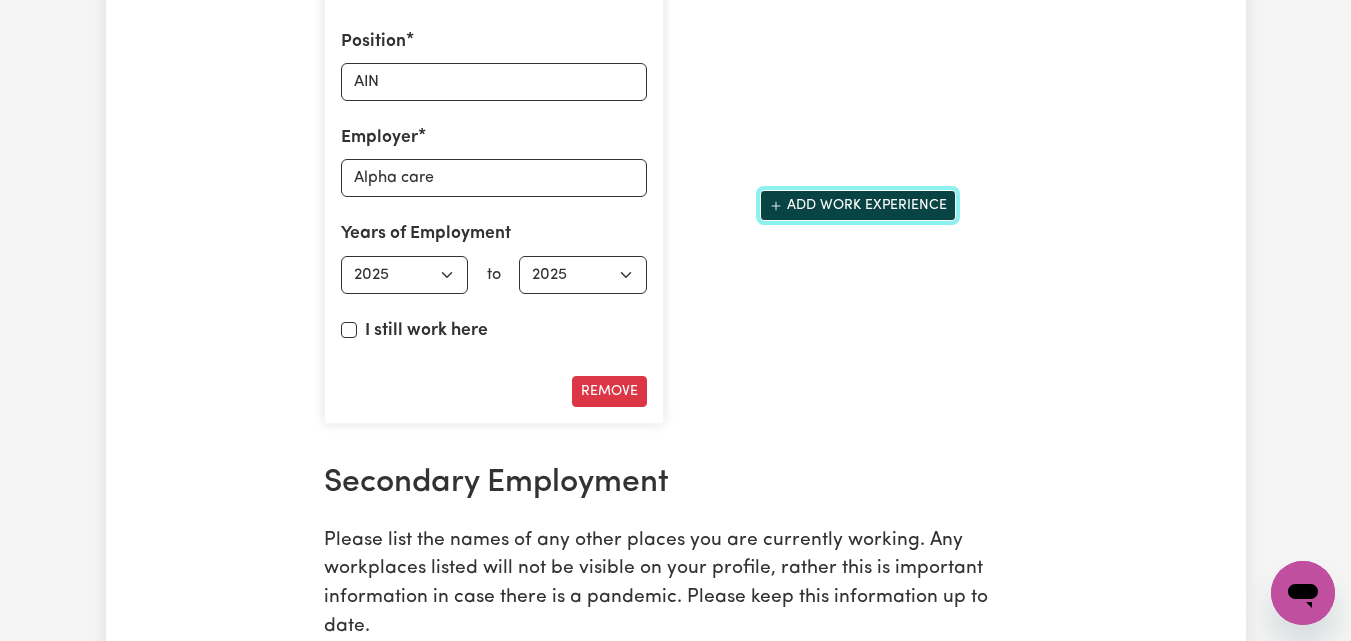 click on "Add work experience" at bounding box center [858, 205] 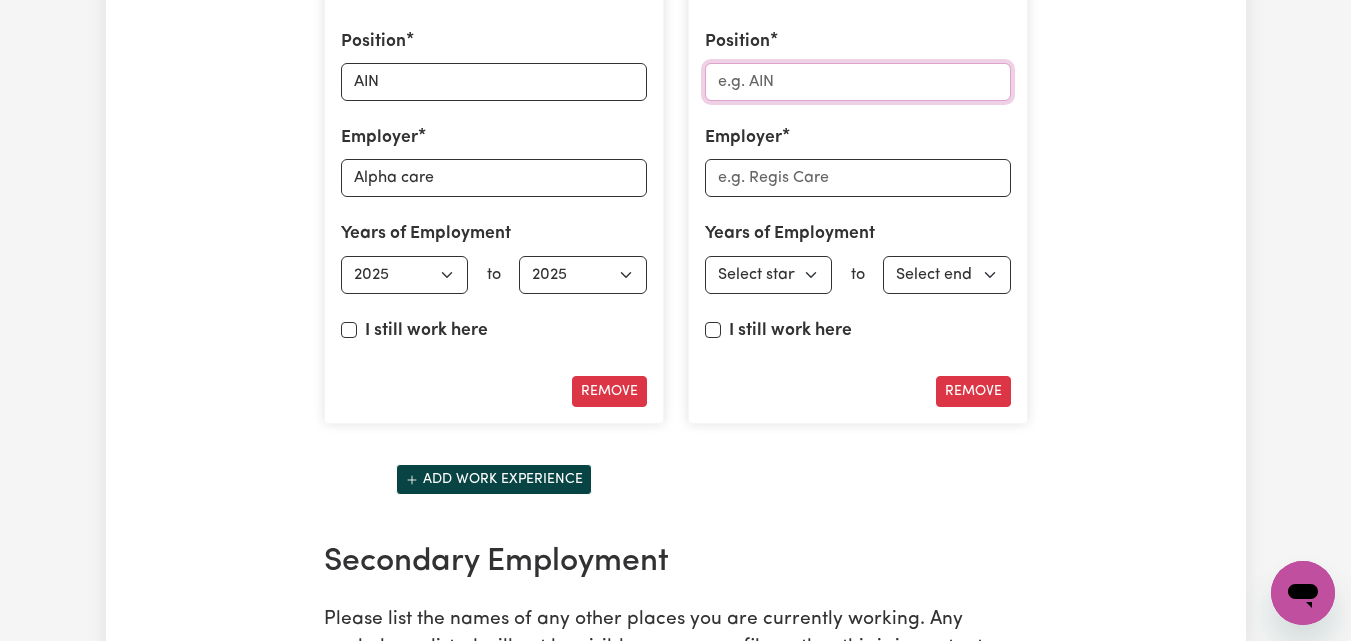 click on "Position" at bounding box center [858, 82] 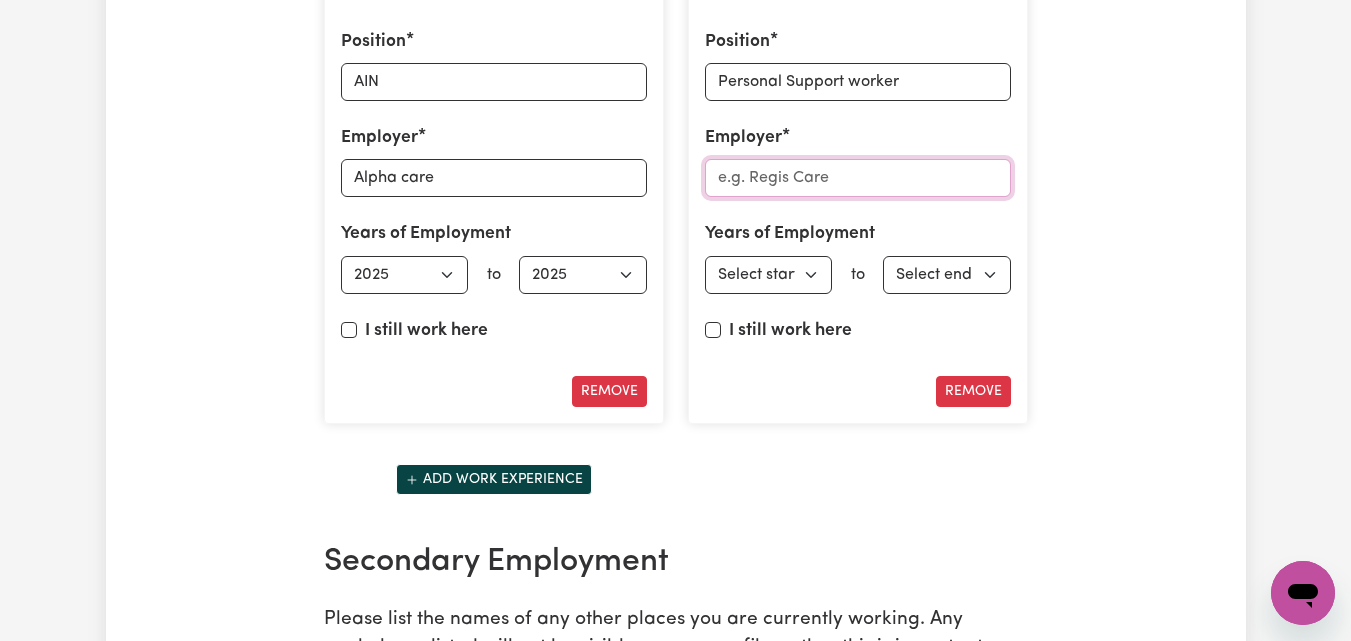 click on "Employer" at bounding box center (858, 178) 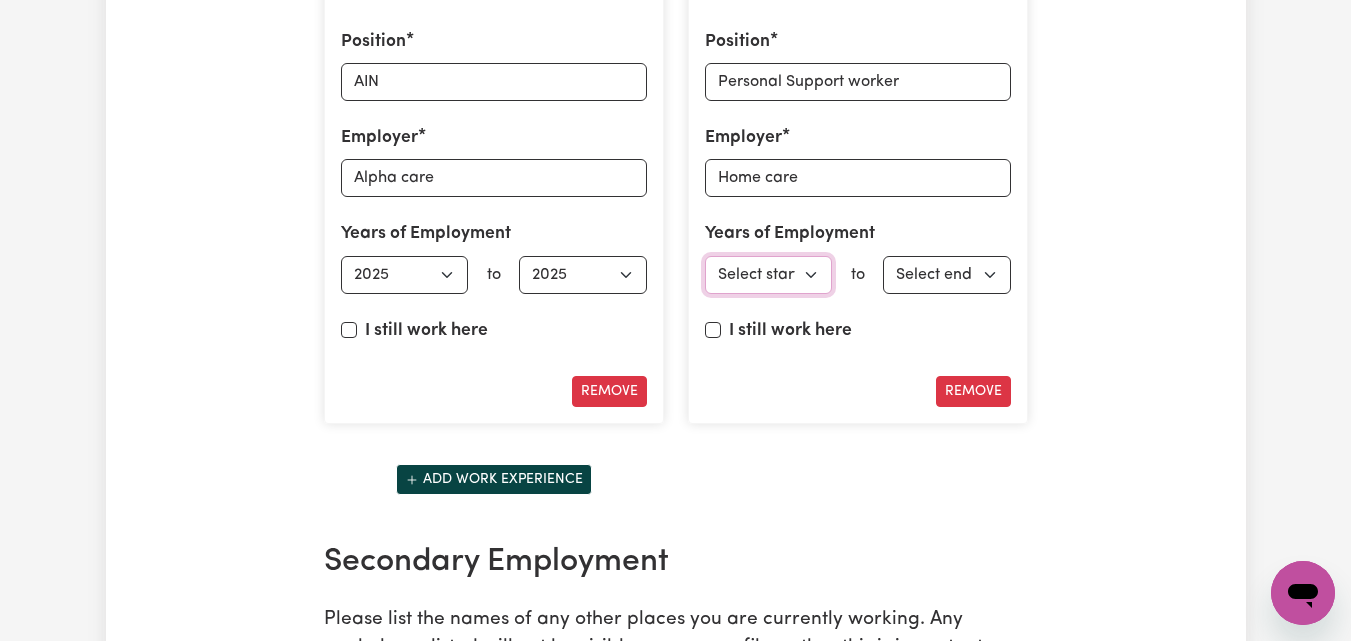 click on "Select start year 1951 1952 1953 1954 1955 1956 1957 1958 1959 1960 1961 1962 1963 1964 1965 1966 1967 1968 1969 1970 1971 1972 1973 1974 1975 1976 1977 1978 1979 1980 1981 1982 1983 1984 1985 1986 1987 1988 1989 1990 1991 1992 1993 1994 1995 1996 1997 1998 1999 2000 2001 2002 2003 2004 2005 2006 2007 2008 2009 2010 2011 2012 2013 2014 2015 2016 2017 2018 2019 2020 2021 2022 2023 2024 2025" at bounding box center [769, 275] 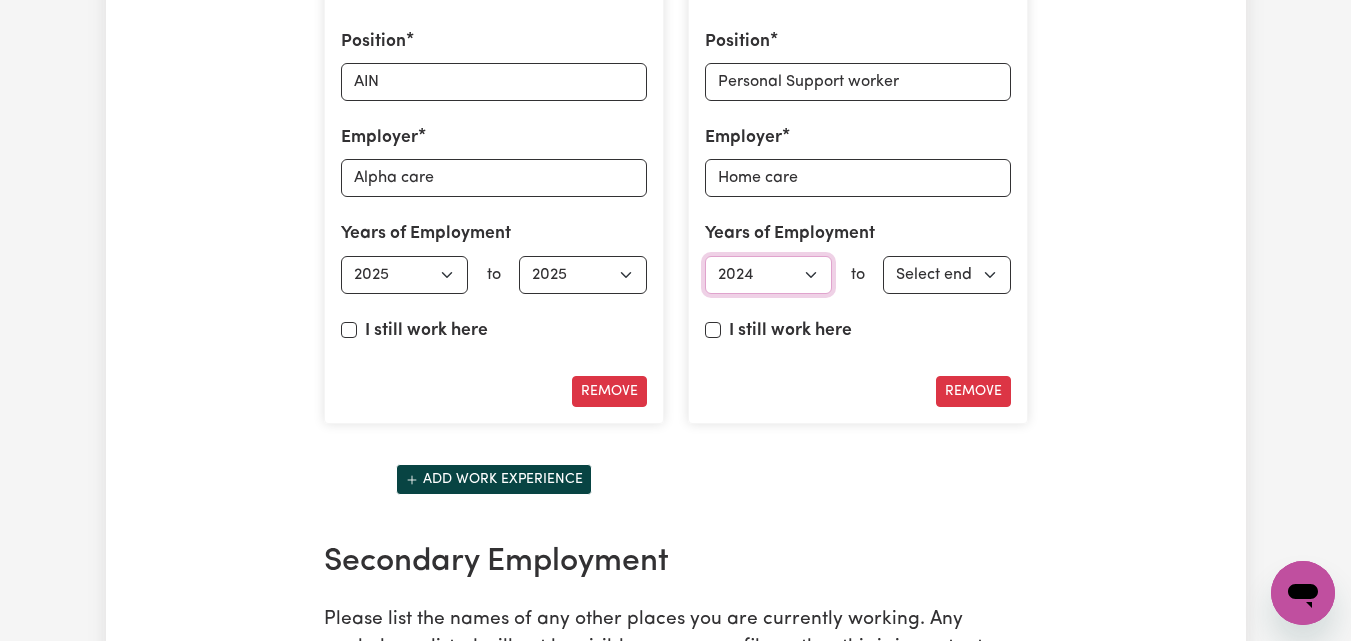 click on "Select start year 1951 1952 1953 1954 1955 1956 1957 1958 1959 1960 1961 1962 1963 1964 1965 1966 1967 1968 1969 1970 1971 1972 1973 1974 1975 1976 1977 1978 1979 1980 1981 1982 1983 1984 1985 1986 1987 1988 1989 1990 1991 1992 1993 1994 1995 1996 1997 1998 1999 2000 2001 2002 2003 2004 2005 2006 2007 2008 2009 2010 2011 2012 2013 2014 2015 2016 2017 2018 2019 2020 2021 2022 2023 2024 2025" at bounding box center [769, 275] 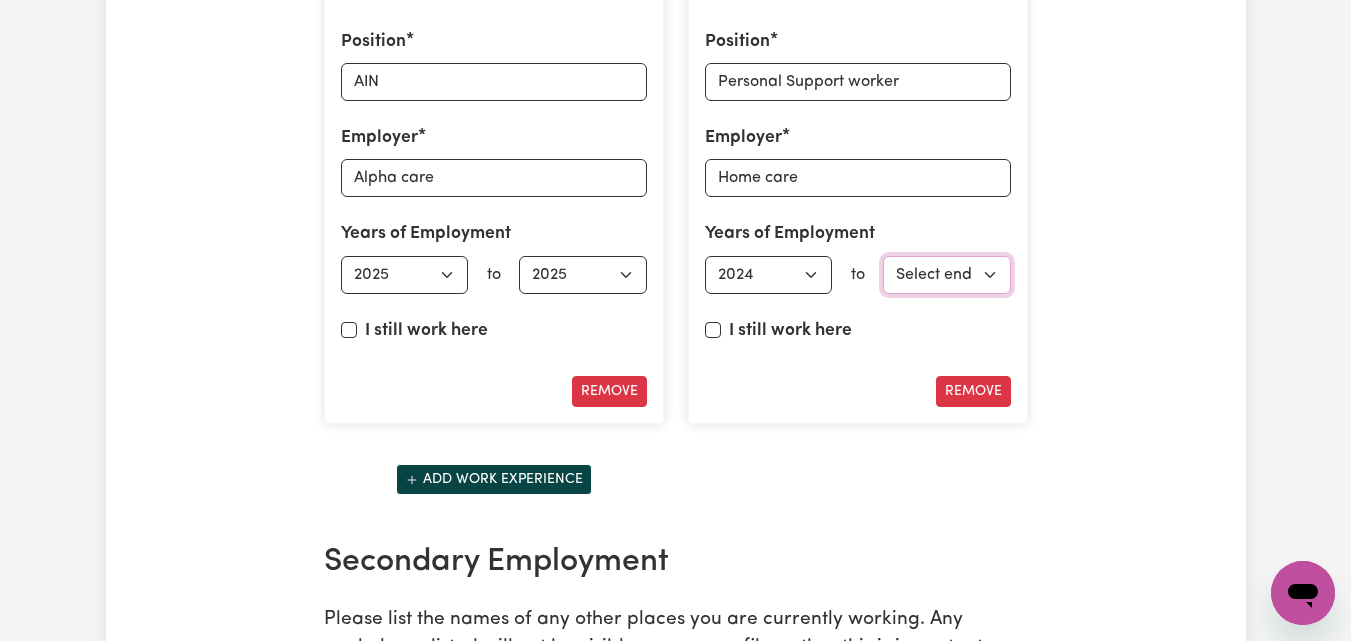 click on "Select end year 1951 1952 1953 1954 1955 1956 1957 1958 1959 1960 1961 1962 1963 1964 1965 1966 1967 1968 1969 1970 1971 1972 1973 1974 1975 1976 1977 1978 1979 1980 1981 1982 1983 1984 1985 1986 1987 1988 1989 1990 1991 1992 1993 1994 1995 1996 1997 1998 1999 2000 2001 2002 2003 2004 2005 2006 2007 2008 2009 2010 2011 2012 2013 2014 2015 2016 2017 2018 2019 2020 2021 2022 2023 2024 2025" at bounding box center [947, 275] 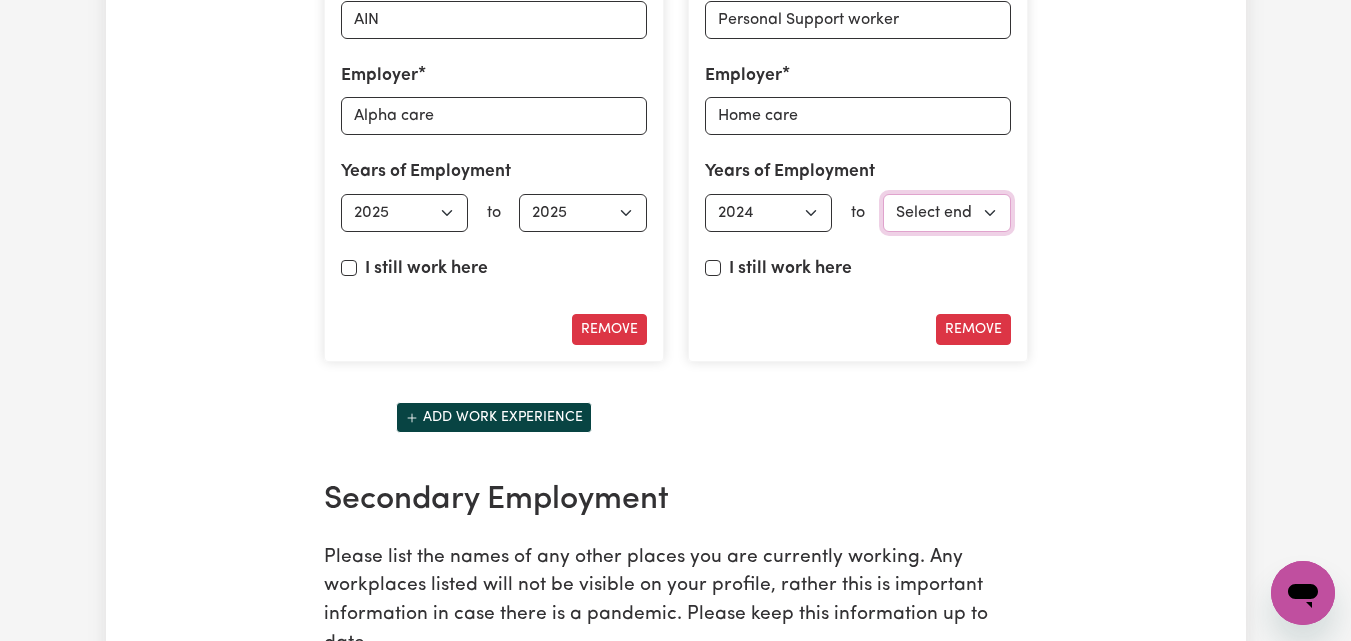 scroll, scrollTop: 3269, scrollLeft: 0, axis: vertical 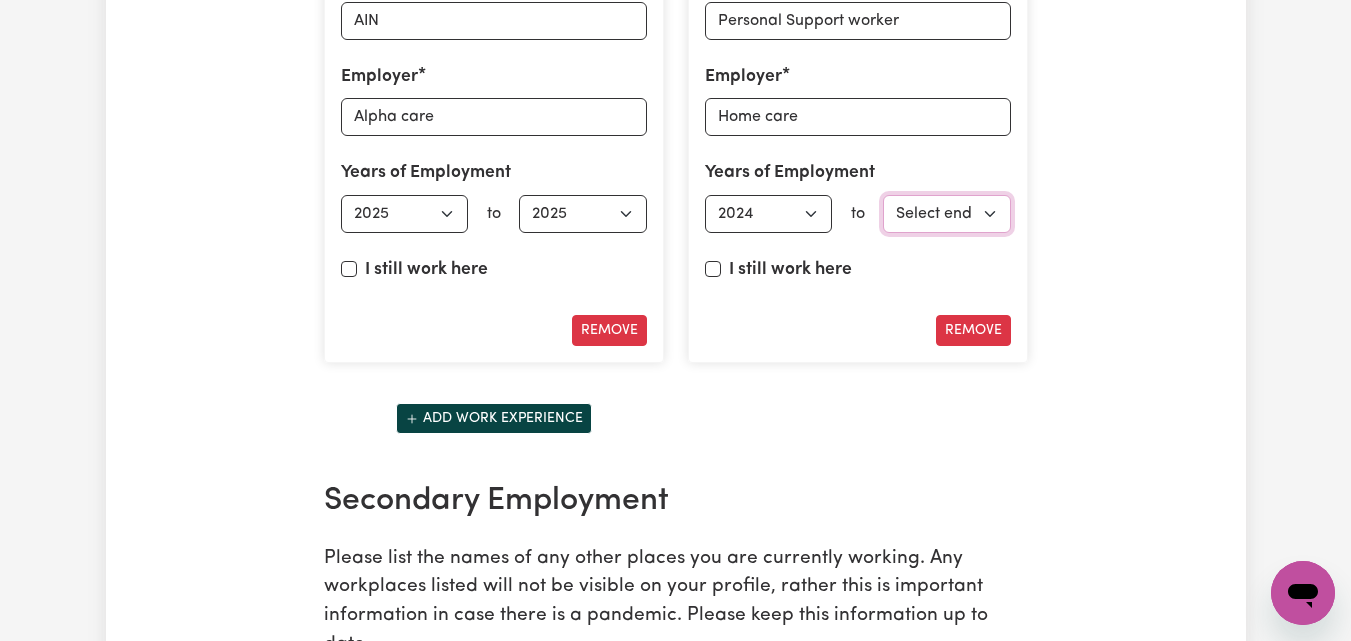 click on "Select end year 1951 1952 1953 1954 1955 1956 1957 1958 1959 1960 1961 1962 1963 1964 1965 1966 1967 1968 1969 1970 1971 1972 1973 1974 1975 1976 1977 1978 1979 1980 1981 1982 1983 1984 1985 1986 1987 1988 1989 1990 1991 1992 1993 1994 1995 1996 1997 1998 1999 2000 2001 2002 2003 2004 2005 2006 2007 2008 2009 2010 2011 2012 2013 2014 2015 2016 2017 2018 2019 2020 2021 2022 2023 2024 2025" at bounding box center (947, 214) 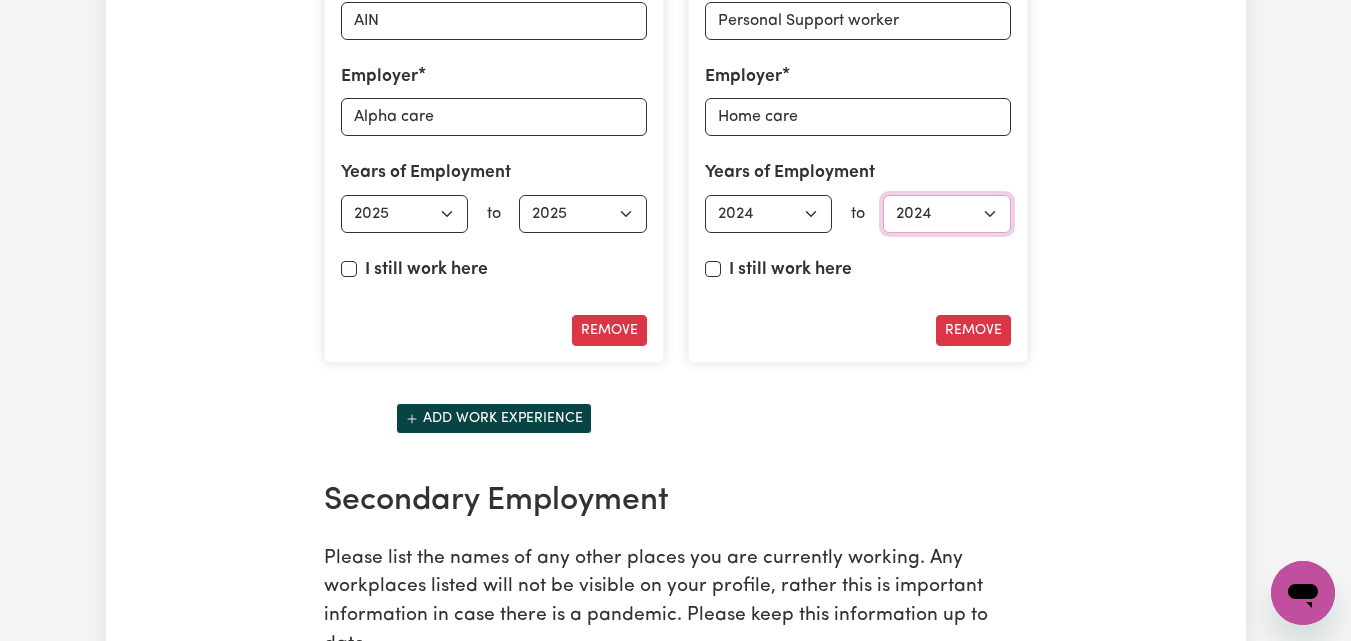 click on "Select end year 1951 1952 1953 1954 1955 1956 1957 1958 1959 1960 1961 1962 1963 1964 1965 1966 1967 1968 1969 1970 1971 1972 1973 1974 1975 1976 1977 1978 1979 1980 1981 1982 1983 1984 1985 1986 1987 1988 1989 1990 1991 1992 1993 1994 1995 1996 1997 1998 1999 2000 2001 2002 2003 2004 2005 2006 2007 2008 2009 2010 2011 2012 2013 2014 2015 2016 2017 2018 2019 2020 2021 2022 2023 2024 2025" at bounding box center (947, 214) 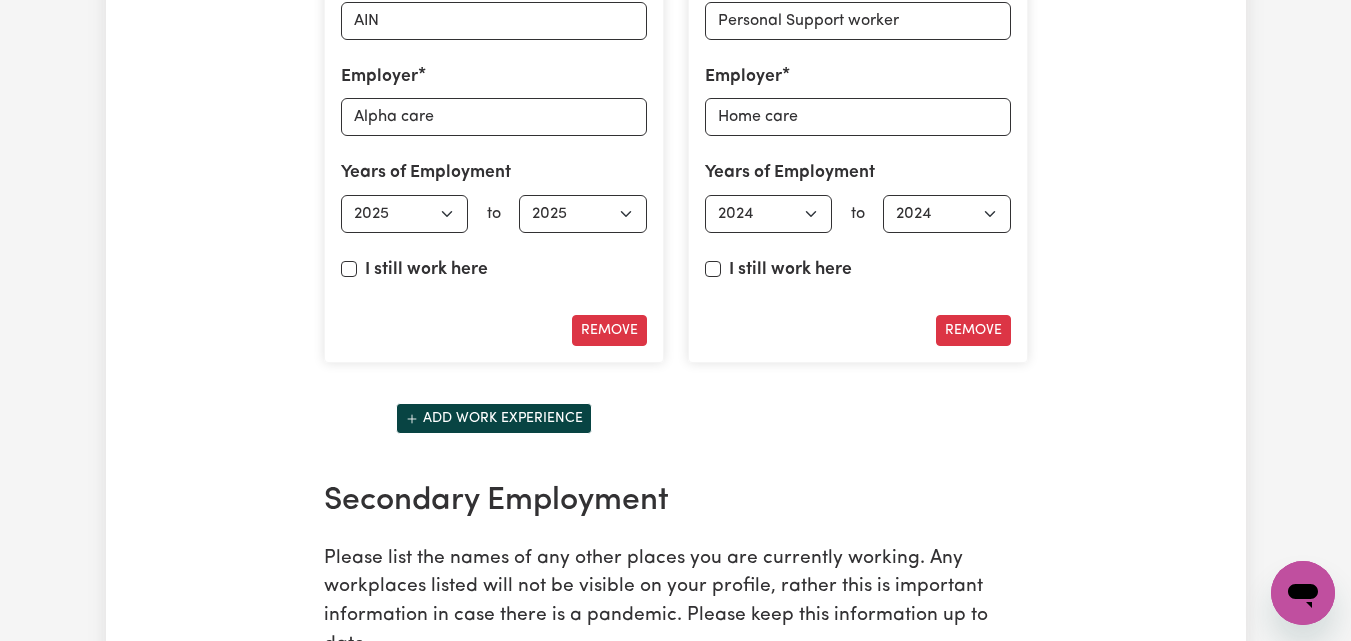 click on "Position AIN Employer Alpha care Years of Employment Employed from Select start year 1951 1952 1953 1954 1955 1956 1957 1958 1959 1960 1961 1962 1963 1964 1965 1966 1967 1968 1969 1970 1971 1972 1973 1974 1975 1976 1977 1978 1979 1980 1981 1982 1983 1984 1985 1986 1987 1988 1989 1990 1991 1992 1993 1994 1995 1996 1997 1998 1999 2000 2001 2002 2003 2004 2005 2006 2007 2008 2009 2010 2011 2012 2013 2014 2015 2016 2017 2018 2019 2020 2021 2022 2023 2024 2025 to Employed until Select end year 1951 1952 1953 1954 1955 1956 1957 1958 1959 1960 1961 1962 1963 1964 1965 1966 1967 1968 1969 1970 1971 1972 1973 1974 1975 1976 1977 1978 1979 1980 1981 1982 1983 1984 1985 1986 1987 1988 1989 1990 1991 1992 1993 1994 1995 1996 1997 1998 1999 2000 2001 2002 2003 2004 2005 2006 2007 2008 2009 2010 2011 2012 2013 2014 2015 2016 2017 2018 2019 2020 2021 2022 2023 2024 2025 I still work here Remove Position Personal Support worker Employer Home care Years of Employment Employed from Select start year 1951 1952 1953 1954 1955" at bounding box center [676, 185] 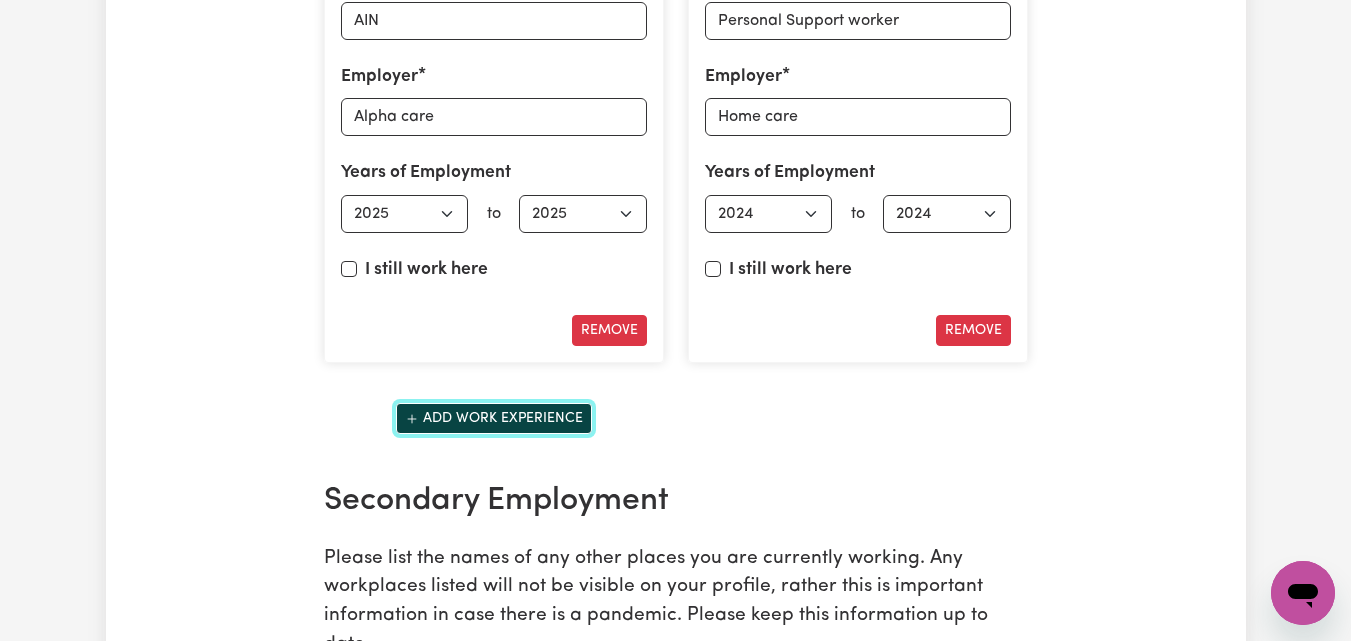 click on "Add work experience" at bounding box center (494, 418) 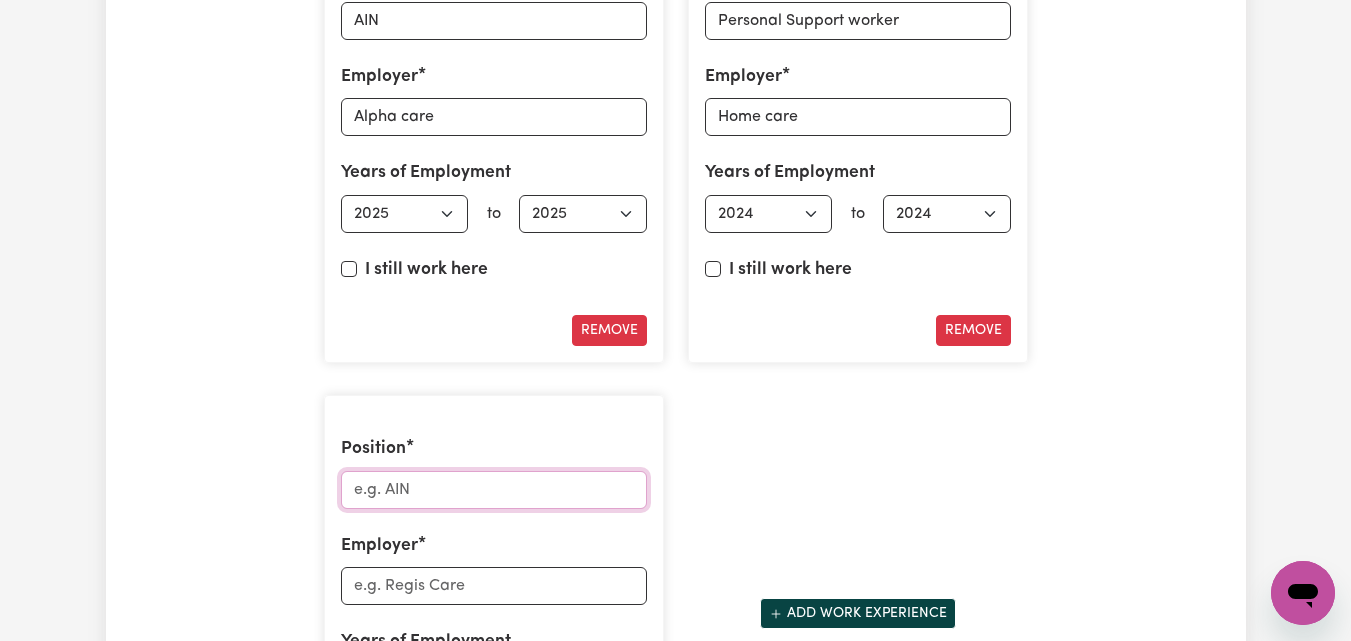 click on "Position" at bounding box center [494, 490] 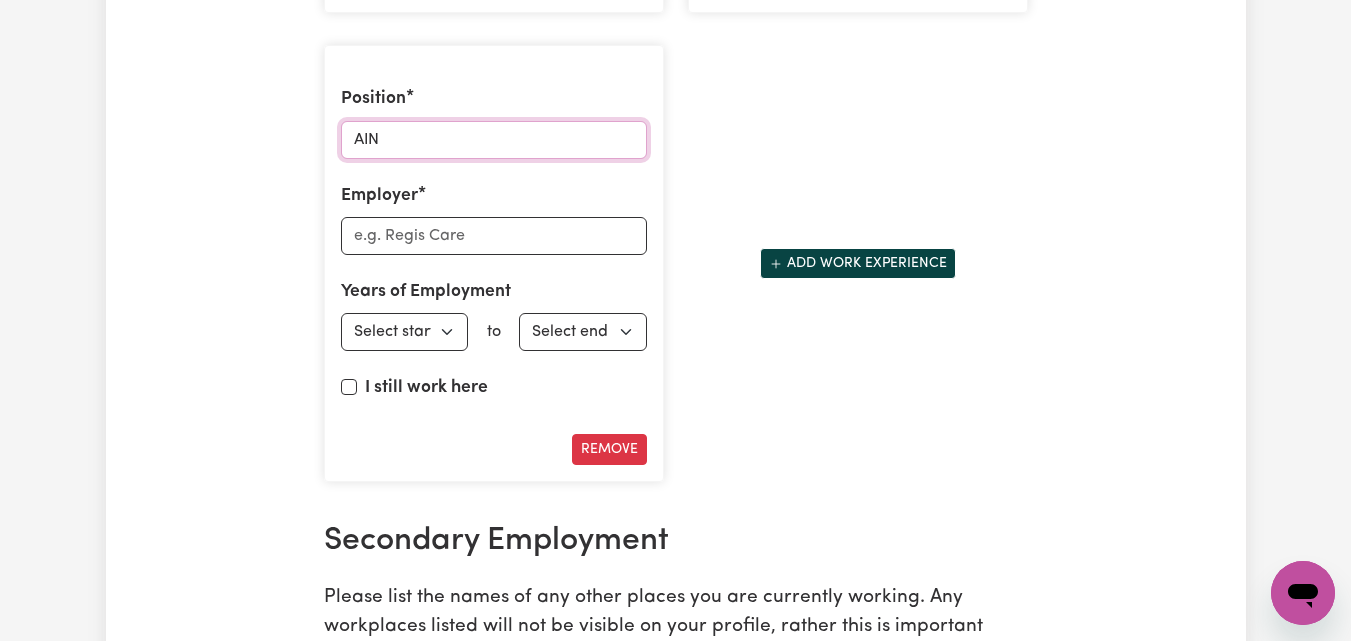 scroll, scrollTop: 3623, scrollLeft: 0, axis: vertical 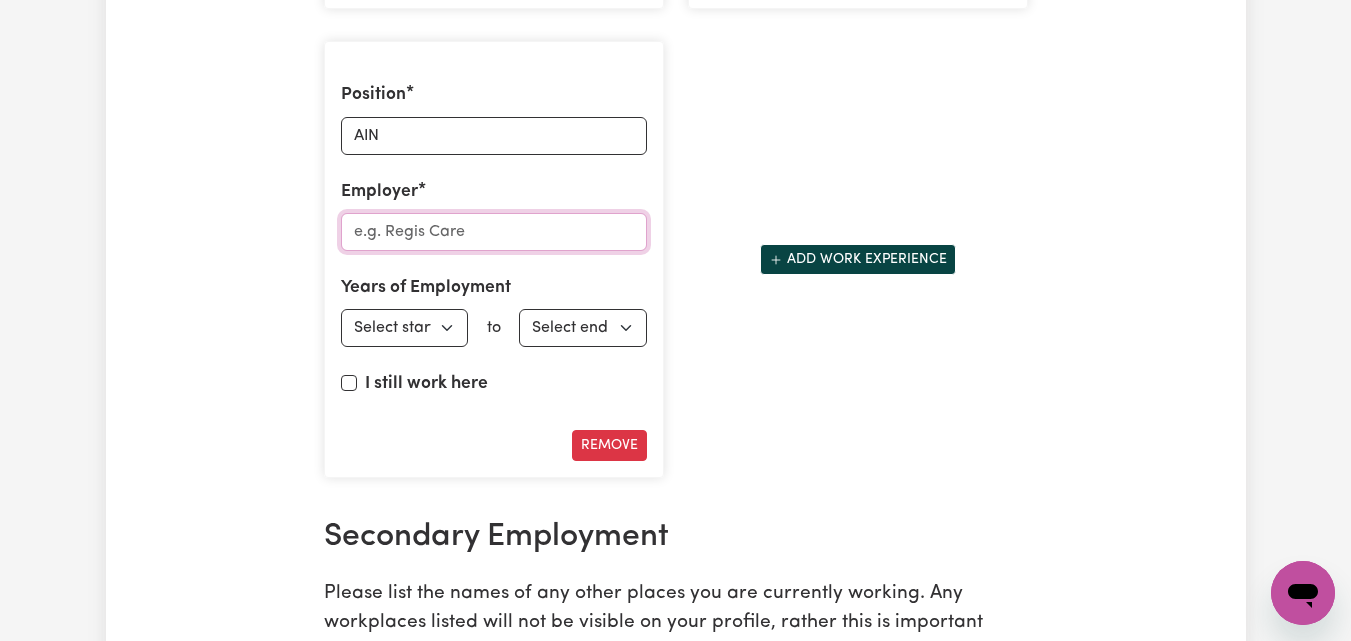 click on "Employer" at bounding box center [494, 232] 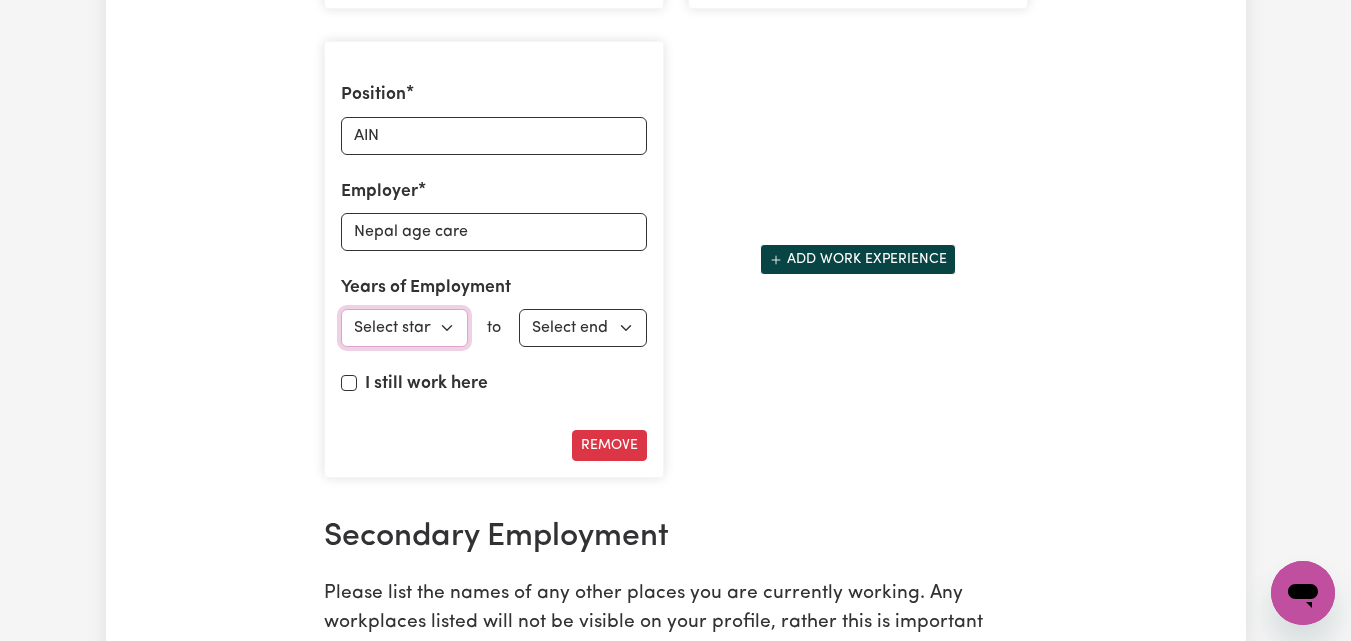 click on "Select start year 1951 1952 1953 1954 1955 1956 1957 1958 1959 1960 1961 1962 1963 1964 1965 1966 1967 1968 1969 1970 1971 1972 1973 1974 1975 1976 1977 1978 1979 1980 1981 1982 1983 1984 1985 1986 1987 1988 1989 1990 1991 1992 1993 1994 1995 1996 1997 1998 1999 2000 2001 2002 2003 2004 2005 2006 2007 2008 2009 2010 2011 2012 2013 2014 2015 2016 2017 2018 2019 2020 2021 2022 2023 2024 2025" at bounding box center [405, 328] 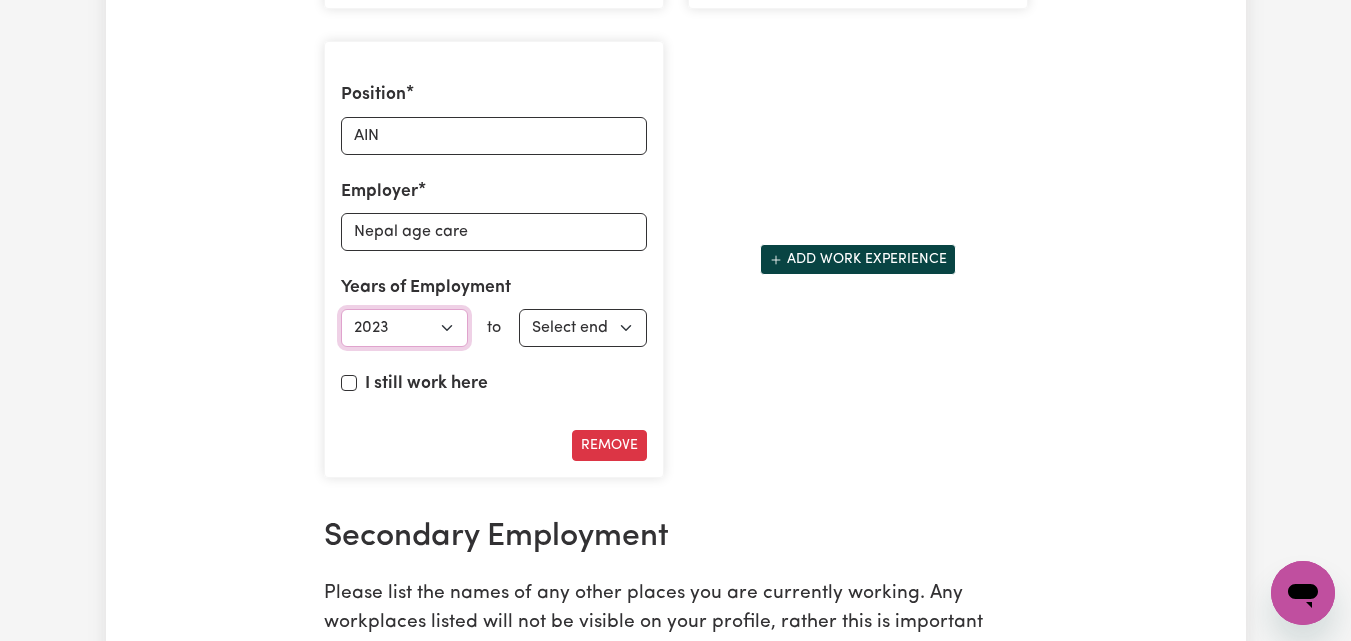 click on "Select start year 1951 1952 1953 1954 1955 1956 1957 1958 1959 1960 1961 1962 1963 1964 1965 1966 1967 1968 1969 1970 1971 1972 1973 1974 1975 1976 1977 1978 1979 1980 1981 1982 1983 1984 1985 1986 1987 1988 1989 1990 1991 1992 1993 1994 1995 1996 1997 1998 1999 2000 2001 2002 2003 2004 2005 2006 2007 2008 2009 2010 2011 2012 2013 2014 2015 2016 2017 2018 2019 2020 2021 2022 2023 2024 2025" at bounding box center [405, 328] 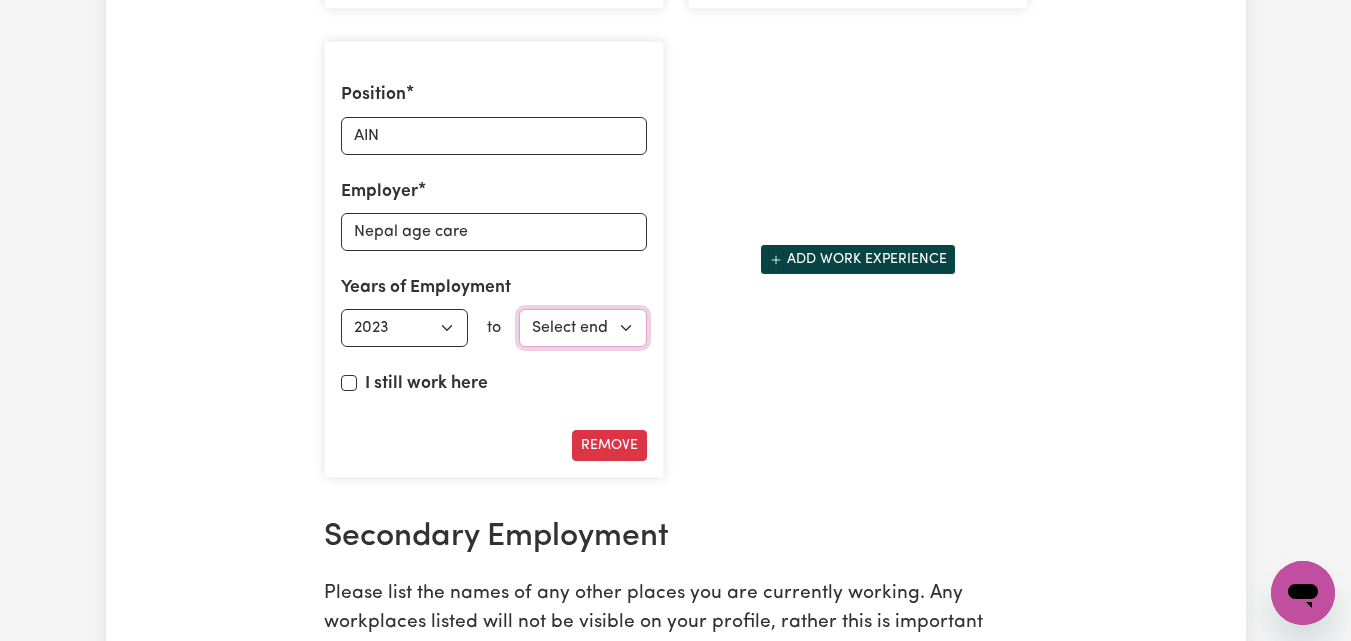 click on "Select end year 1951 1952 1953 1954 1955 1956 1957 1958 1959 1960 1961 1962 1963 1964 1965 1966 1967 1968 1969 1970 1971 1972 1973 1974 1975 1976 1977 1978 1979 1980 1981 1982 1983 1984 1985 1986 1987 1988 1989 1990 1991 1992 1993 1994 1995 1996 1997 1998 1999 2000 2001 2002 2003 2004 2005 2006 2007 2008 2009 2010 2011 2012 2013 2014 2015 2016 2017 2018 2019 2020 2021 2022 2023 2024 2025" at bounding box center [583, 328] 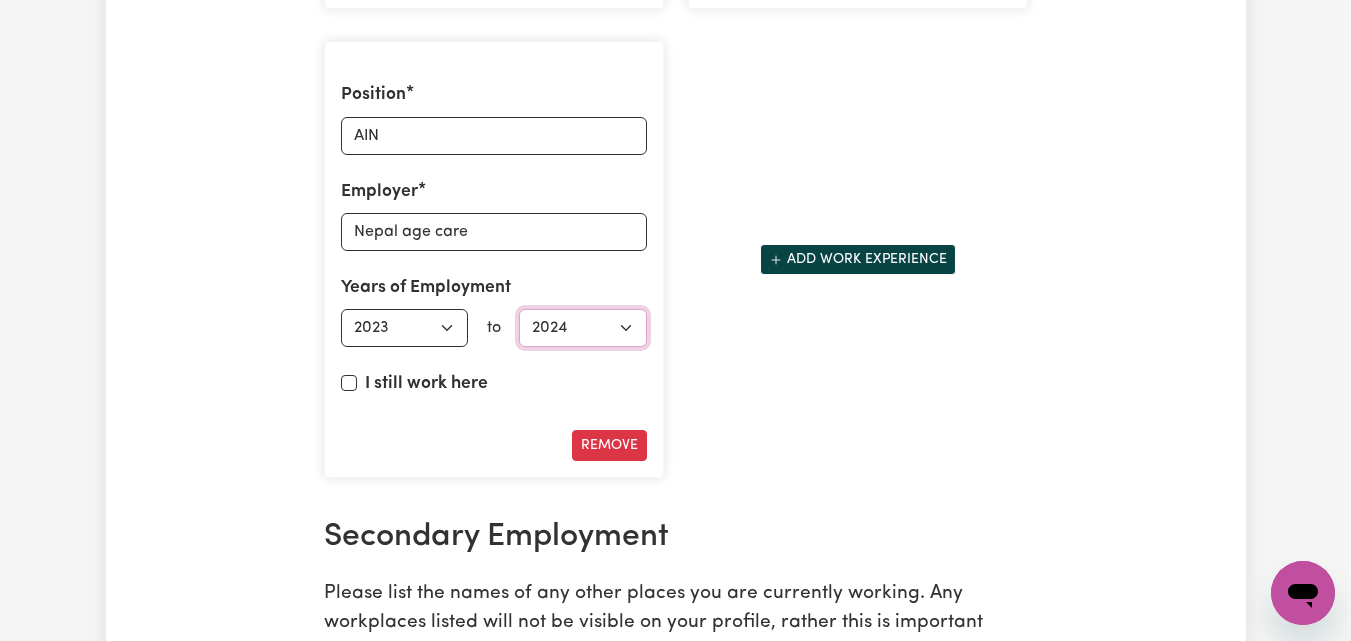click on "Select end year 1951 1952 1953 1954 1955 1956 1957 1958 1959 1960 1961 1962 1963 1964 1965 1966 1967 1968 1969 1970 1971 1972 1973 1974 1975 1976 1977 1978 1979 1980 1981 1982 1983 1984 1985 1986 1987 1988 1989 1990 1991 1992 1993 1994 1995 1996 1997 1998 1999 2000 2001 2002 2003 2004 2005 2006 2007 2008 2009 2010 2011 2012 2013 2014 2015 2016 2017 2018 2019 2020 2021 2022 2023 2024 2025" at bounding box center (583, 328) 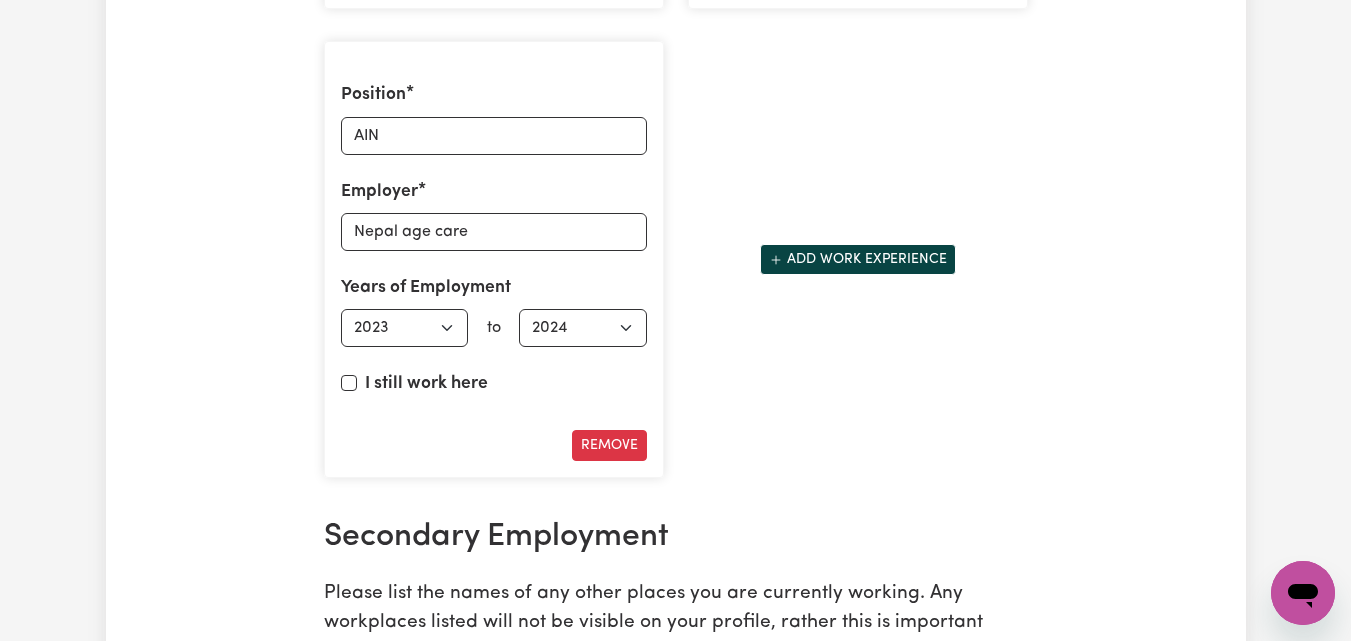 click on "Position AIN Employer Alpha care Years of Employment Employed from Select start year 1951 1952 1953 1954 1955 1956 1957 1958 1959 1960 1961 1962 1963 1964 1965 1966 1967 1968 1969 1970 1971 1972 1973 1974 1975 1976 1977 1978 1979 1980 1981 1982 1983 1984 1985 1986 1987 1988 1989 1990 1991 1992 1993 1994 1995 1996 1997 1998 1999 2000 2001 2002 2003 2004 2005 2006 2007 2008 2009 2010 2011 2012 2013 2014 2015 2016 2017 2018 2019 2020 2021 2022 2023 2024 2025 to Employed until Select end year 1951 1952 1953 1954 1955 1956 1957 1958 1959 1960 1961 1962 1963 1964 1965 1966 1967 1968 1969 1970 1971 1972 1973 1974 1975 1976 1977 1978 1979 1980 1981 1982 1983 1984 1985 1986 1987 1988 1989 1990 1991 1992 1993 1994 1995 1996 1997 1998 1999 2000 2001 2002 2003 2004 2005 2006 2007 2008 2009 2010 2011 2012 2013 2014 2015 2016 2017 2018 2019 2020 2021 2022 2023 2024 2025 I still work here Remove Position Personal Support worker Employer Home care Years of Employment Employed from Select start year 1951 1952 1953 1954 1955" at bounding box center (676, 25) 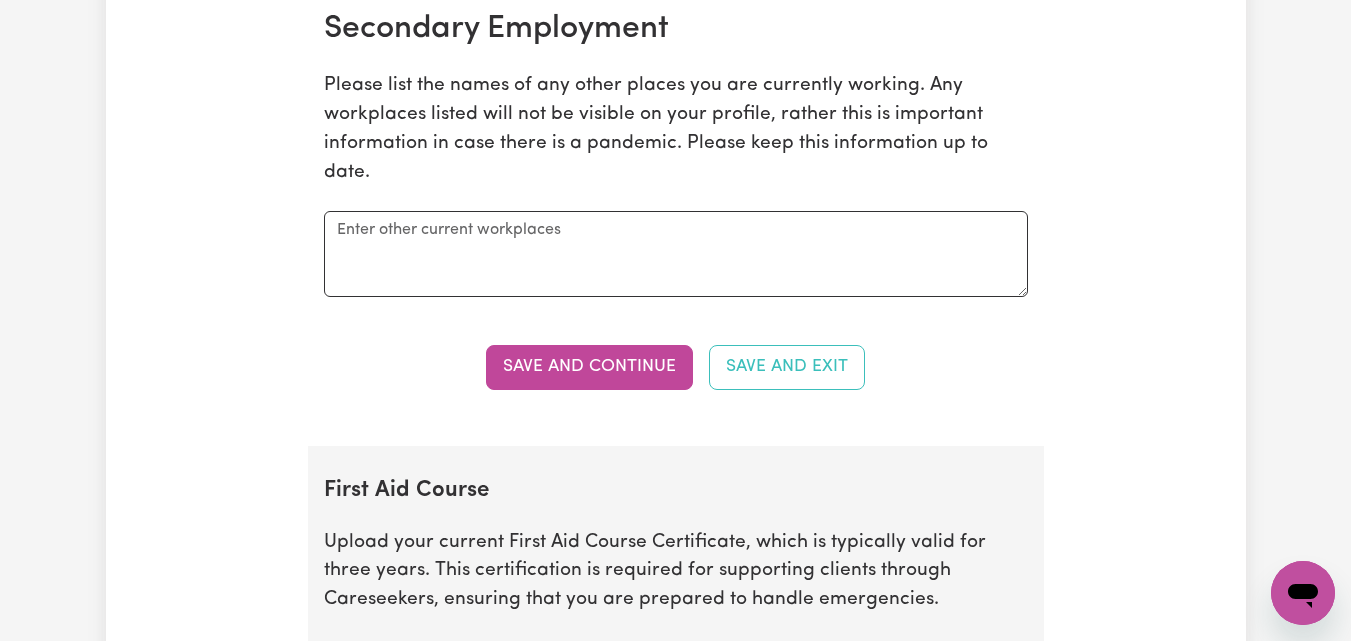 scroll, scrollTop: 4129, scrollLeft: 0, axis: vertical 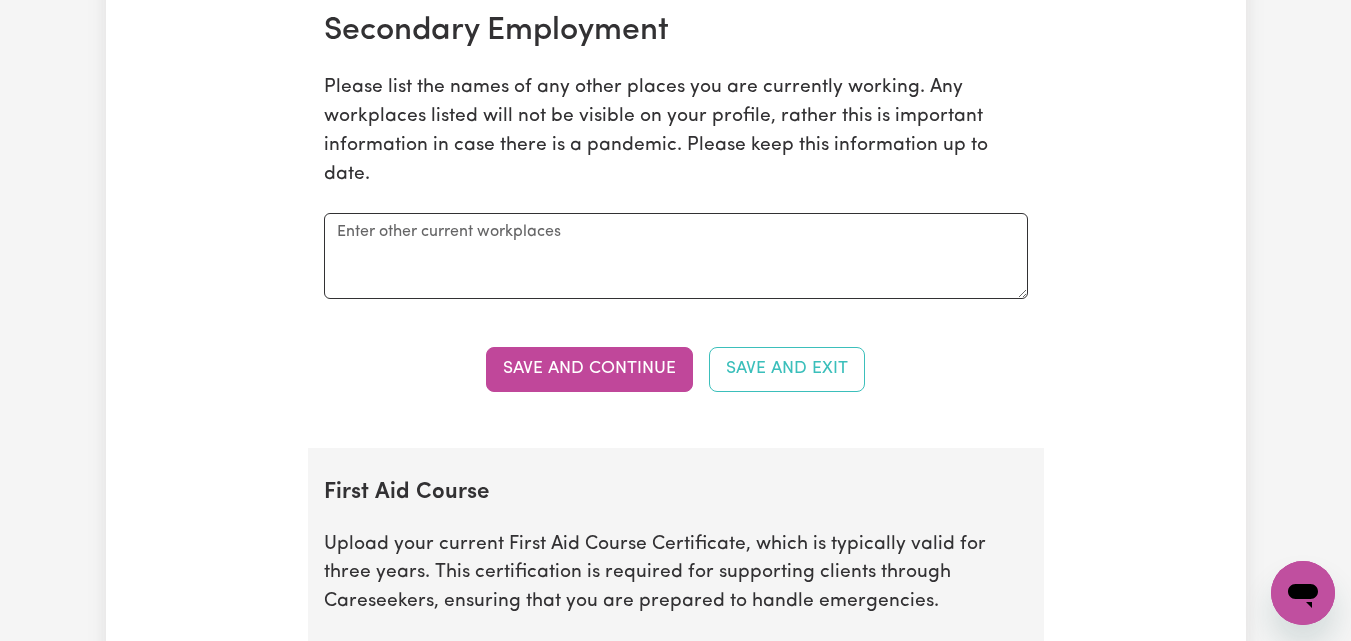 click on "Secondary Employment Please list the names of any other places you are currently working. Any workplaces listed will not be visible on your profile, rather this is important information in case there is a pandemic. Please keep this information up to date." at bounding box center (676, 156) 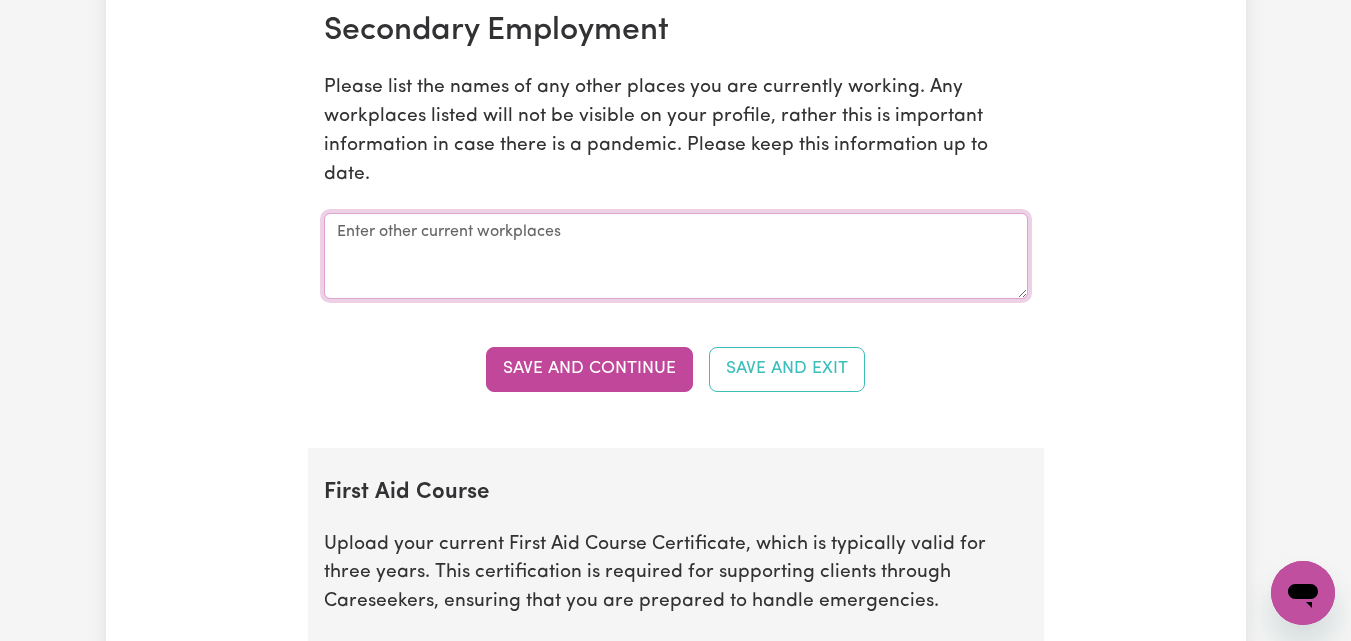 click at bounding box center [676, 256] 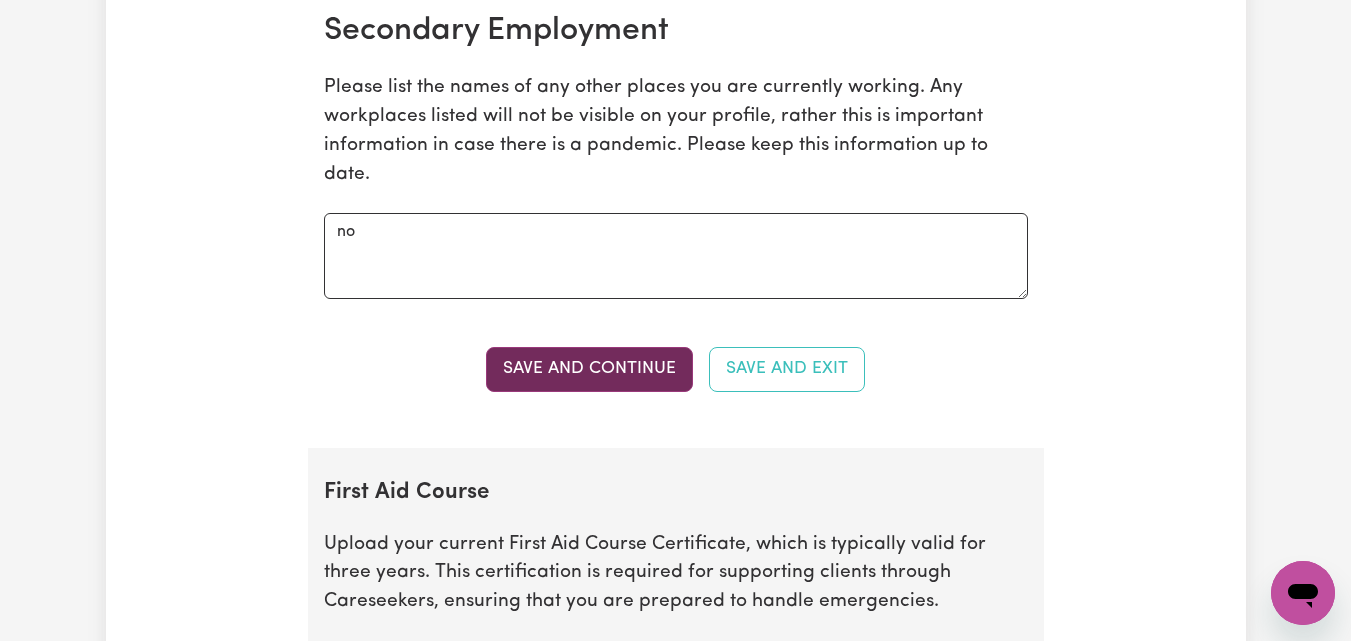 click on "Save and Continue" at bounding box center [589, 369] 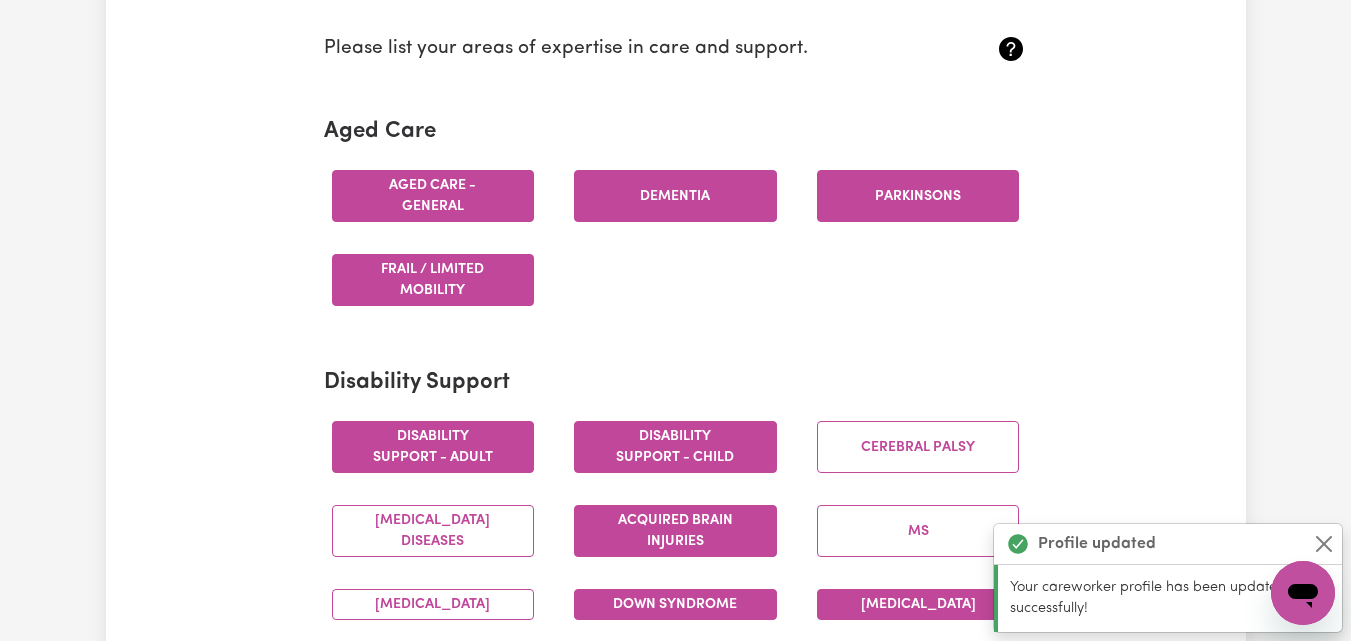 scroll, scrollTop: 0, scrollLeft: 0, axis: both 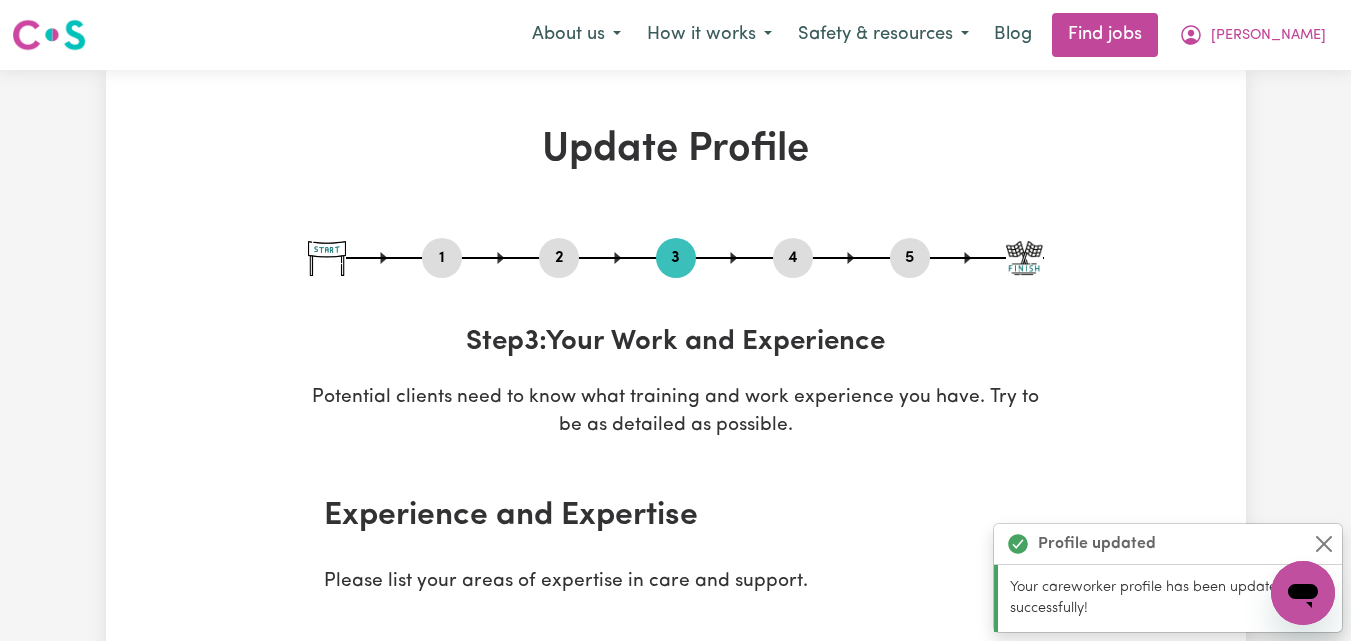 click at bounding box center (1024, 258) 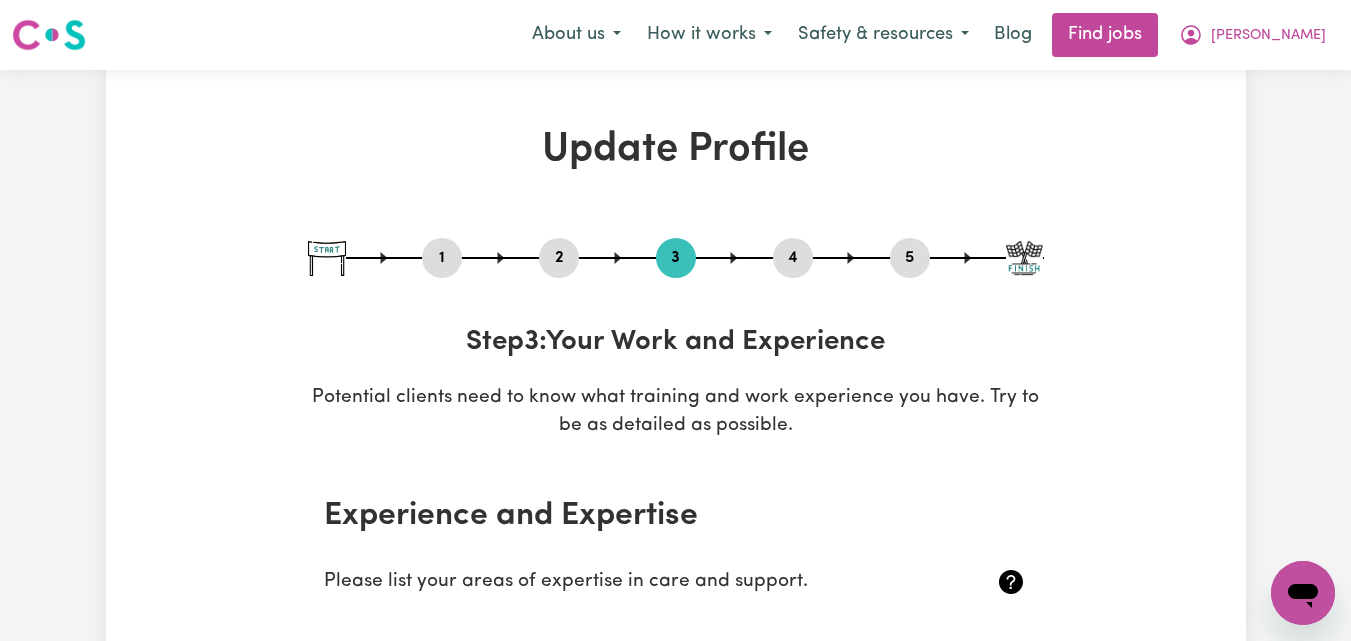 click on "5" at bounding box center (910, 258) 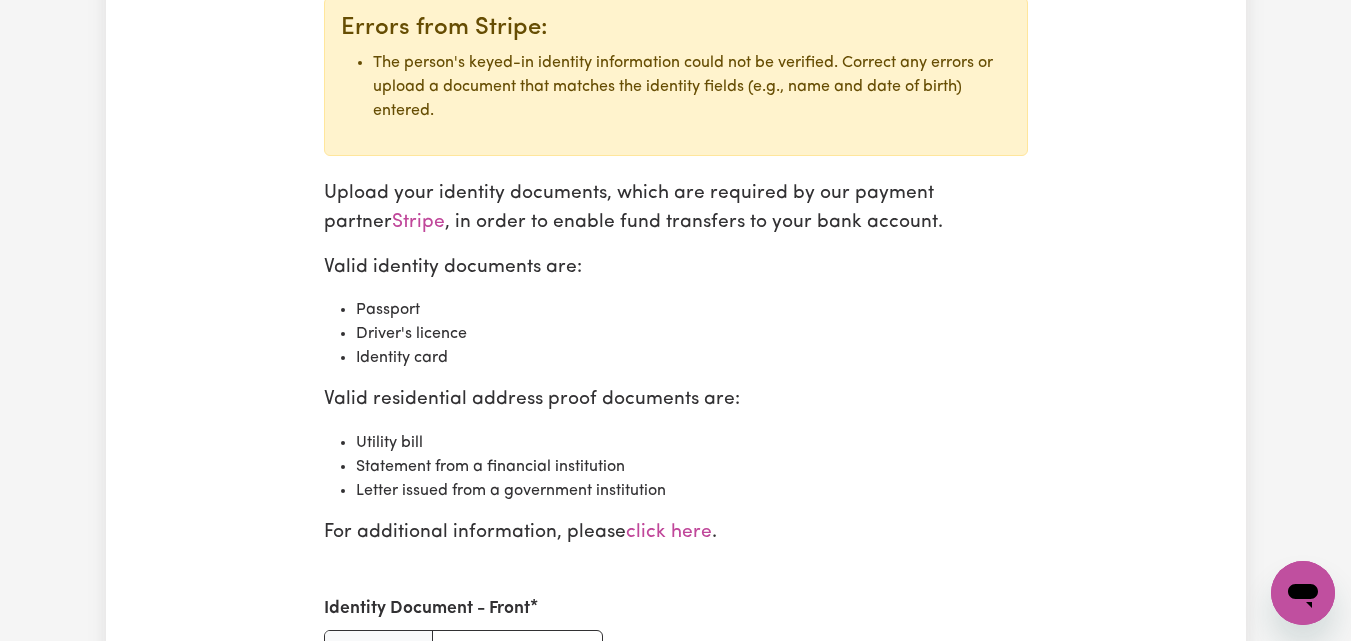 scroll, scrollTop: 2227, scrollLeft: 0, axis: vertical 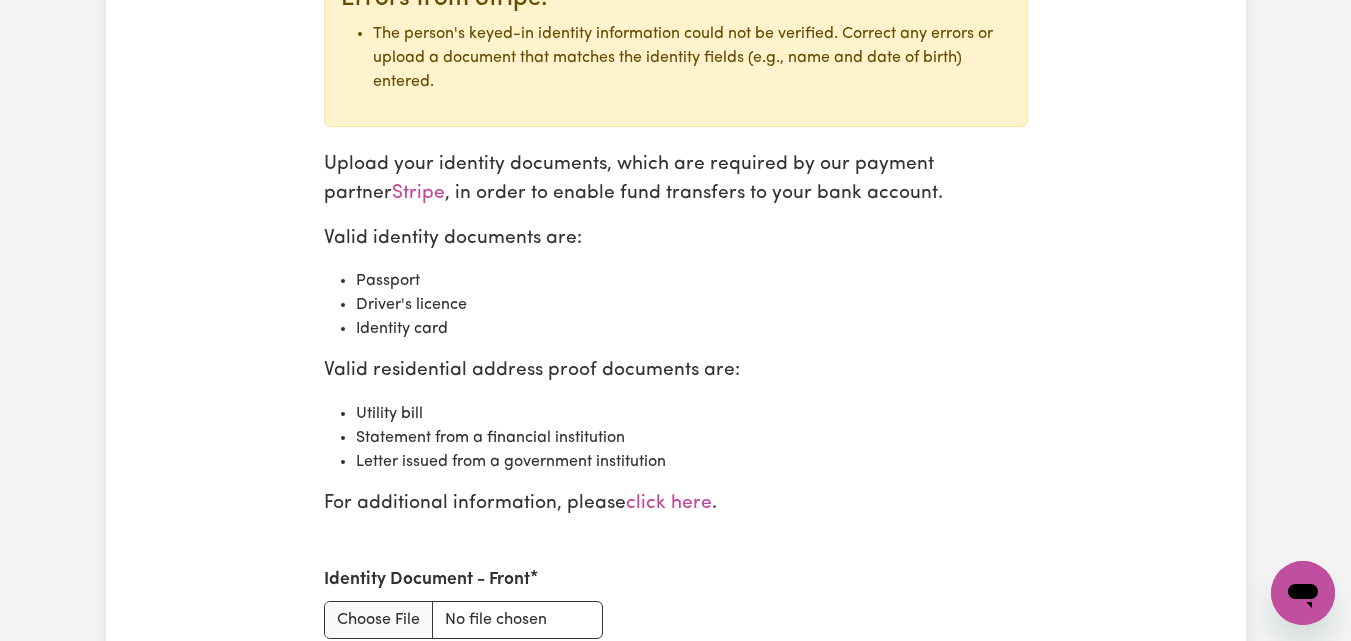 drag, startPoint x: 905, startPoint y: 248, endPoint x: 674, endPoint y: 219, distance: 232.81323 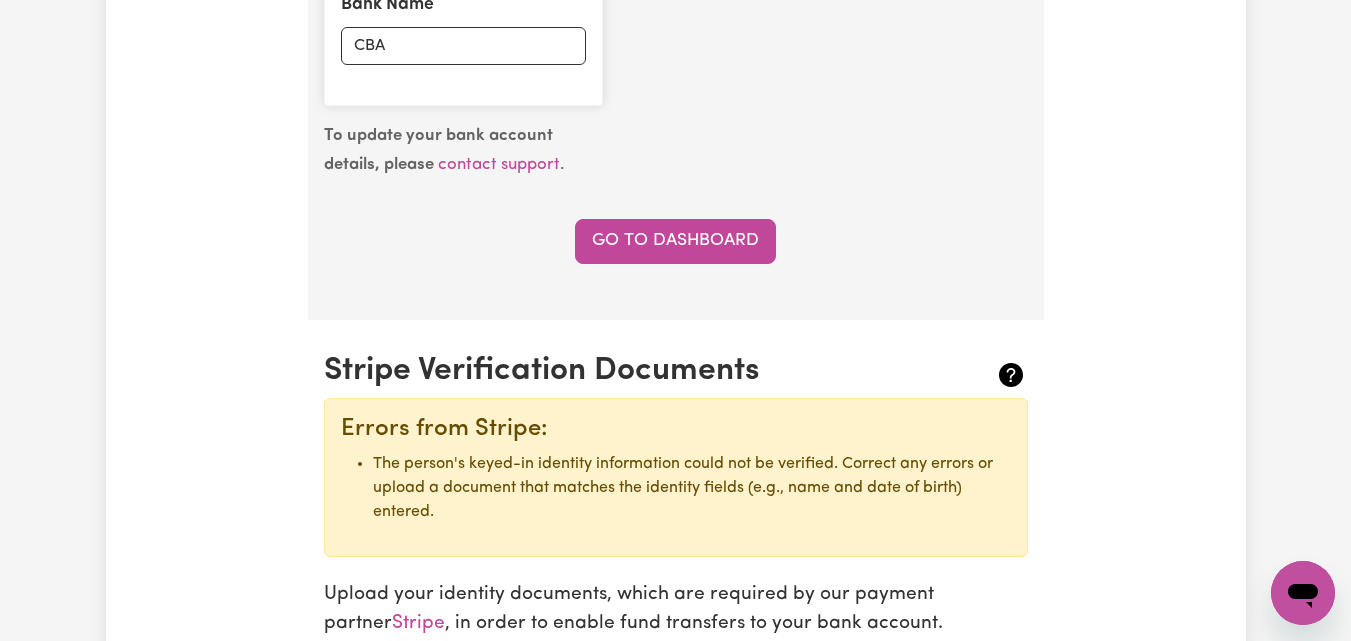 scroll, scrollTop: 1798, scrollLeft: 0, axis: vertical 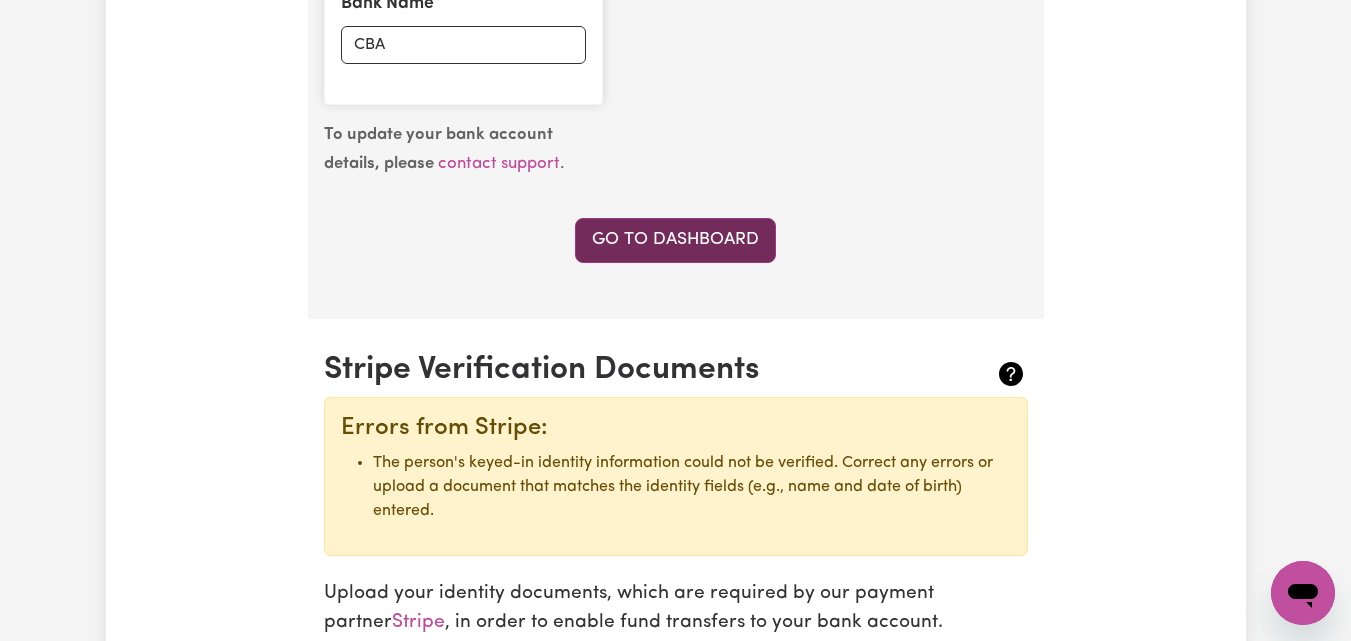 click on "Go to Dashboard" at bounding box center [675, 240] 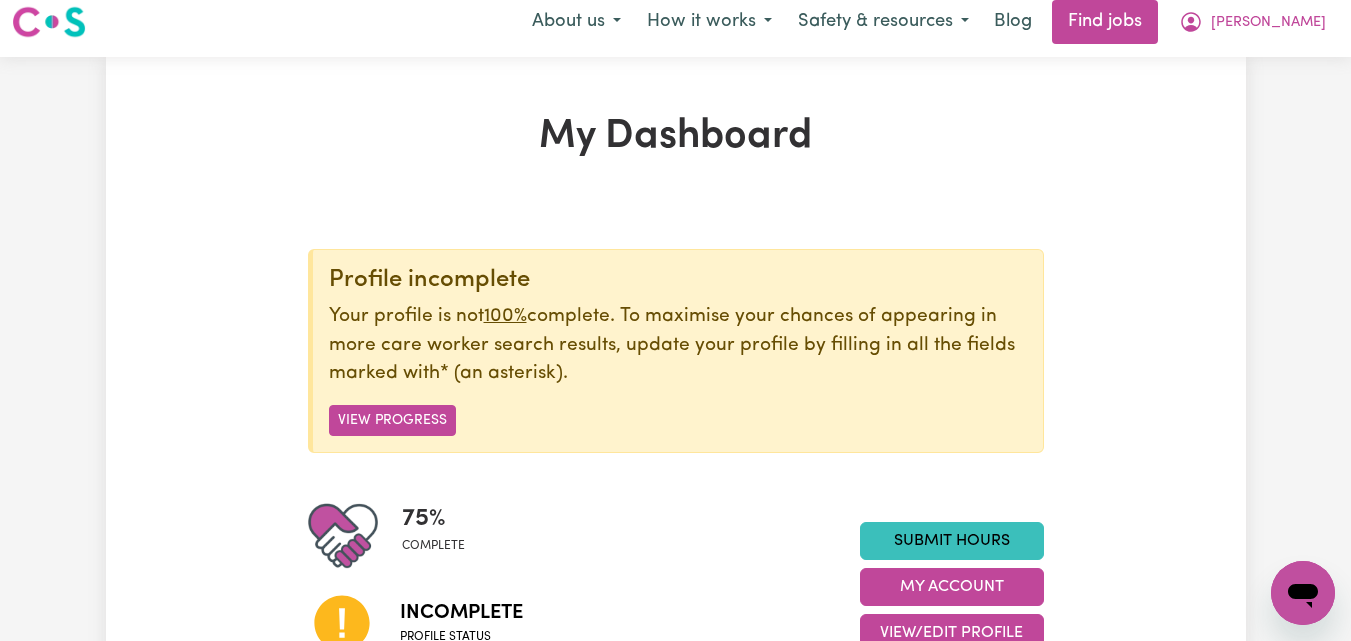 scroll, scrollTop: 198, scrollLeft: 0, axis: vertical 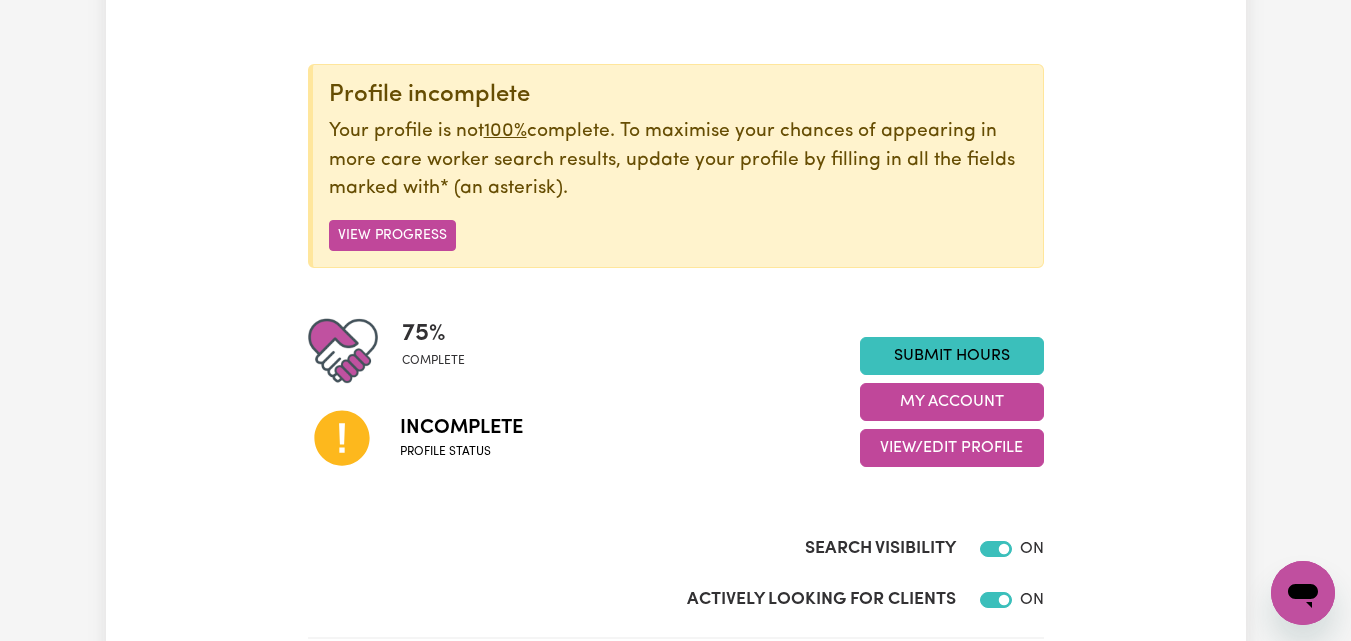 click on "Profile incomplete Your profile is not  100%  complete. To maximise your chances of appearing in more care worker search results, update your profile by filling in all the fields marked with  * (an asterisk) . View Progress" at bounding box center (676, 166) 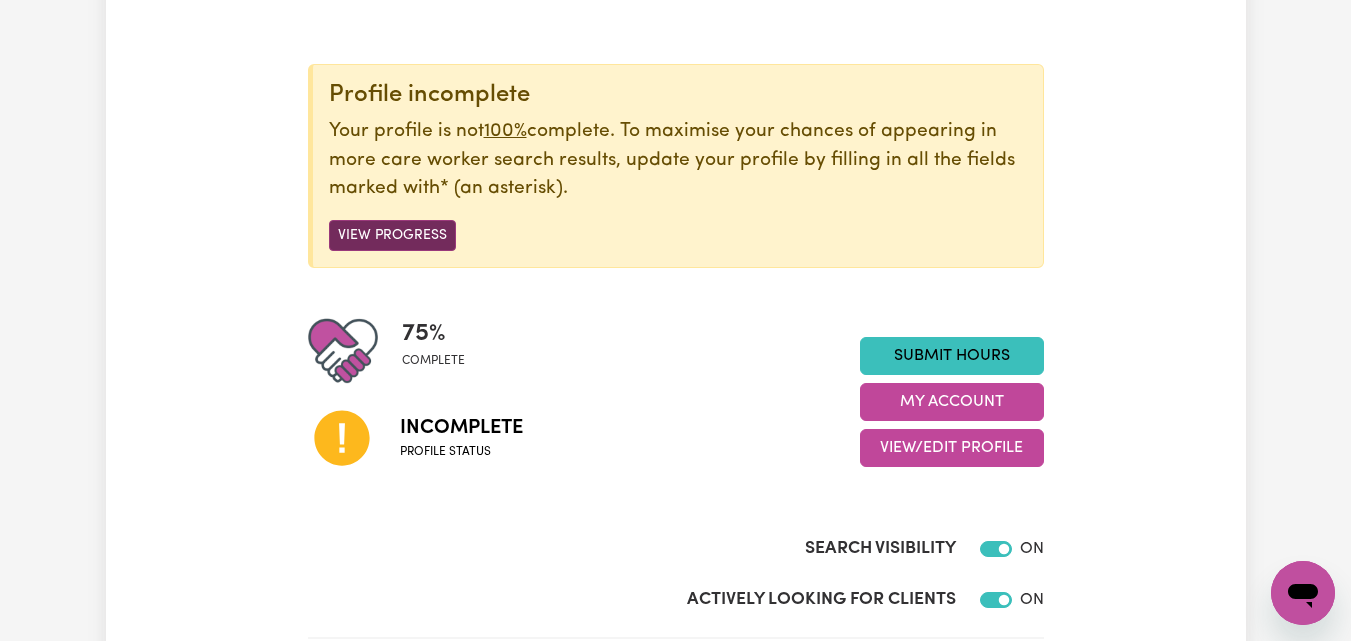 click on "View Progress" at bounding box center (392, 235) 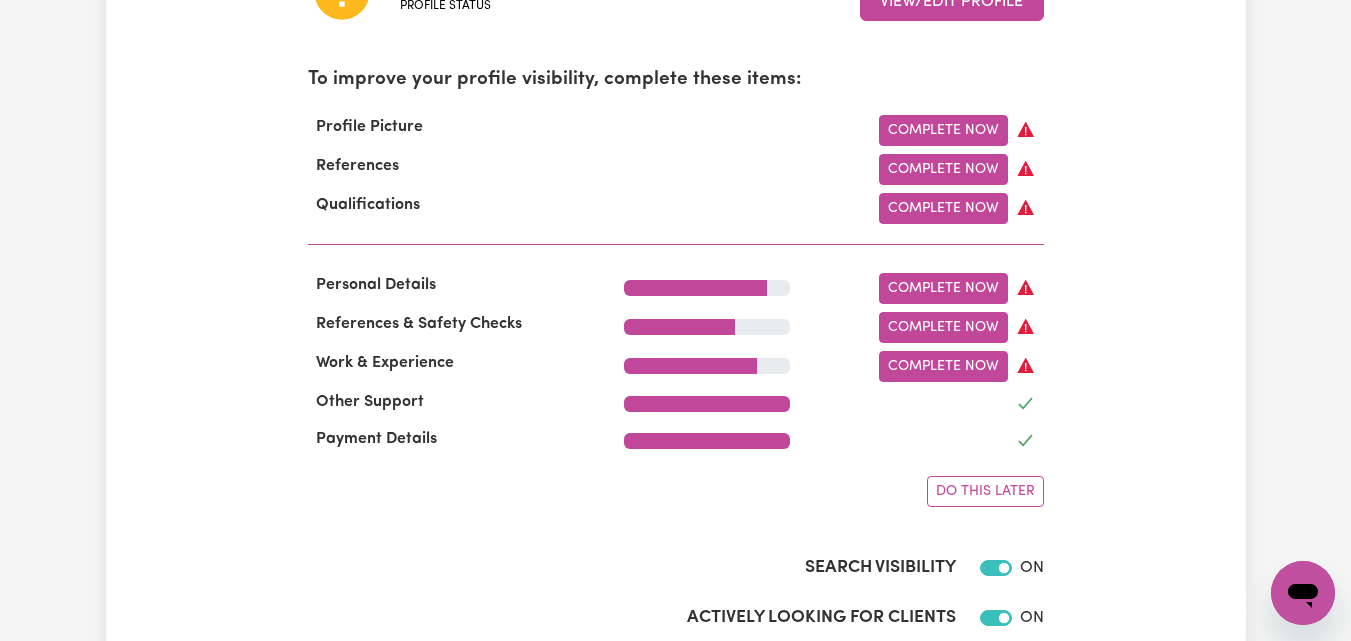 scroll, scrollTop: 645, scrollLeft: 0, axis: vertical 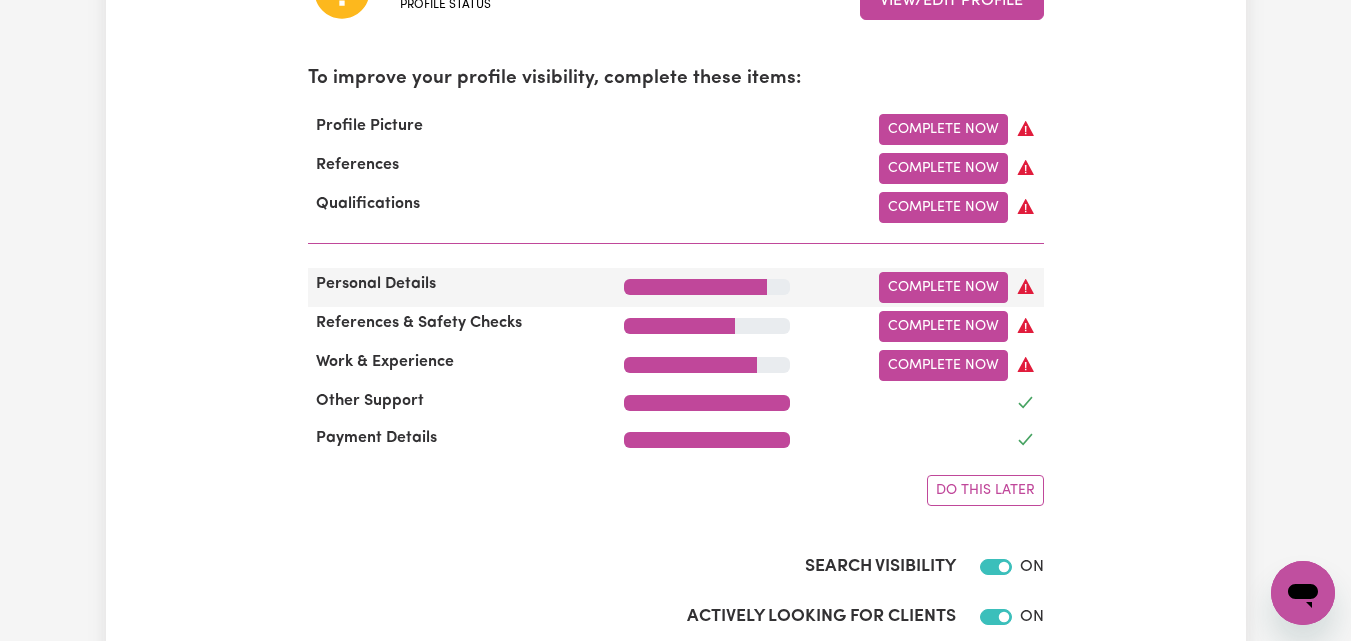 click on "Complete Now" at bounding box center (928, 287) 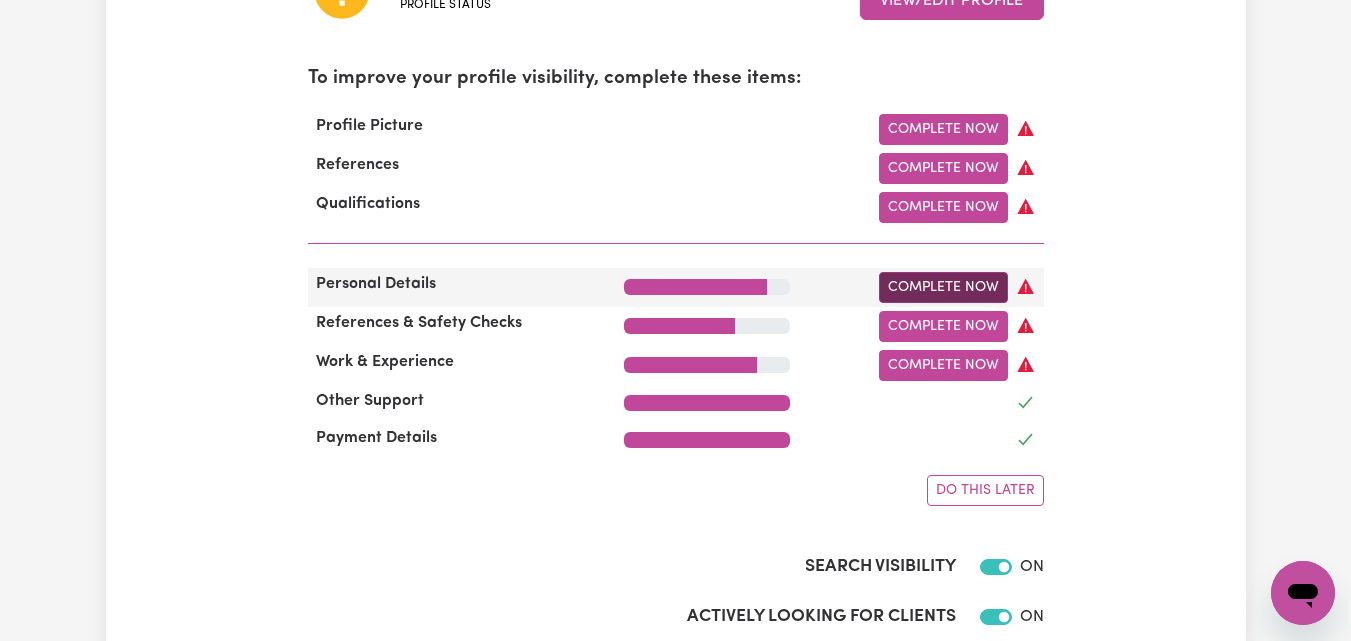 click on "Complete Now" at bounding box center [943, 287] 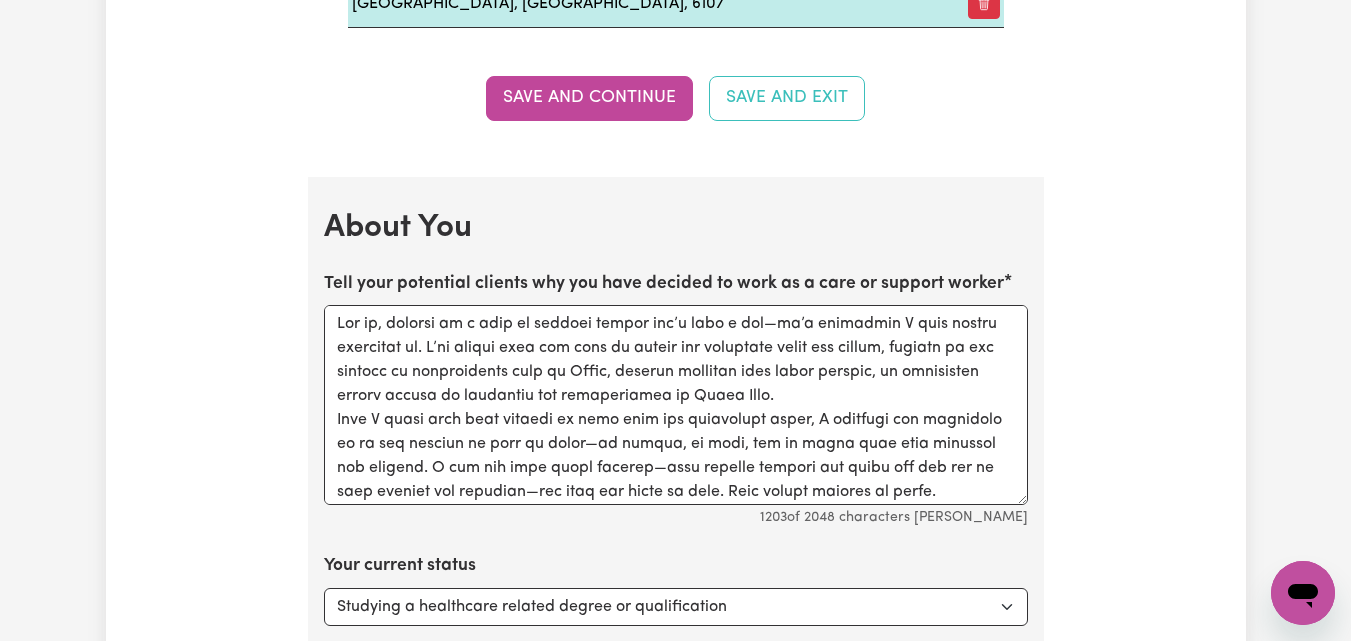 scroll, scrollTop: 2891, scrollLeft: 0, axis: vertical 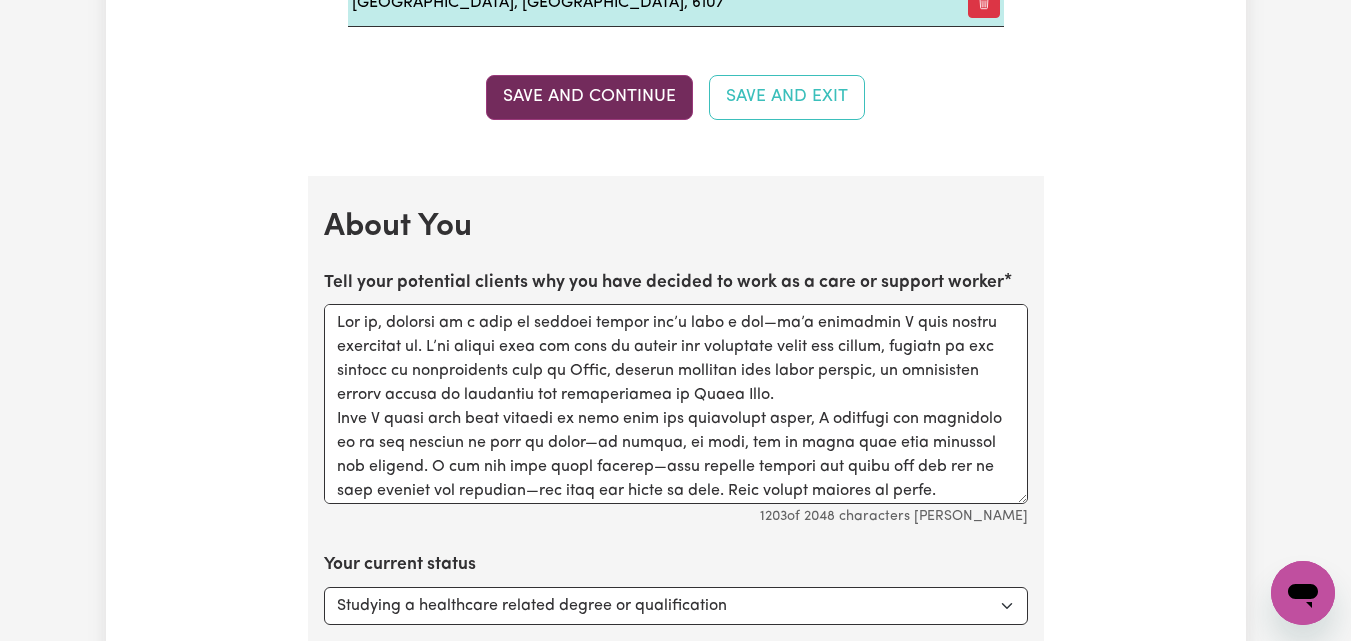 click on "Save and Continue" at bounding box center (589, 97) 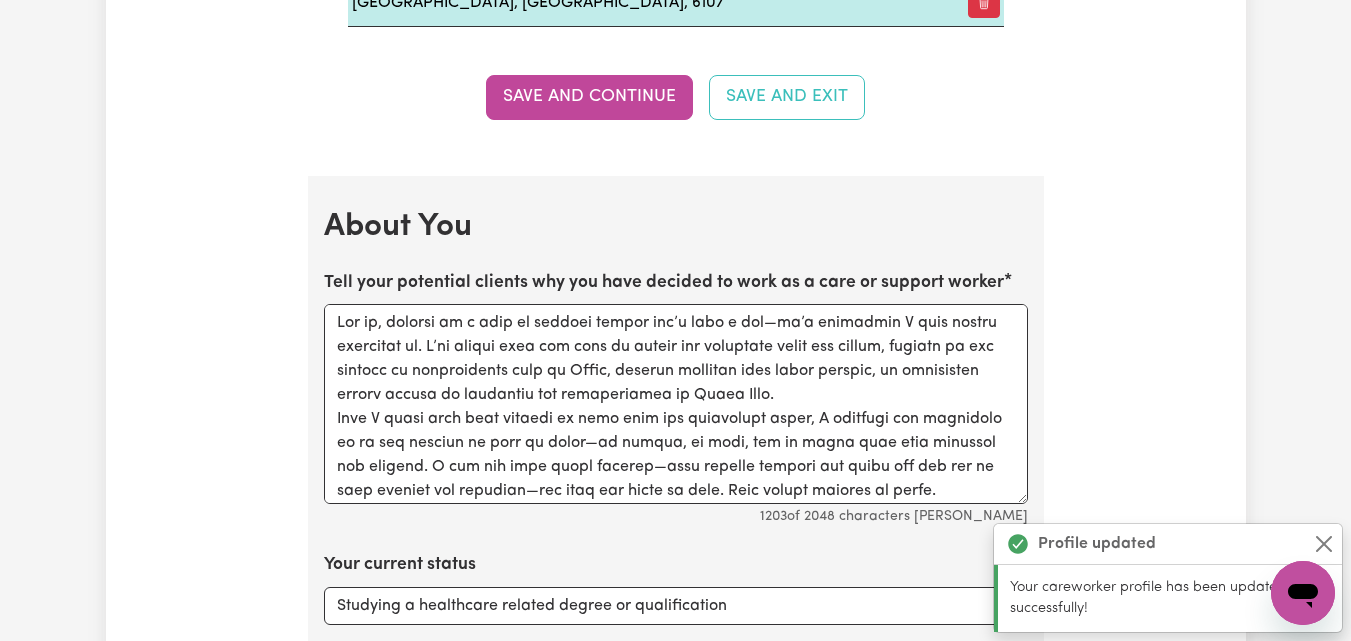 scroll, scrollTop: 193, scrollLeft: 0, axis: vertical 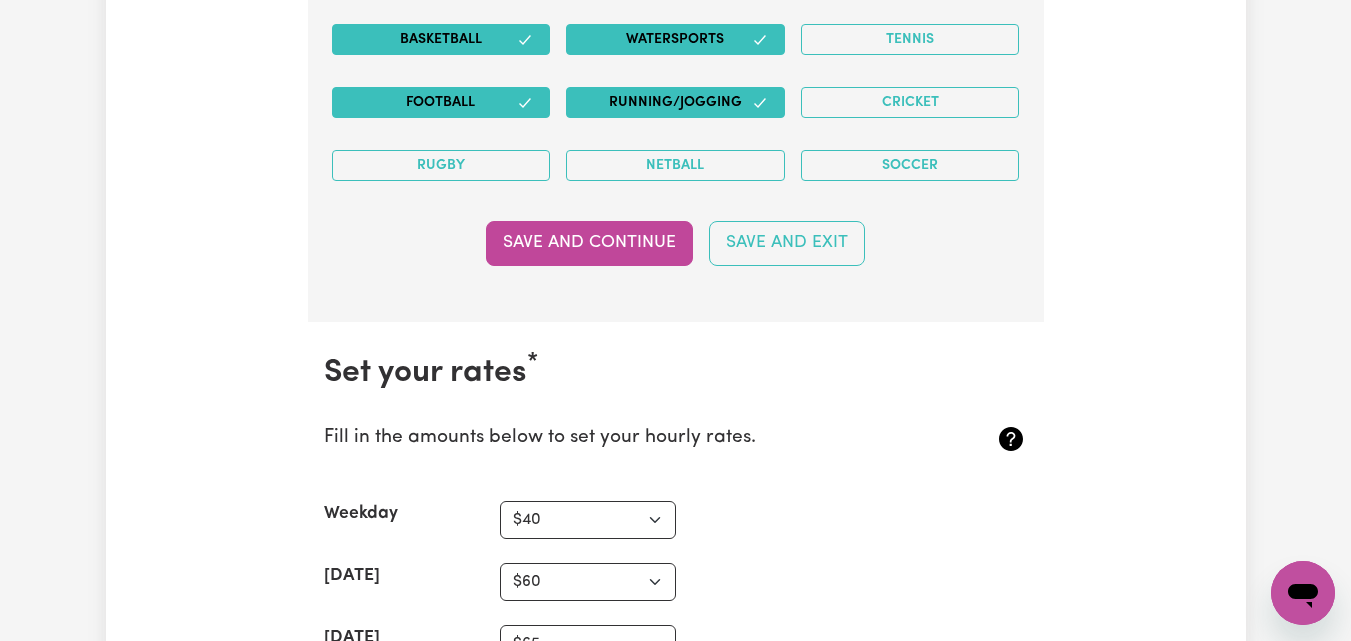 drag, startPoint x: 616, startPoint y: 314, endPoint x: 634, endPoint y: 276, distance: 42.047592 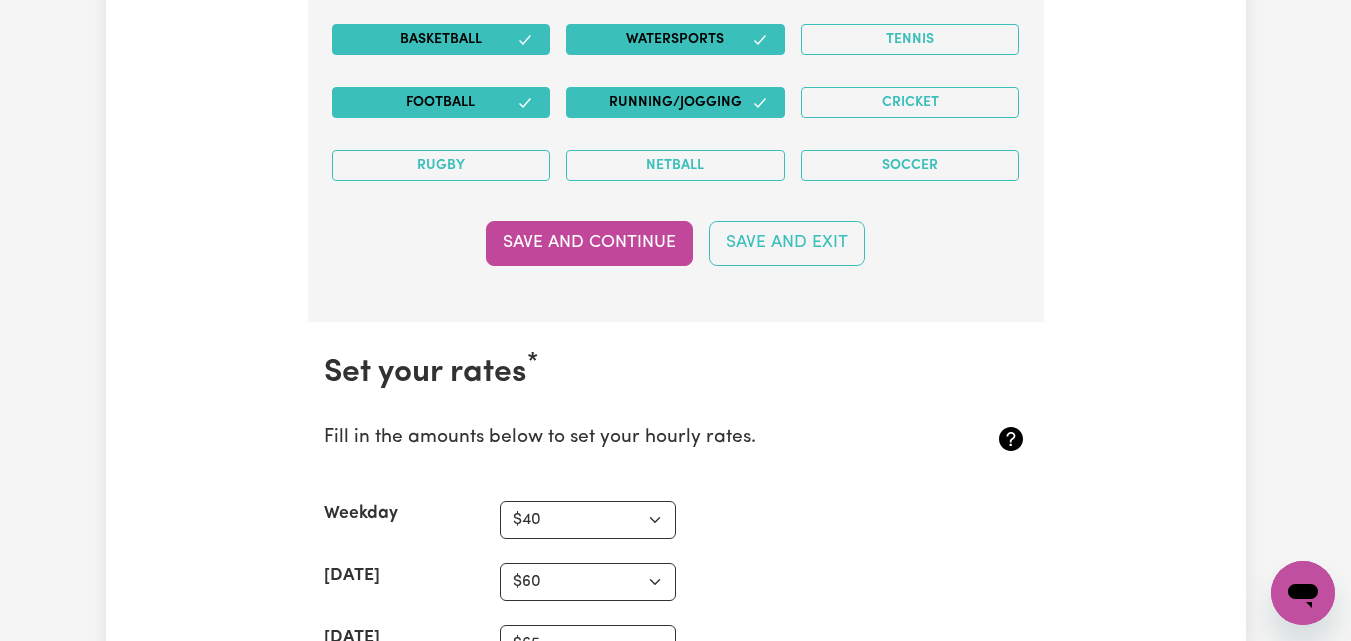 click on "About You Tell your potential clients why you have decided to work as a care or support worker 1203  of 2048 characters max Your current status Select... Studying a healthcare related degree or qualification Studying a non-healthcare related degree or qualification Looking for work - I just graduated Looking for extra work to fill my week and/or weekends Embarking on a career change into the care industry Personality Traits Select your top  five  personality traits that you think describe you well. Calm Chatty Cheerful Creative Energetic Enthusiastic Friendly Good Listener Organised Patient Positive Sense of Humour Interests Select things that you like to do in your spare time. Indoor activities Music Movies and TV Books Current Affairs and Politics Science and Technology Yoga Meditation Cooking Out and about Arts and Culture Watching sports Outdoor adventures Fashion and shopping Travel Gym Dining out Animals and pets Sports Golf Lawn bowls Cycling Basketball Watersports Tennis Football Running/Jogging Rugby" at bounding box center (676, -654) 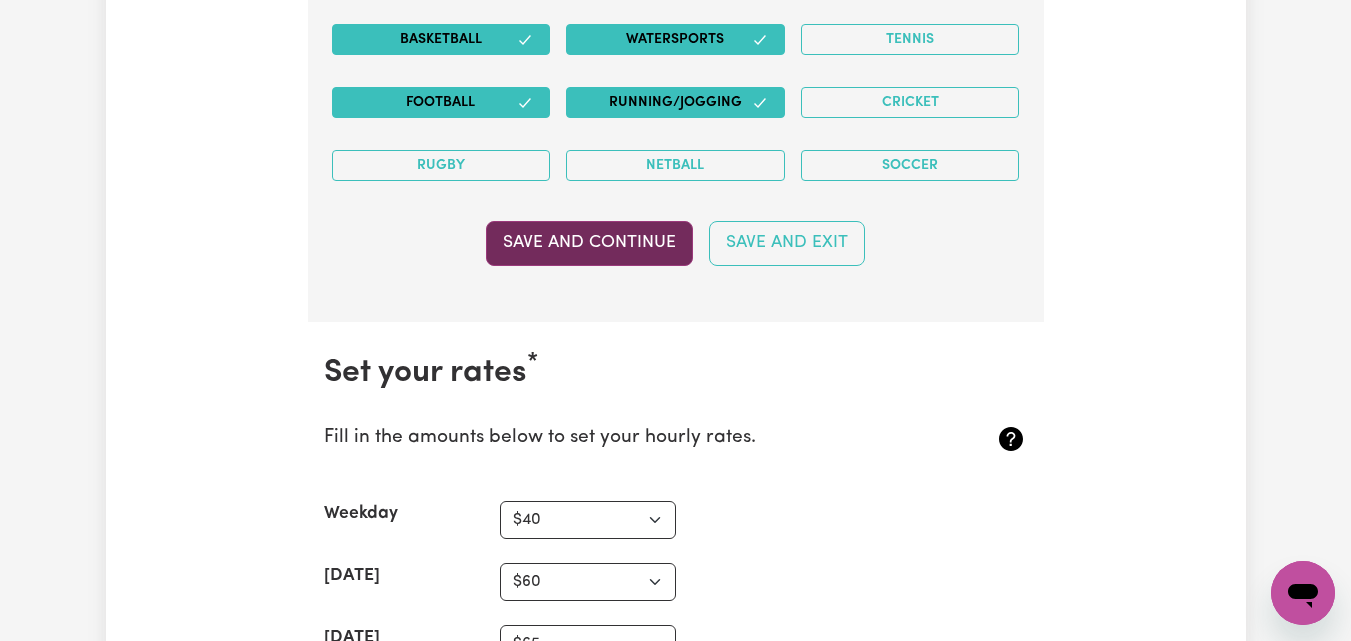 click on "Save and Continue" at bounding box center (589, 243) 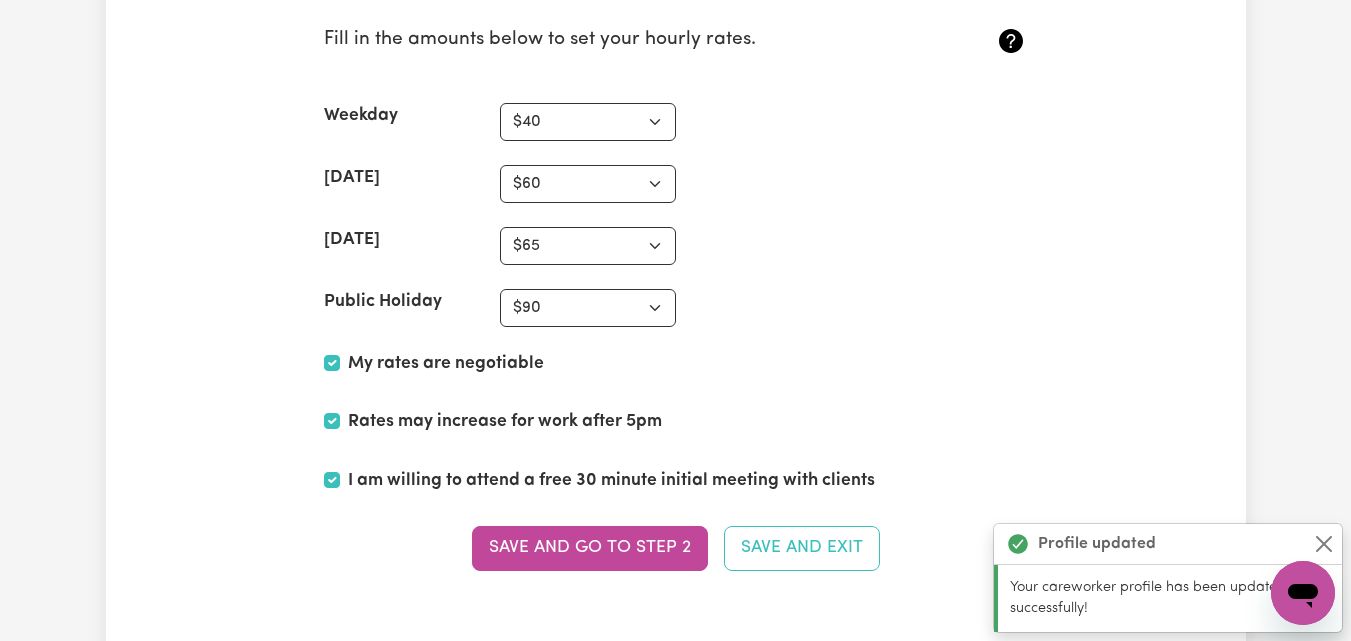 scroll, scrollTop: 5018, scrollLeft: 0, axis: vertical 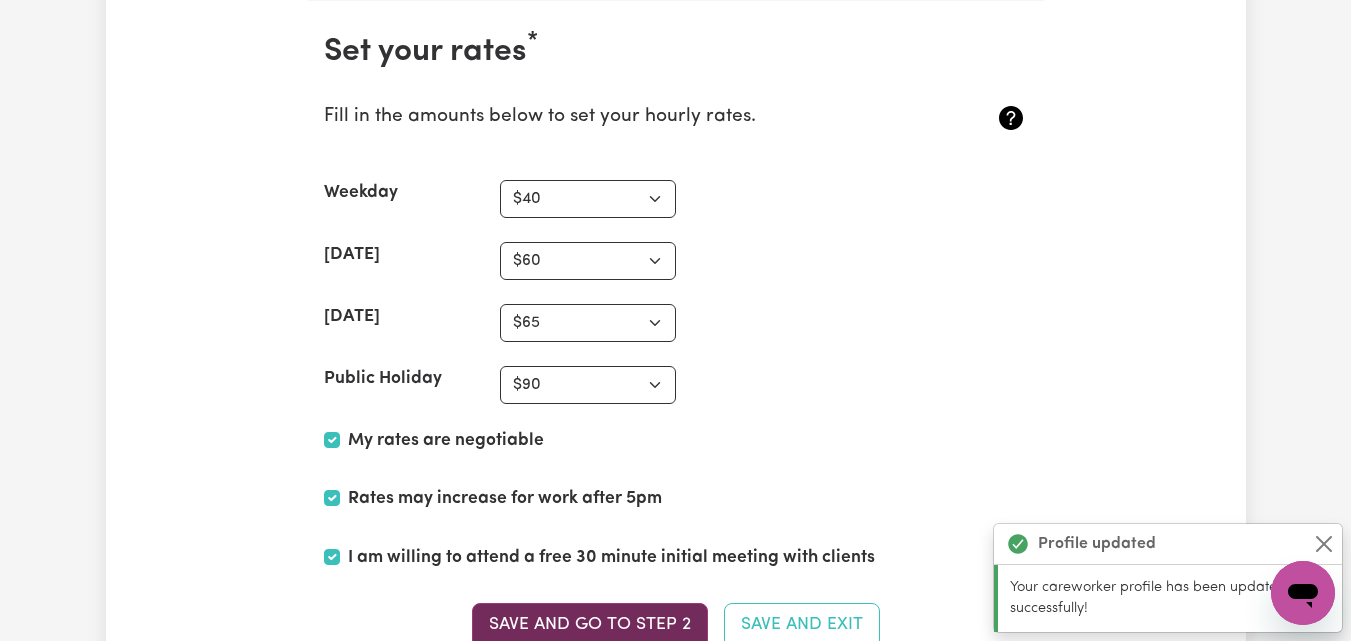 click on "Save and go to Step 2" at bounding box center [590, 625] 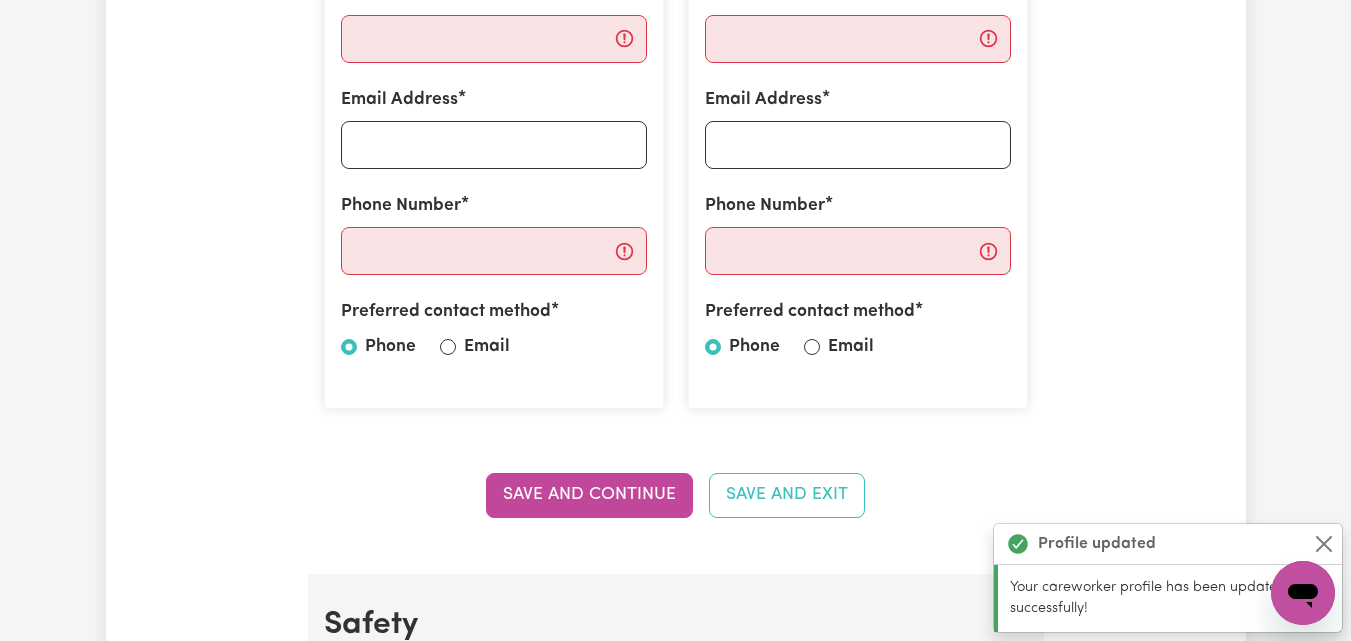 scroll, scrollTop: 0, scrollLeft: 0, axis: both 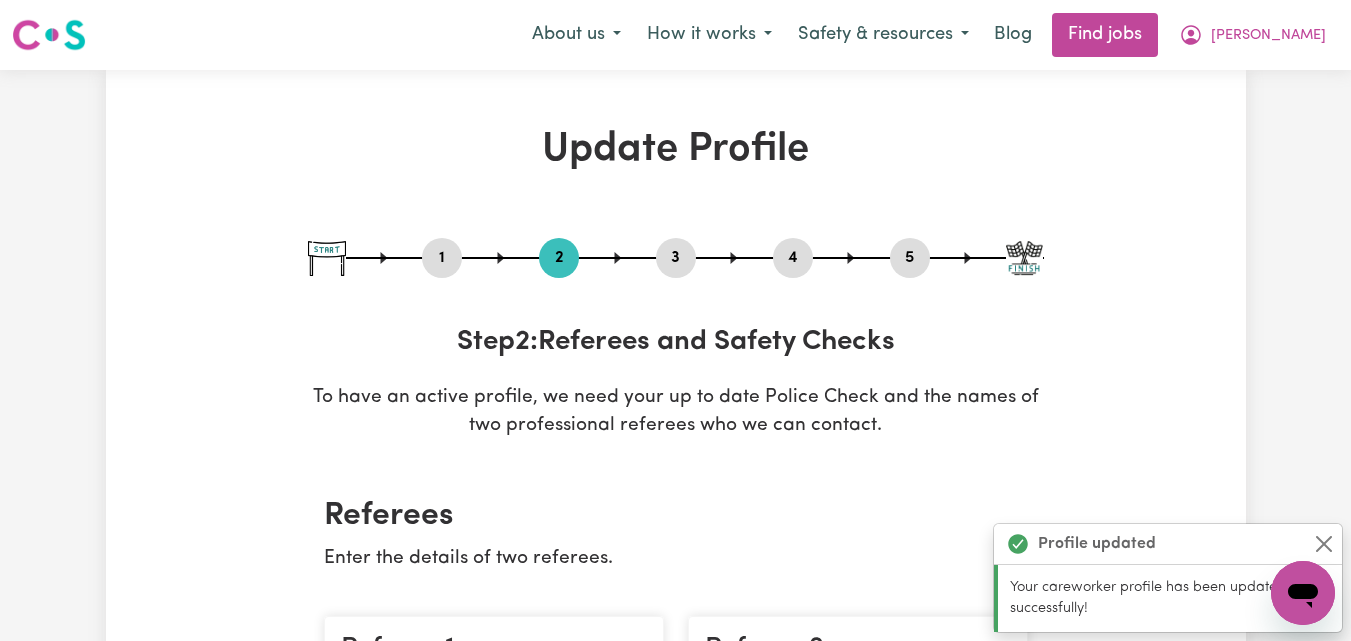 click on "5" at bounding box center [910, 258] 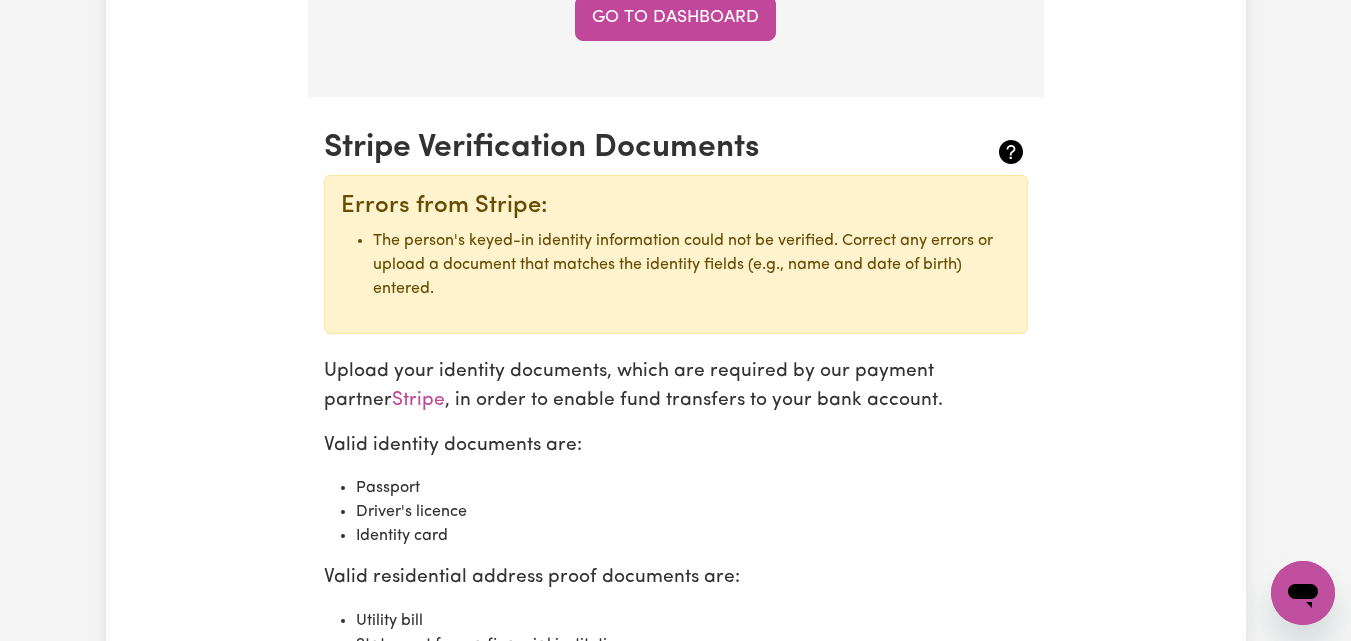 scroll, scrollTop: 2021, scrollLeft: 0, axis: vertical 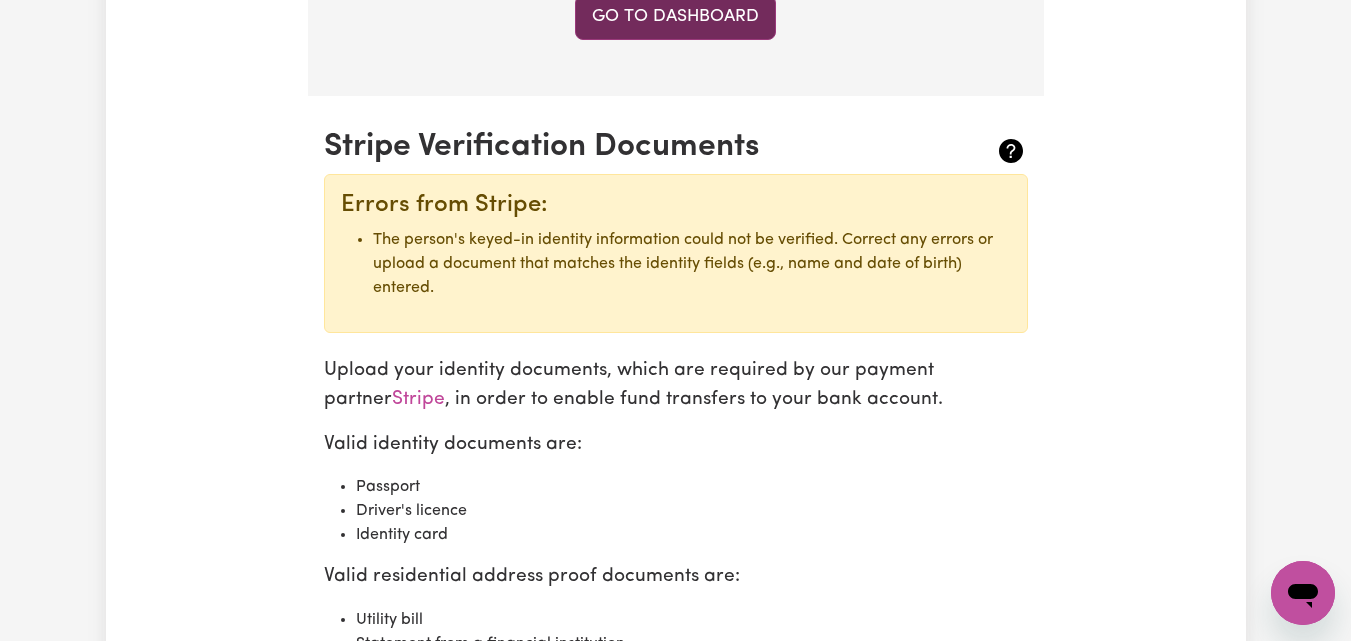 click on "Go to Dashboard" at bounding box center (675, 17) 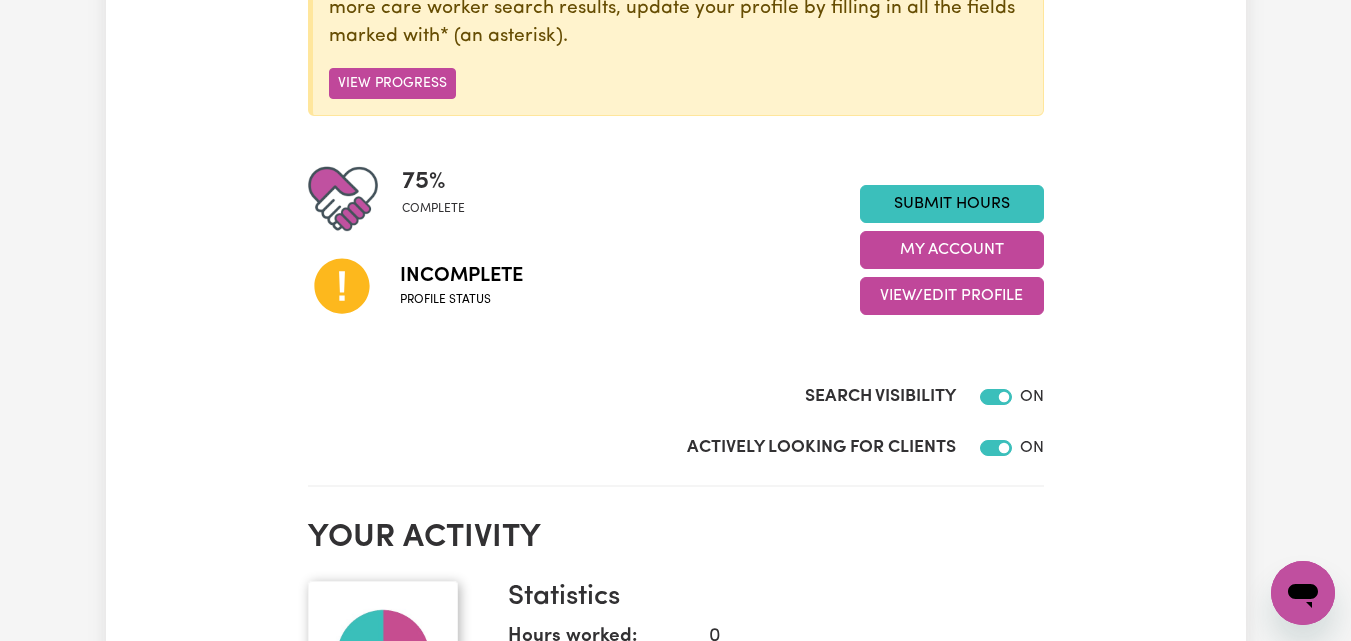 scroll, scrollTop: 354, scrollLeft: 0, axis: vertical 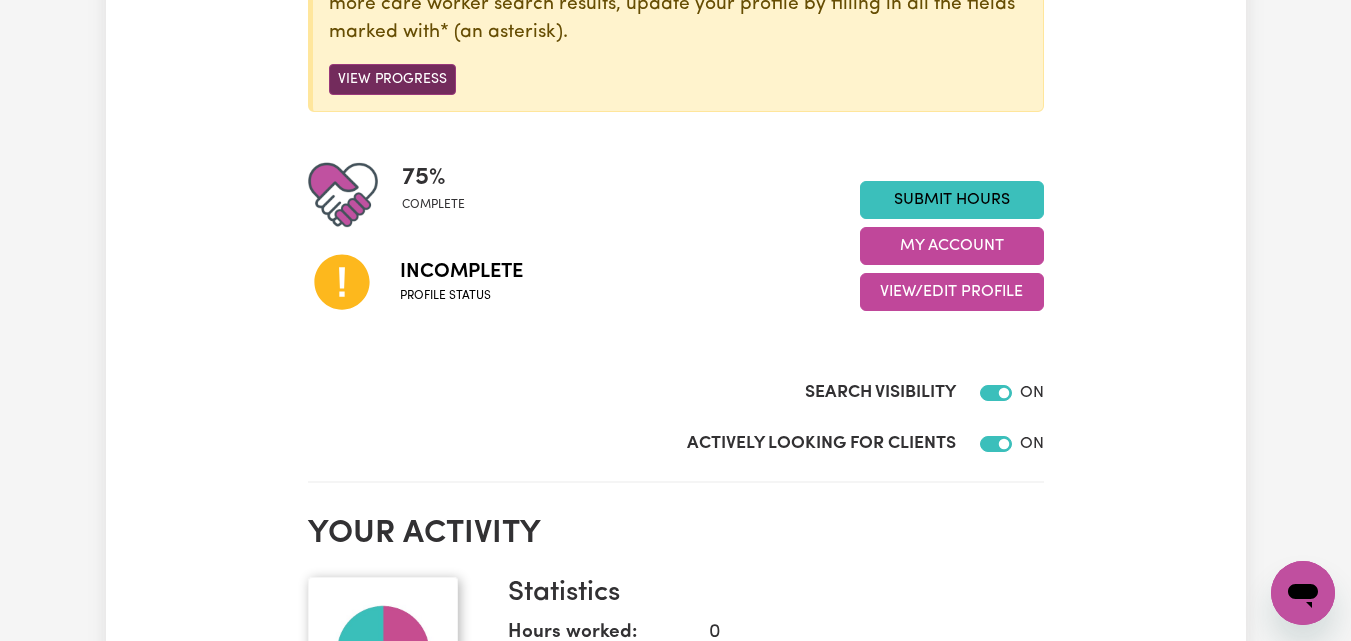 click on "View Progress" at bounding box center [392, 79] 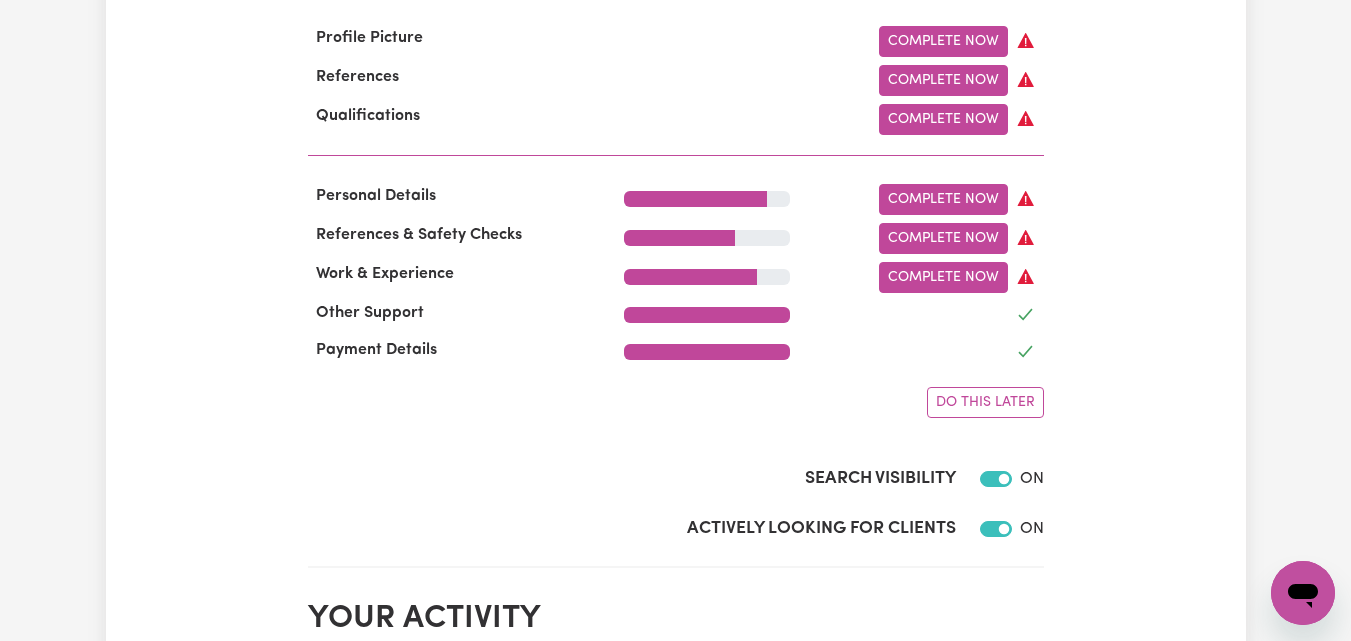 scroll, scrollTop: 734, scrollLeft: 0, axis: vertical 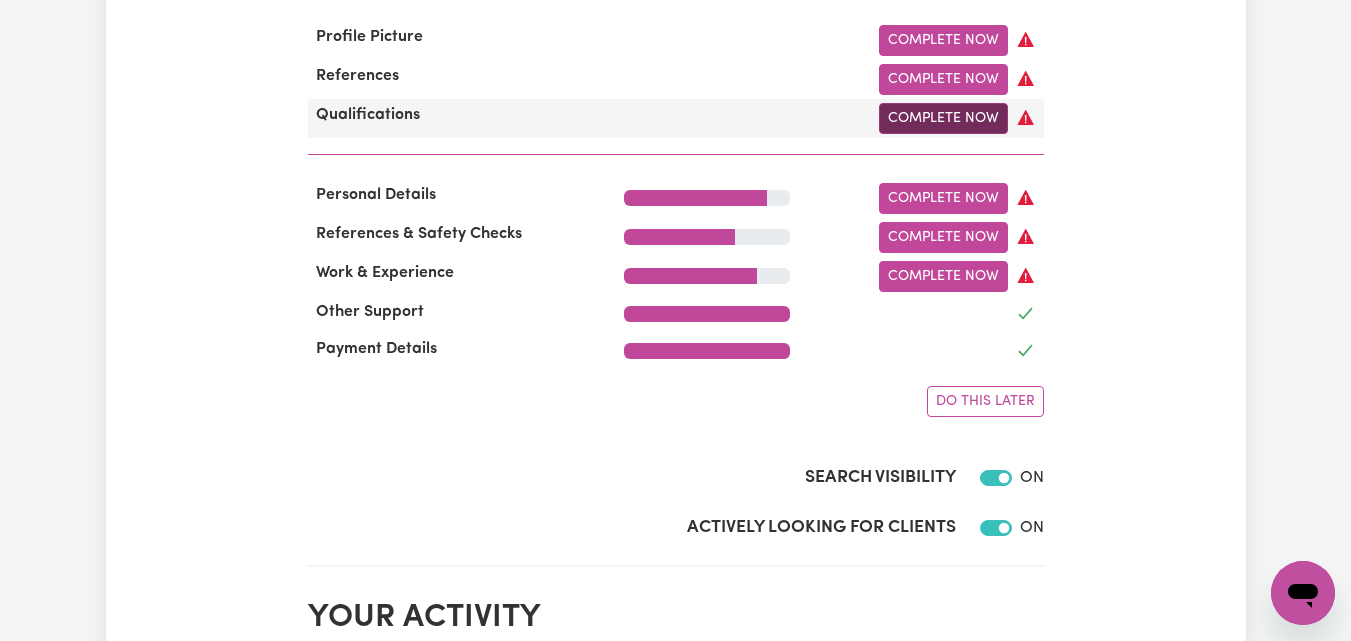 click on "Complete Now" at bounding box center (943, 118) 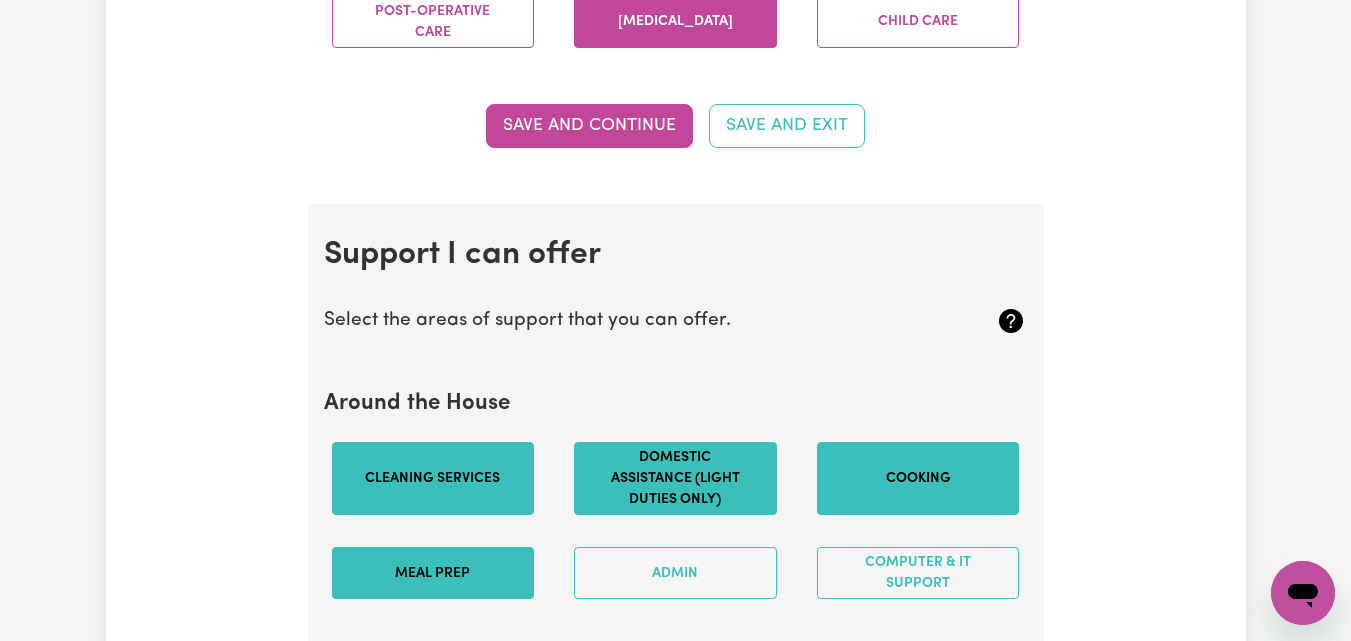 scroll, scrollTop: 1756, scrollLeft: 0, axis: vertical 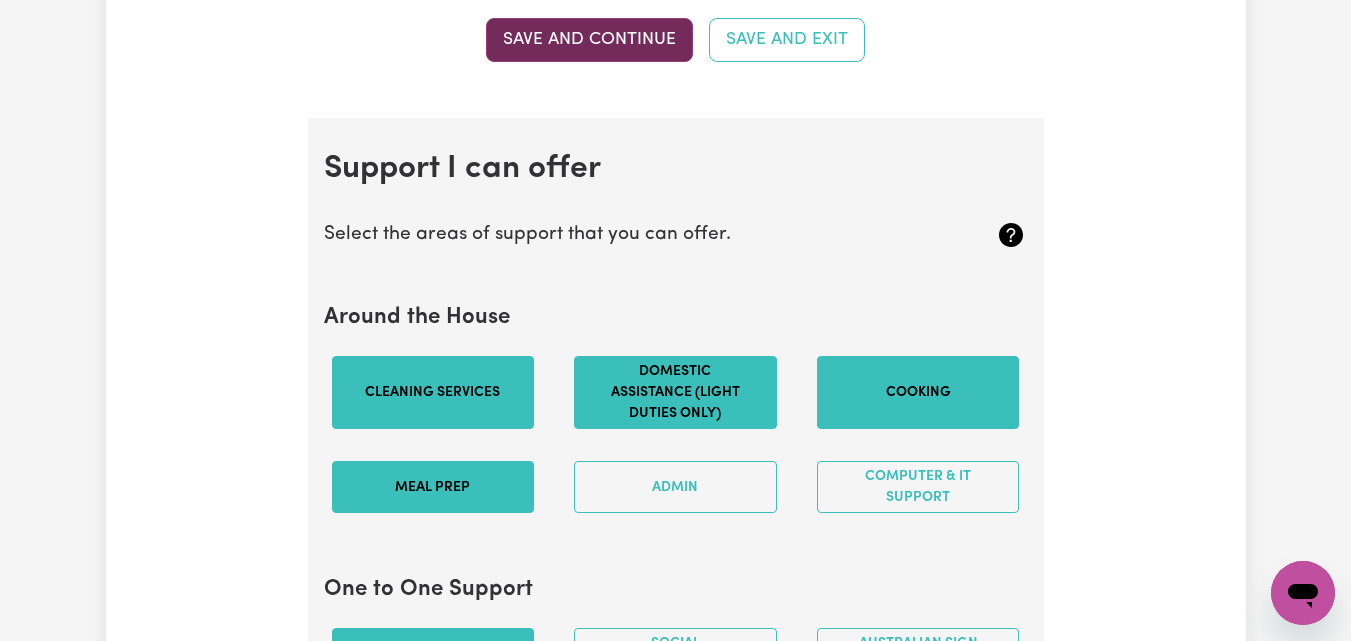 click on "Save and Continue" at bounding box center (589, 40) 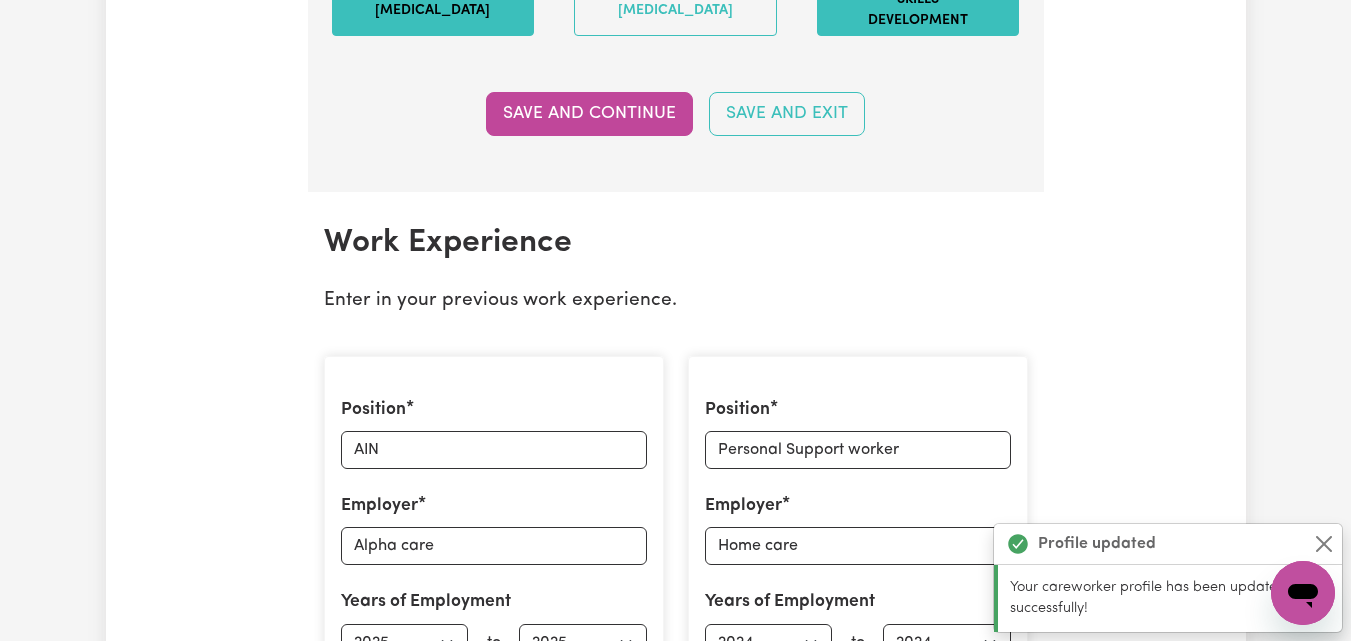 scroll, scrollTop: 2841, scrollLeft: 0, axis: vertical 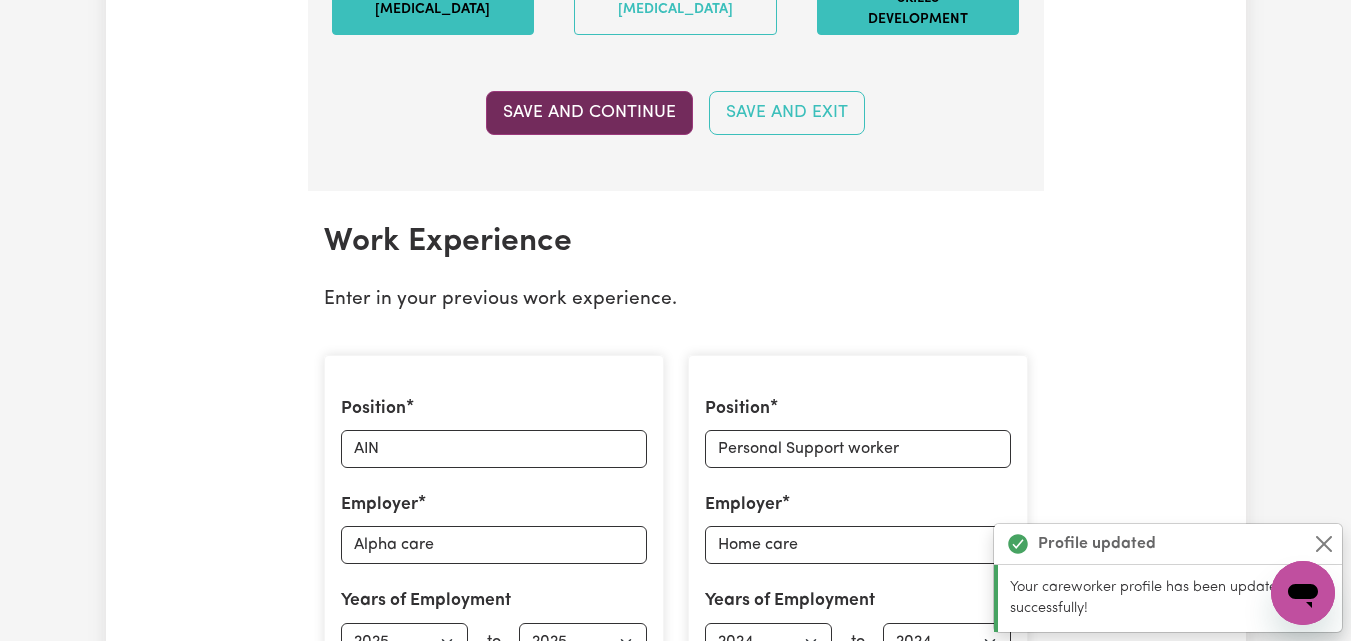 click on "Save and Continue" at bounding box center (589, 113) 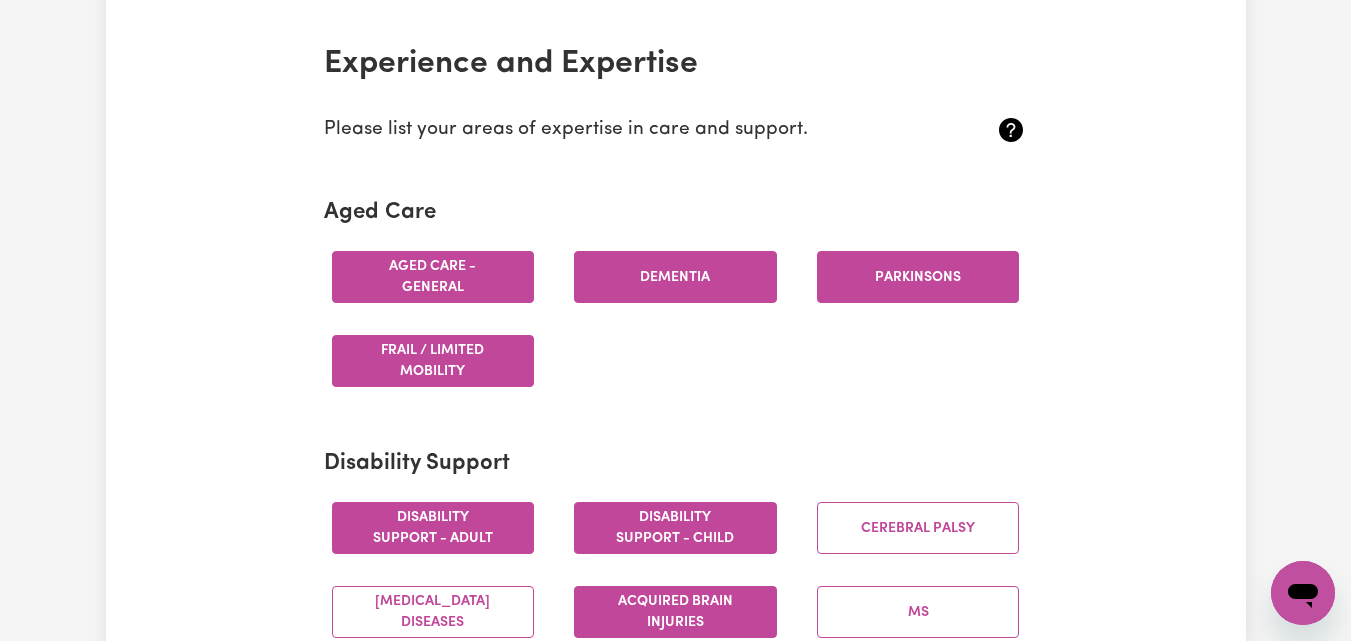 scroll, scrollTop: 0, scrollLeft: 0, axis: both 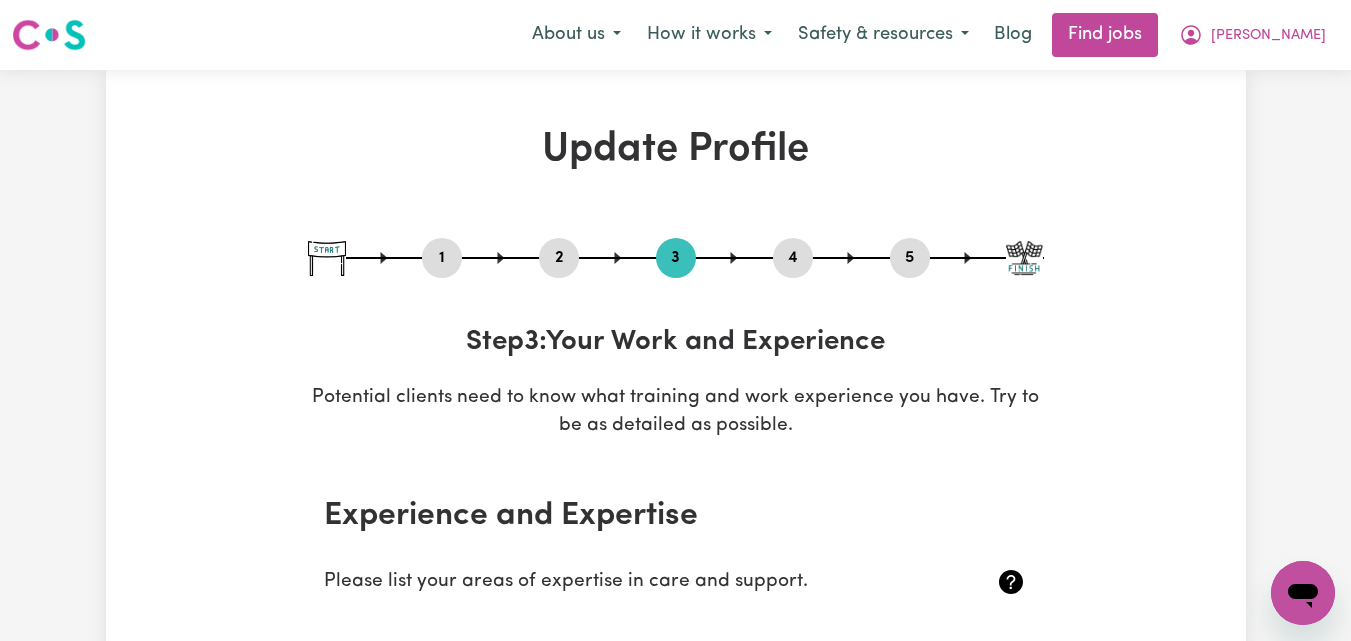 click on "5" at bounding box center [910, 258] 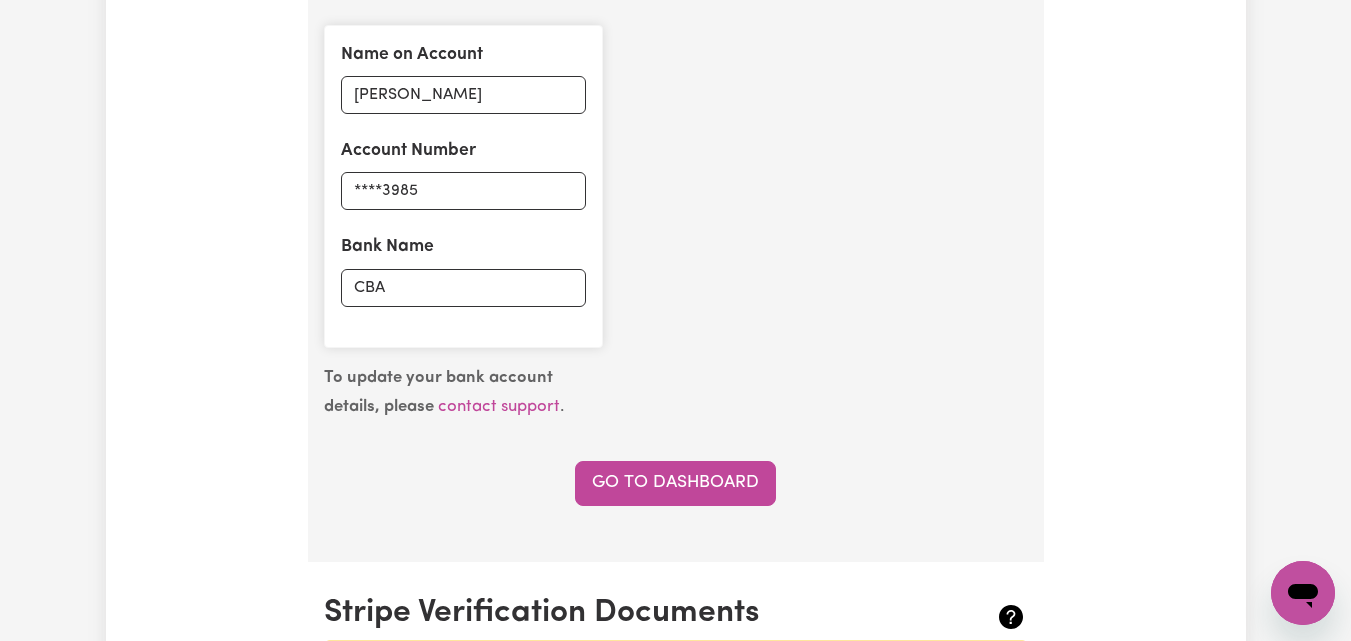 scroll, scrollTop: 1556, scrollLeft: 0, axis: vertical 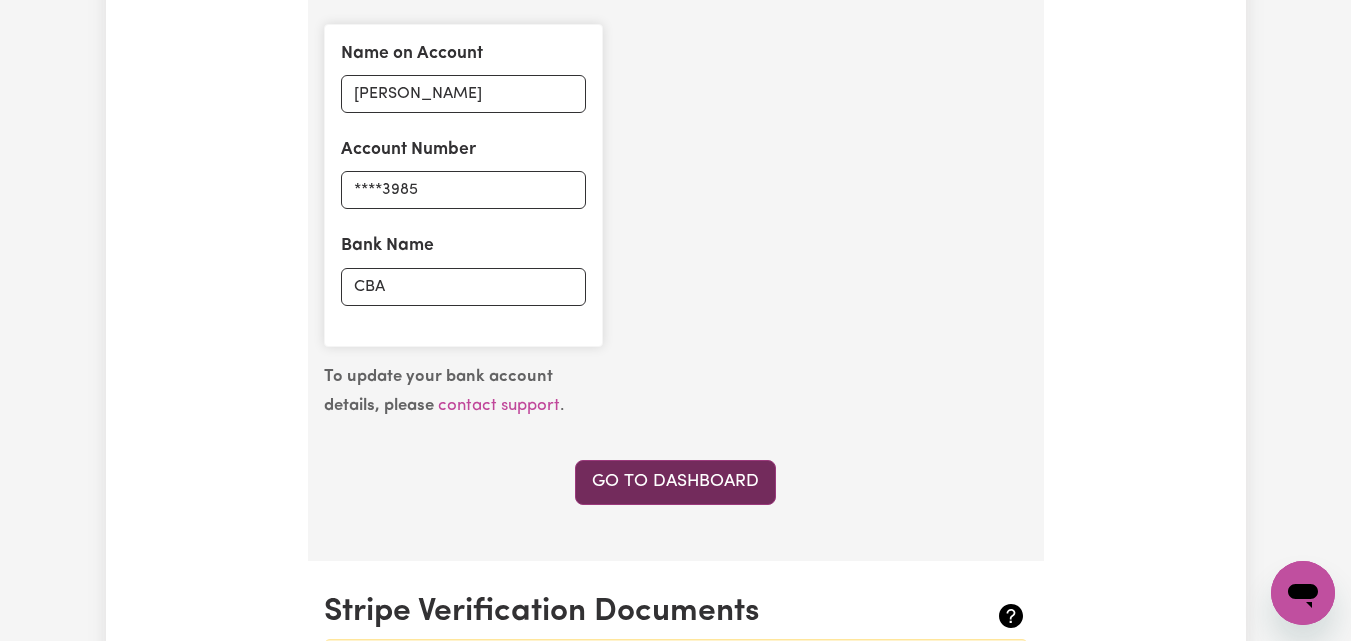 drag, startPoint x: 917, startPoint y: 261, endPoint x: 677, endPoint y: 473, distance: 320.2249 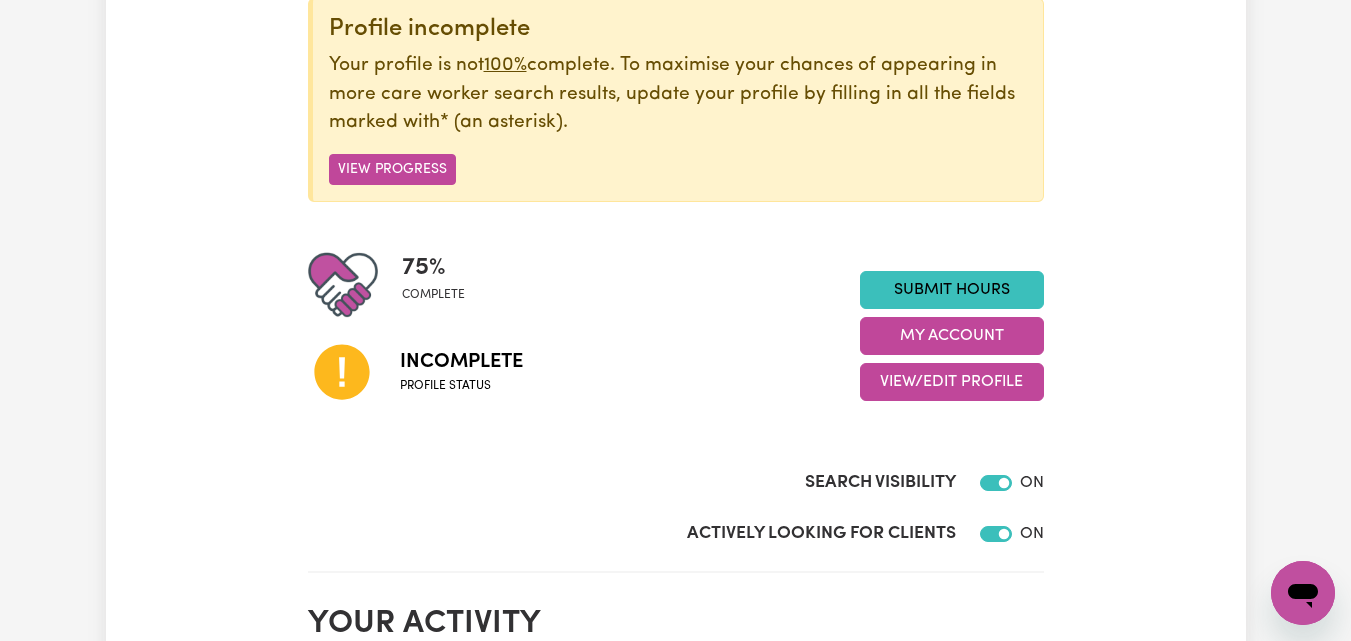 scroll, scrollTop: 266, scrollLeft: 0, axis: vertical 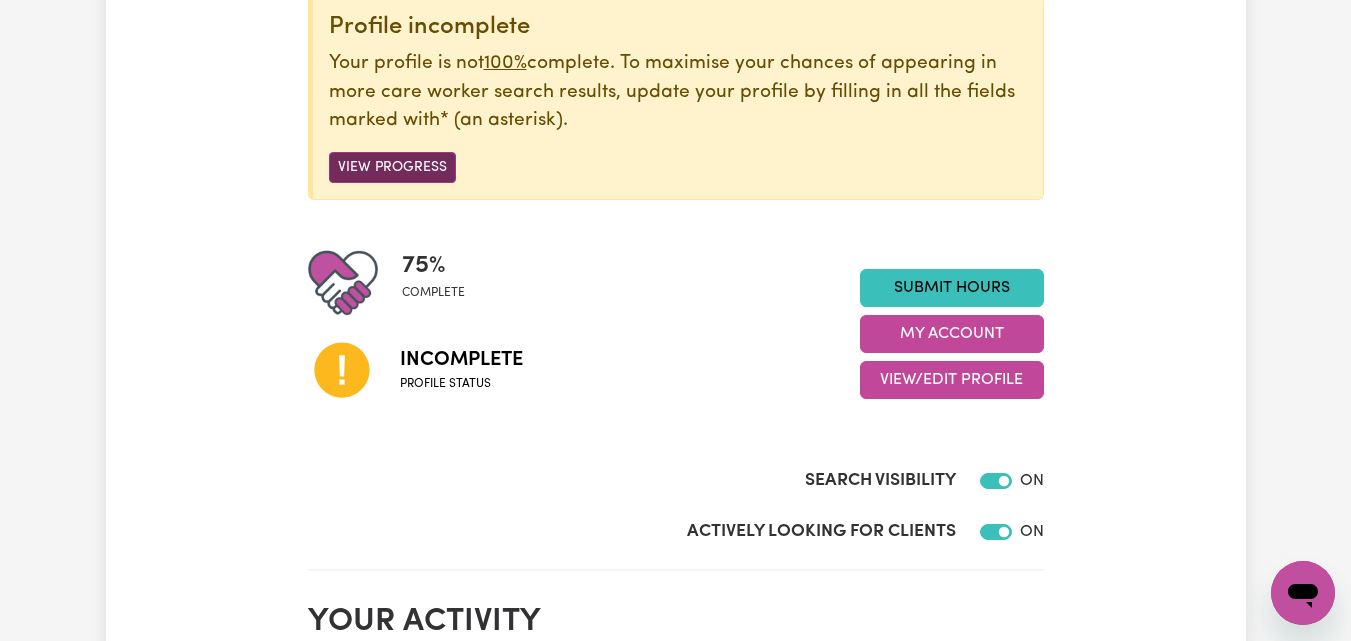 click on "View Progress" at bounding box center (392, 167) 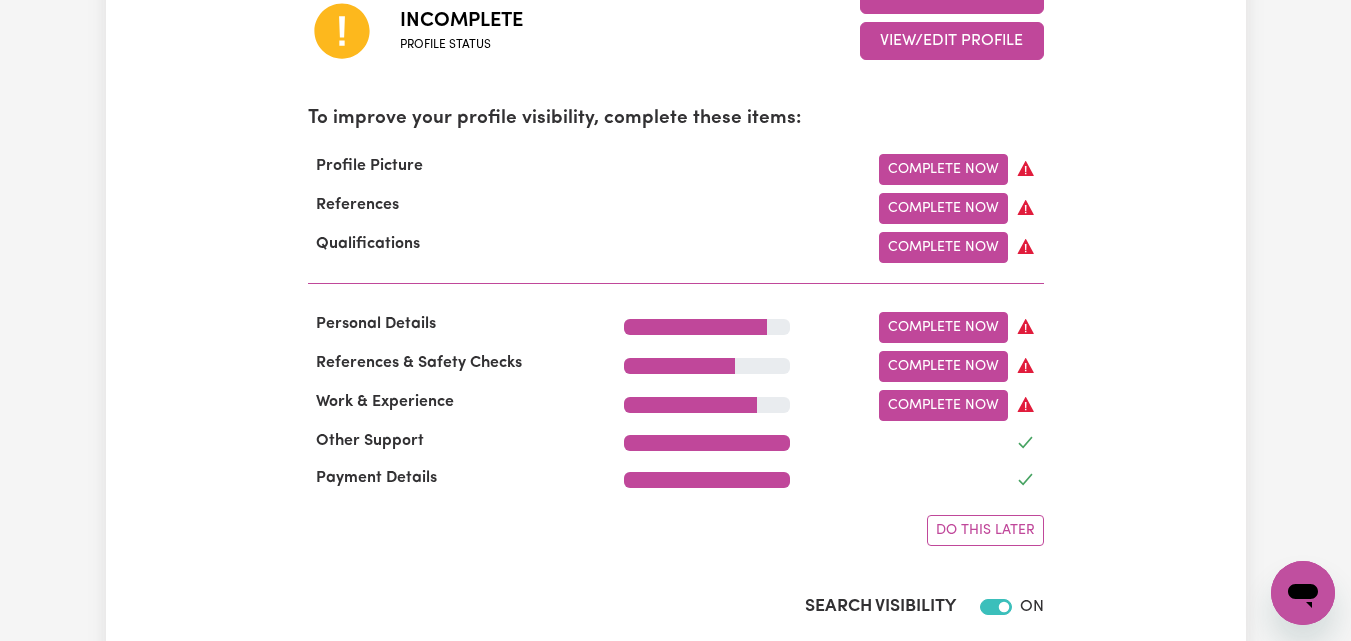 scroll, scrollTop: 606, scrollLeft: 0, axis: vertical 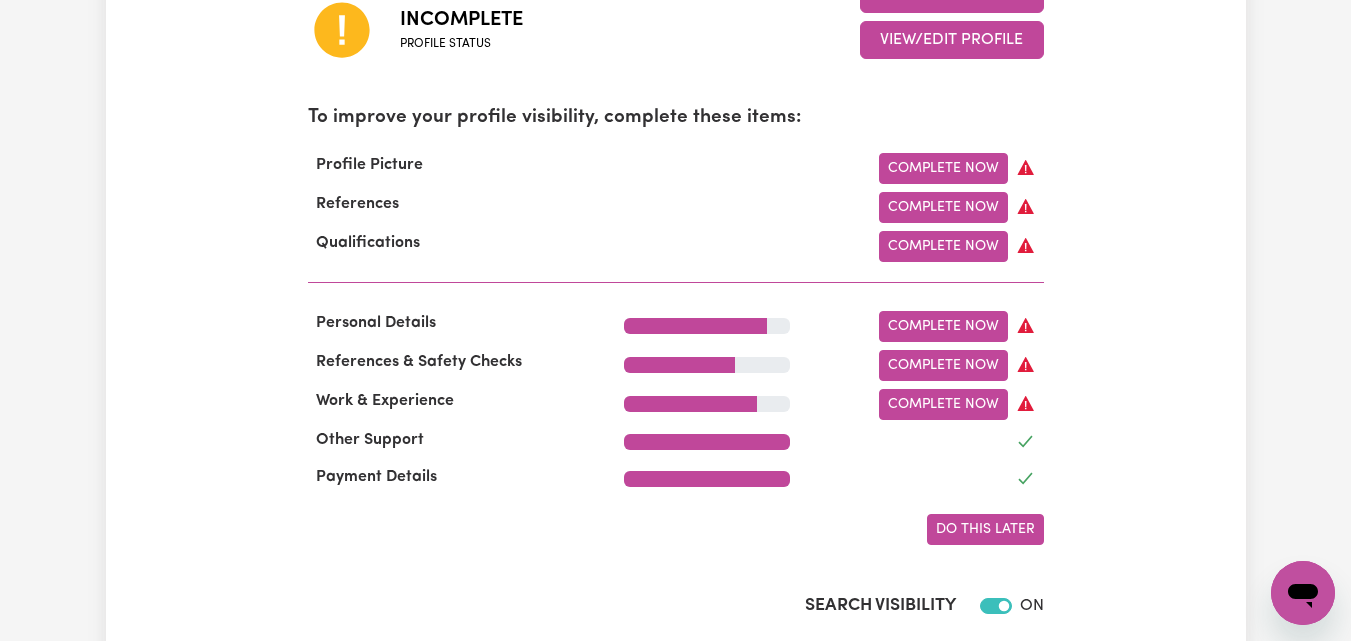 click on "Do this later" at bounding box center [985, 529] 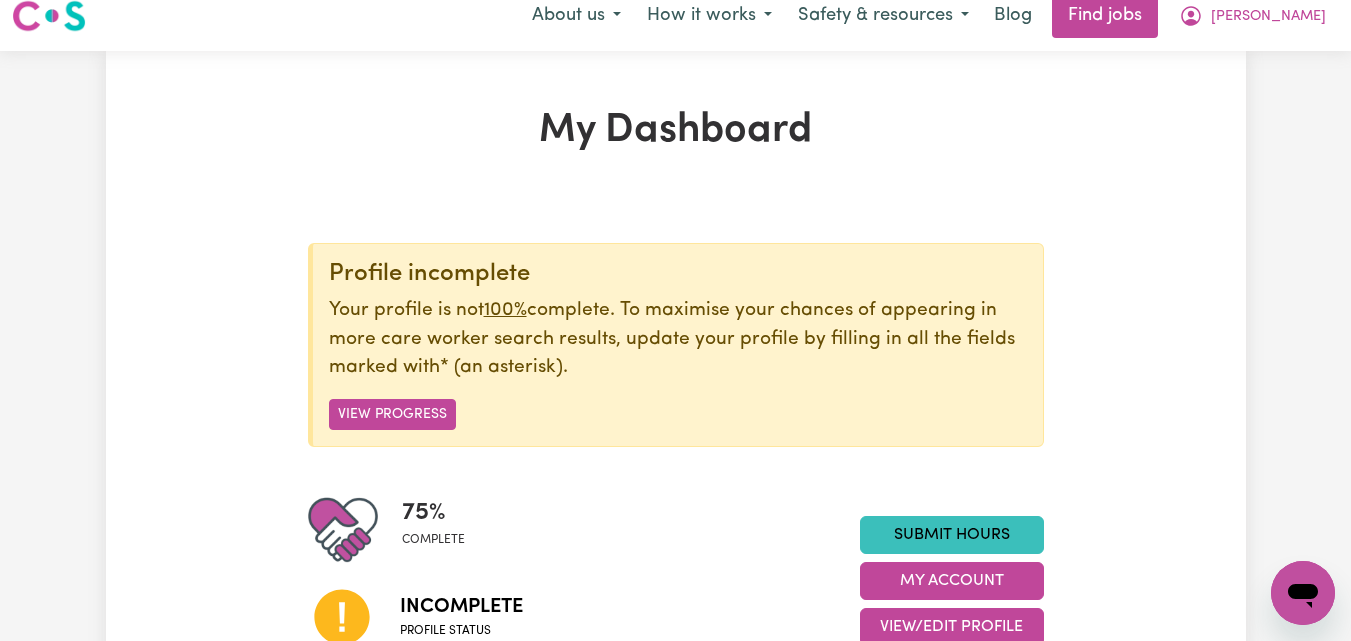 scroll, scrollTop: 0, scrollLeft: 0, axis: both 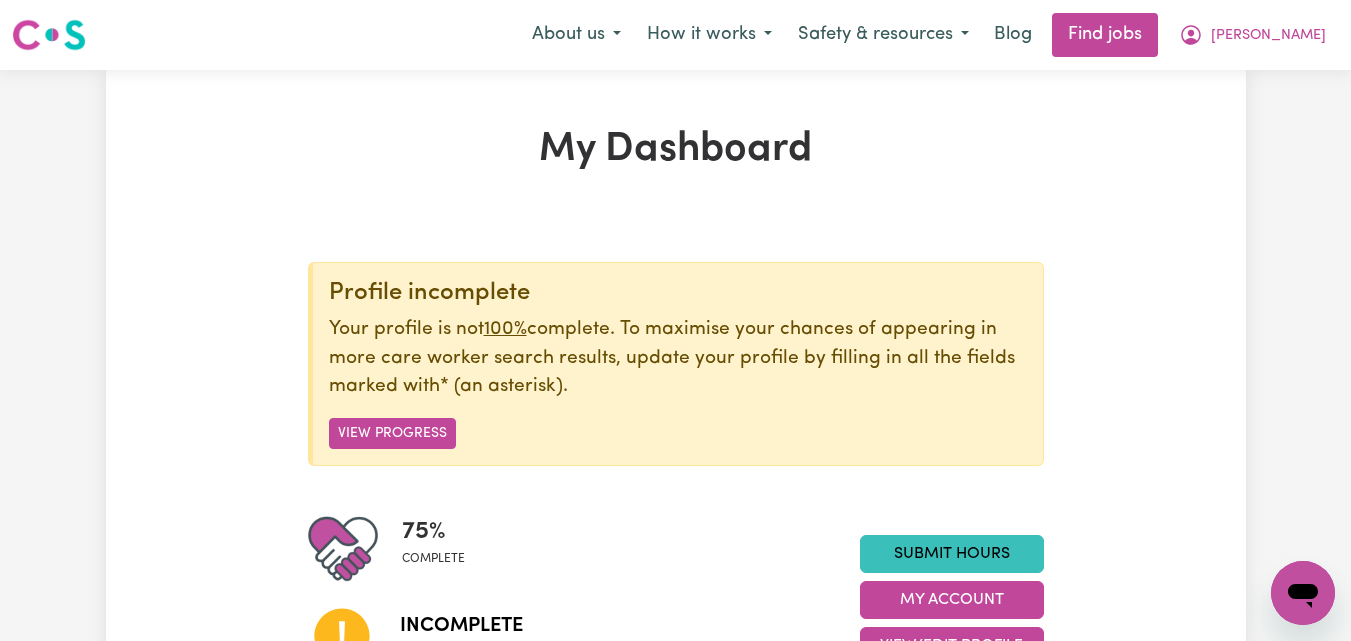 click at bounding box center [49, 35] 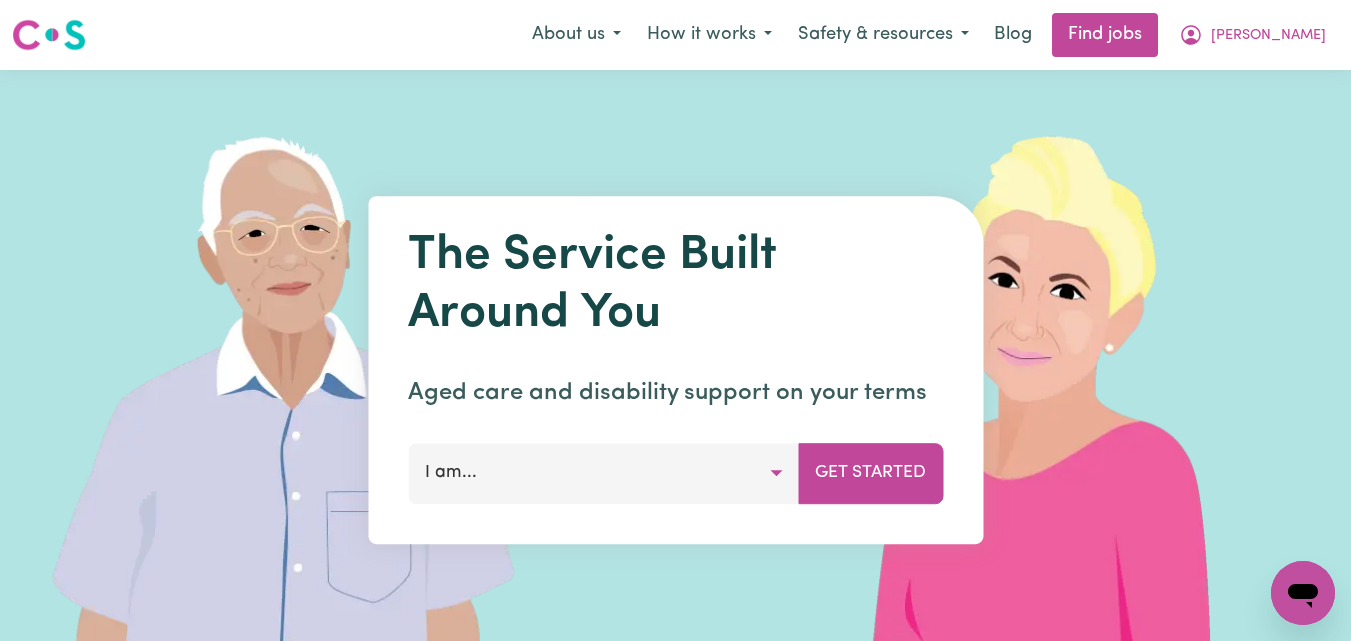 click at bounding box center (49, 35) 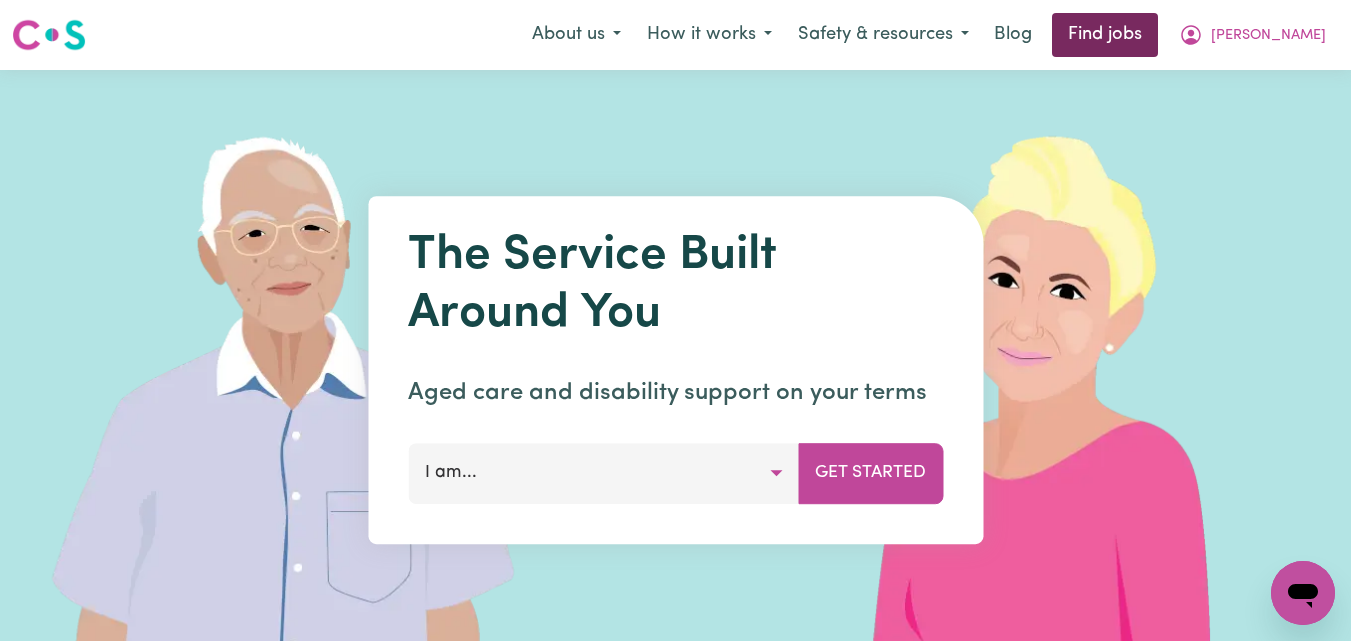 click on "Find jobs" at bounding box center (1105, 35) 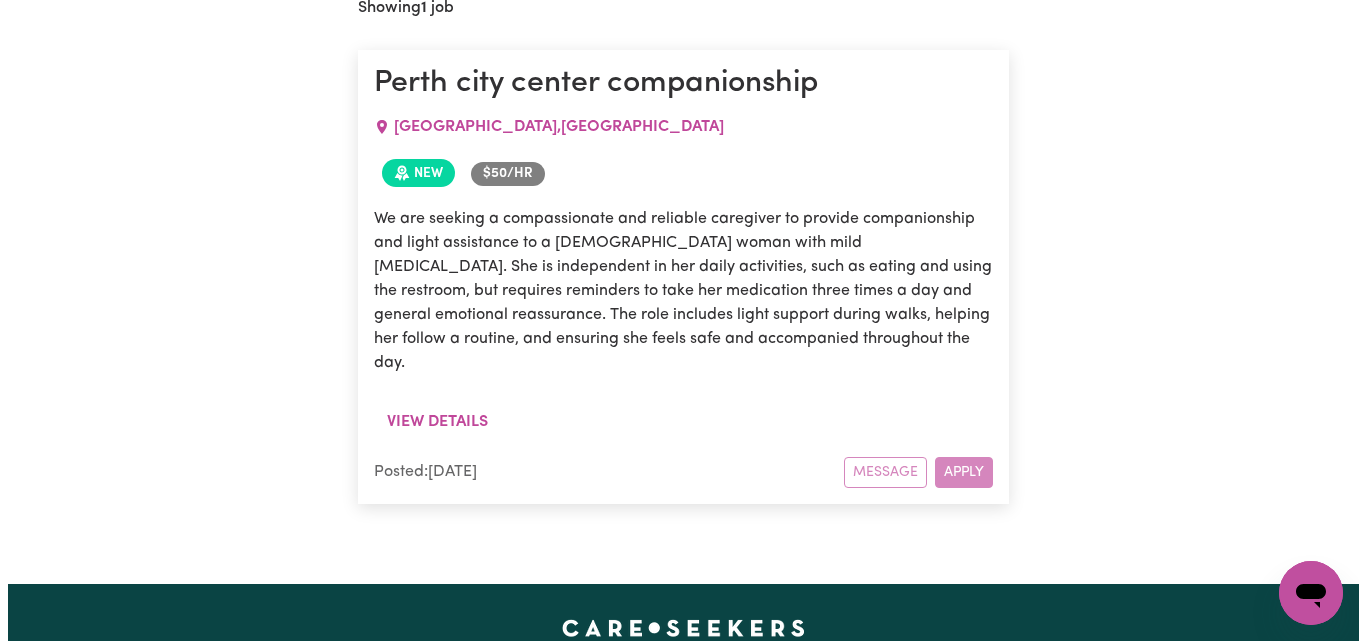 scroll, scrollTop: 1101, scrollLeft: 0, axis: vertical 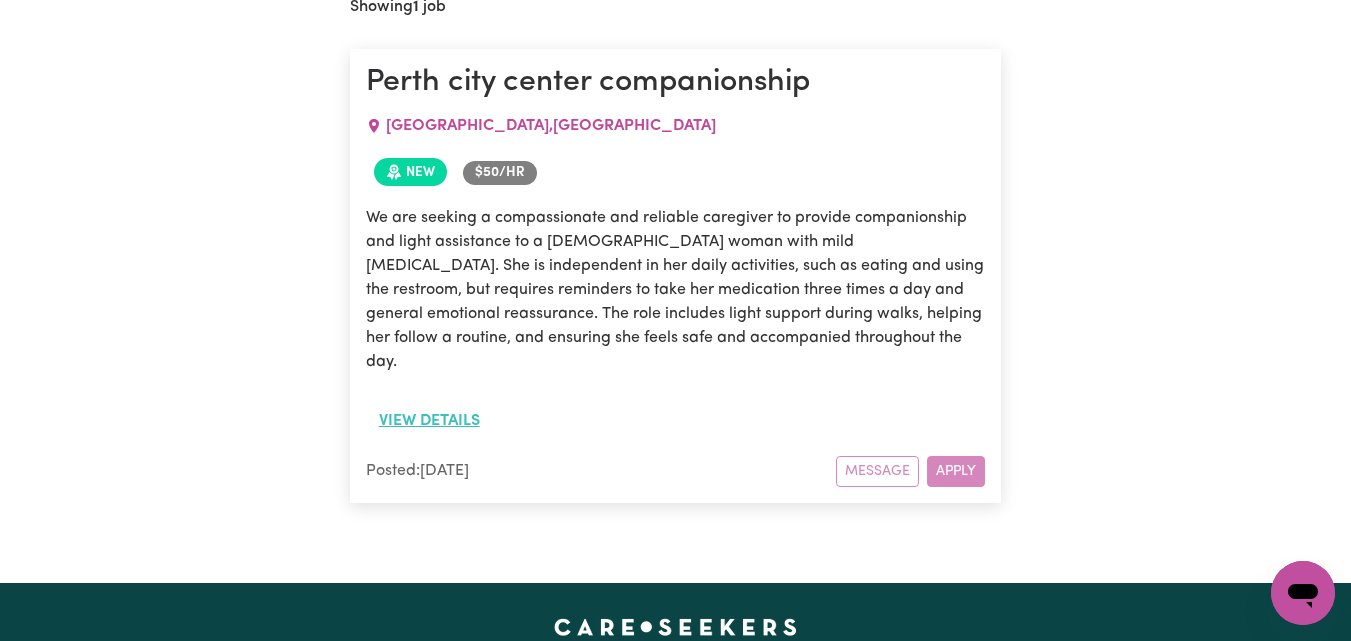 click on "View details" at bounding box center [429, 421] 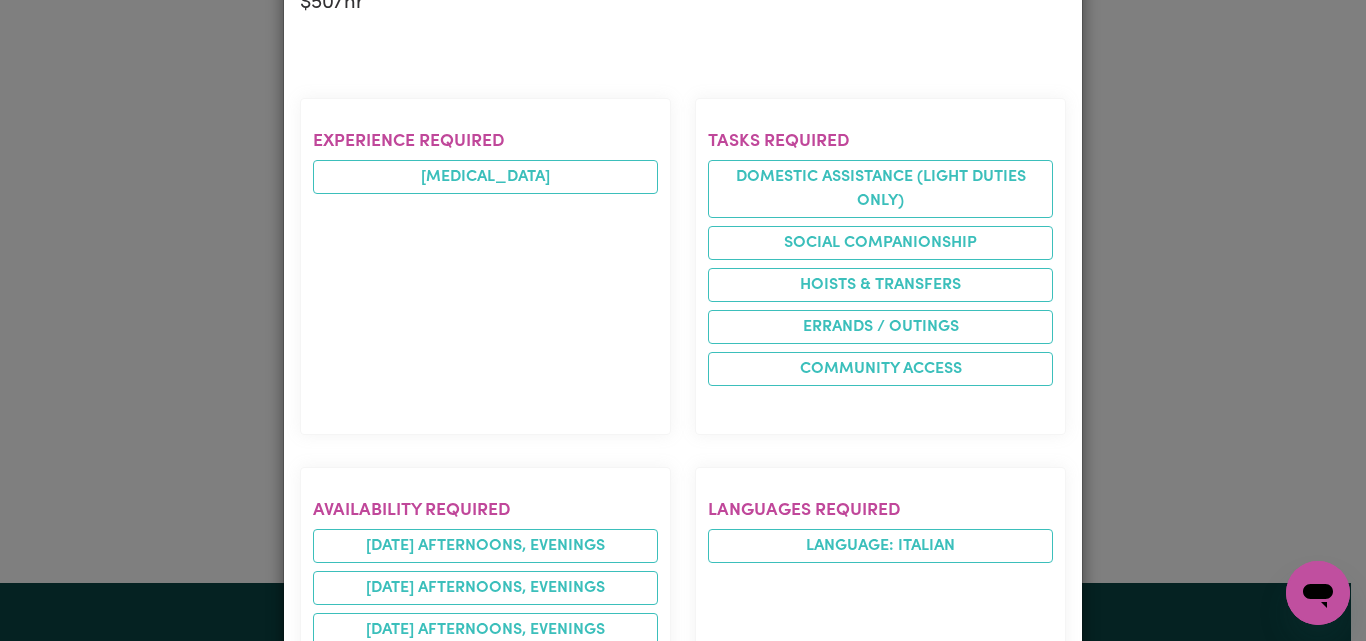 scroll, scrollTop: 664, scrollLeft: 0, axis: vertical 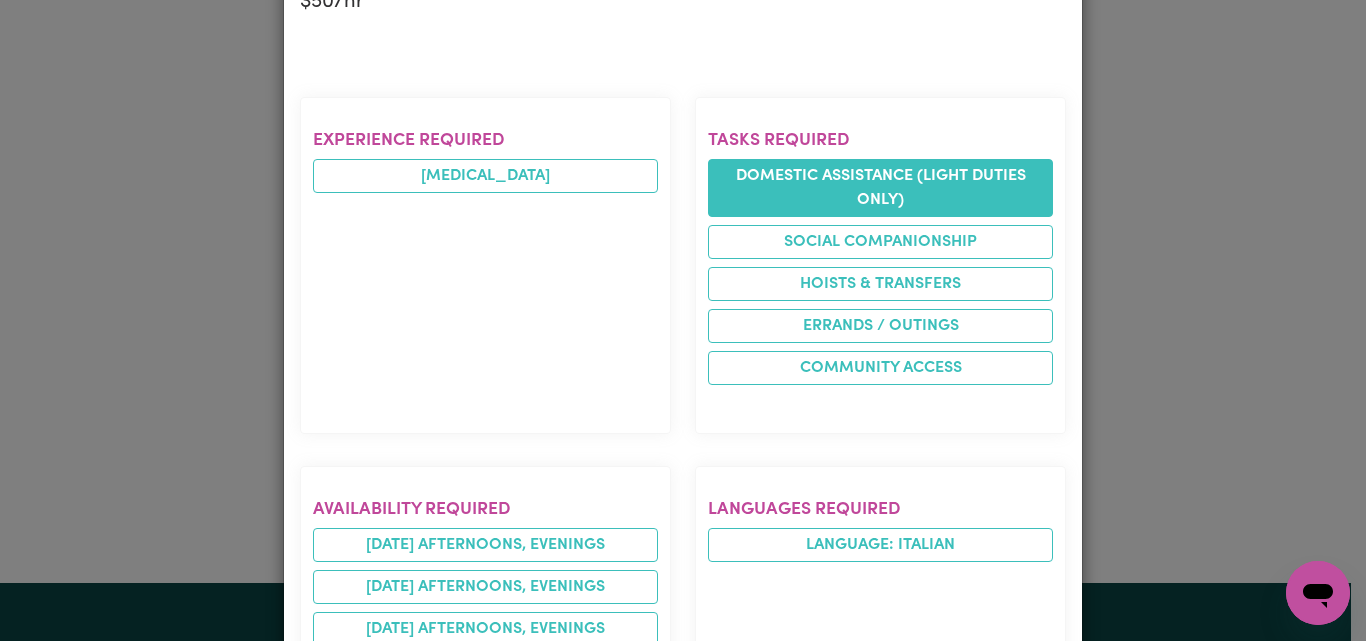 click on "Domestic assistance (light duties only)" at bounding box center [880, 188] 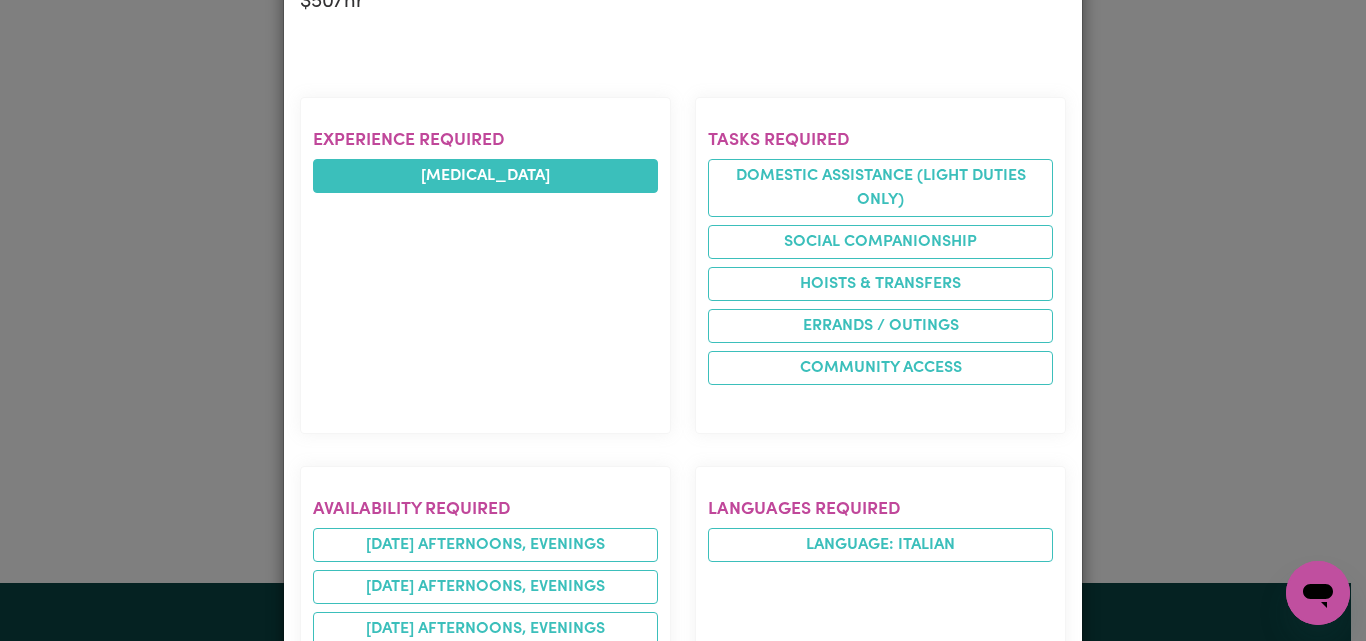 click on "Depression" at bounding box center [485, 176] 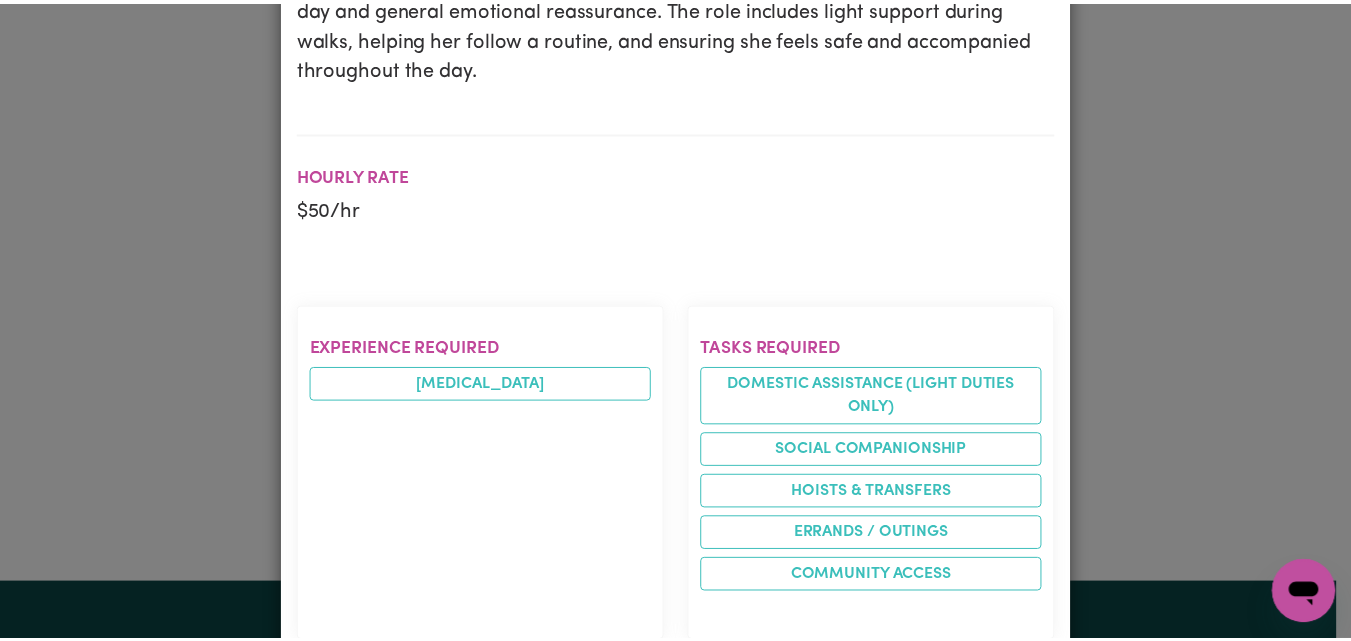 scroll, scrollTop: 0, scrollLeft: 0, axis: both 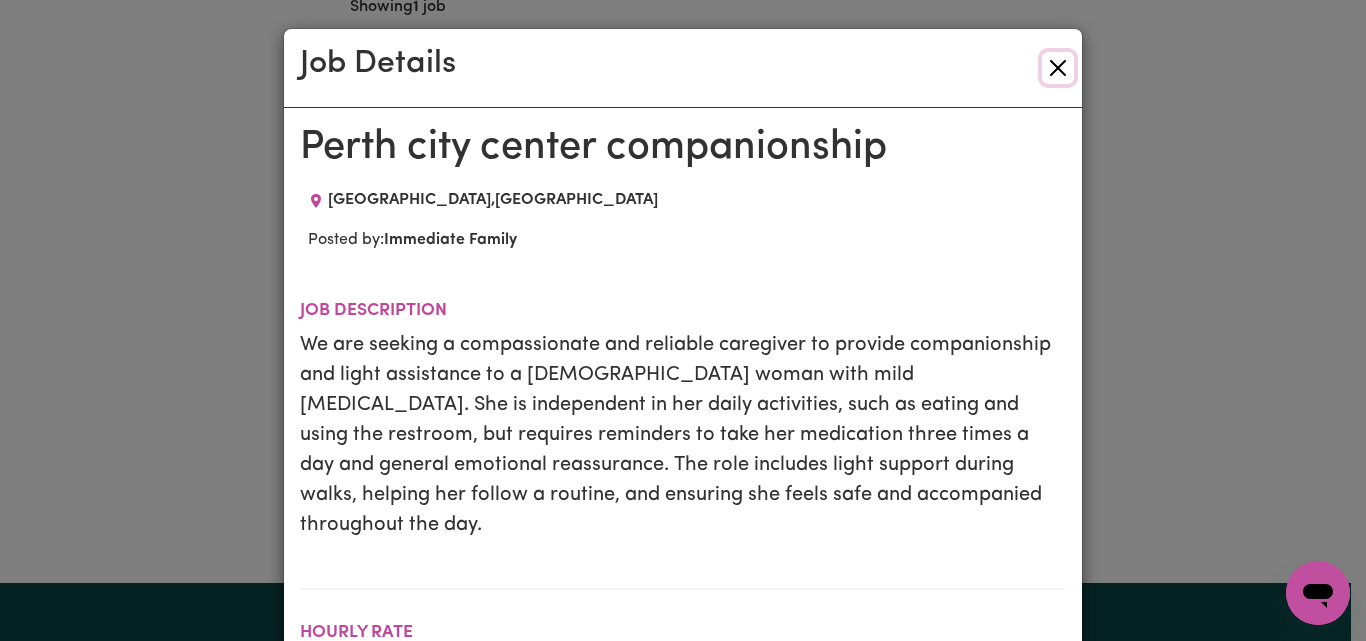 click at bounding box center (1058, 68) 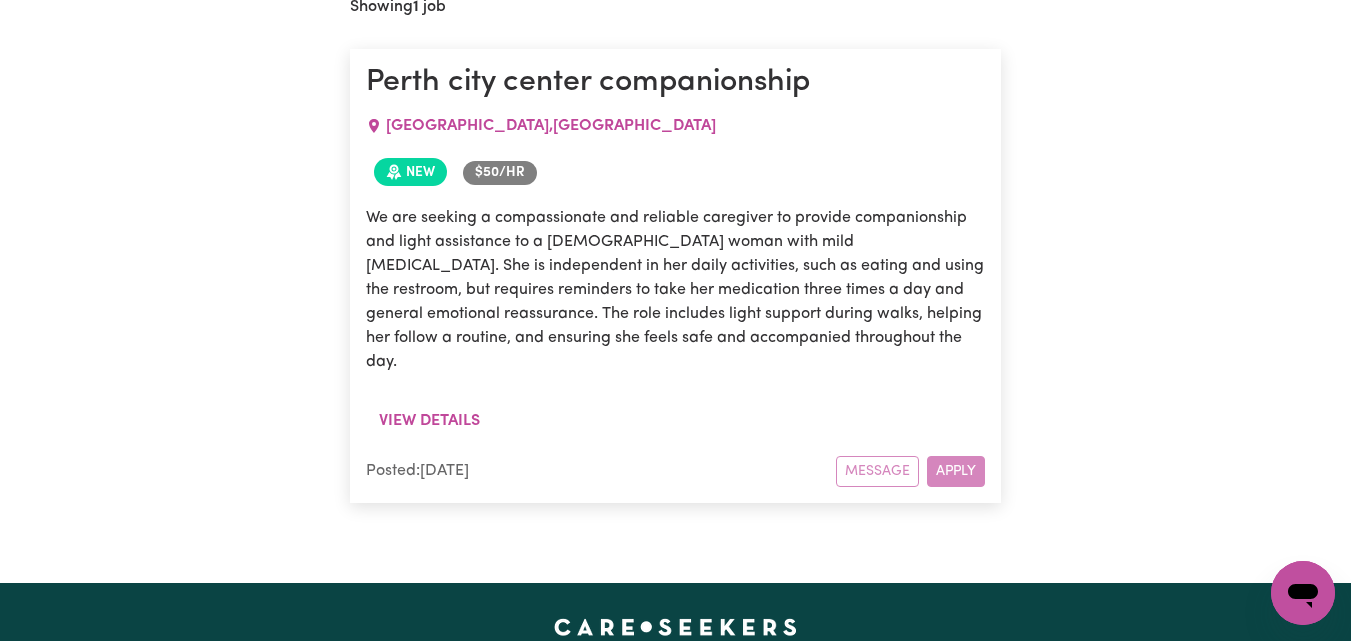 click on "Message Apply" at bounding box center [910, 471] 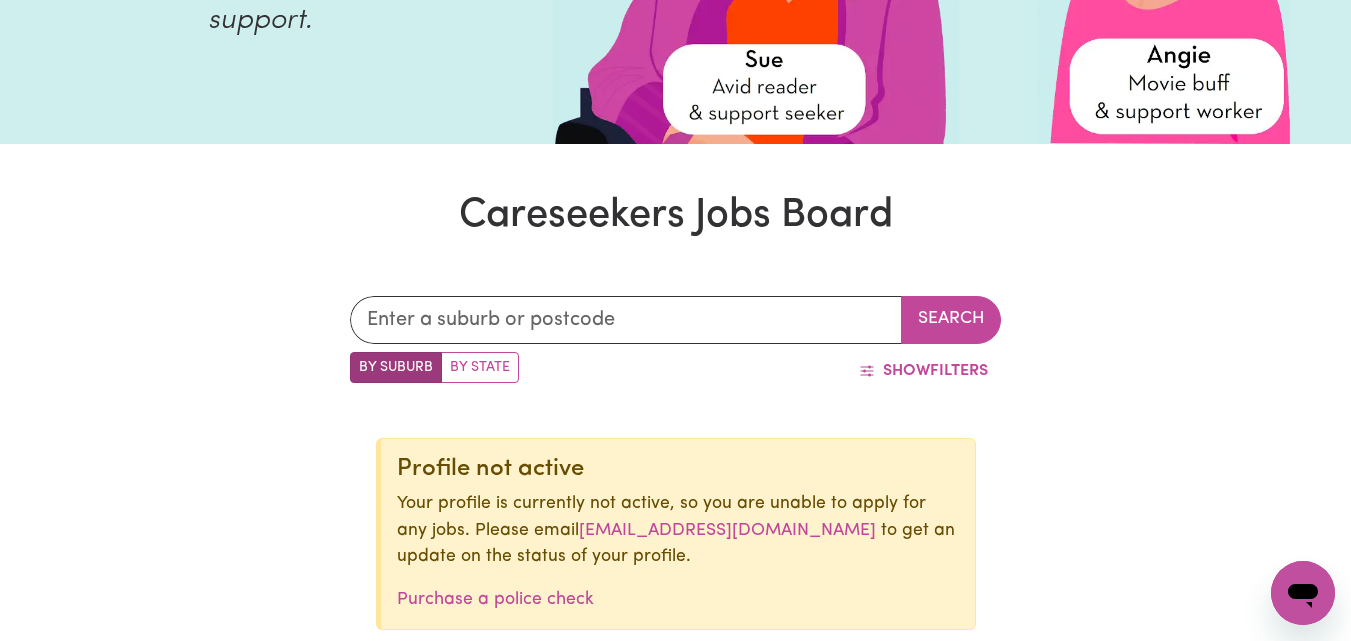 scroll, scrollTop: 0, scrollLeft: 0, axis: both 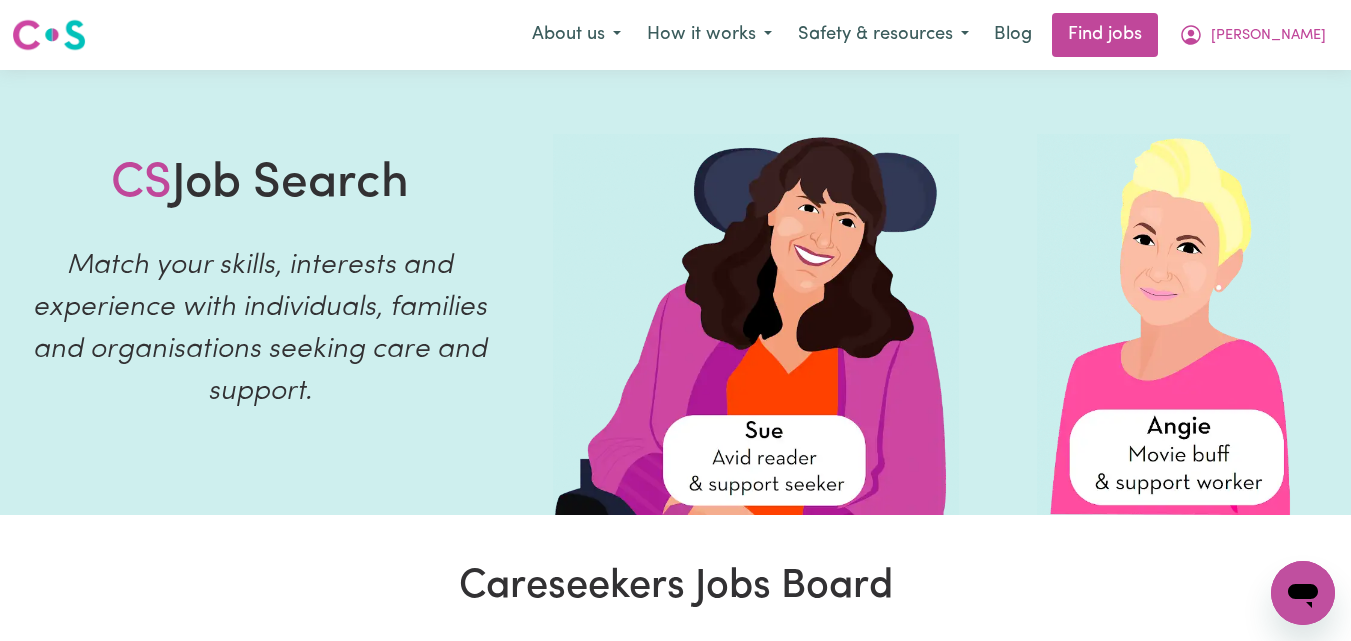 click on "CS  Job Search Match your skills, interests and experience with individuals, families and organisations seeking care and support." at bounding box center [260, 292] 